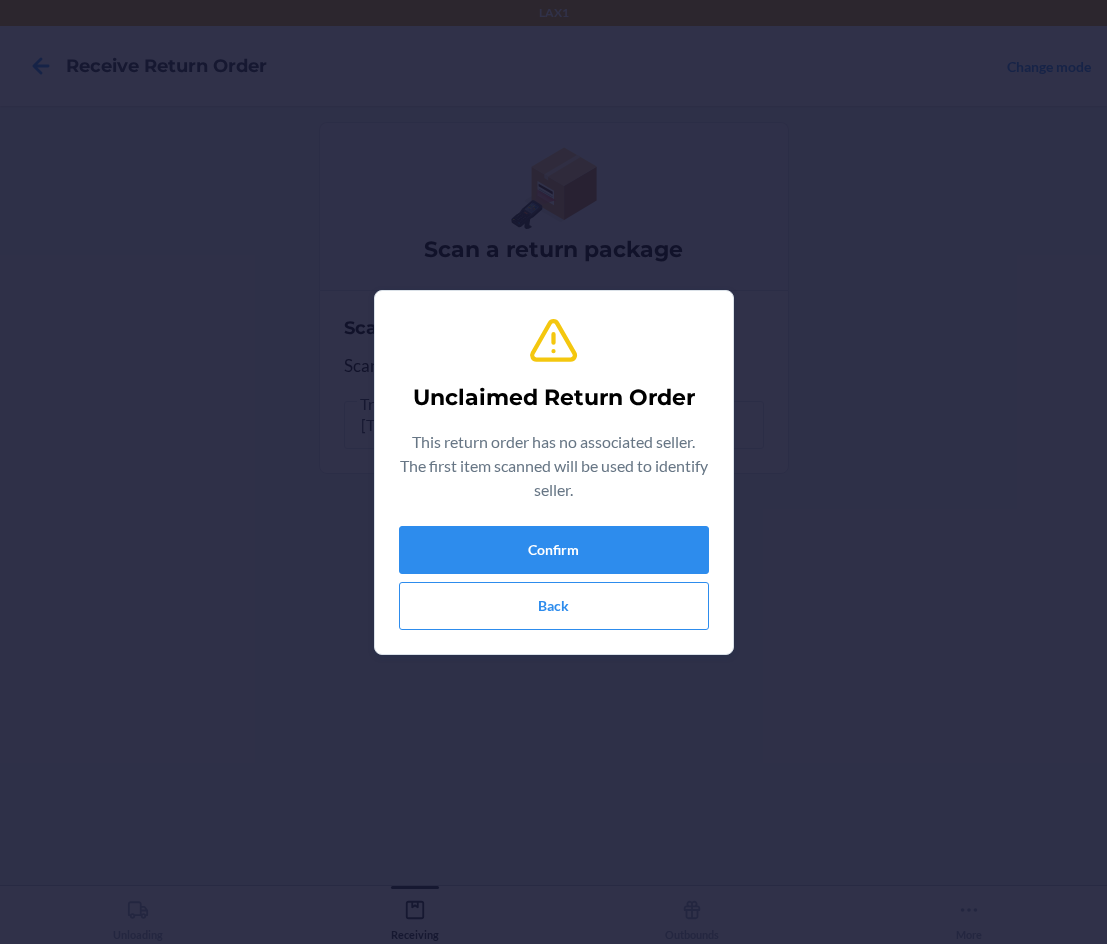 scroll, scrollTop: 0, scrollLeft: 0, axis: both 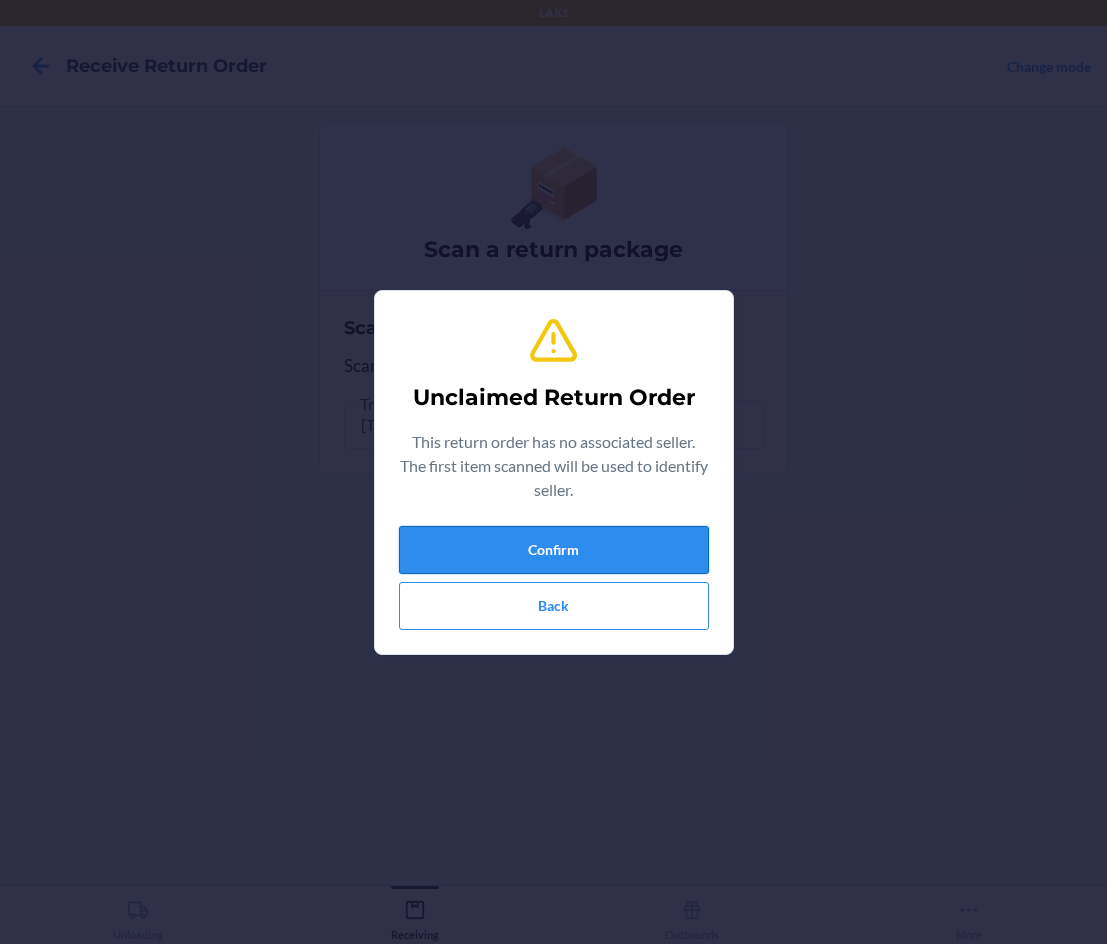 drag, startPoint x: 525, startPoint y: 537, endPoint x: 534, endPoint y: 543, distance: 10.816654 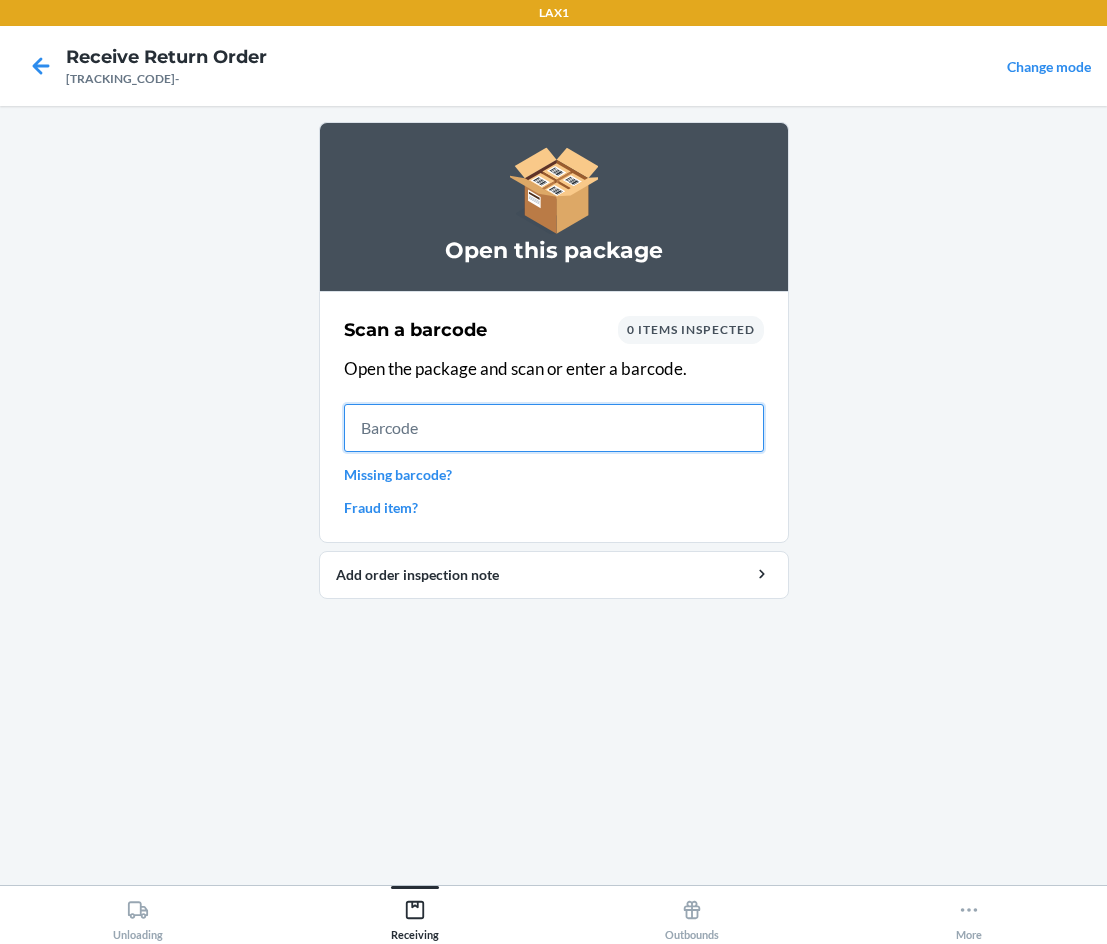 click at bounding box center (554, 428) 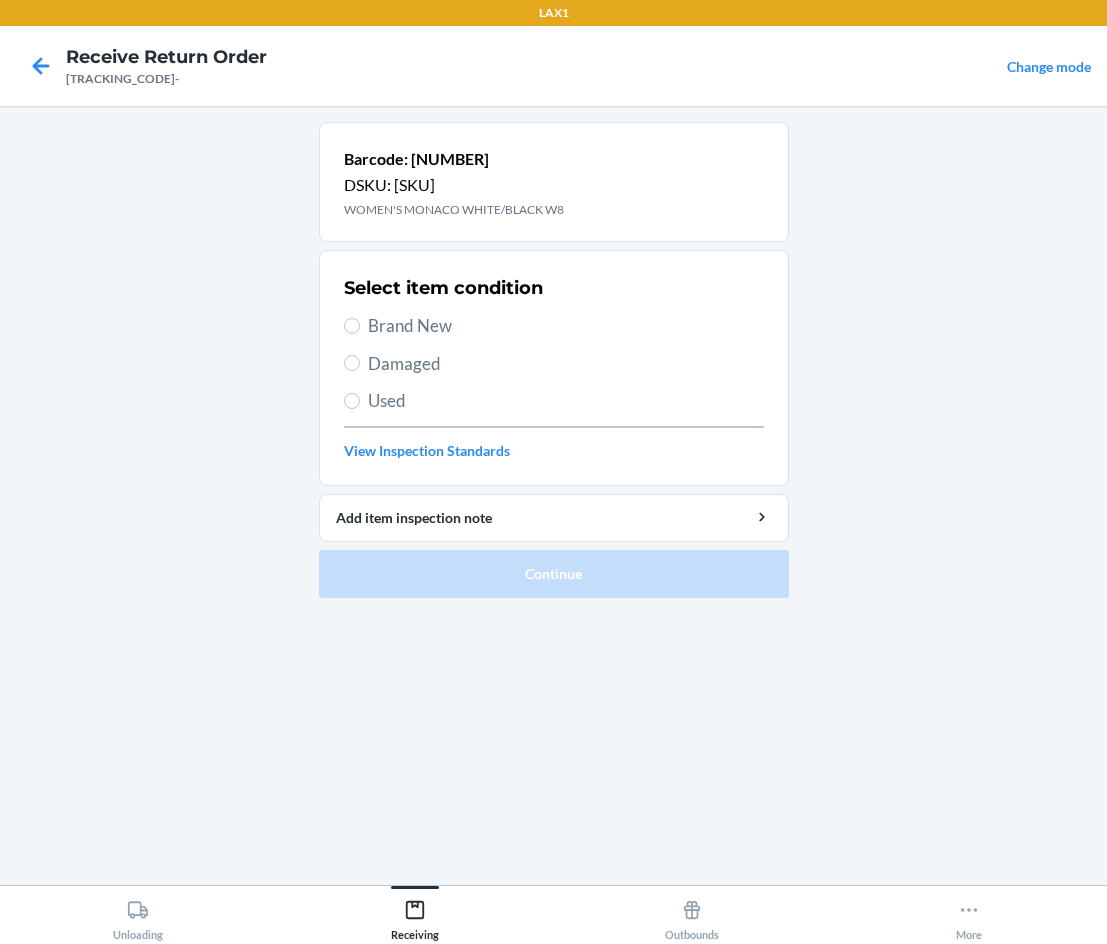click on "Damaged" at bounding box center [554, 364] 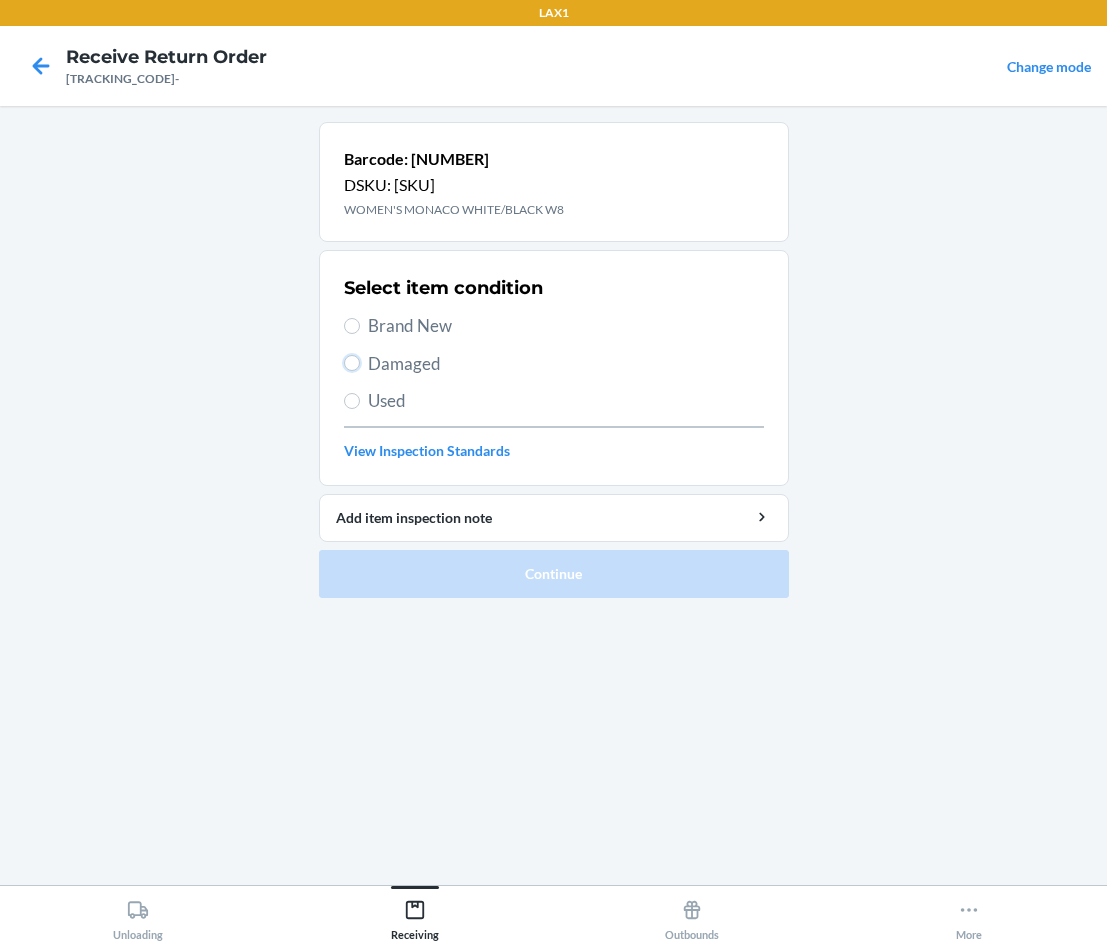 click on "Damaged" at bounding box center [352, 363] 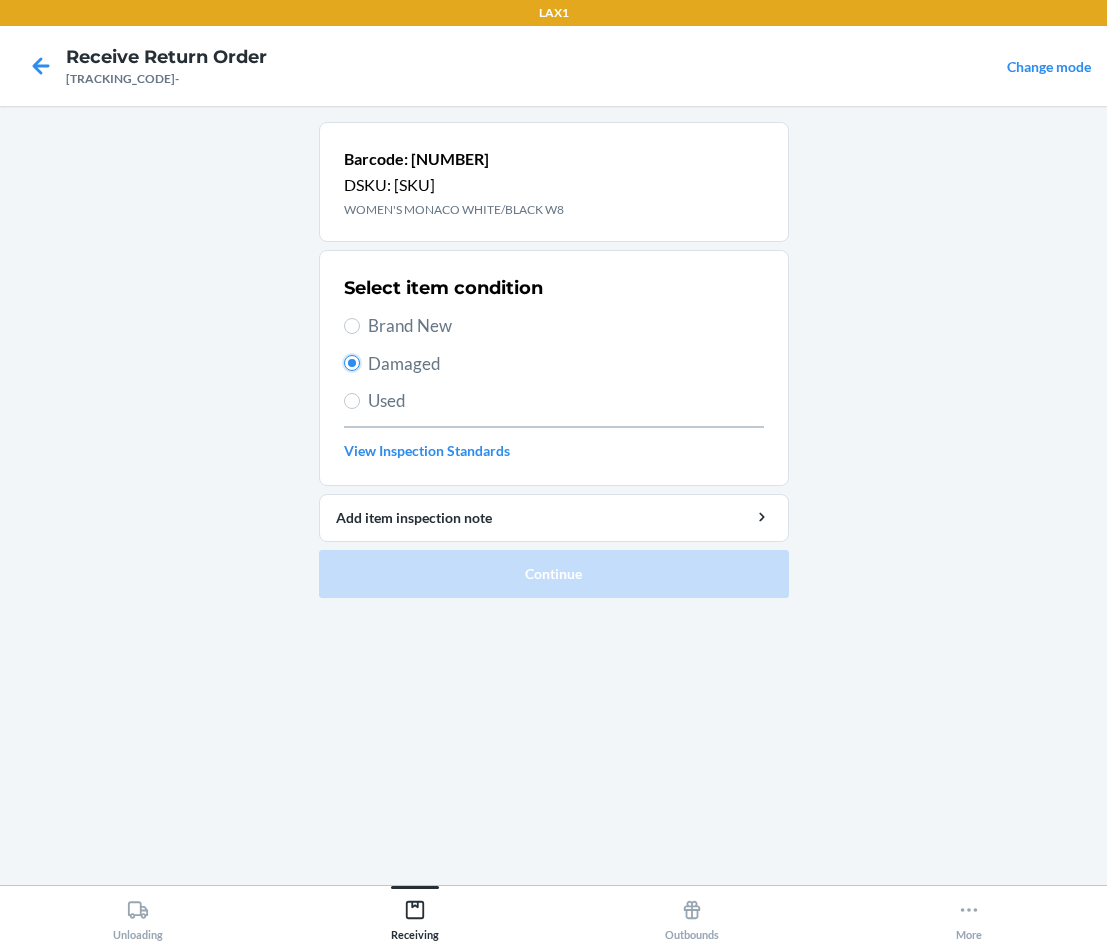 radio on "true" 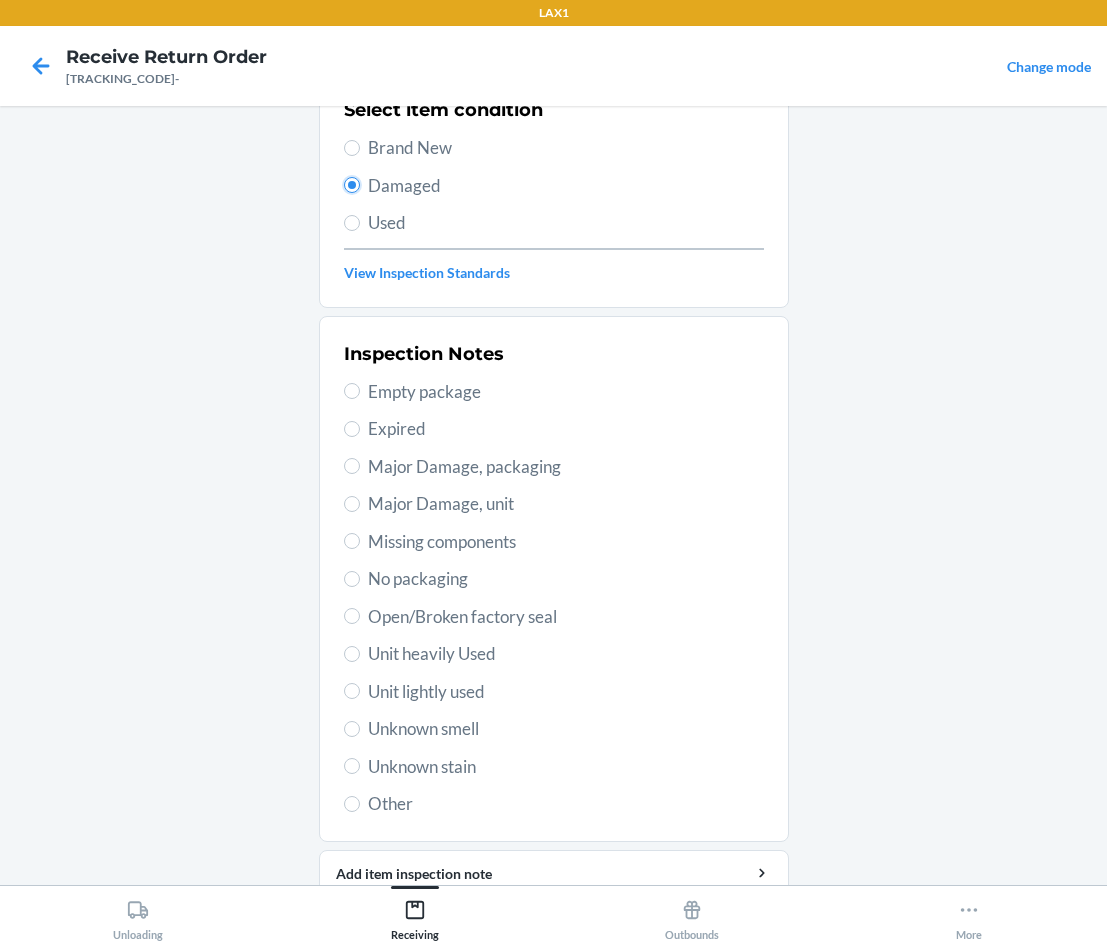scroll, scrollTop: 263, scrollLeft: 0, axis: vertical 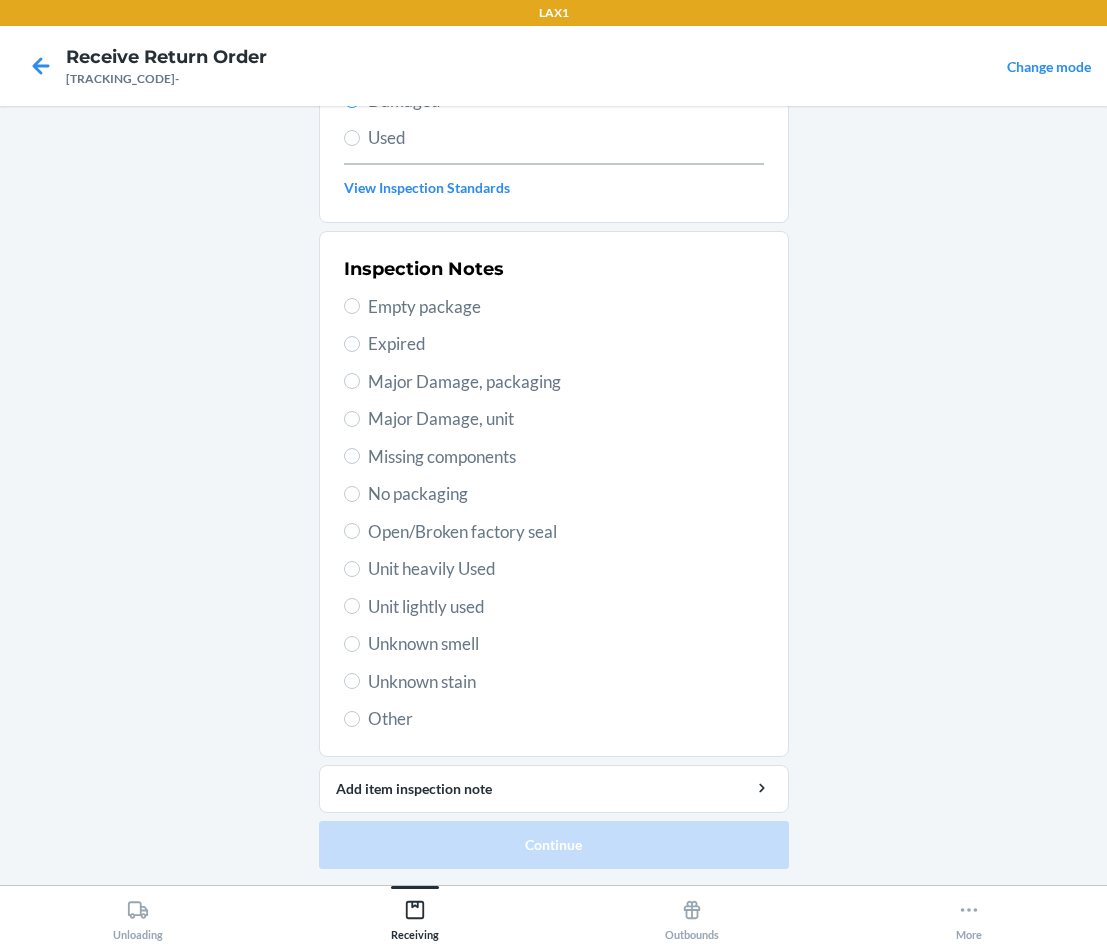 click on "Unit lightly used" at bounding box center [566, 607] 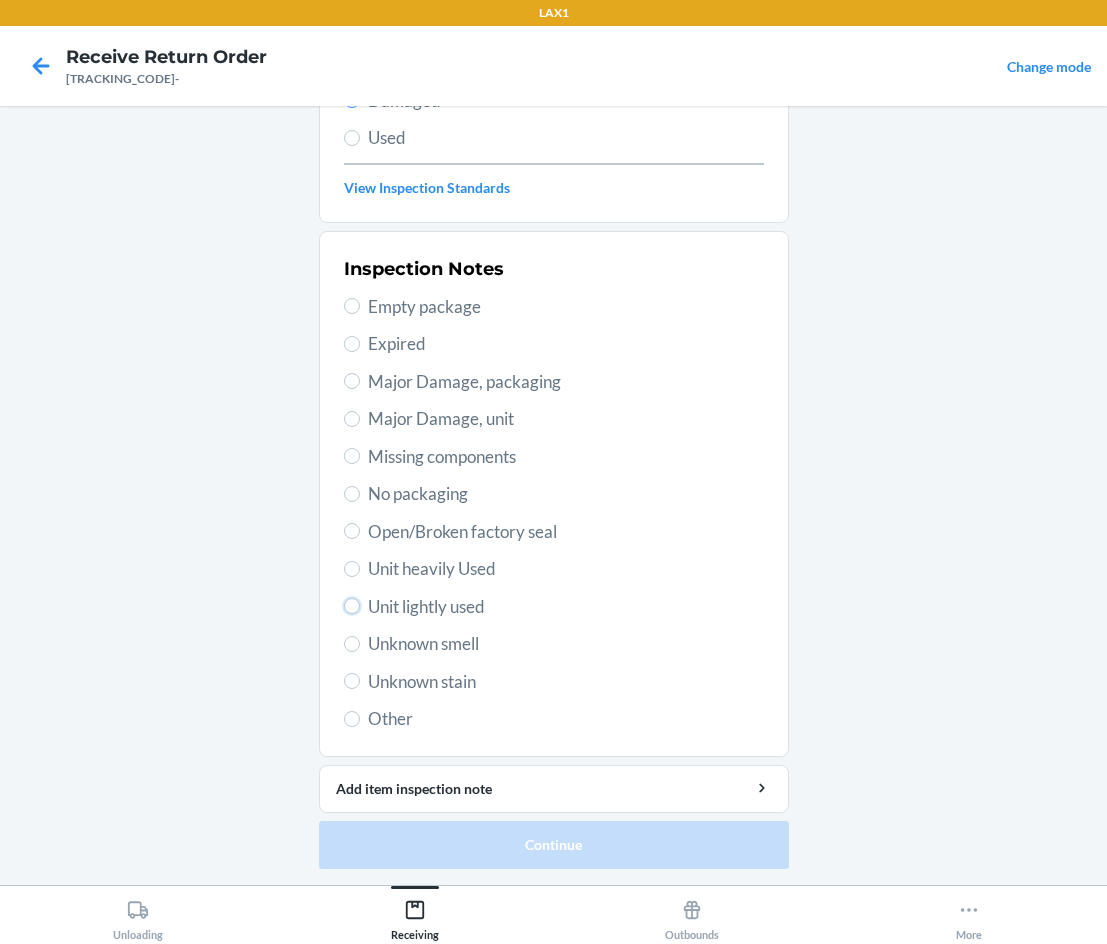 click on "Unit lightly used" at bounding box center [352, 606] 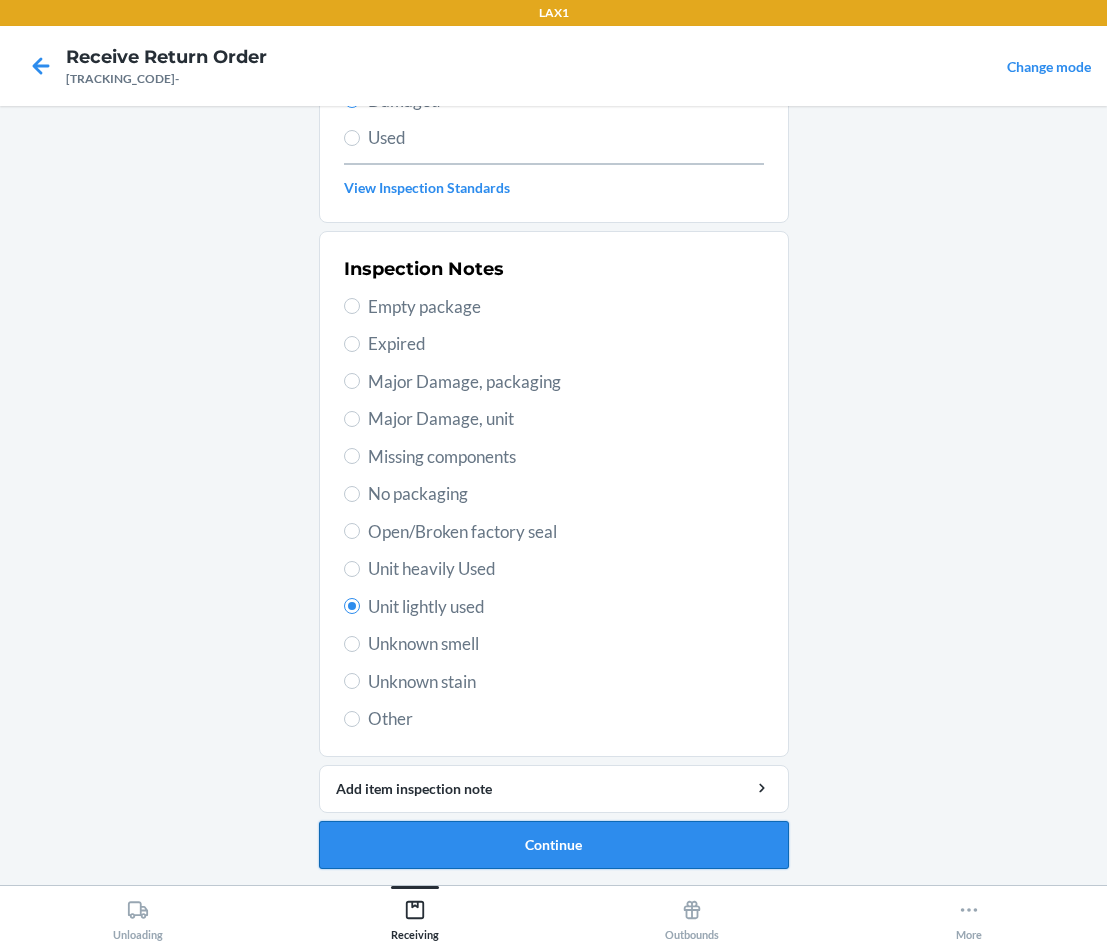 click on "Continue" at bounding box center [554, 845] 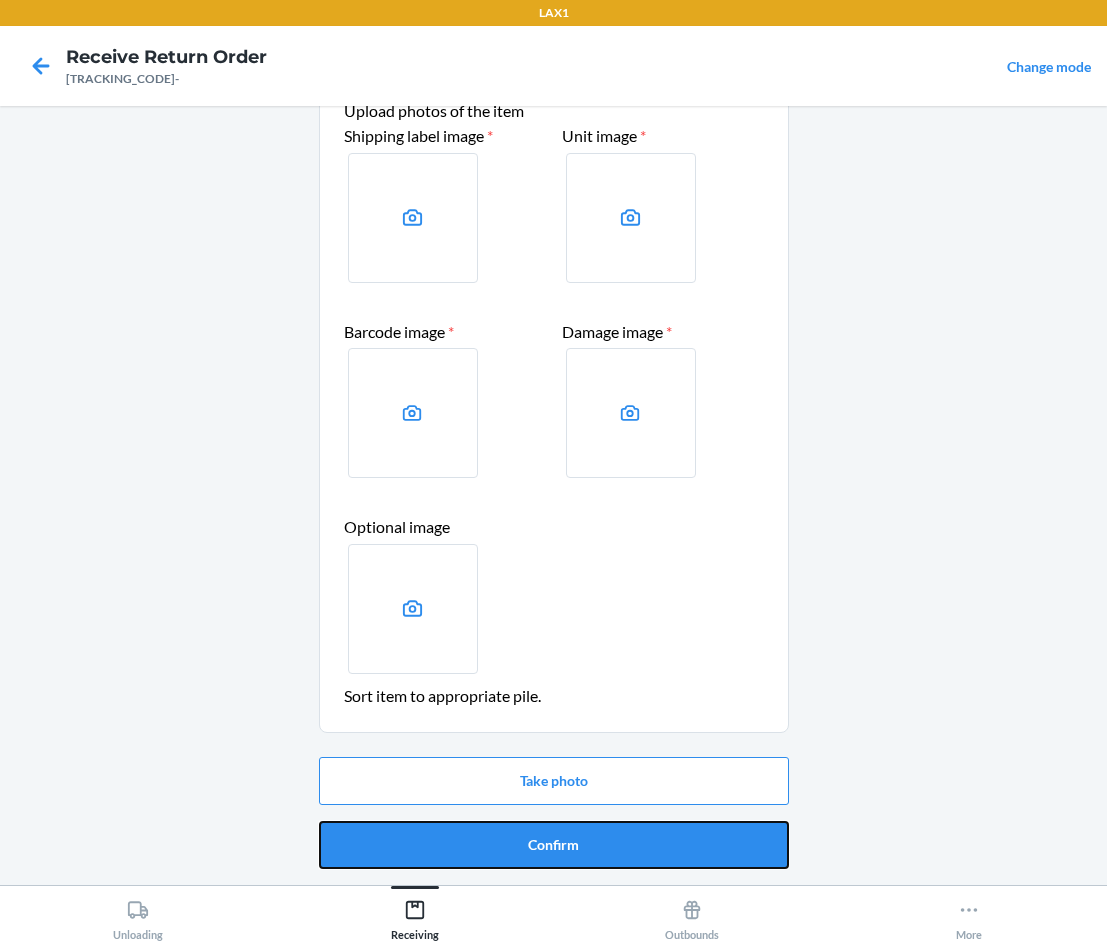 click on "Confirm" at bounding box center (554, 845) 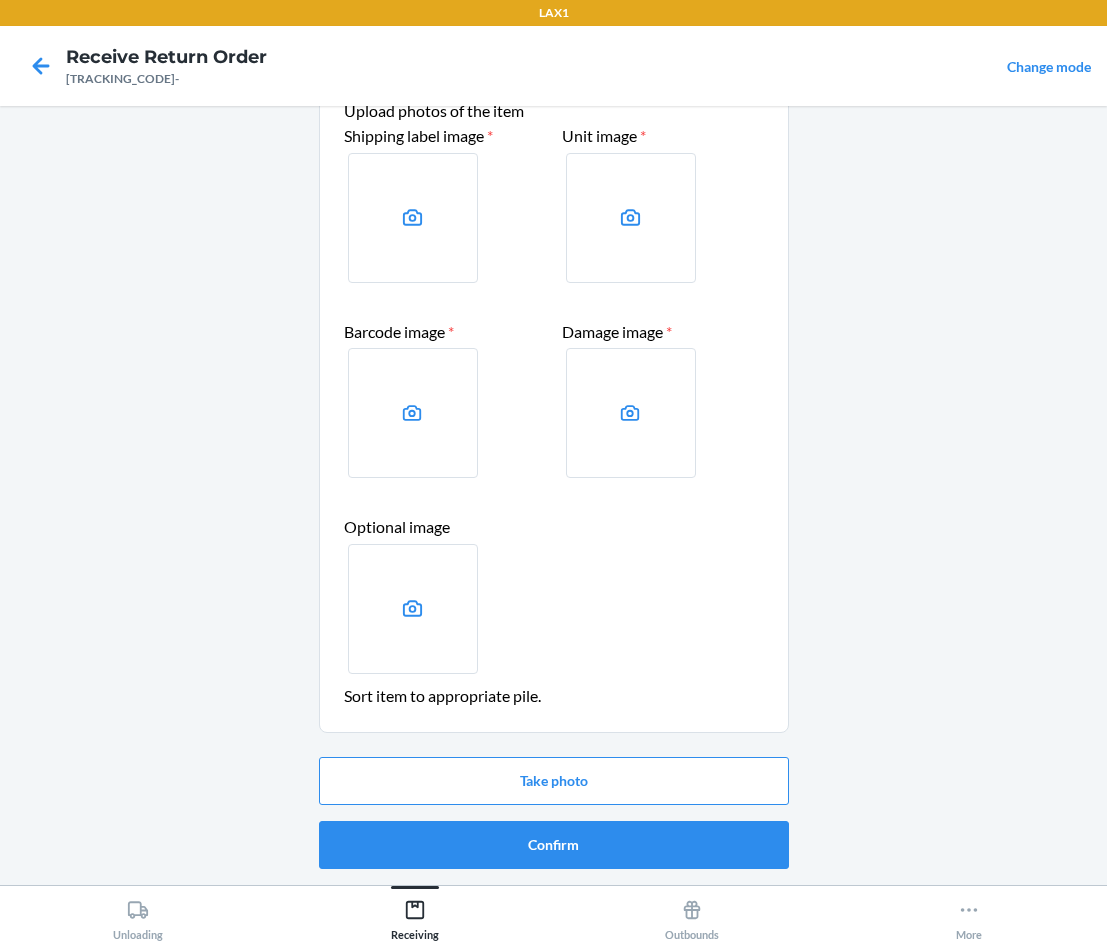 scroll, scrollTop: 0, scrollLeft: 0, axis: both 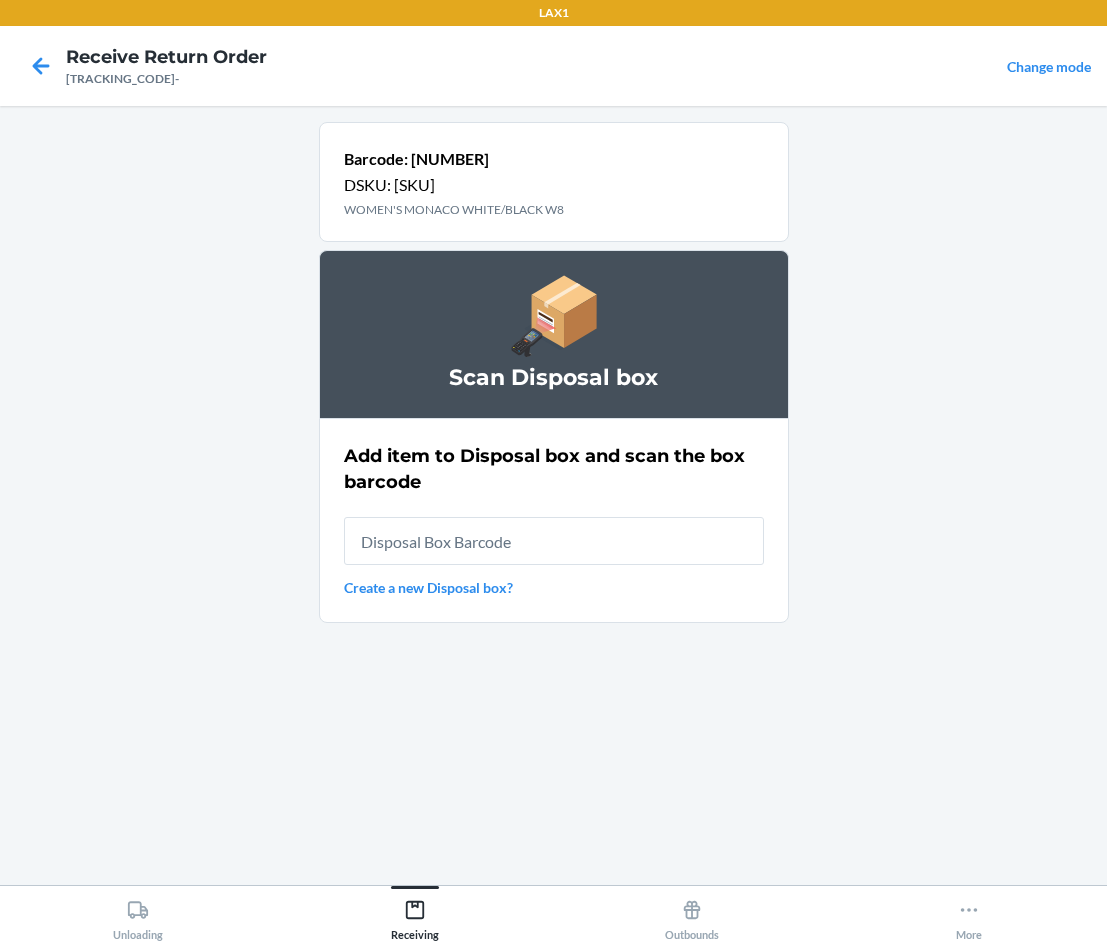 click at bounding box center [554, 541] 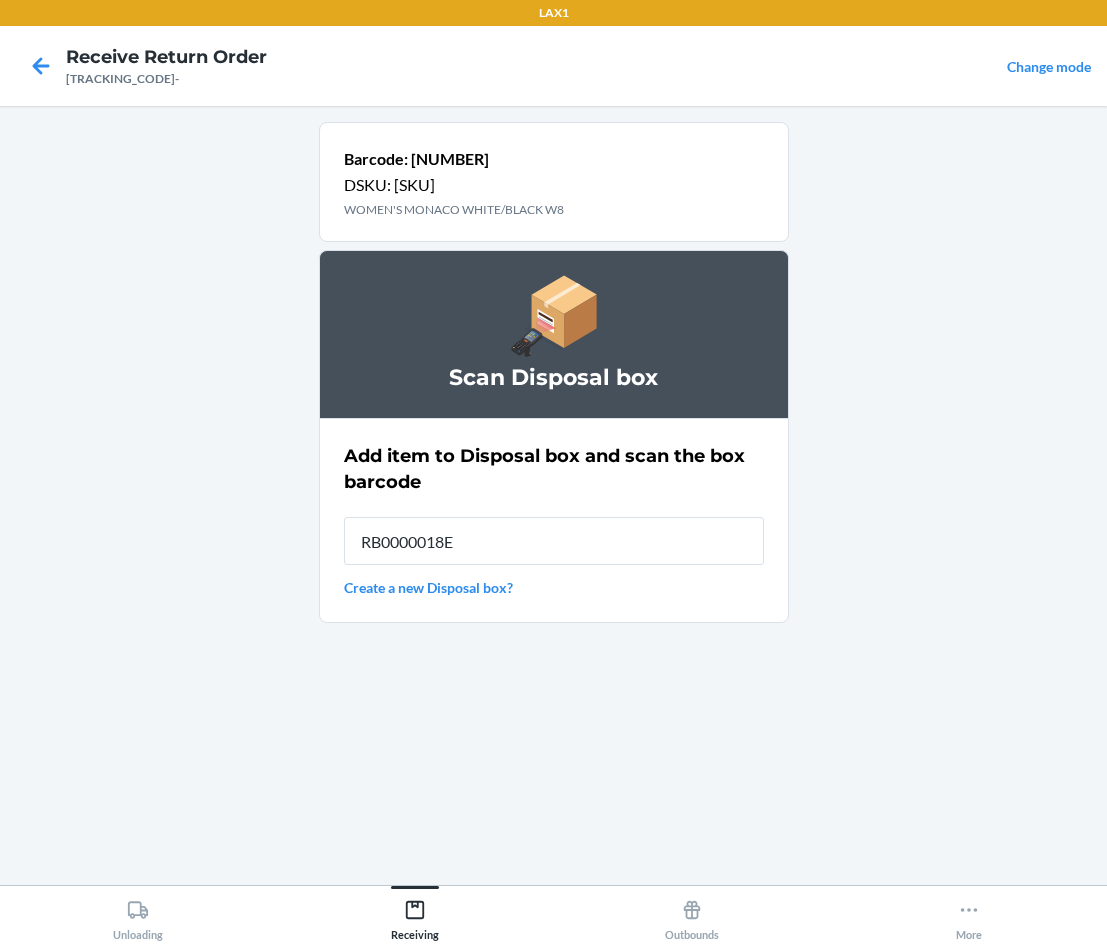 type on "[PRODUCT_CODE]" 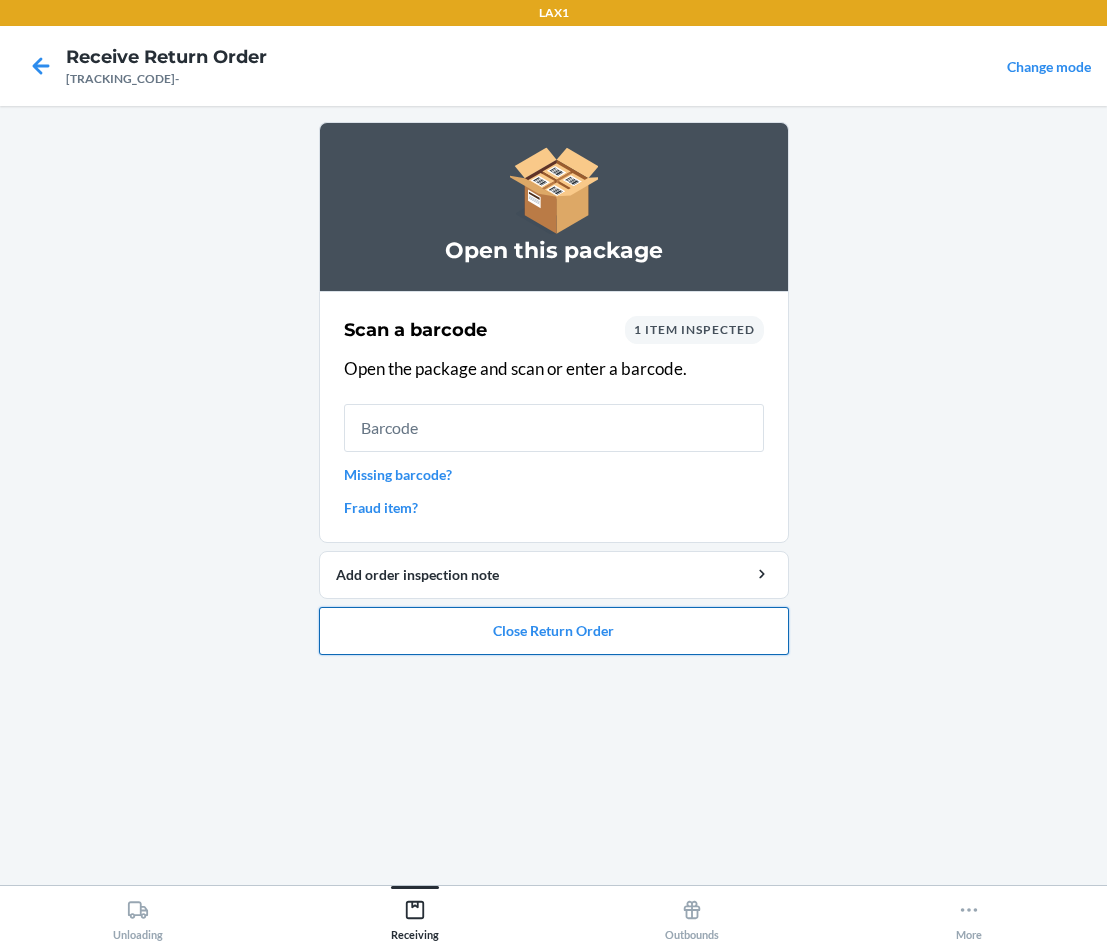 click on "Close Return Order" at bounding box center [554, 631] 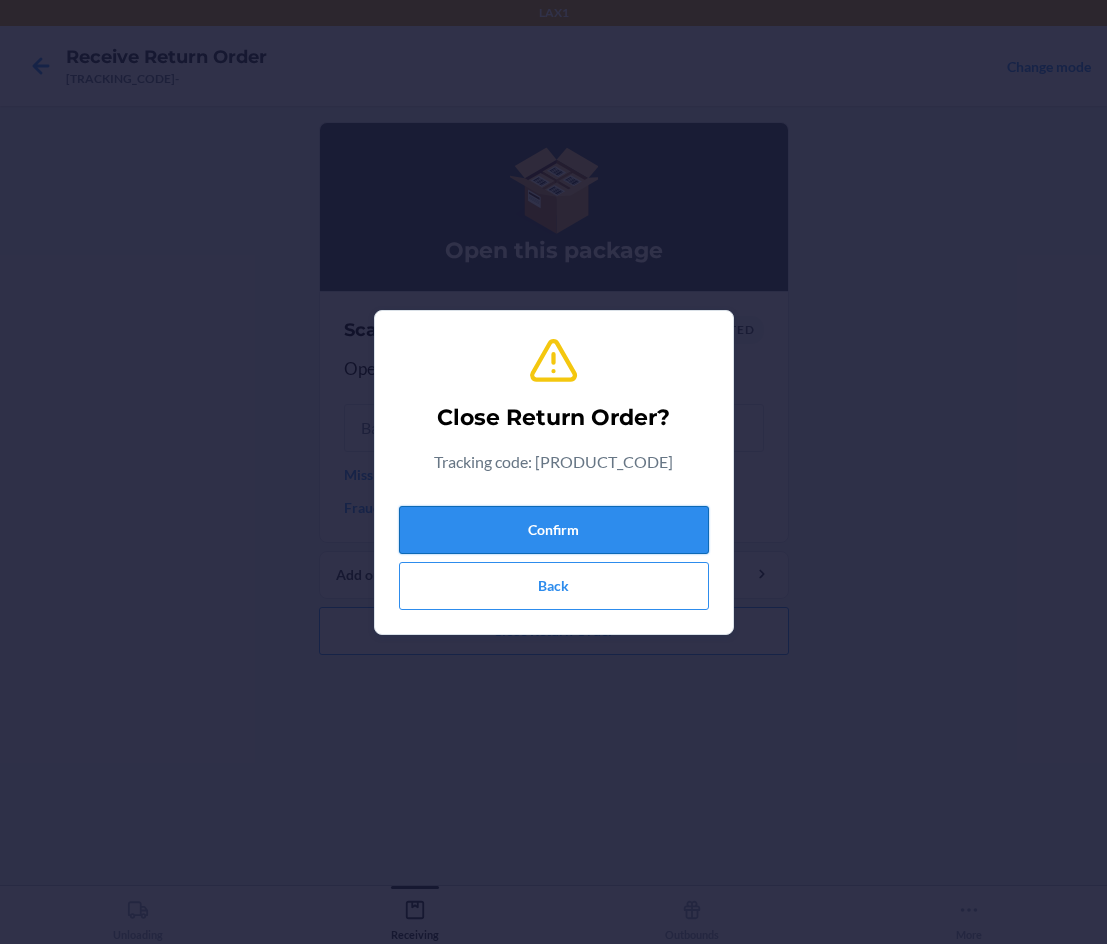 click on "Confirm" at bounding box center (554, 530) 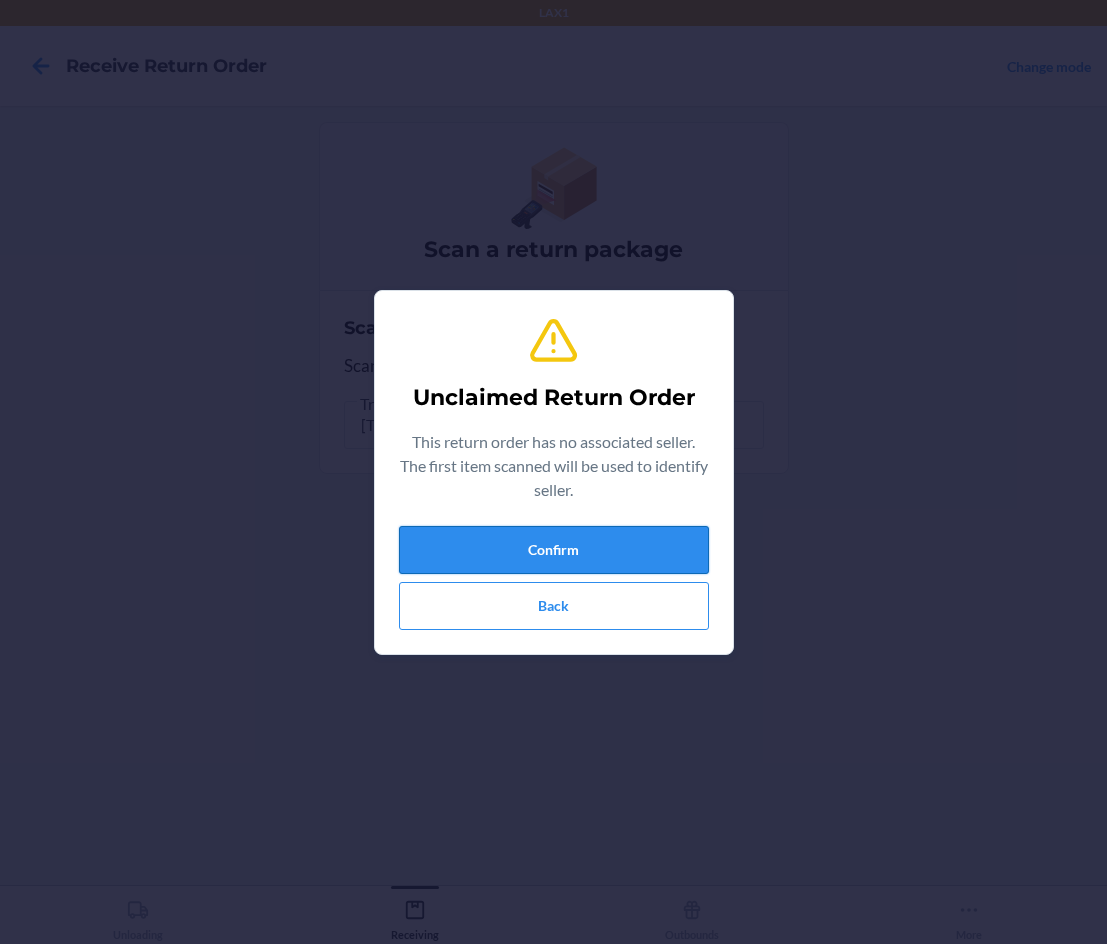 click on "Confirm" at bounding box center (554, 550) 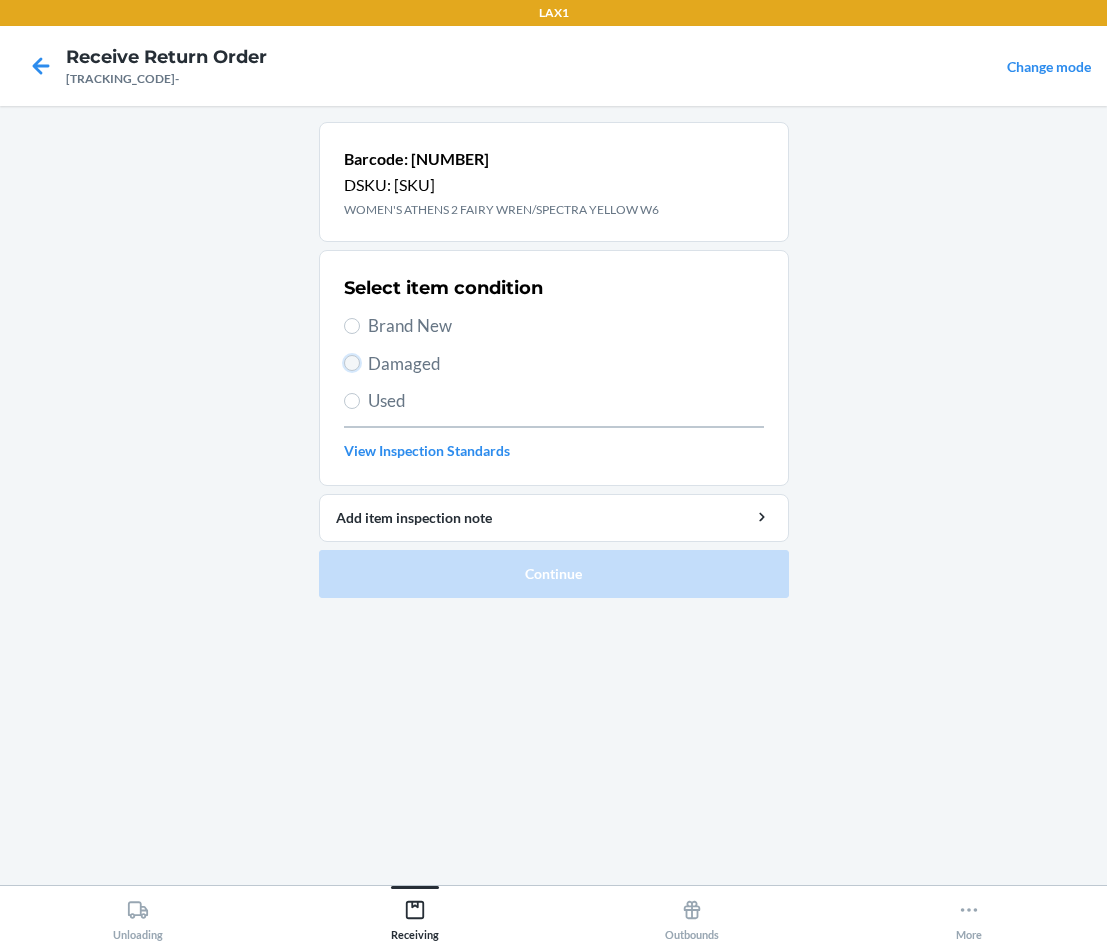 click on "Damaged" at bounding box center (352, 363) 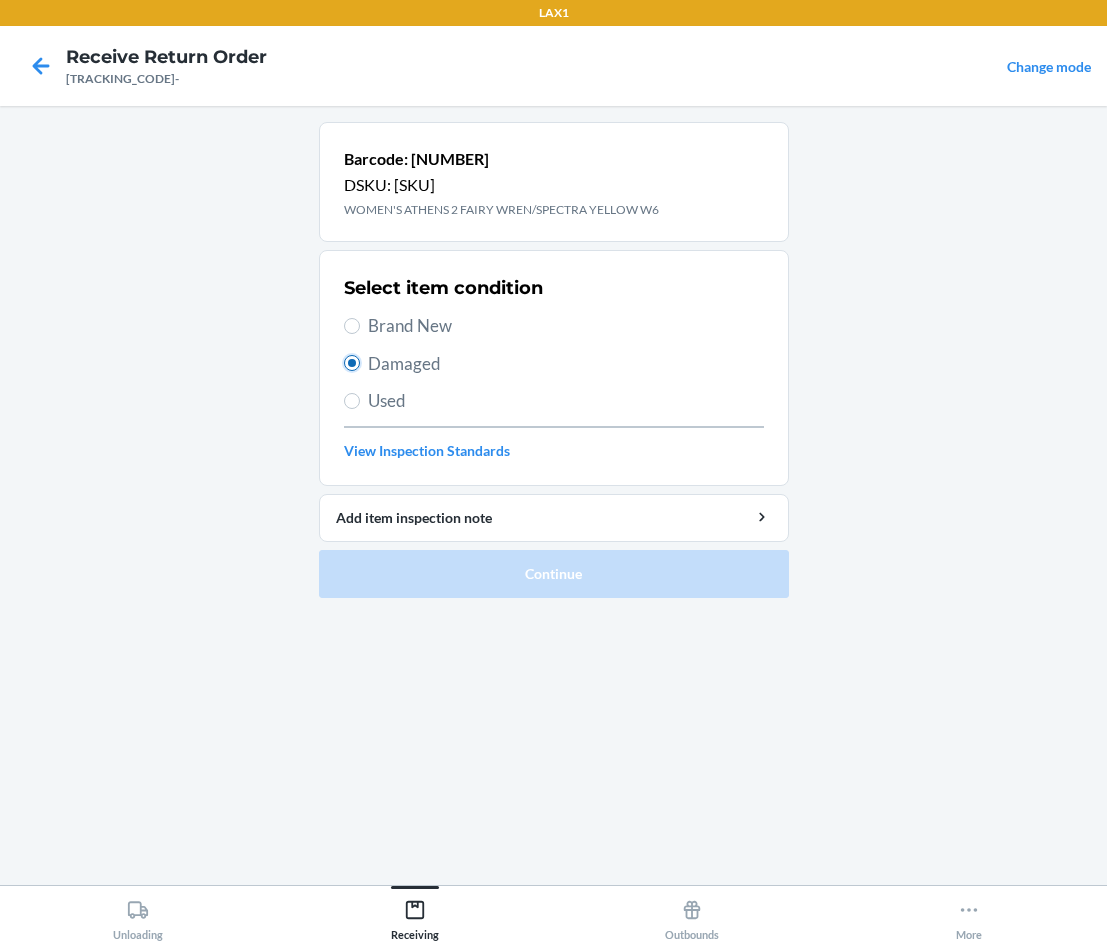 radio on "true" 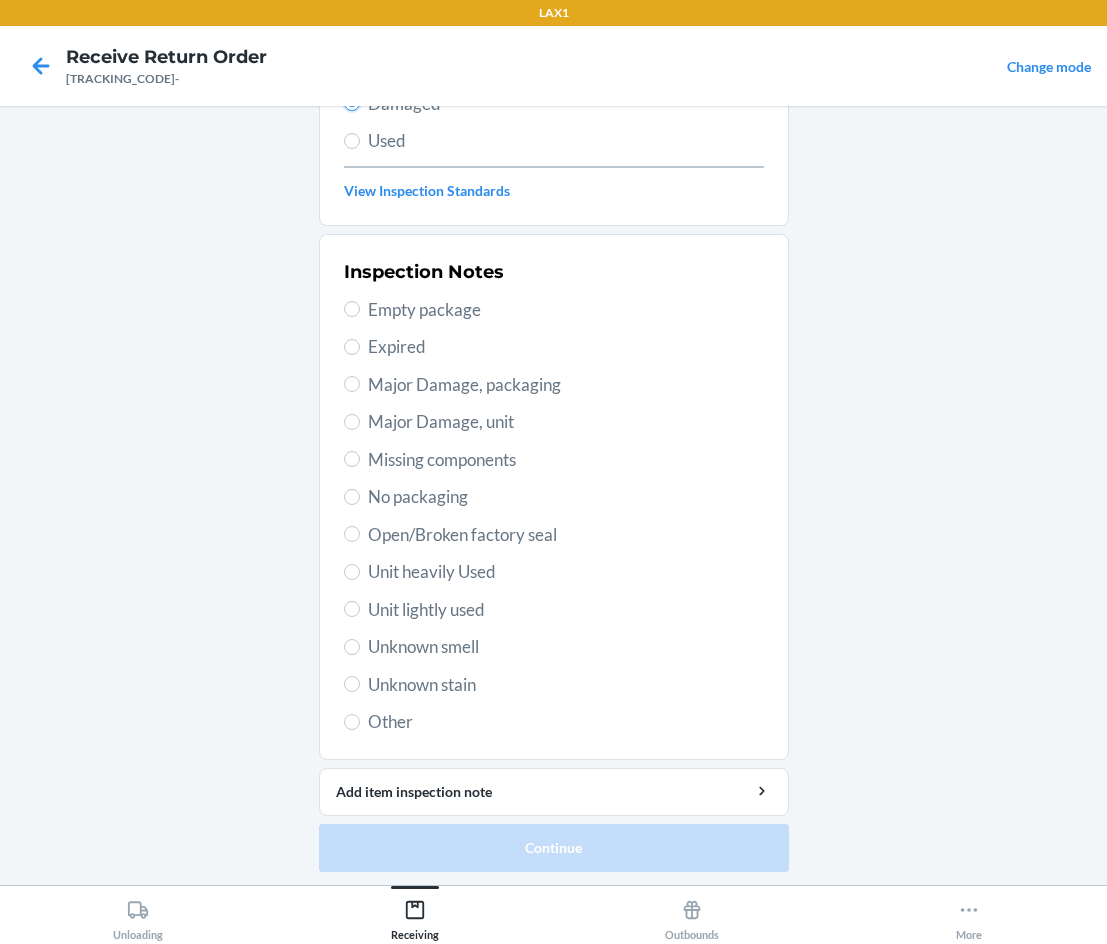 scroll, scrollTop: 263, scrollLeft: 0, axis: vertical 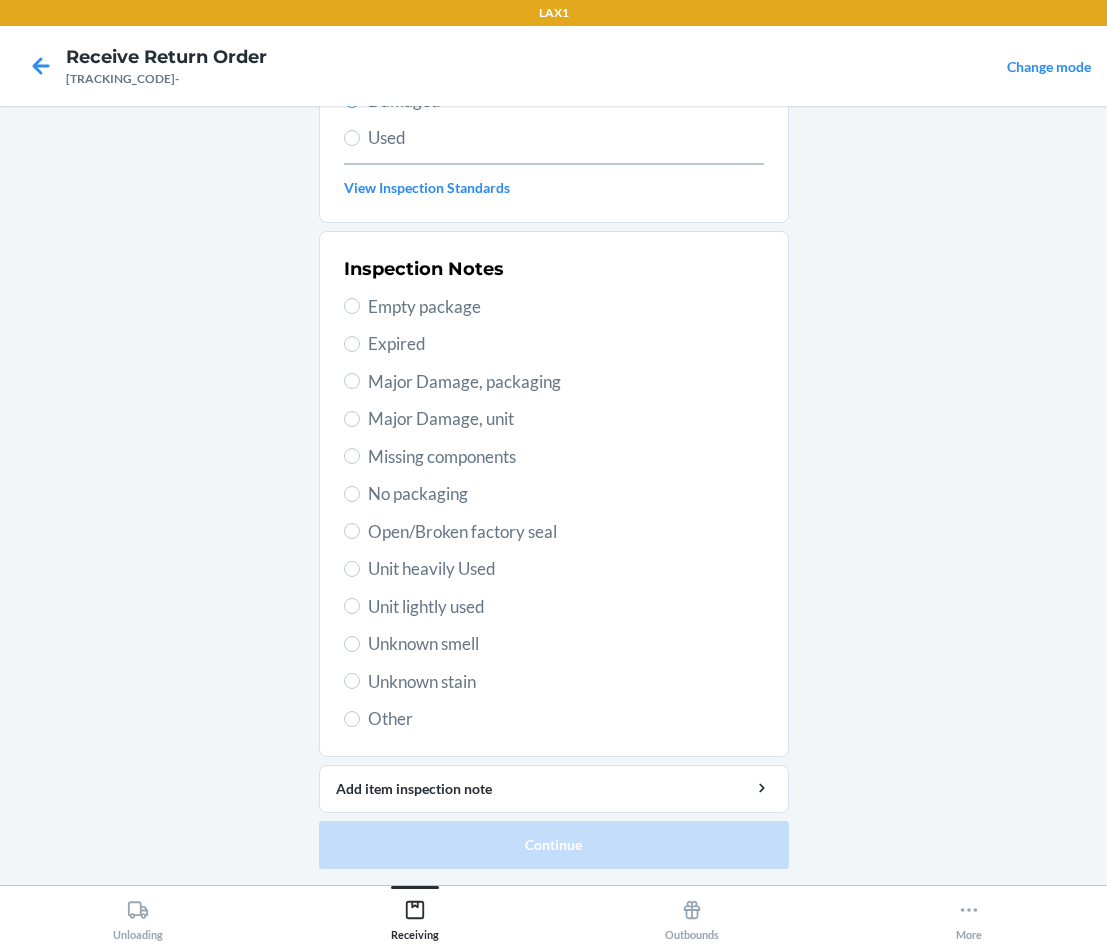 click on "Unit lightly used" at bounding box center (566, 607) 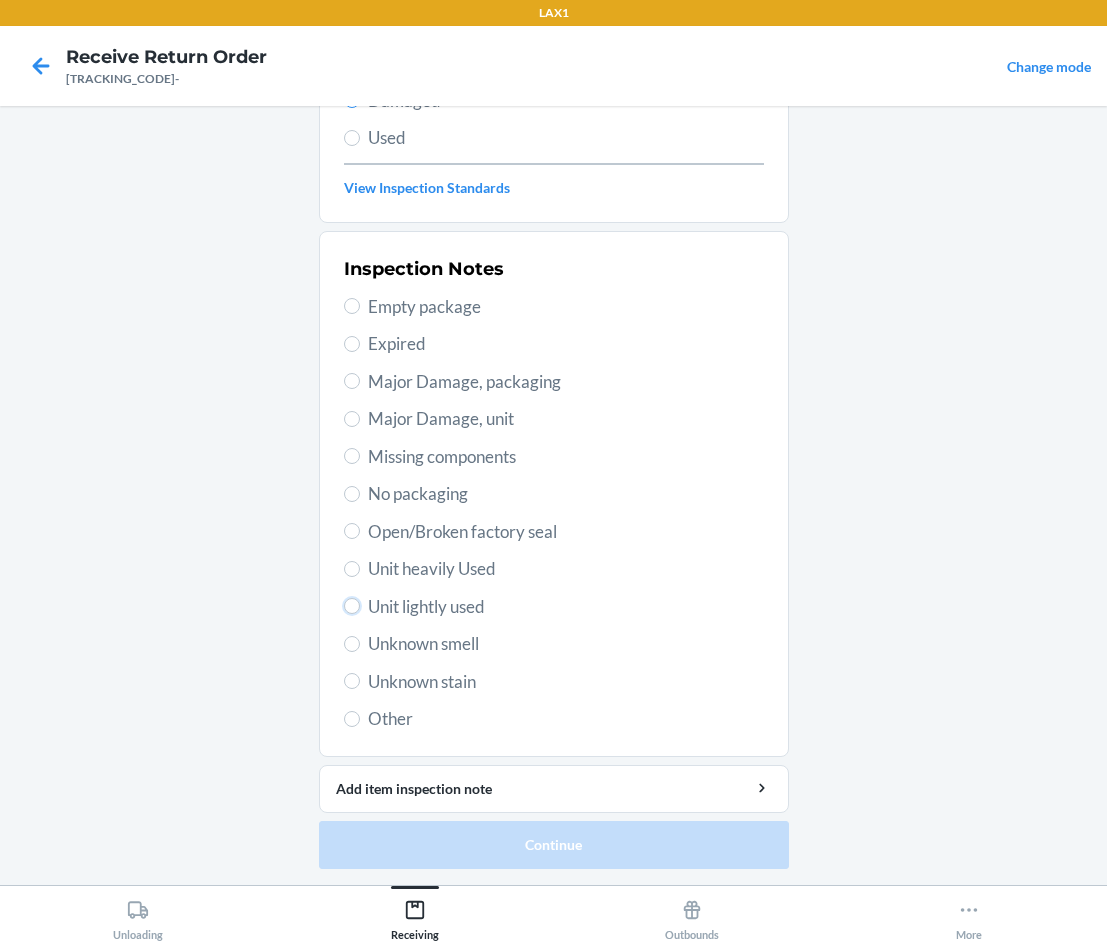 click on "Unit lightly used" at bounding box center (352, 606) 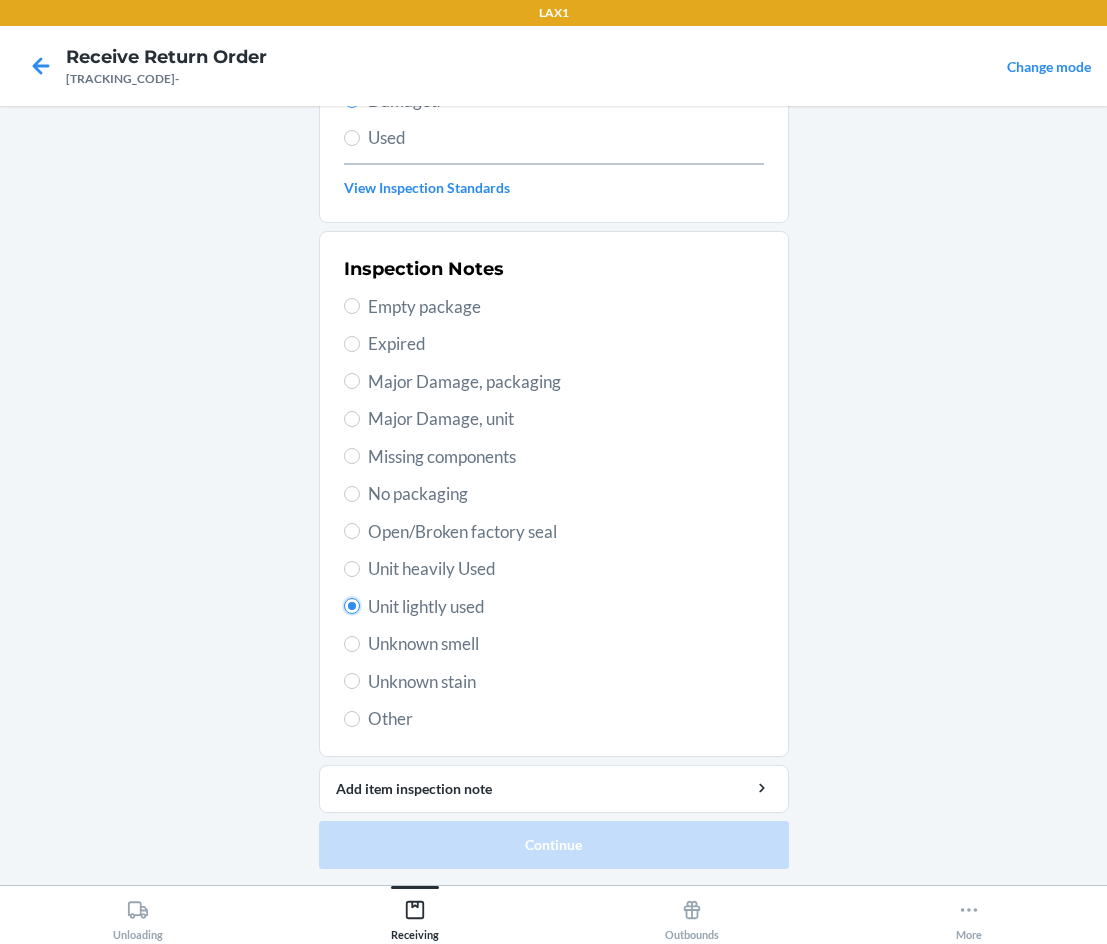 radio on "true" 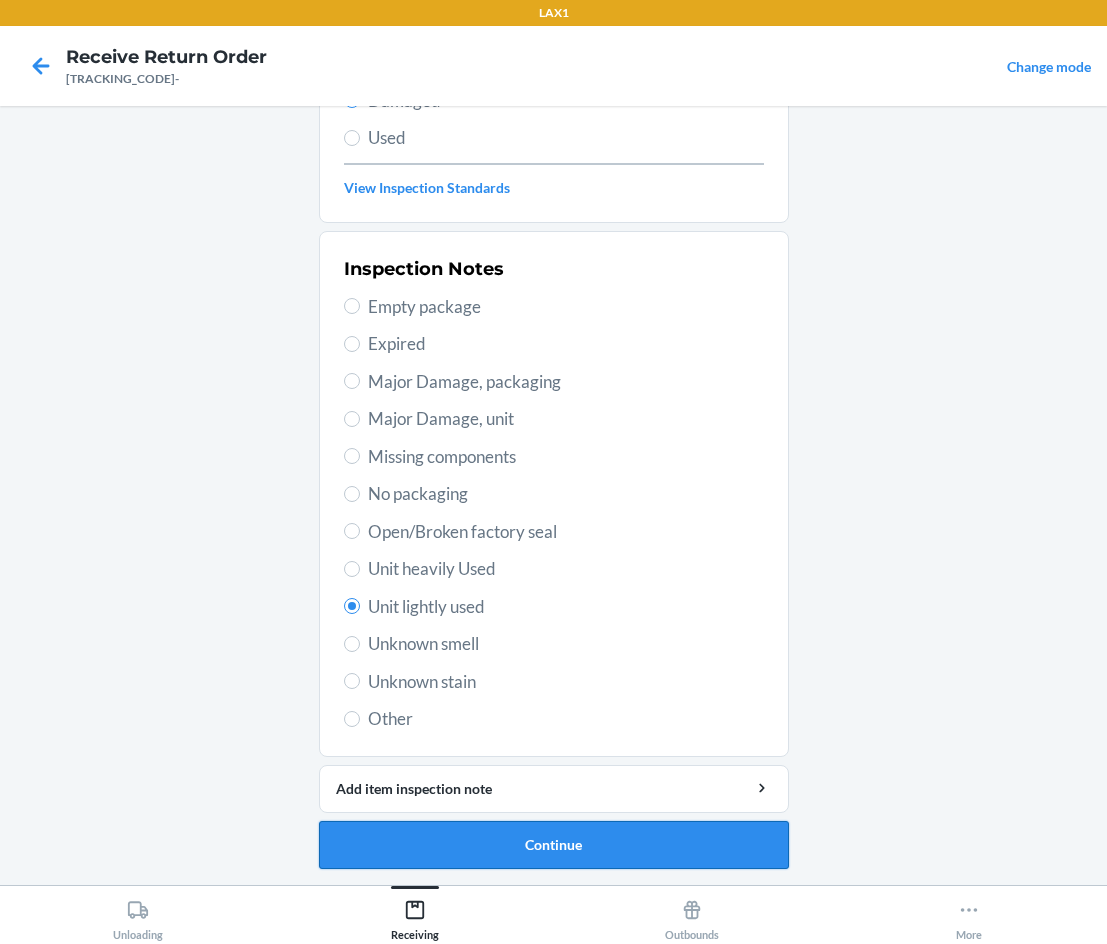 click on "Continue" at bounding box center (554, 845) 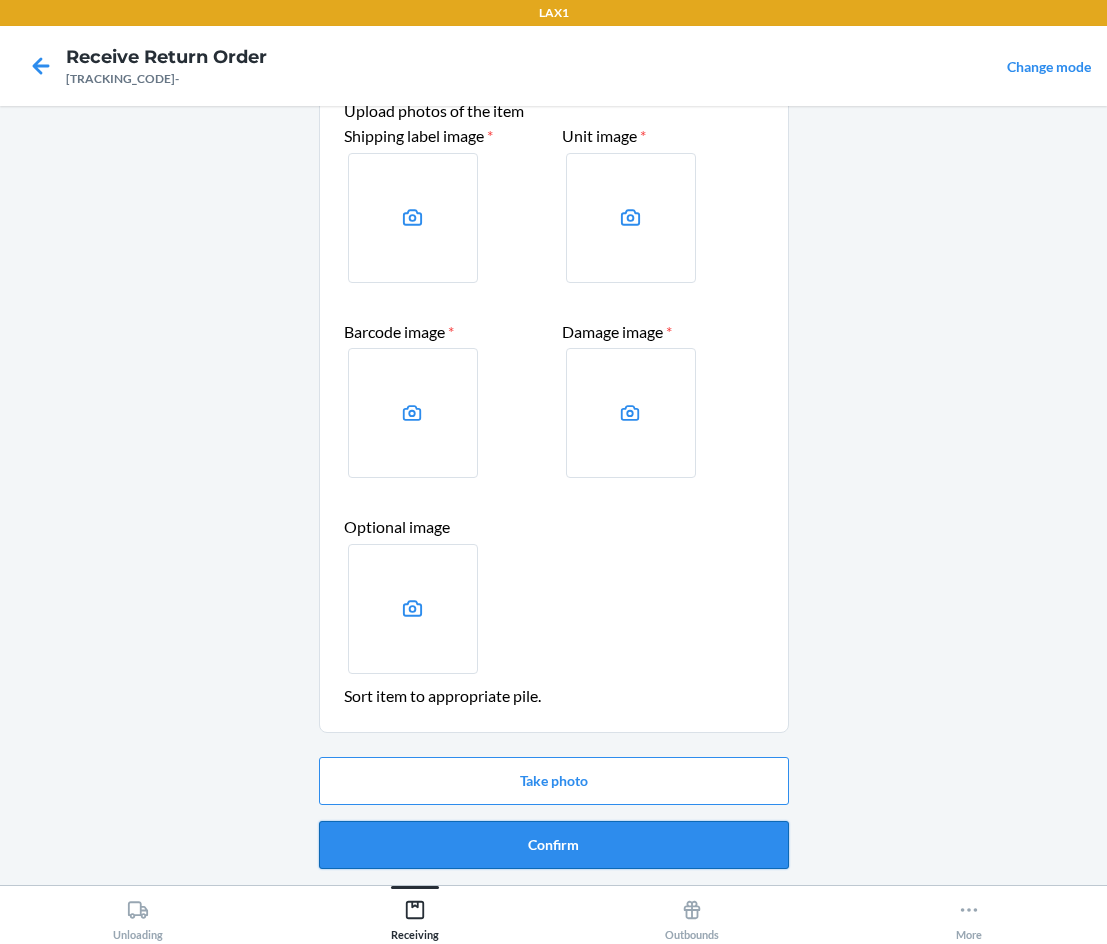 click on "Confirm" at bounding box center [554, 845] 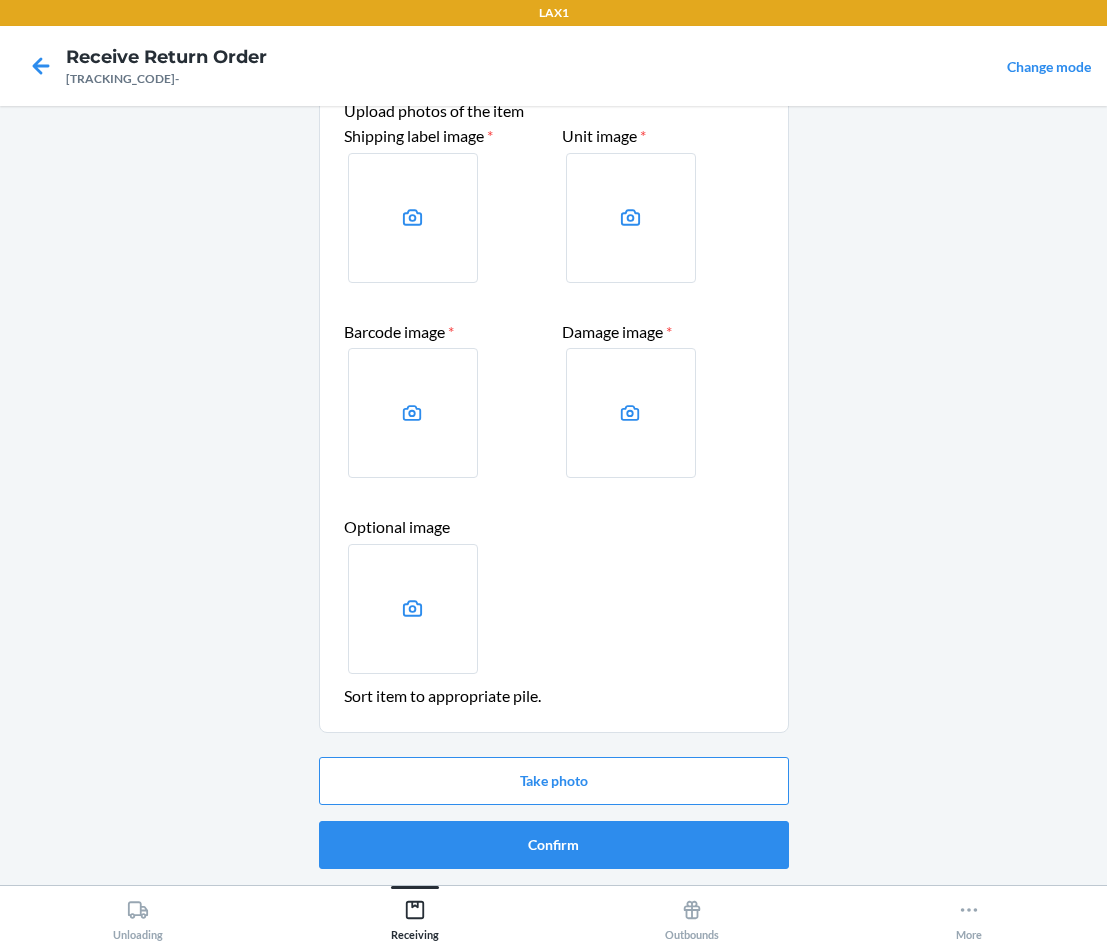 scroll, scrollTop: 0, scrollLeft: 0, axis: both 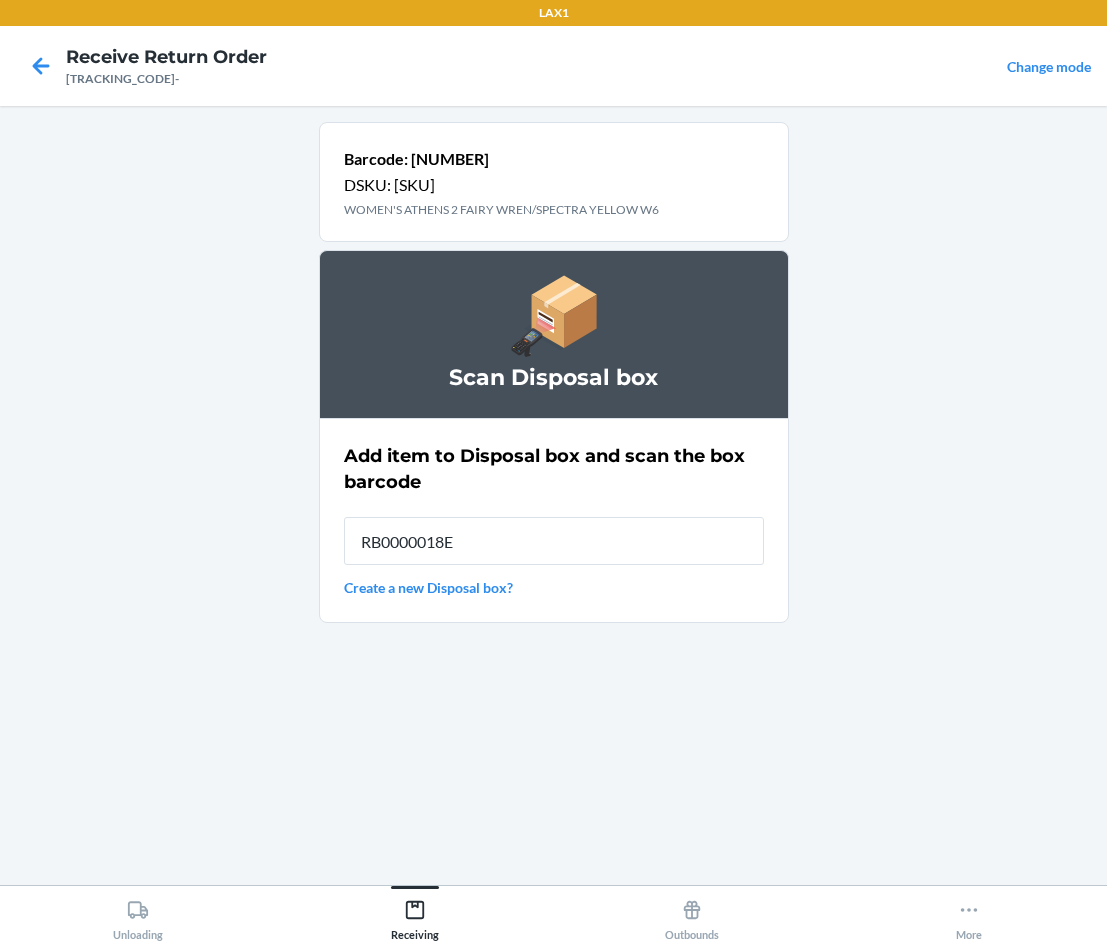 type on "[PRODUCT_CODE]" 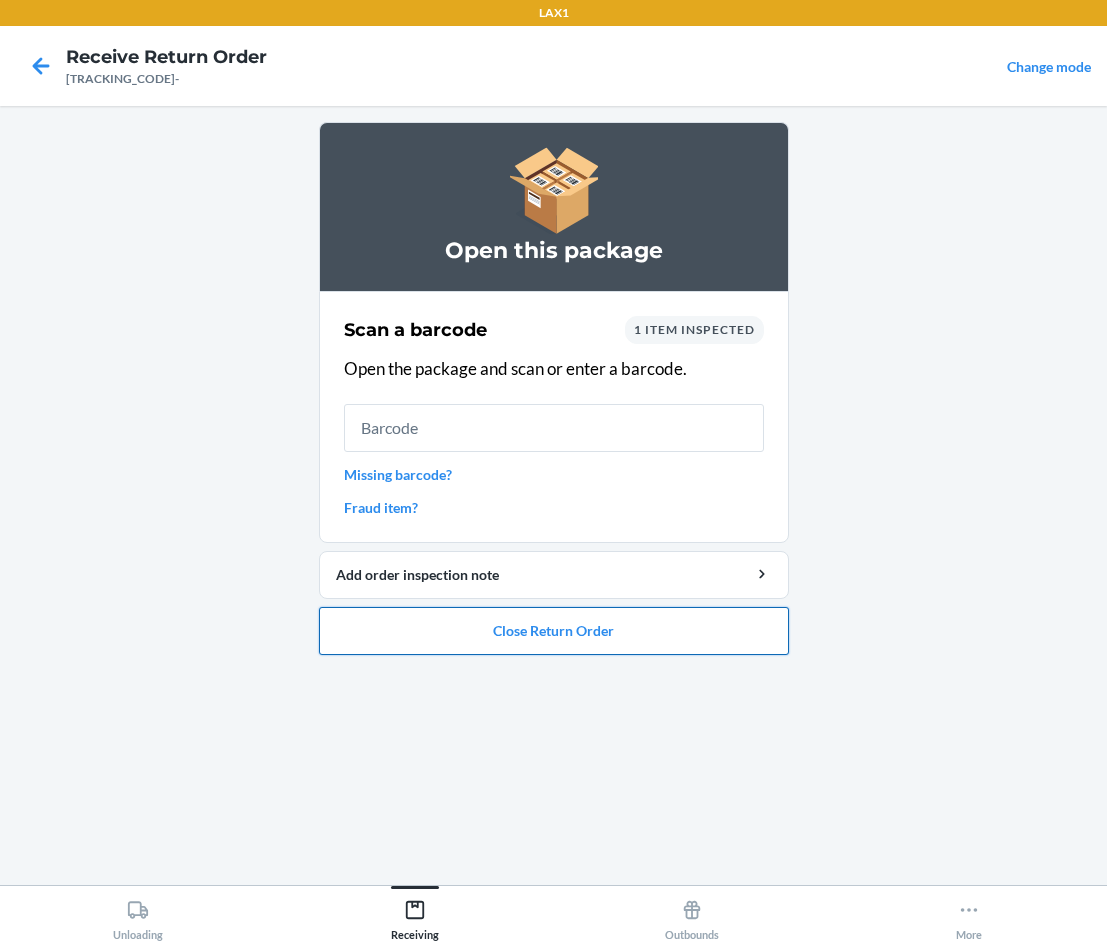 click on "Close Return Order" at bounding box center (554, 631) 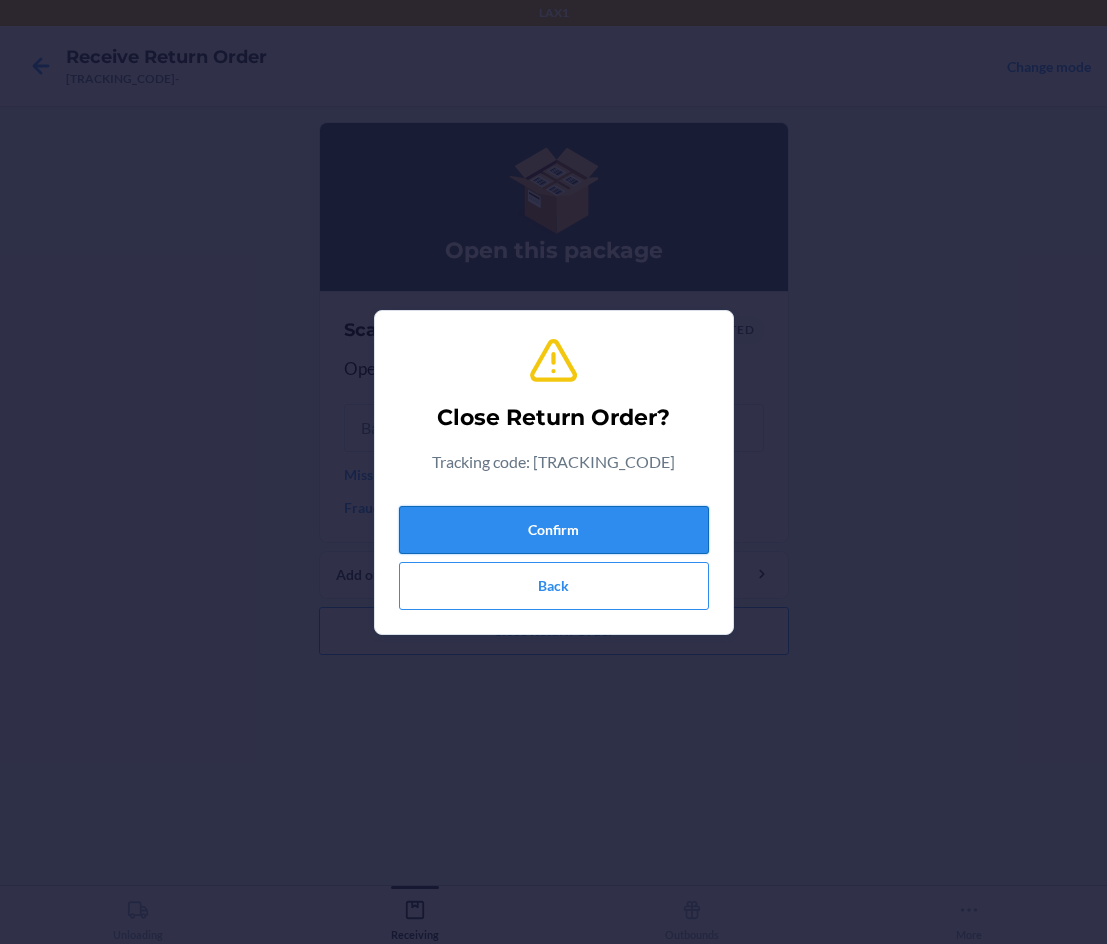 drag, startPoint x: 495, startPoint y: 521, endPoint x: 514, endPoint y: 526, distance: 19.646883 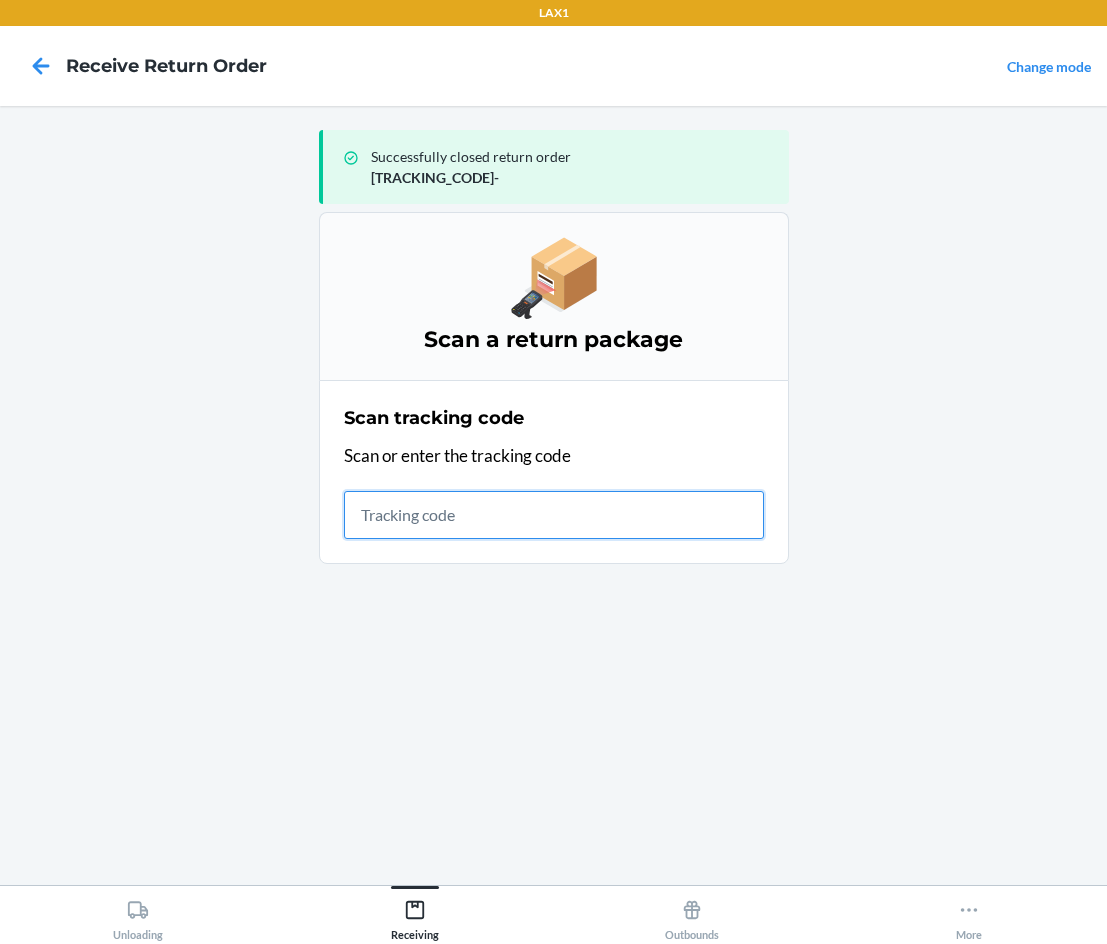 click at bounding box center [554, 515] 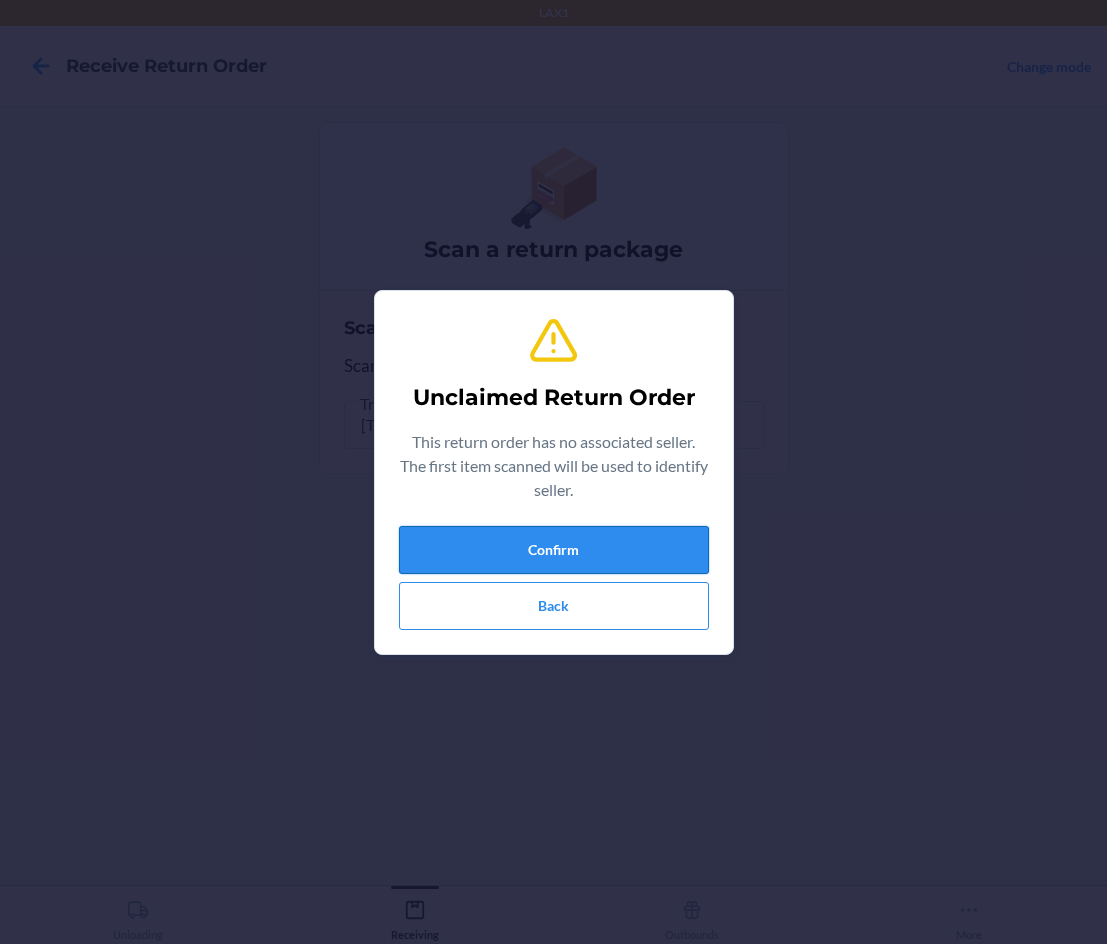 click on "Confirm" at bounding box center [554, 550] 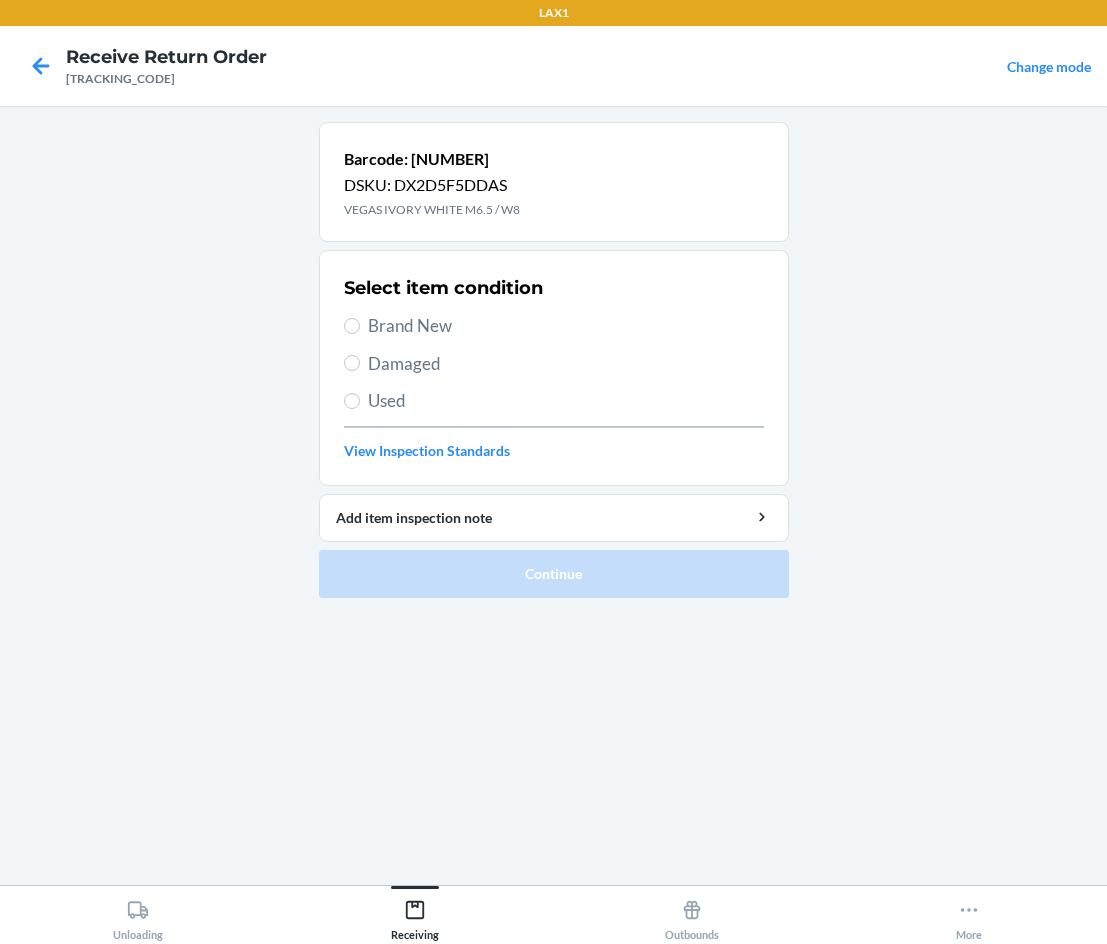 click on "Select item condition Brand New Damaged Used View Inspection Standards" at bounding box center [554, 368] 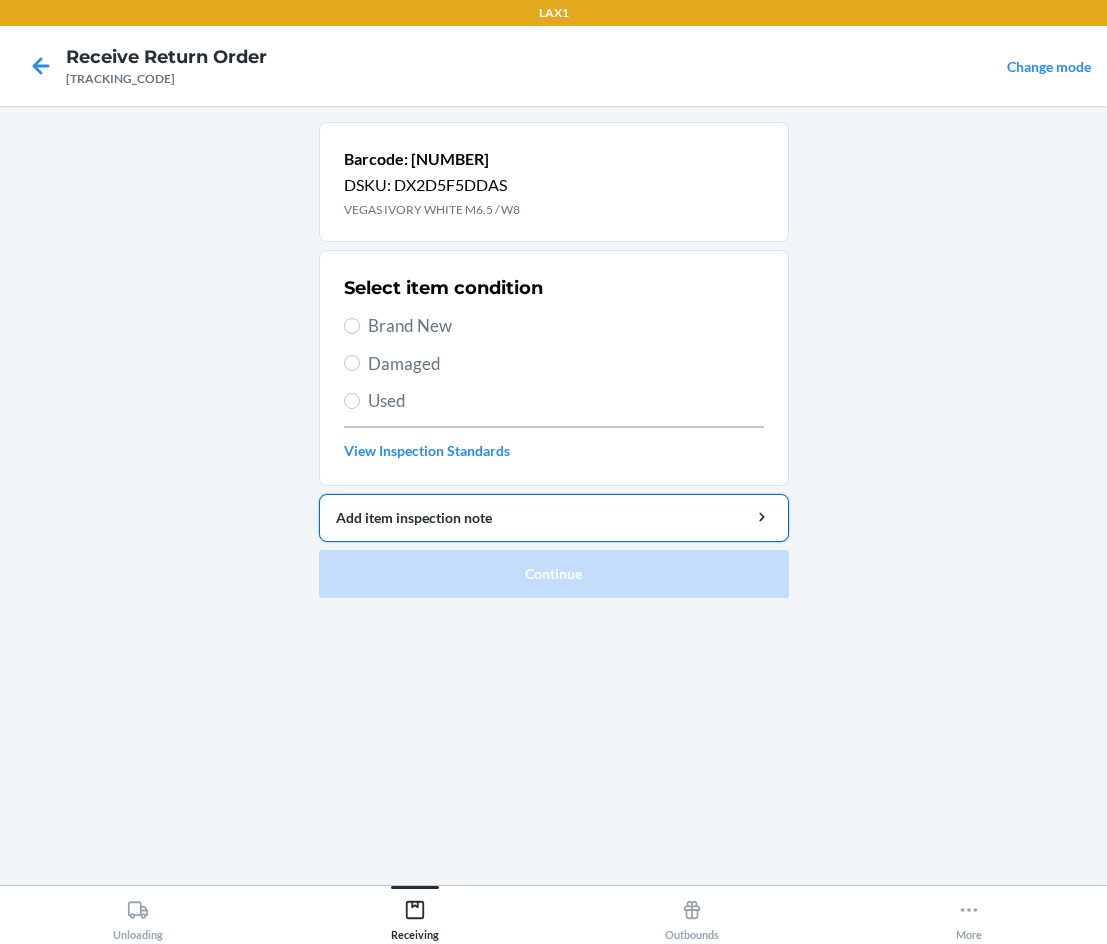 click on "Barcode: [BARCODE] DSKU: DX2D5F5DDAS VEGAS IVORY WHITE M6.5 / W8 Select item condition Brand New Damaged Used View Inspection Standards Add item inspection note Continue" at bounding box center [554, 360] 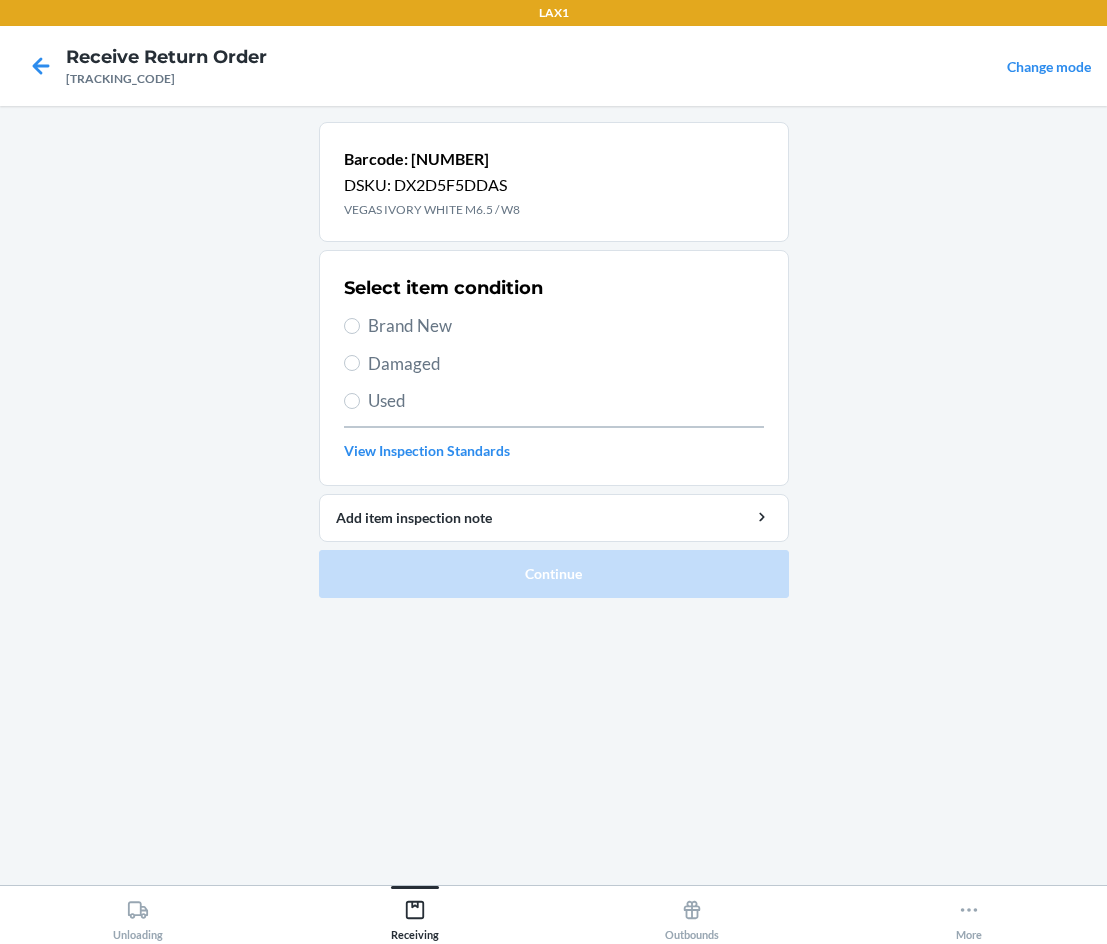 click on "Damaged" at bounding box center (554, 364) 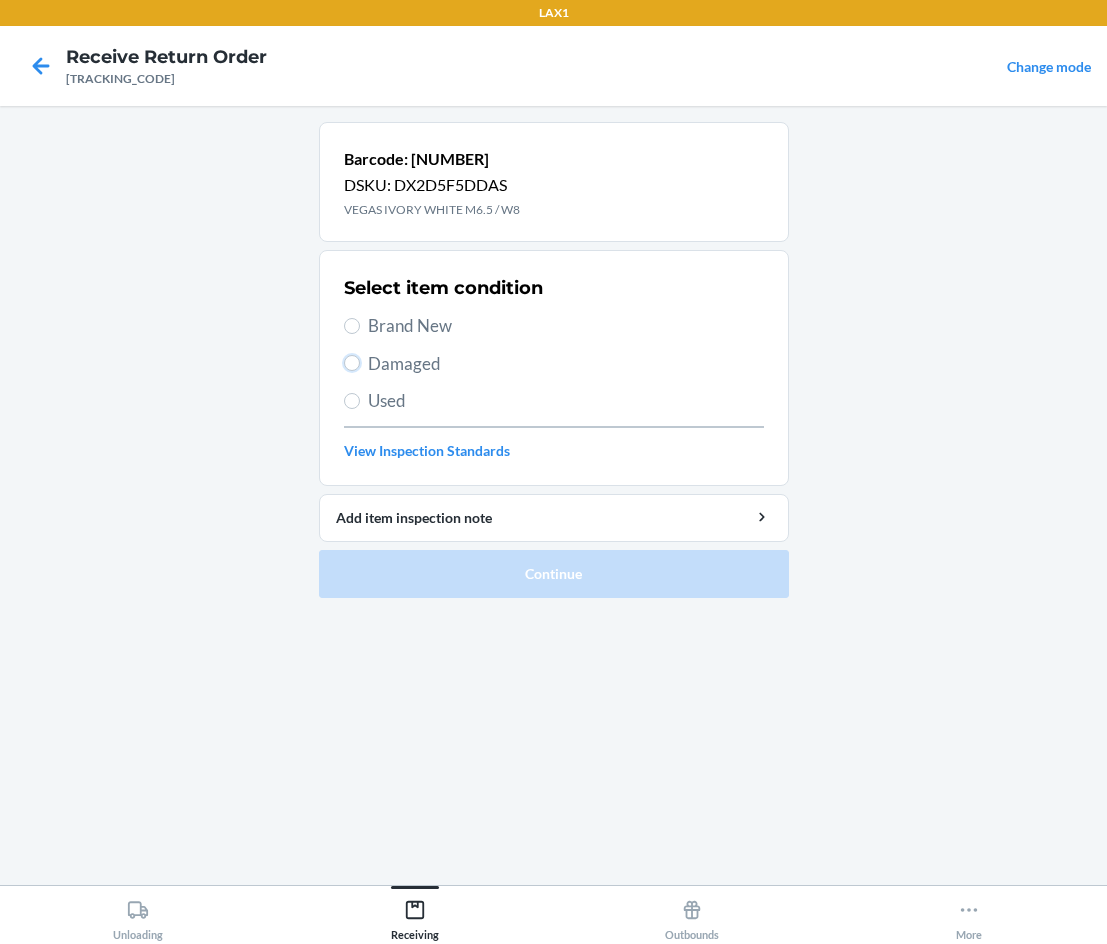 click on "Damaged" at bounding box center (352, 363) 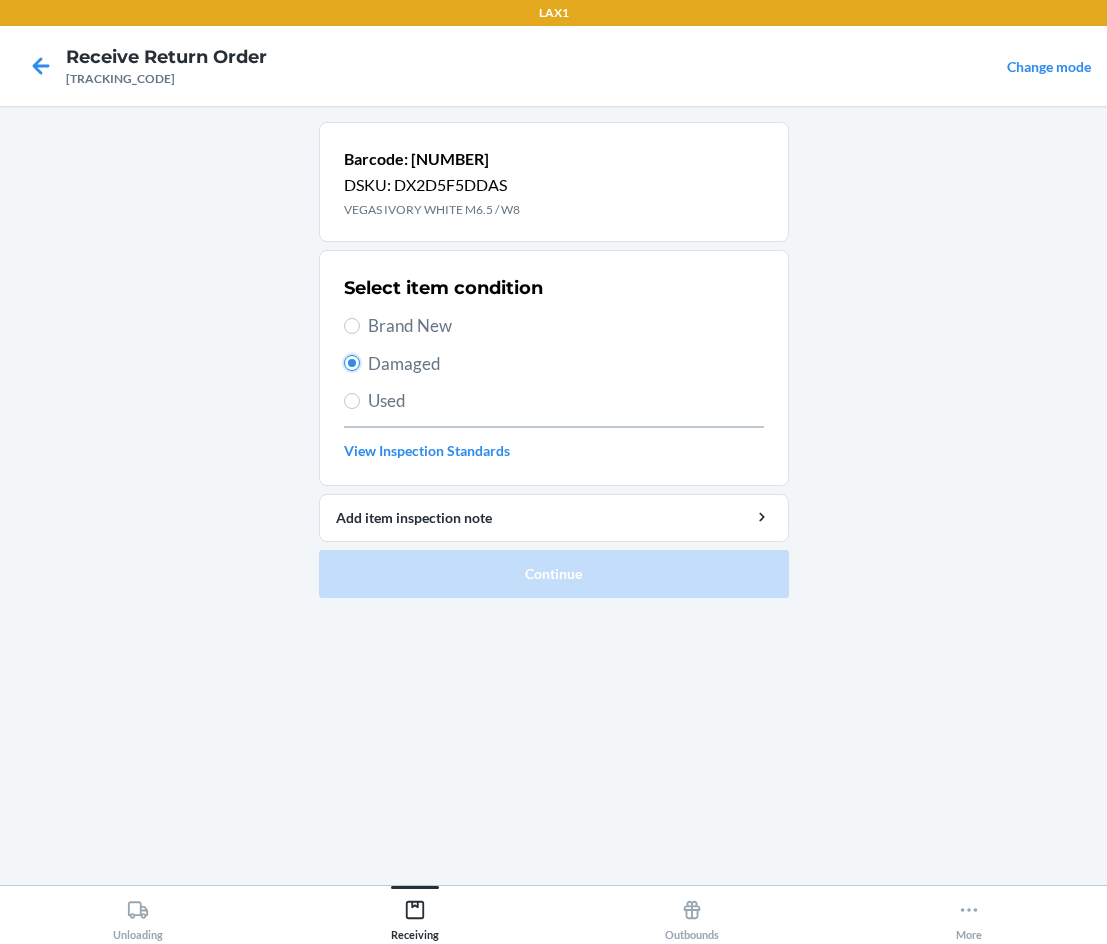 radio on "true" 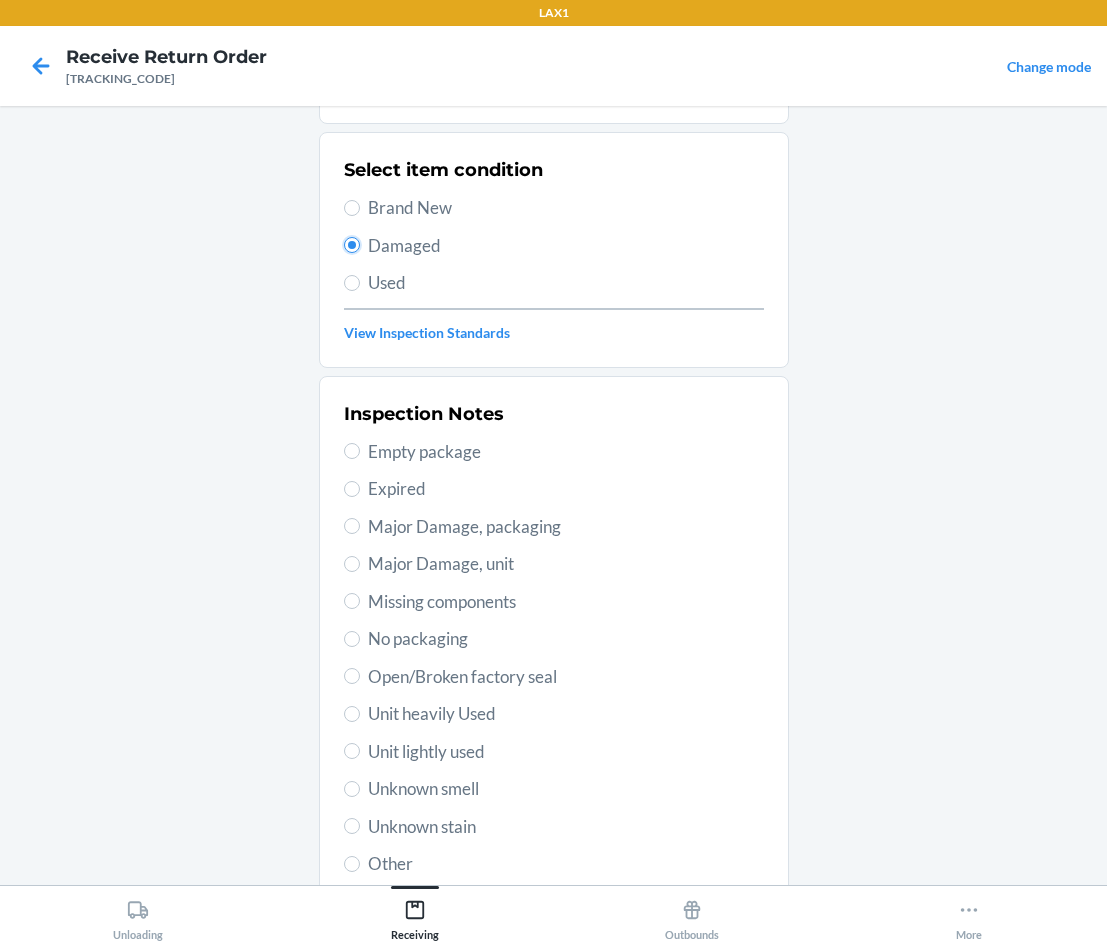 scroll, scrollTop: 263, scrollLeft: 0, axis: vertical 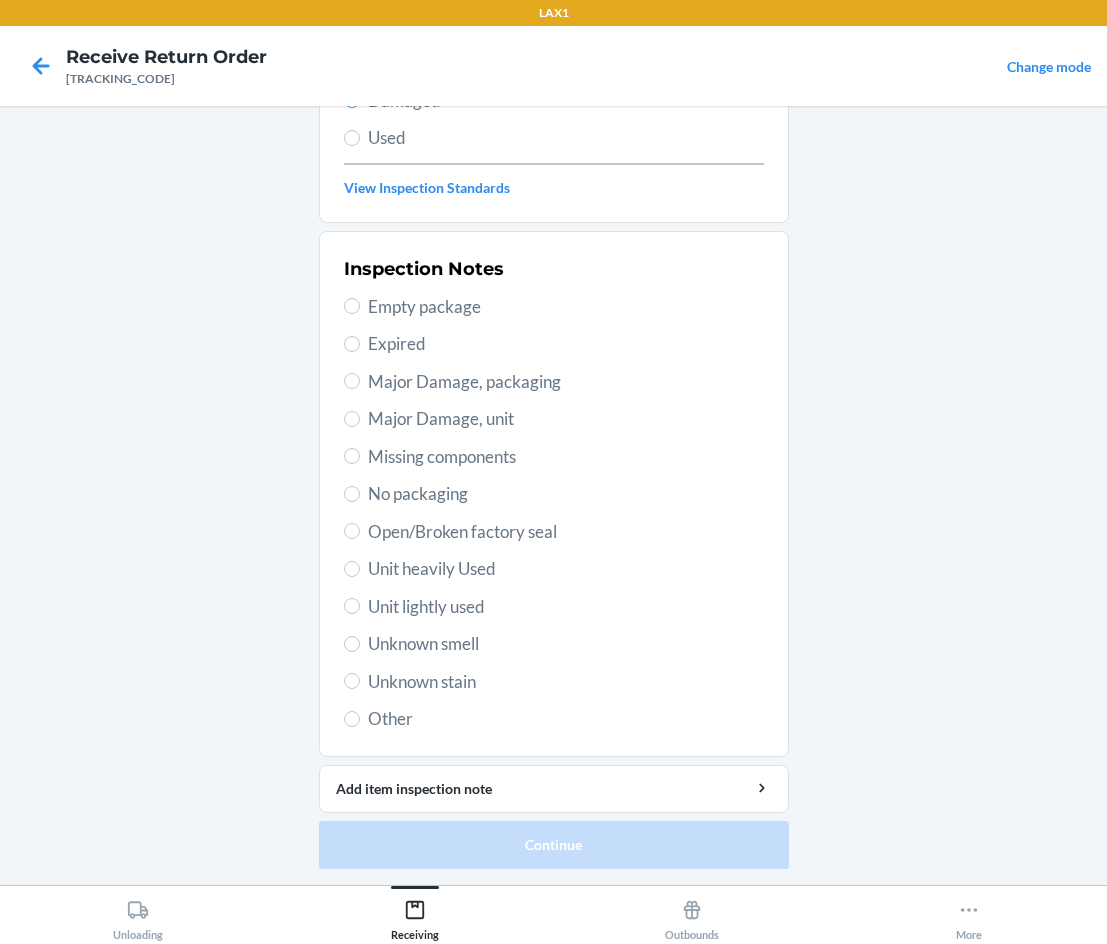 click on "Unknown stain" at bounding box center [566, 682] 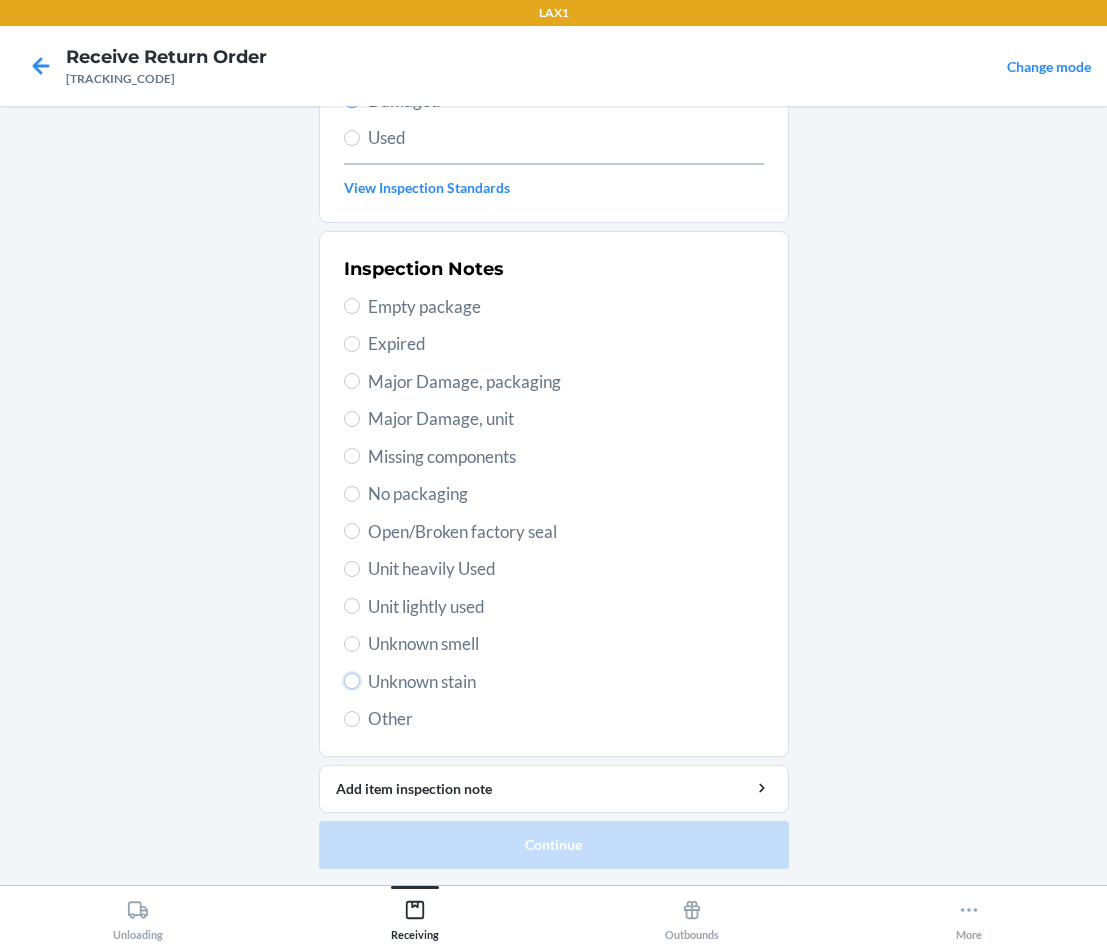 click on "Unknown stain" at bounding box center (352, 681) 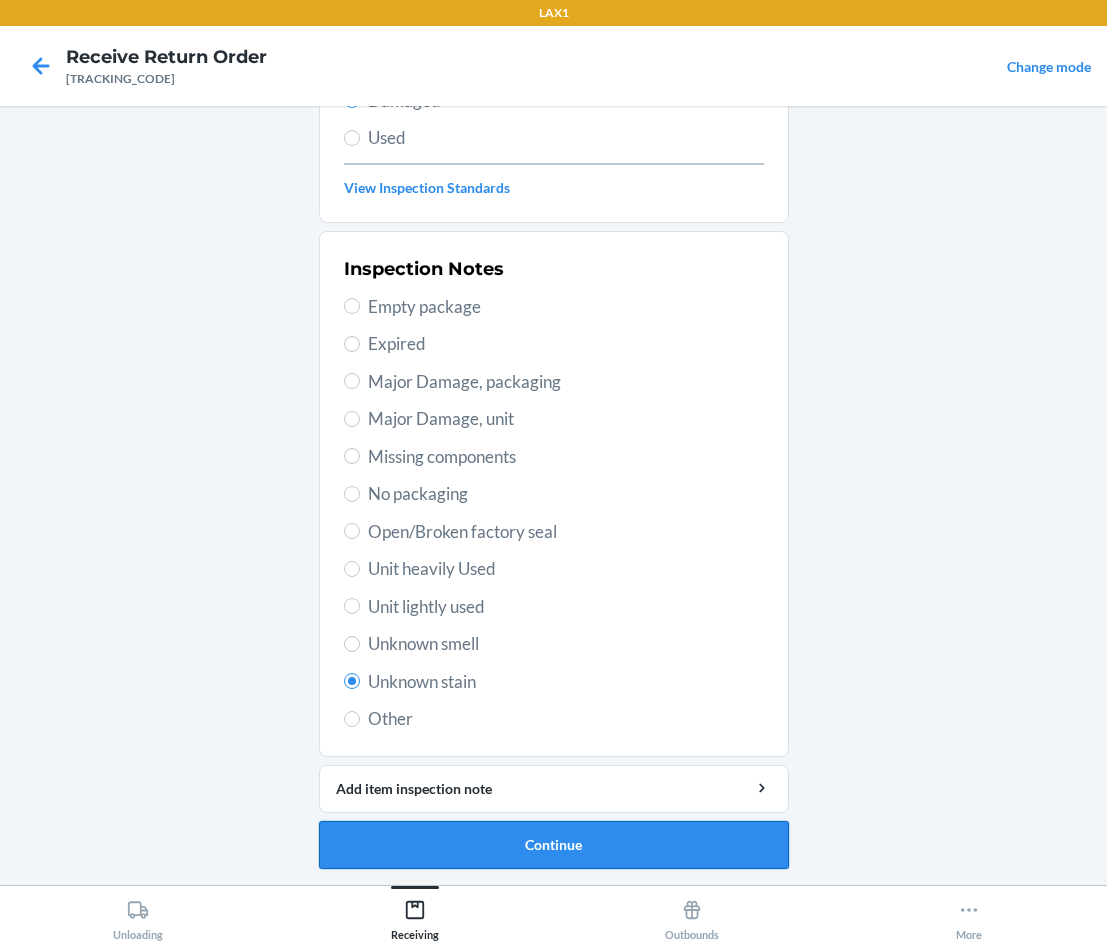 drag, startPoint x: 541, startPoint y: 835, endPoint x: 551, endPoint y: 841, distance: 11.661903 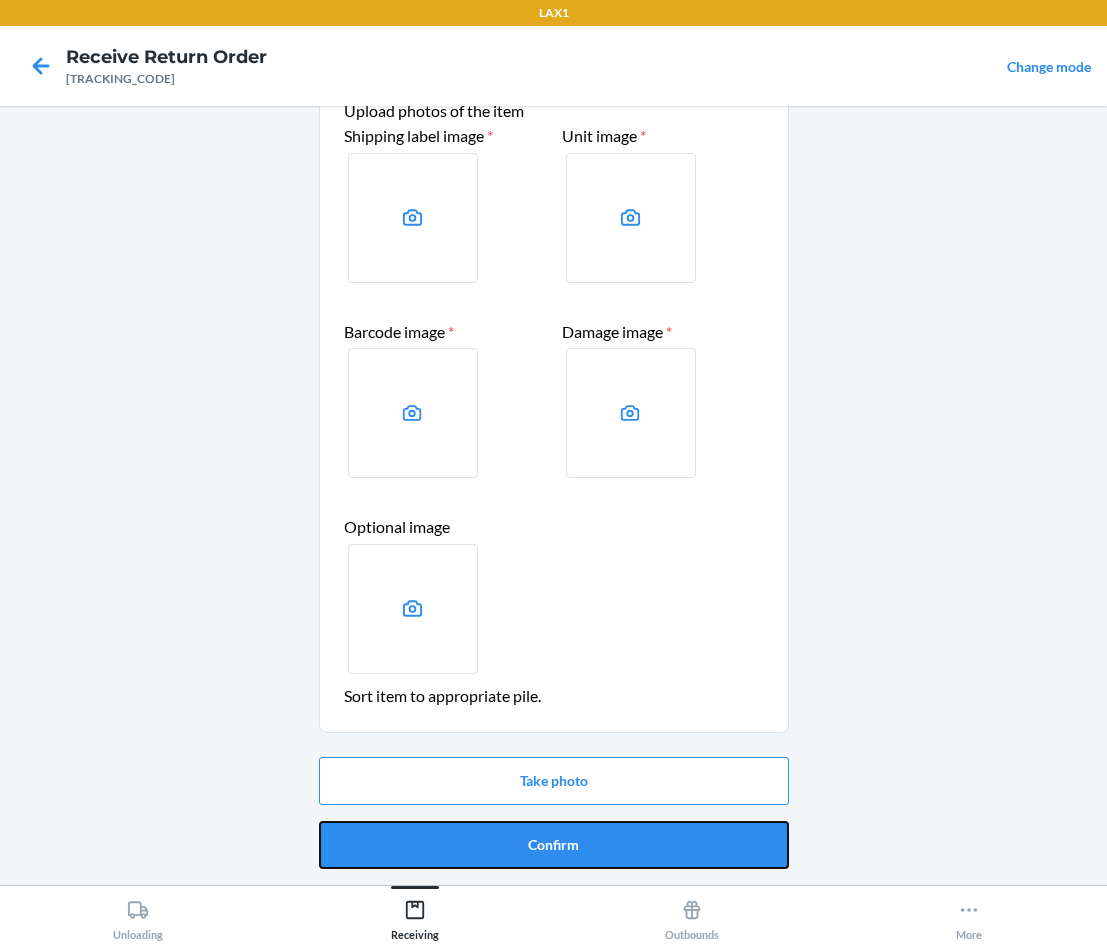 click on "Confirm" at bounding box center (554, 845) 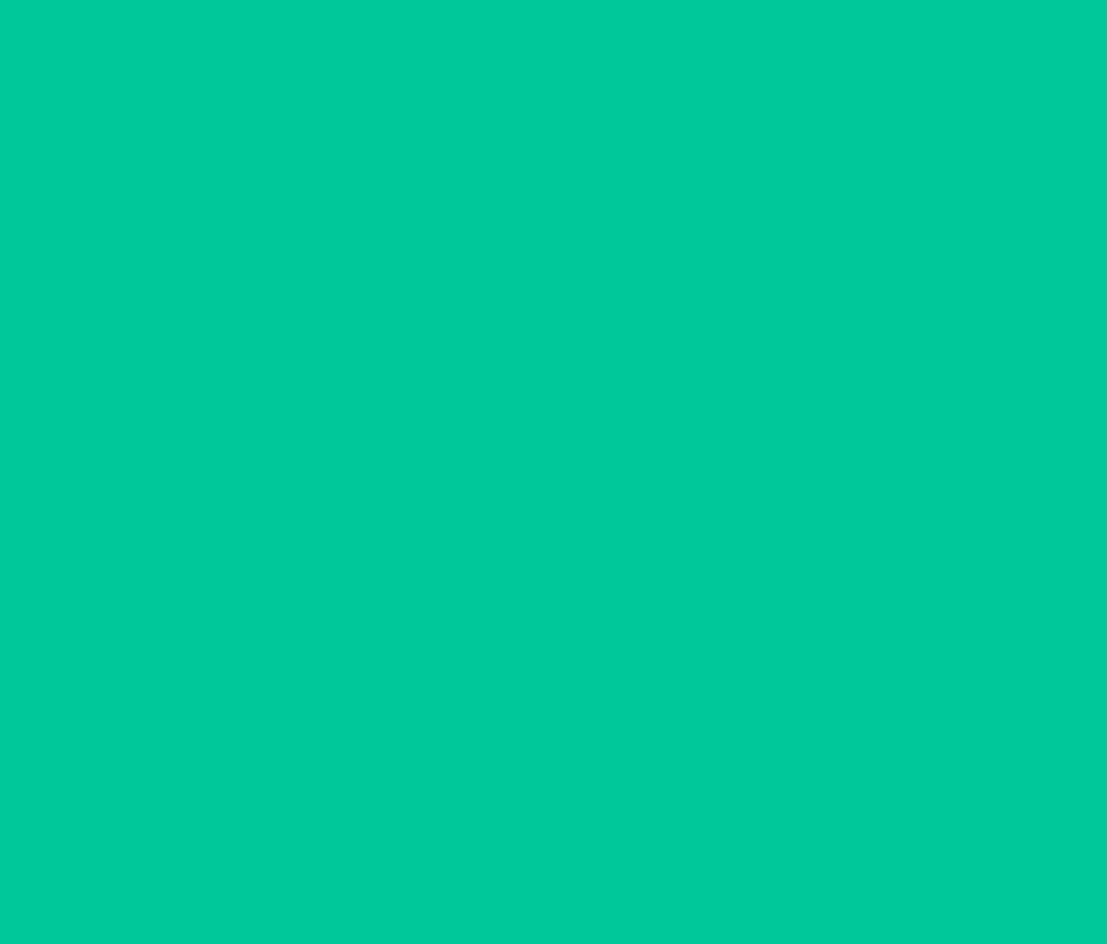 scroll, scrollTop: 0, scrollLeft: 0, axis: both 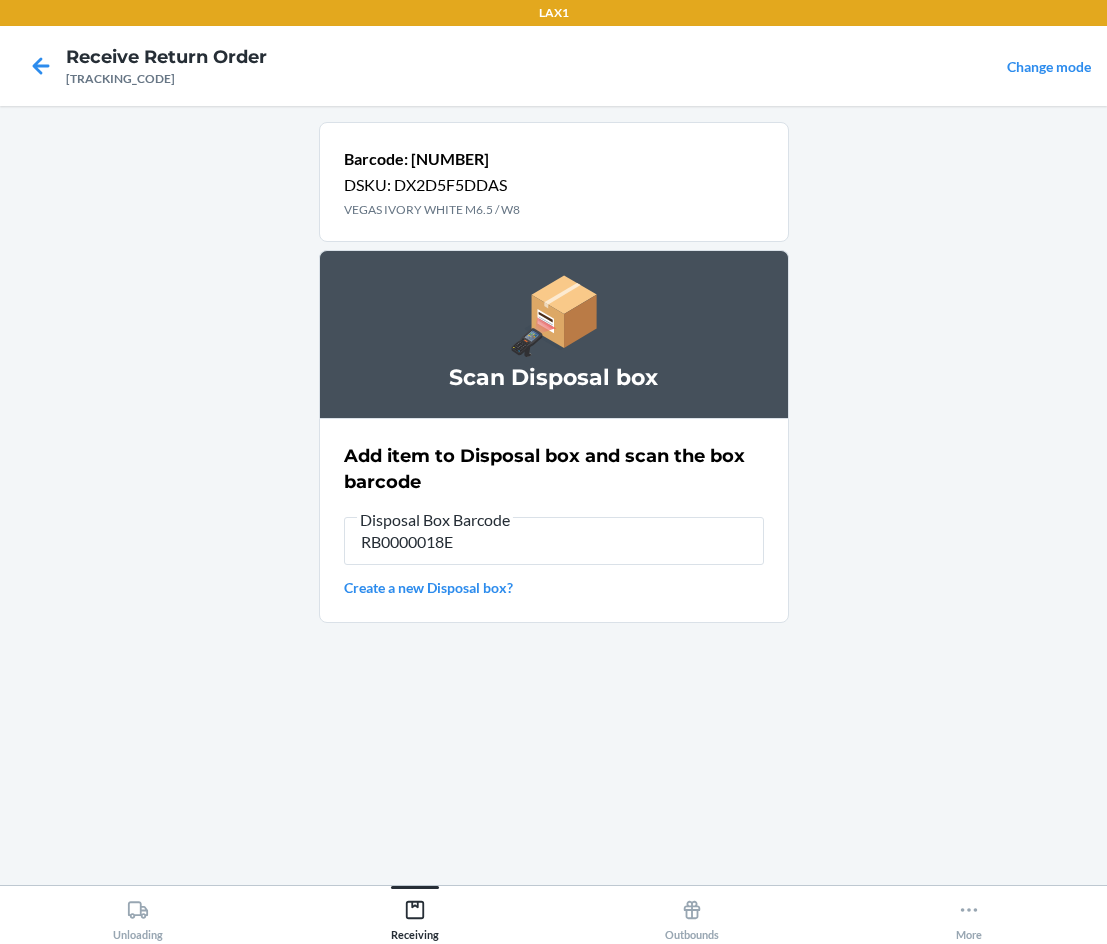 type on "[PRODUCT_CODE]" 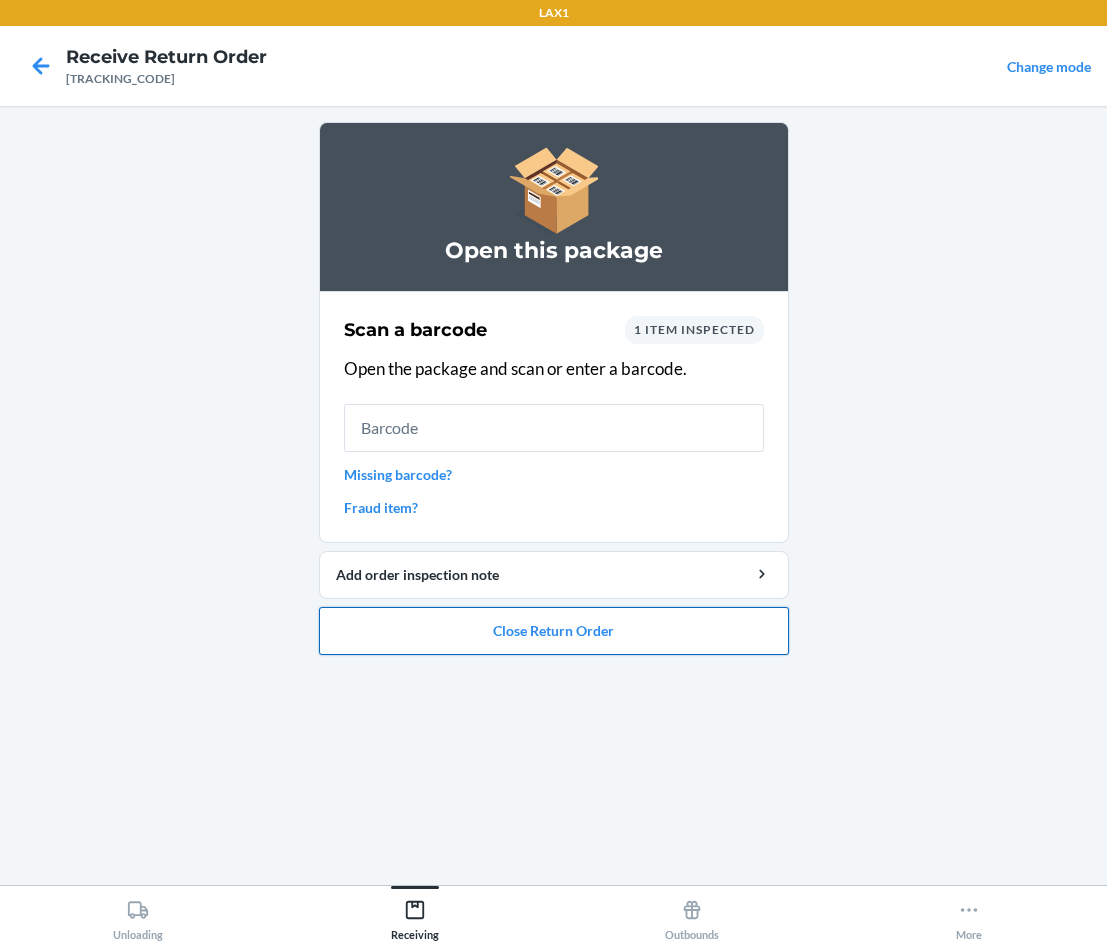 click on "Close Return Order" at bounding box center (554, 631) 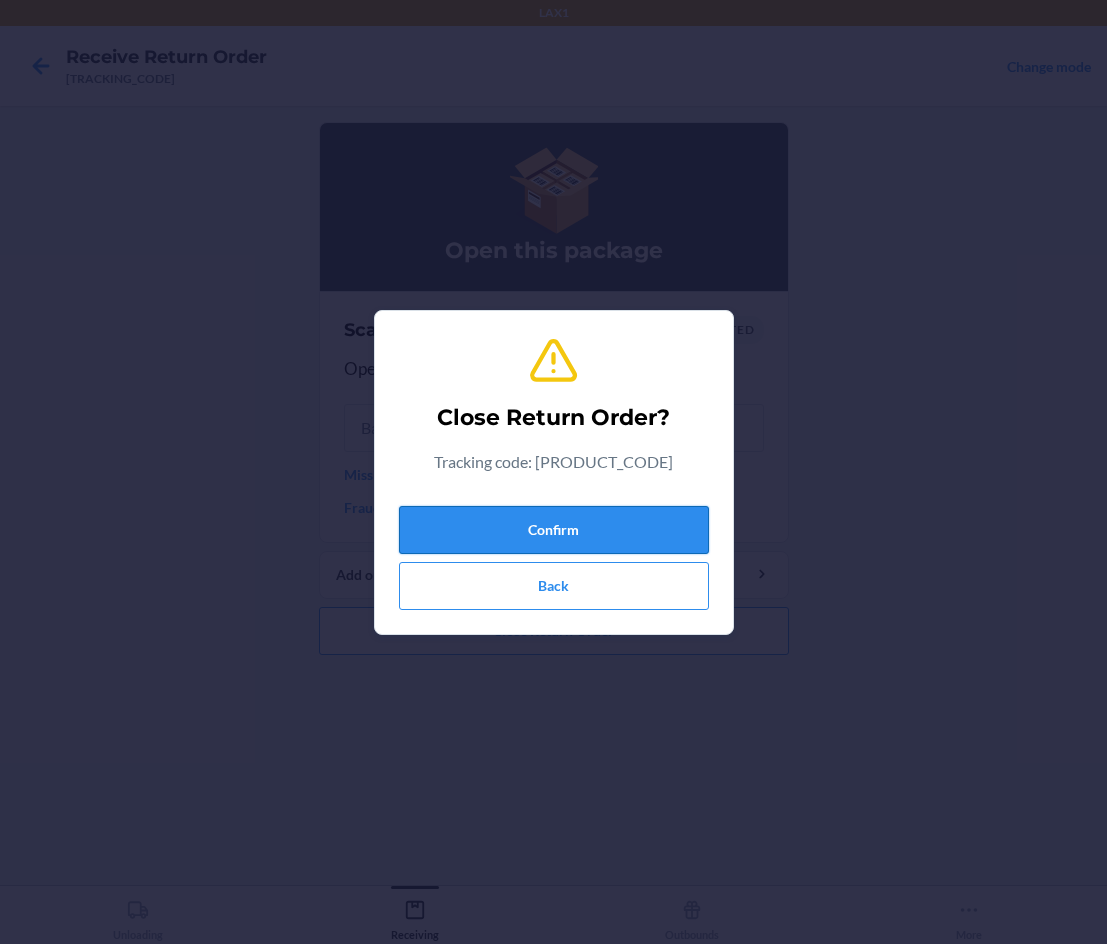 click on "Confirm" at bounding box center (554, 530) 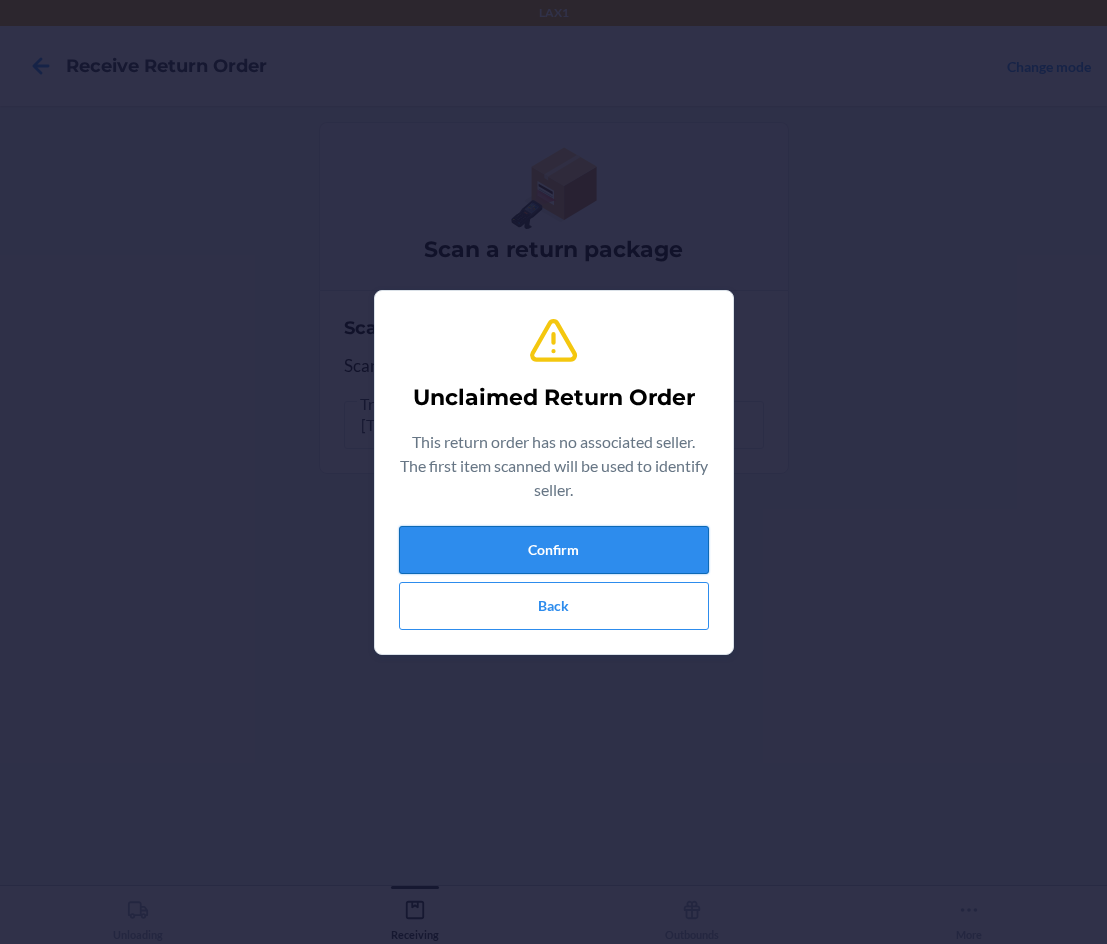 click on "Confirm" at bounding box center [554, 550] 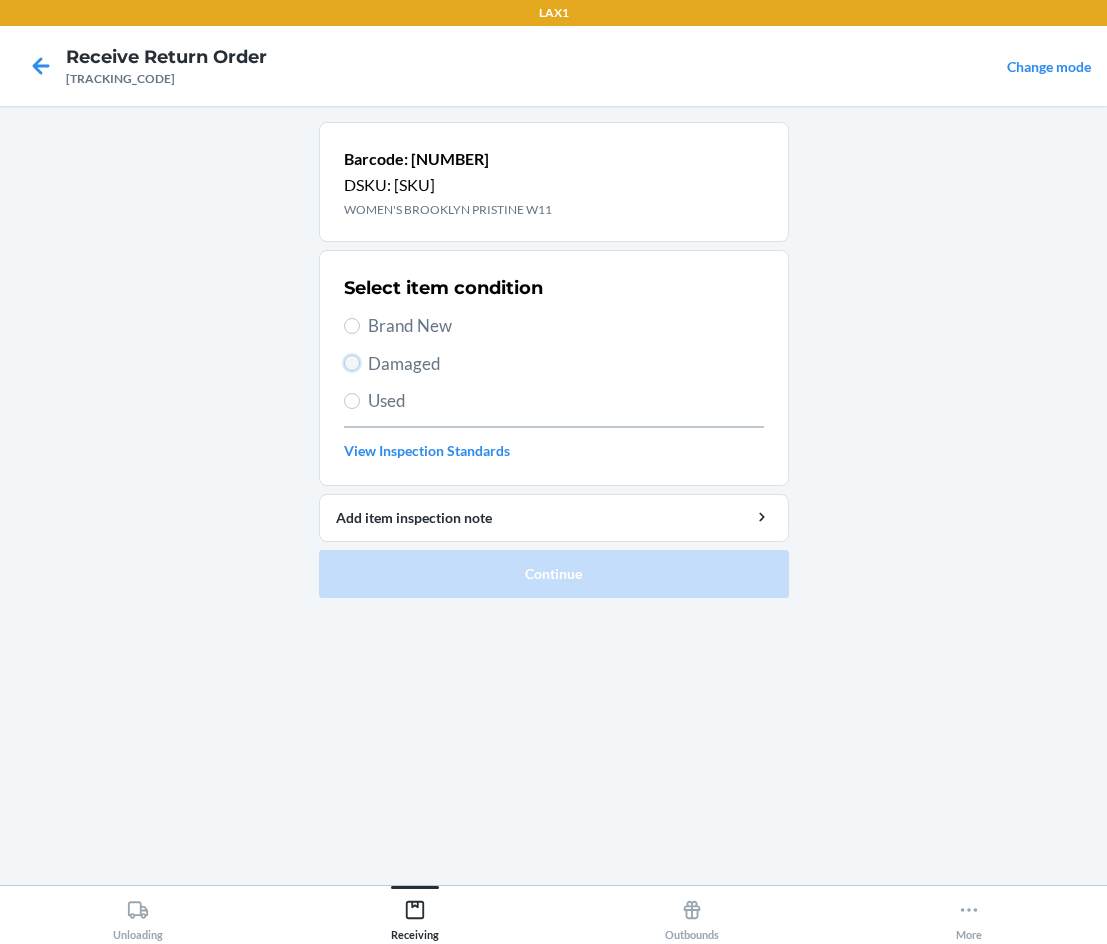 click on "Damaged" at bounding box center (352, 363) 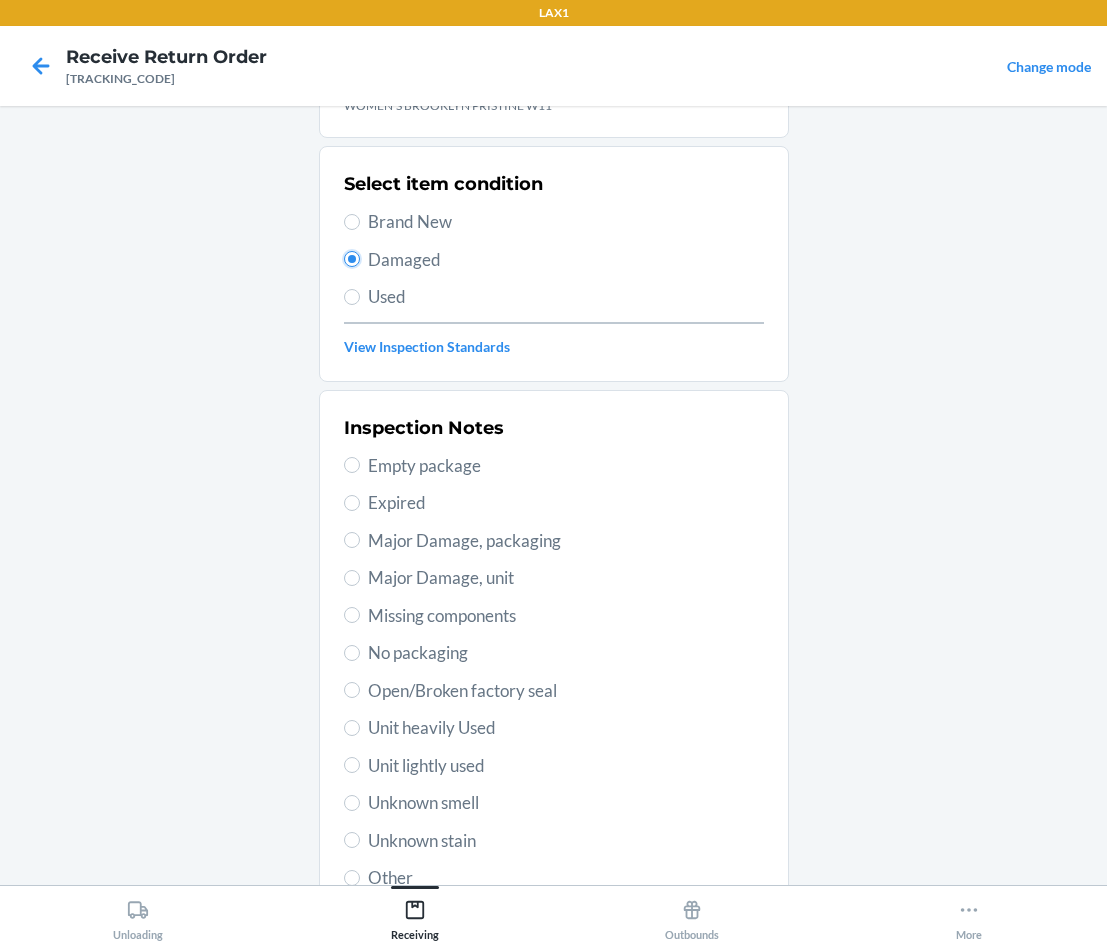 scroll, scrollTop: 263, scrollLeft: 0, axis: vertical 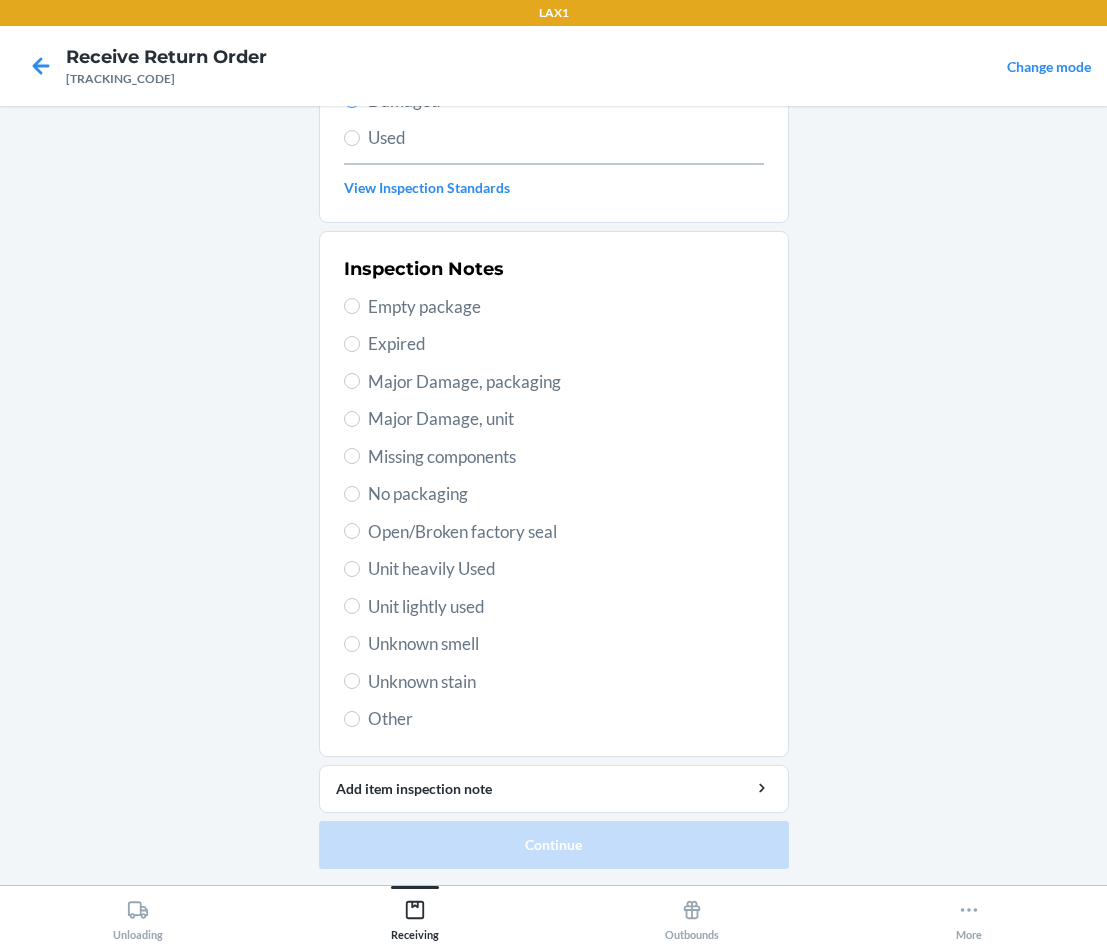 click on "Unknown stain" at bounding box center [566, 682] 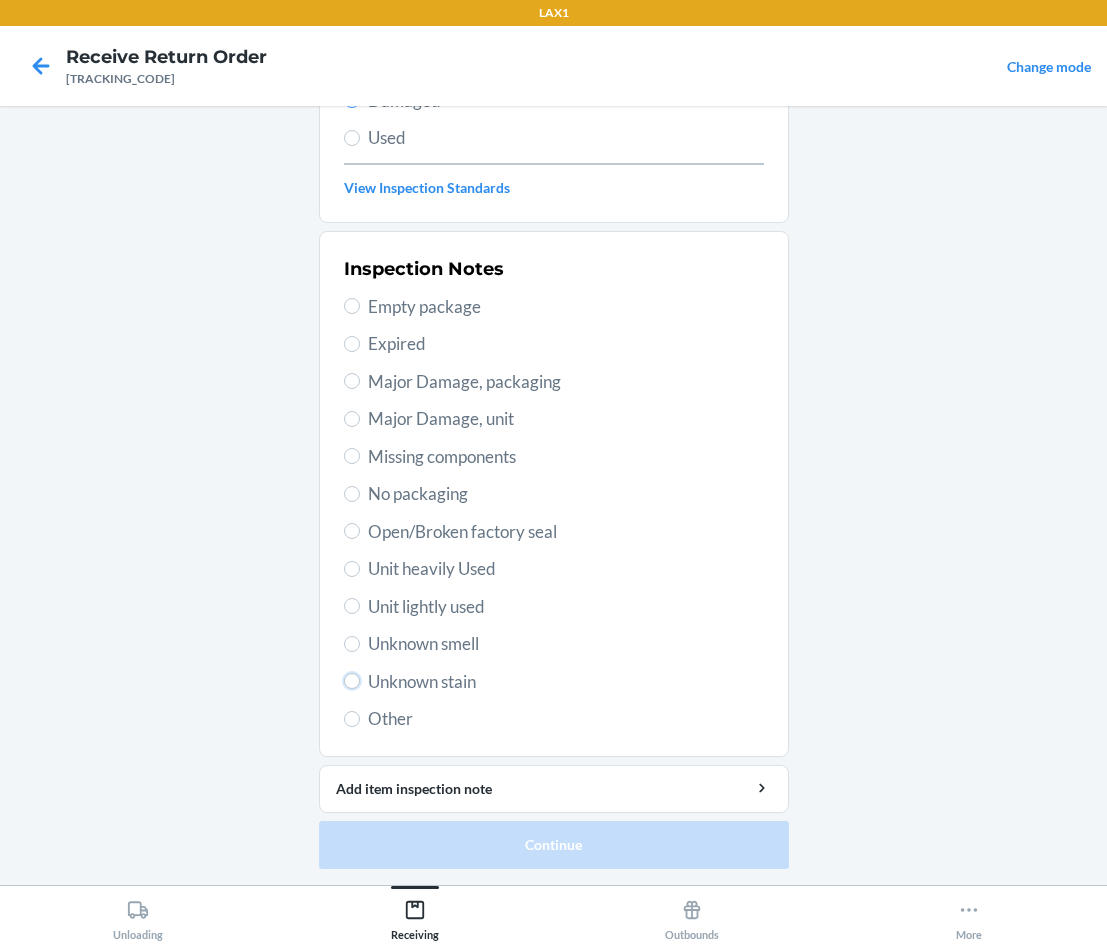 click on "Unknown stain" at bounding box center [352, 681] 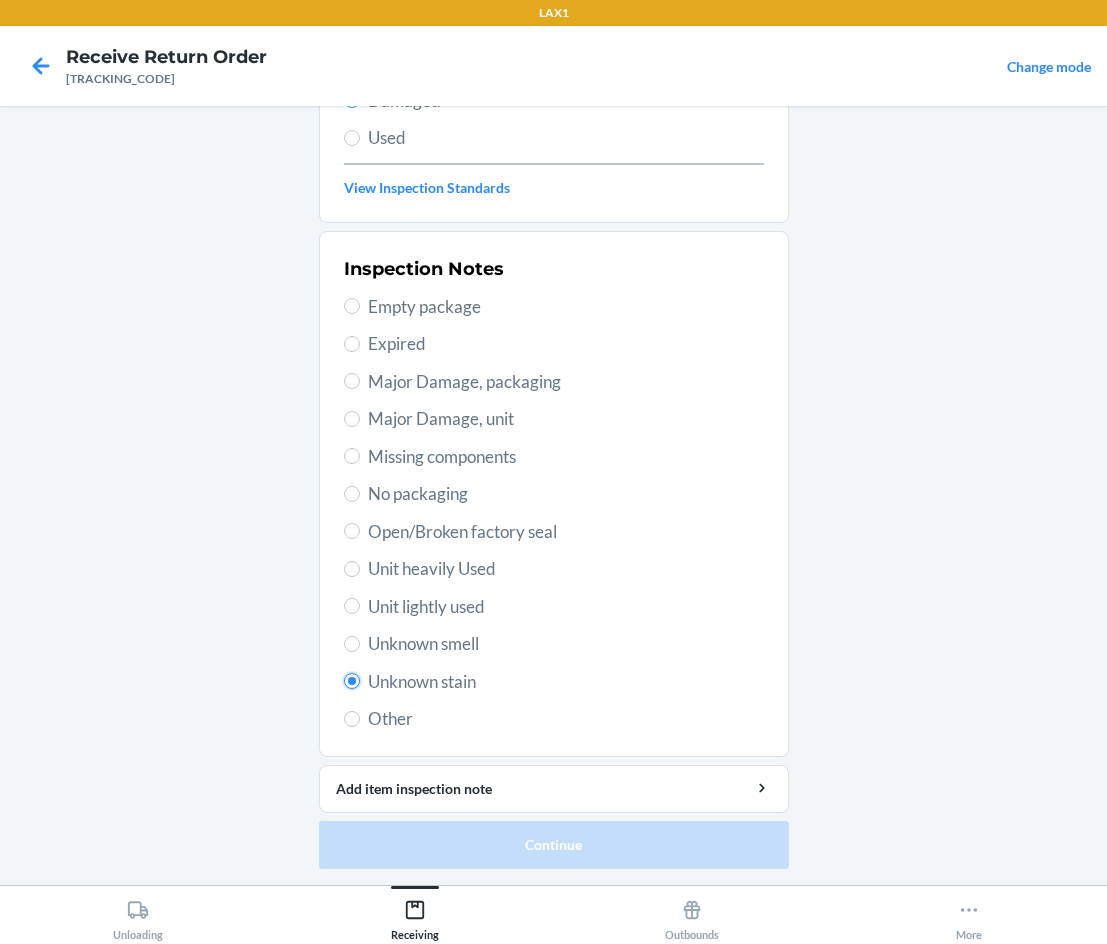 radio on "true" 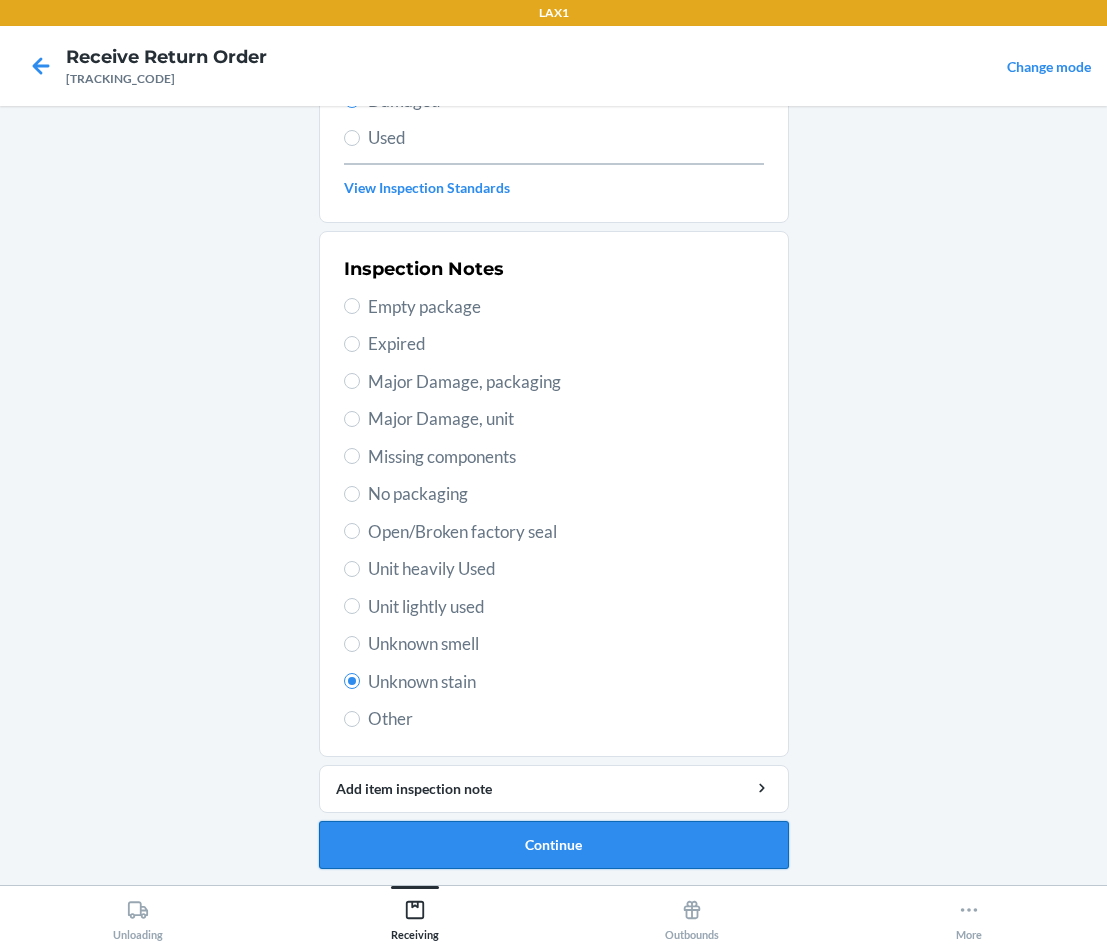 click on "Continue" at bounding box center [554, 845] 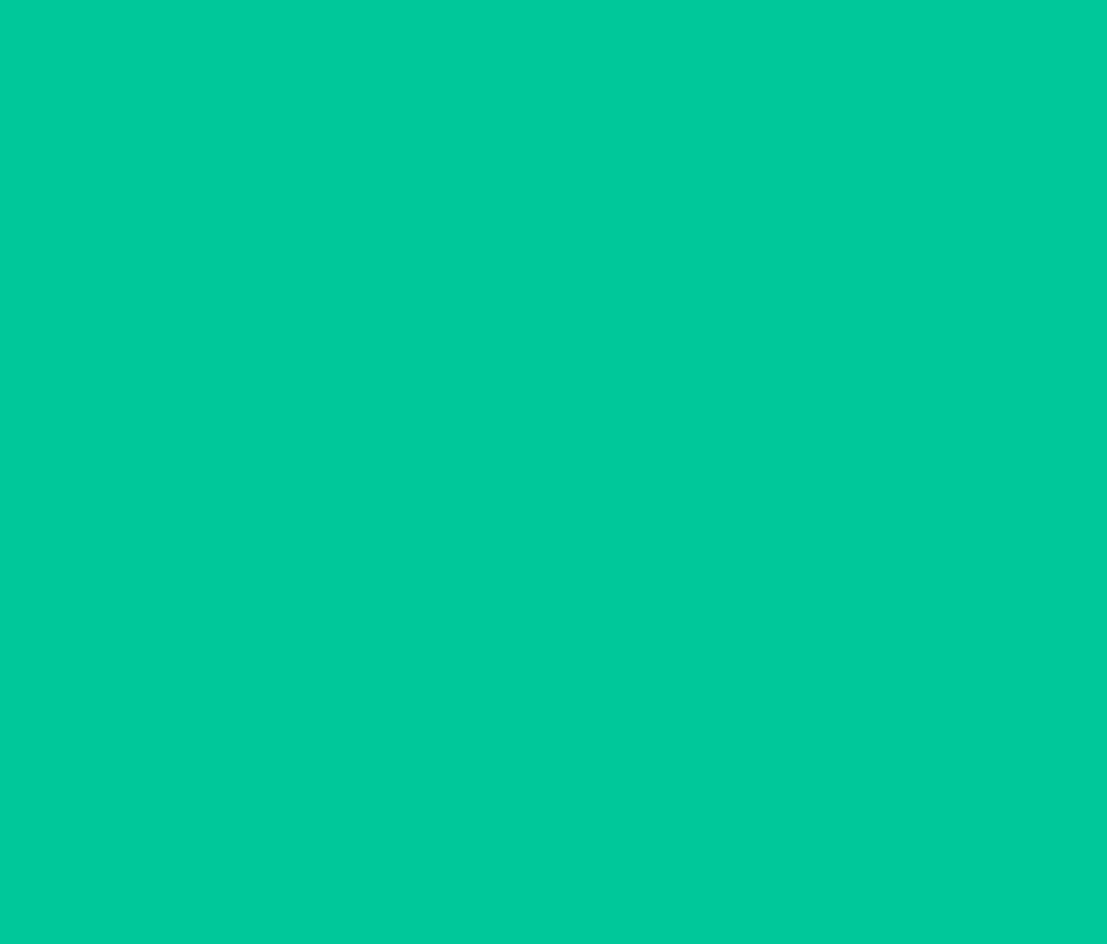scroll, scrollTop: 86, scrollLeft: 0, axis: vertical 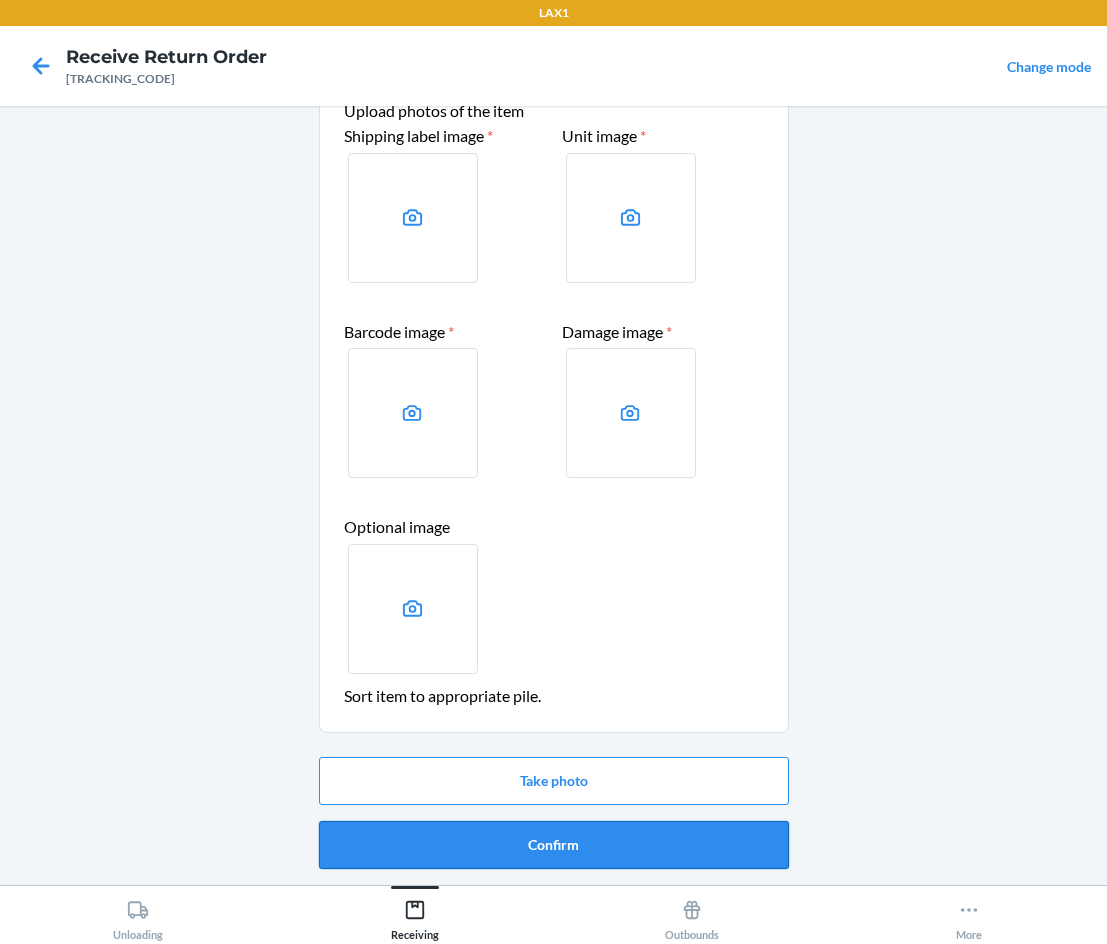 click on "Confirm" at bounding box center [554, 845] 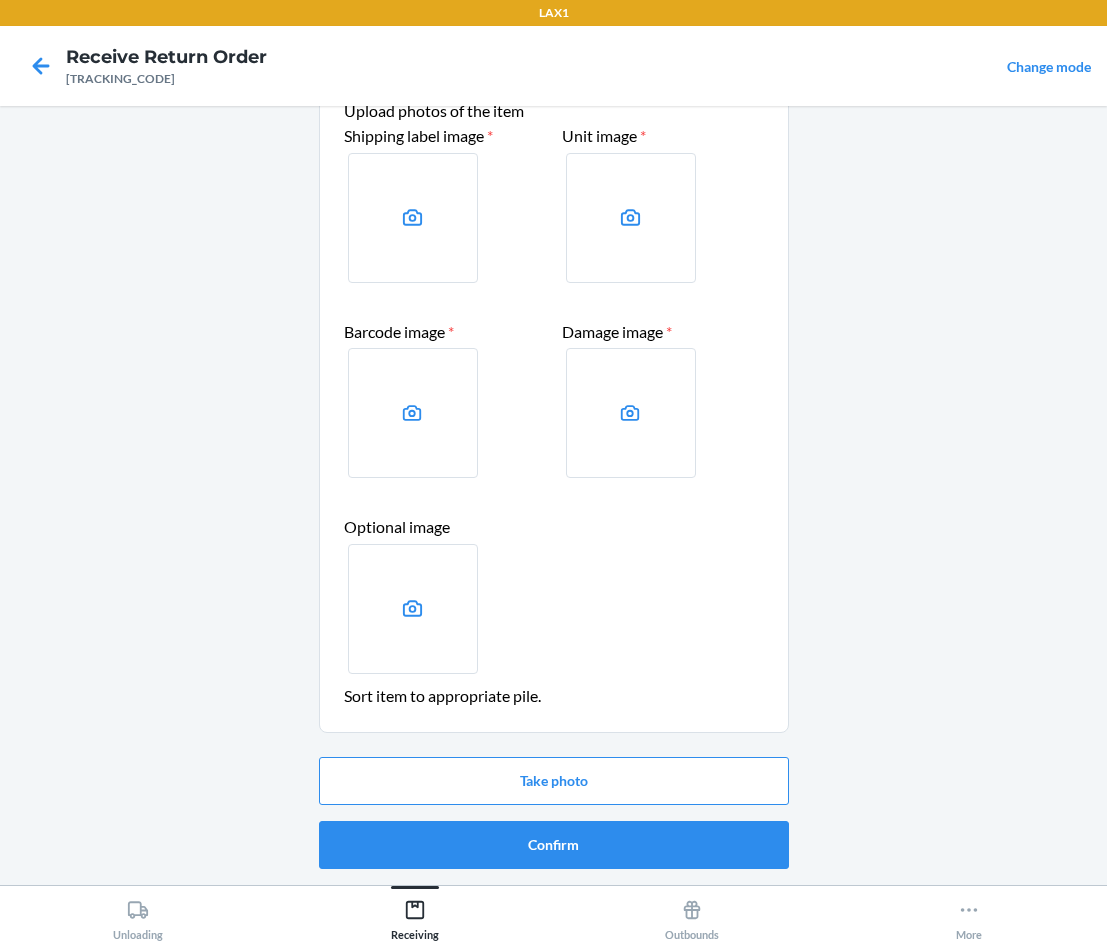 scroll, scrollTop: 0, scrollLeft: 0, axis: both 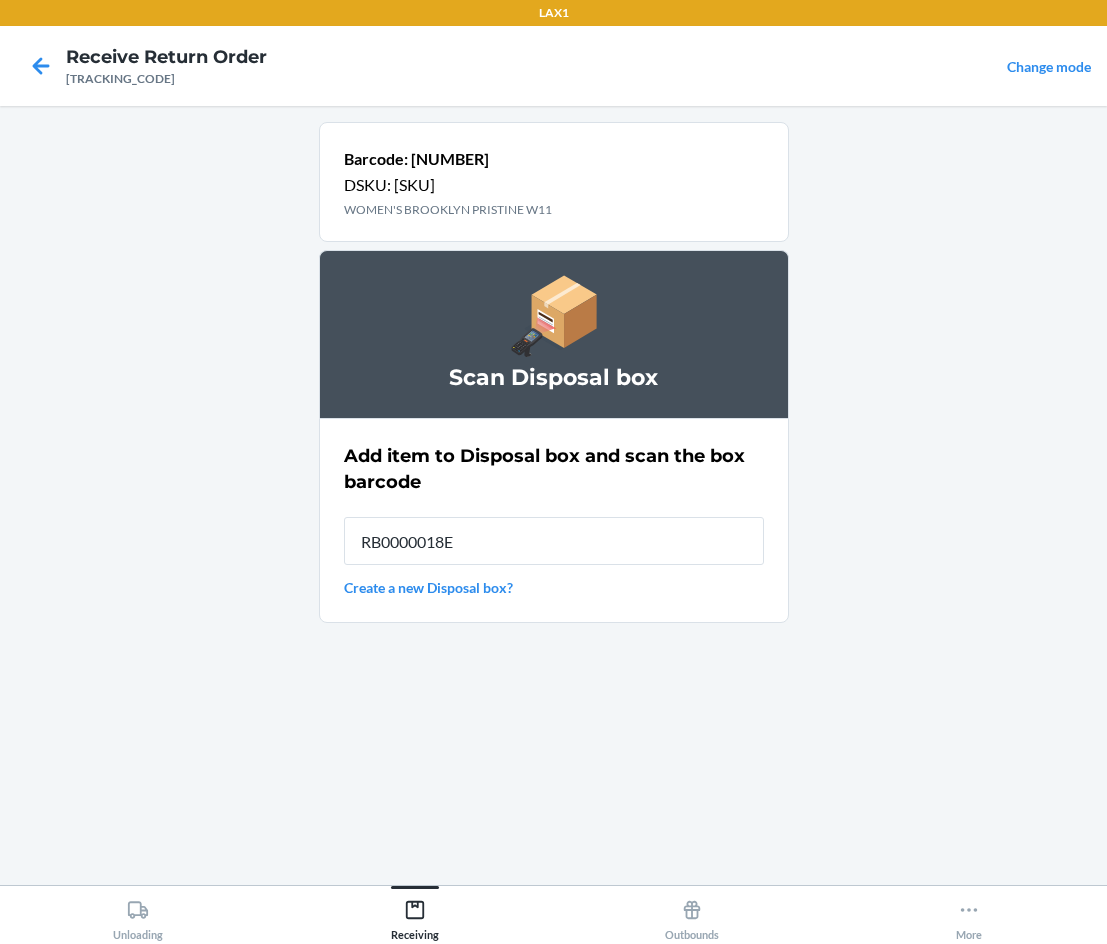 type on "[PRODUCT_CODE]" 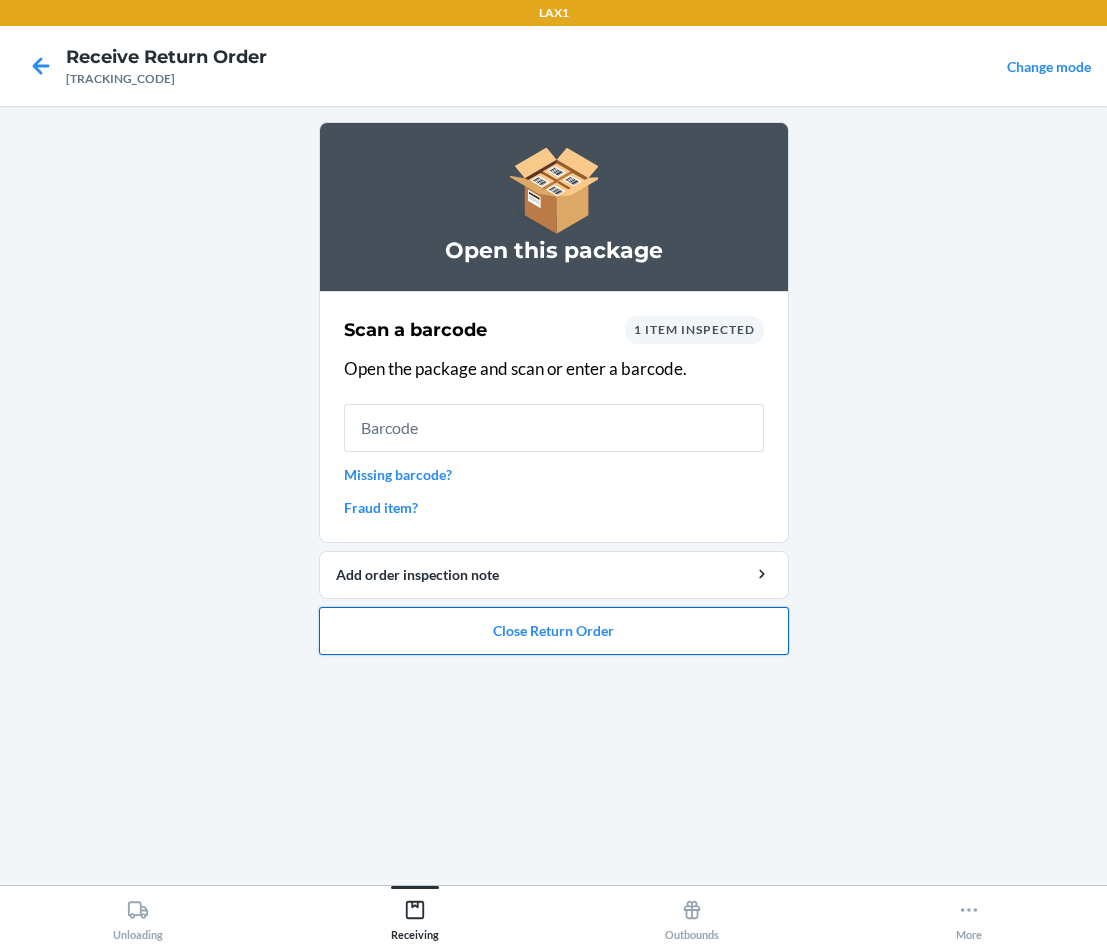 click on "Close Return Order" at bounding box center [554, 631] 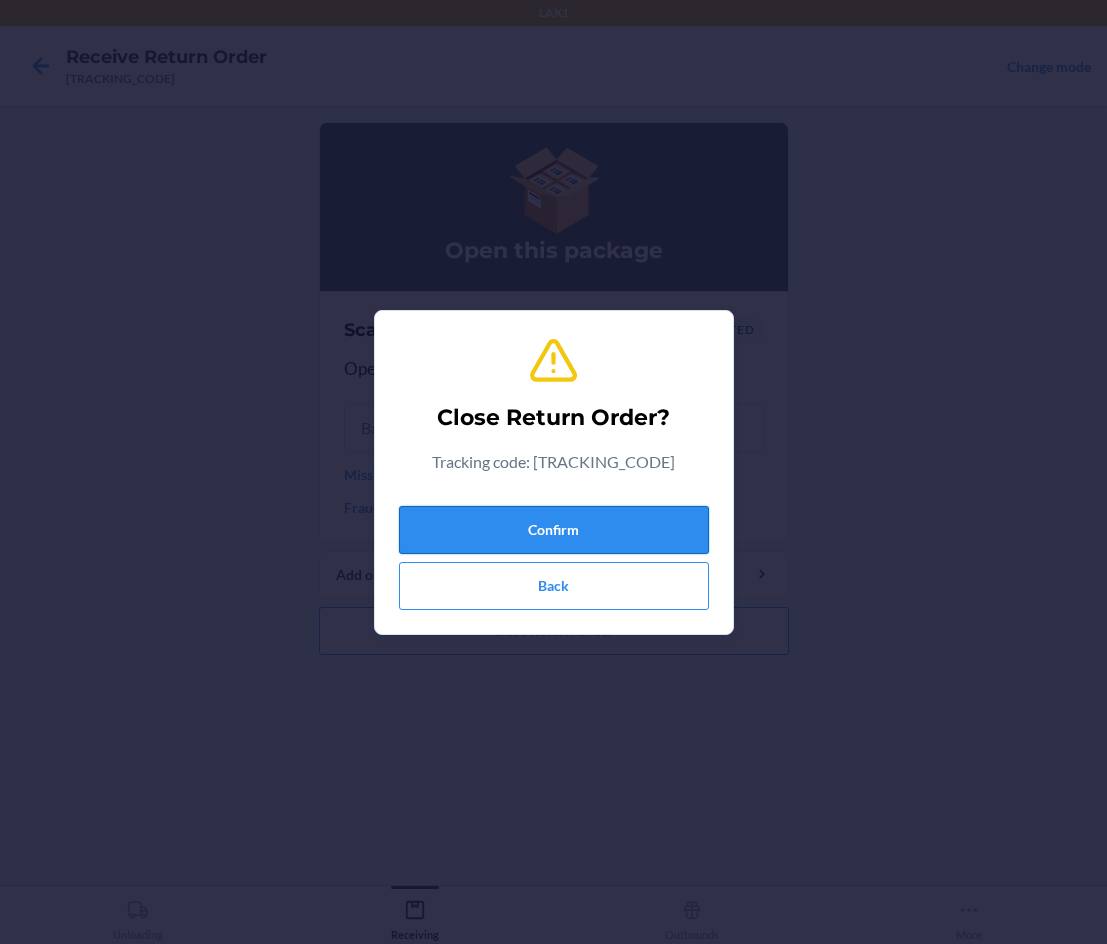click on "Confirm" at bounding box center [554, 530] 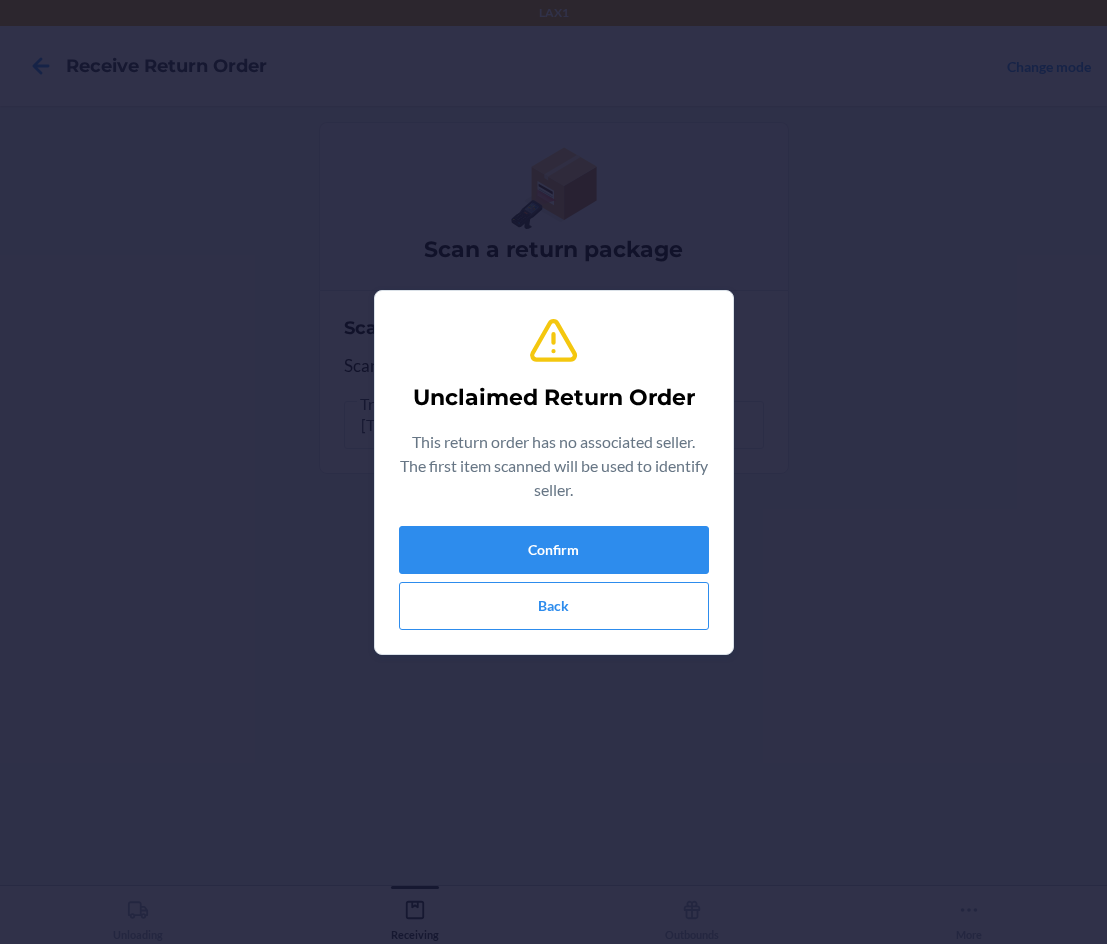 type on "[NUMBER]" 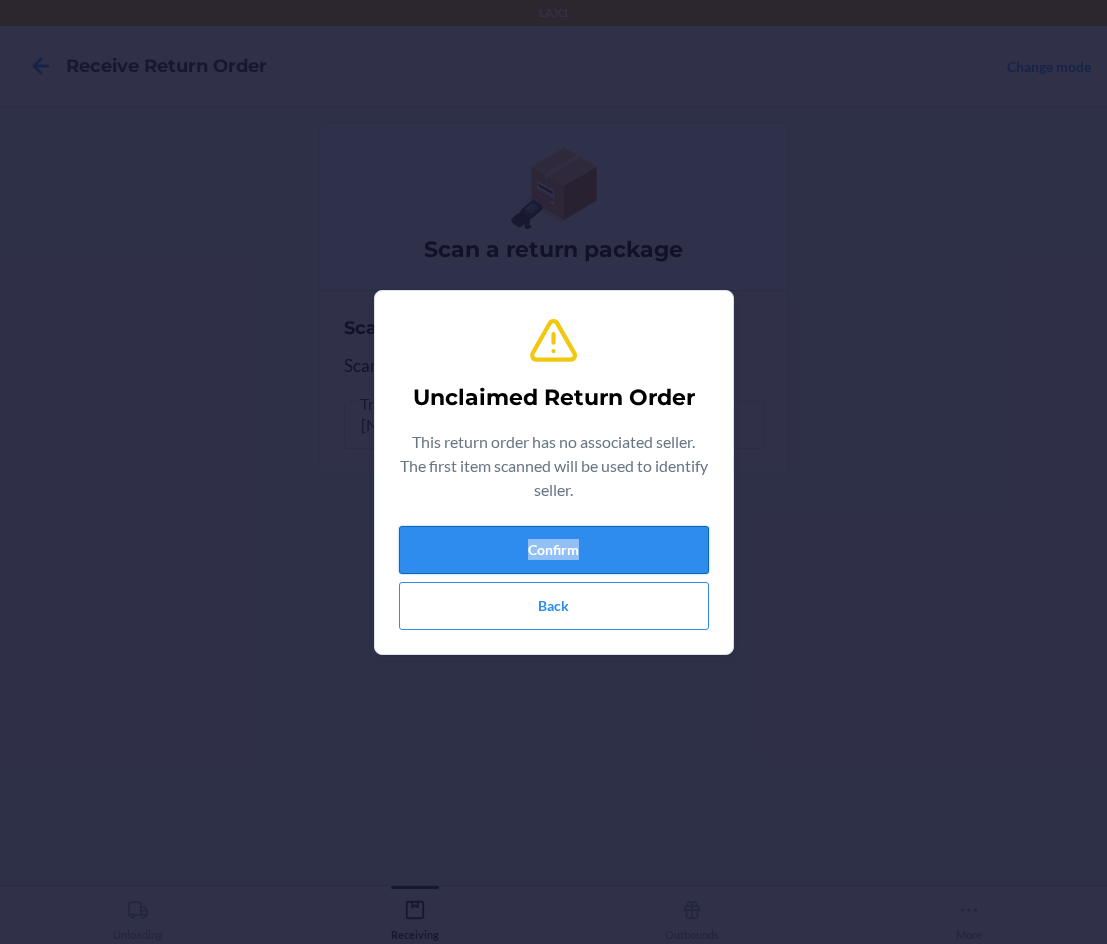drag, startPoint x: 670, startPoint y: 541, endPoint x: 562, endPoint y: 561, distance: 109.83624 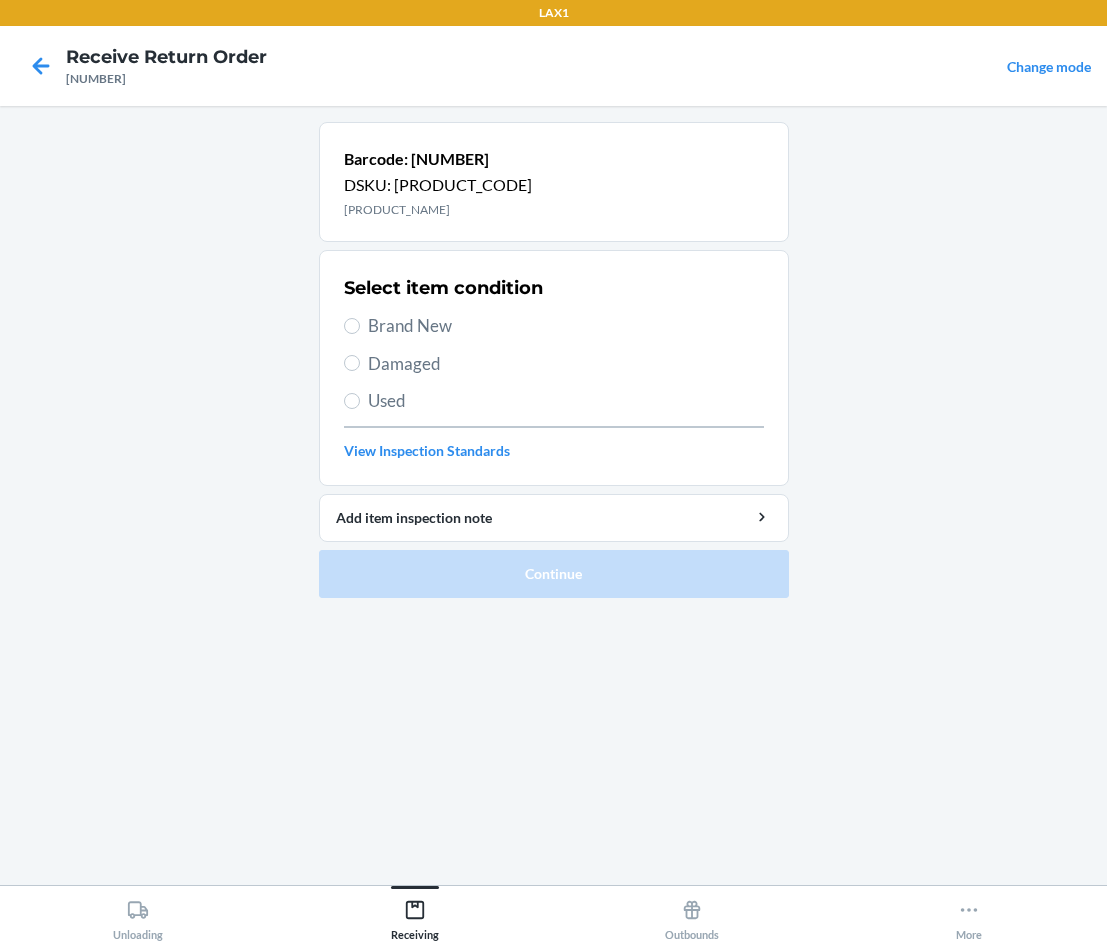 click on "Damaged" at bounding box center [554, 364] 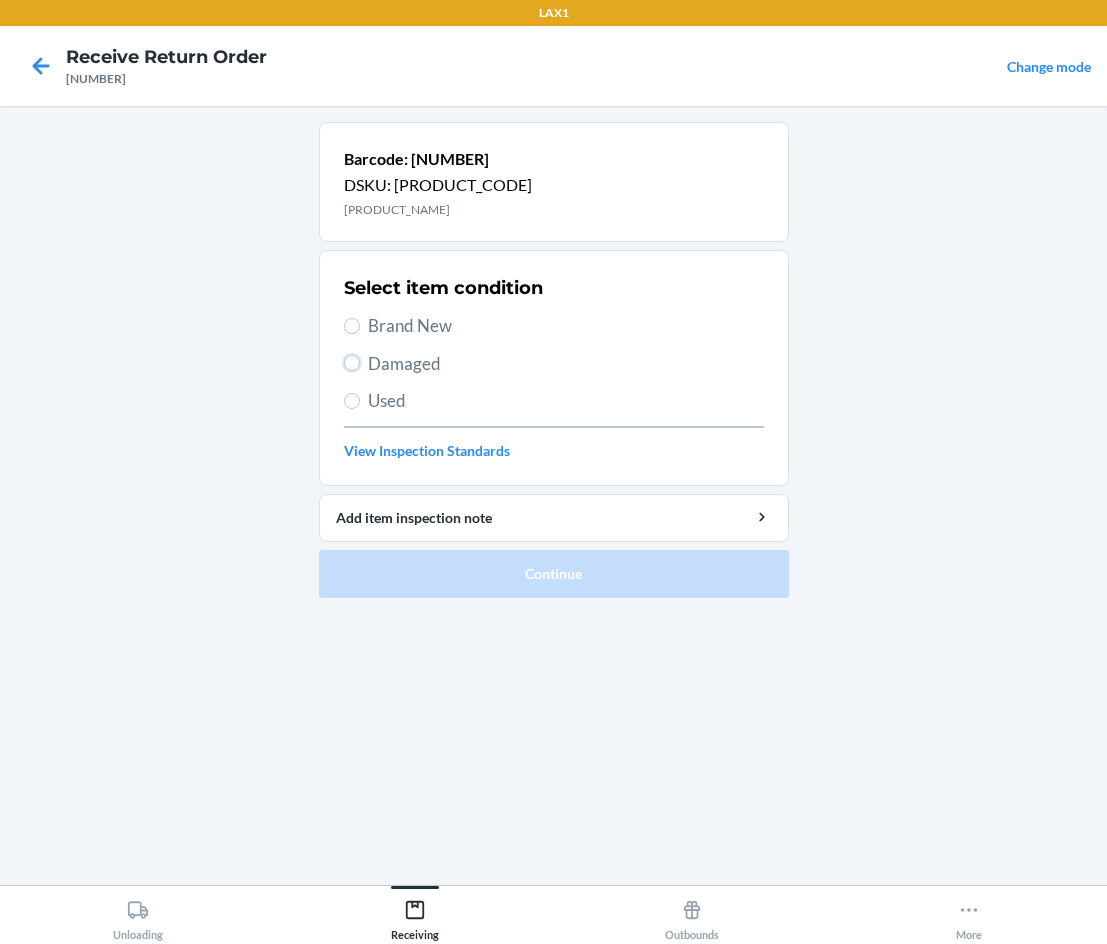 click on "Damaged" at bounding box center [352, 363] 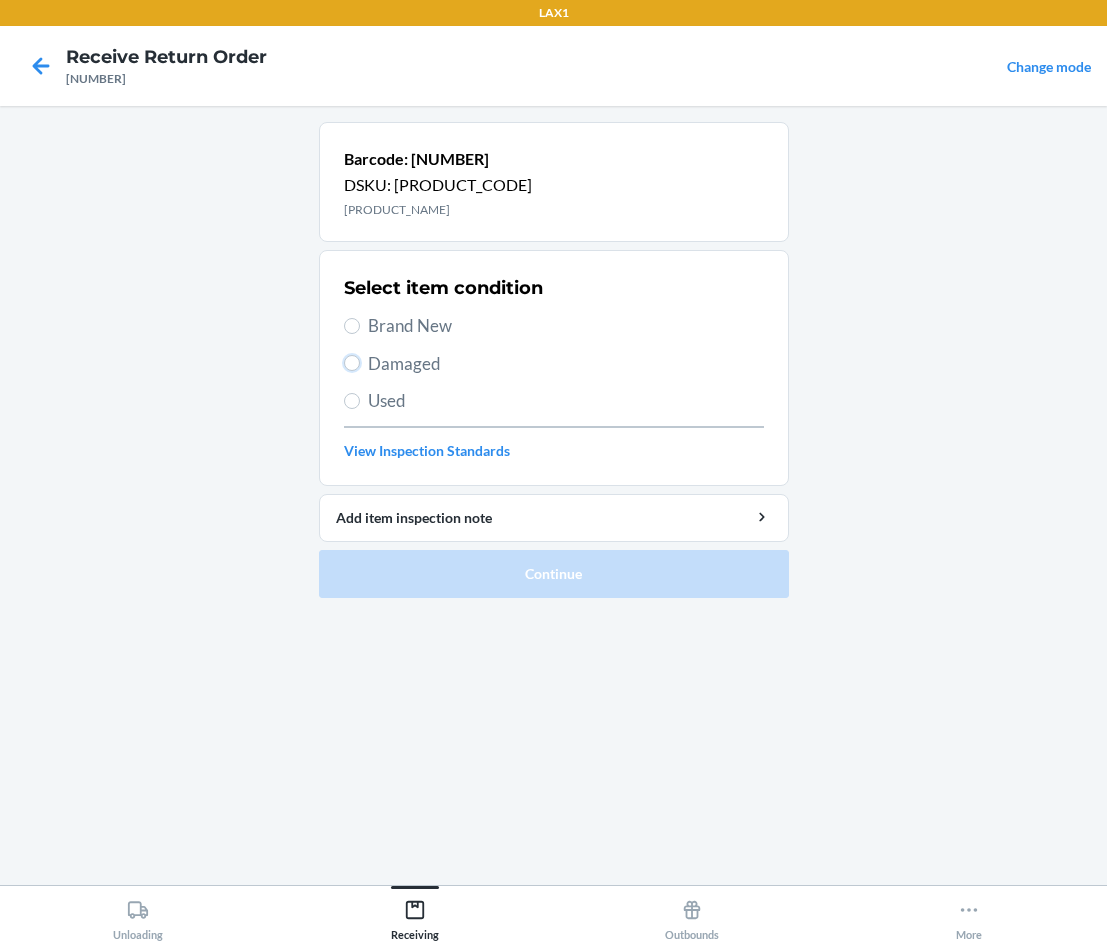 radio on "true" 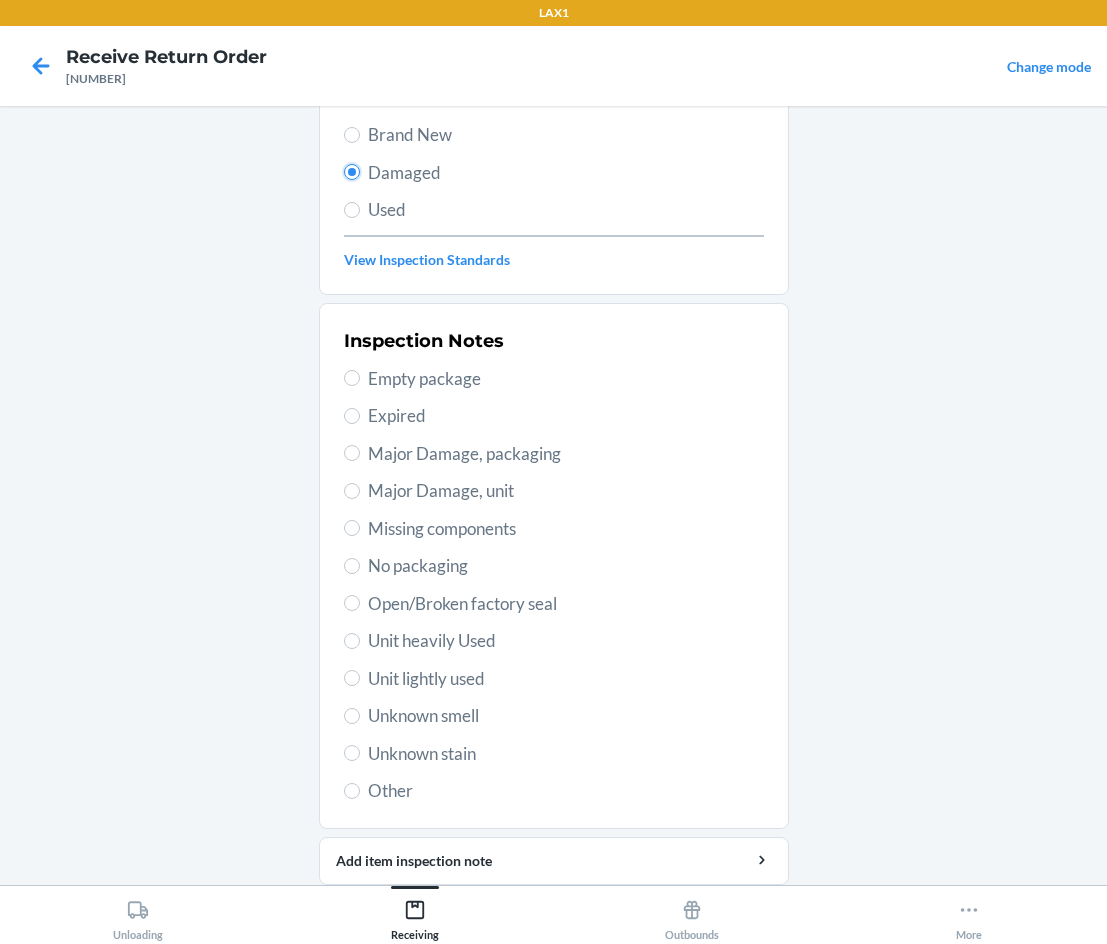 scroll, scrollTop: 200, scrollLeft: 0, axis: vertical 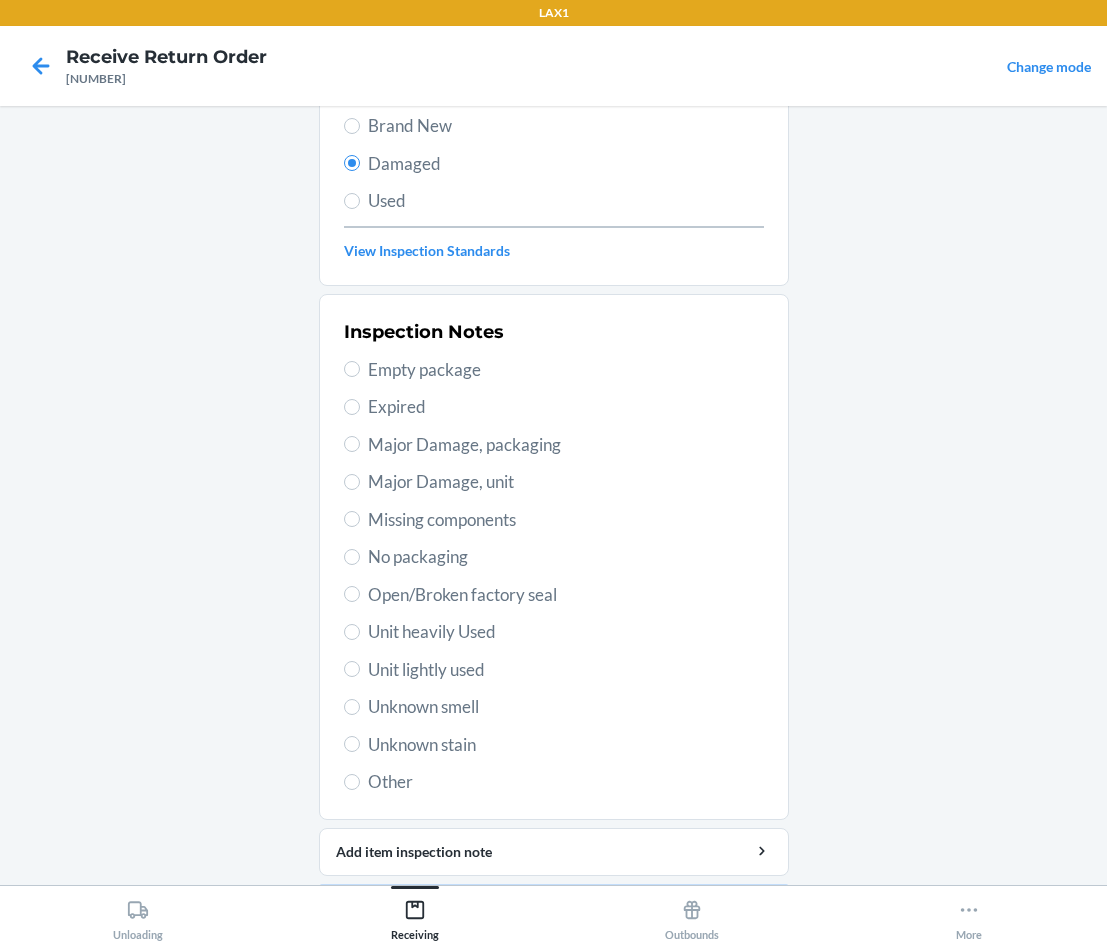 click on "Unknown stain" at bounding box center (566, 745) 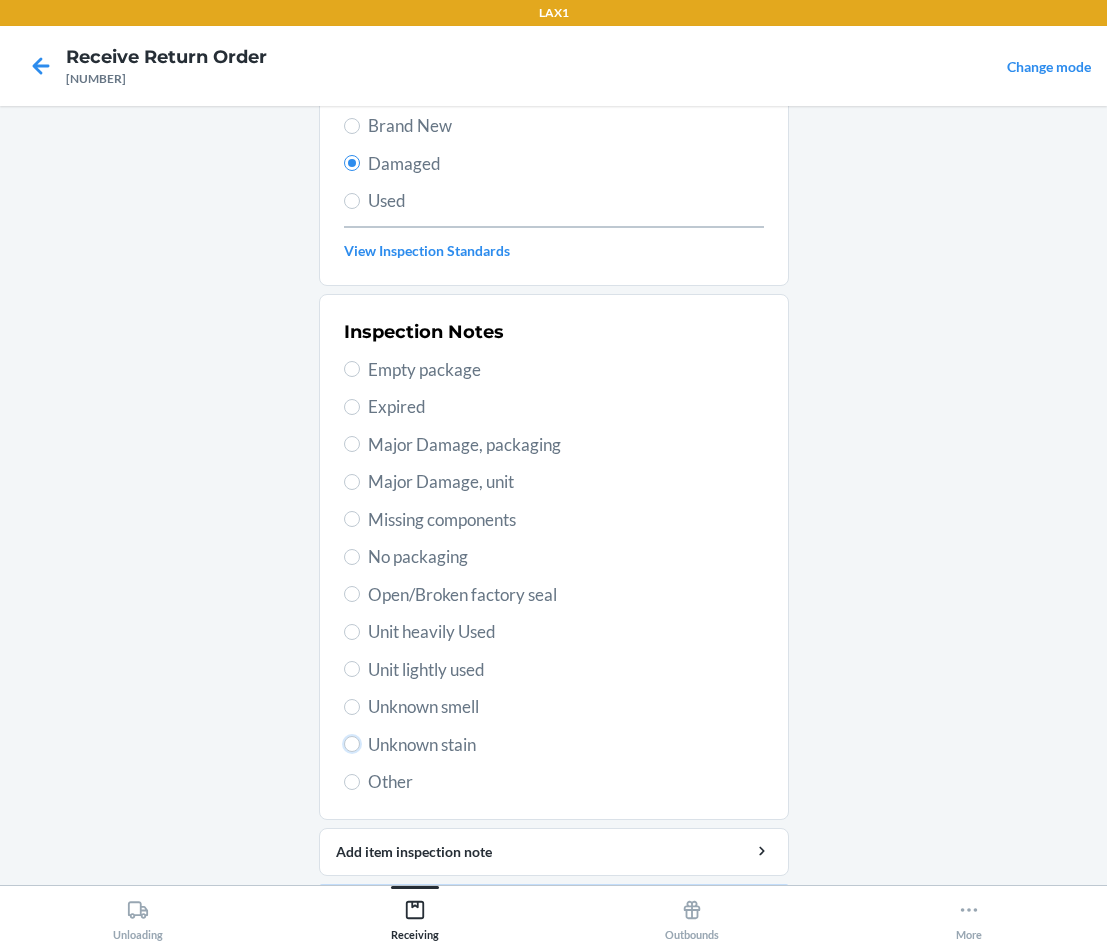 click on "Unknown stain" at bounding box center [352, 744] 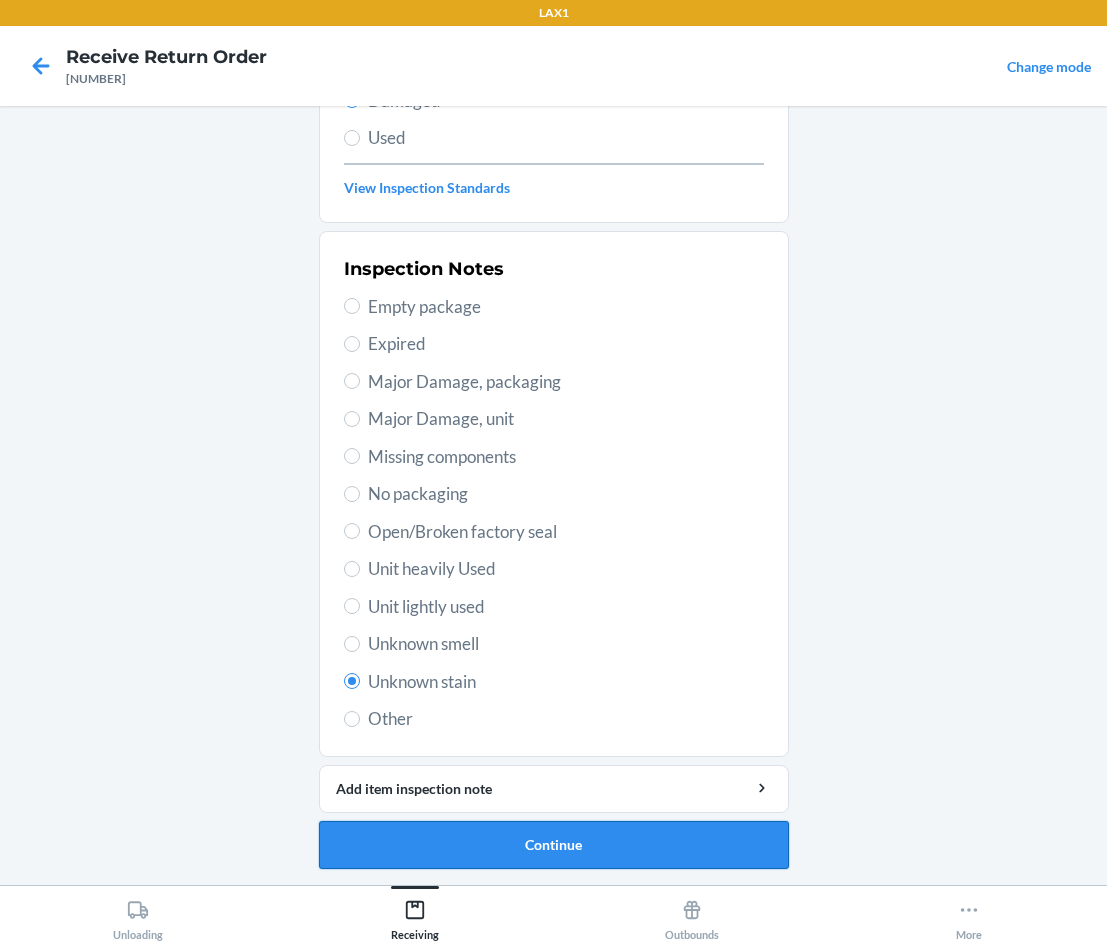 click on "Continue" at bounding box center (554, 845) 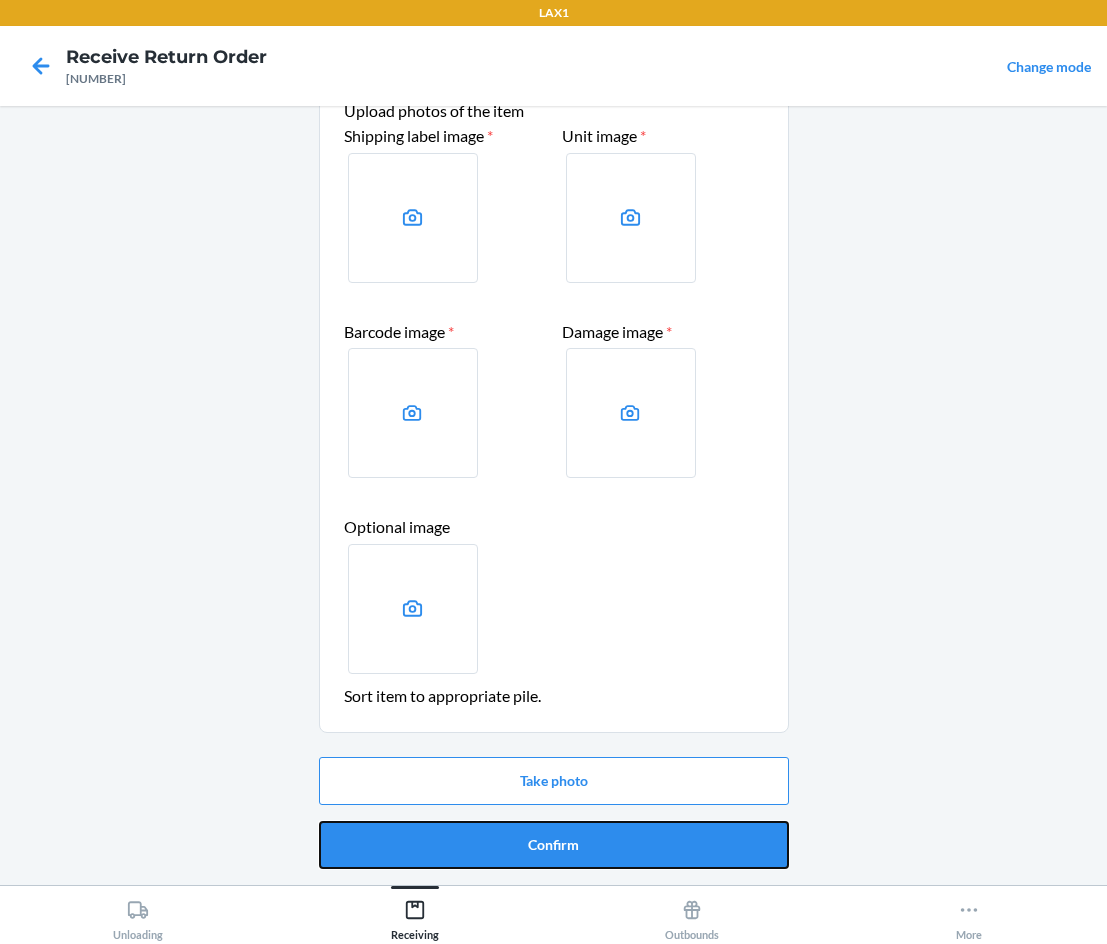 click on "Confirm" at bounding box center [554, 845] 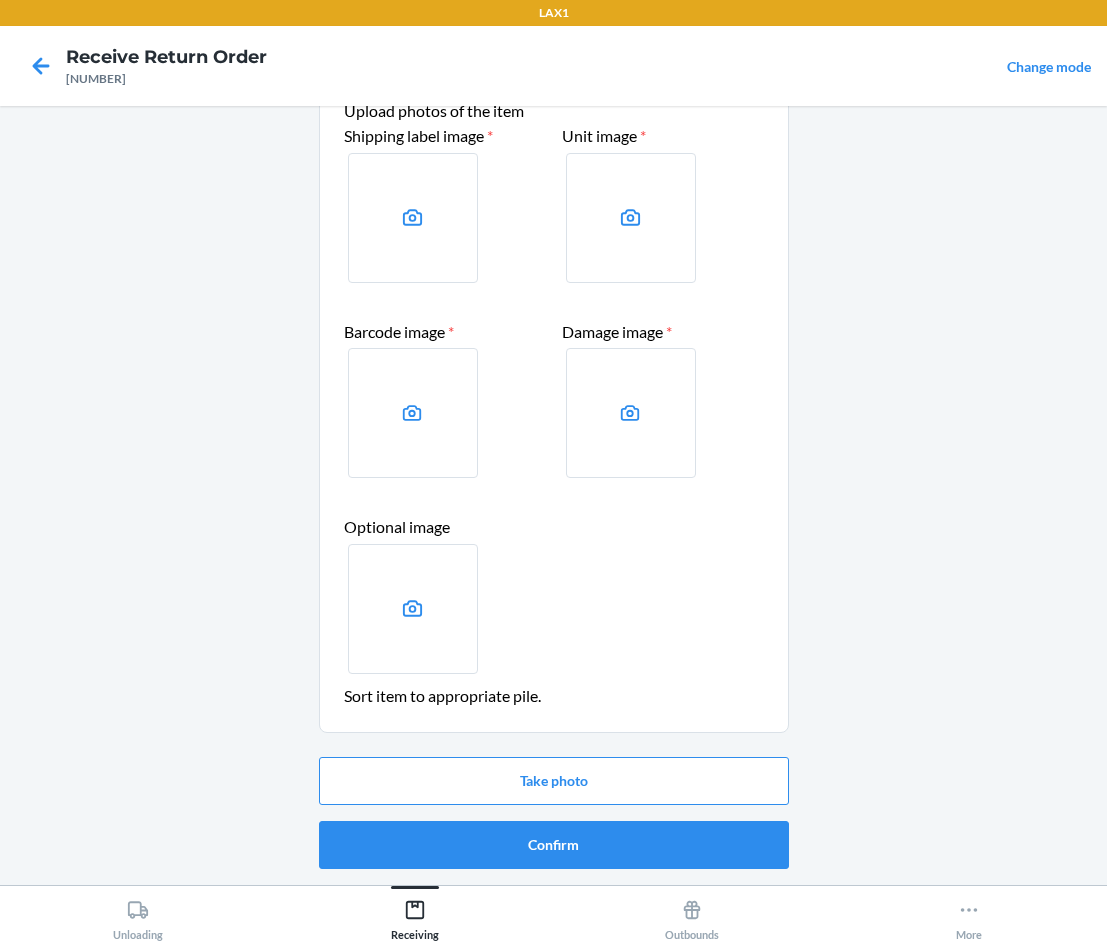 scroll, scrollTop: 0, scrollLeft: 0, axis: both 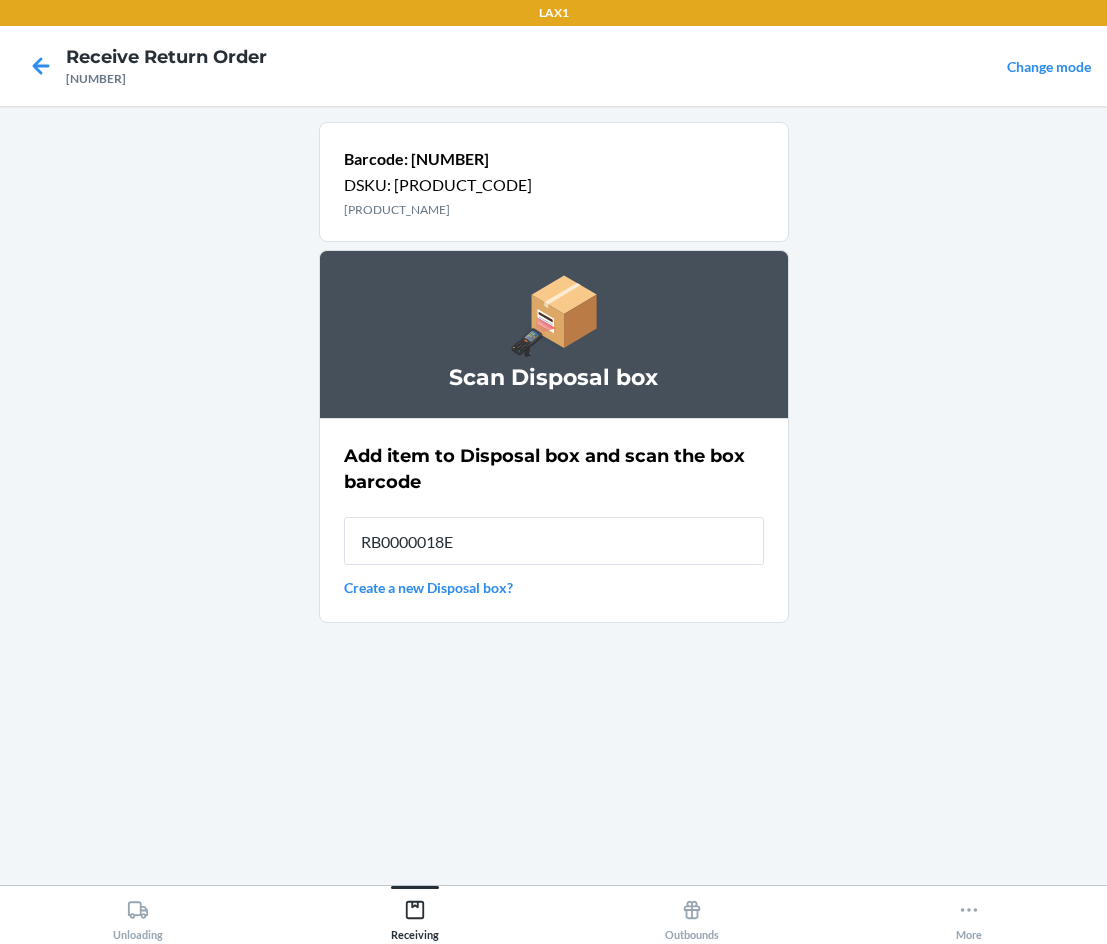 type on "[PRODUCT_CODE]" 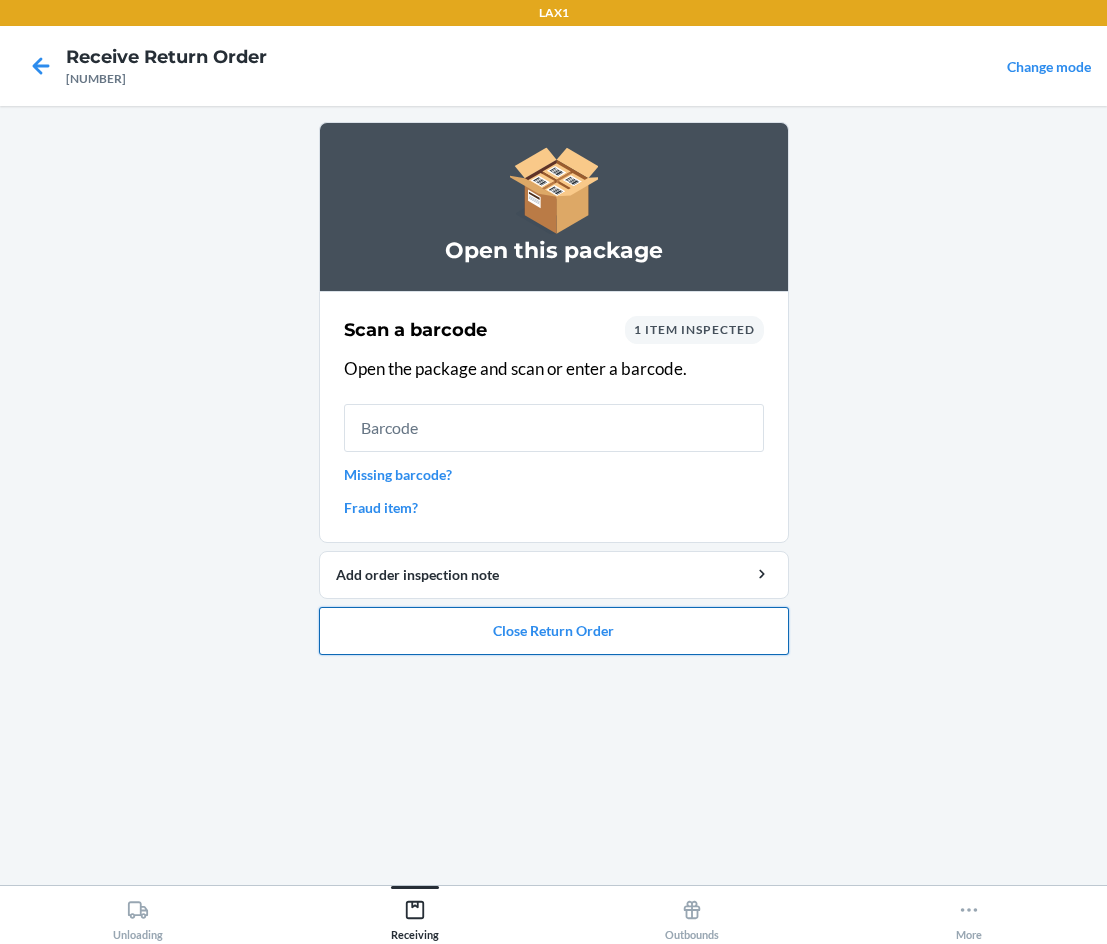click on "Close Return Order" at bounding box center (554, 631) 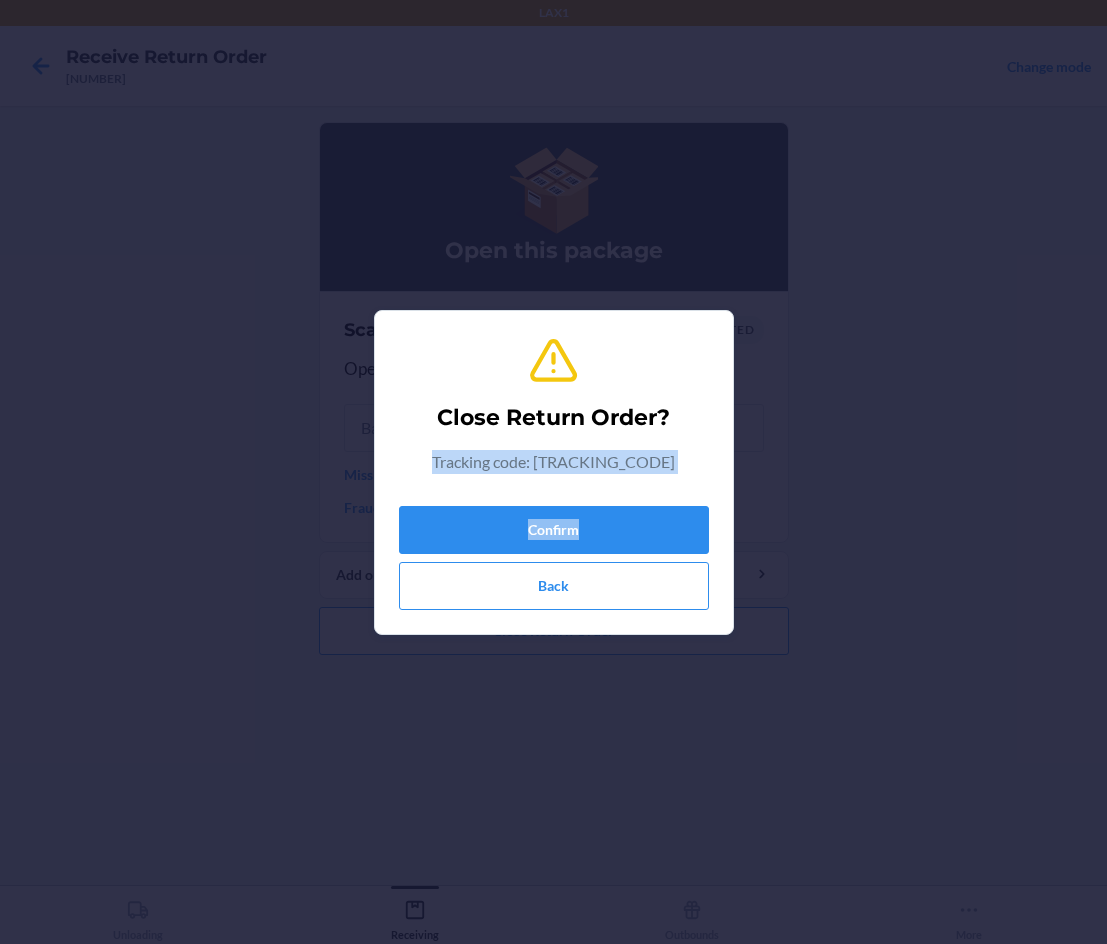 drag, startPoint x: 717, startPoint y: 496, endPoint x: 729, endPoint y: 503, distance: 13.892444 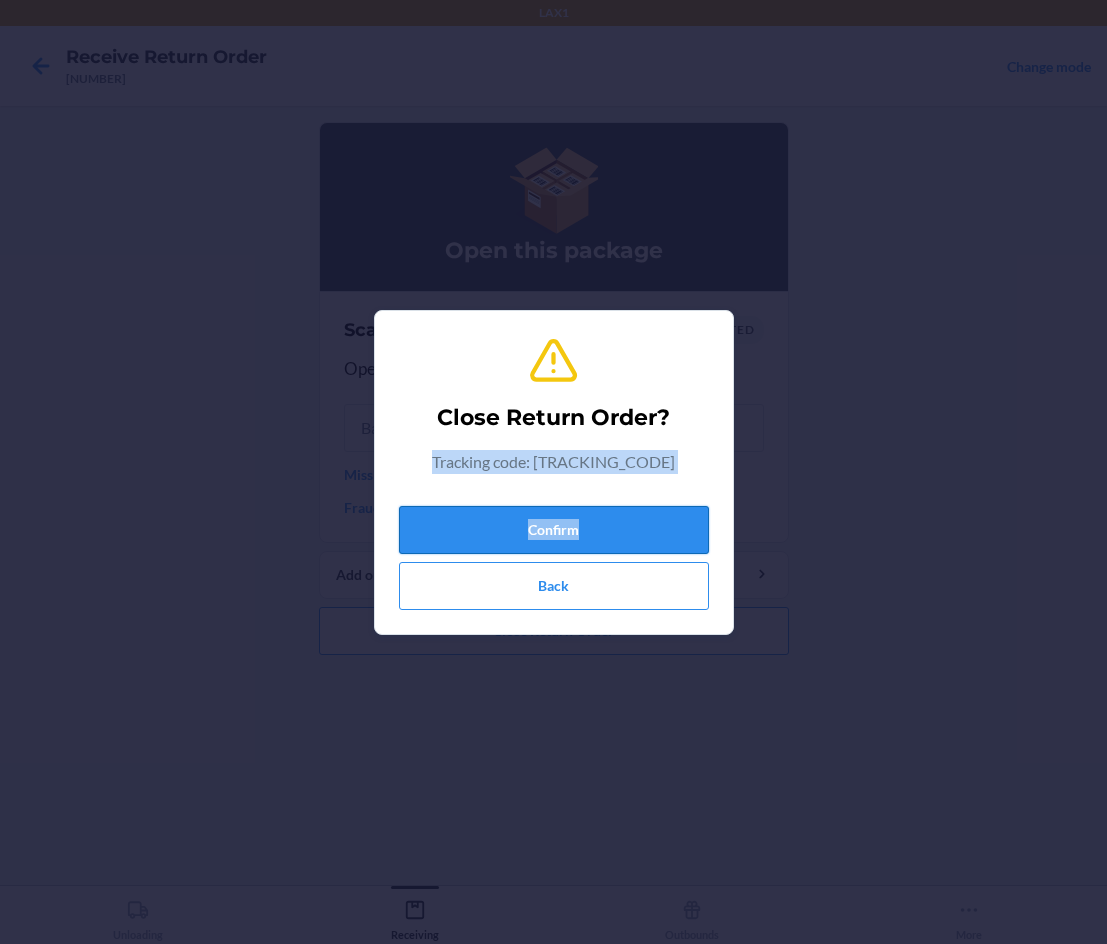 click on "Confirm" at bounding box center [554, 530] 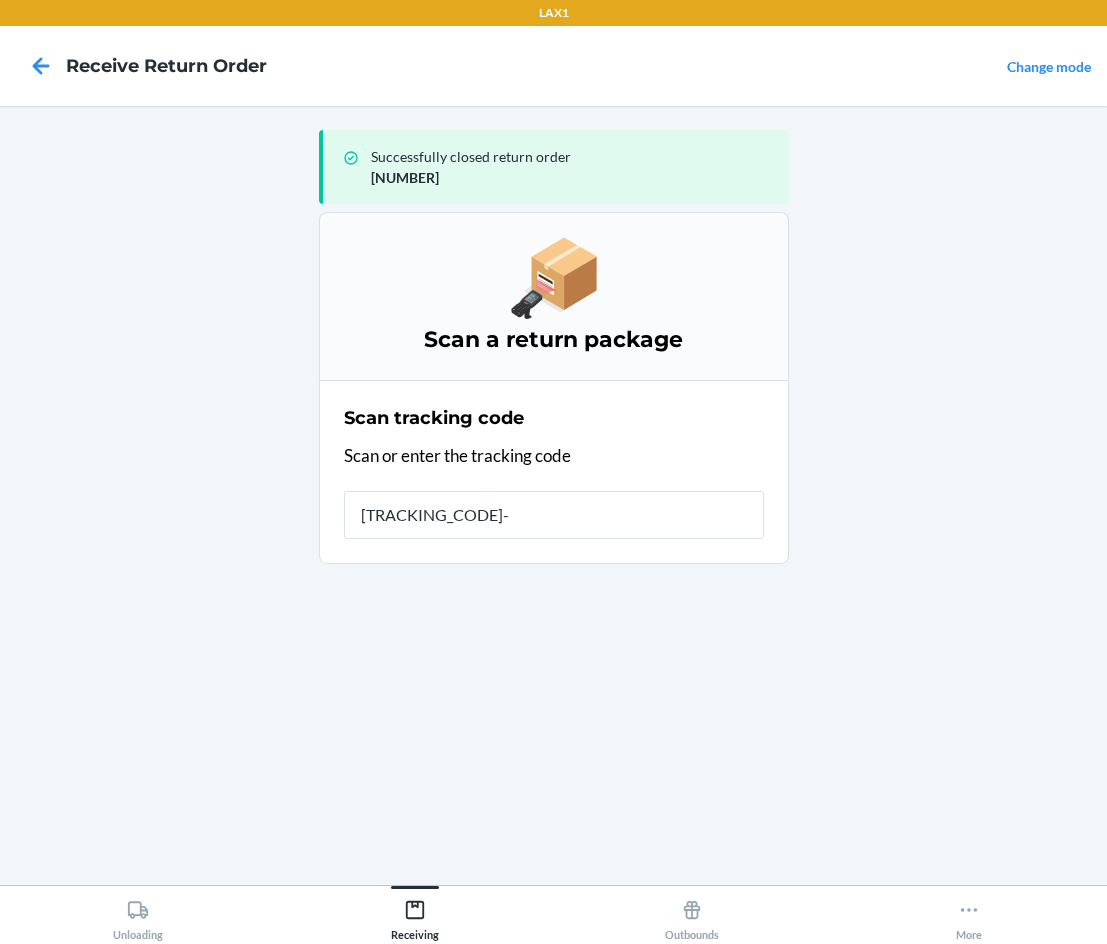 type on "[PRODUCT_CODE]" 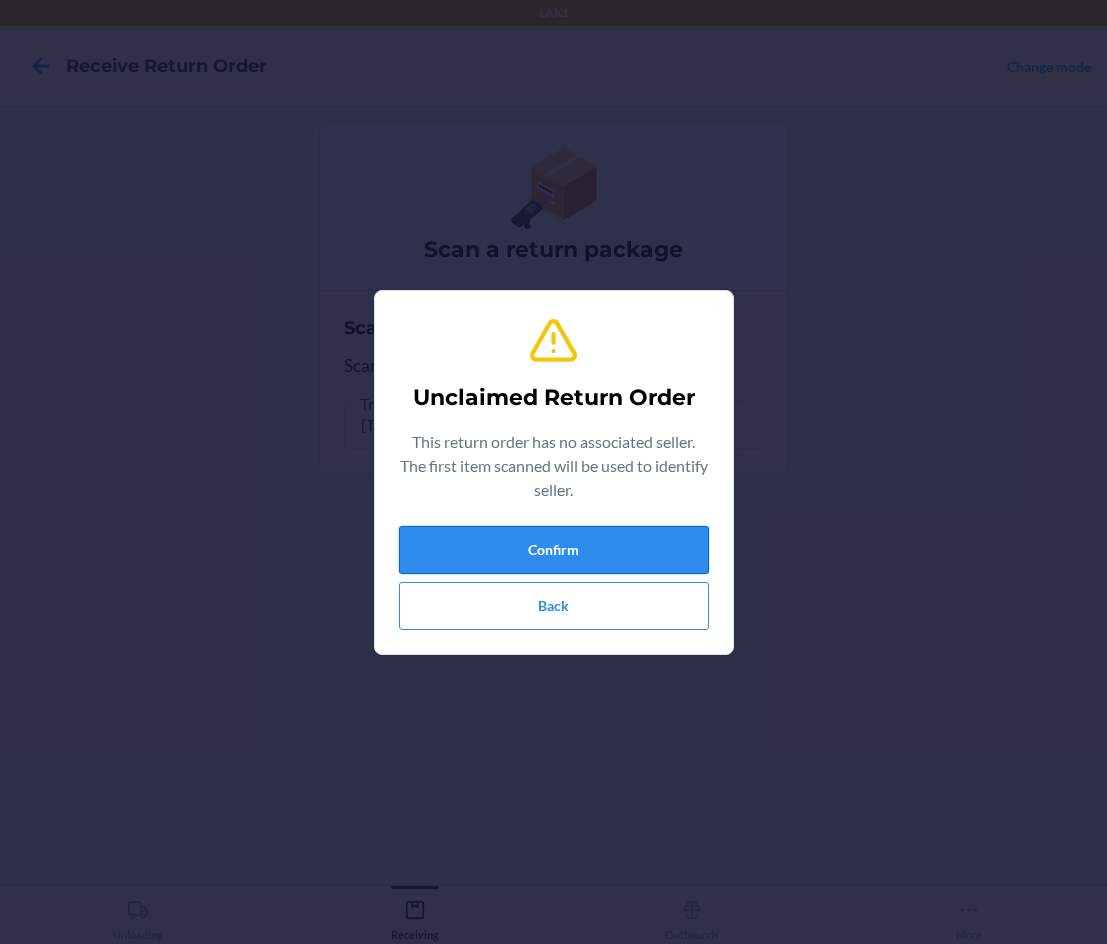 click on "Confirm" at bounding box center [554, 550] 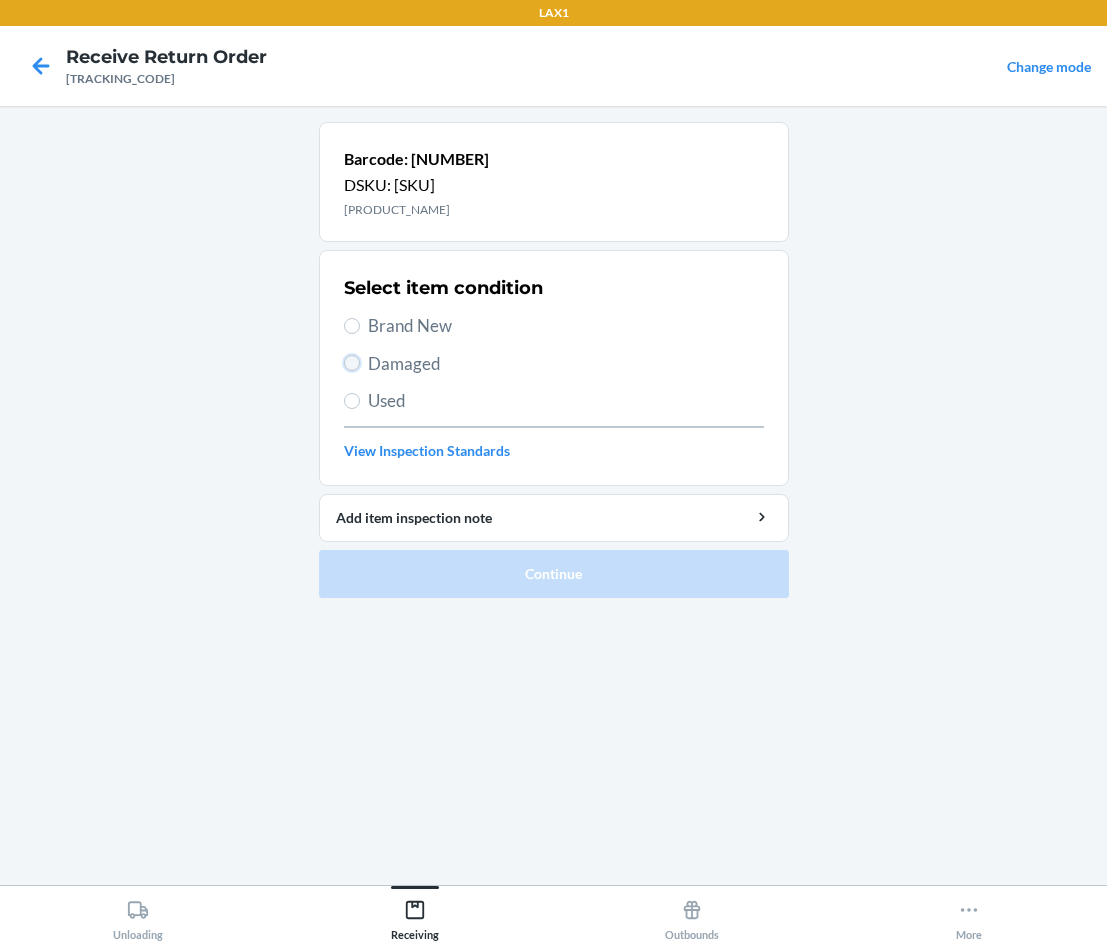 click on "Damaged" at bounding box center [352, 363] 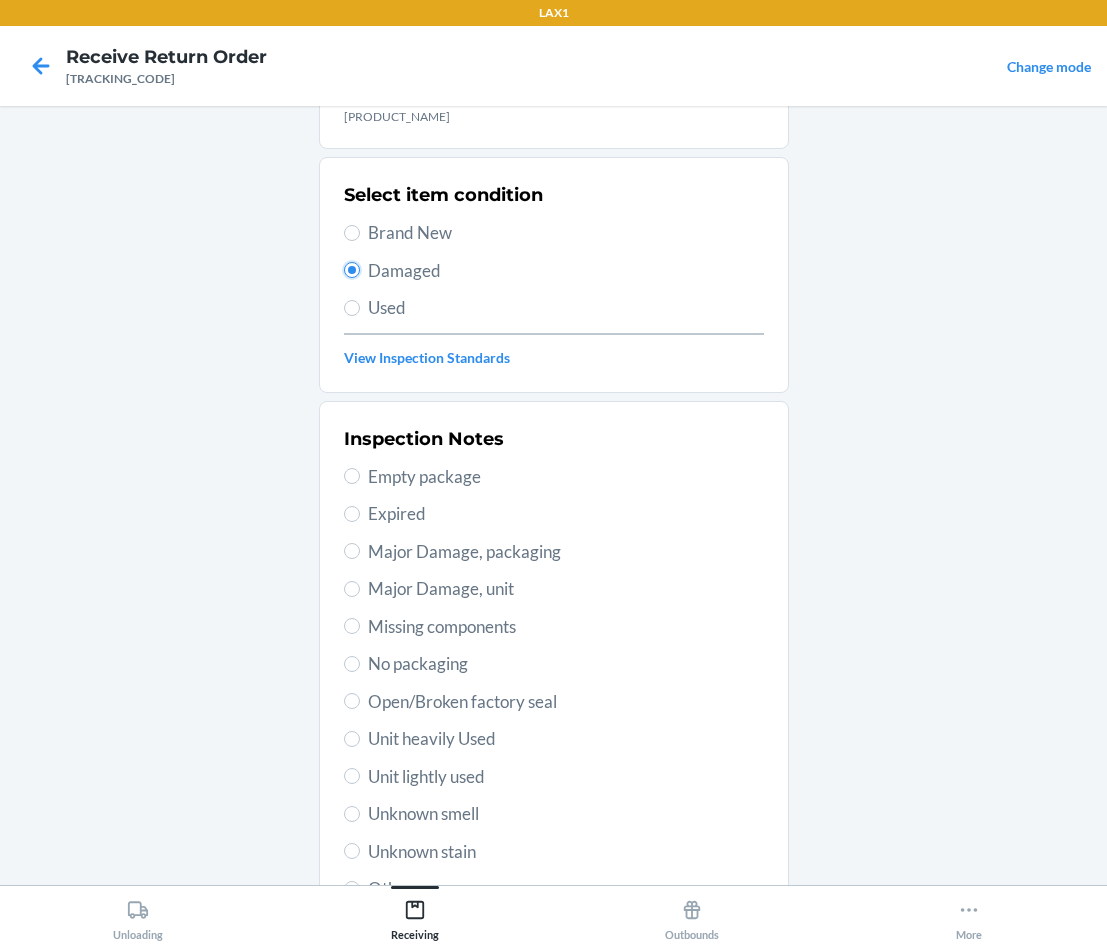 scroll, scrollTop: 263, scrollLeft: 0, axis: vertical 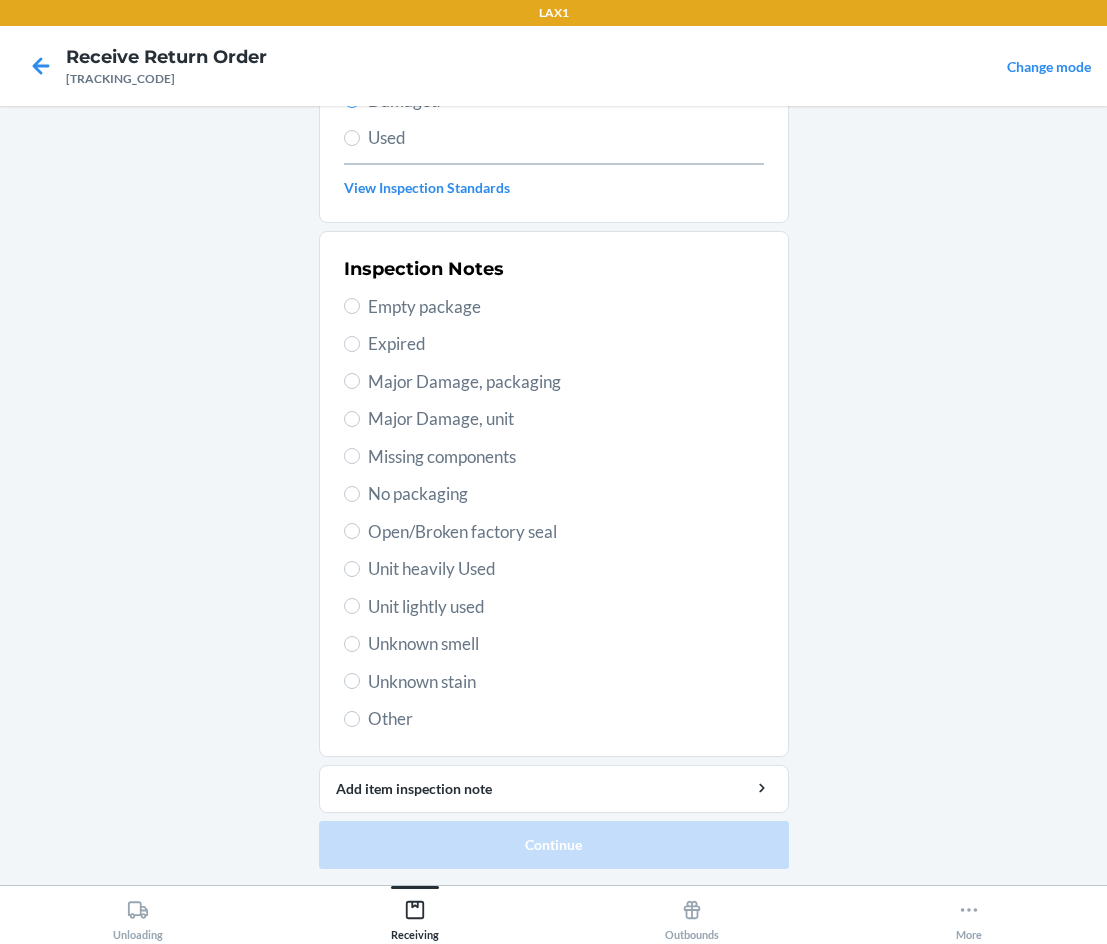 click on "Unit lightly used" at bounding box center (566, 607) 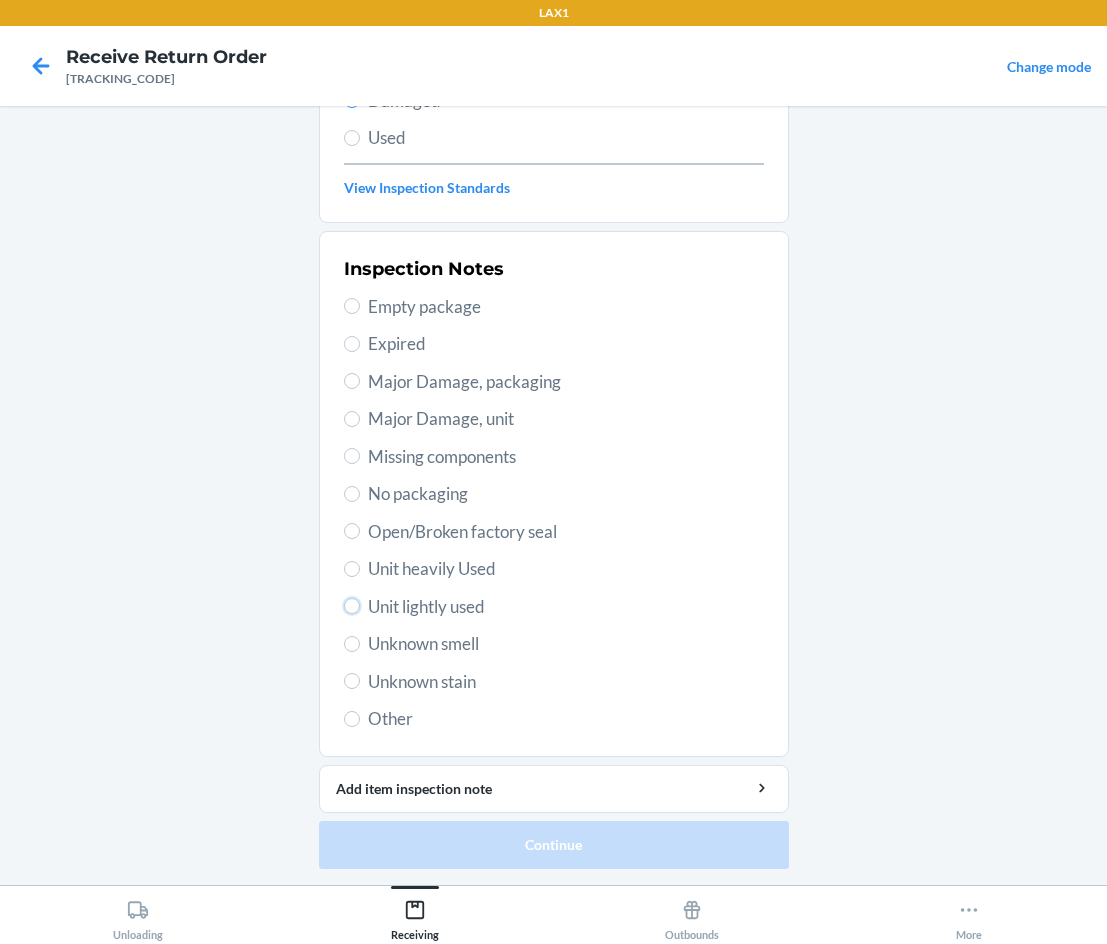 click on "Unit lightly used" at bounding box center (352, 606) 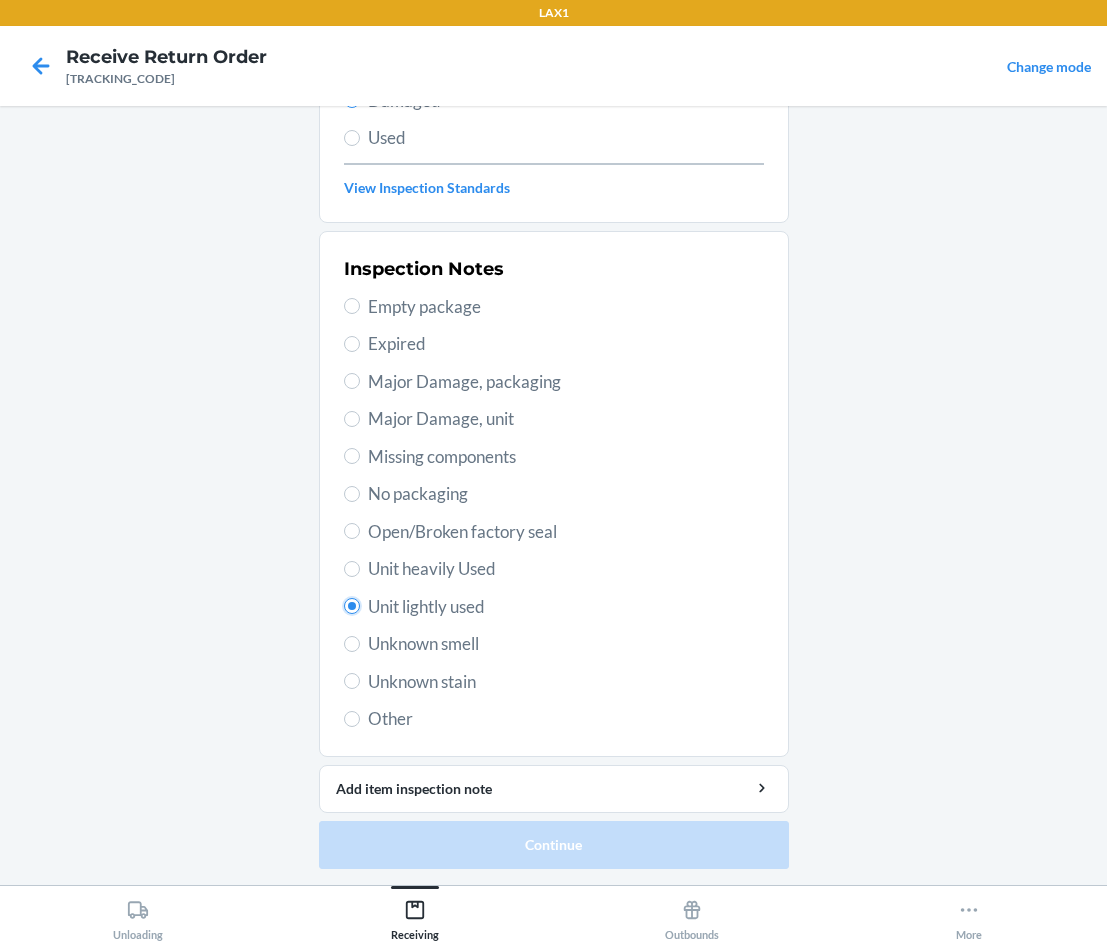 radio on "true" 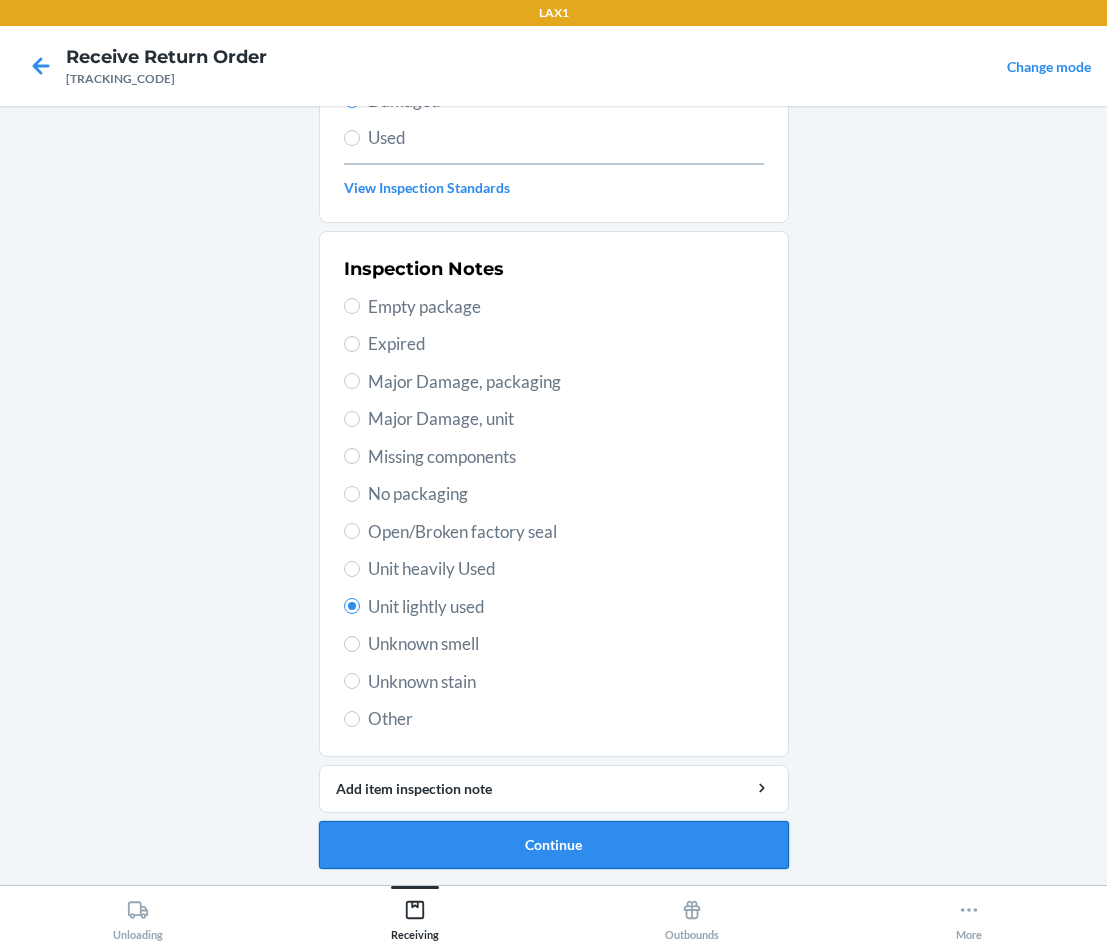 click on "Continue" at bounding box center (554, 845) 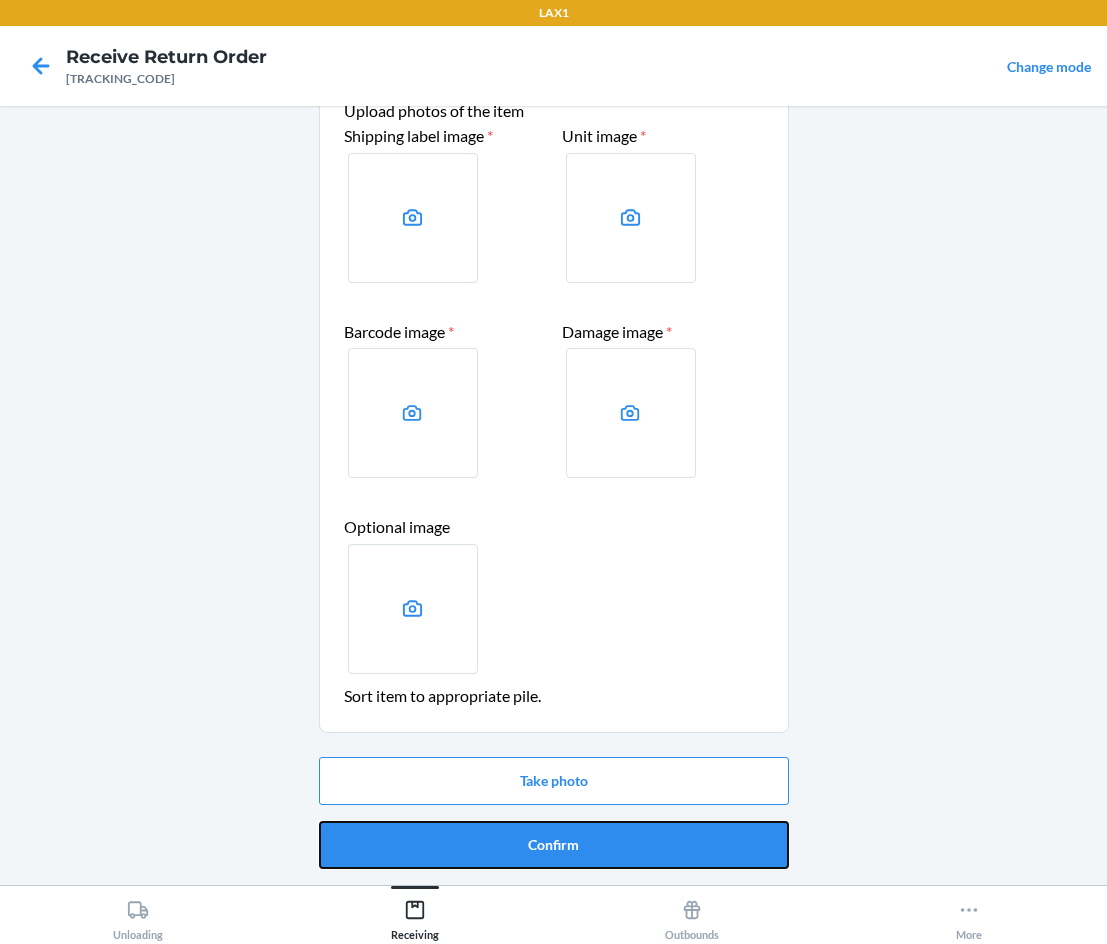 click on "Confirm" at bounding box center [554, 845] 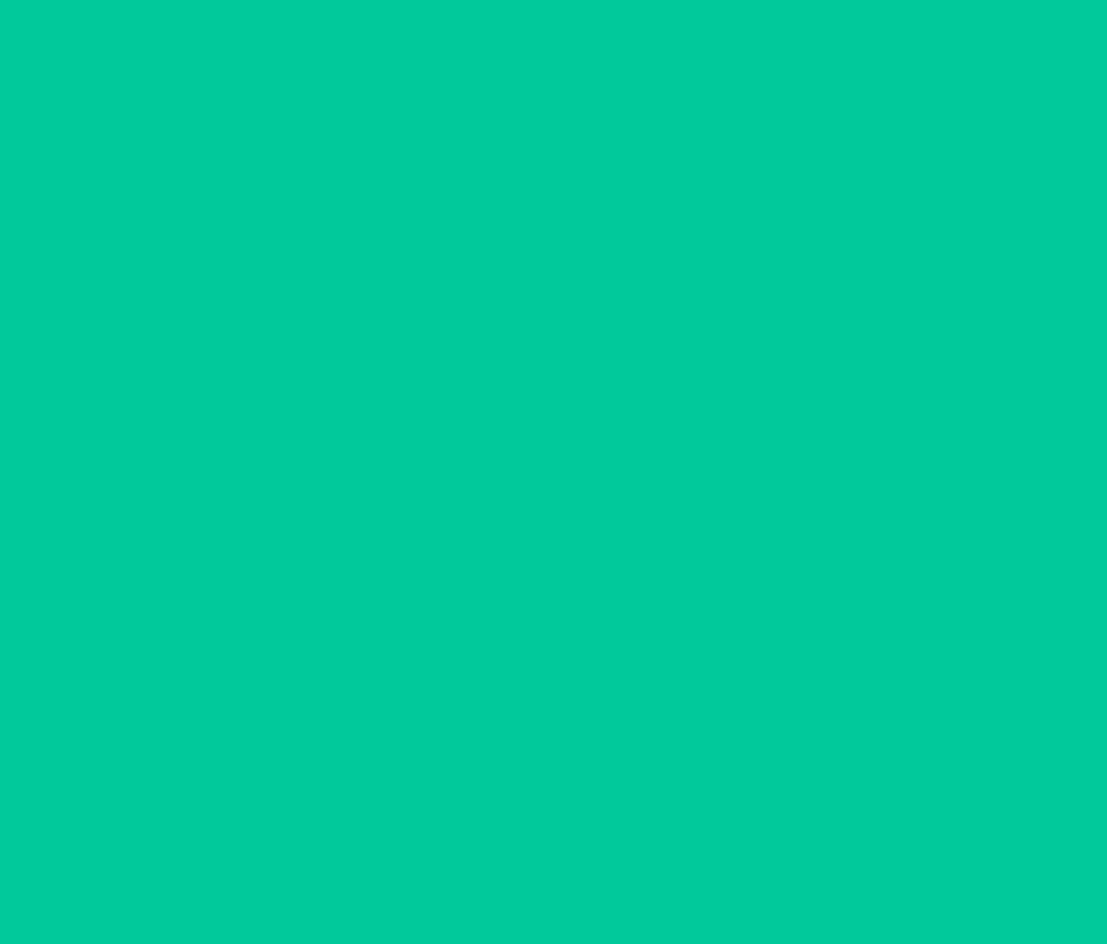 scroll, scrollTop: 0, scrollLeft: 0, axis: both 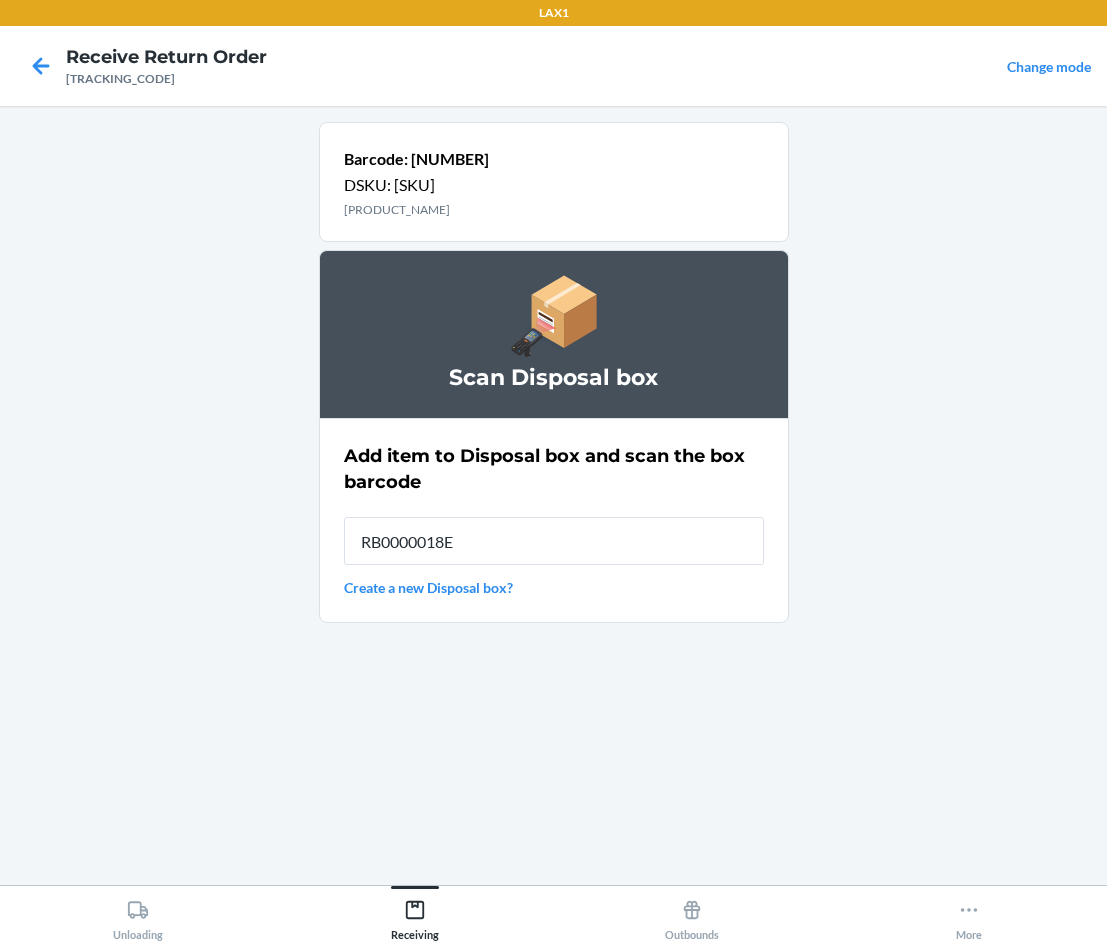 type on "[PRODUCT_CODE]" 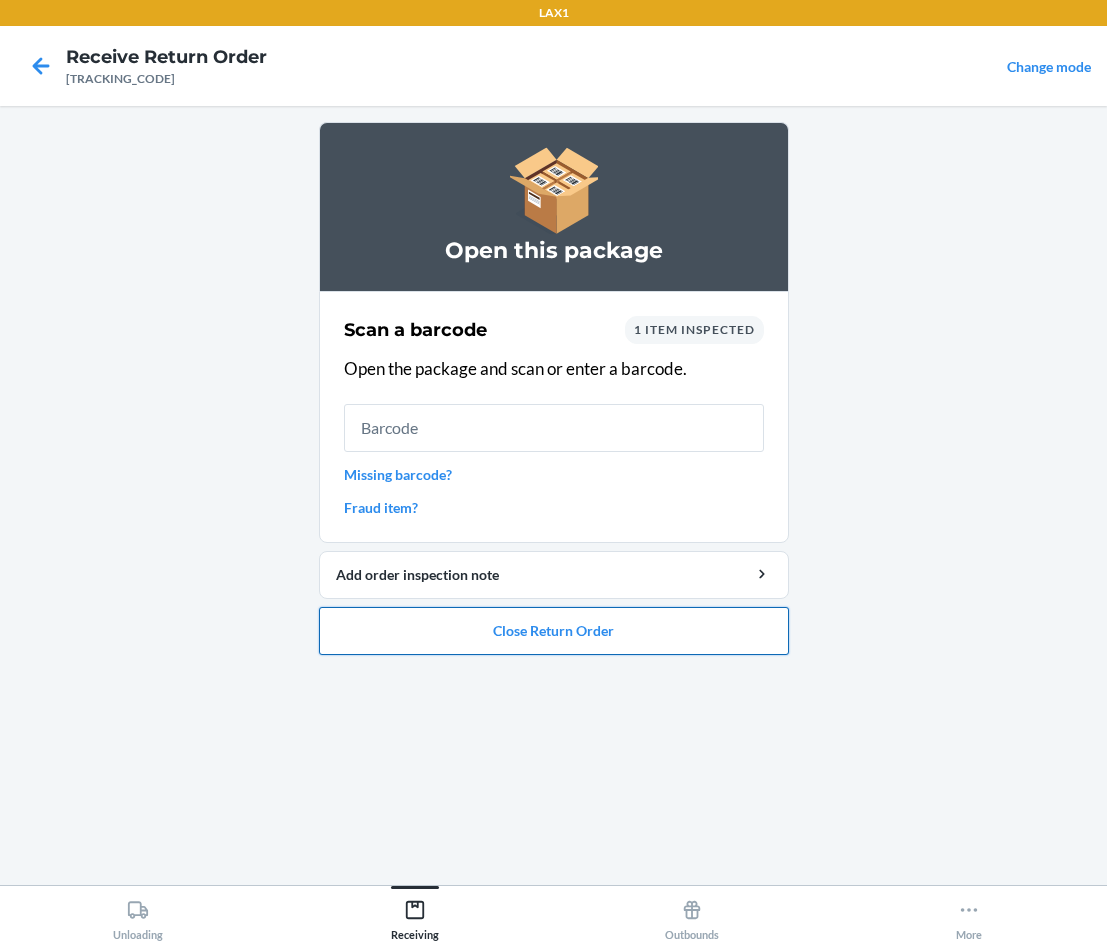 click on "Close Return Order" at bounding box center [554, 631] 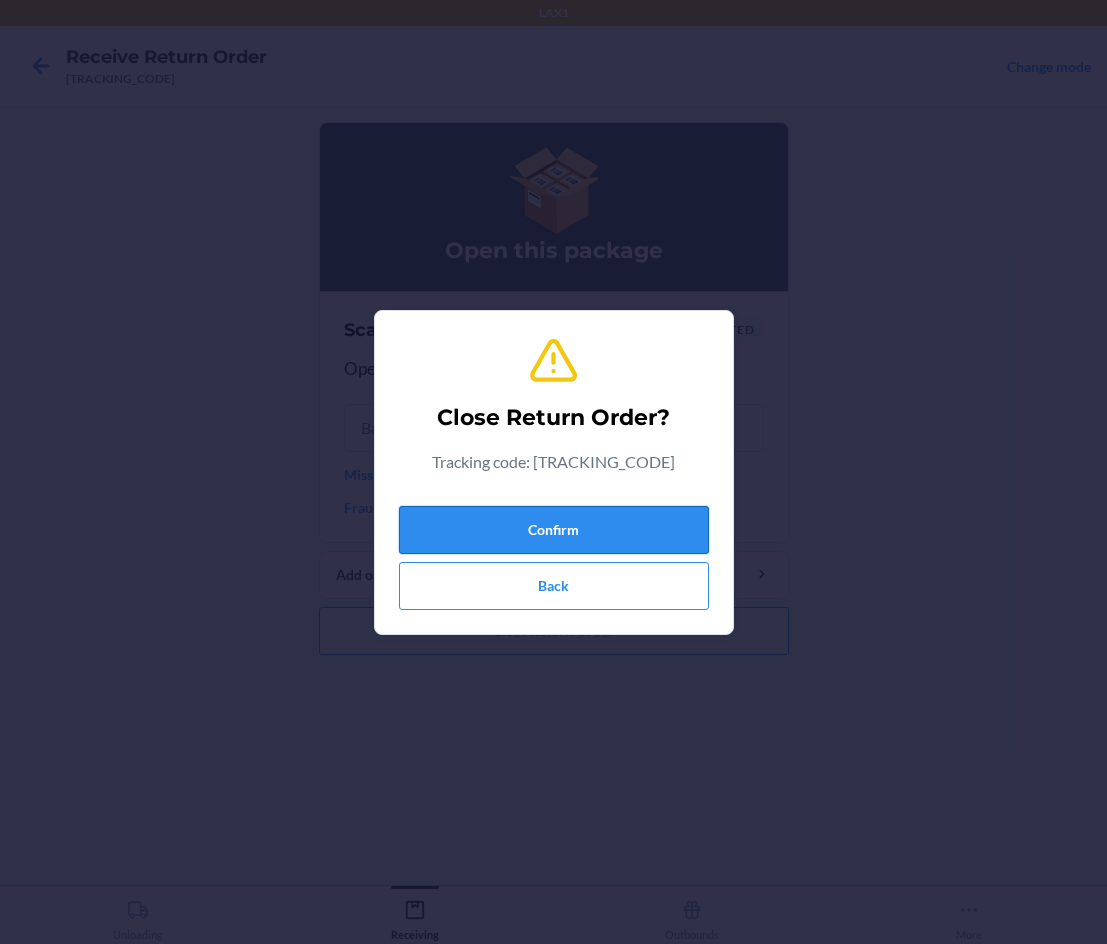 click on "Confirm" at bounding box center (554, 530) 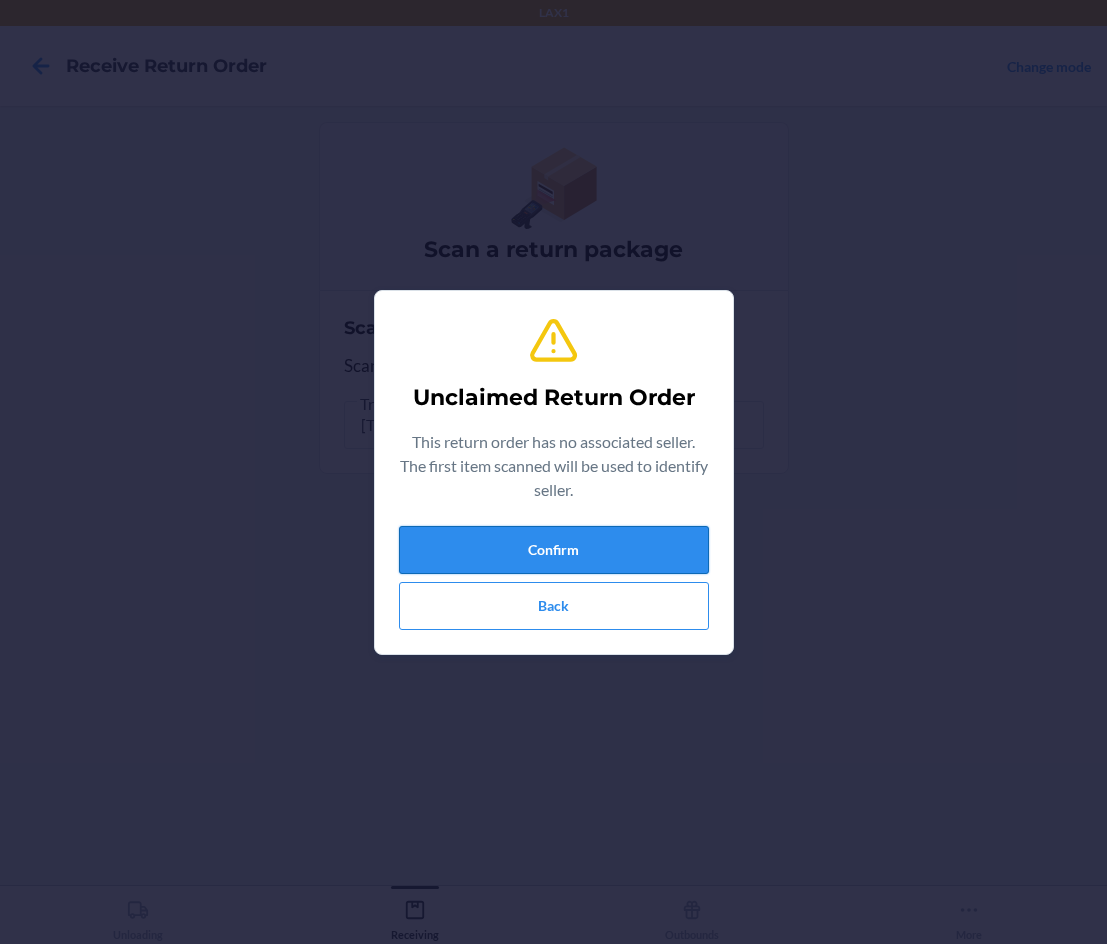 click on "Confirm" at bounding box center [554, 550] 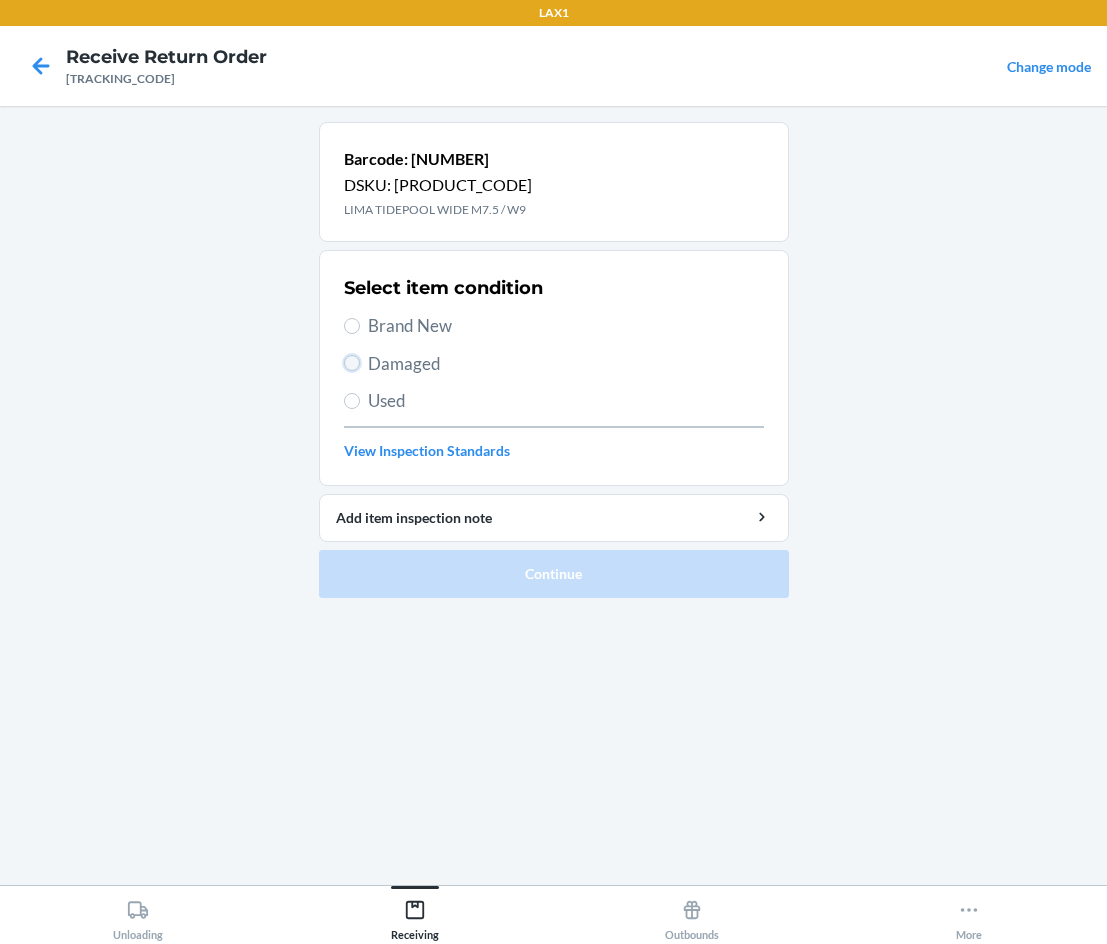 click on "Damaged" at bounding box center (352, 363) 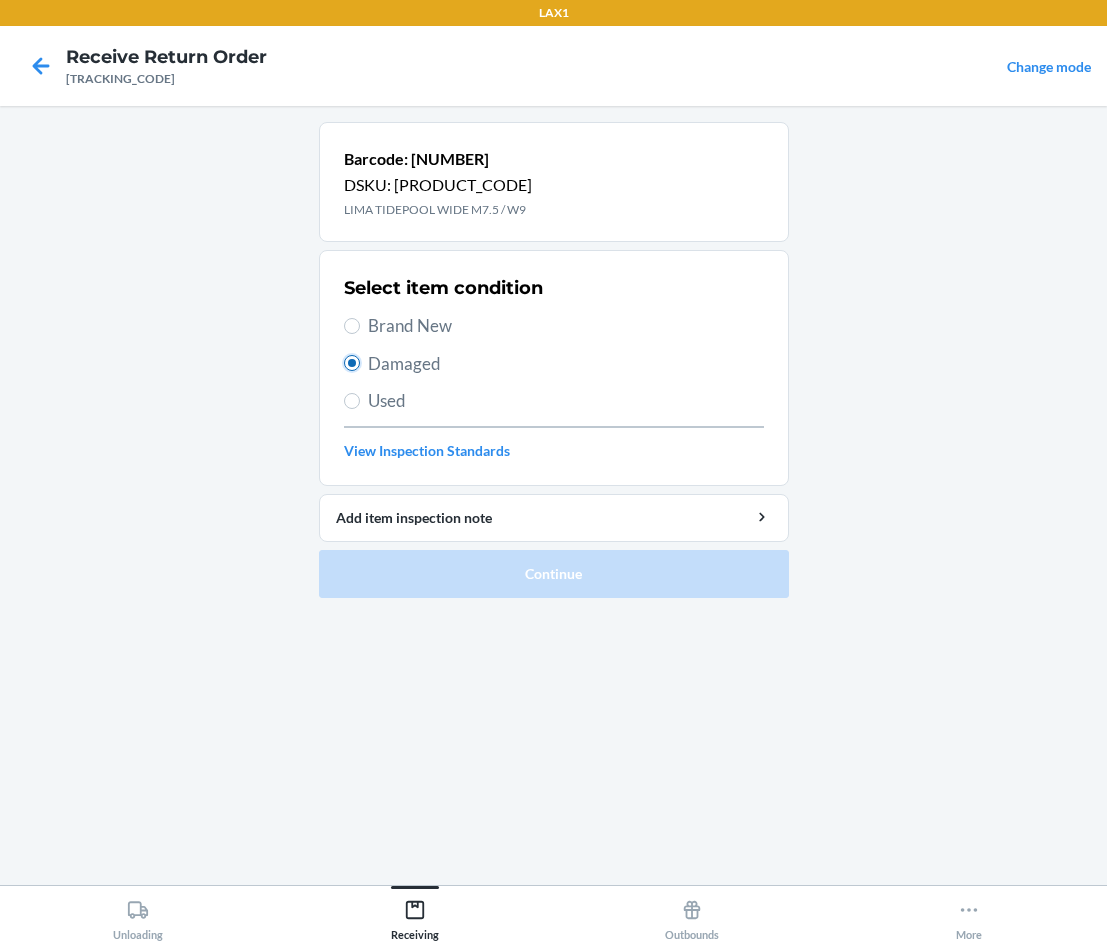 radio on "true" 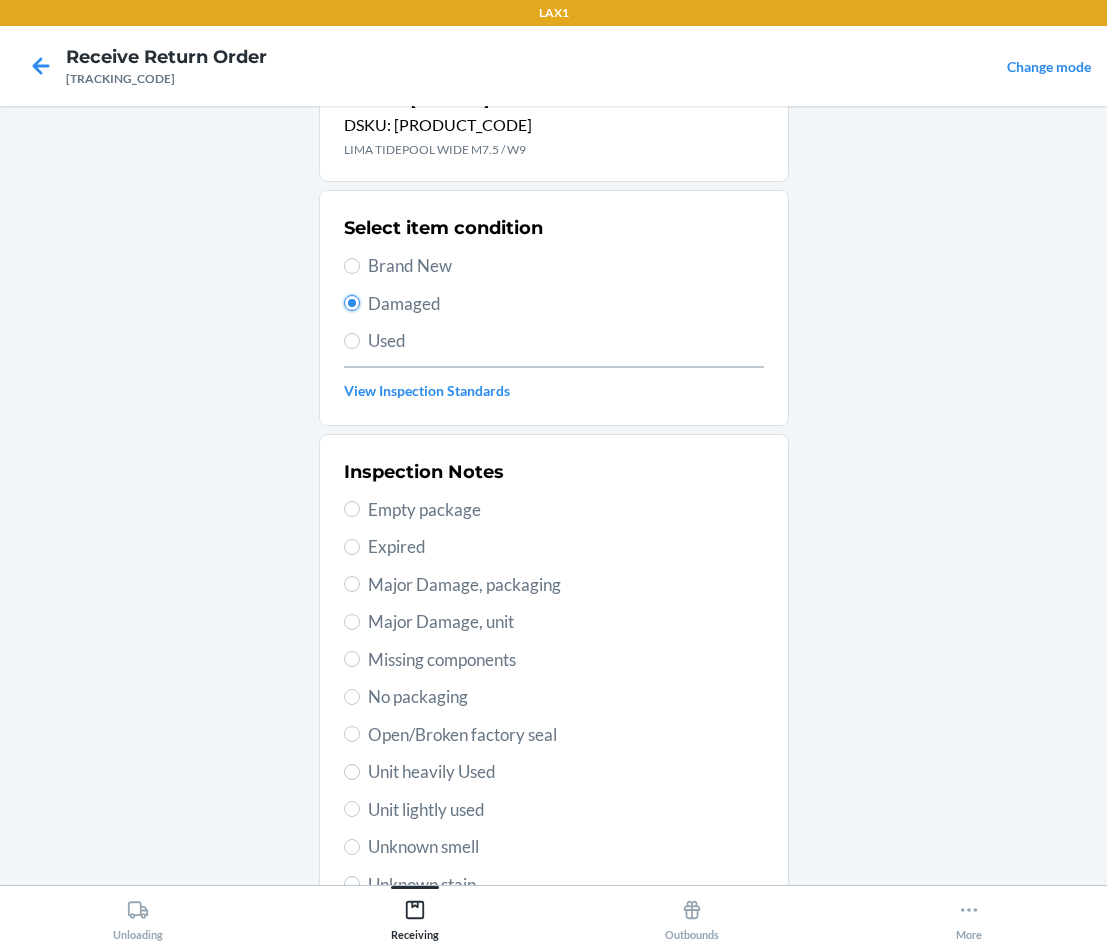 scroll, scrollTop: 133, scrollLeft: 0, axis: vertical 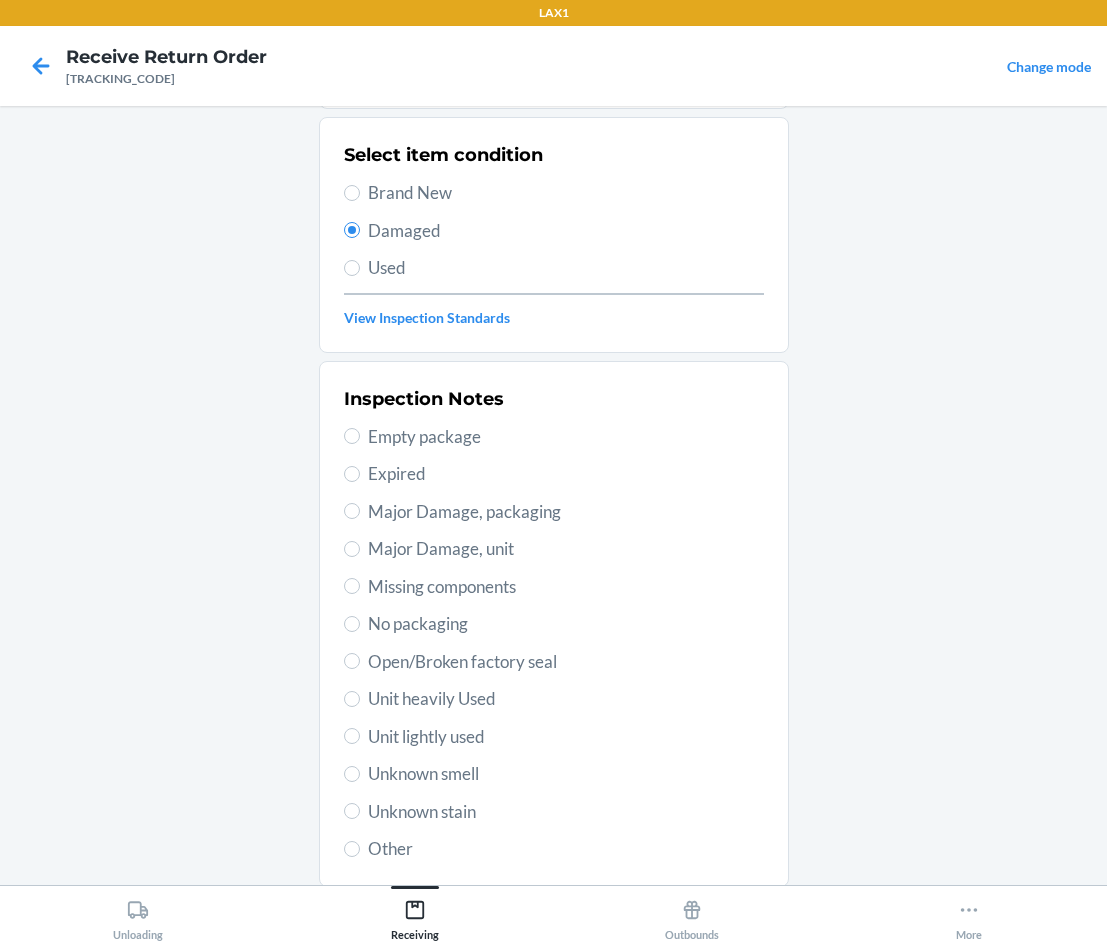 click on "Inspection Notes Empty package Expired Major Damage, packaging Major Damage, unit Missing components No packaging Open/Broken factory seal Unit heavily Used Unit lightly used Unknown smell Unknown stain Other" at bounding box center [554, 624] 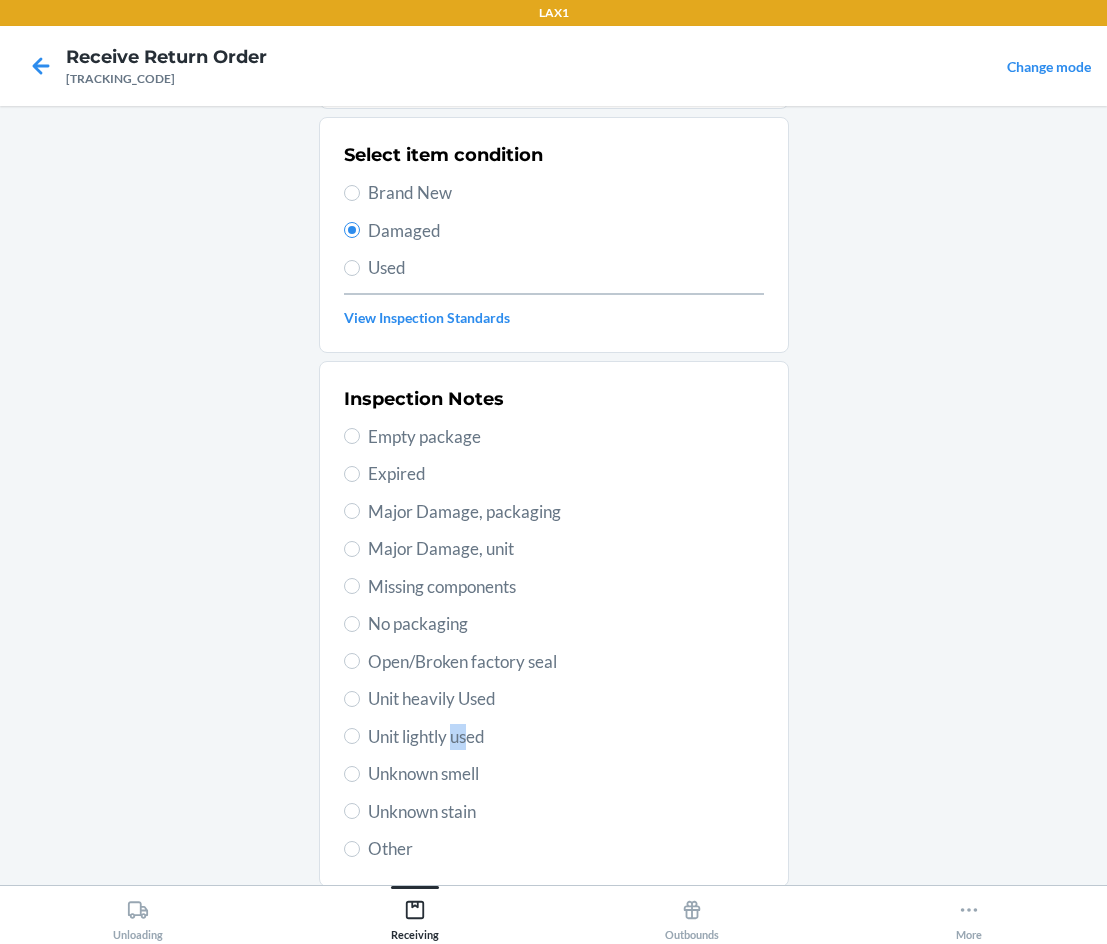 click on "Unit lightly used" at bounding box center (566, 737) 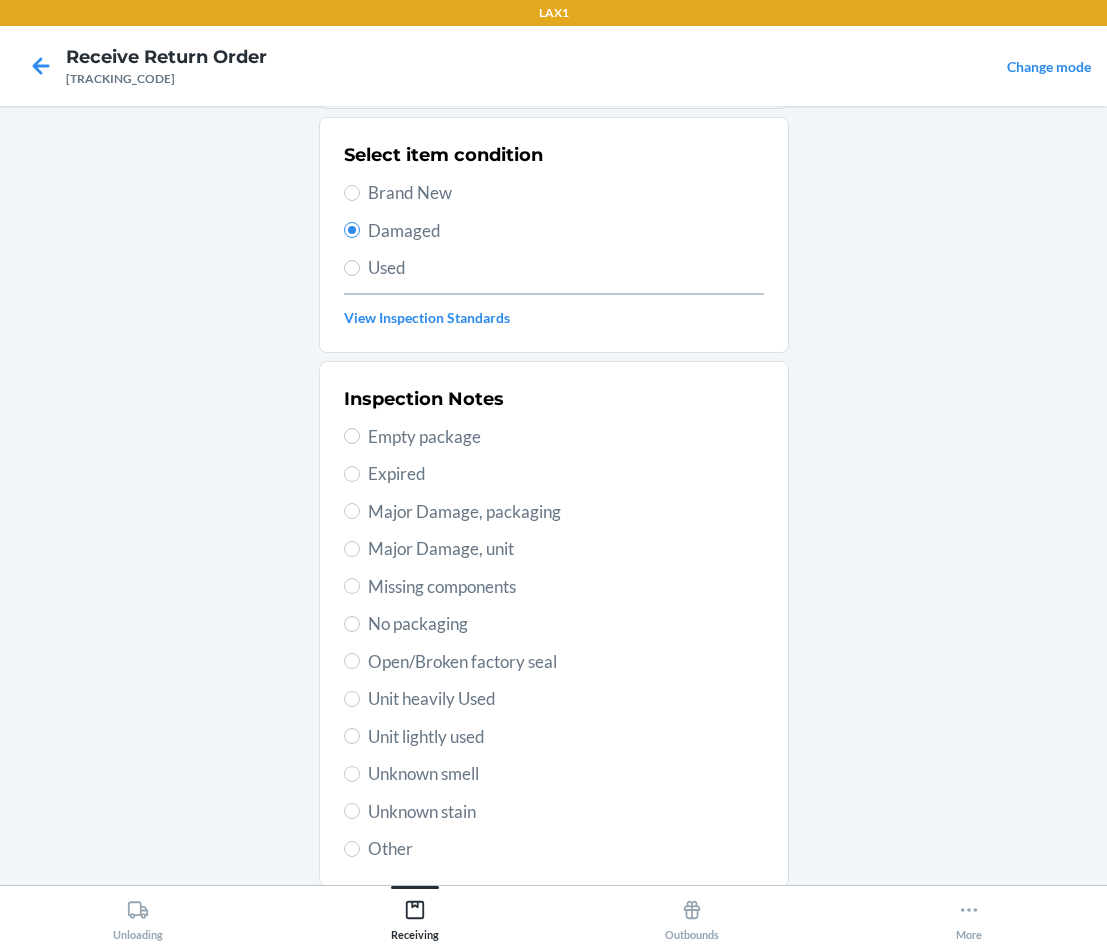 click on "Inspection Notes Empty package Expired Major Damage, packaging Major Damage, unit Missing components No packaging Open/Broken factory seal Unit heavily Used Unit lightly used Unknown smell Unknown stain Other" at bounding box center [554, 624] 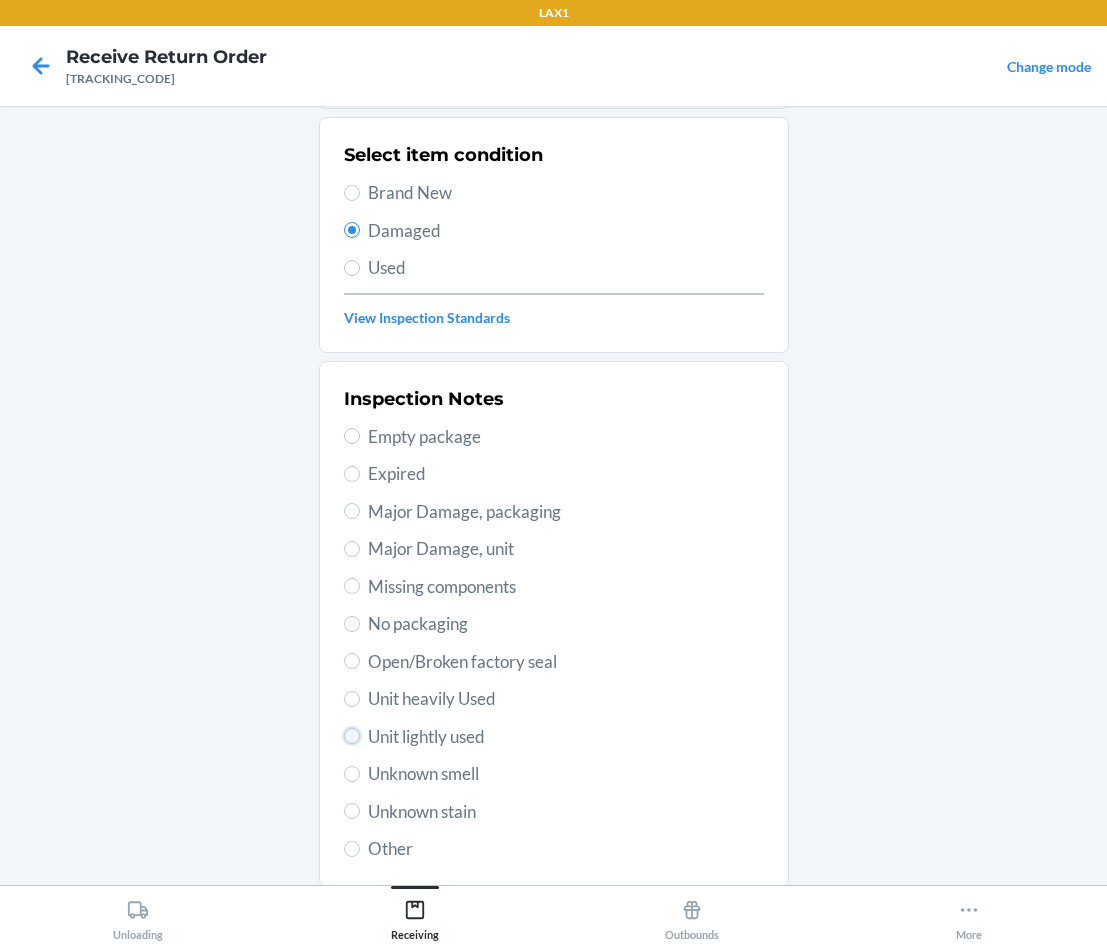 click on "Unit lightly used" at bounding box center [352, 736] 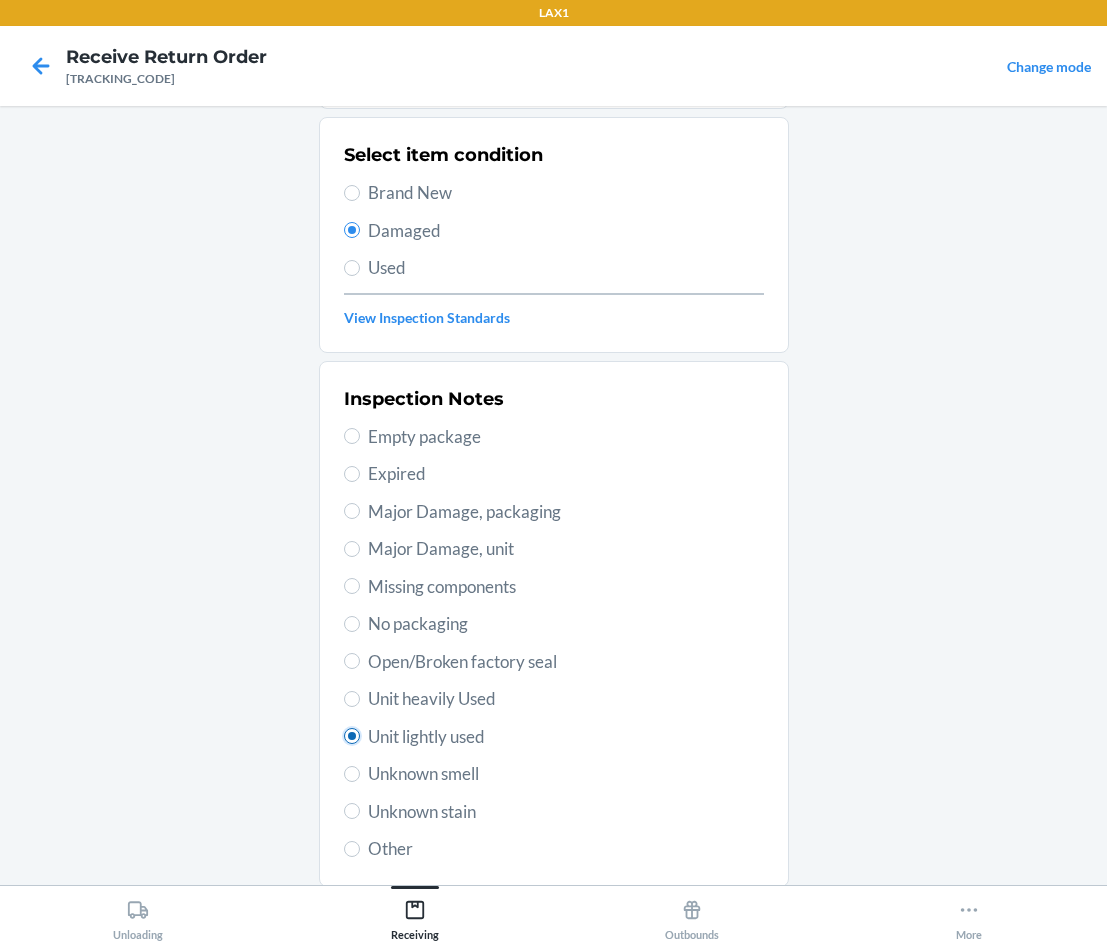 radio on "true" 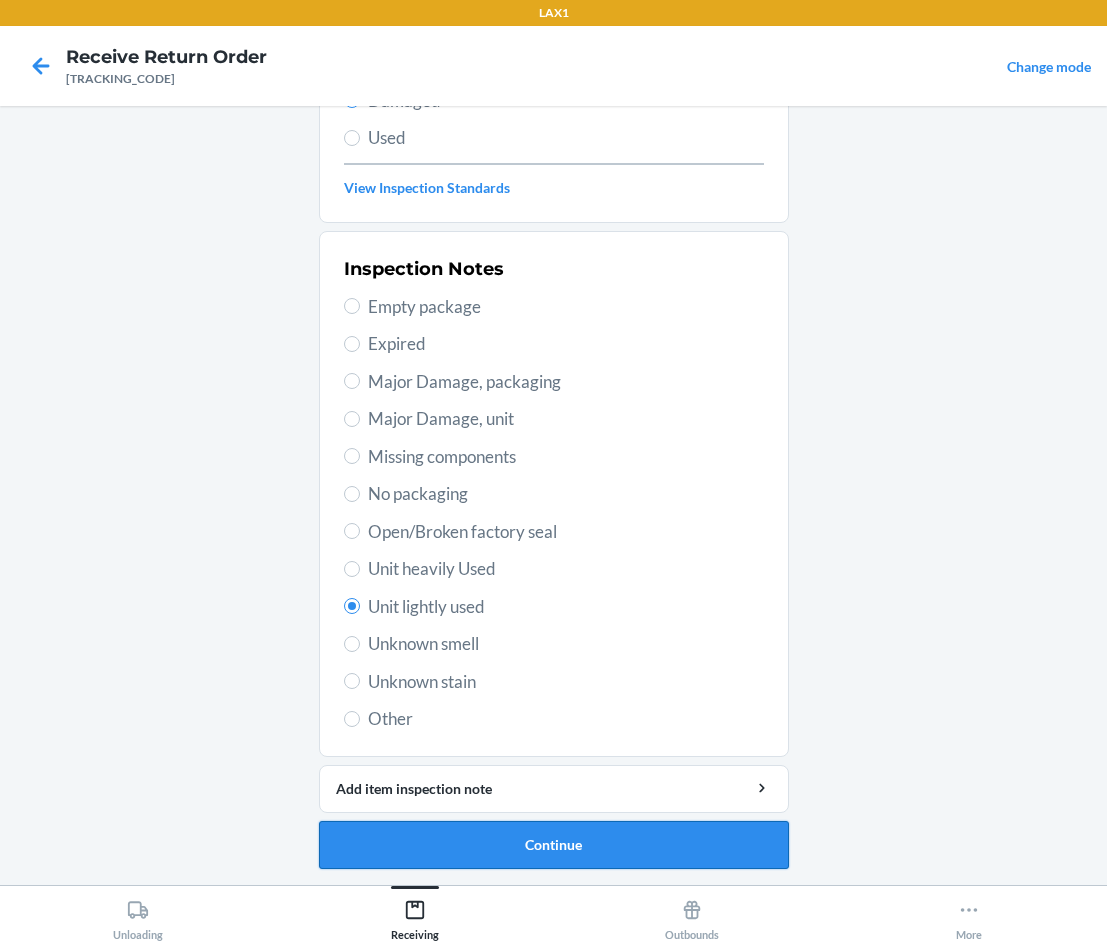 click on "Continue" at bounding box center (554, 845) 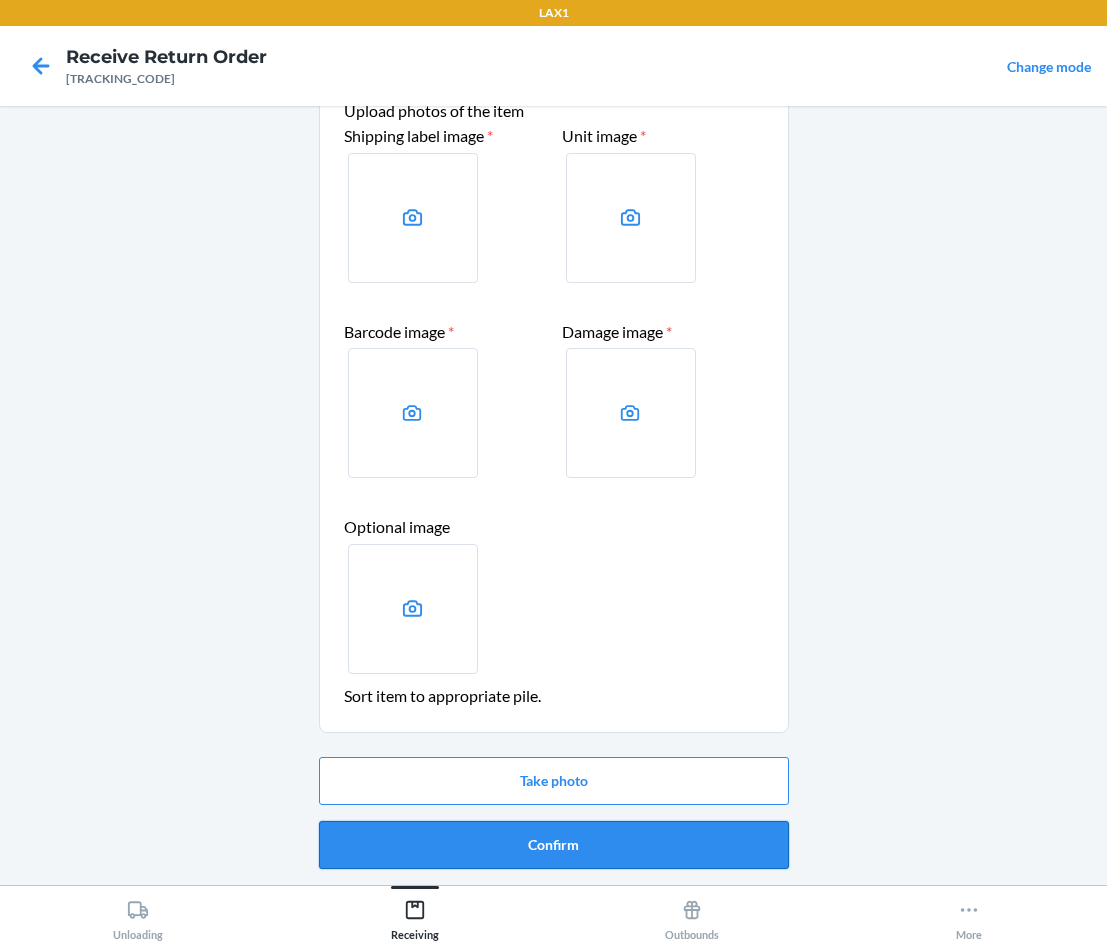 click on "Confirm" at bounding box center [554, 845] 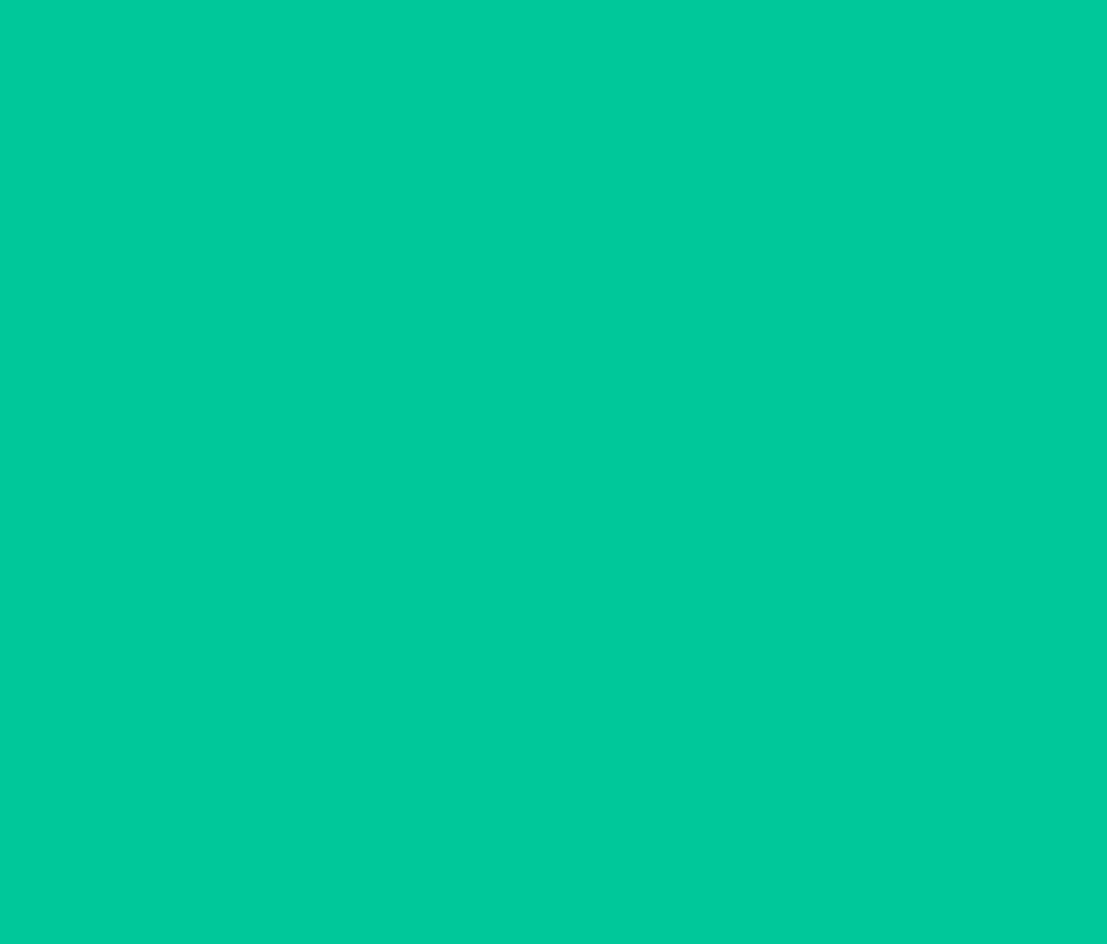 scroll, scrollTop: 0, scrollLeft: 0, axis: both 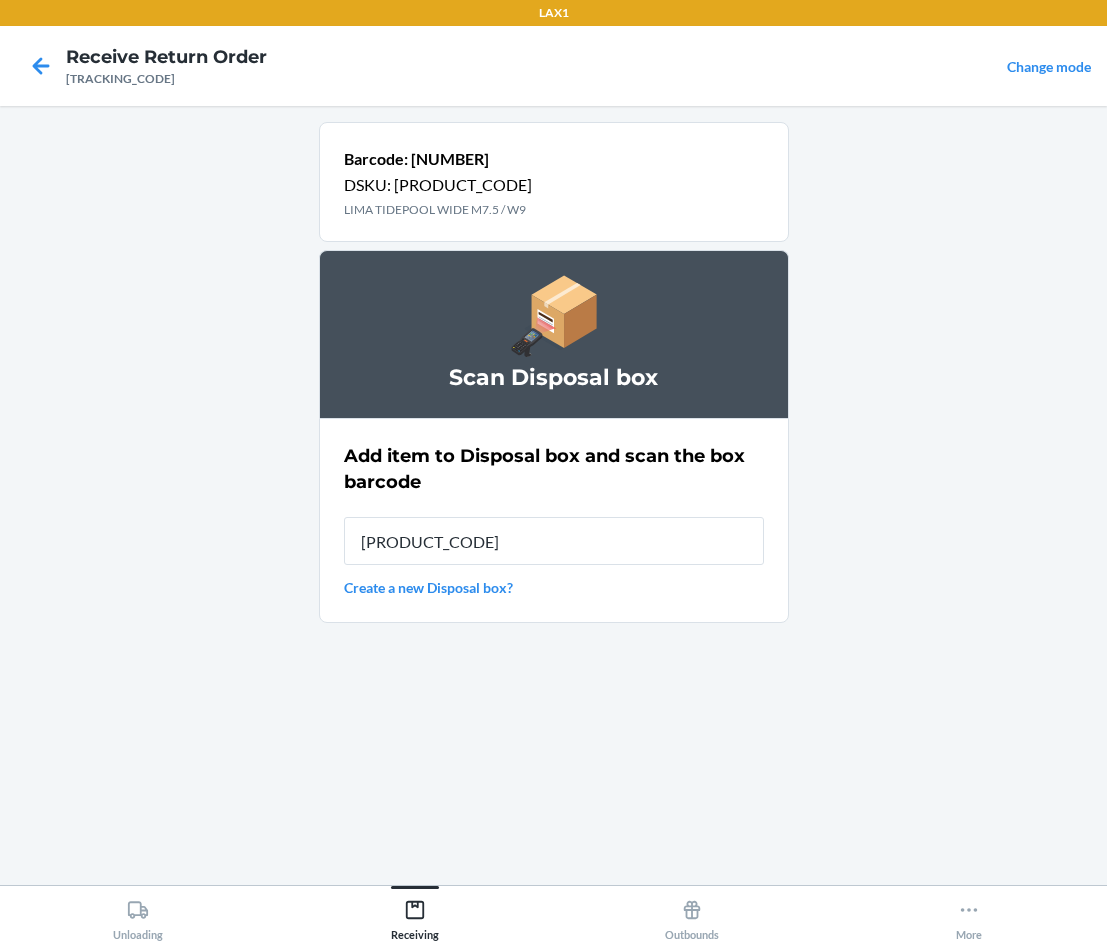 type on "[PRODUCT_CODE]" 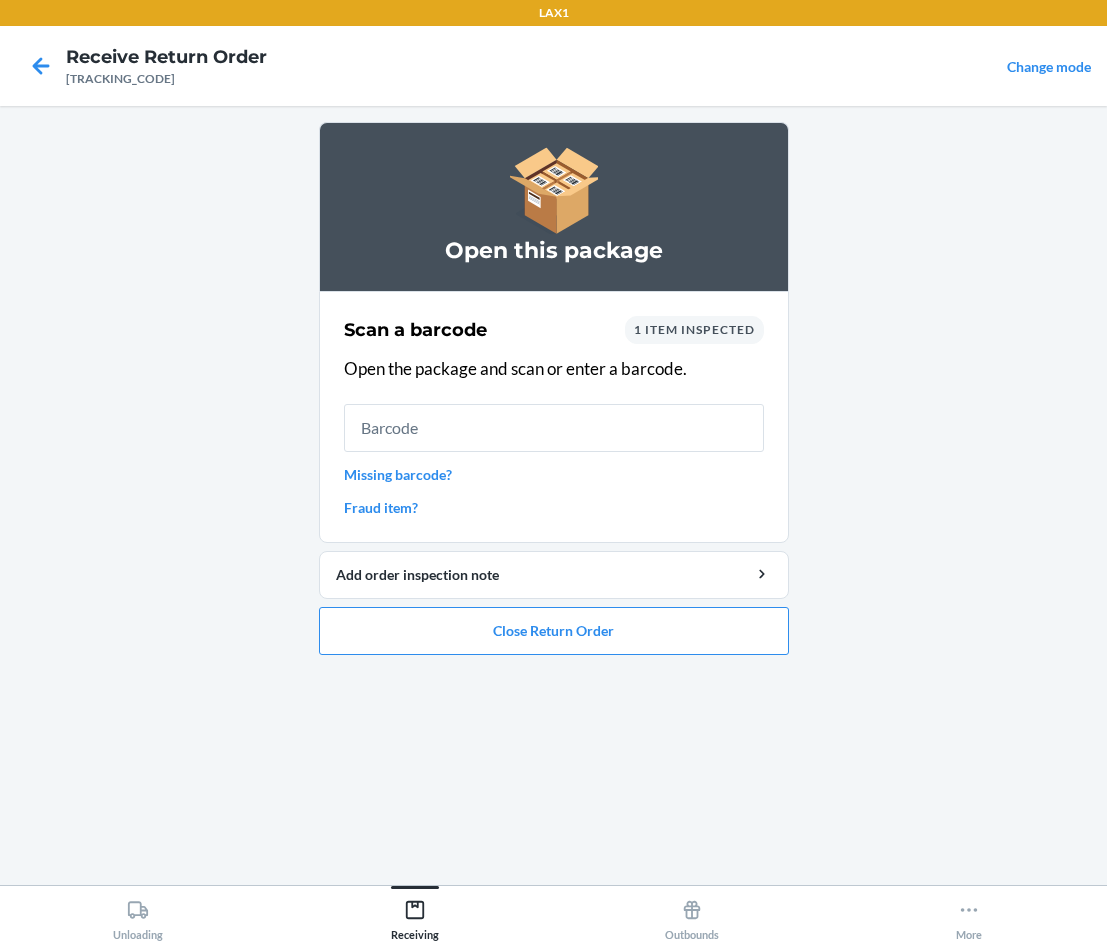 click on "Open this package Scan a barcode 1 item inspected Open the package and scan or enter a barcode. Missing barcode? Fraud item? Add order inspection note Close Return Order" at bounding box center (553, 495) 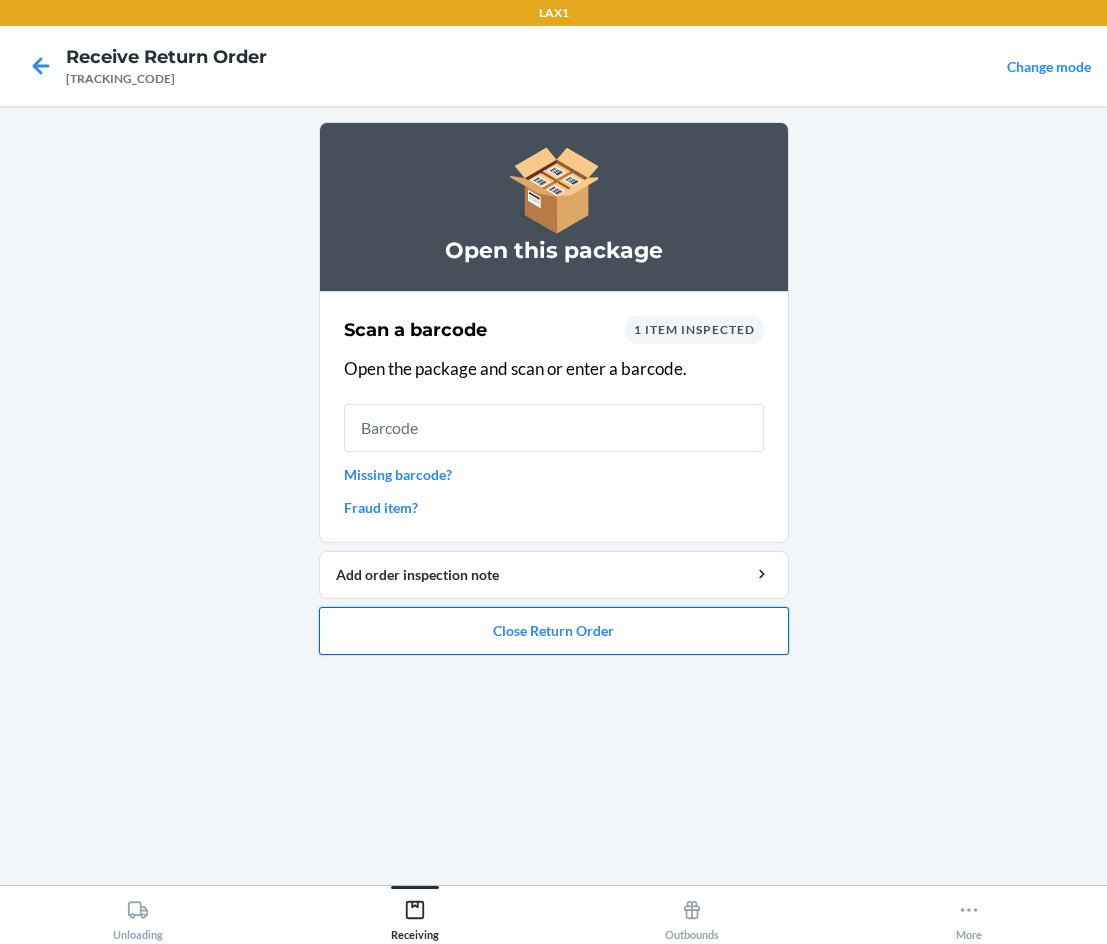 click on "Close Return Order" at bounding box center (554, 631) 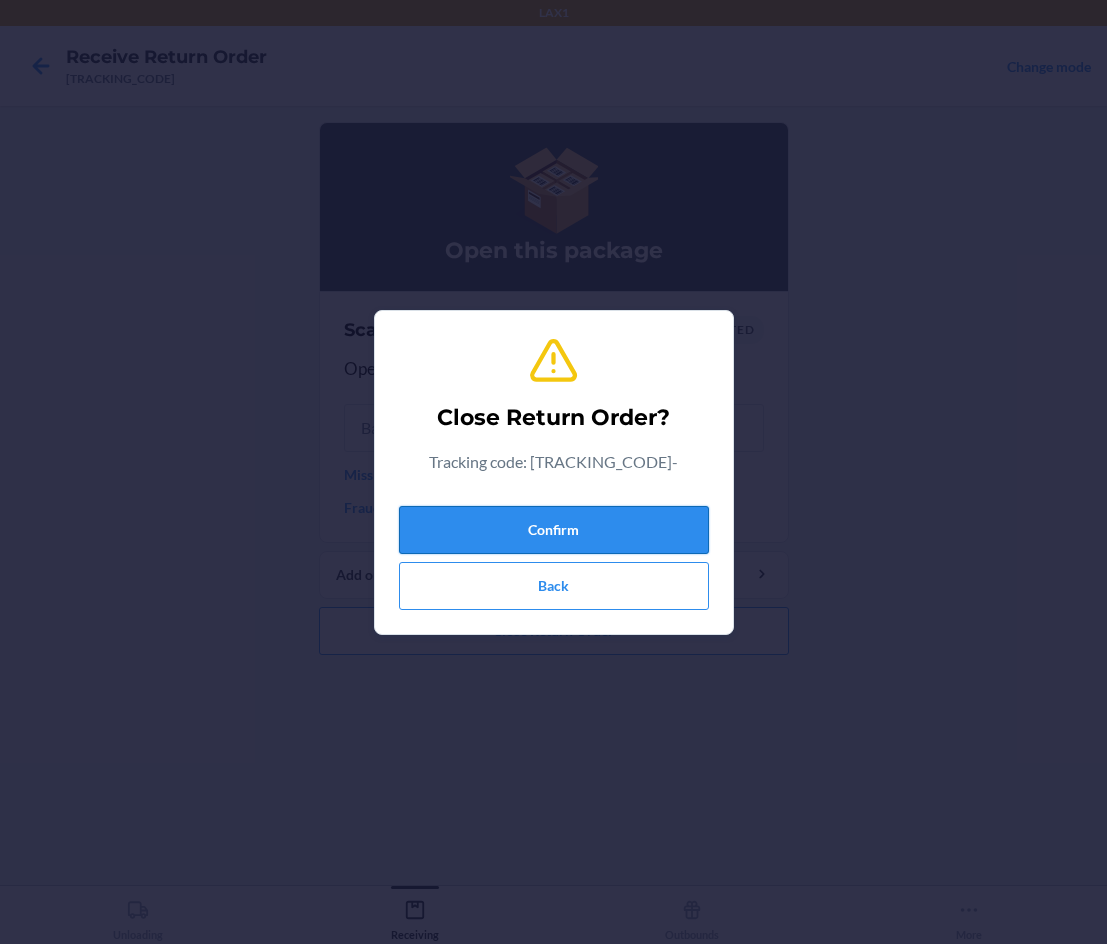 click on "Confirm" at bounding box center (554, 530) 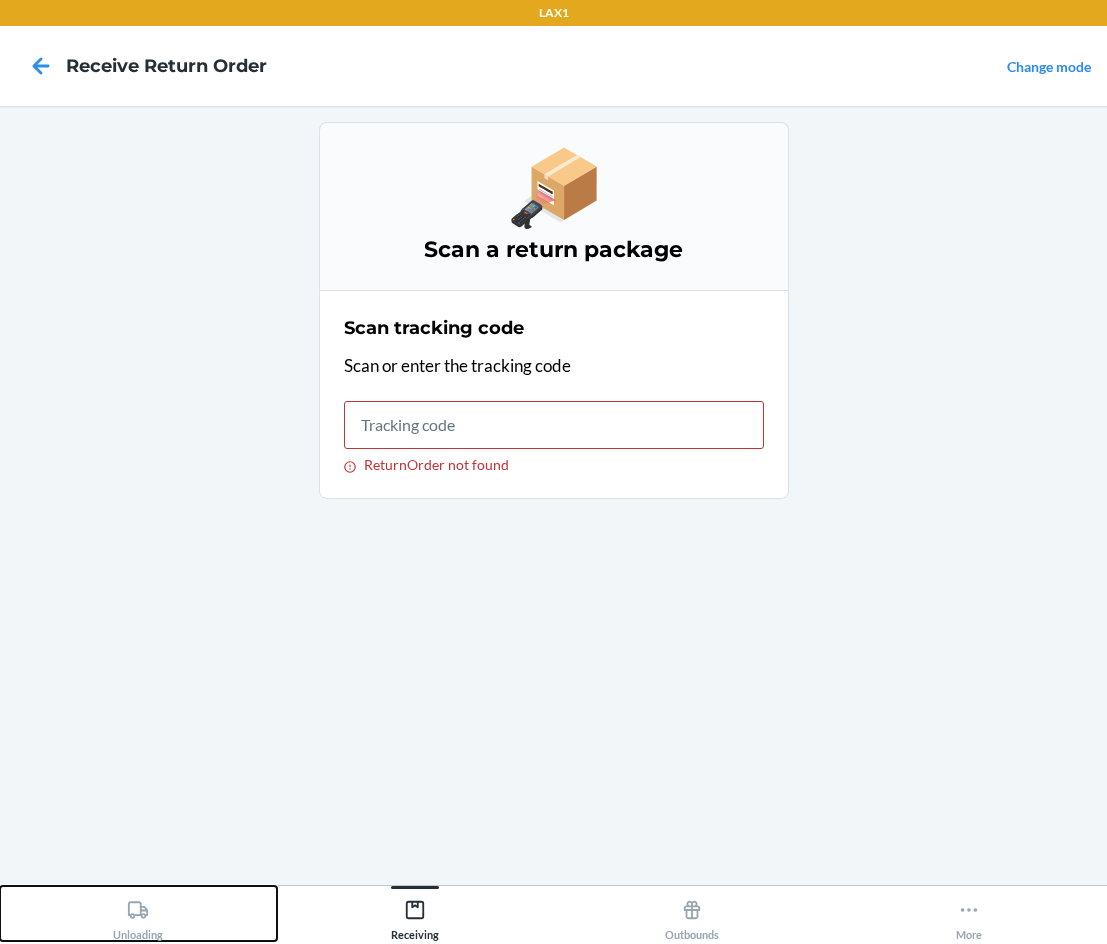 click 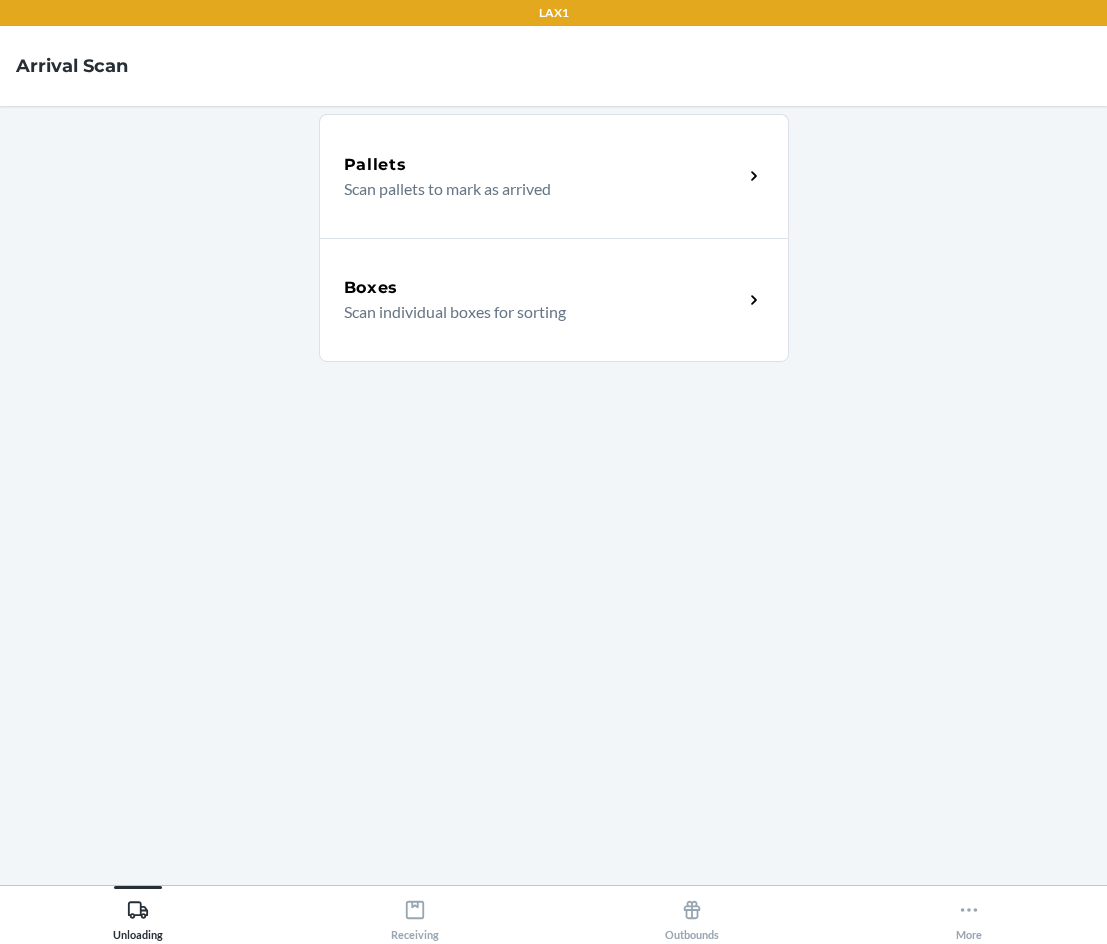 click on "Scan individual boxes for sorting" at bounding box center [535, 312] 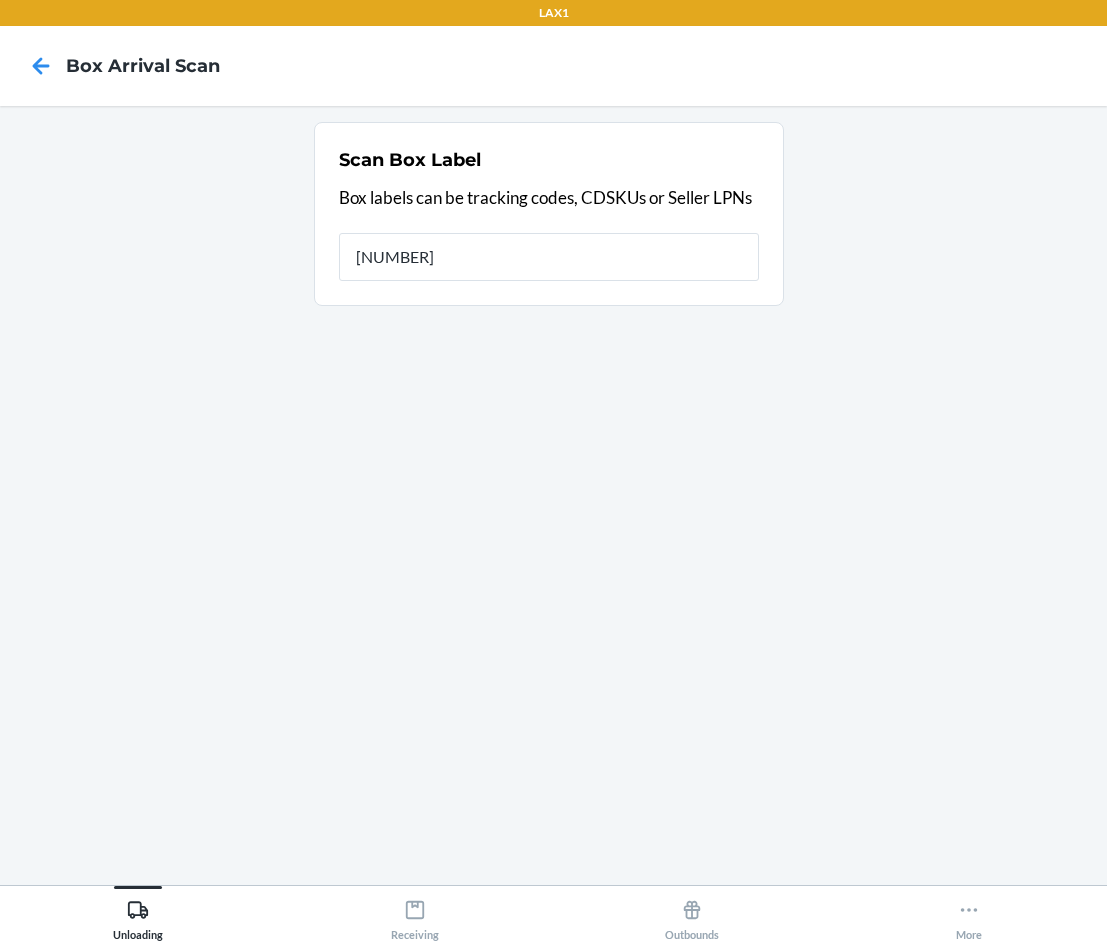 type on "[NUMBER]" 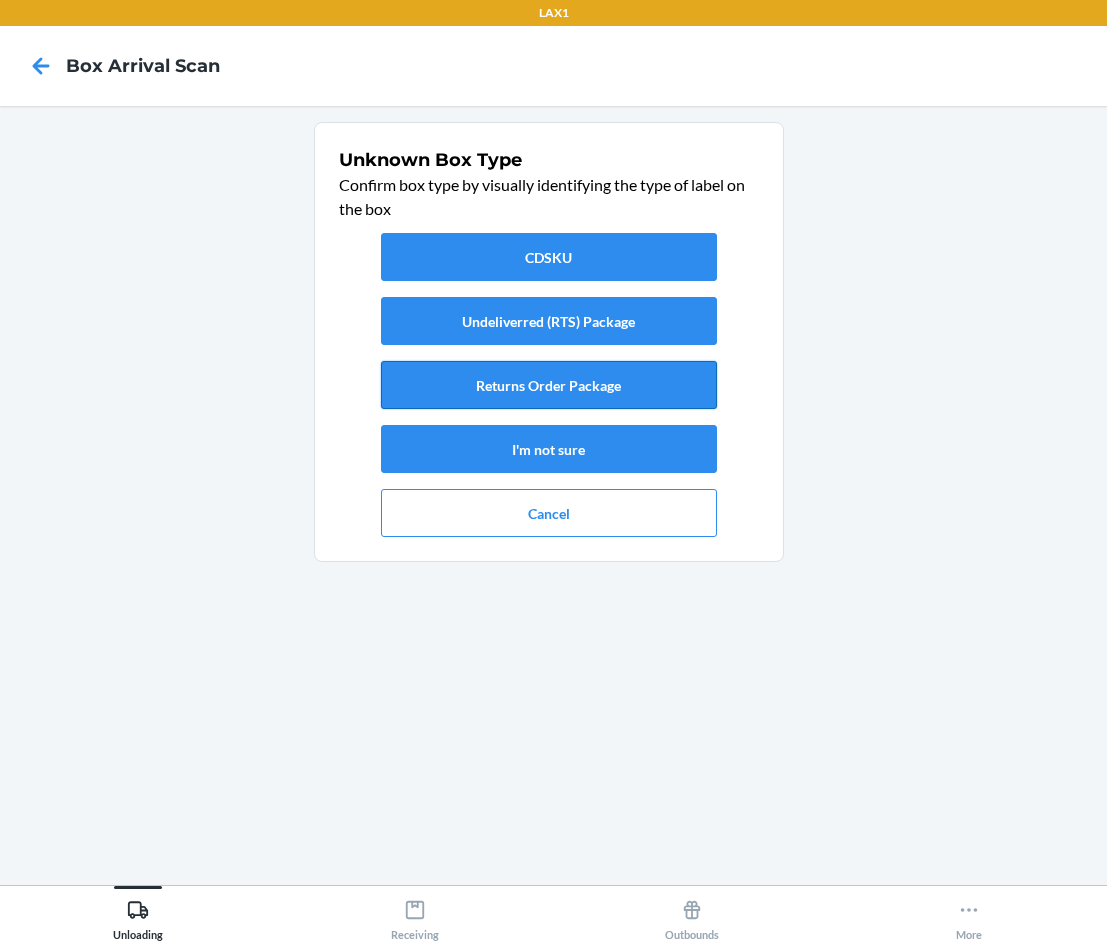 click on "Returns Order Package" at bounding box center (549, 385) 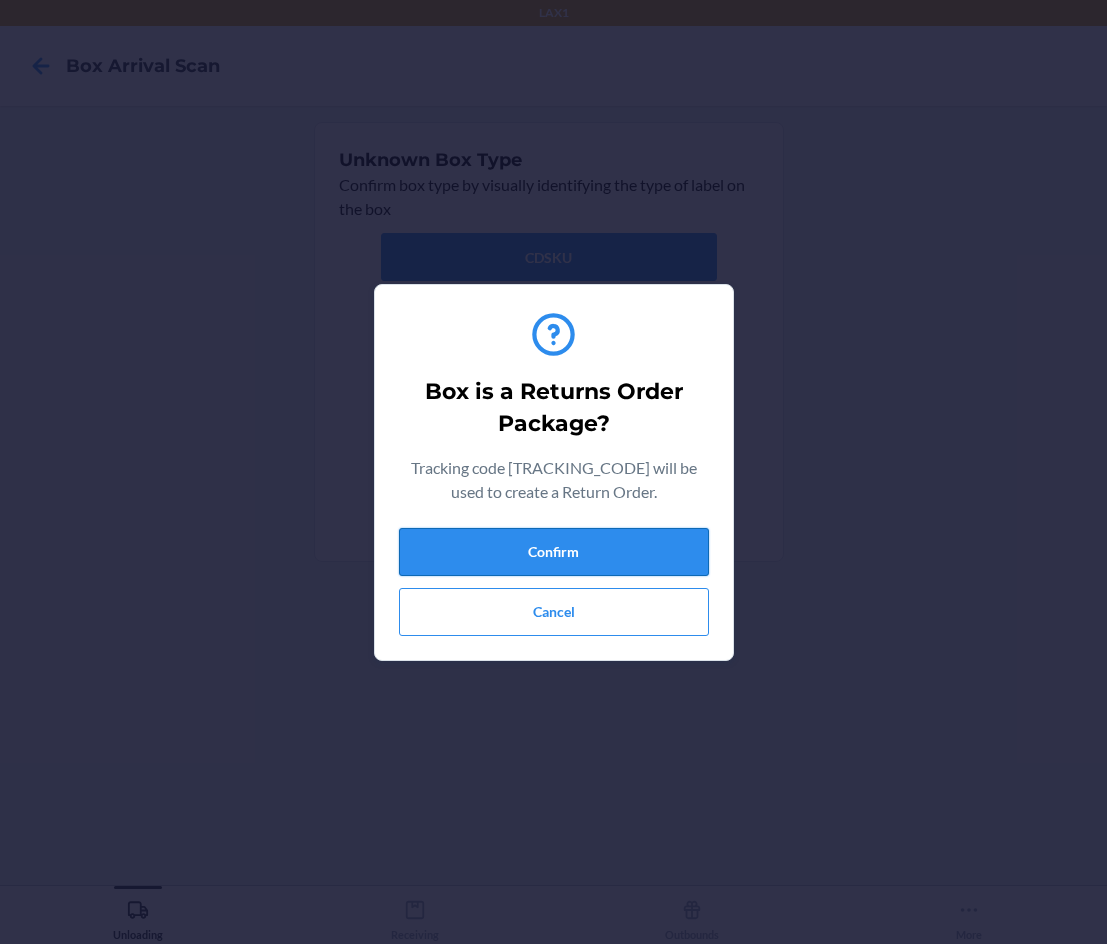 click on "Confirm" at bounding box center (554, 552) 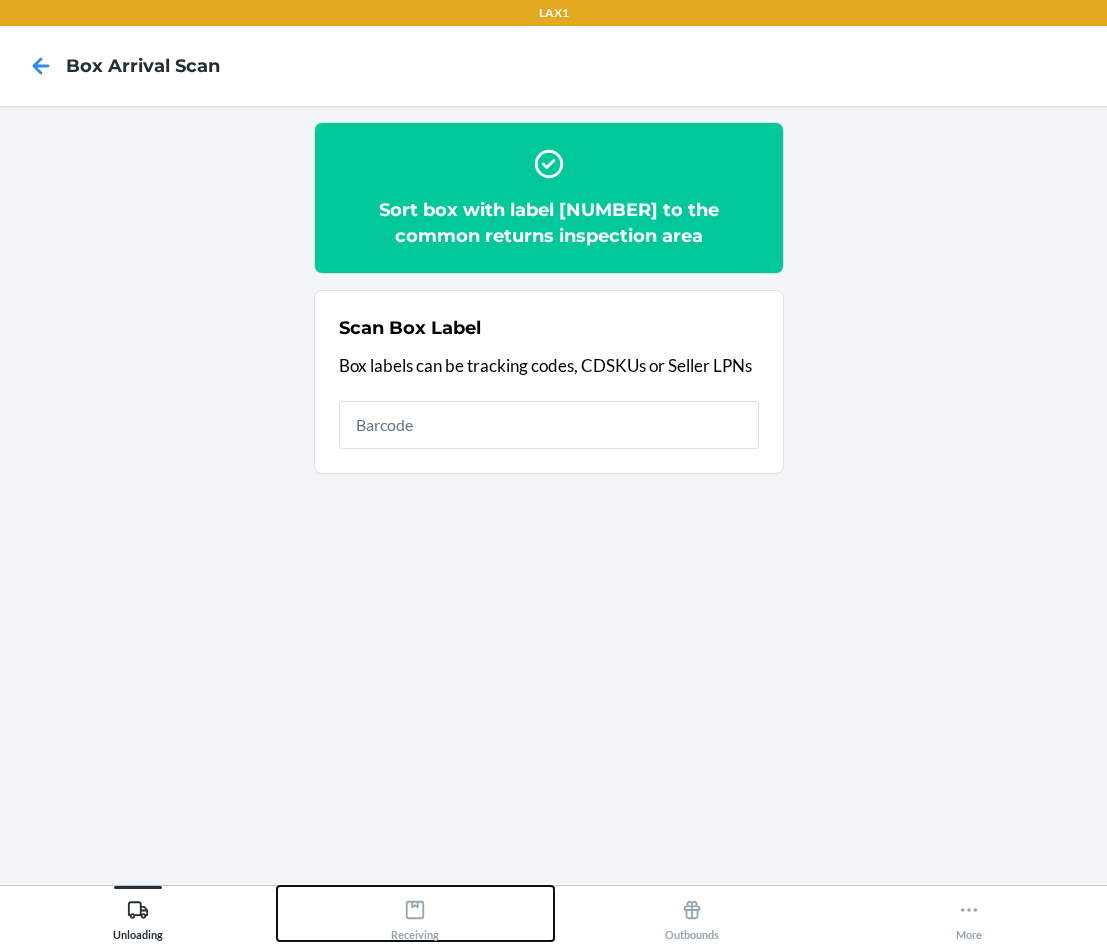click on "Receiving" at bounding box center [415, 916] 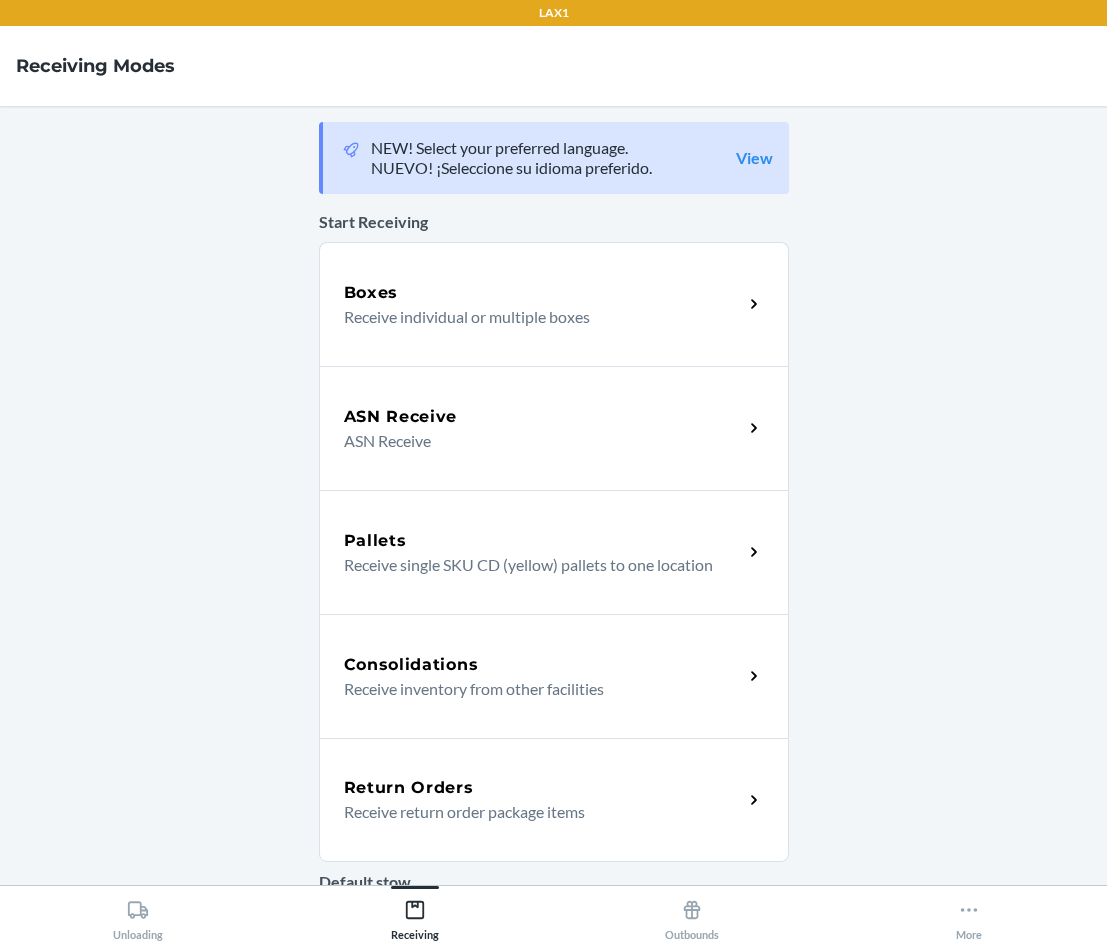 click on "Receive return order package items" at bounding box center [535, 812] 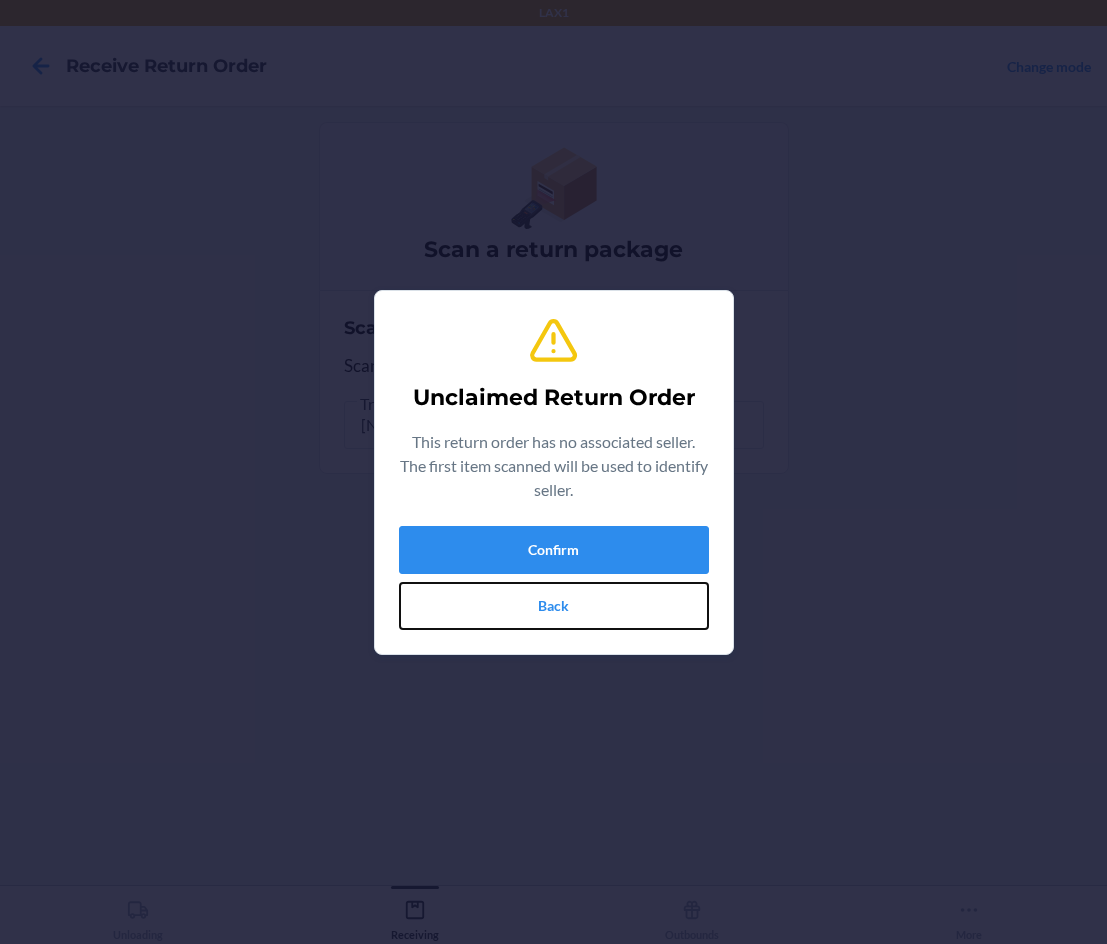 click on "Back" at bounding box center (554, 606) 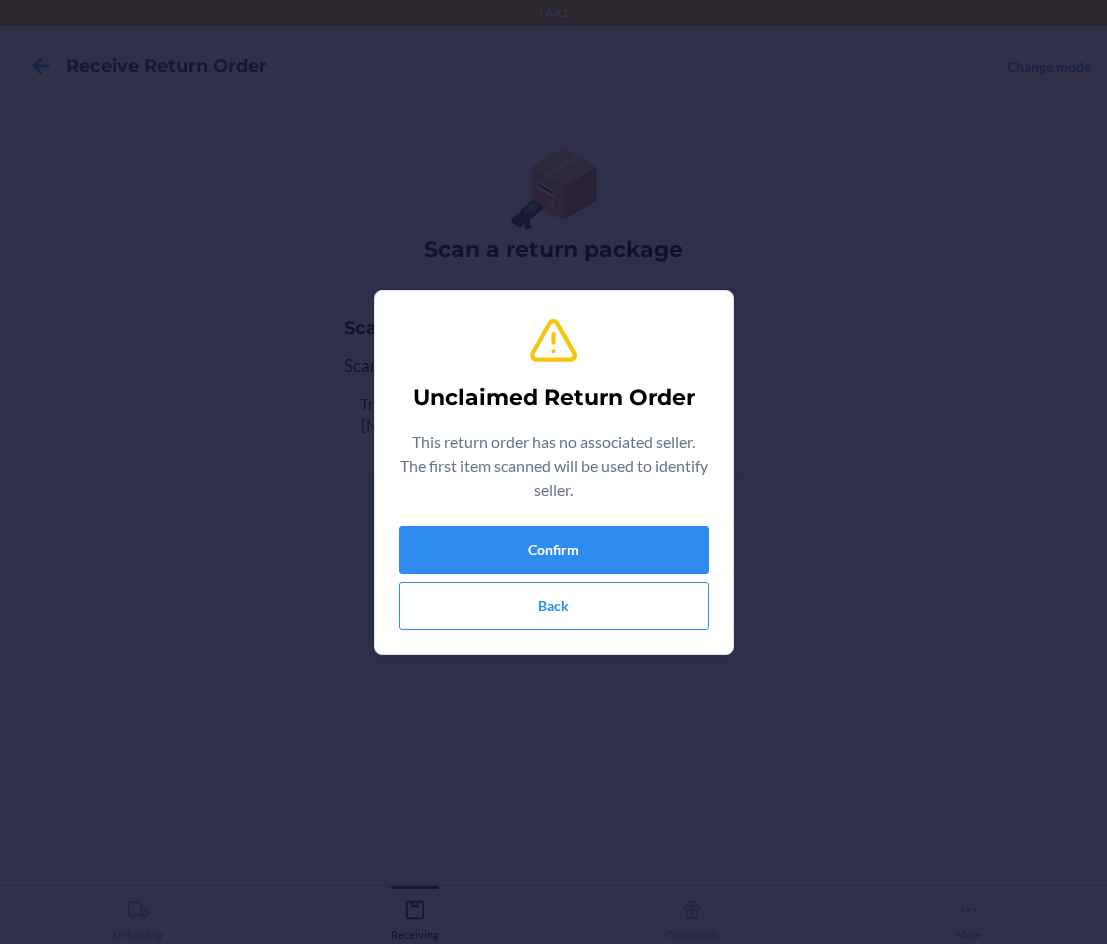type 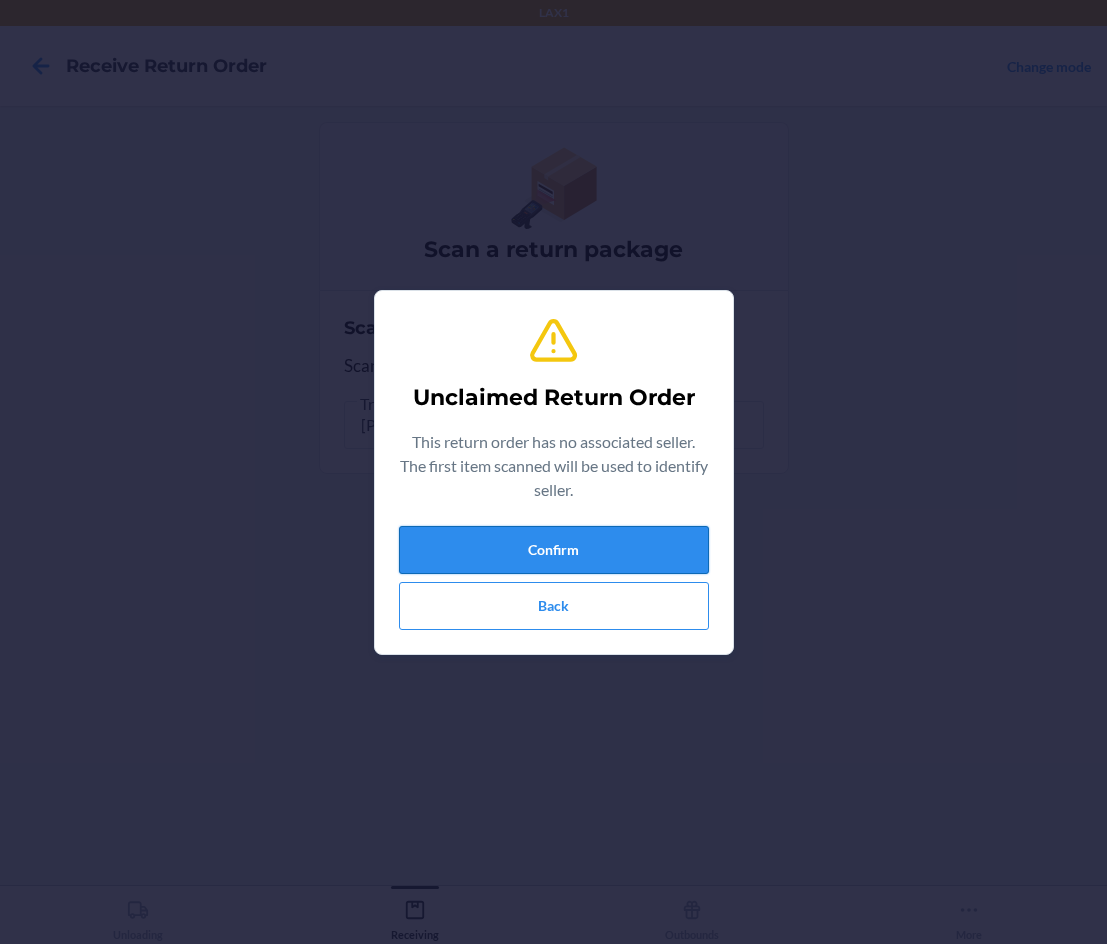 click on "Confirm" at bounding box center [554, 550] 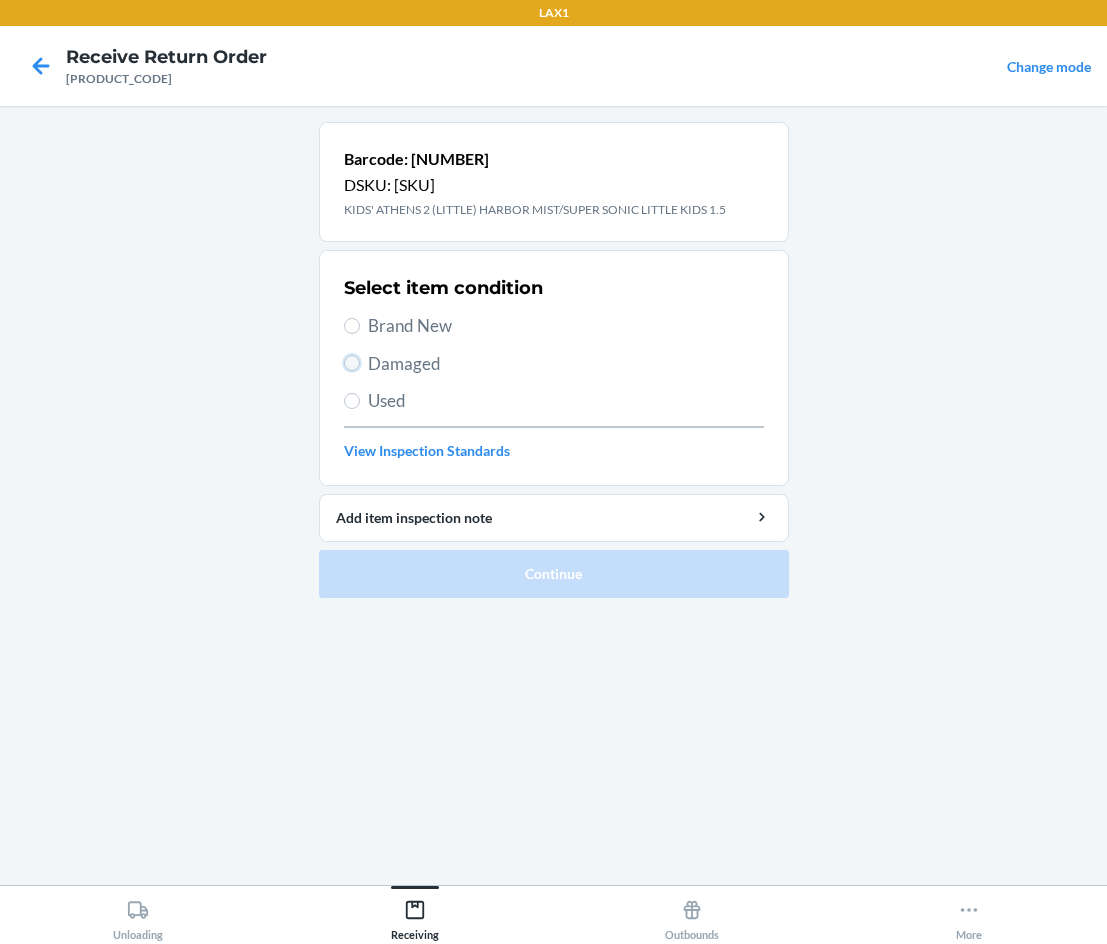 click on "Damaged" at bounding box center (352, 363) 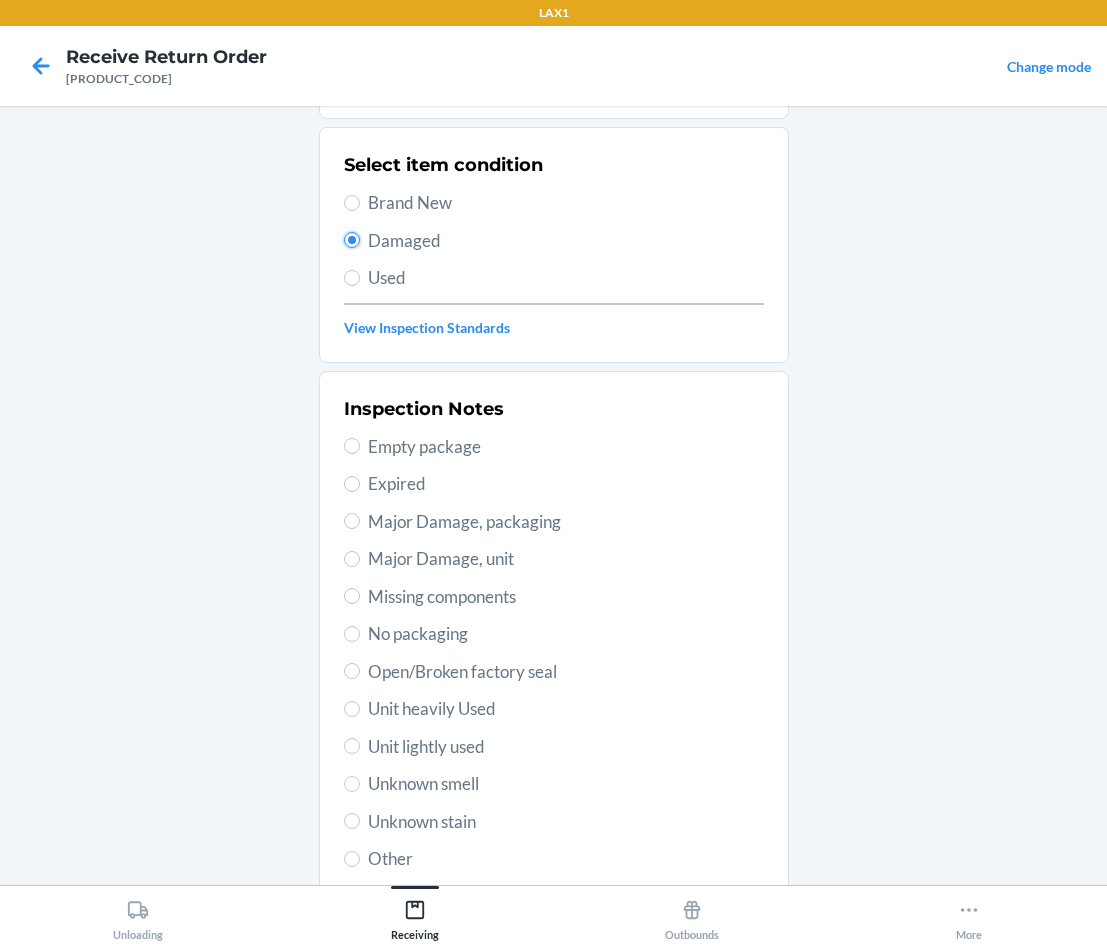 scroll, scrollTop: 263, scrollLeft: 0, axis: vertical 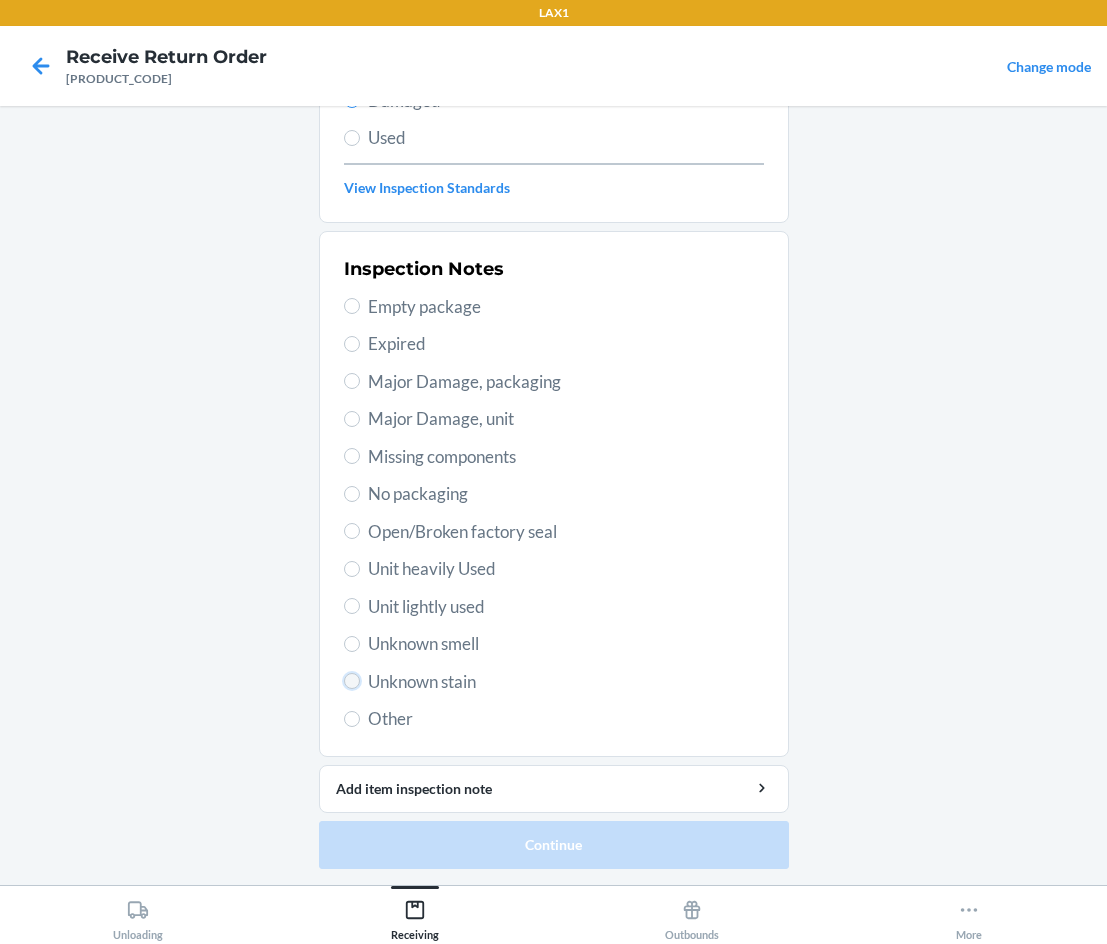 click on "Unknown stain" at bounding box center [352, 681] 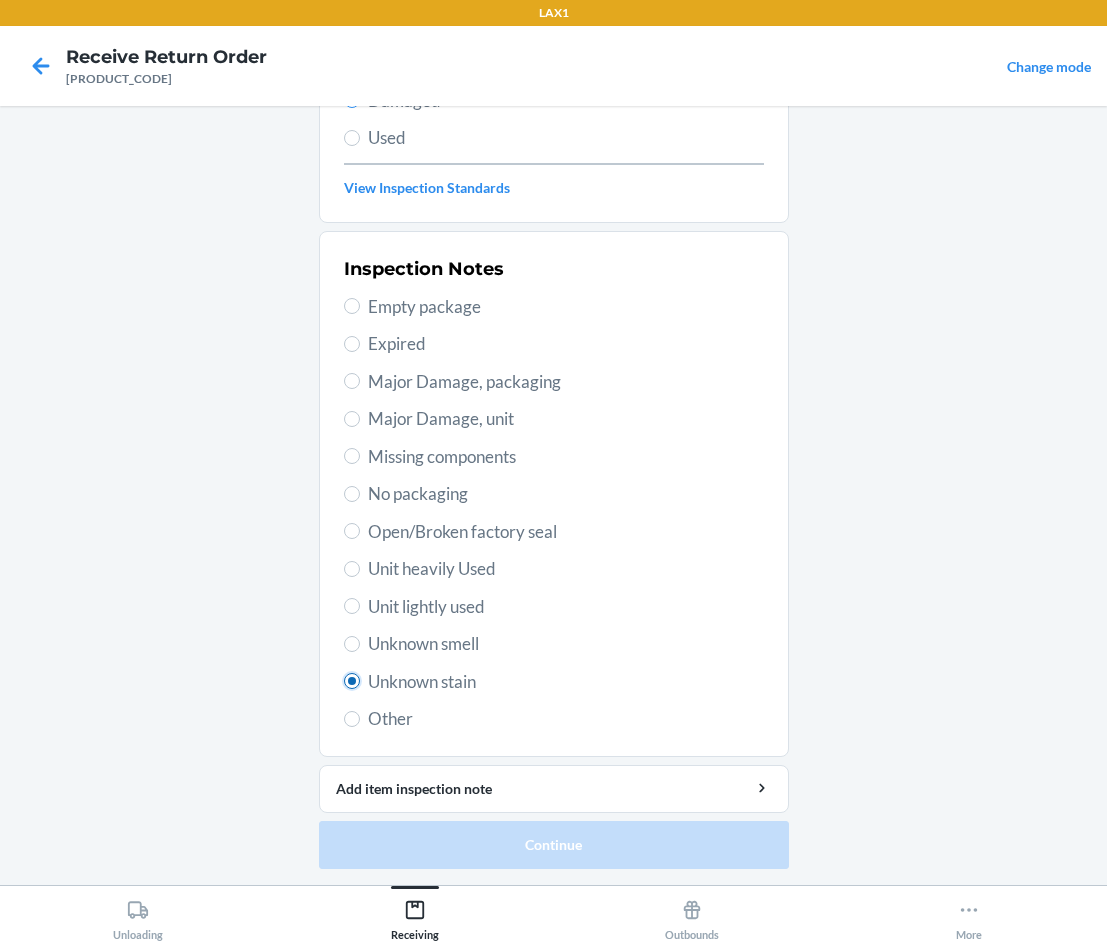 radio on "true" 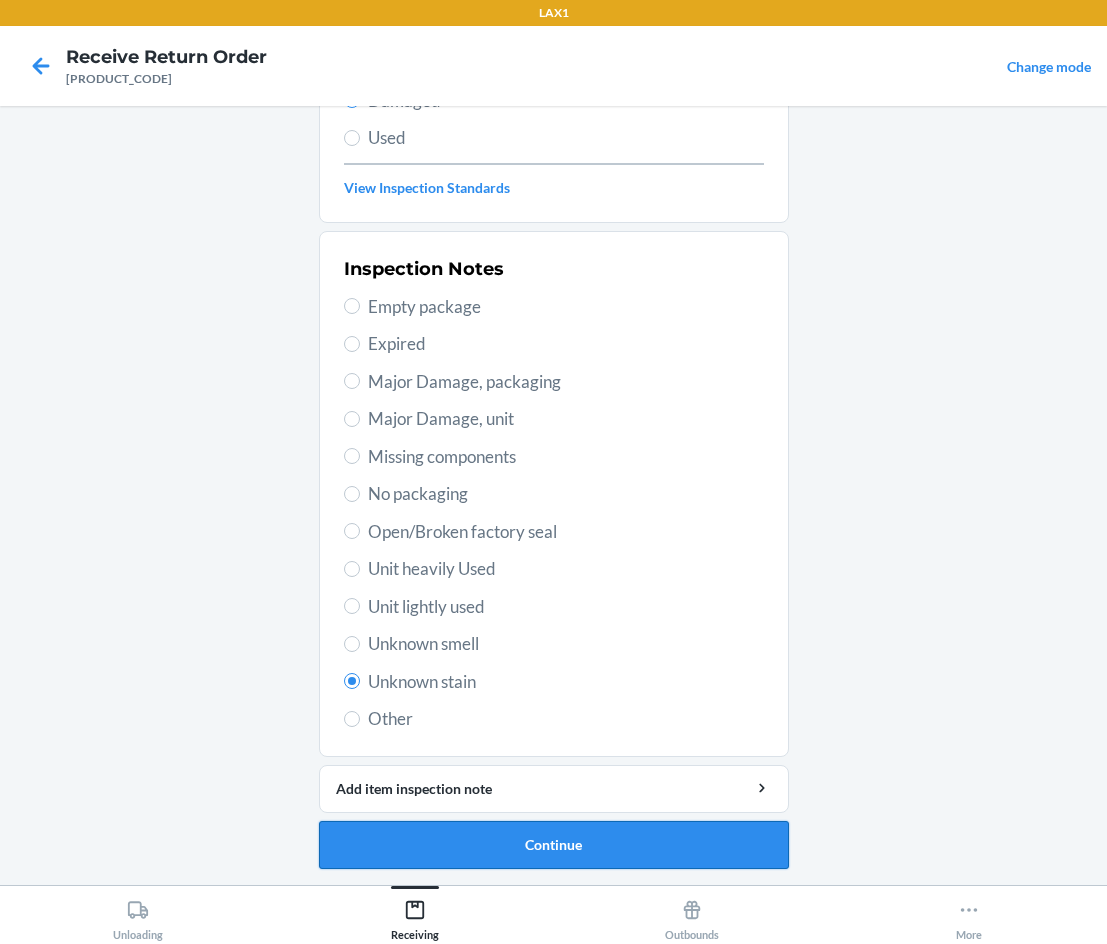 click on "Continue" at bounding box center (554, 845) 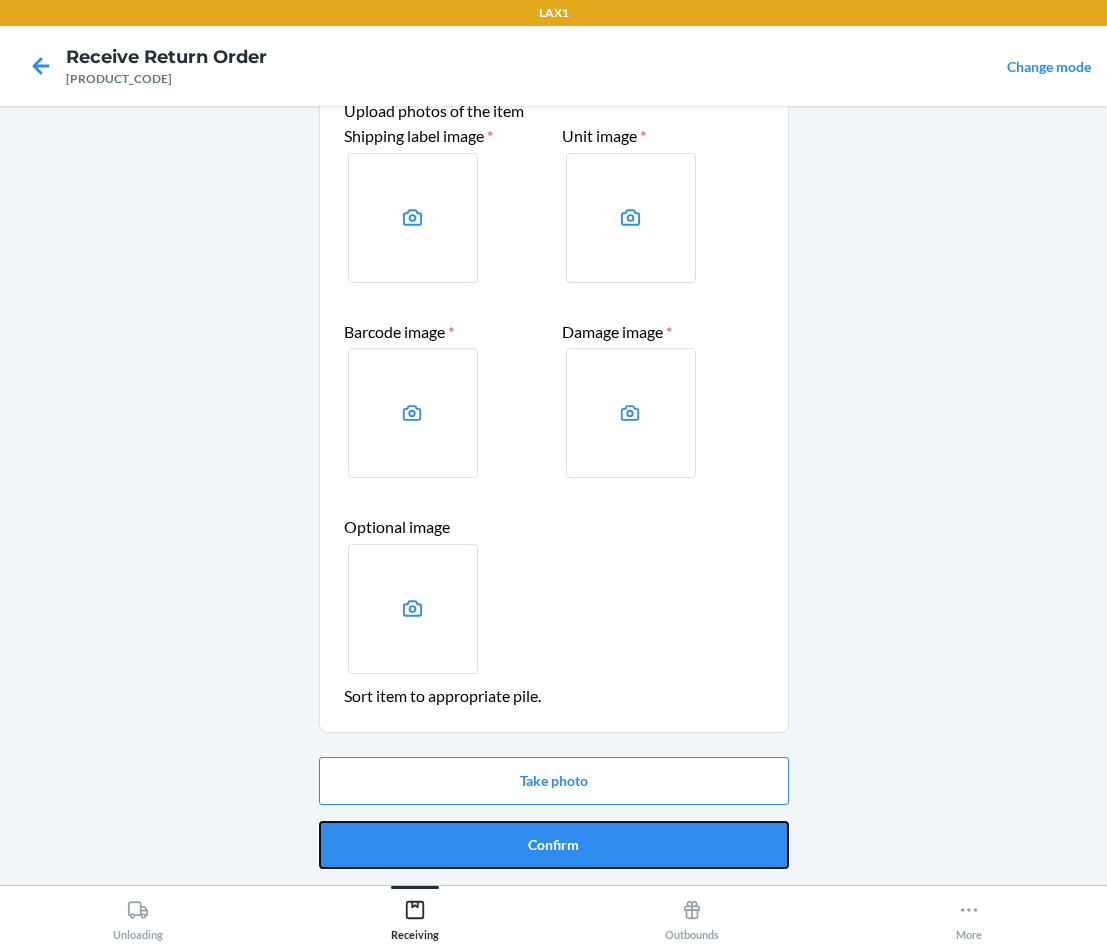 click on "Confirm" at bounding box center [554, 845] 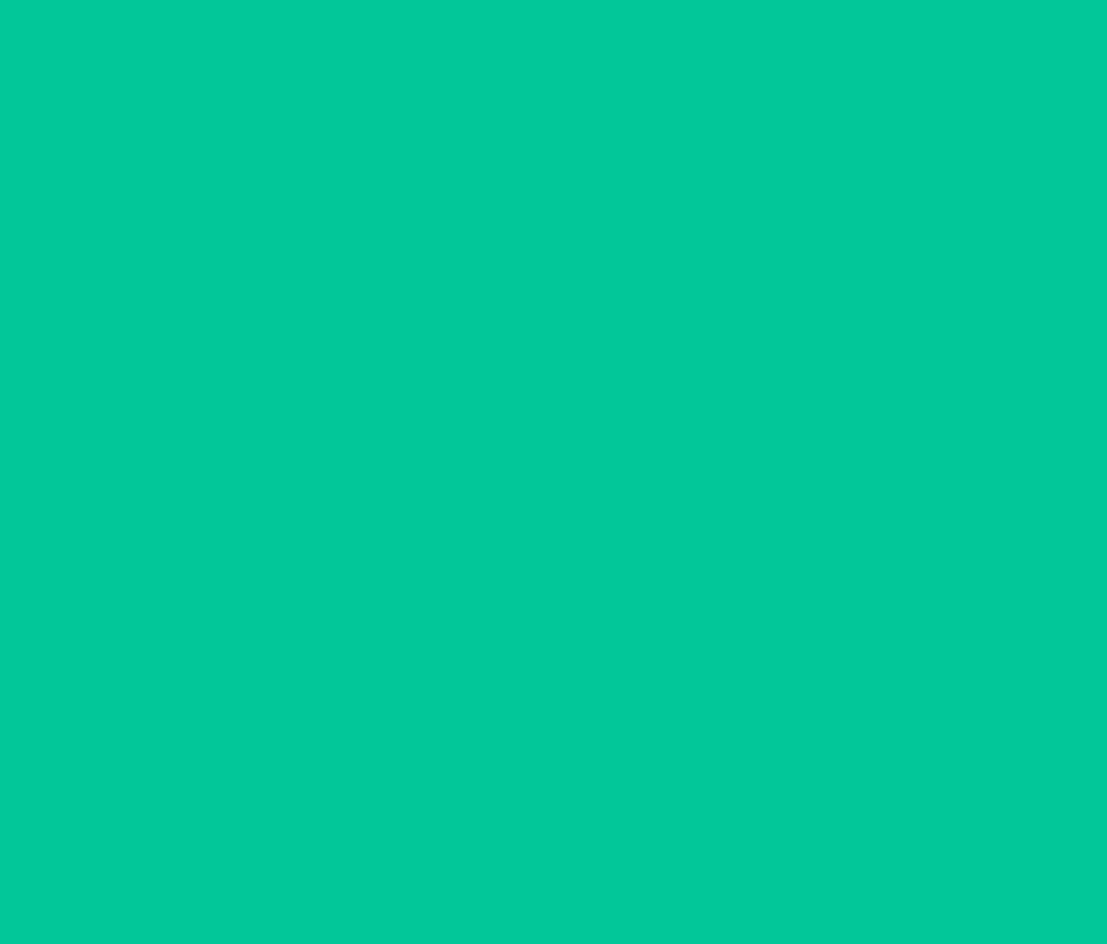 scroll, scrollTop: 0, scrollLeft: 0, axis: both 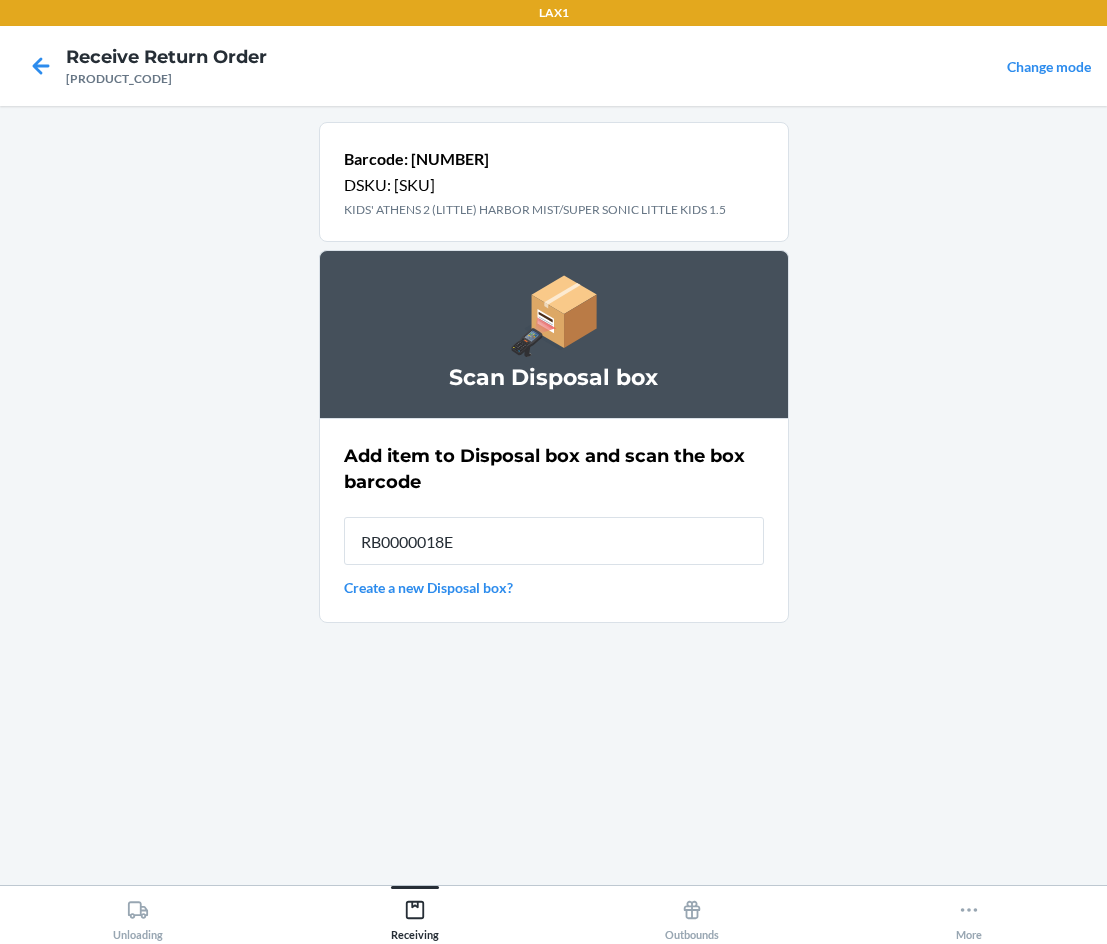 type on "[PRODUCT_CODE]" 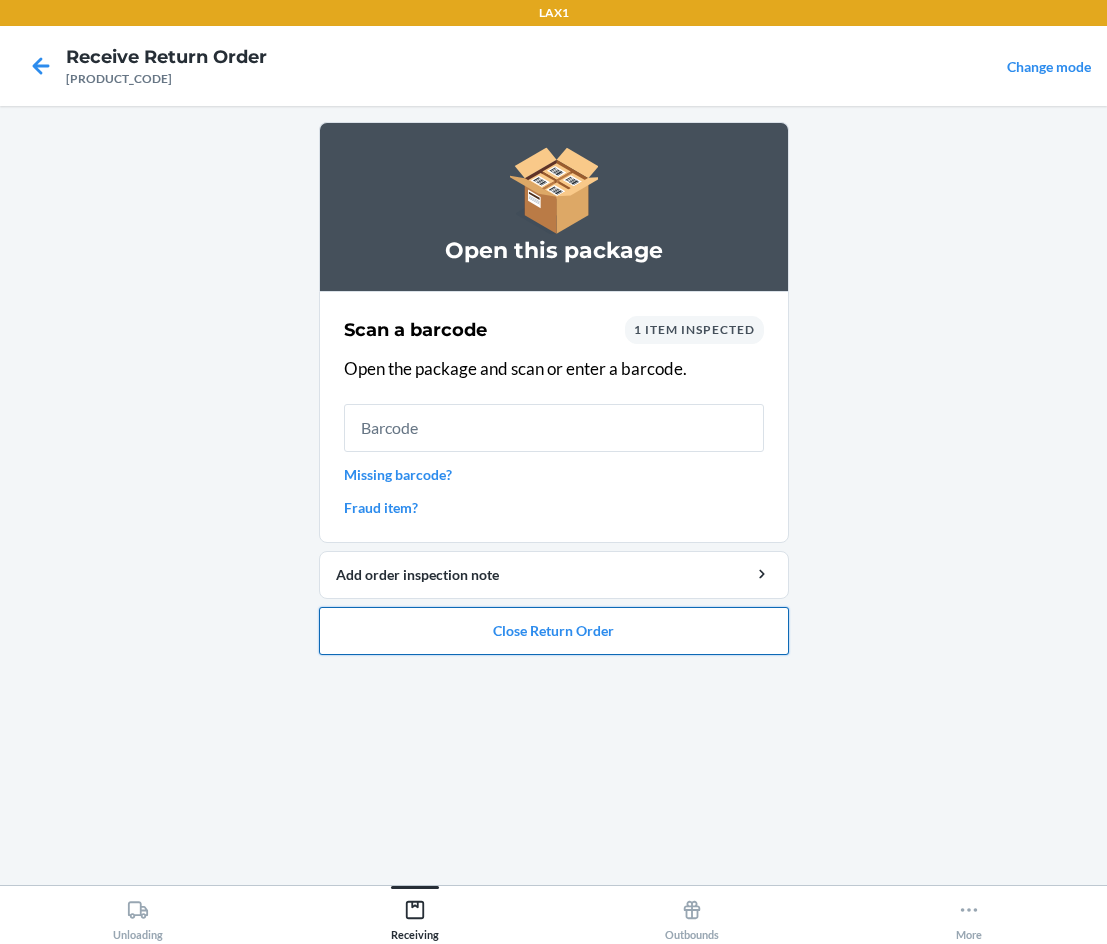 click on "Close Return Order" at bounding box center (554, 631) 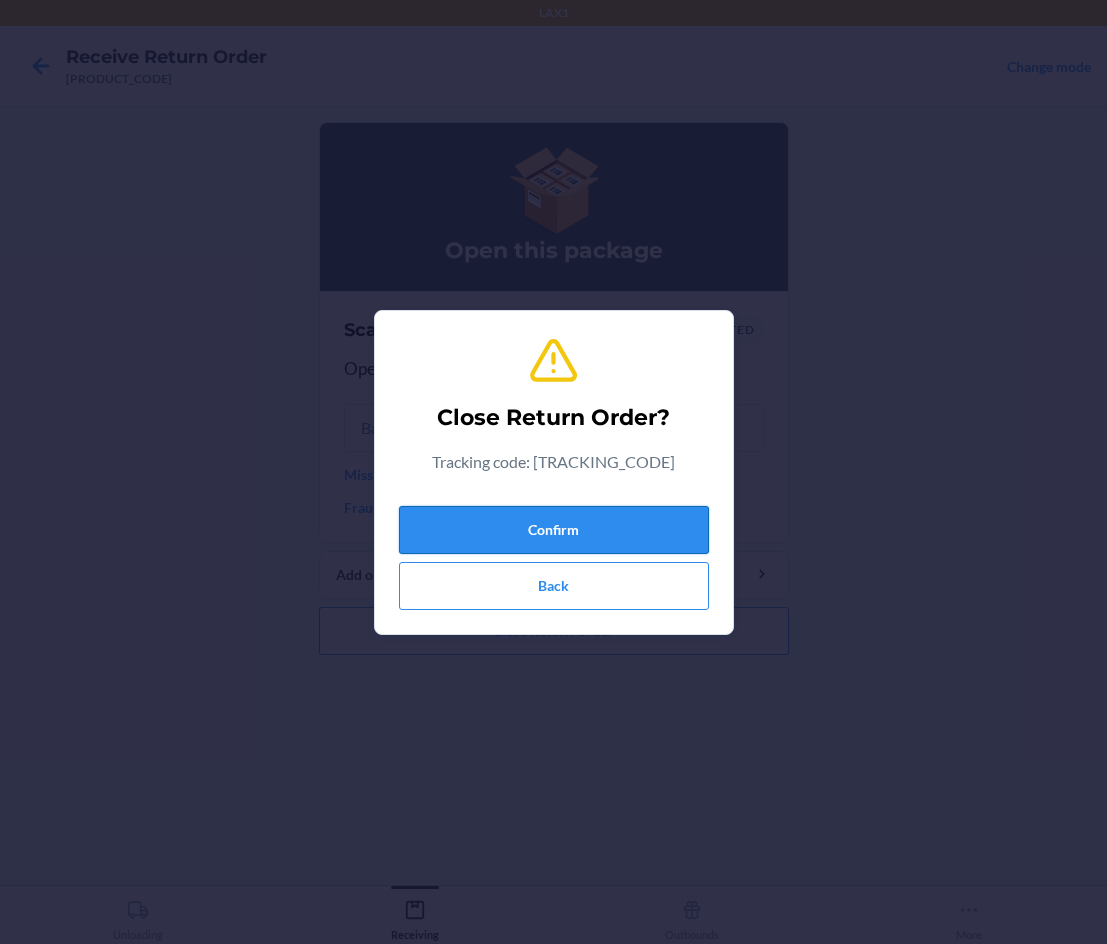 click on "Confirm" at bounding box center [554, 530] 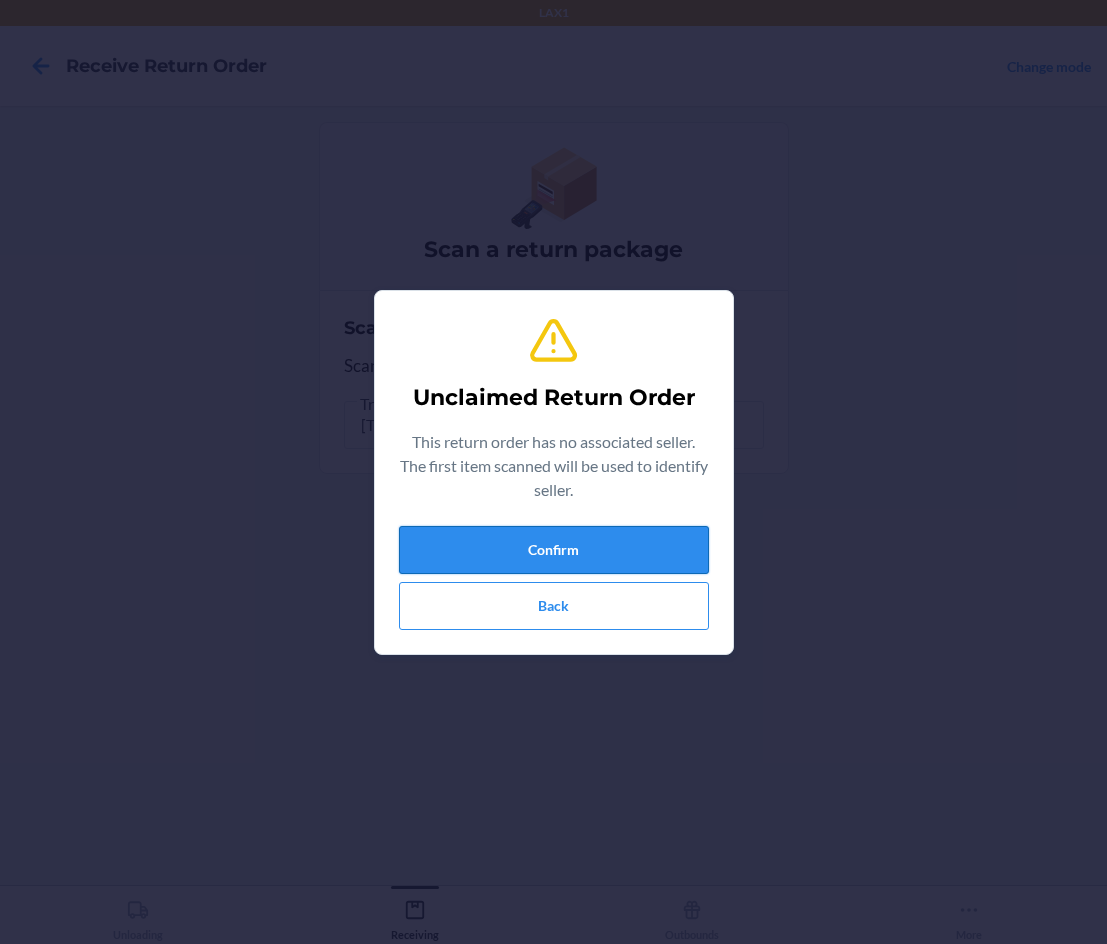 click on "Confirm" at bounding box center (554, 550) 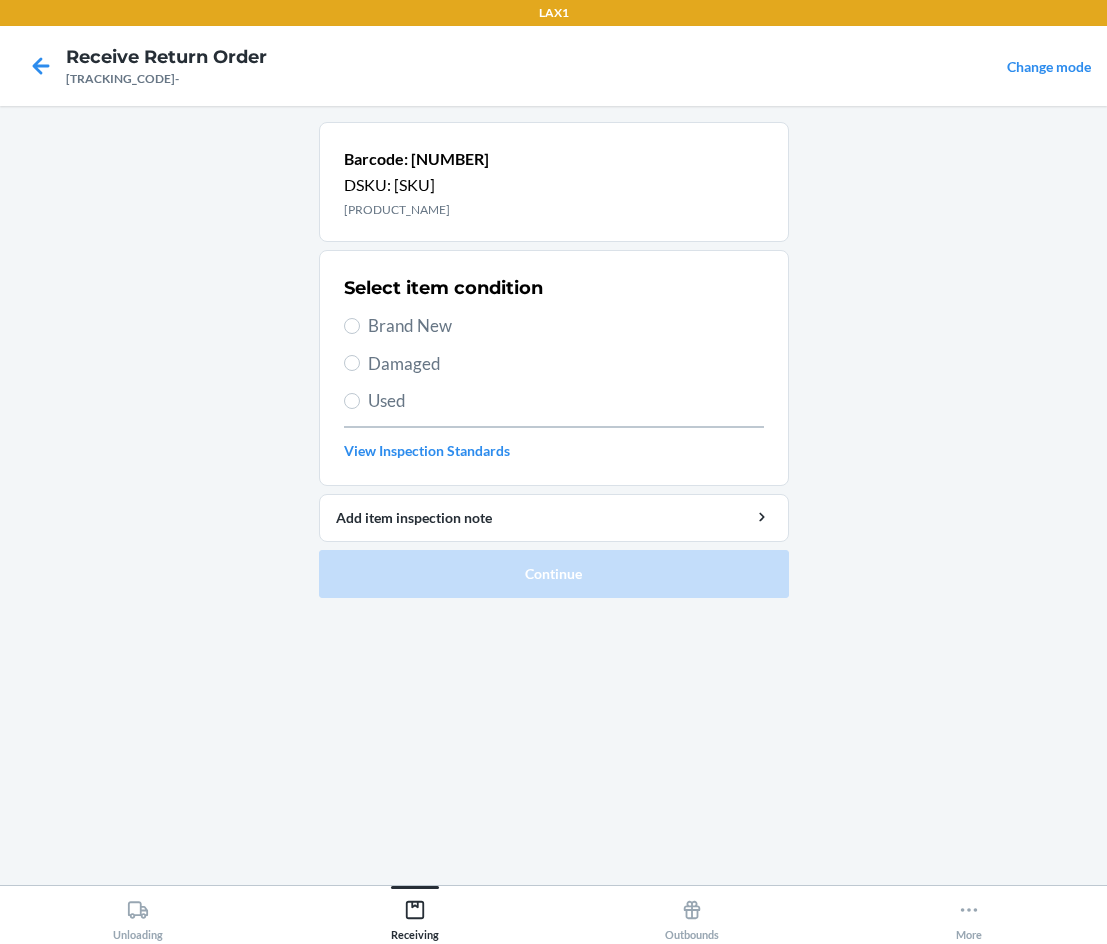 click on "Select item condition Brand New Damaged Used View Inspection Standards" at bounding box center [554, 368] 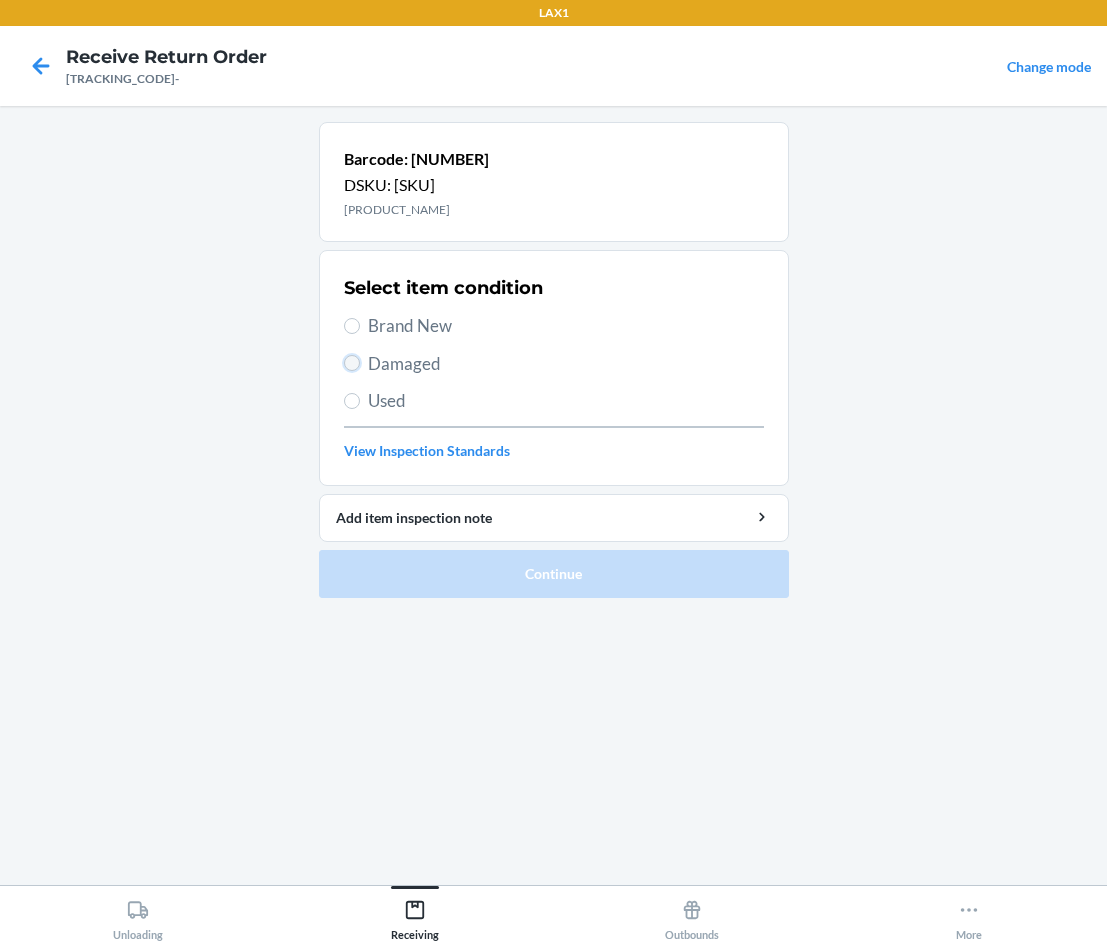 click on "Damaged" at bounding box center (352, 363) 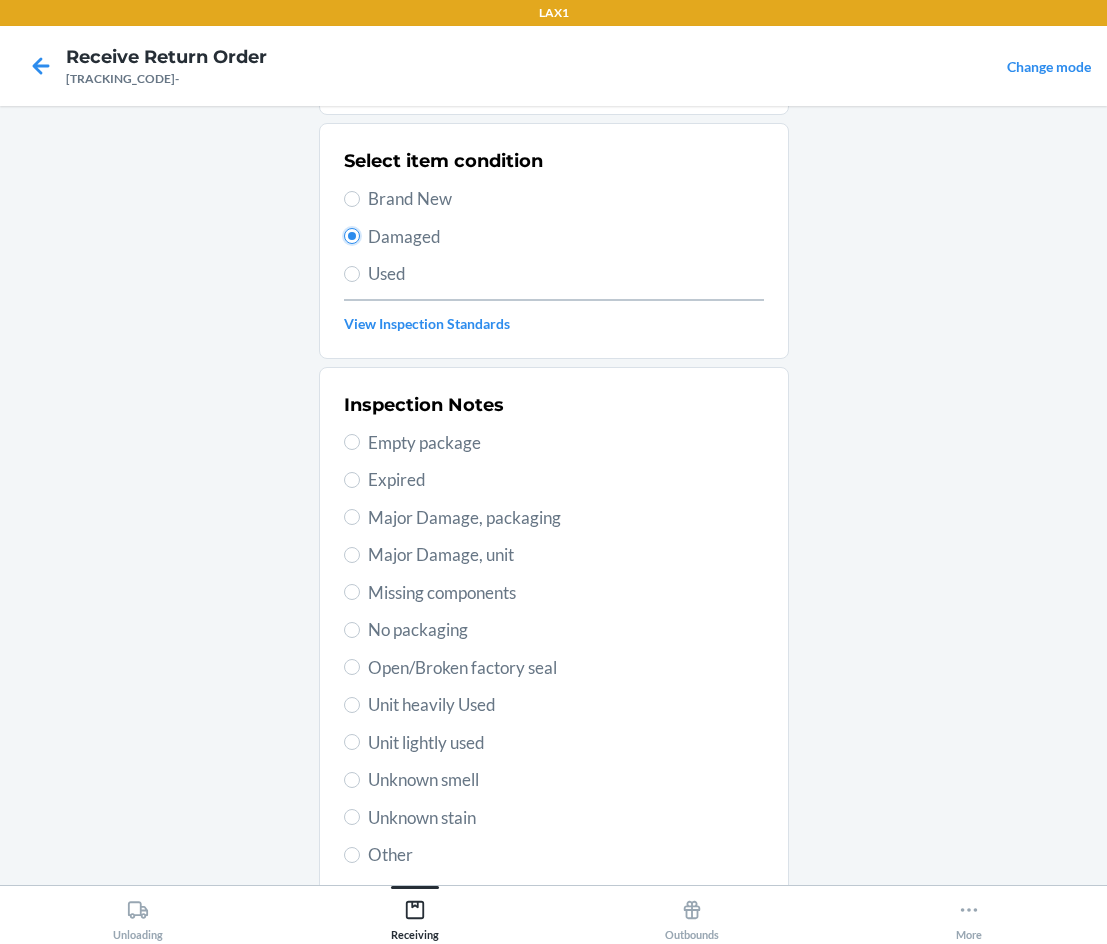 scroll, scrollTop: 133, scrollLeft: 0, axis: vertical 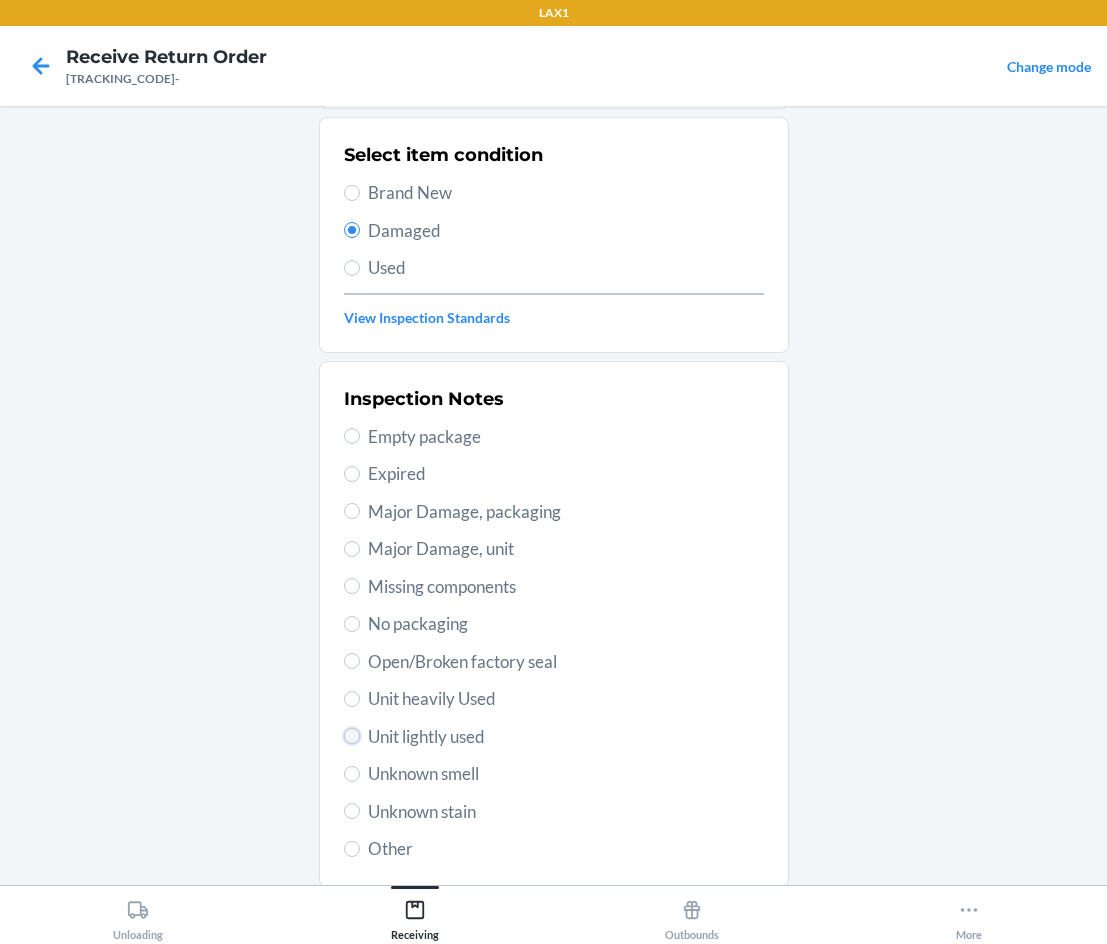 click on "Unit lightly used" at bounding box center [352, 736] 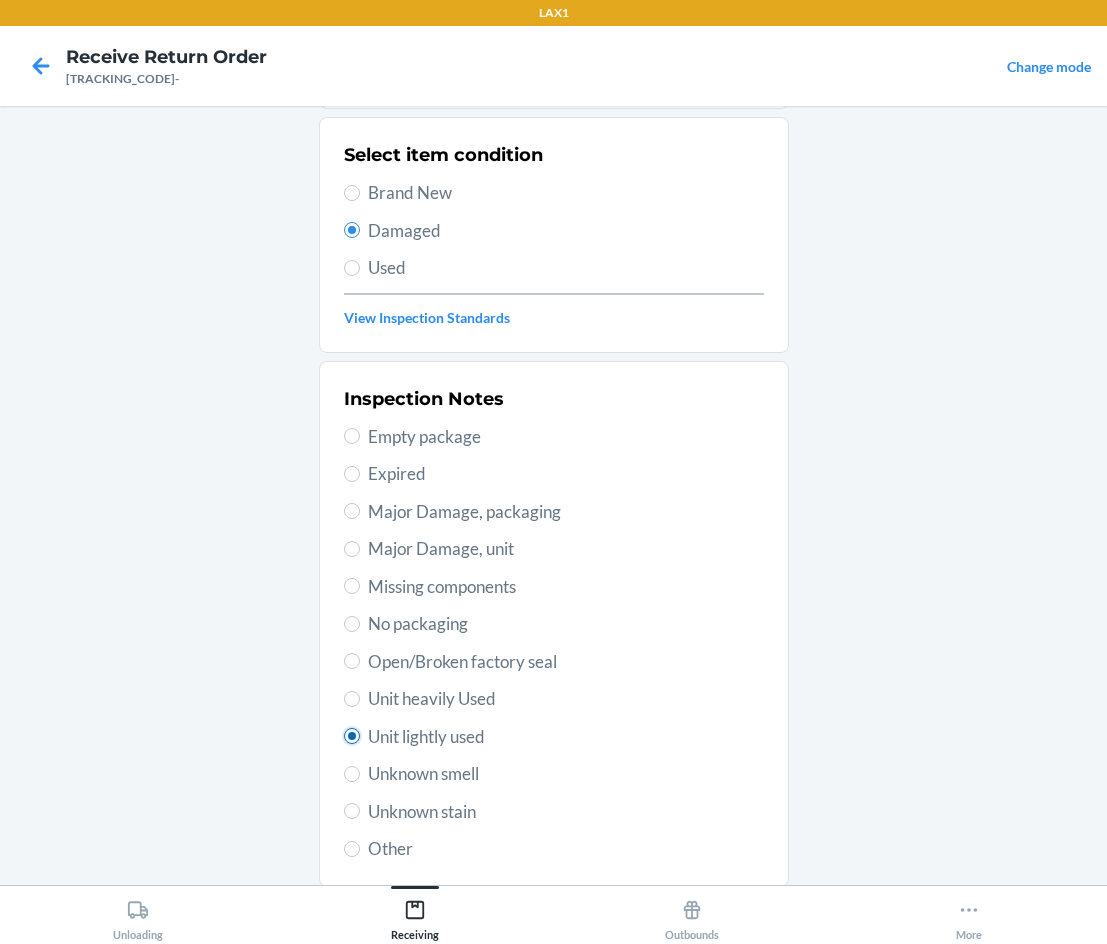 radio on "true" 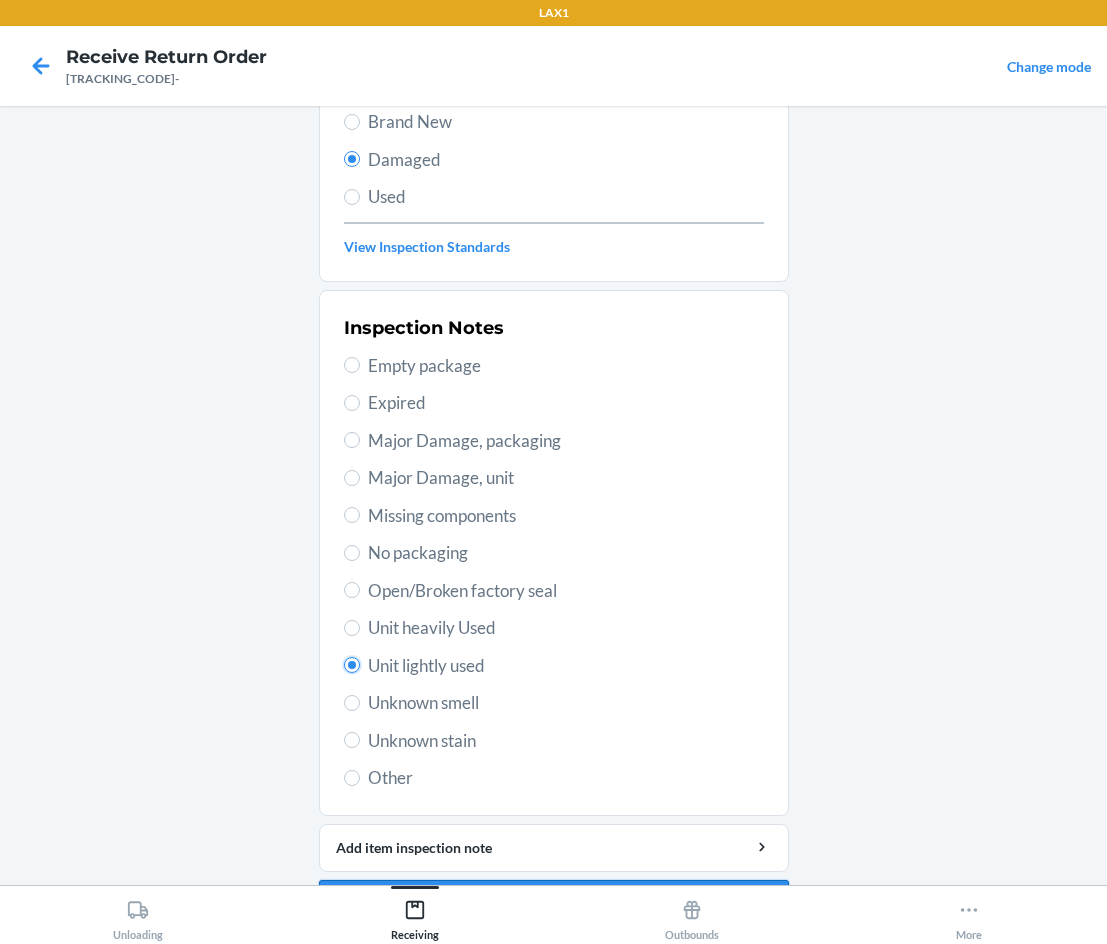 scroll, scrollTop: 263, scrollLeft: 0, axis: vertical 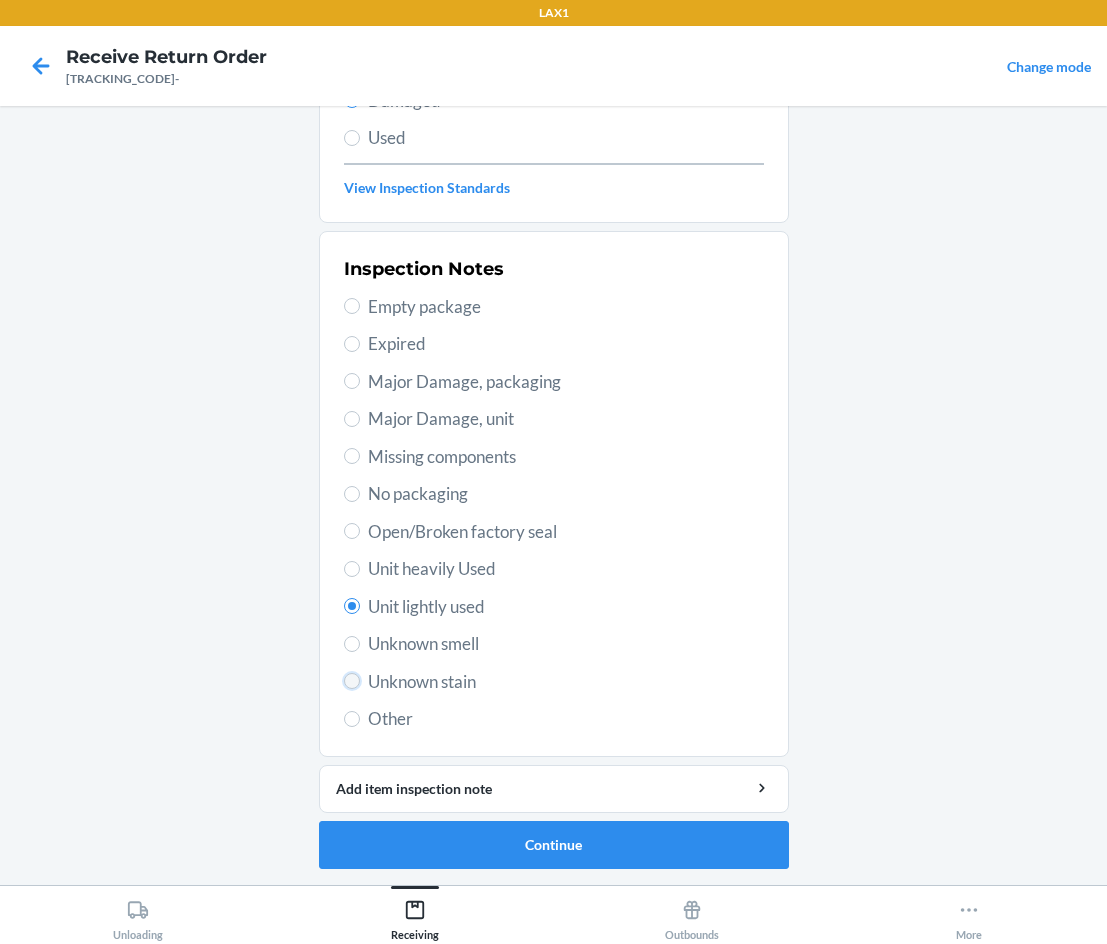 click on "Unknown stain" at bounding box center [352, 681] 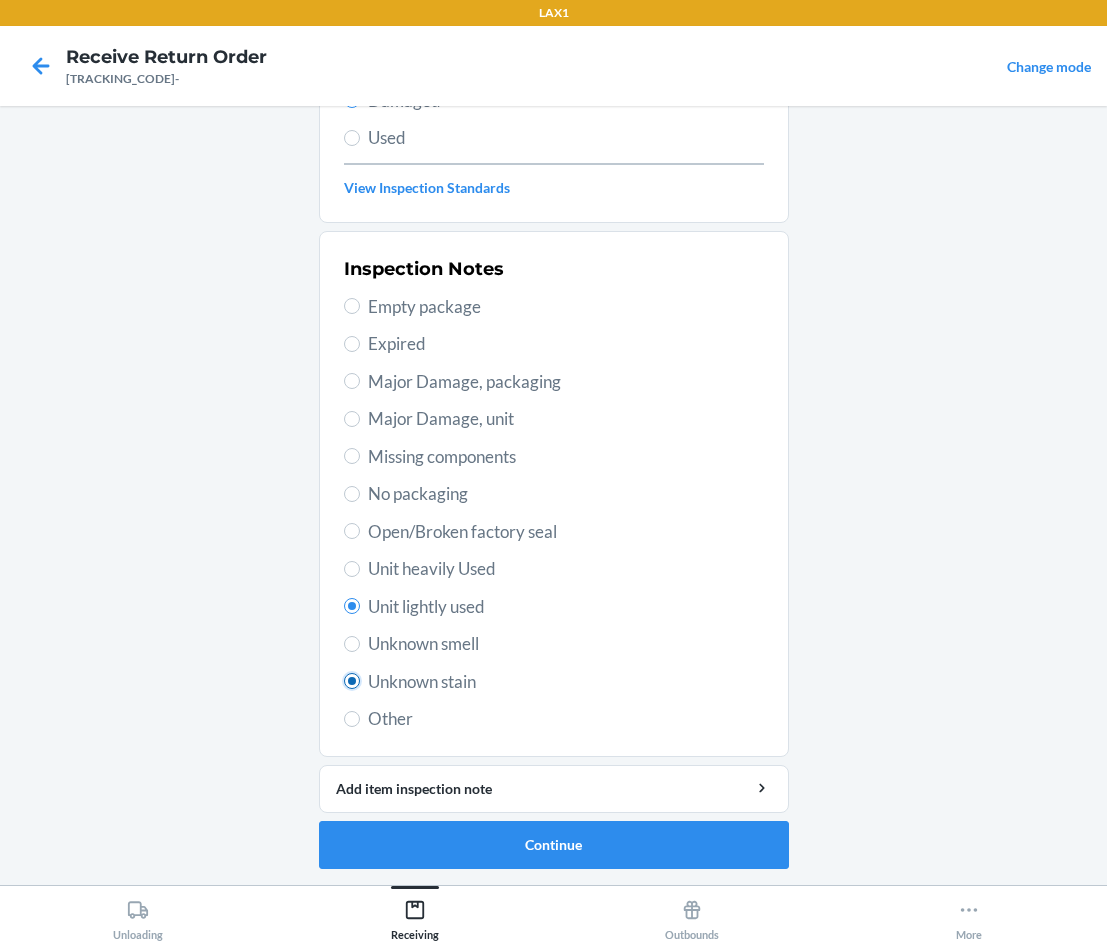 radio on "true" 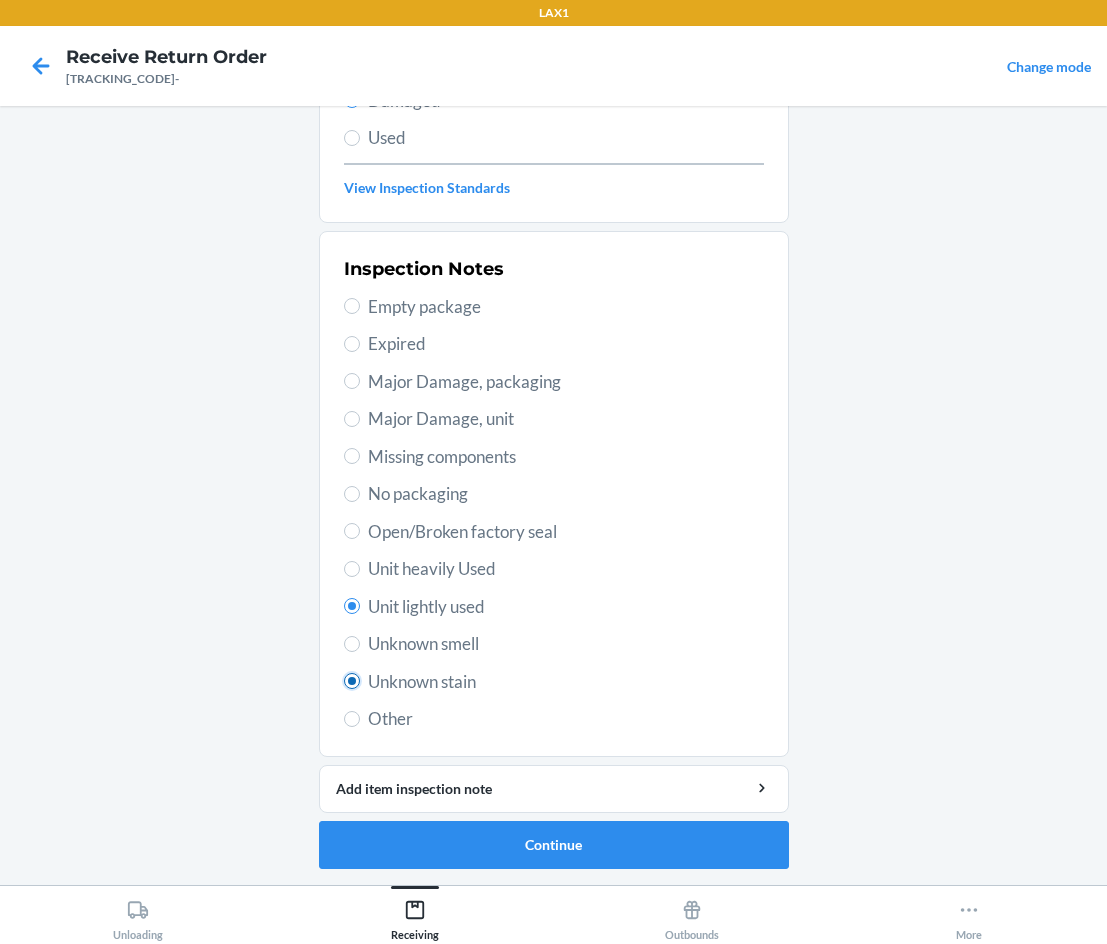 radio on "false" 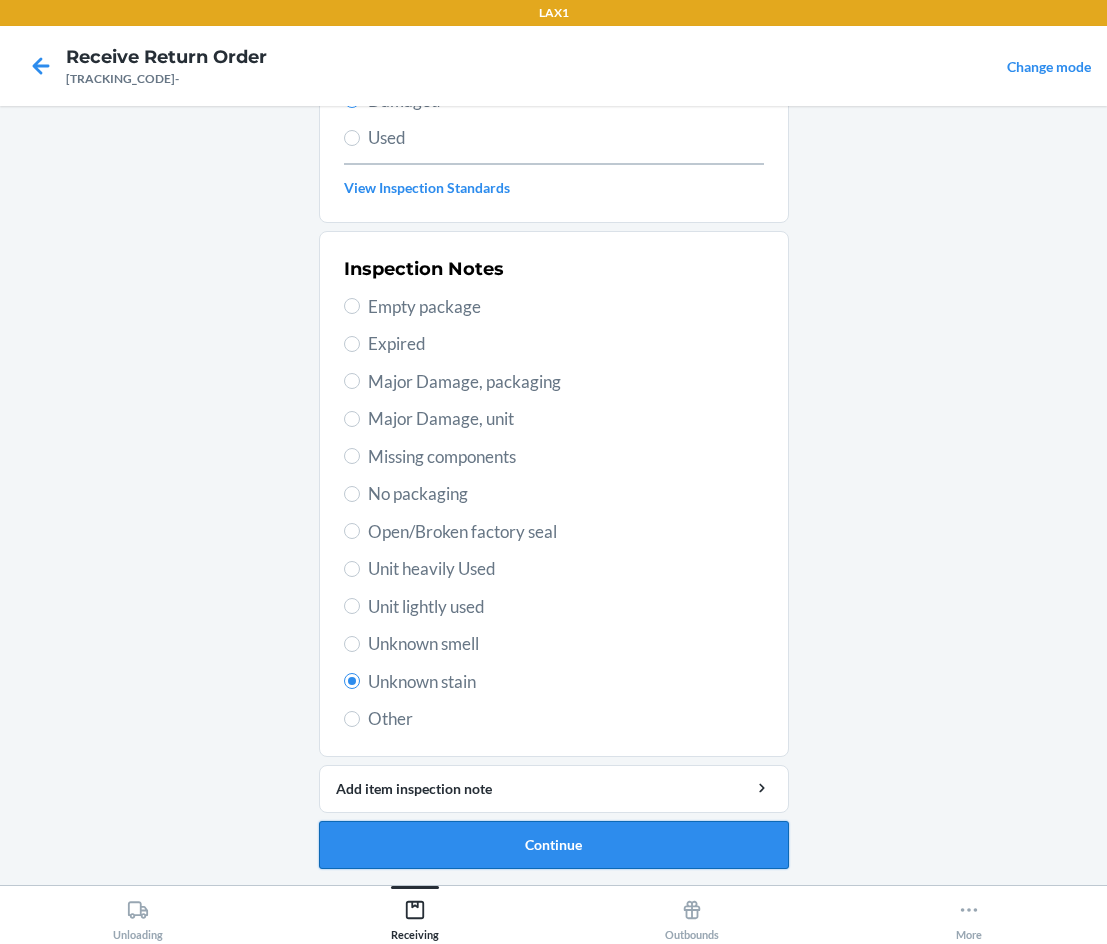 click on "Continue" at bounding box center (554, 845) 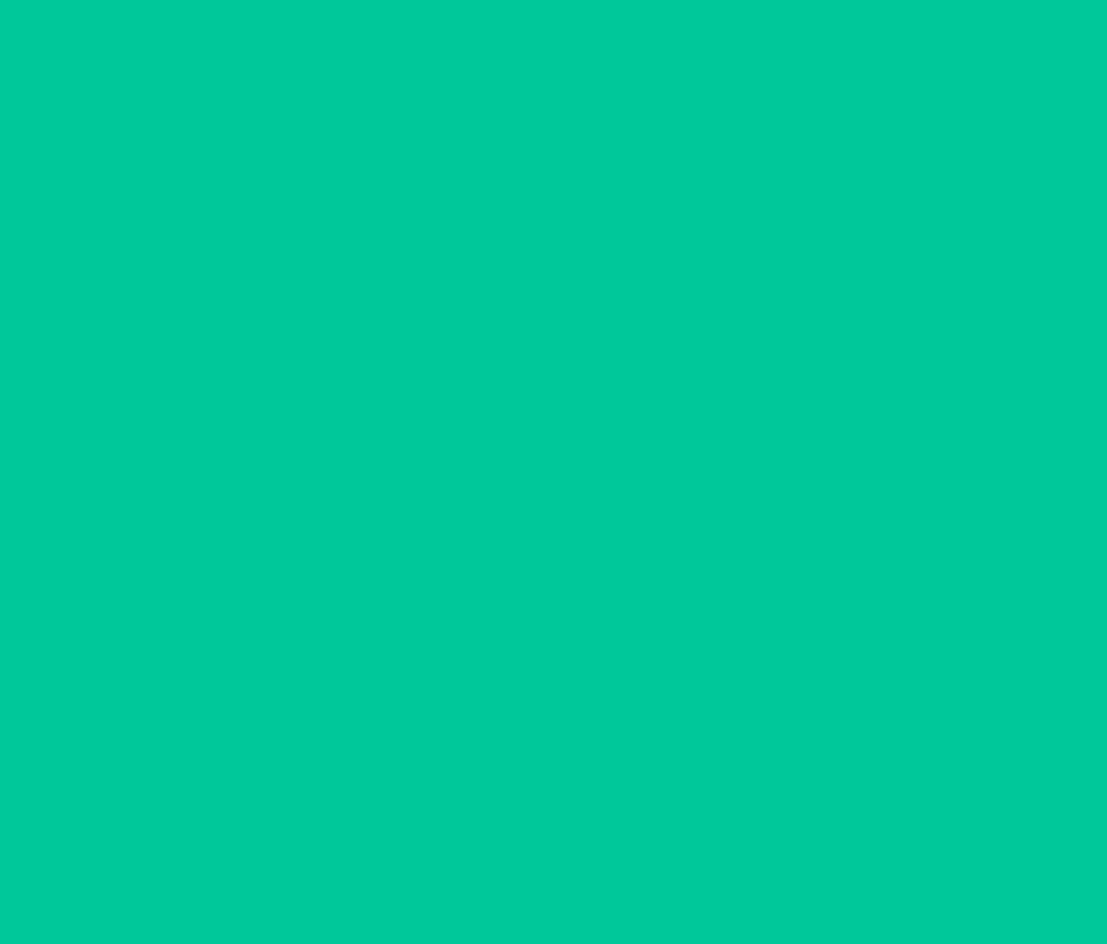 scroll, scrollTop: 86, scrollLeft: 0, axis: vertical 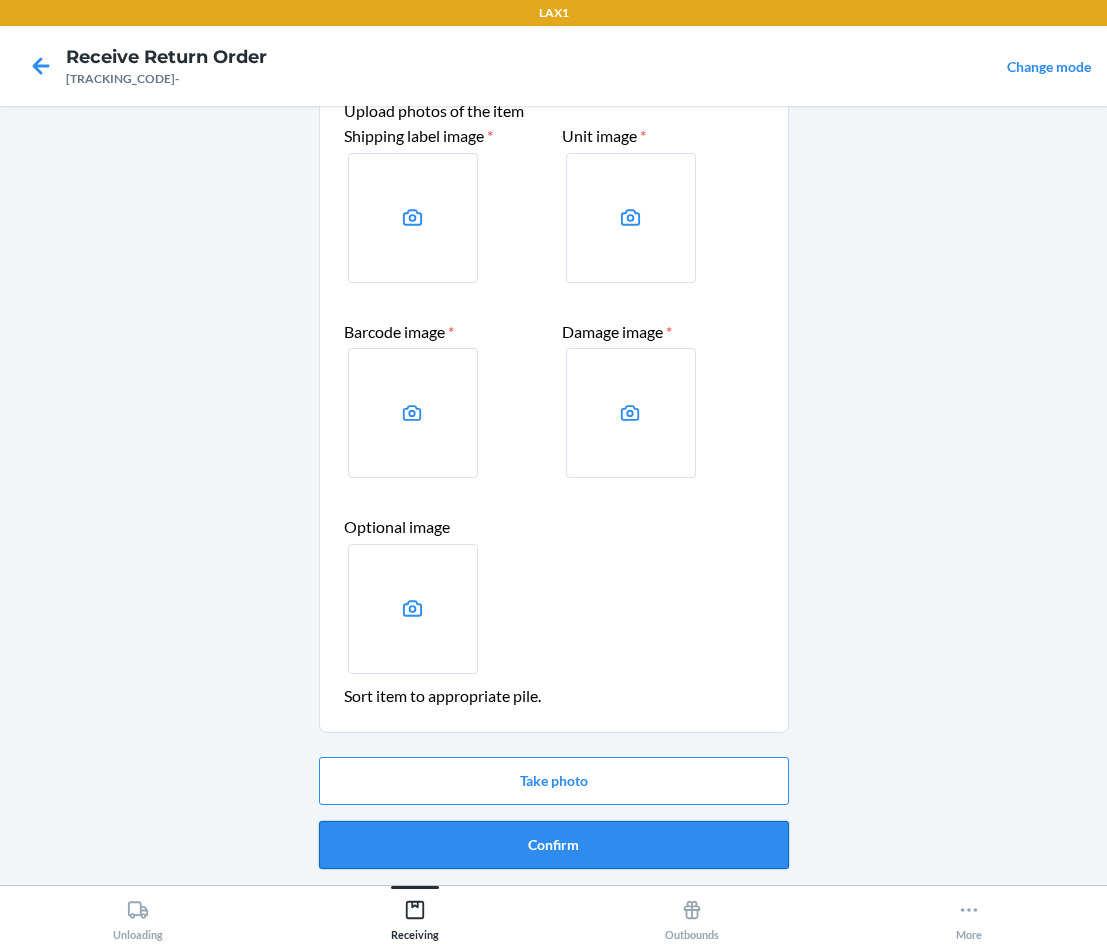 click on "Confirm" at bounding box center (554, 845) 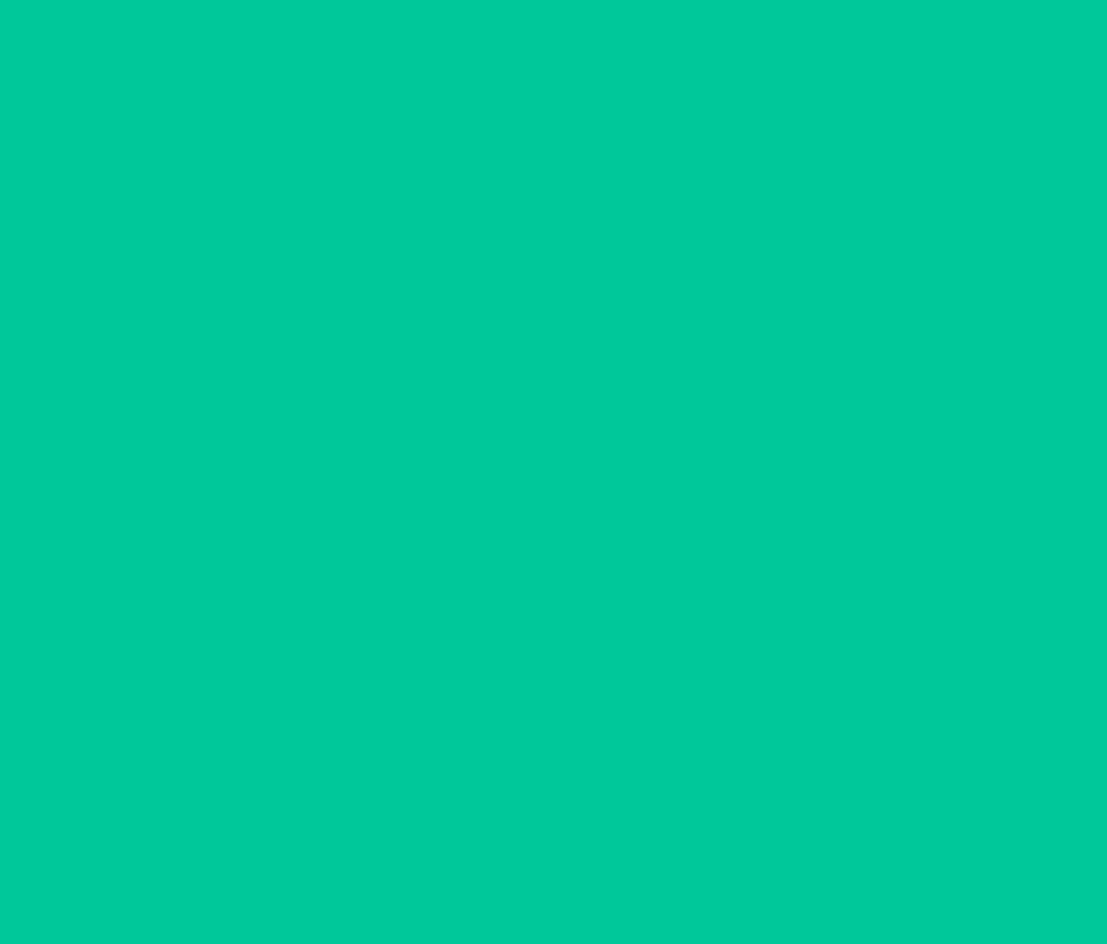 scroll, scrollTop: 0, scrollLeft: 0, axis: both 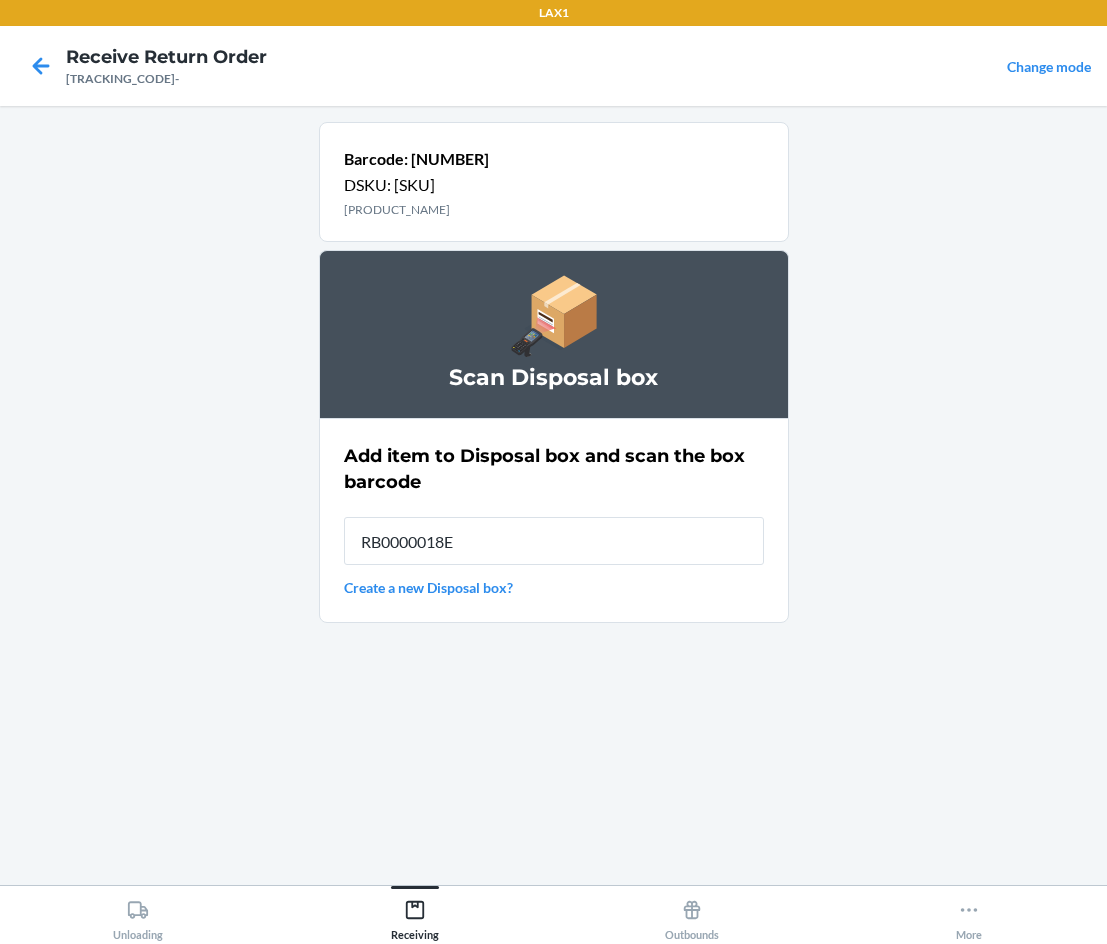 type on "[PRODUCT_CODE]" 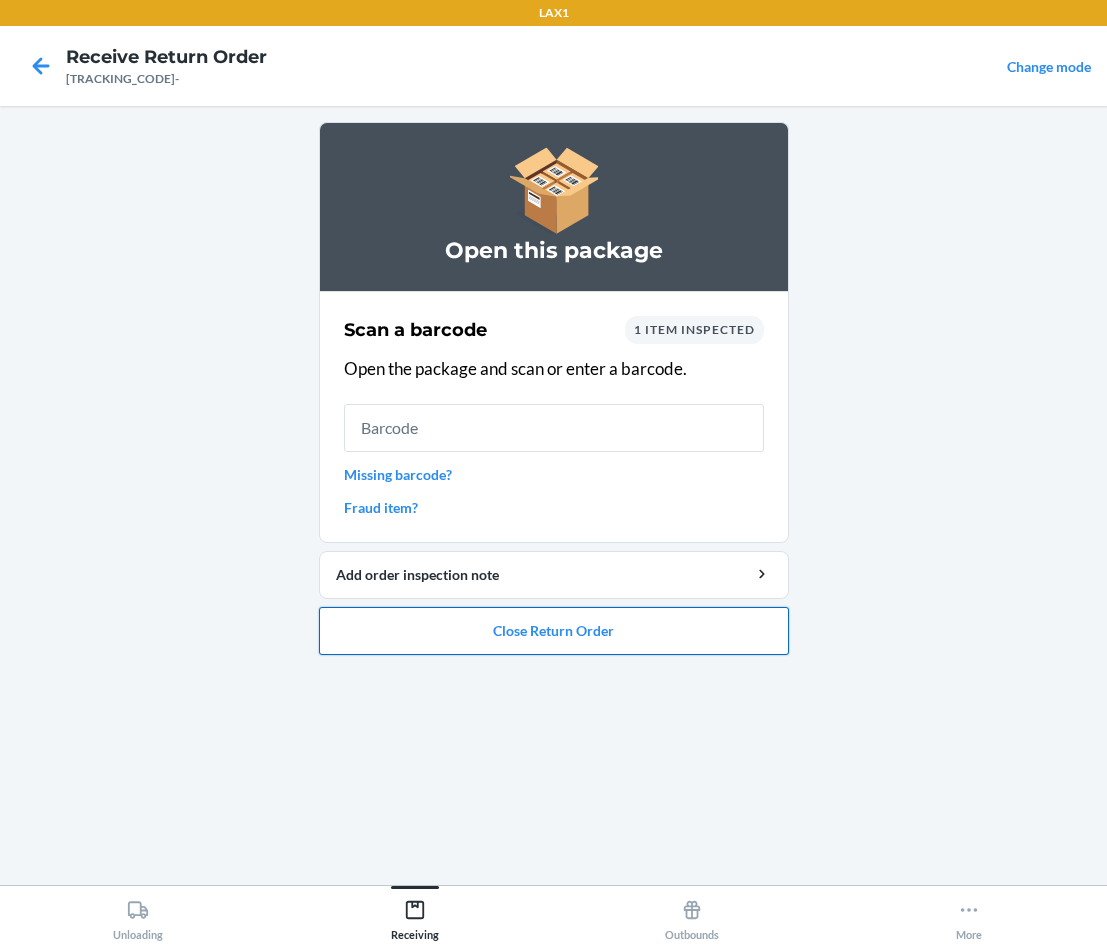click on "Close Return Order" at bounding box center (554, 631) 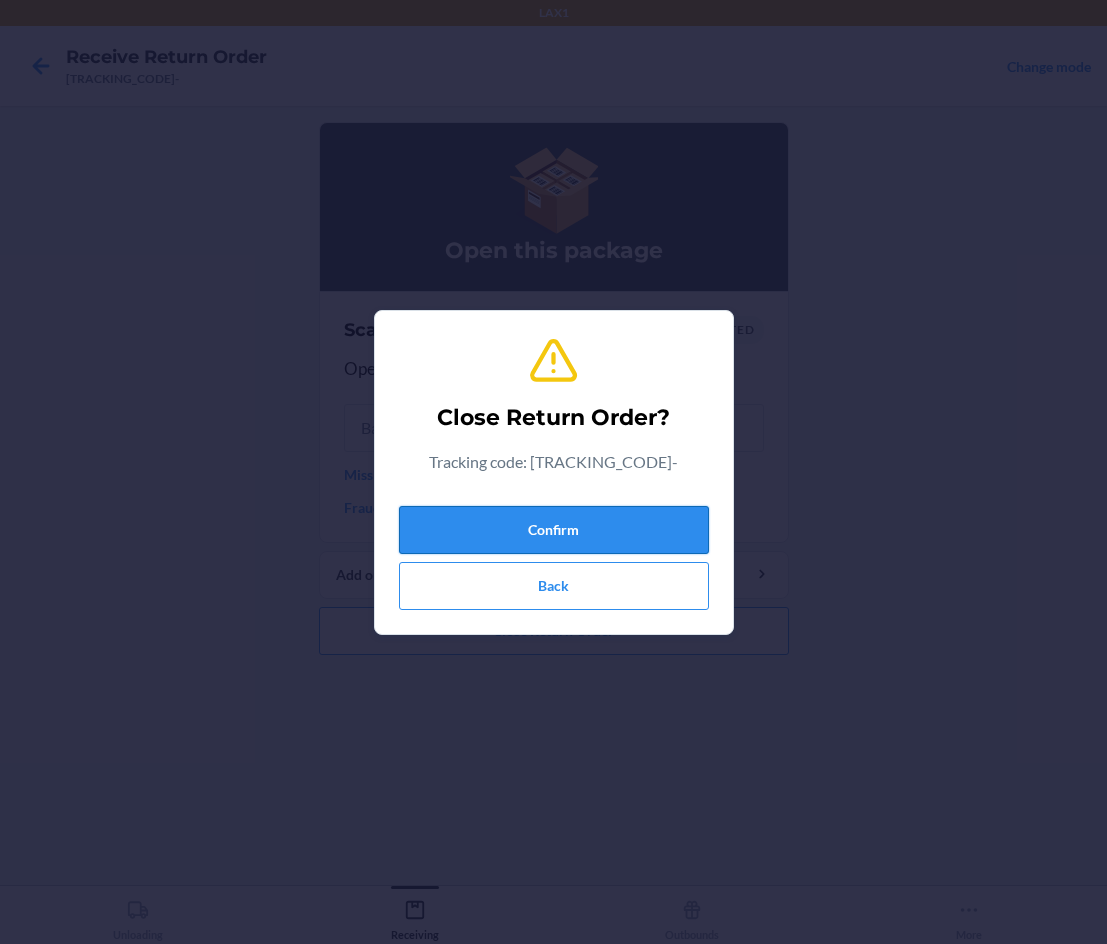 click on "Confirm" at bounding box center [554, 530] 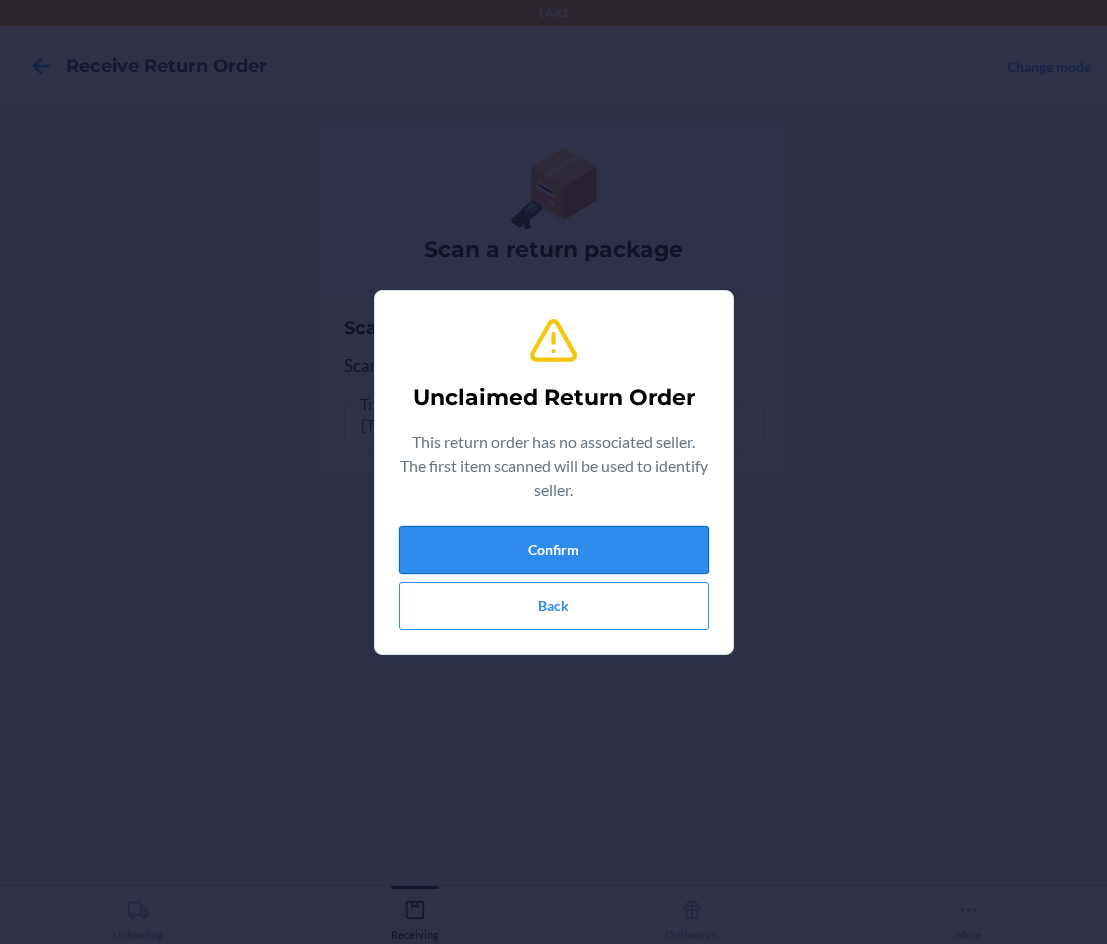 click on "Confirm" at bounding box center [554, 550] 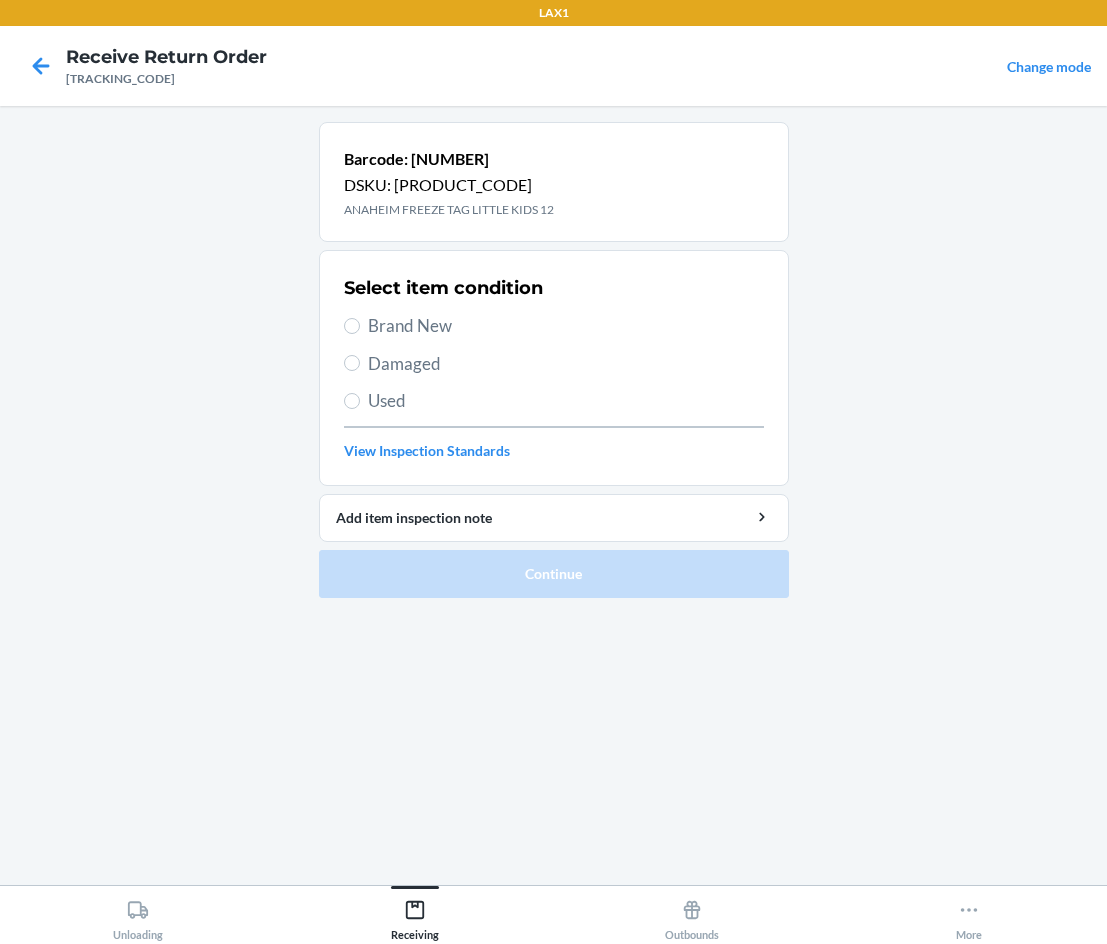 click on "Damaged" at bounding box center (554, 364) 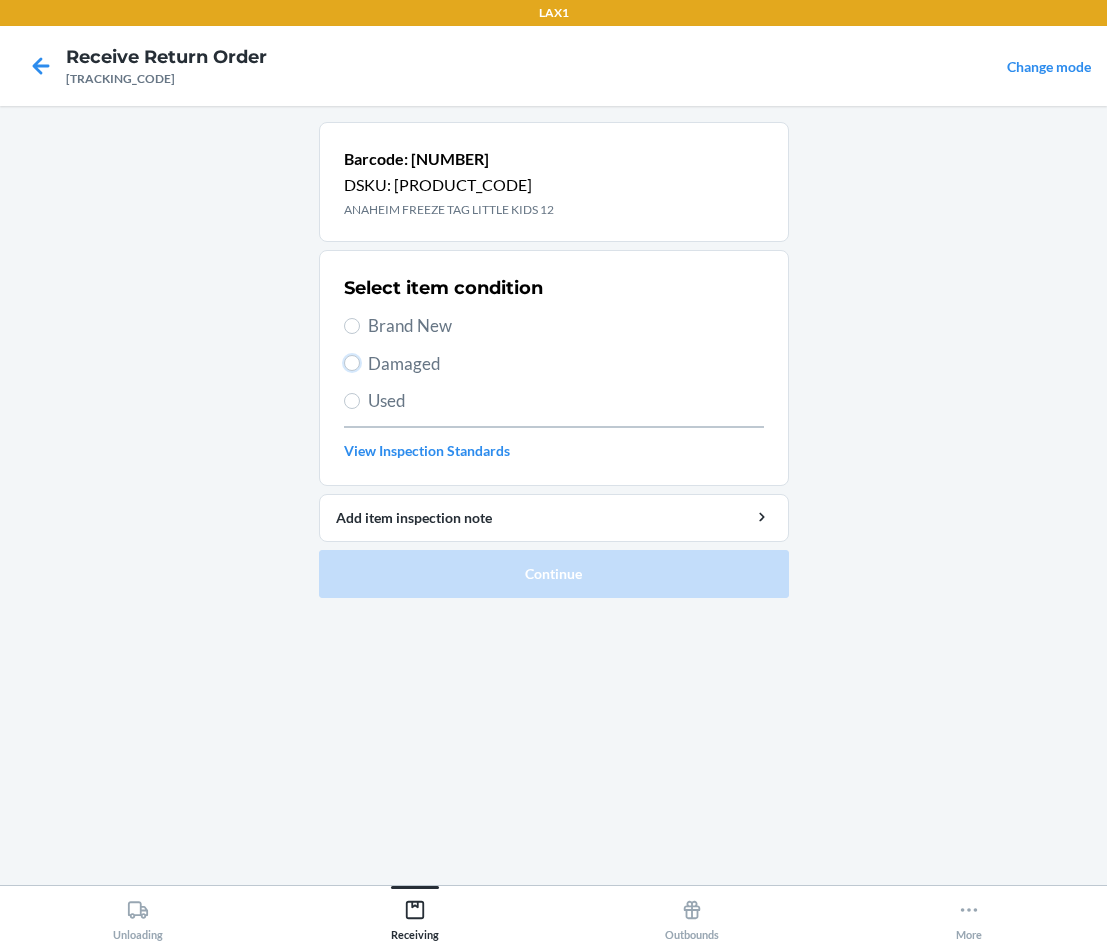 click on "Damaged" at bounding box center [352, 363] 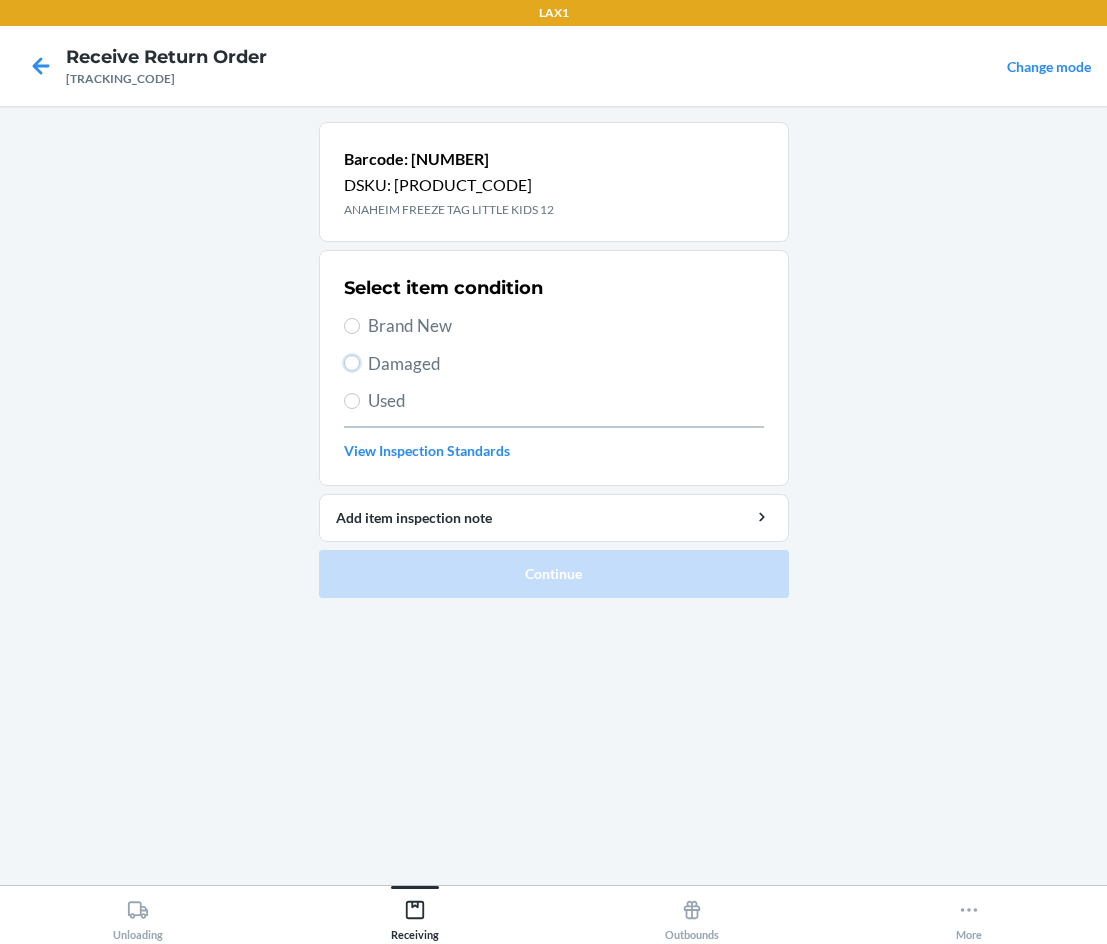 radio on "true" 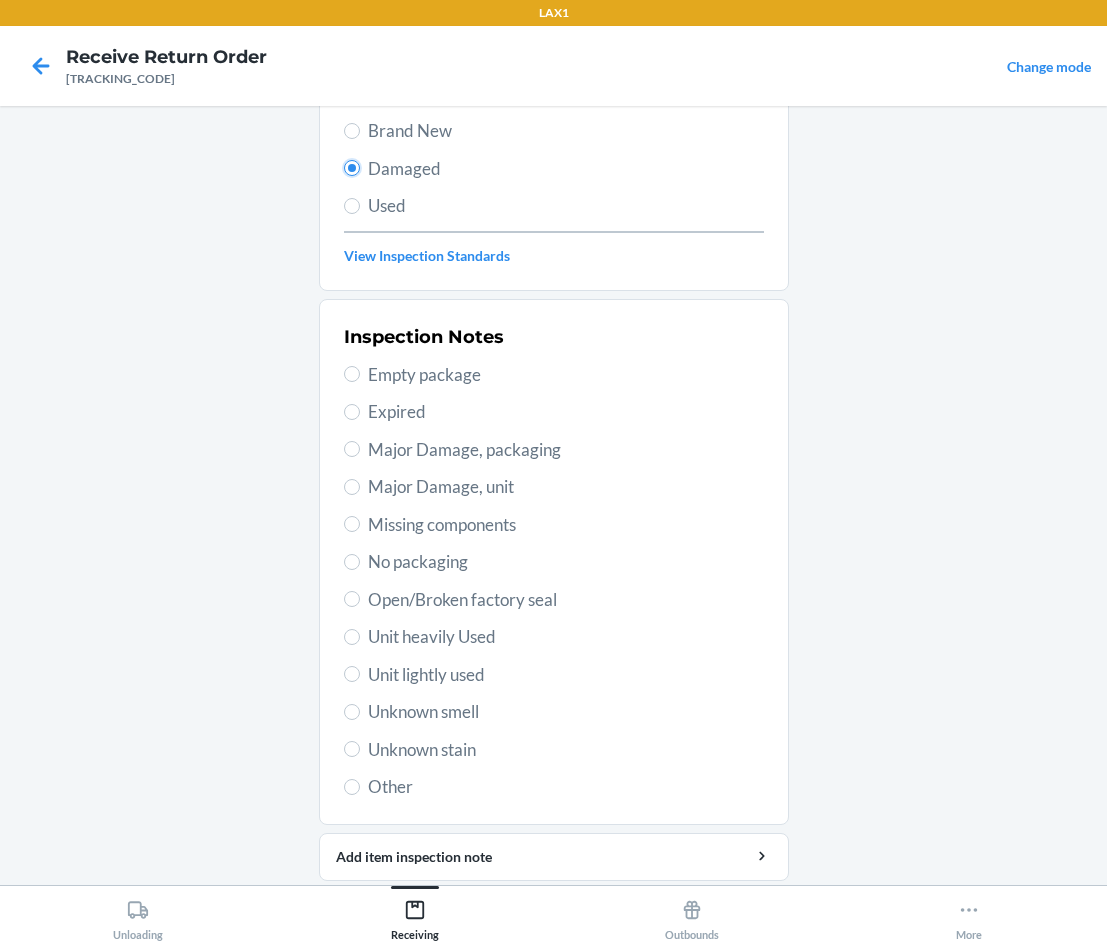 scroll, scrollTop: 200, scrollLeft: 0, axis: vertical 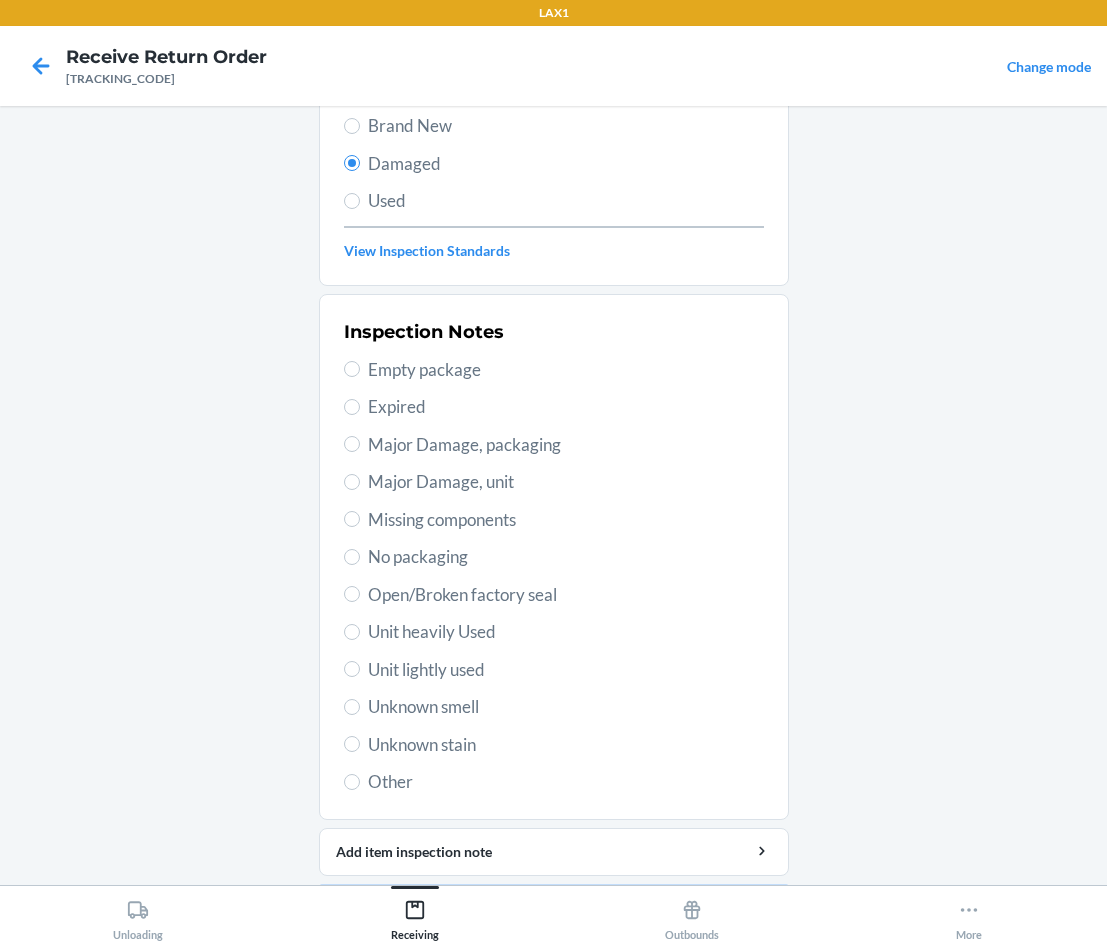 click on "Inspection Notes Empty package Expired Major Damage, packaging Major Damage, unit Missing components No packaging Open/Broken factory seal Unit heavily Used Unit lightly used Unknown smell Unknown stain Other" at bounding box center [554, 557] 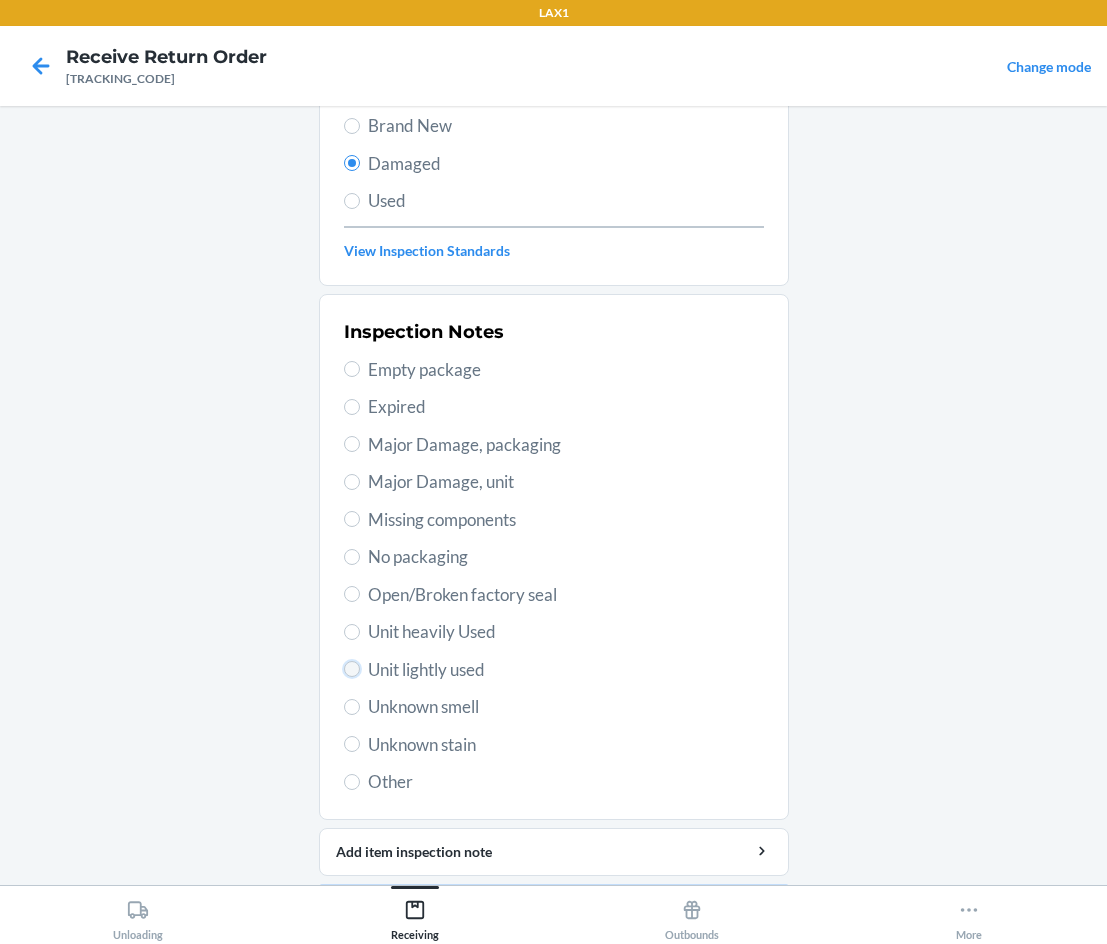 click on "Unit lightly used" at bounding box center [352, 669] 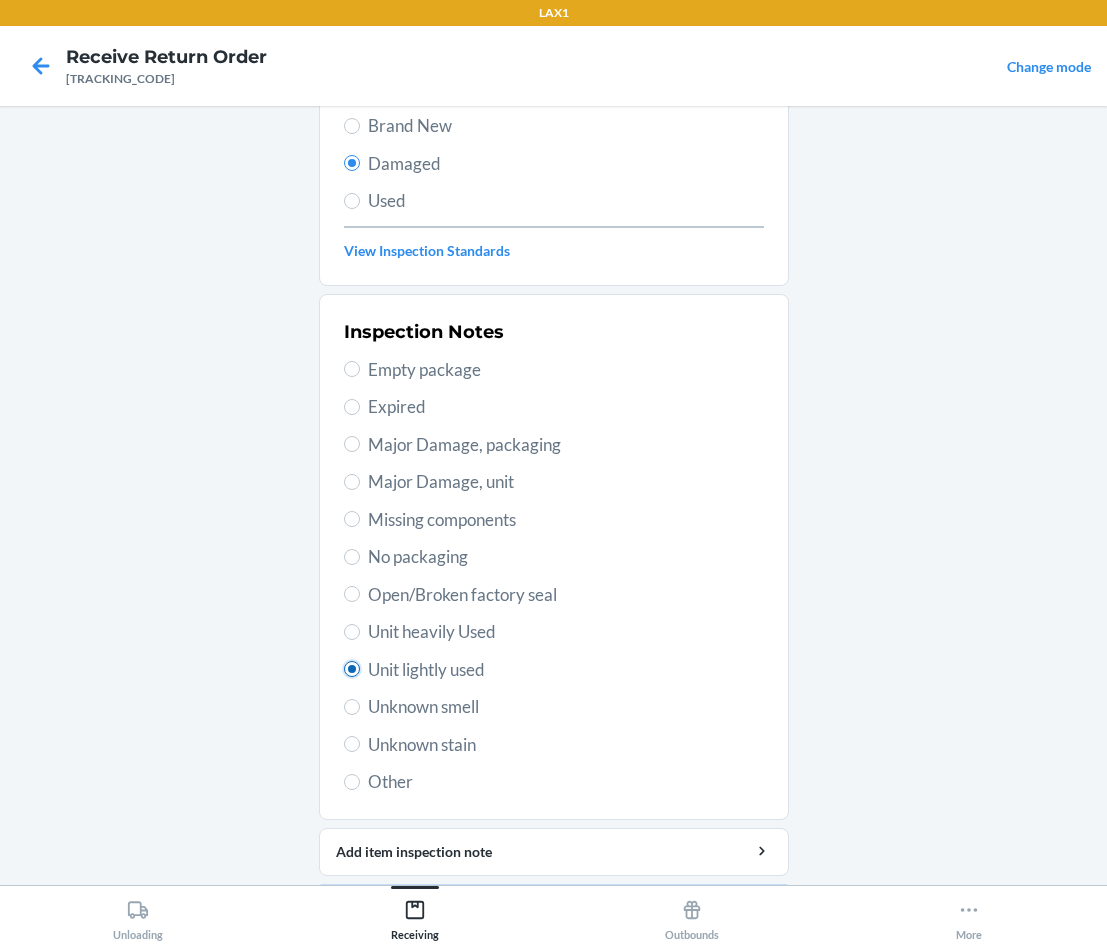 radio on "true" 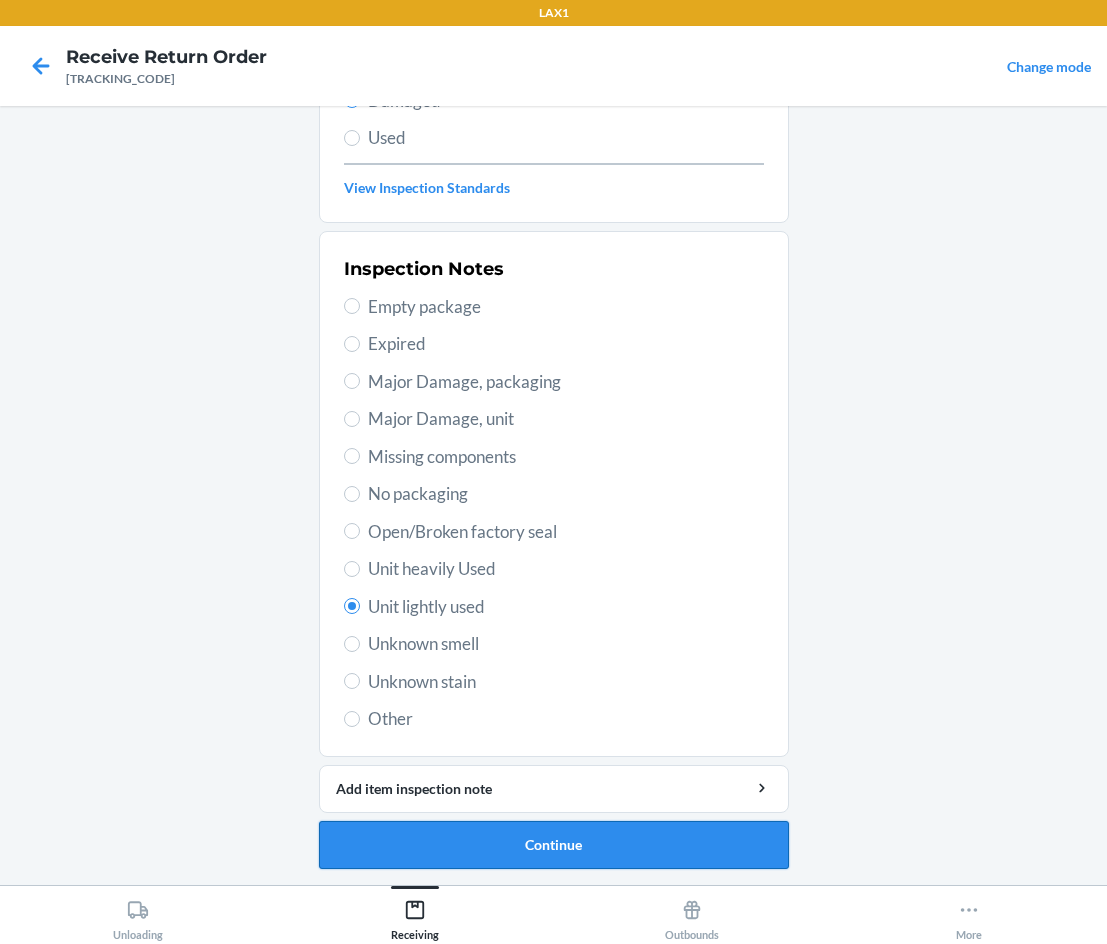 click on "Continue" at bounding box center [554, 845] 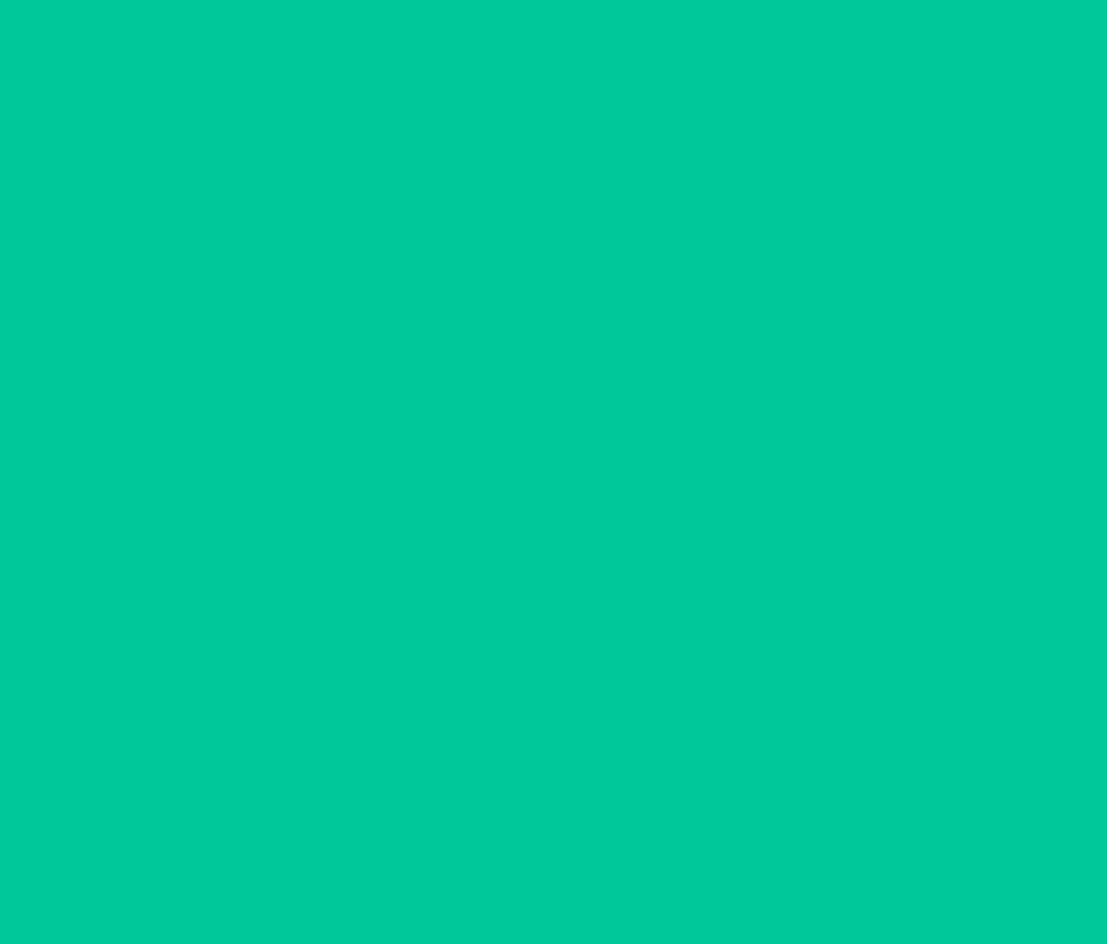 scroll, scrollTop: 86, scrollLeft: 0, axis: vertical 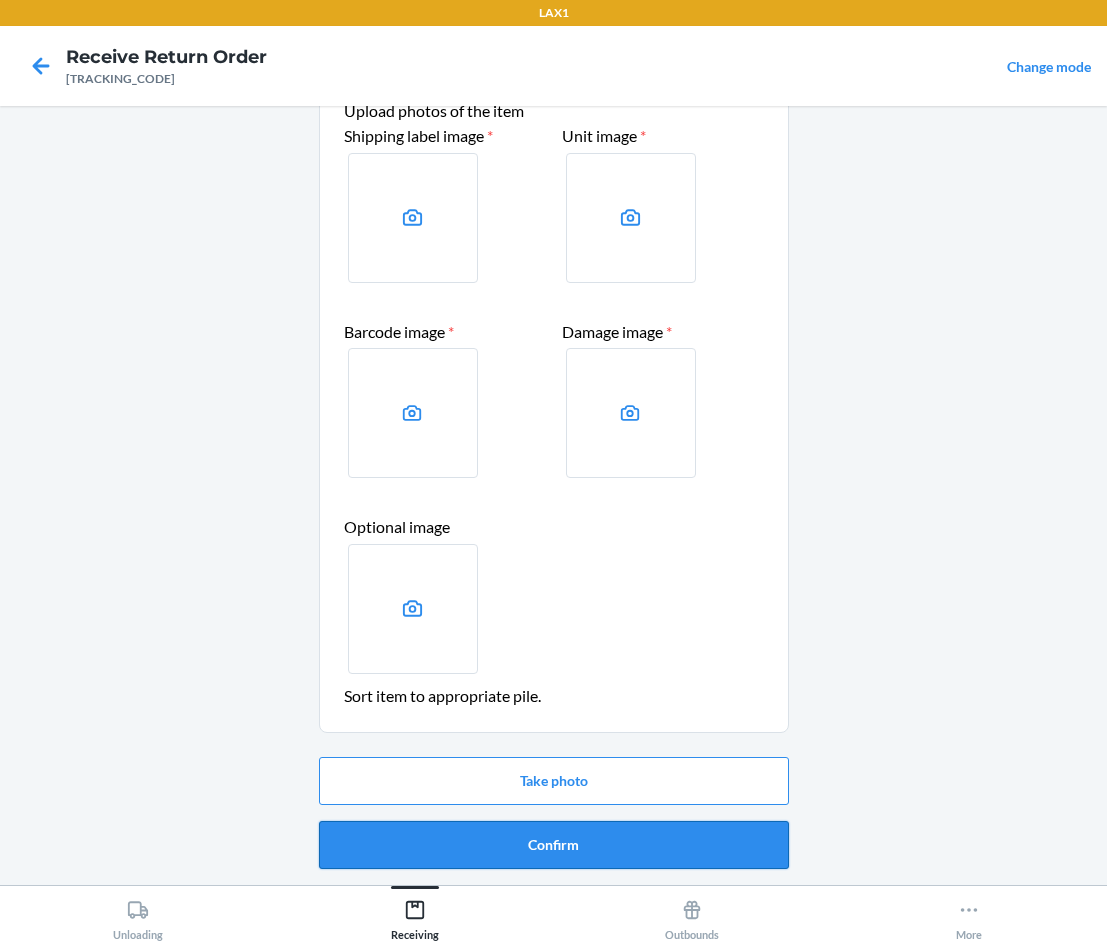 click on "Confirm" at bounding box center [554, 845] 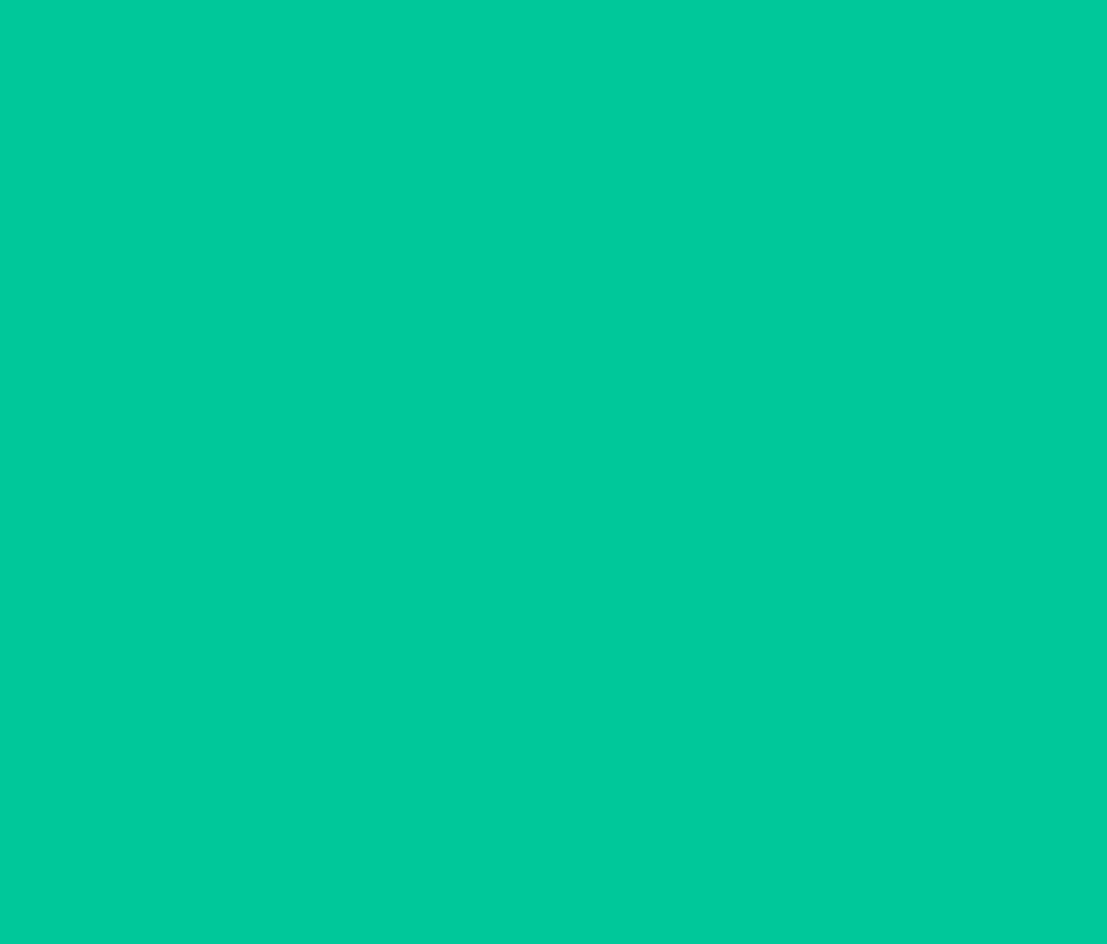 scroll, scrollTop: 0, scrollLeft: 0, axis: both 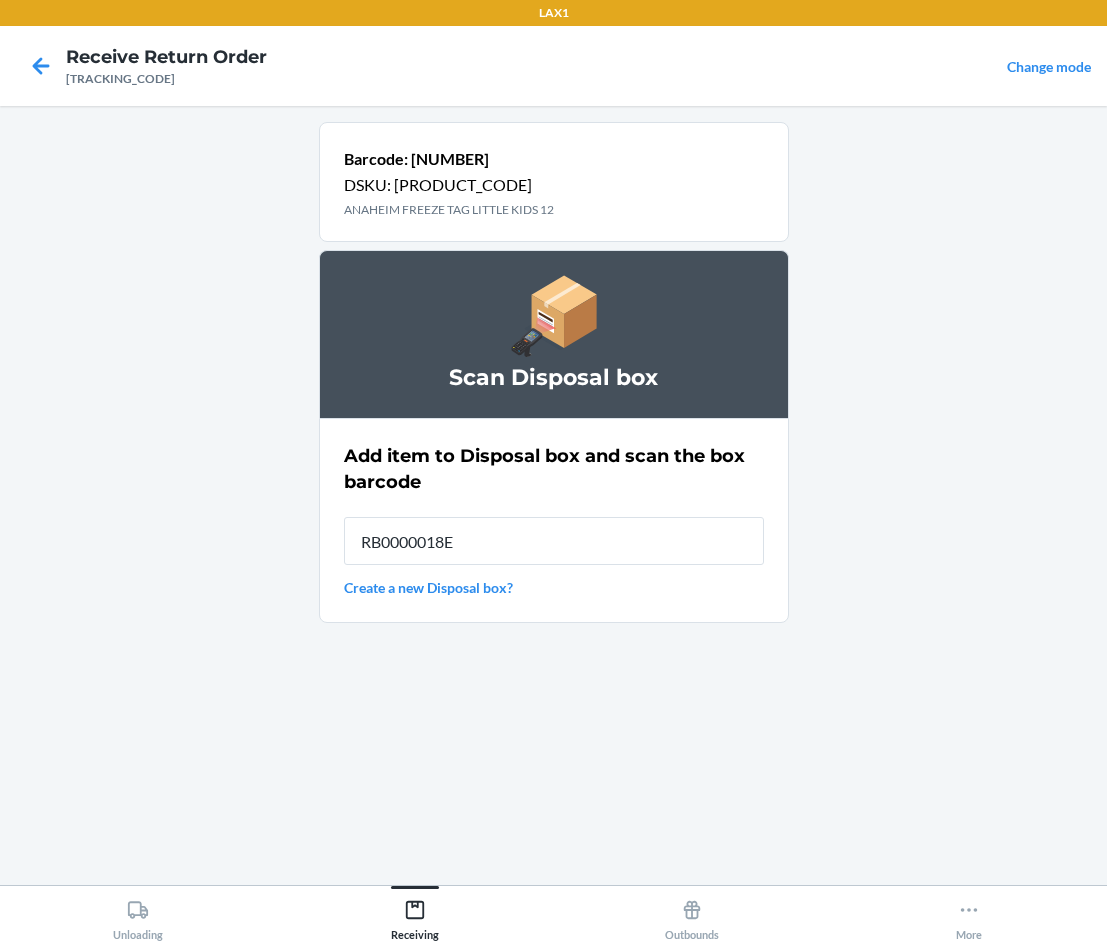 type on "[PRODUCT_CODE]" 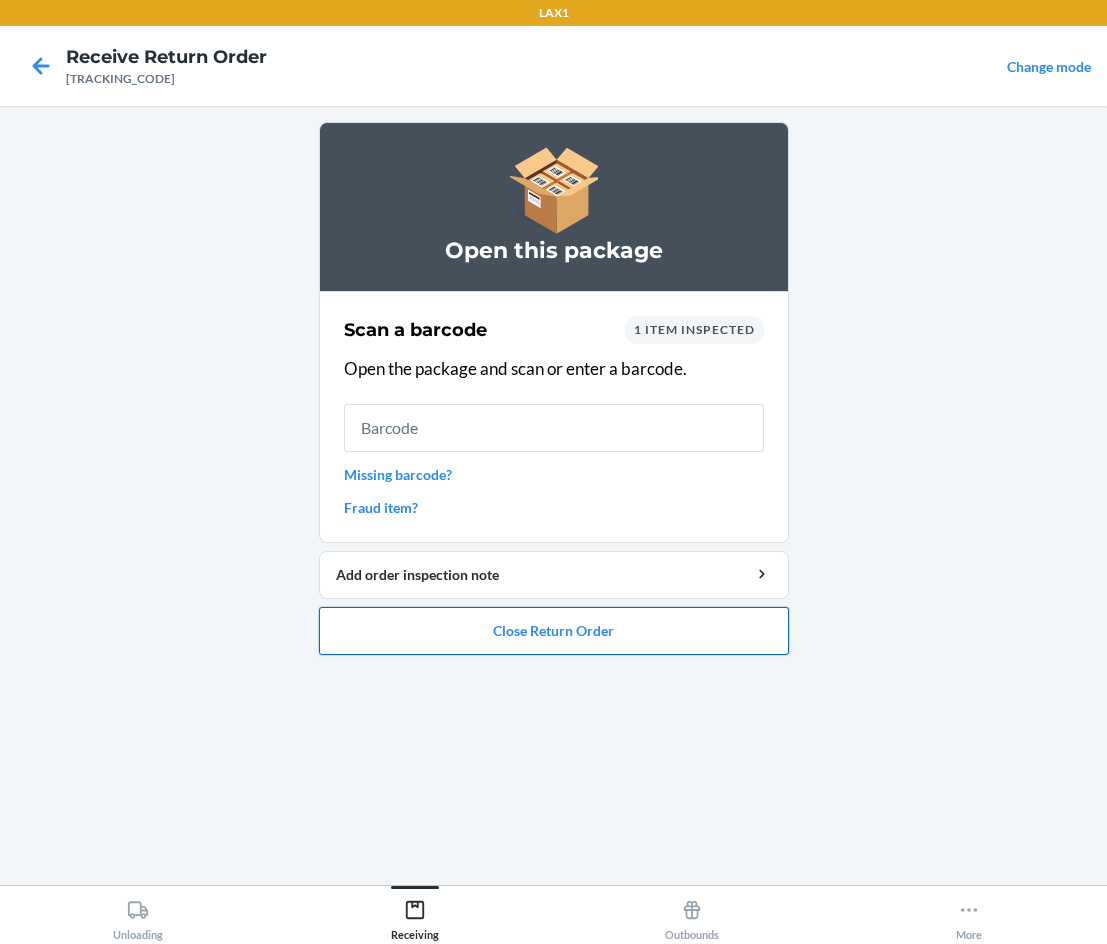 click on "Close Return Order" at bounding box center (554, 631) 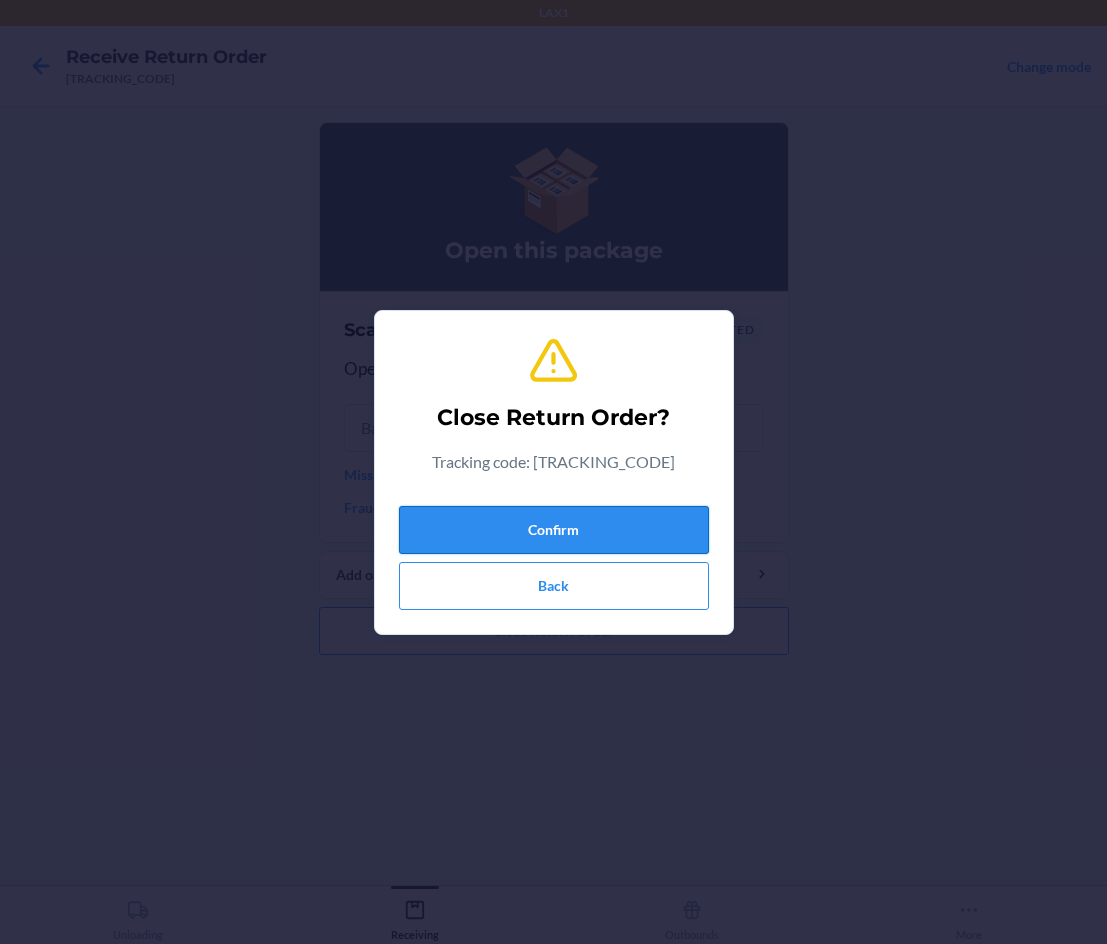 click on "Confirm" at bounding box center [554, 530] 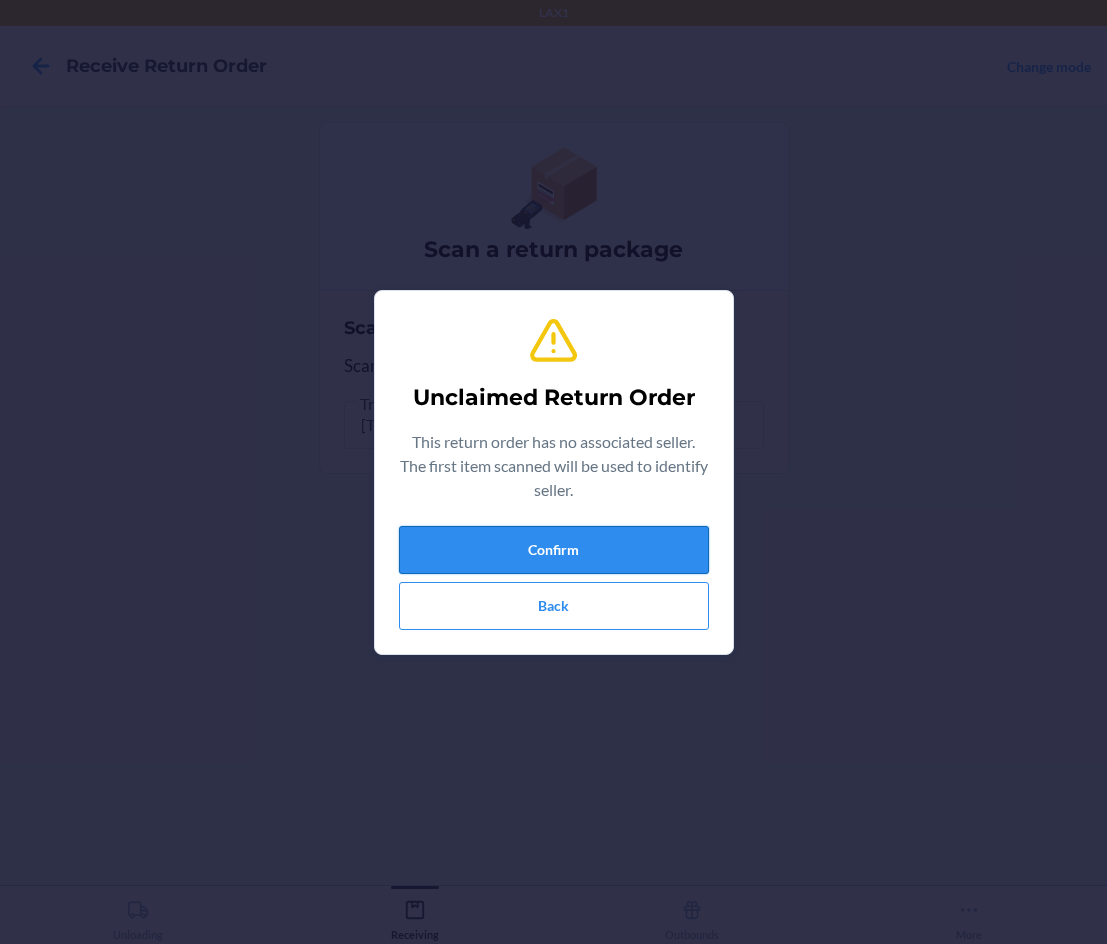 click on "Confirm" at bounding box center (554, 550) 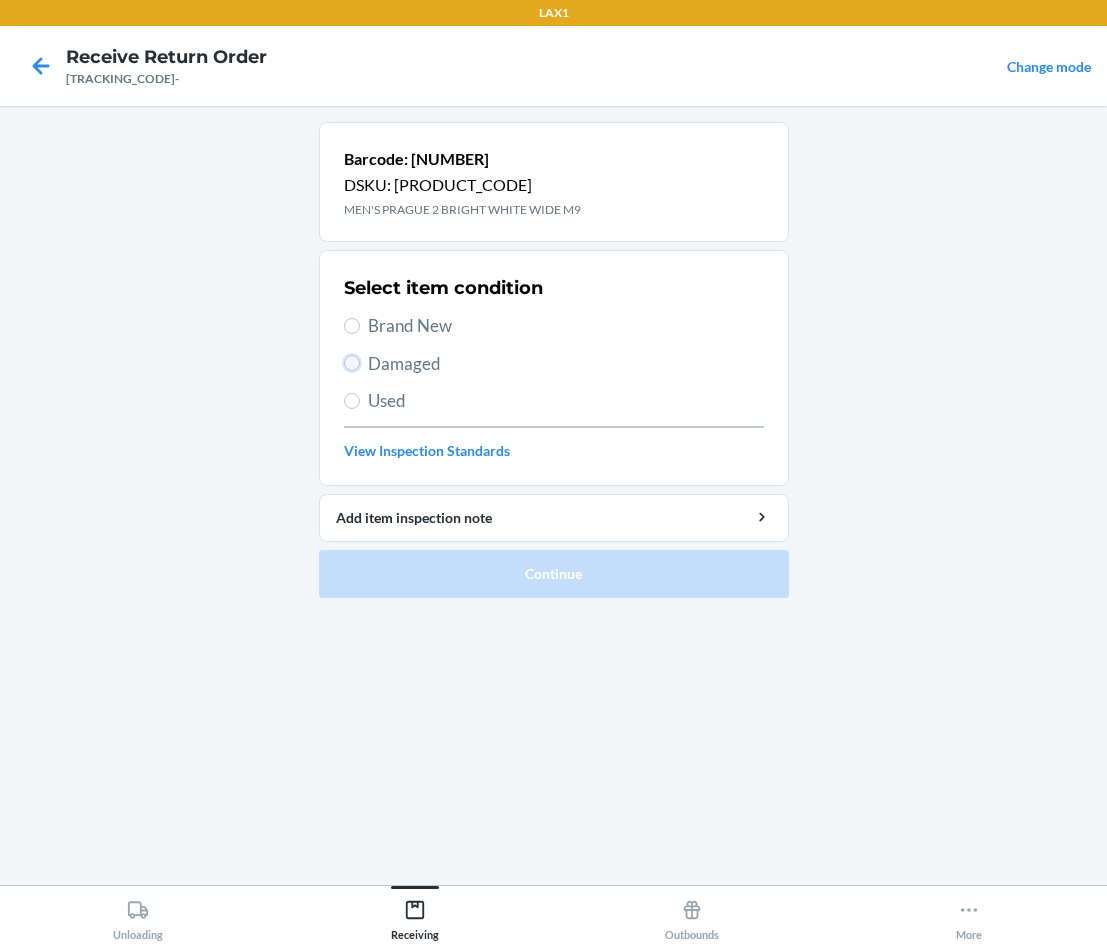 click on "Damaged" at bounding box center [352, 363] 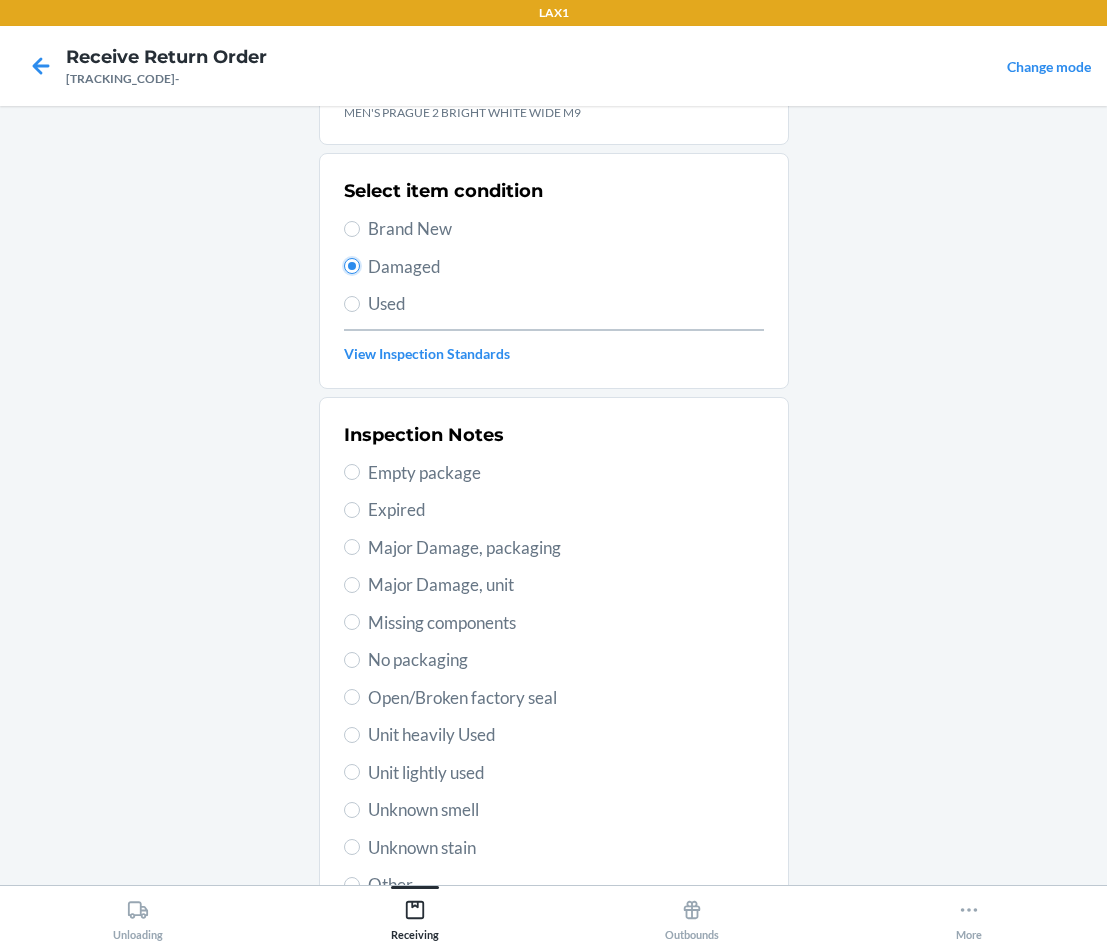 scroll, scrollTop: 263, scrollLeft: 0, axis: vertical 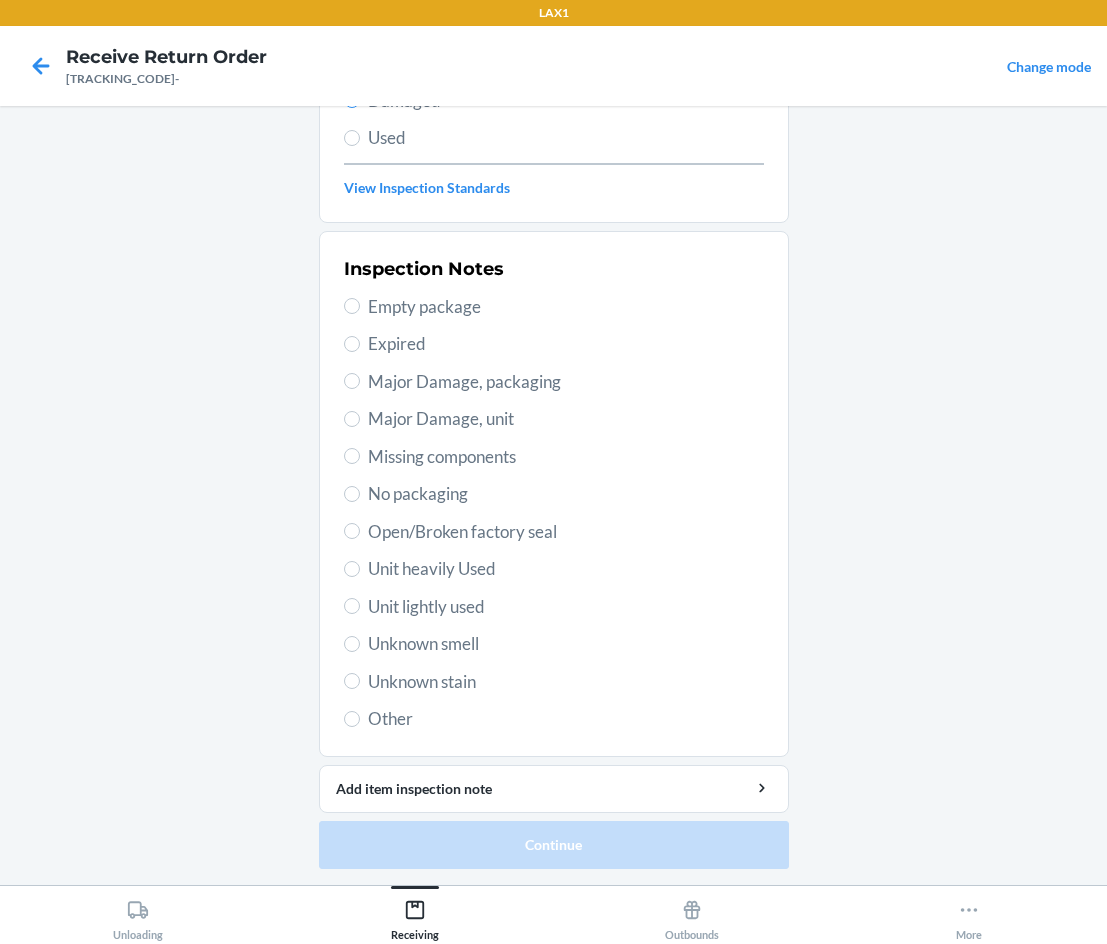 click on "Unknown stain" at bounding box center [566, 682] 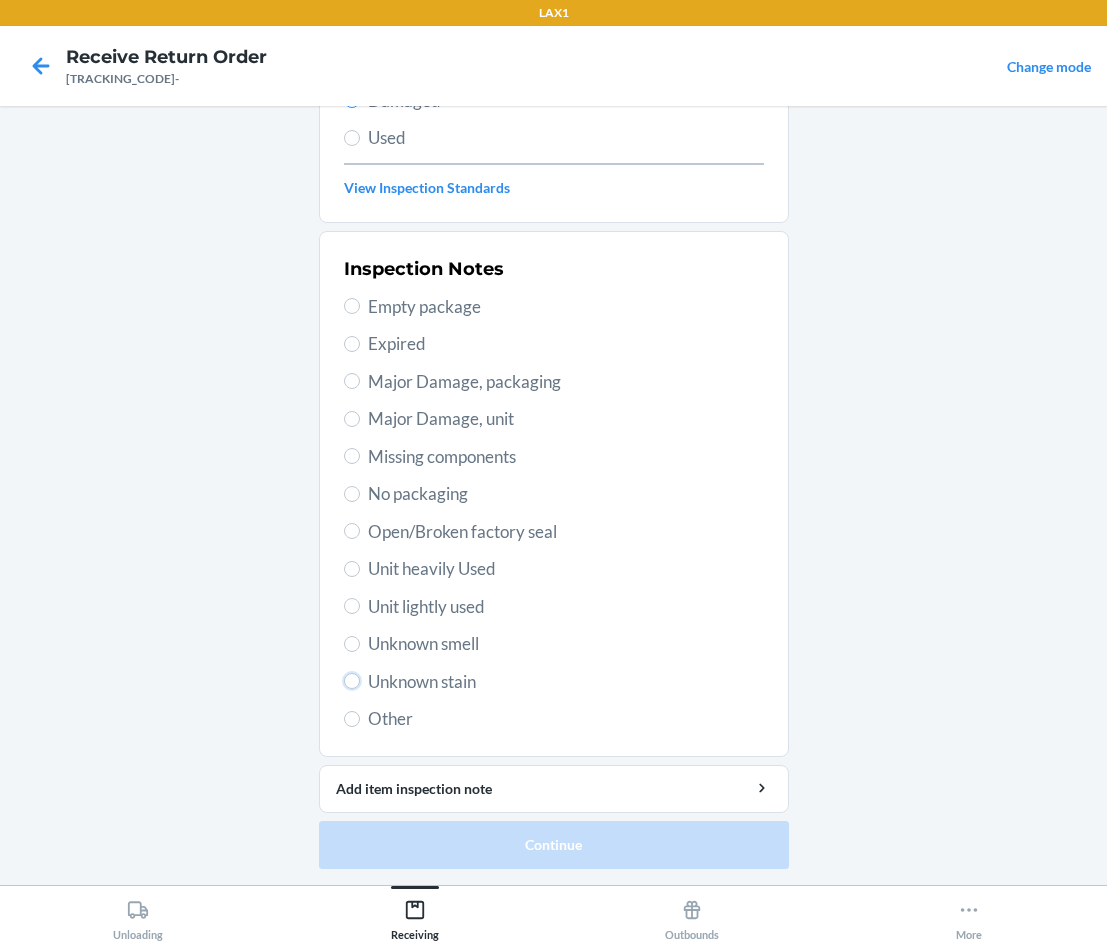 click on "Unknown stain" at bounding box center (352, 681) 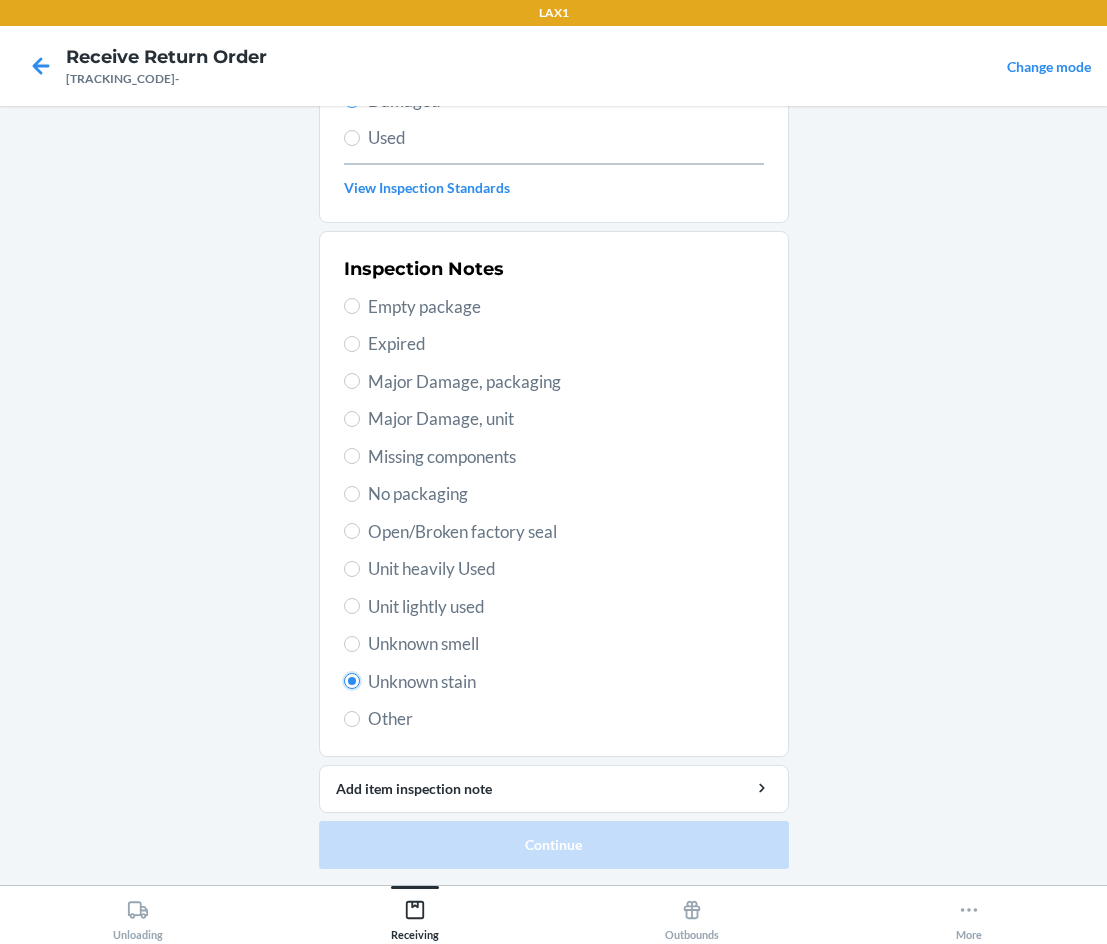 radio on "true" 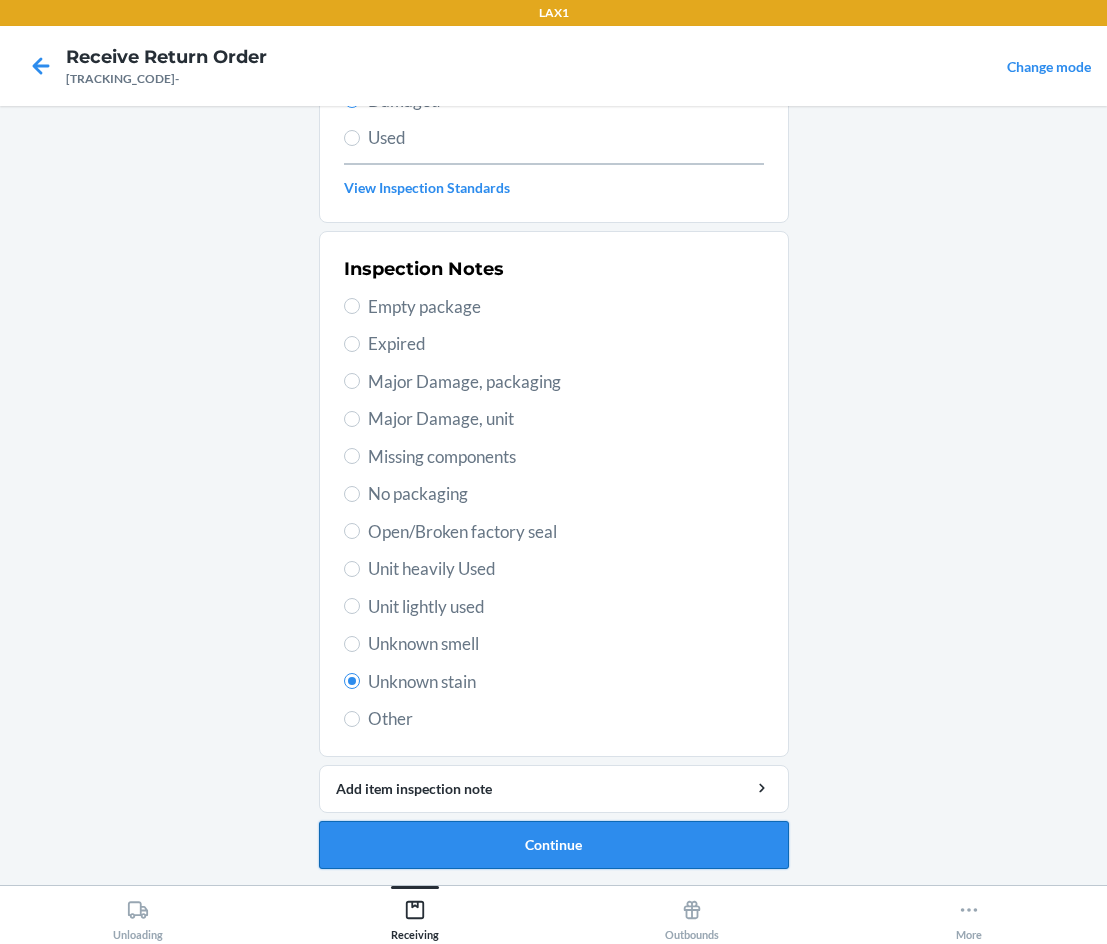 click on "Continue" at bounding box center [554, 845] 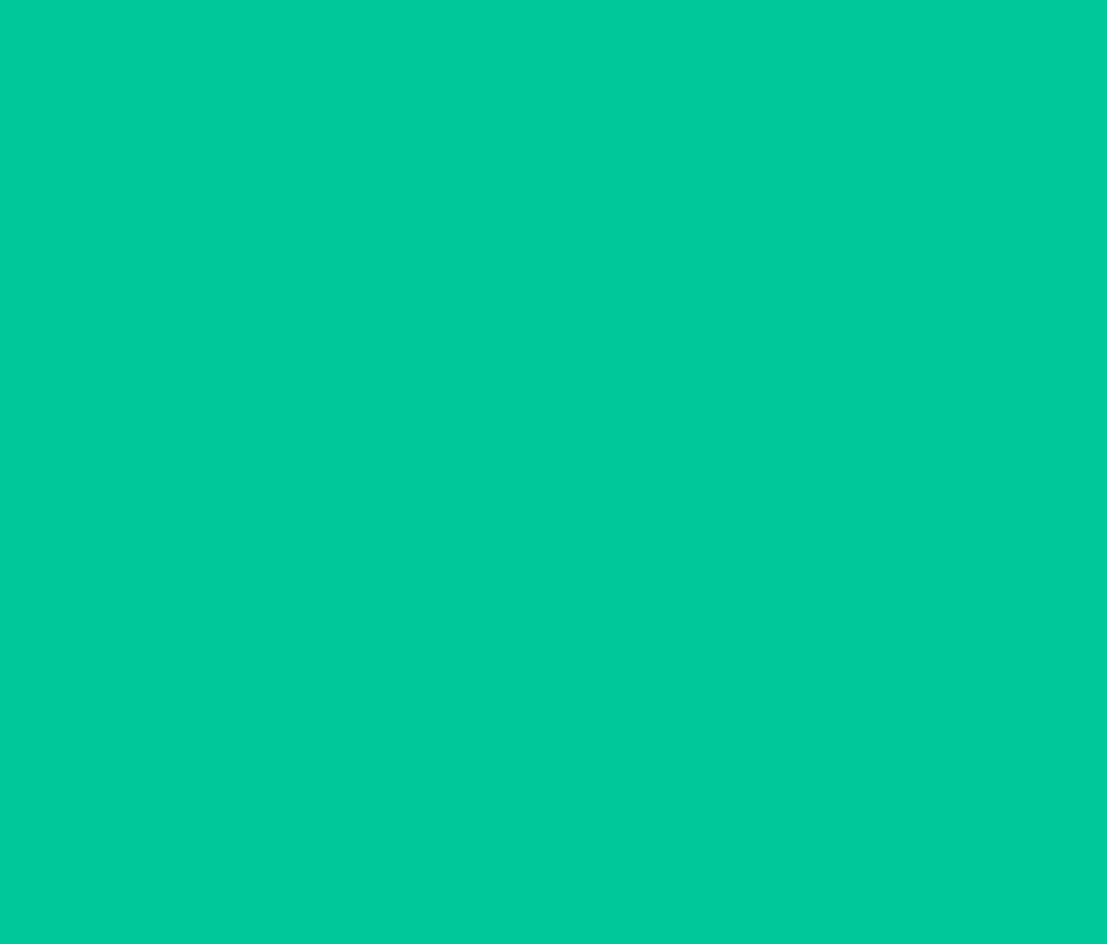 scroll, scrollTop: 86, scrollLeft: 0, axis: vertical 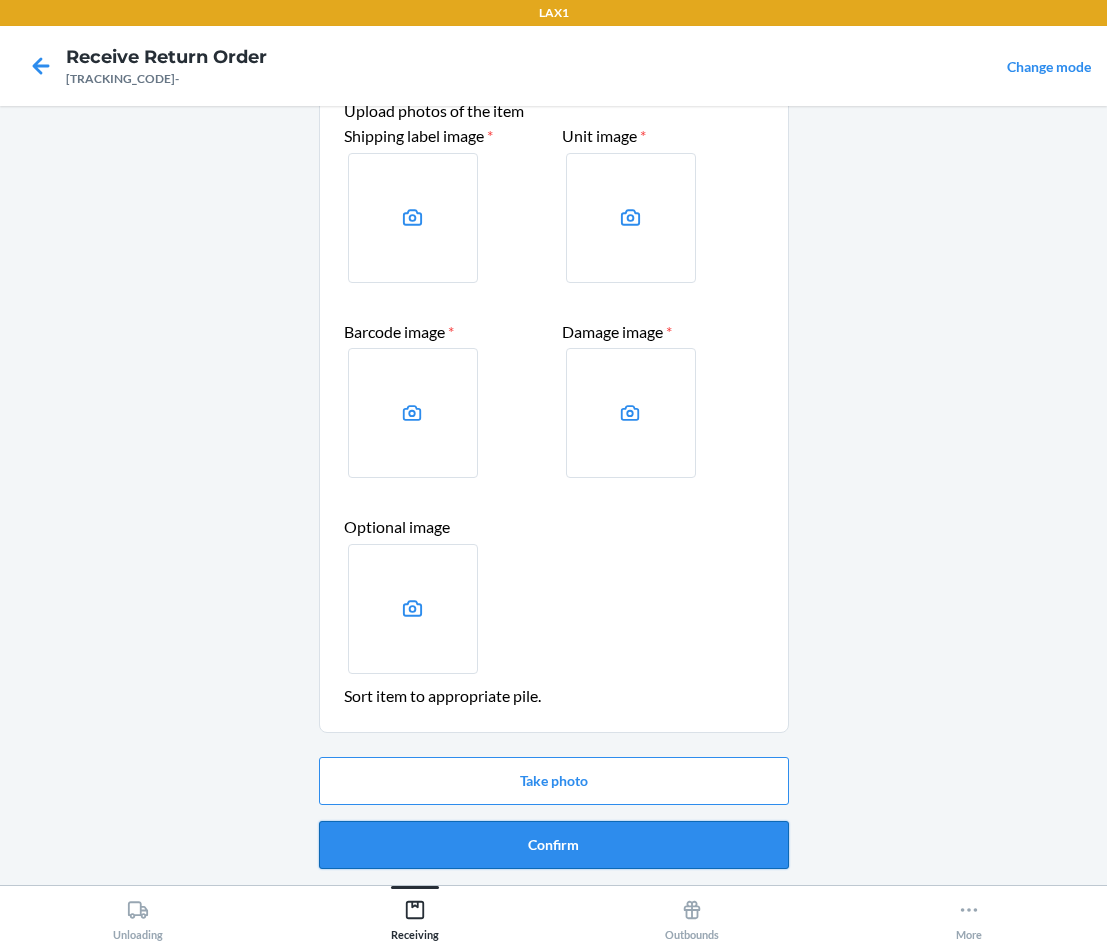 click on "Confirm" at bounding box center [554, 845] 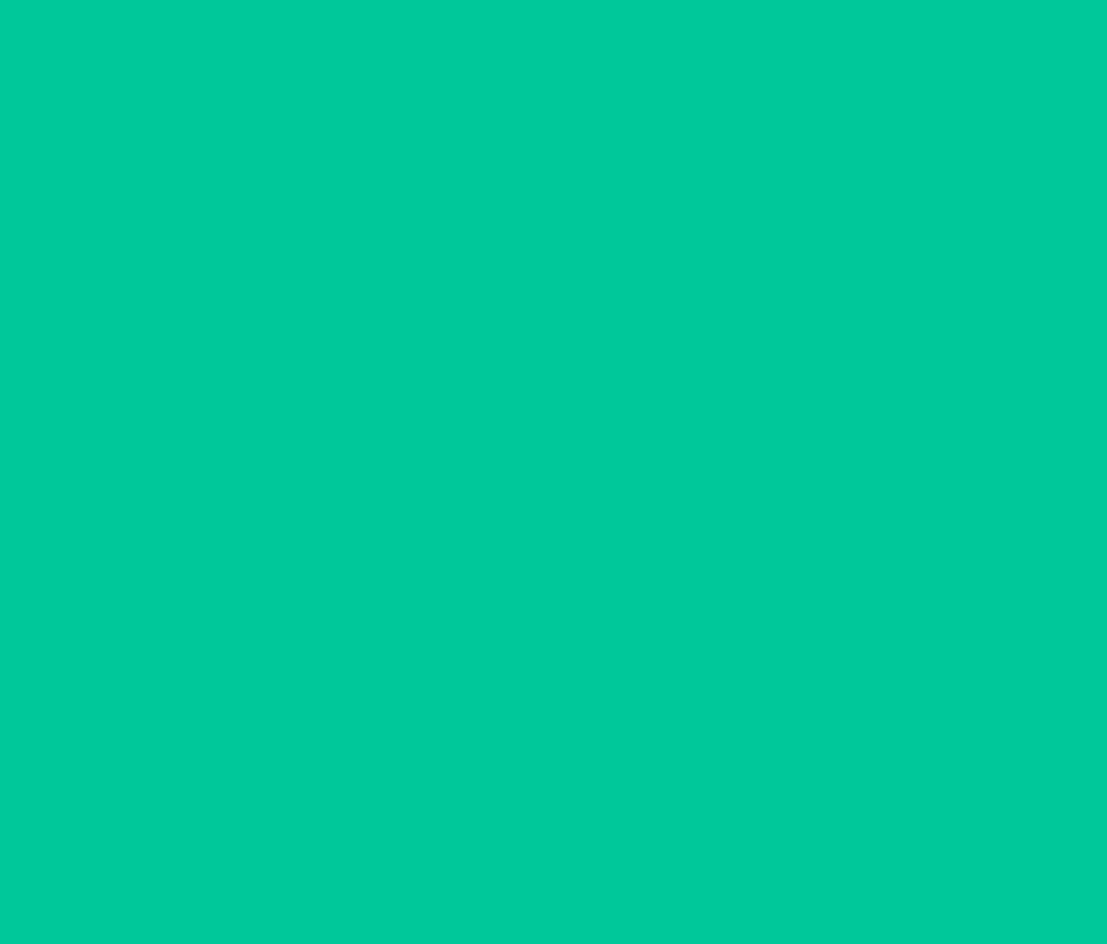 scroll, scrollTop: 0, scrollLeft: 0, axis: both 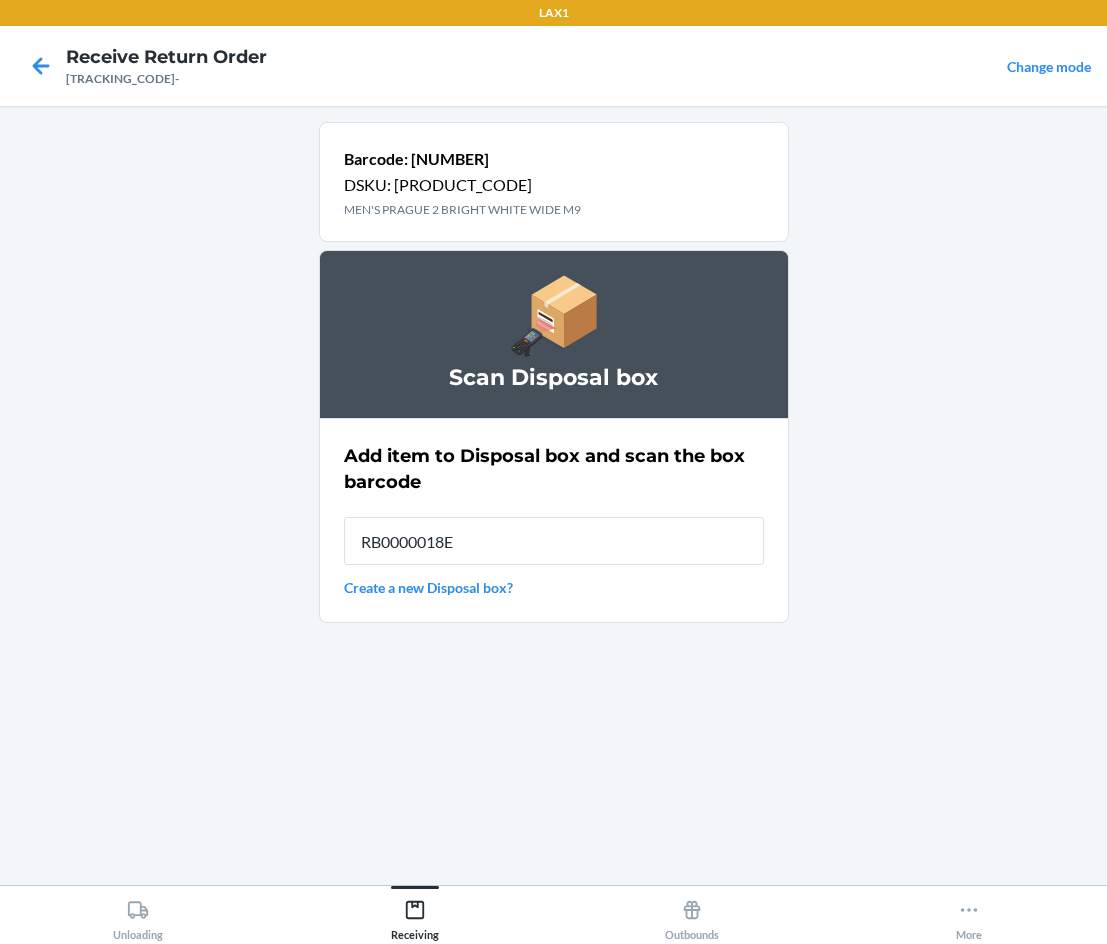 type on "[PRODUCT_CODE]" 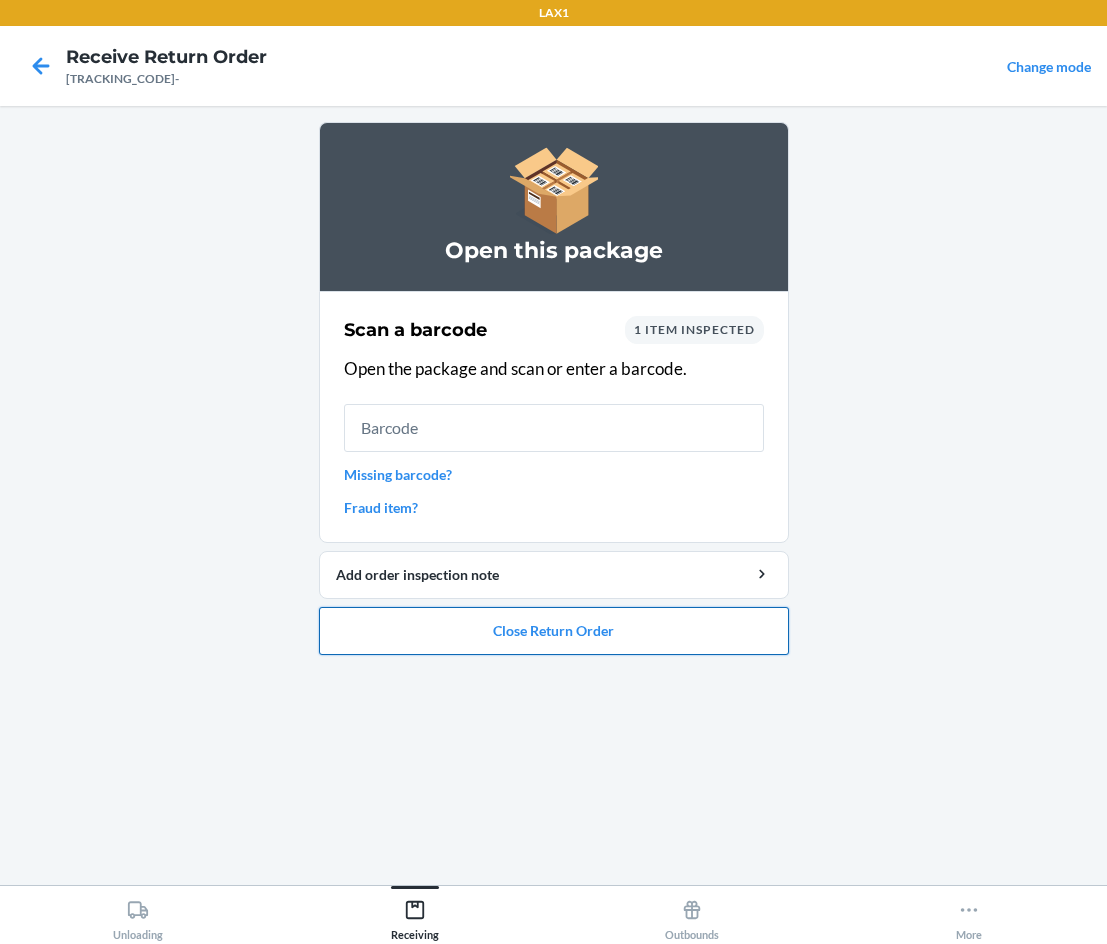 click on "Close Return Order" at bounding box center (554, 631) 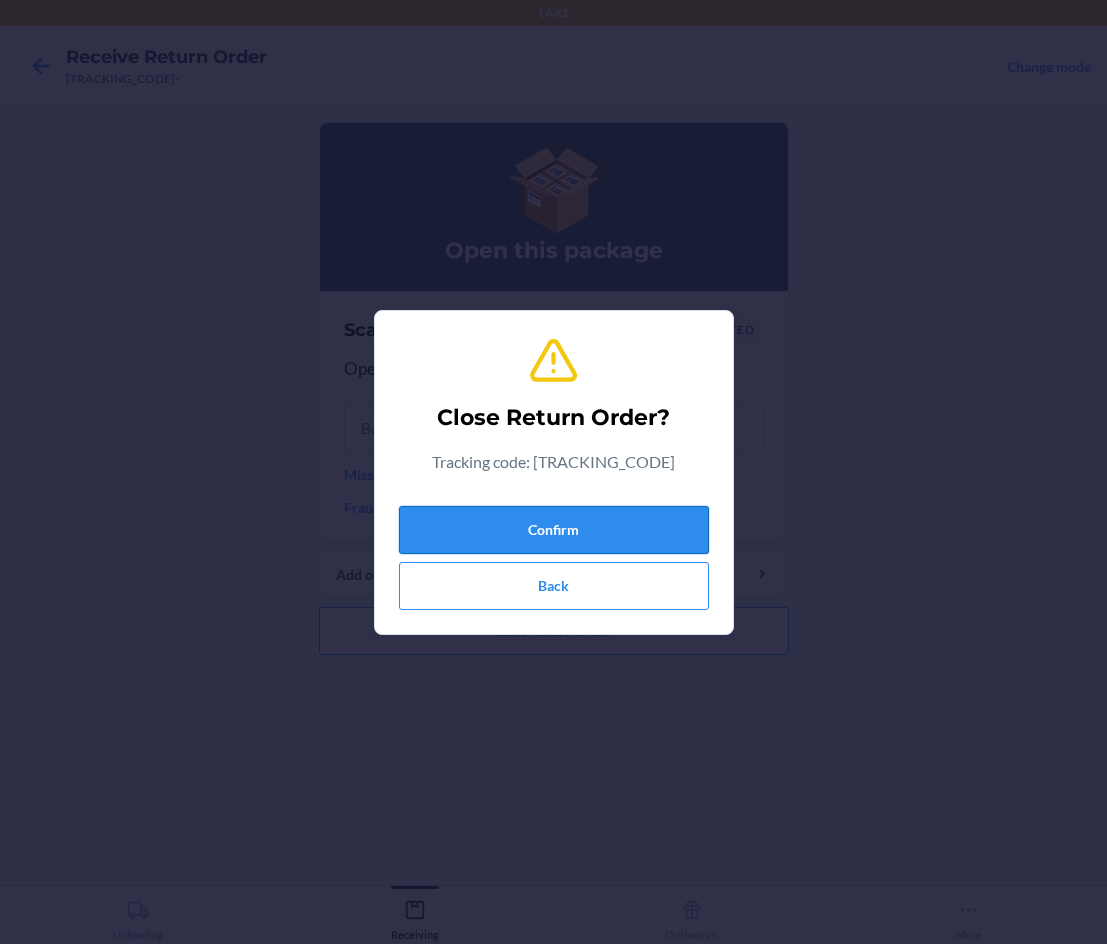 click on "Confirm" at bounding box center [554, 530] 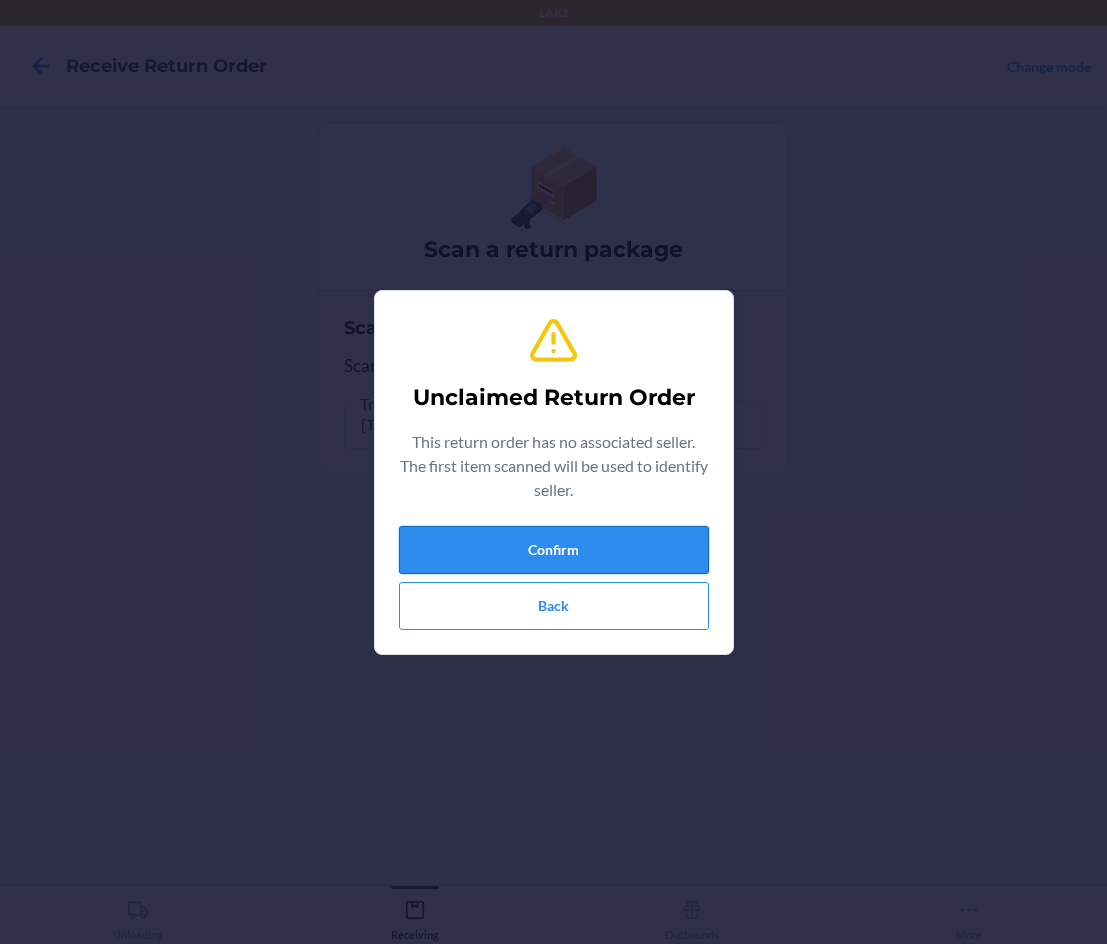 click on "Confirm" at bounding box center (554, 550) 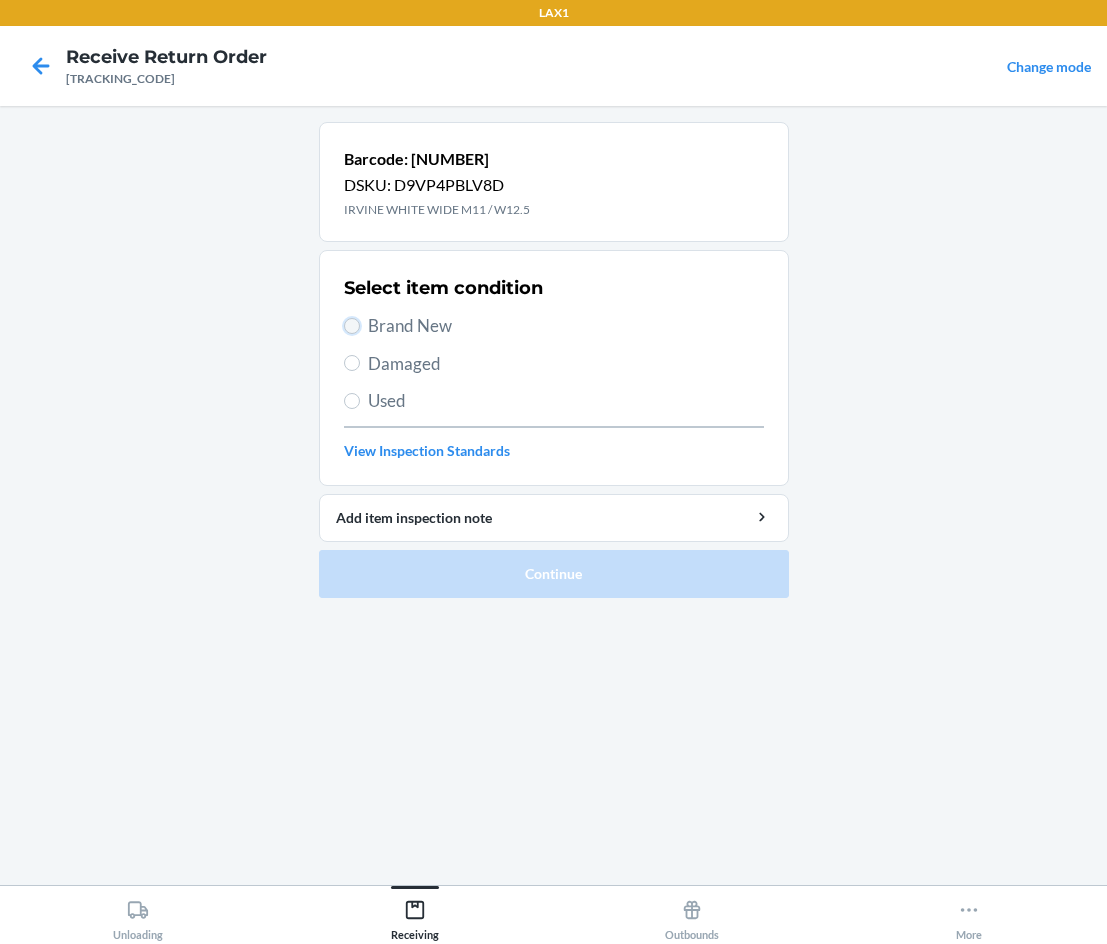 click on "Brand New" at bounding box center (352, 326) 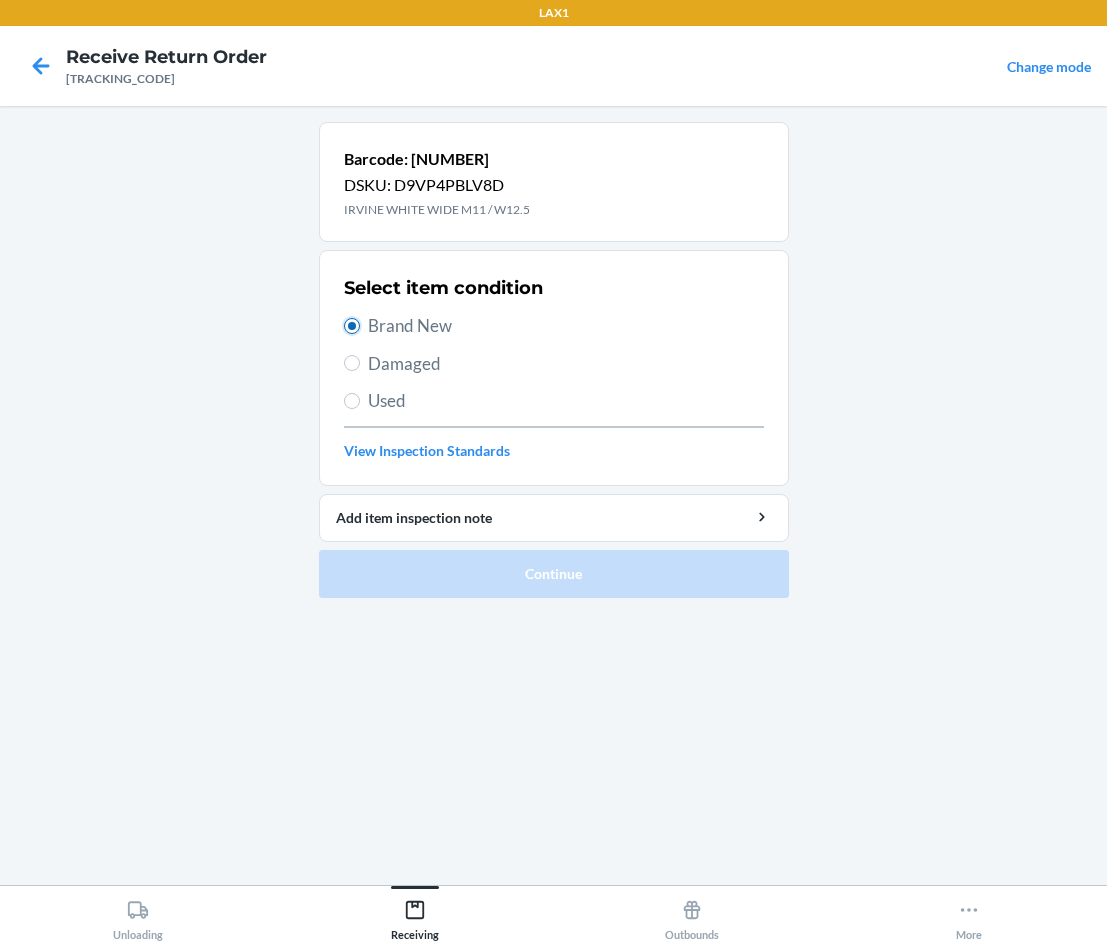 radio on "true" 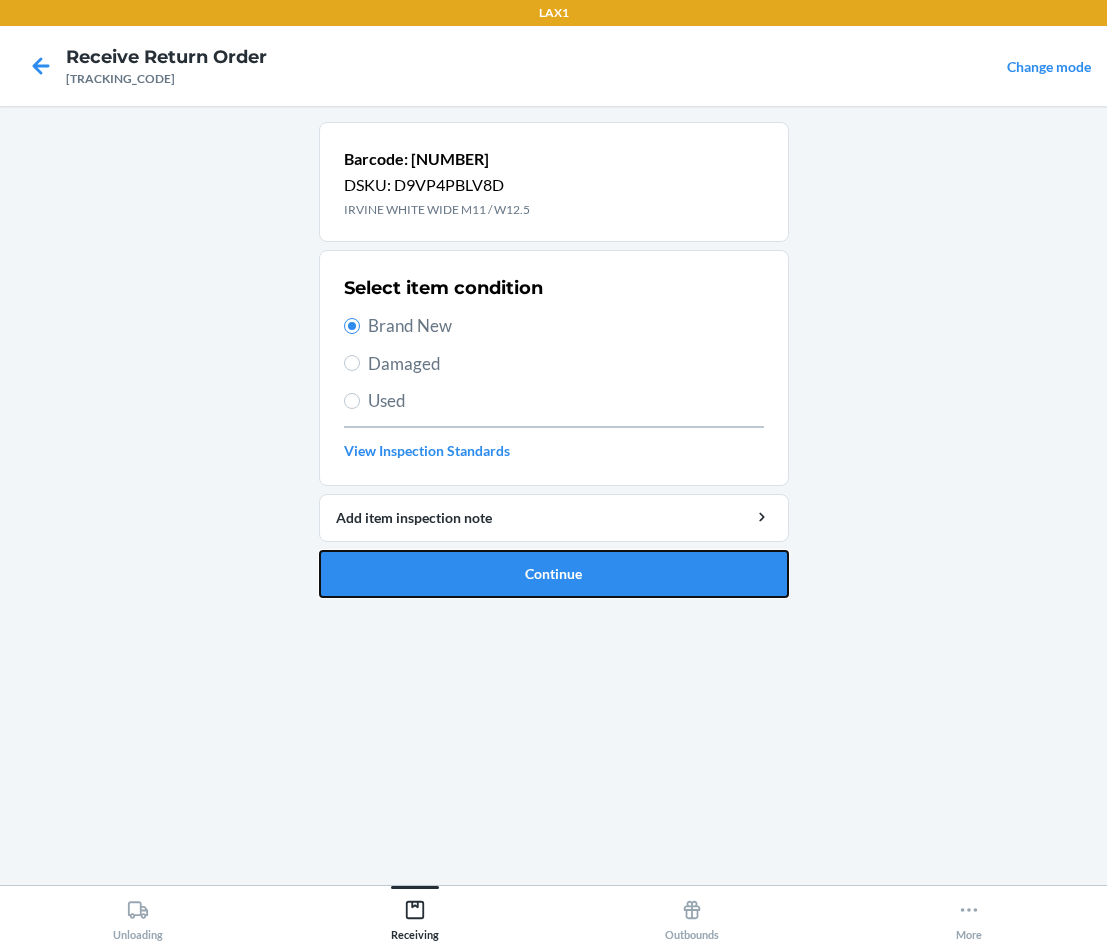 click on "Continue" at bounding box center (554, 574) 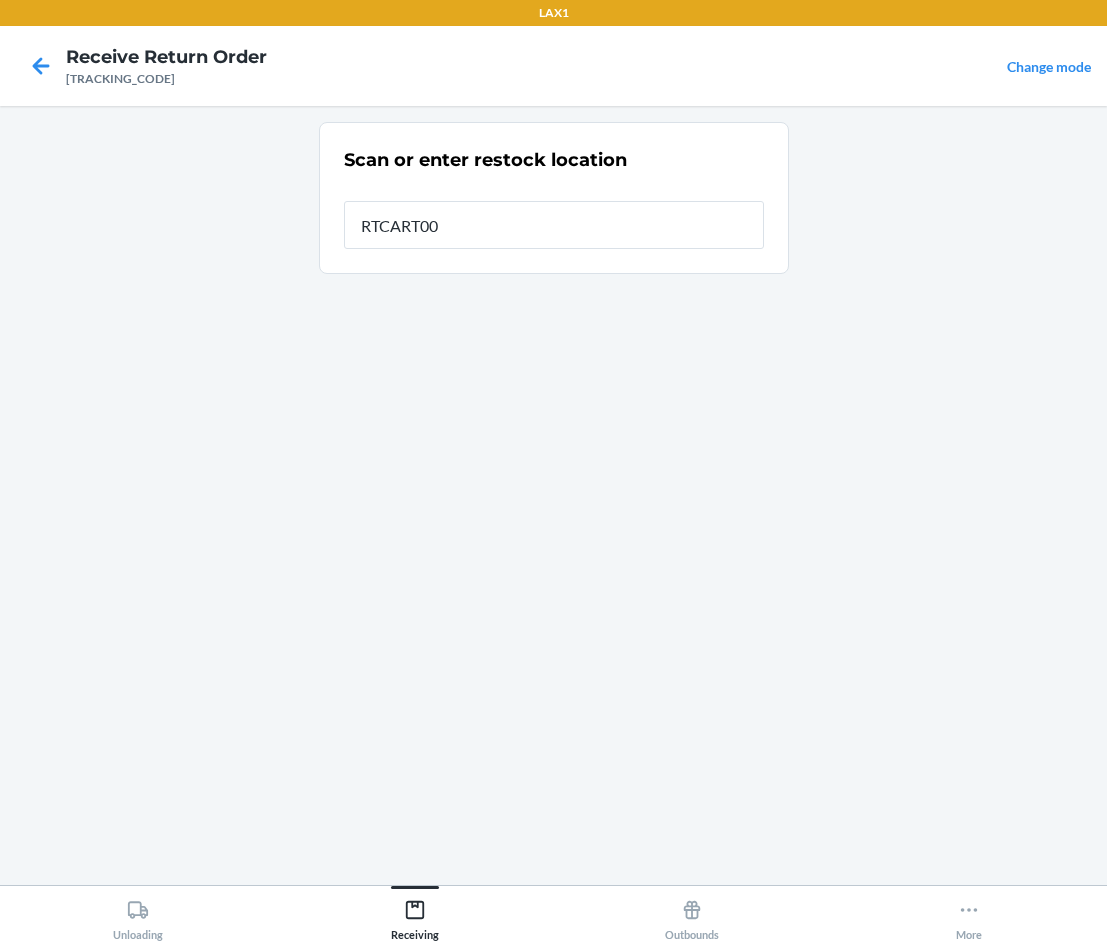 type on "RTCART005" 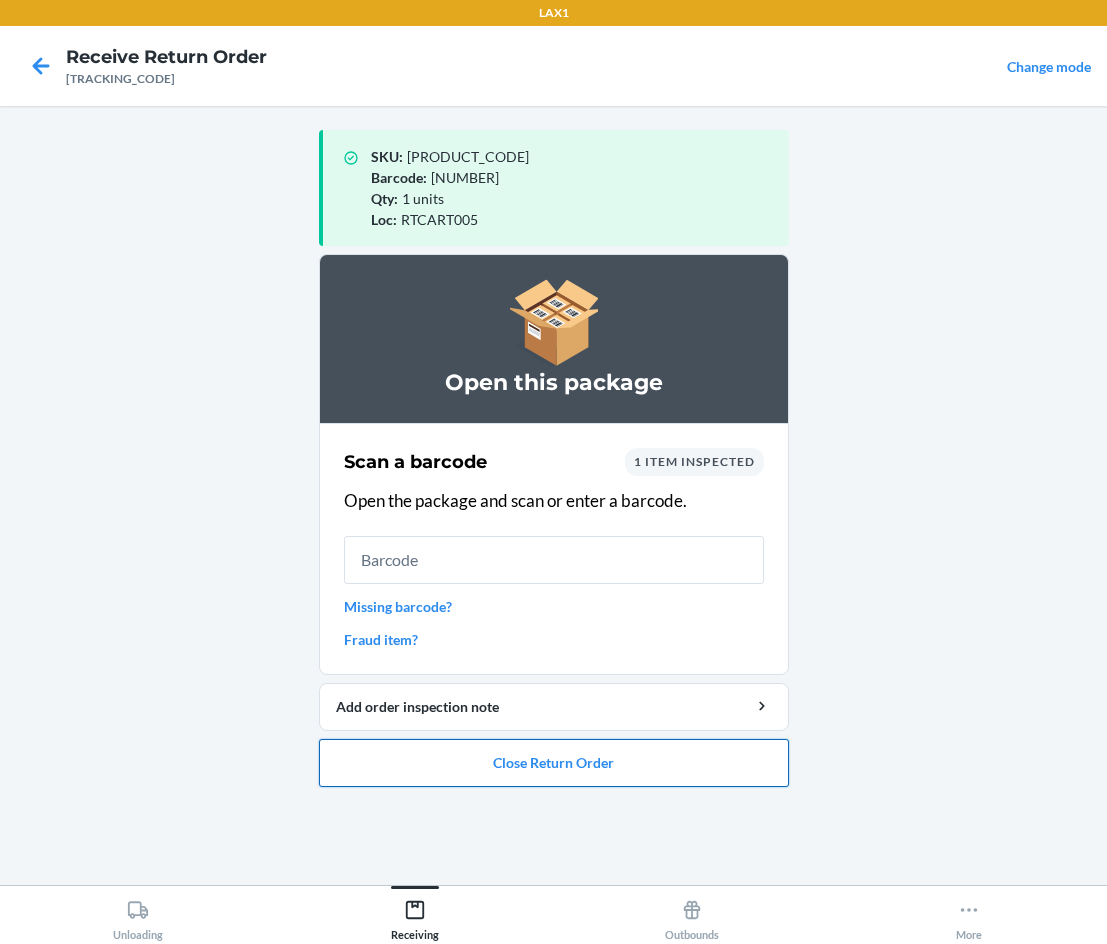 click on "Close Return Order" at bounding box center (554, 763) 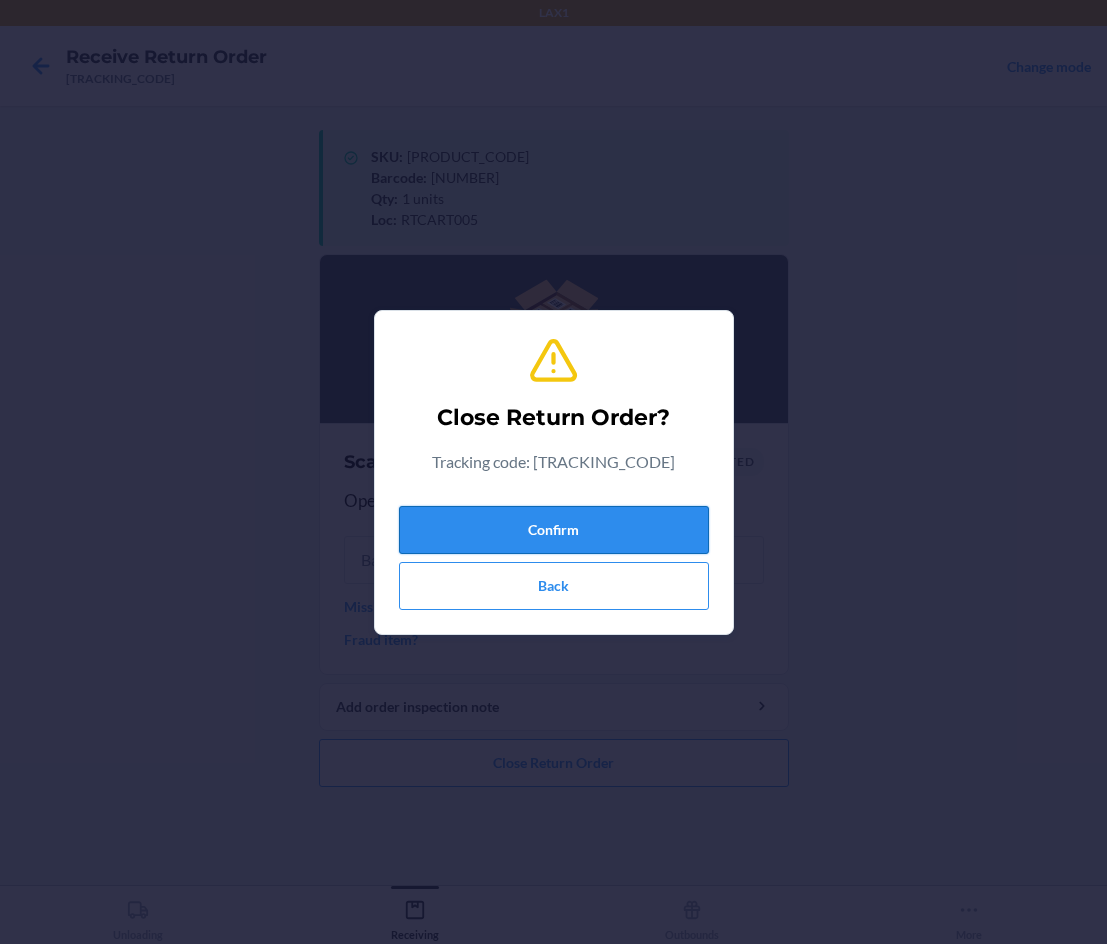 click on "Confirm" at bounding box center (554, 530) 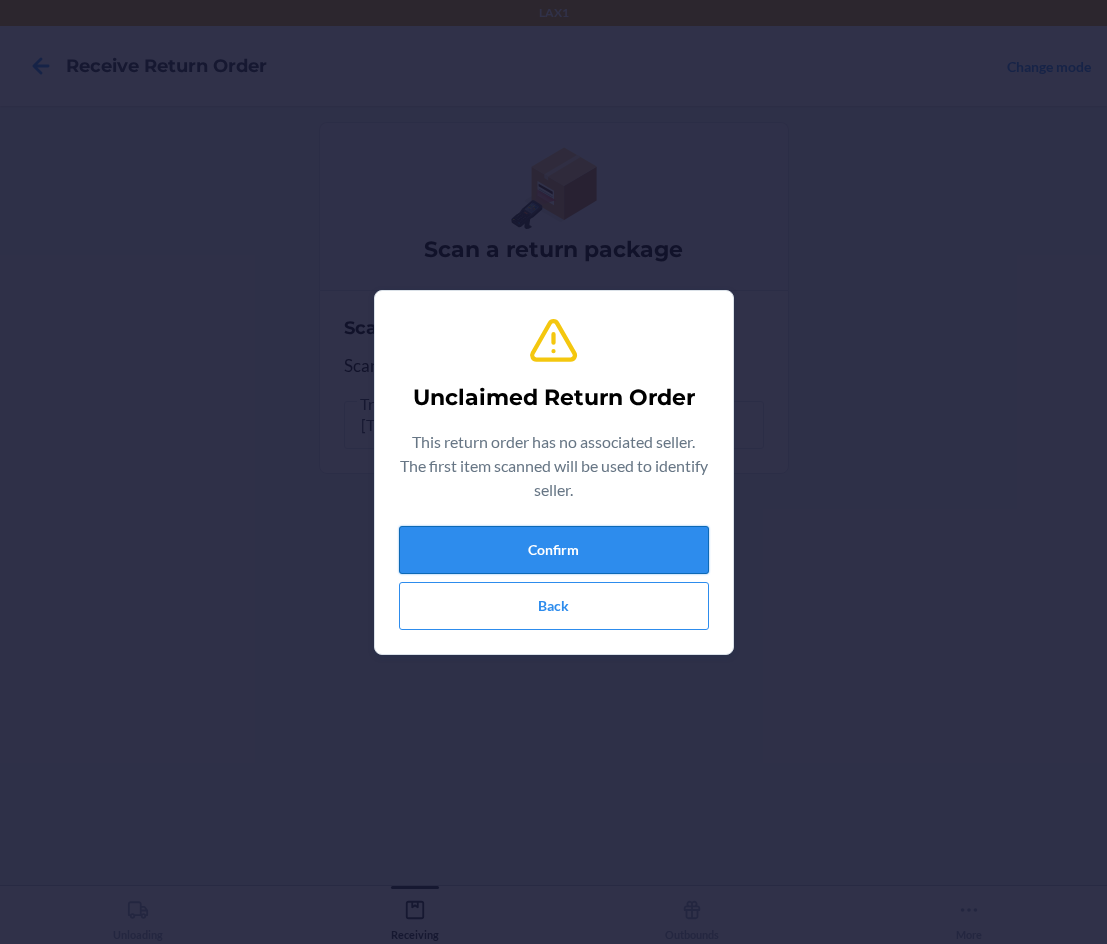 click on "Confirm" at bounding box center [554, 550] 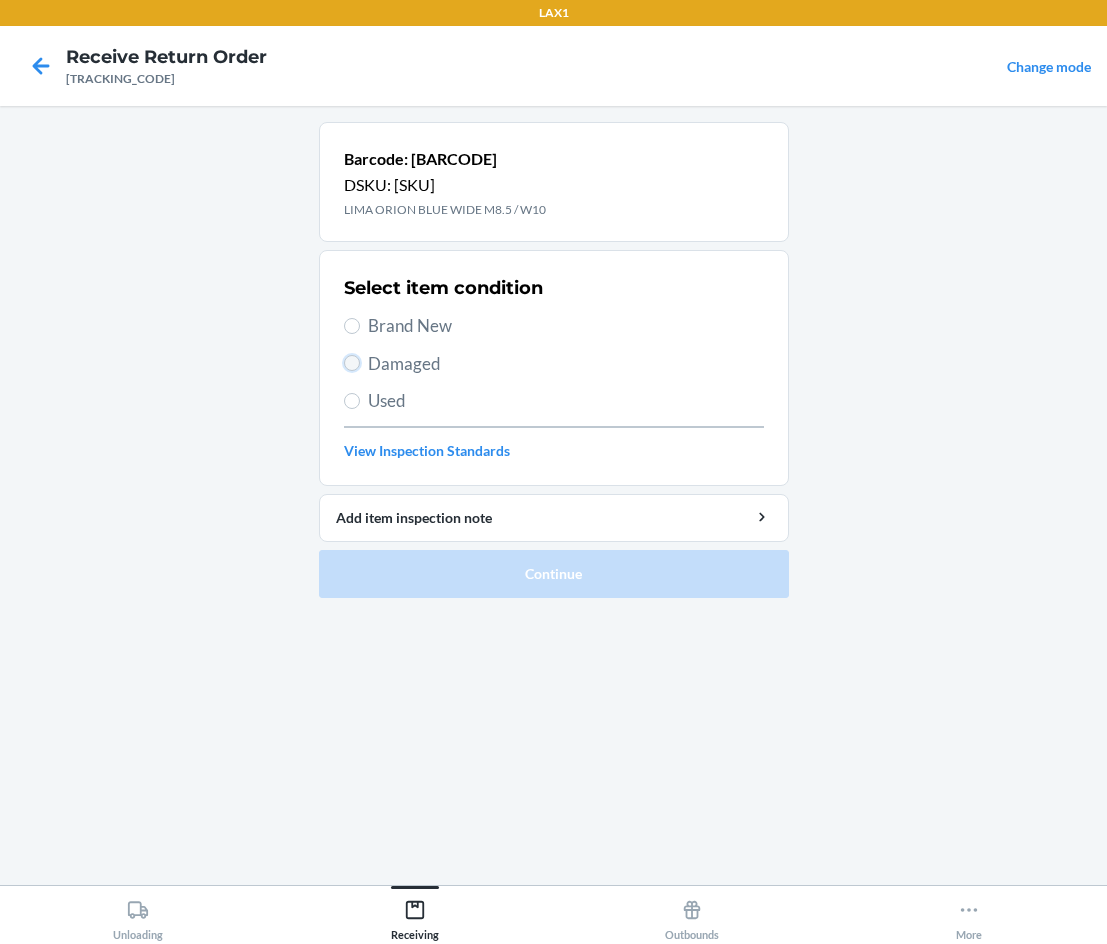 click on "Damaged" at bounding box center [352, 363] 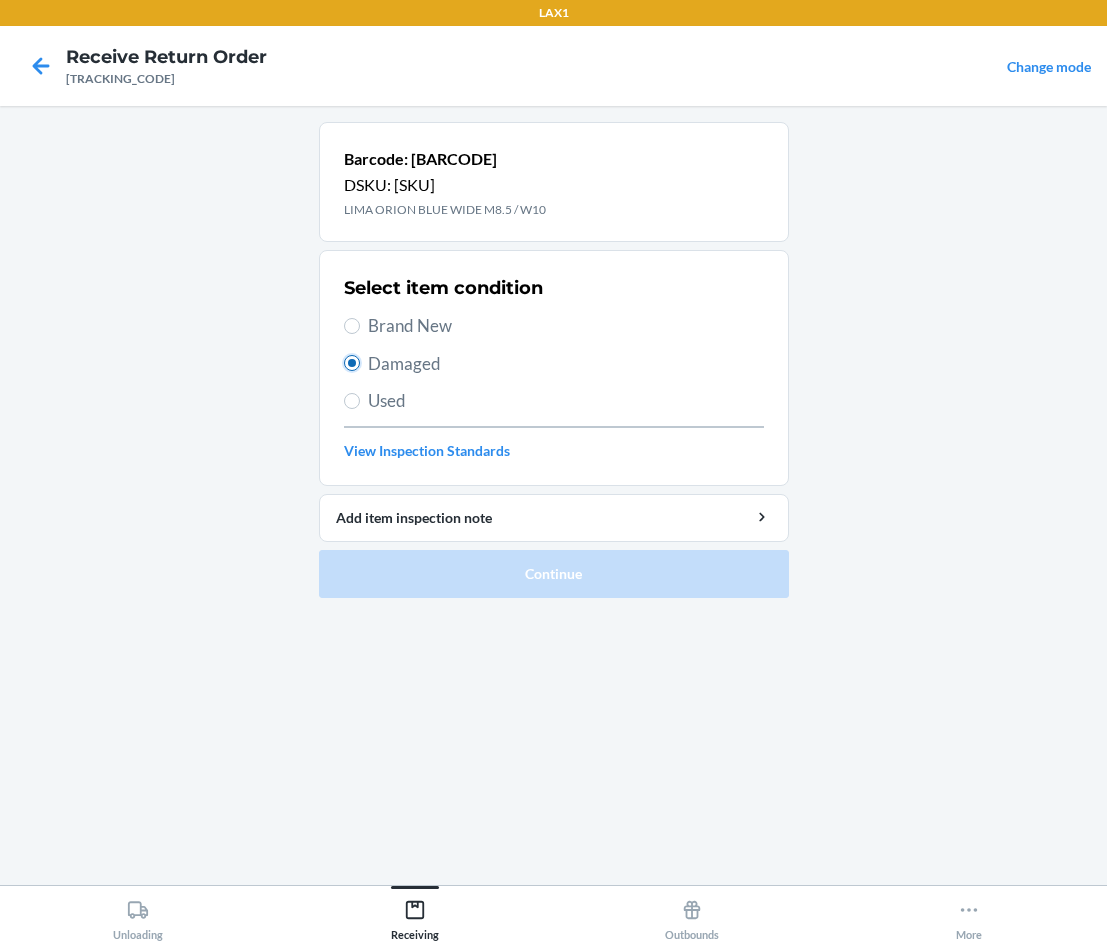 radio on "true" 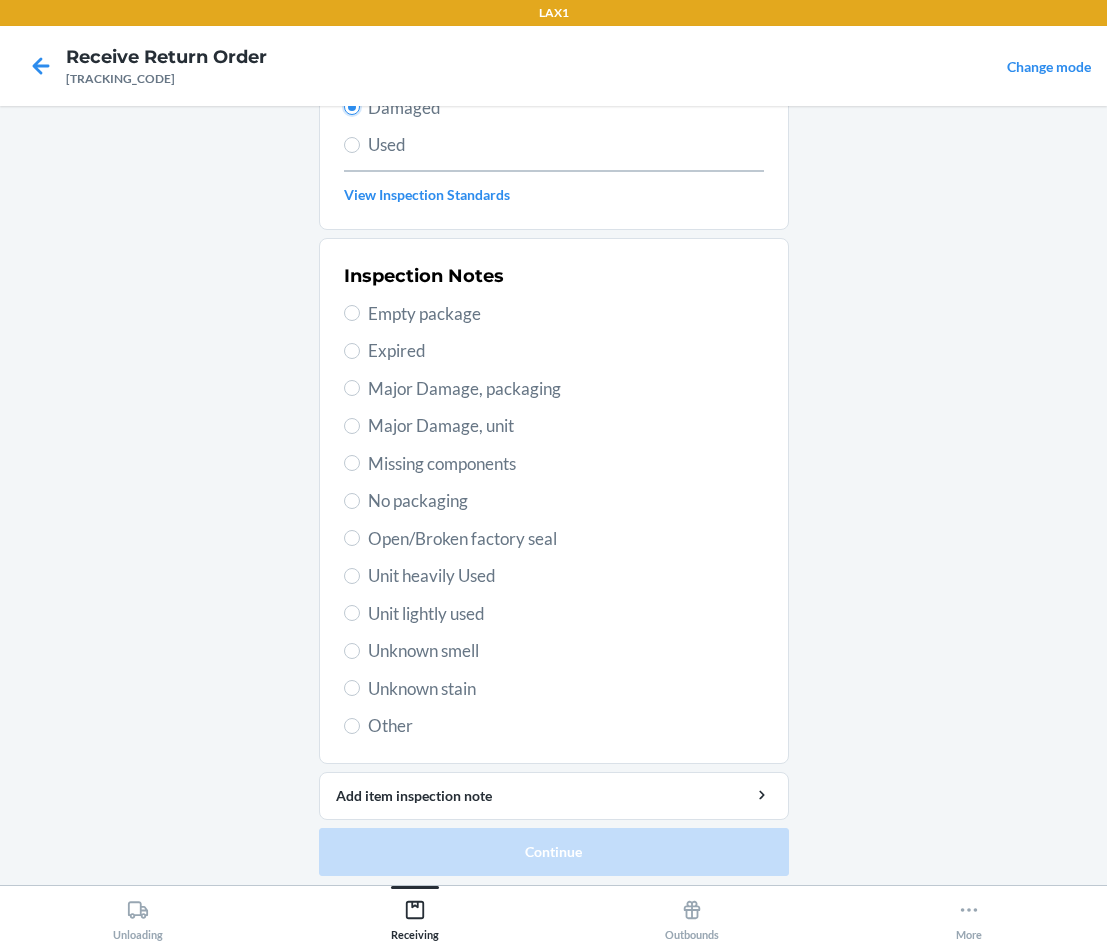 scroll, scrollTop: 263, scrollLeft: 0, axis: vertical 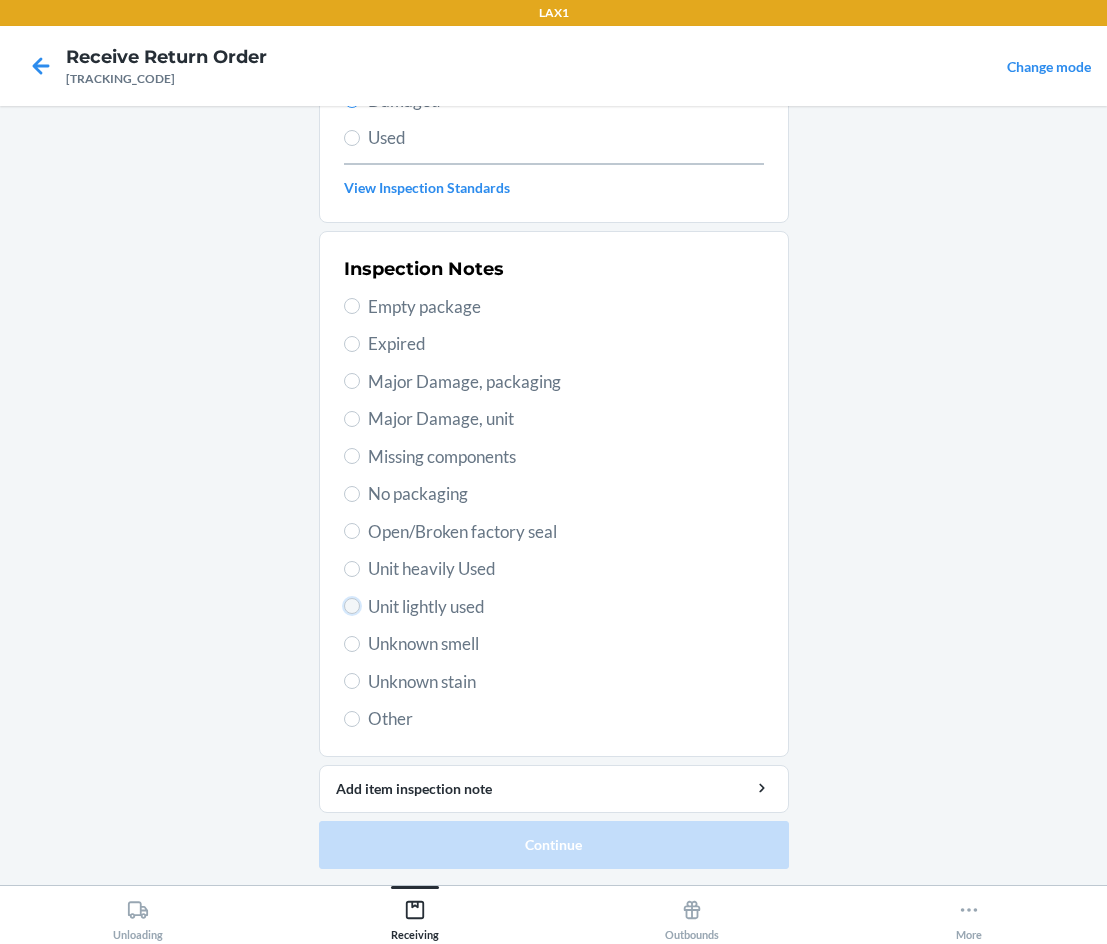 click on "Unit lightly used" at bounding box center (352, 606) 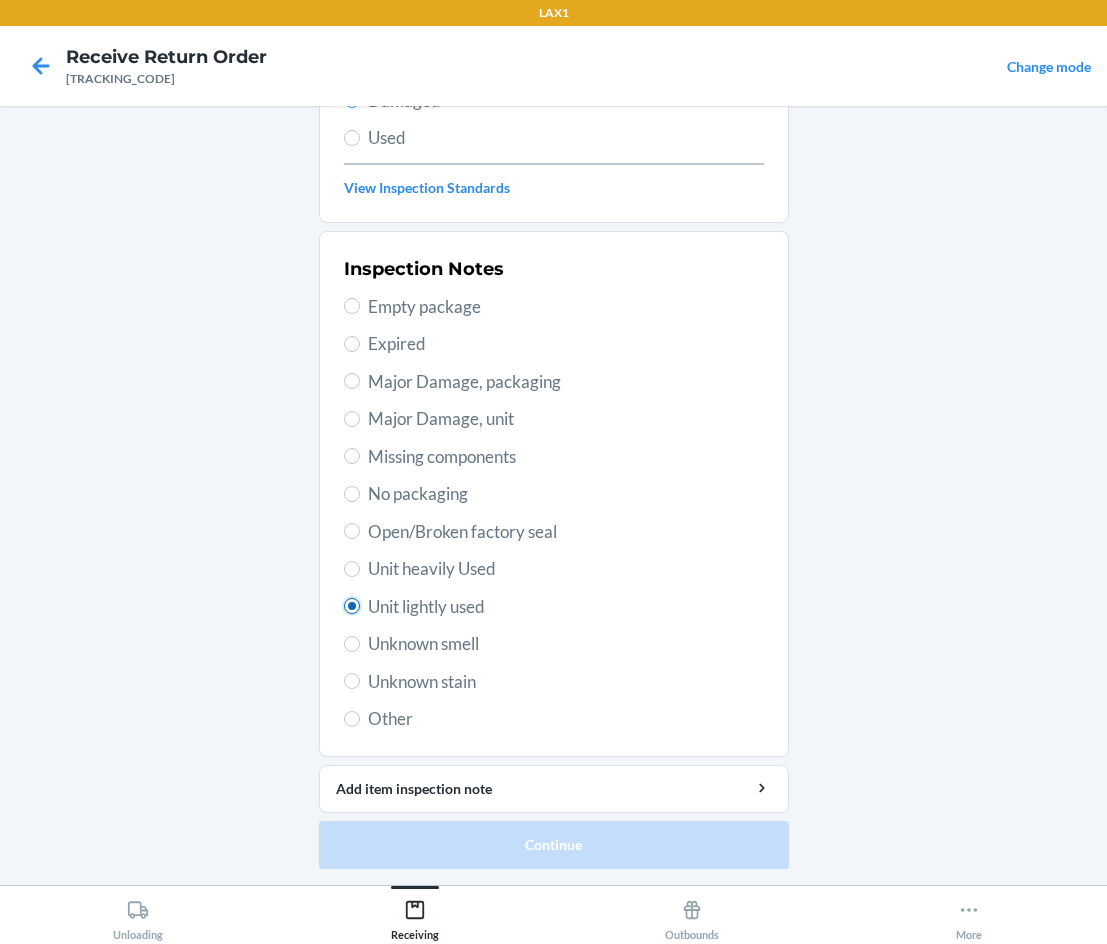 radio on "true" 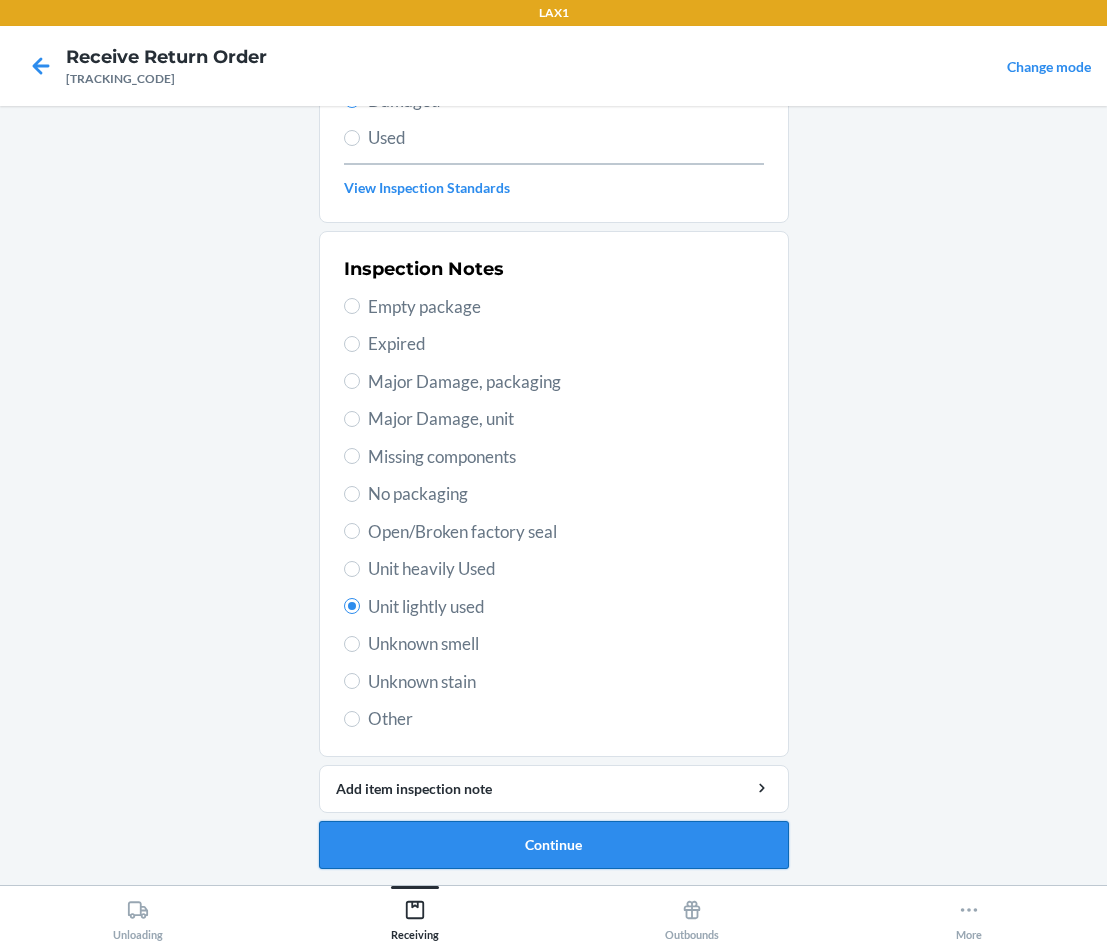 click on "Continue" at bounding box center (554, 845) 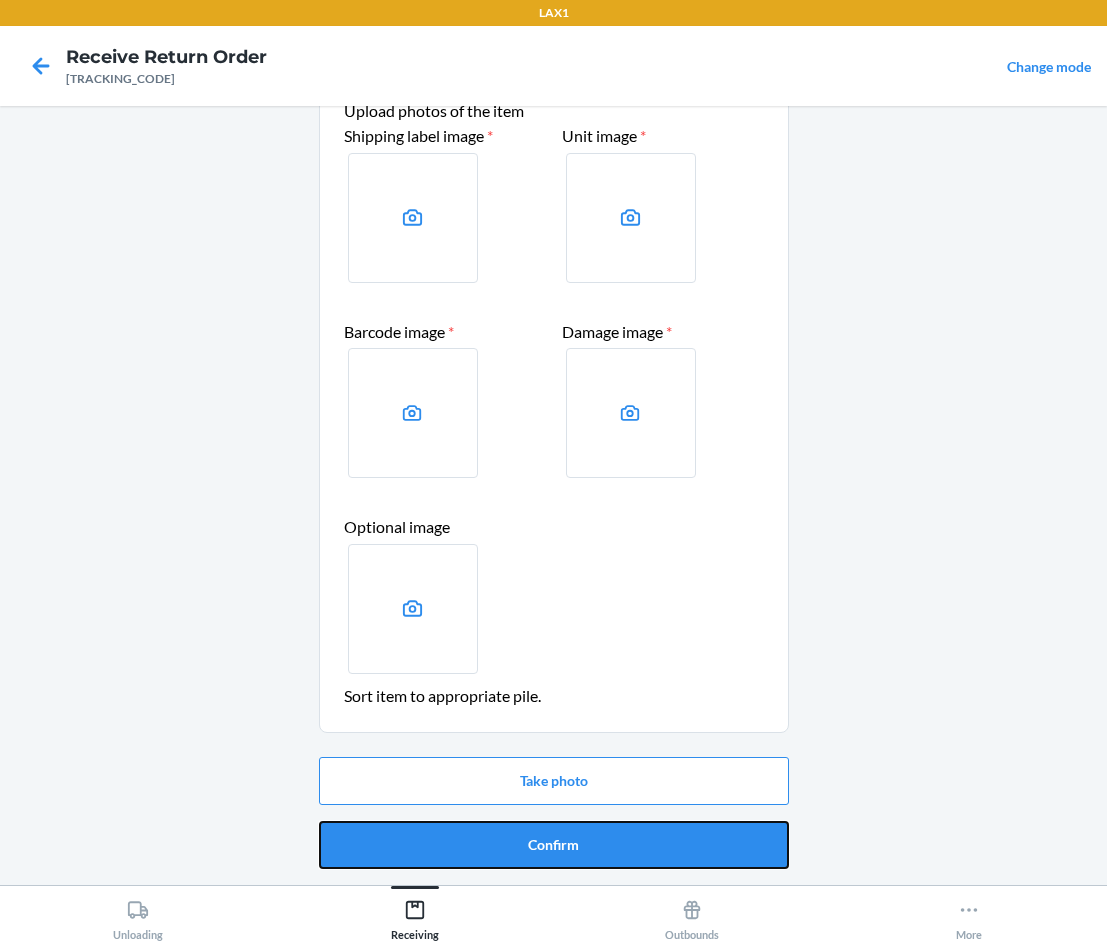 drag, startPoint x: 582, startPoint y: 836, endPoint x: 646, endPoint y: 840, distance: 64.12488 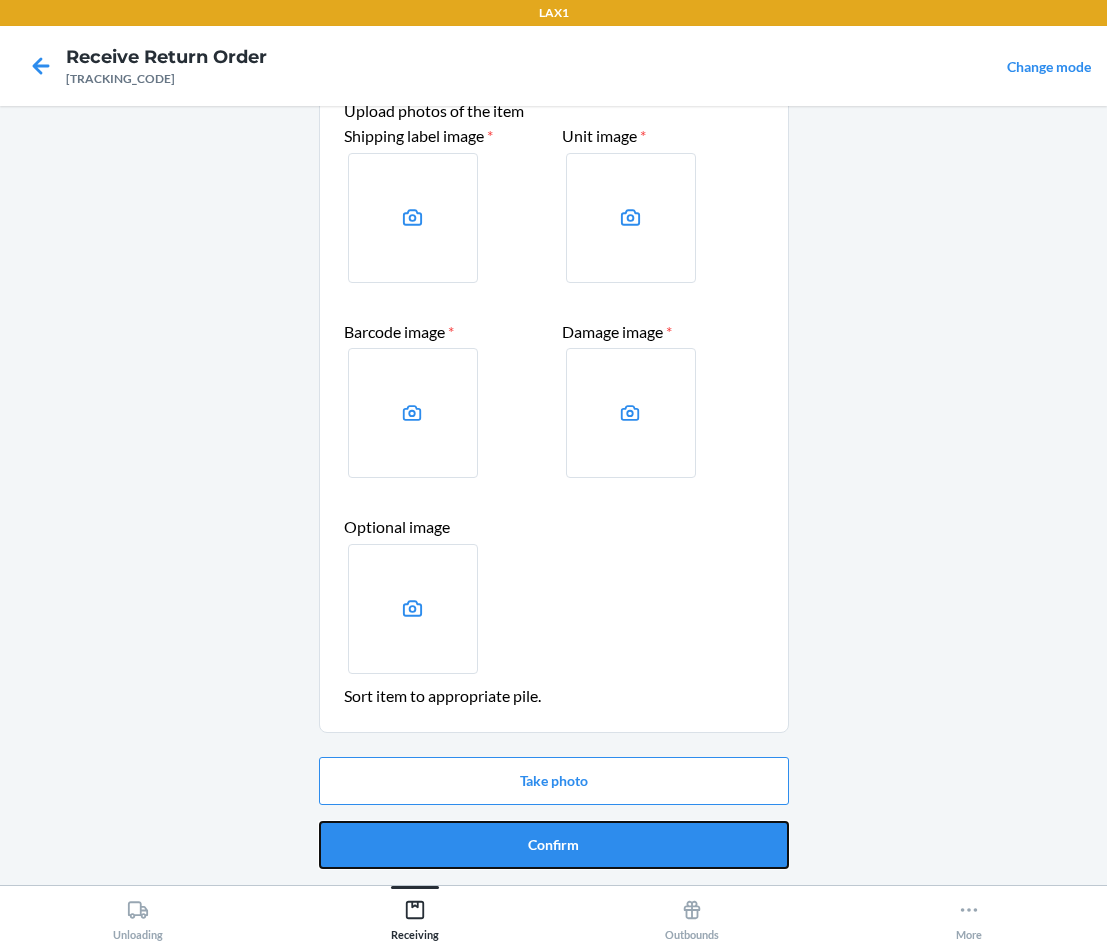 click on "Confirm" at bounding box center (554, 845) 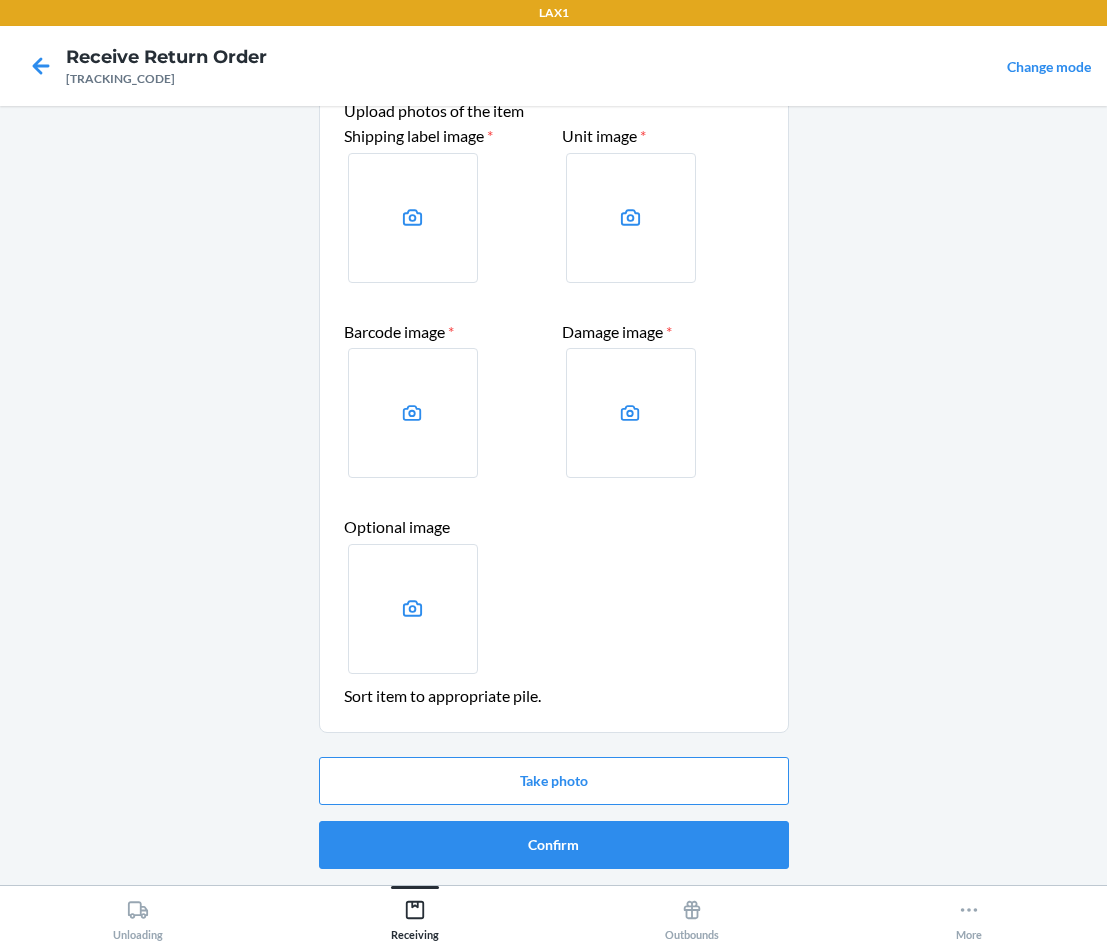 scroll, scrollTop: 0, scrollLeft: 0, axis: both 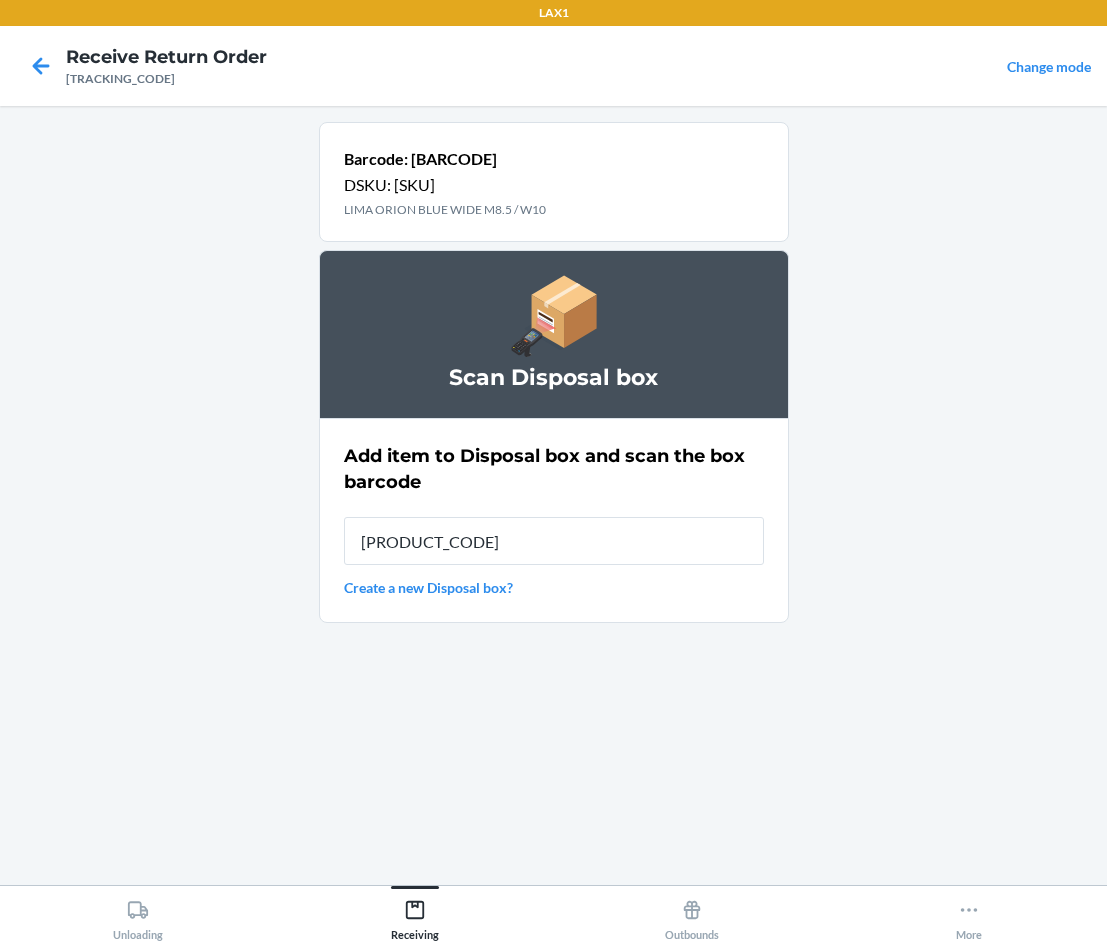 type on "[PRODUCT_CODE]" 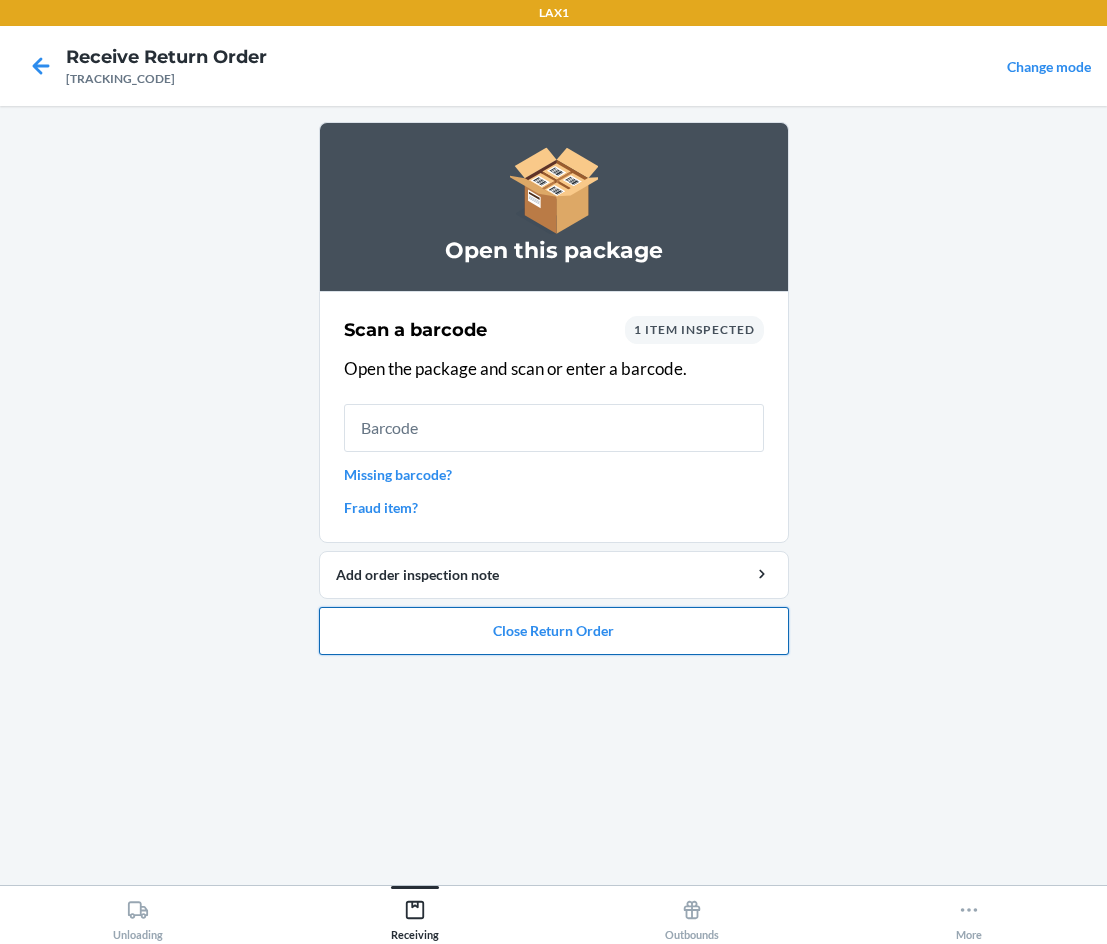 click on "Close Return Order" at bounding box center [554, 631] 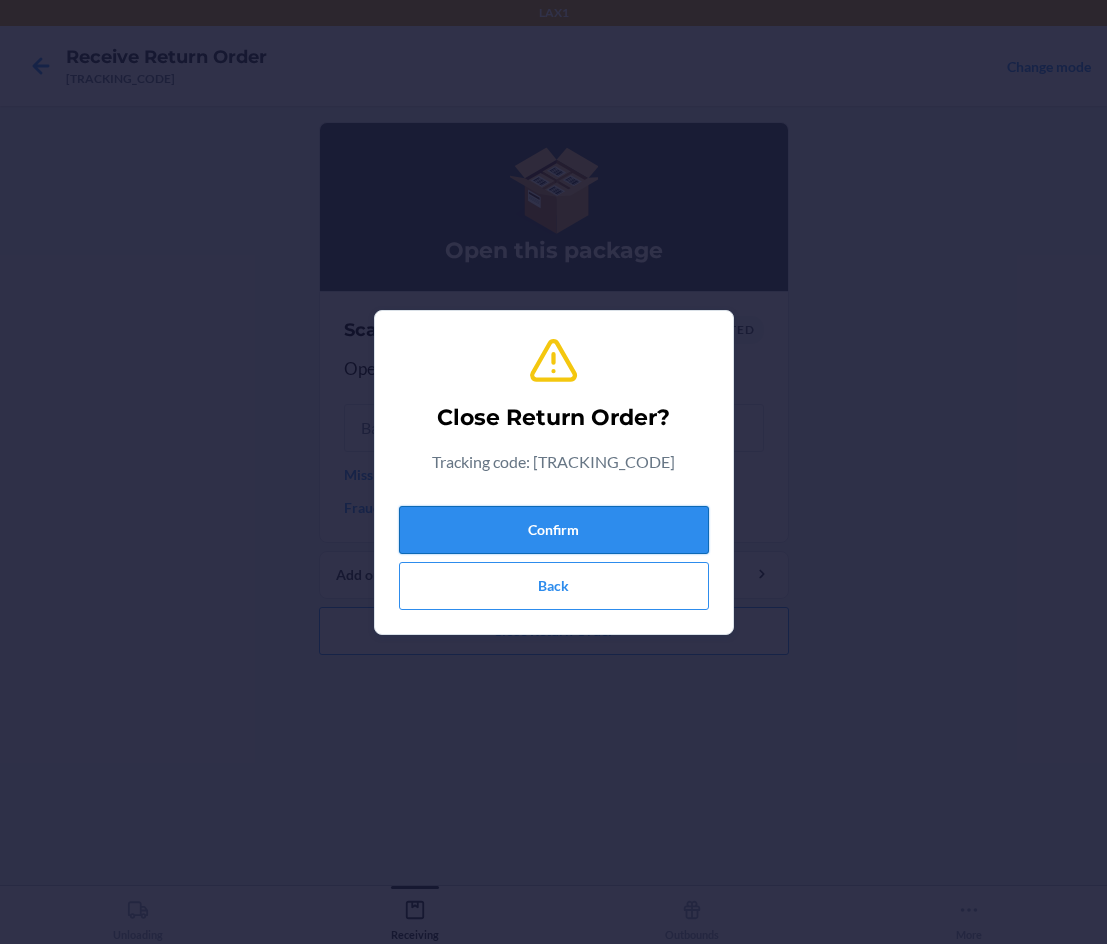 click on "Confirm" at bounding box center [554, 530] 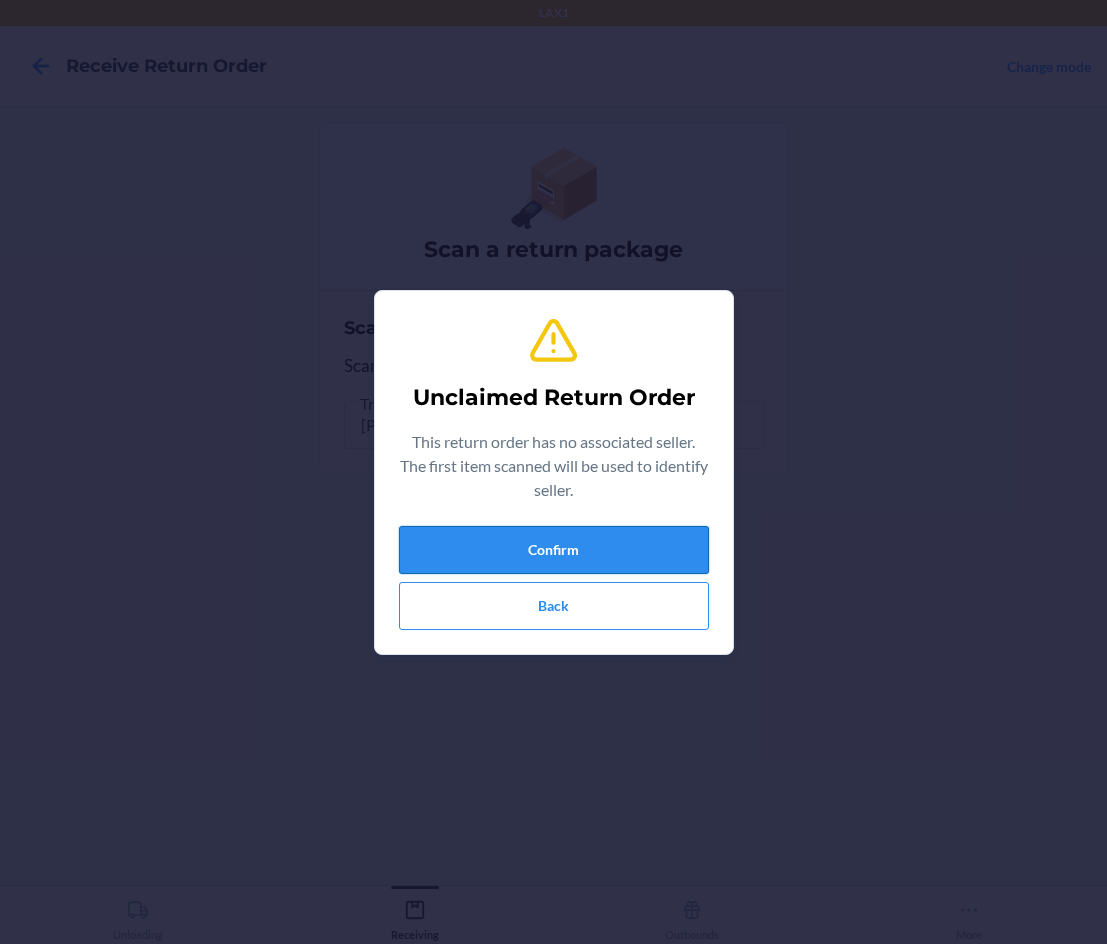 click on "Confirm" at bounding box center (554, 550) 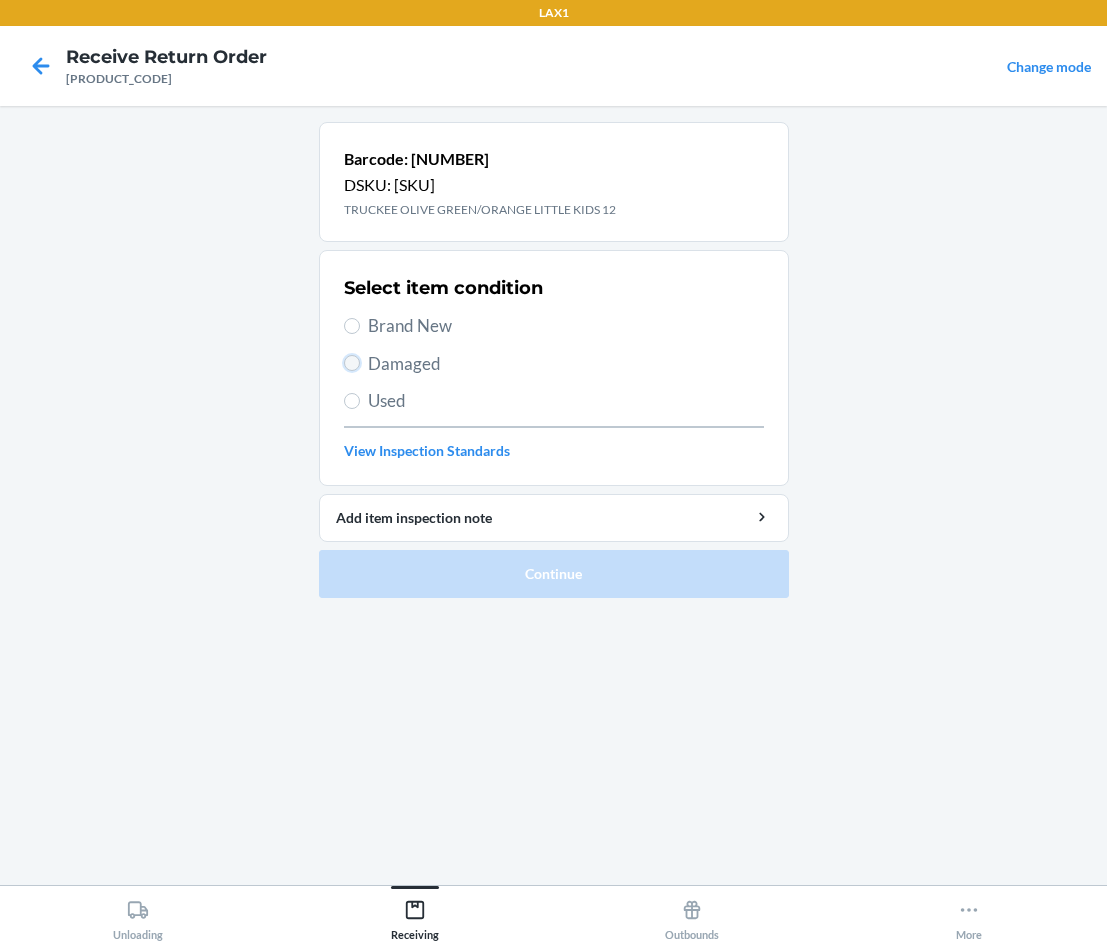 click on "Damaged" at bounding box center (352, 363) 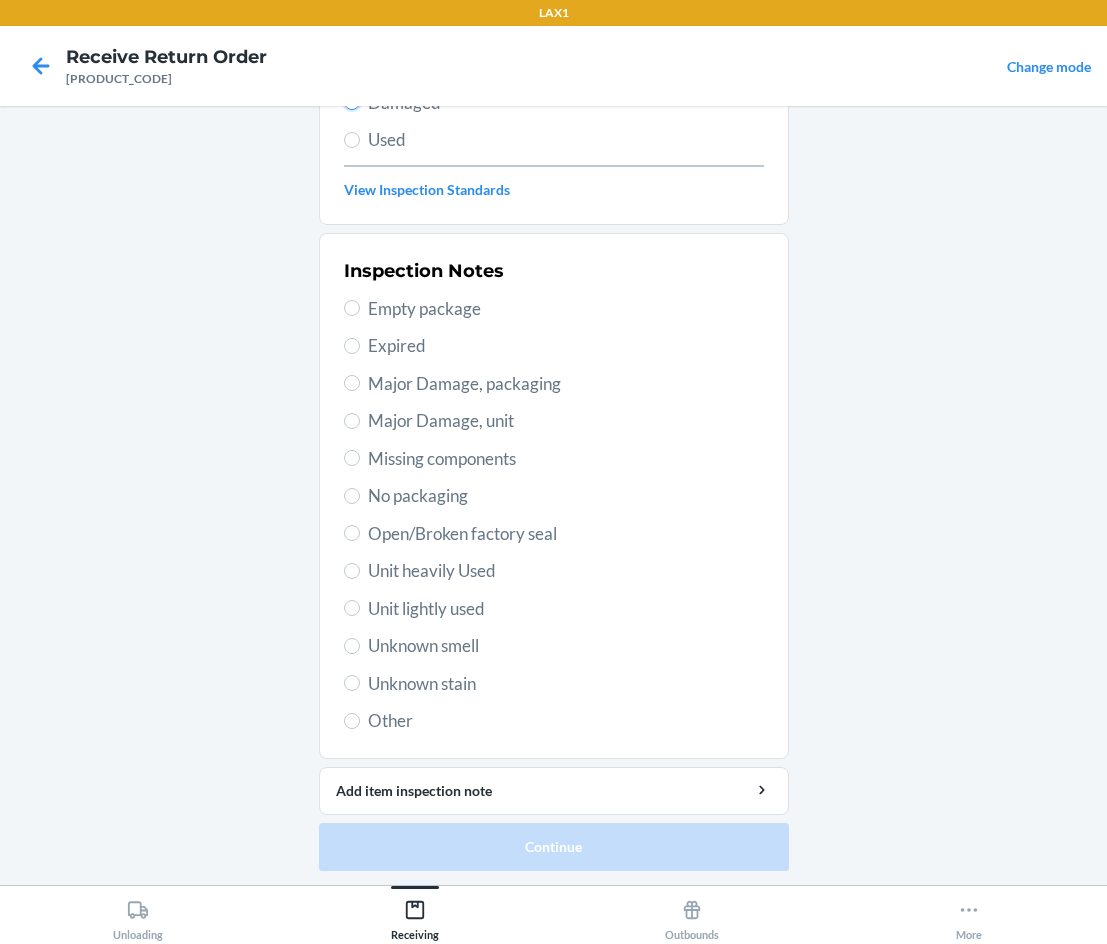 scroll, scrollTop: 263, scrollLeft: 0, axis: vertical 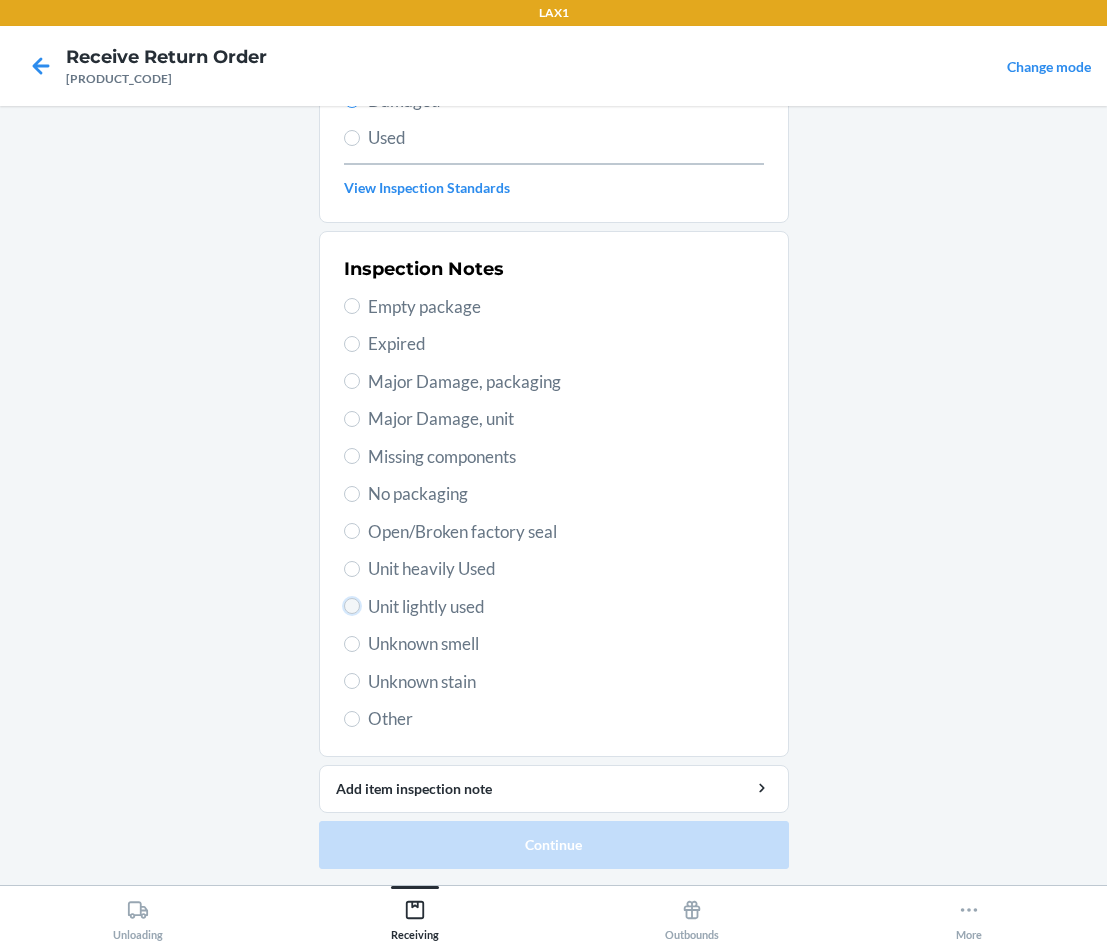 click on "Unit lightly used" at bounding box center [352, 606] 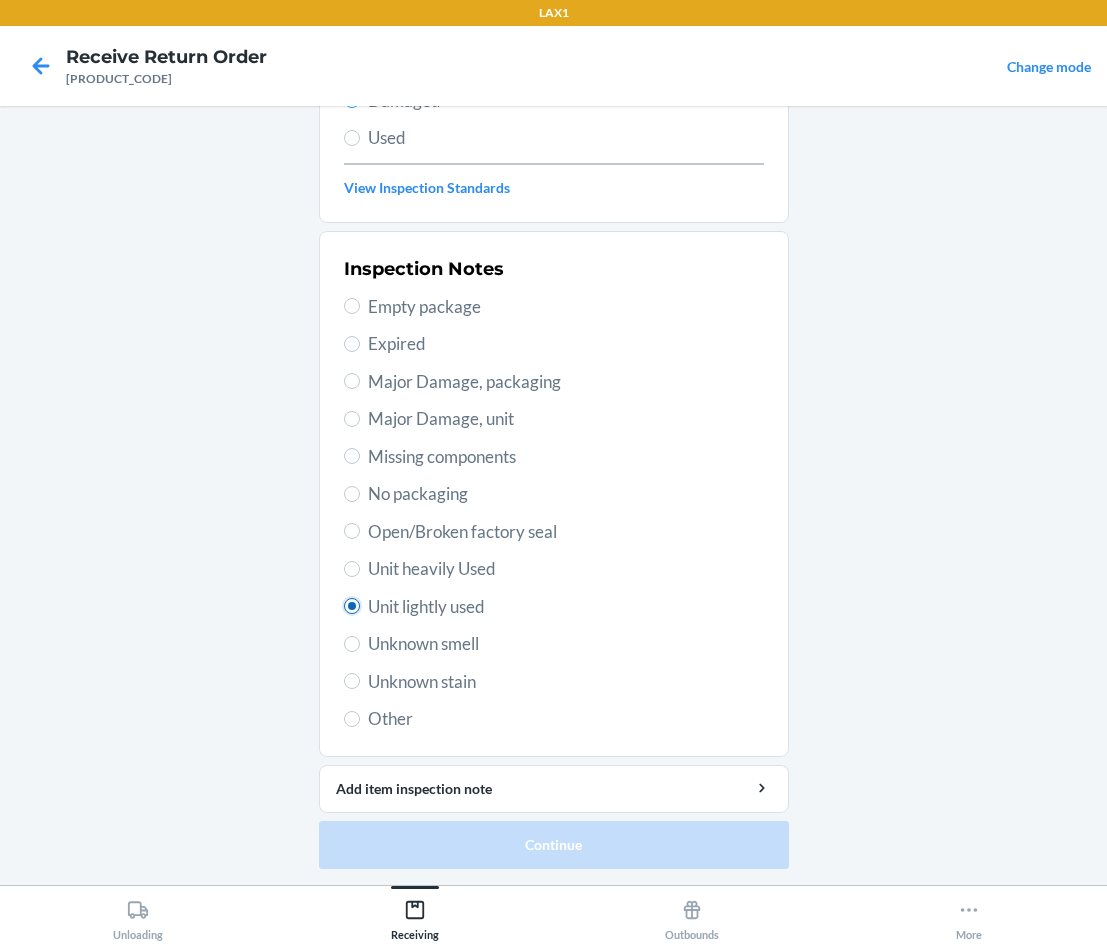 radio on "true" 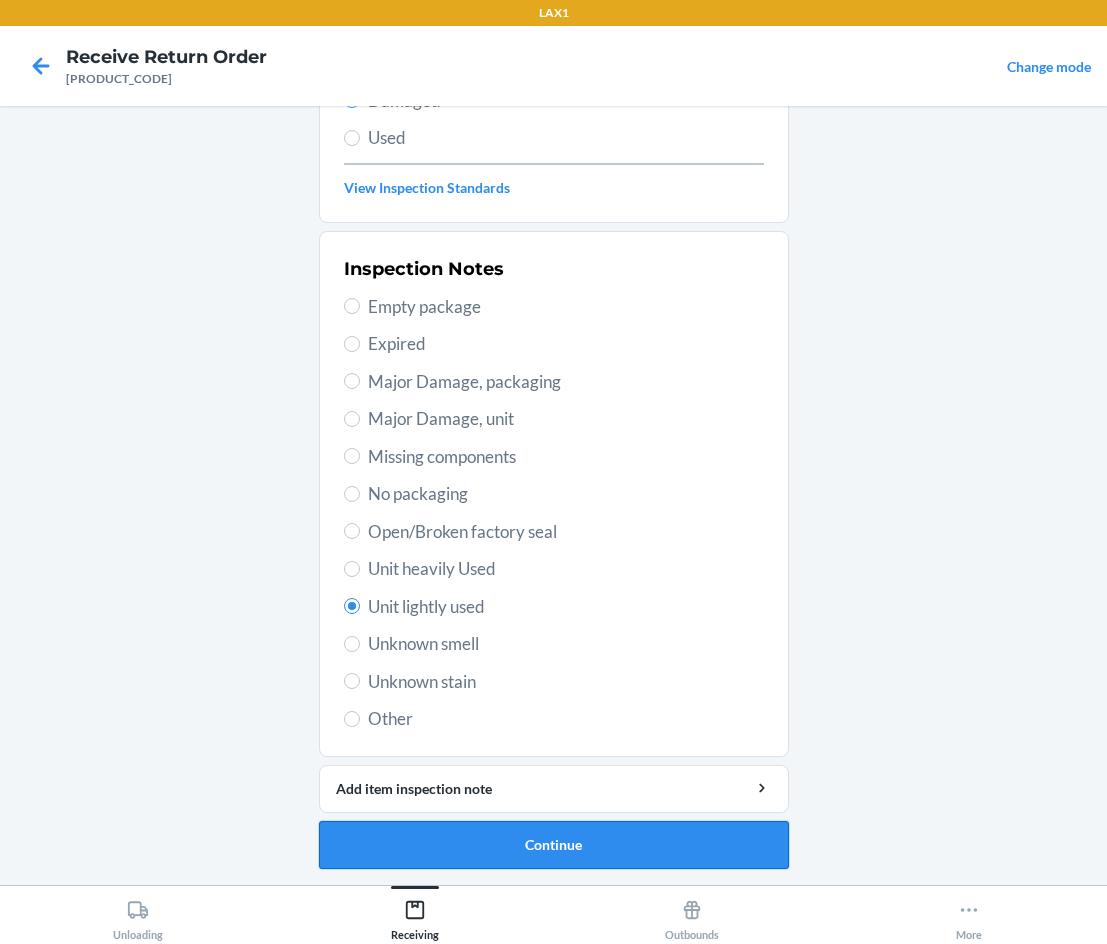 click on "Continue" at bounding box center (554, 845) 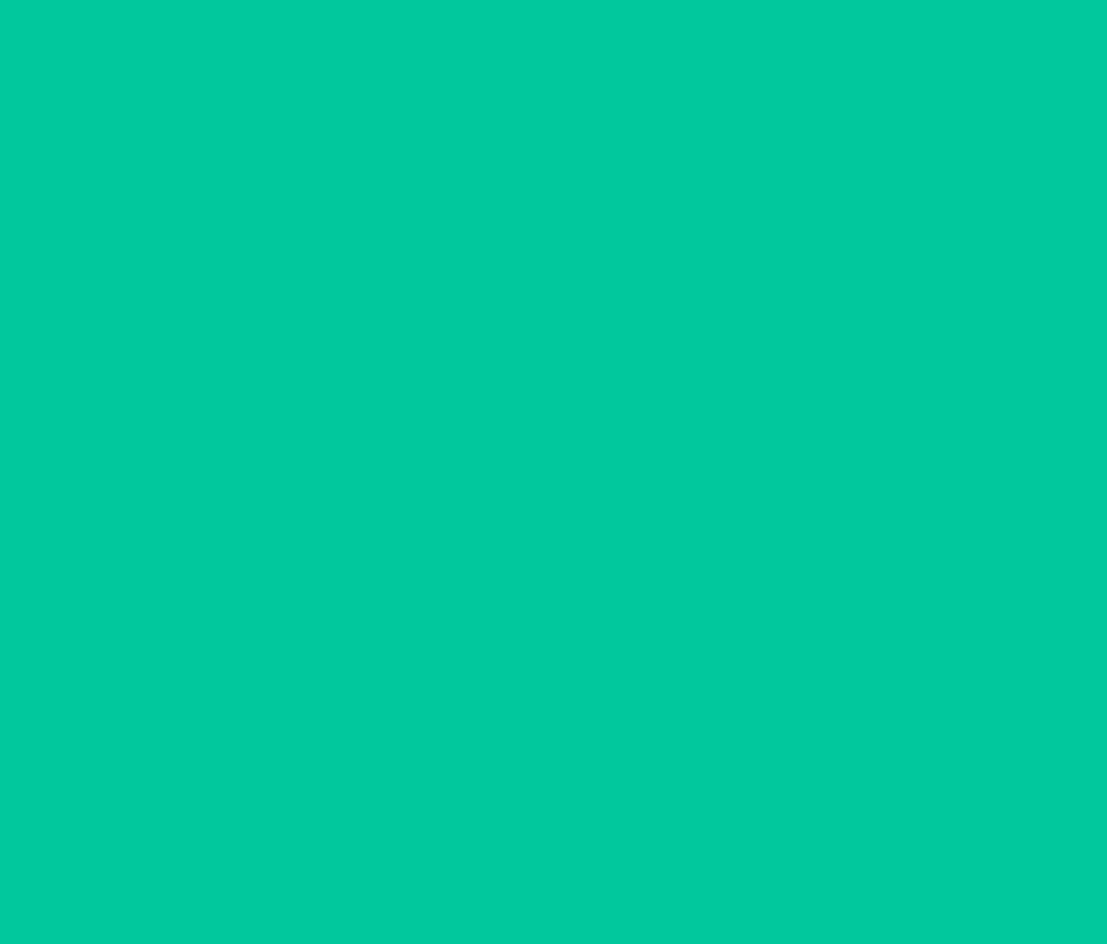 scroll, scrollTop: 86, scrollLeft: 0, axis: vertical 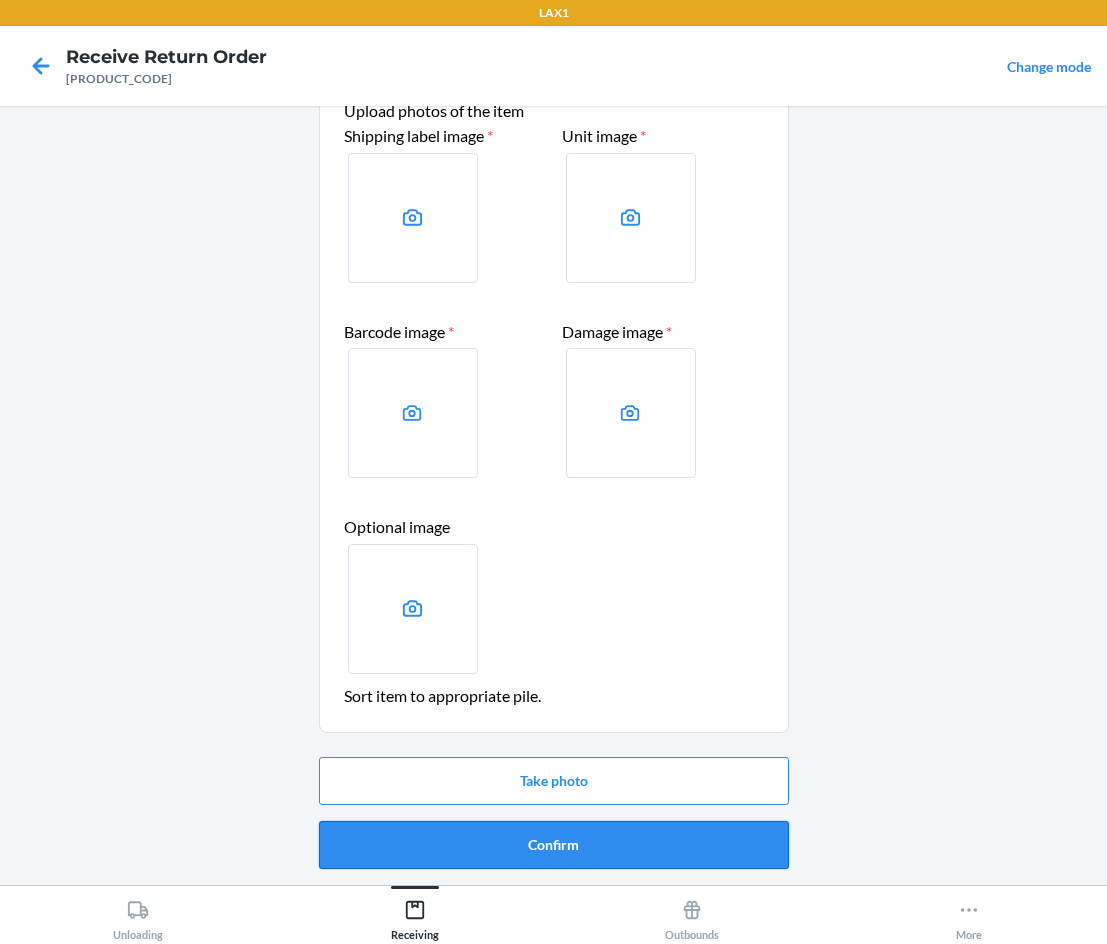 click on "Confirm" at bounding box center (554, 845) 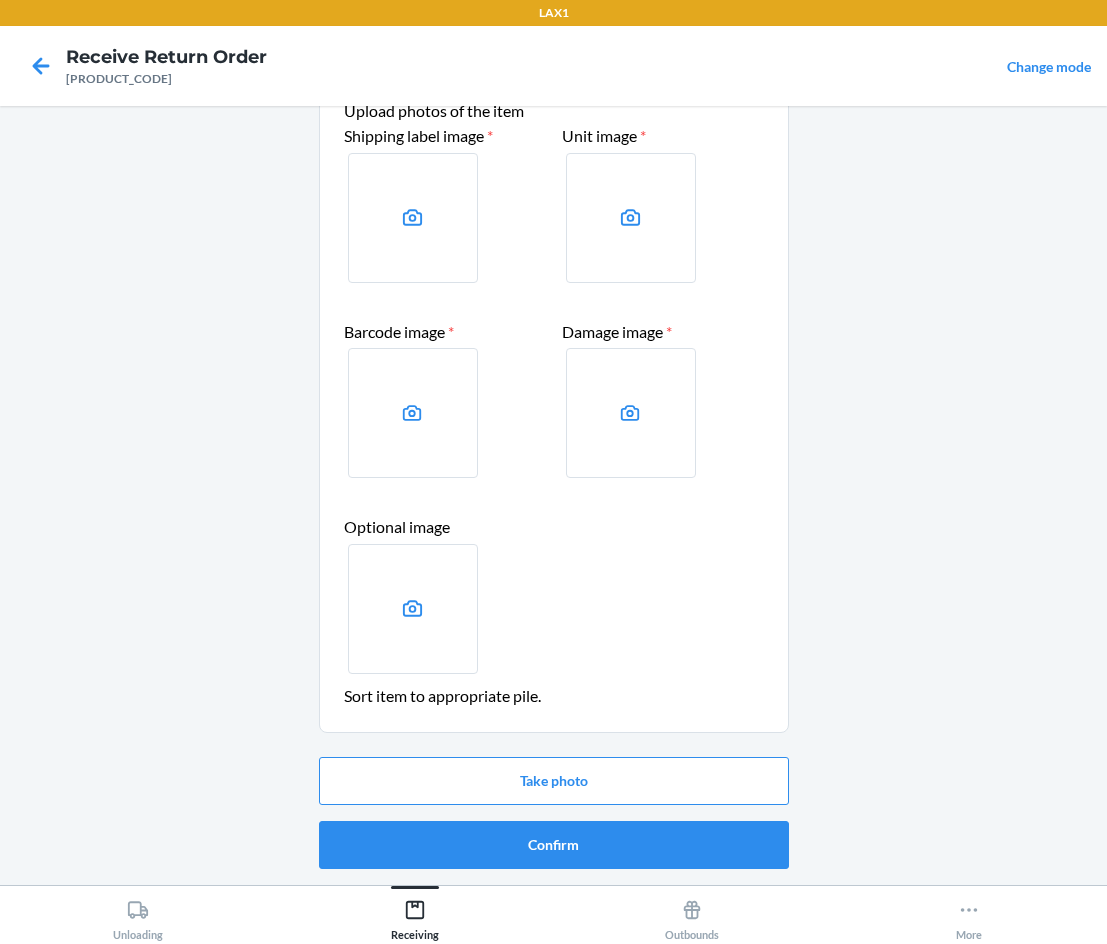 scroll, scrollTop: 0, scrollLeft: 0, axis: both 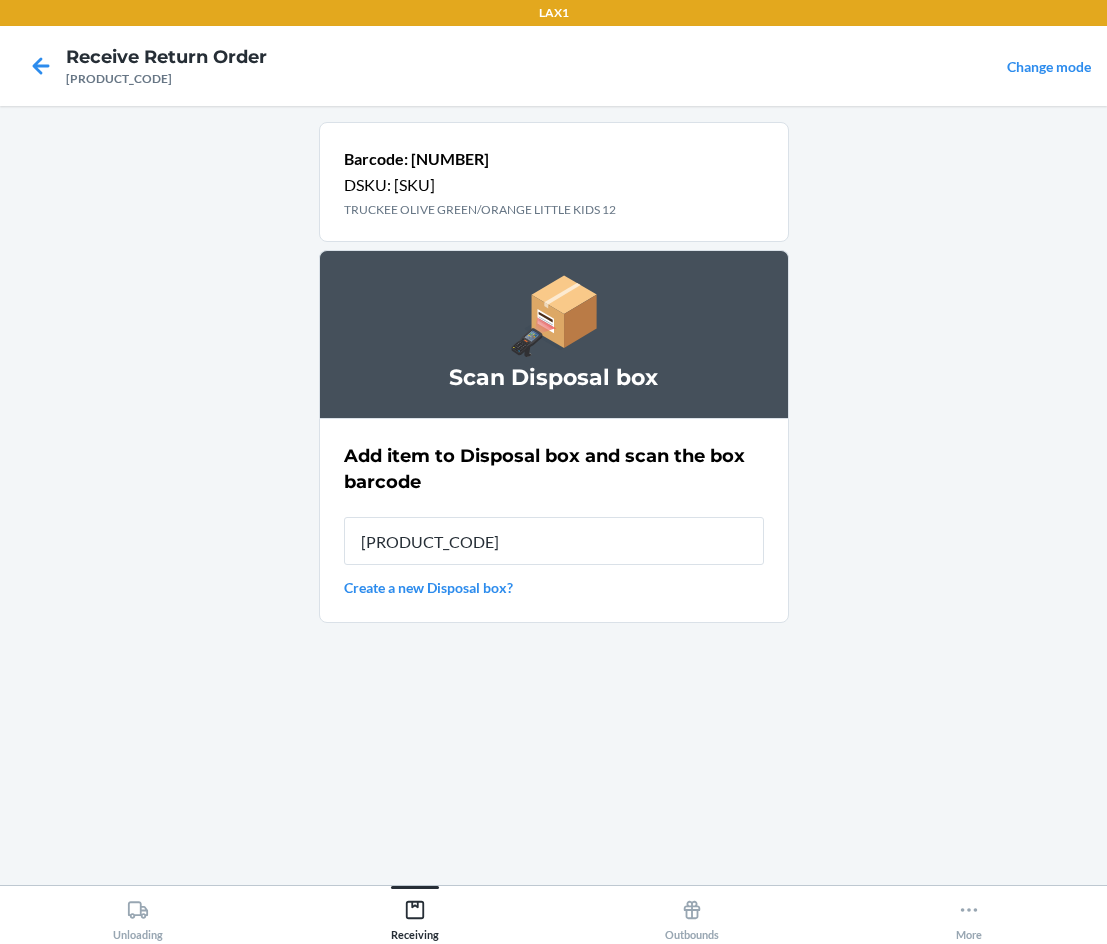 type on "[PRODUCT_CODE]" 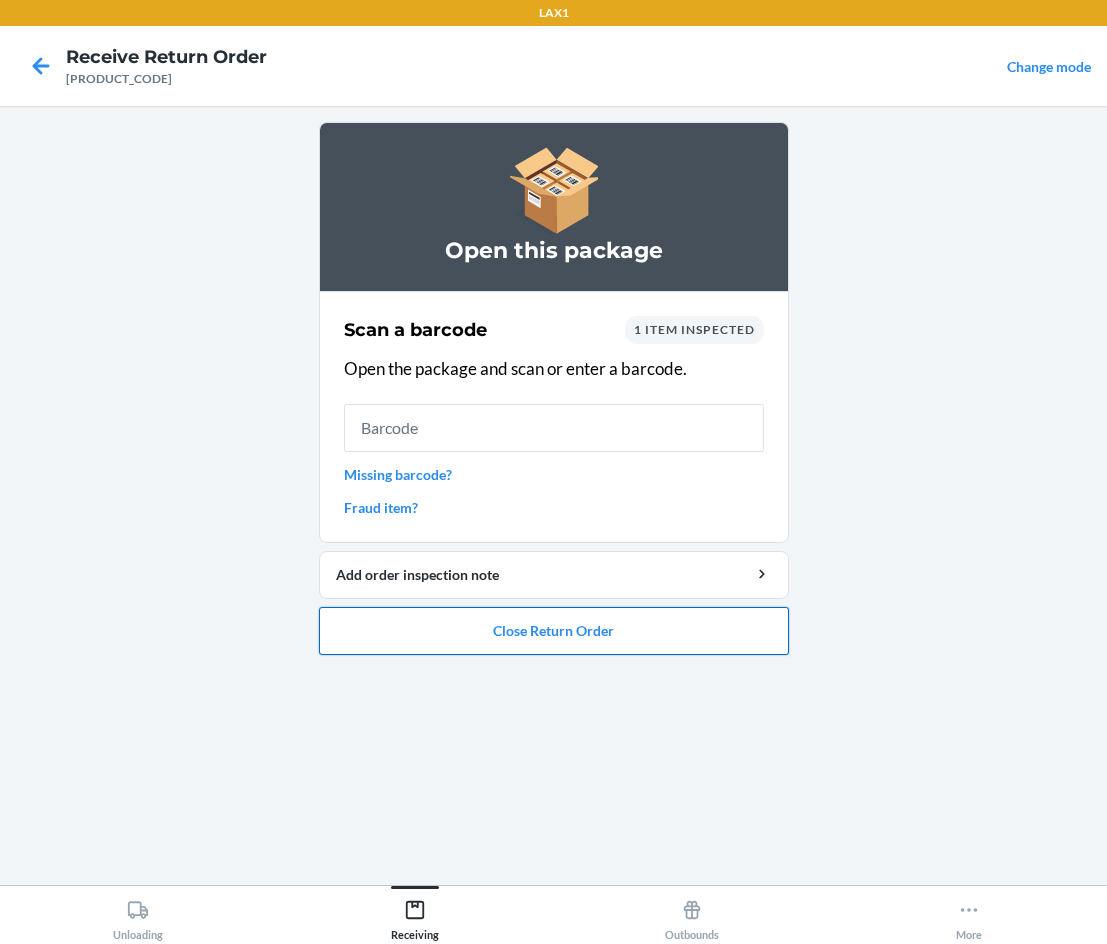 click on "Close Return Order" at bounding box center [554, 631] 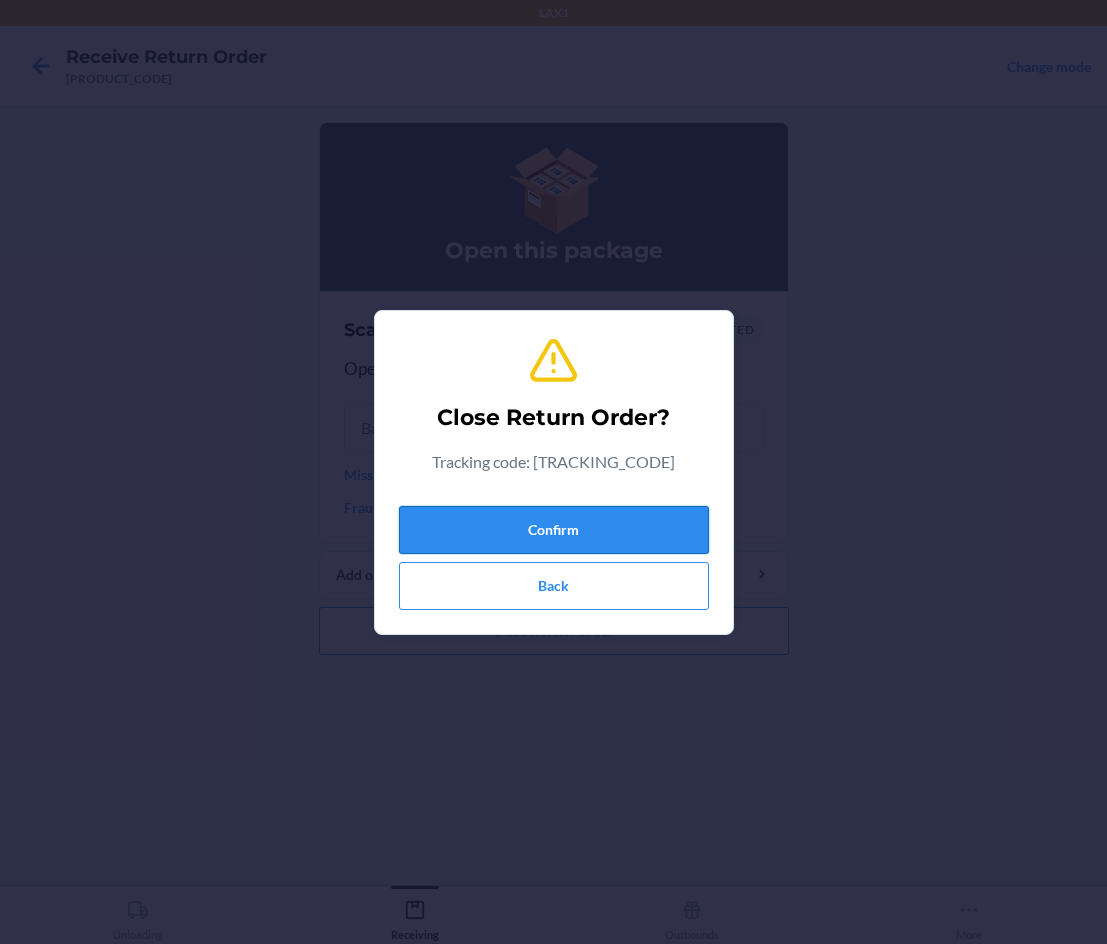 click on "Confirm" at bounding box center [554, 530] 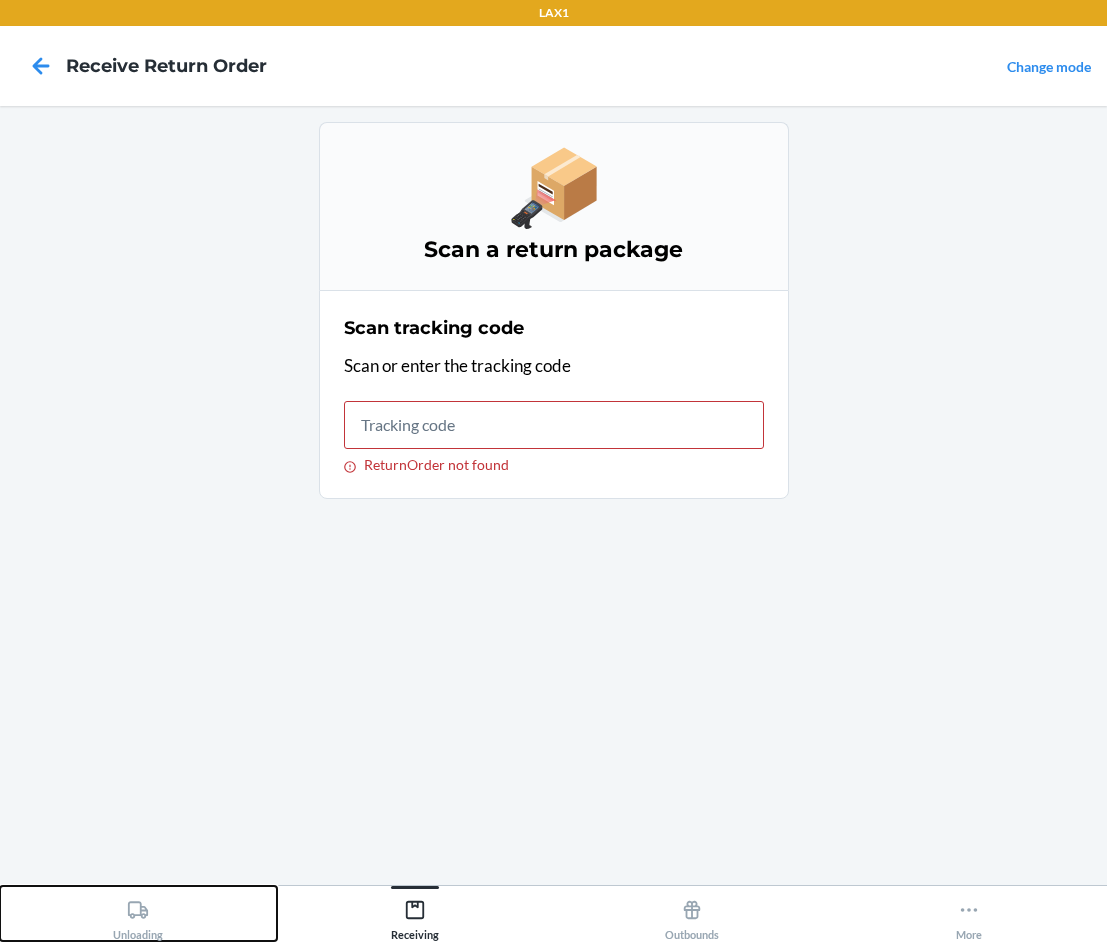 click 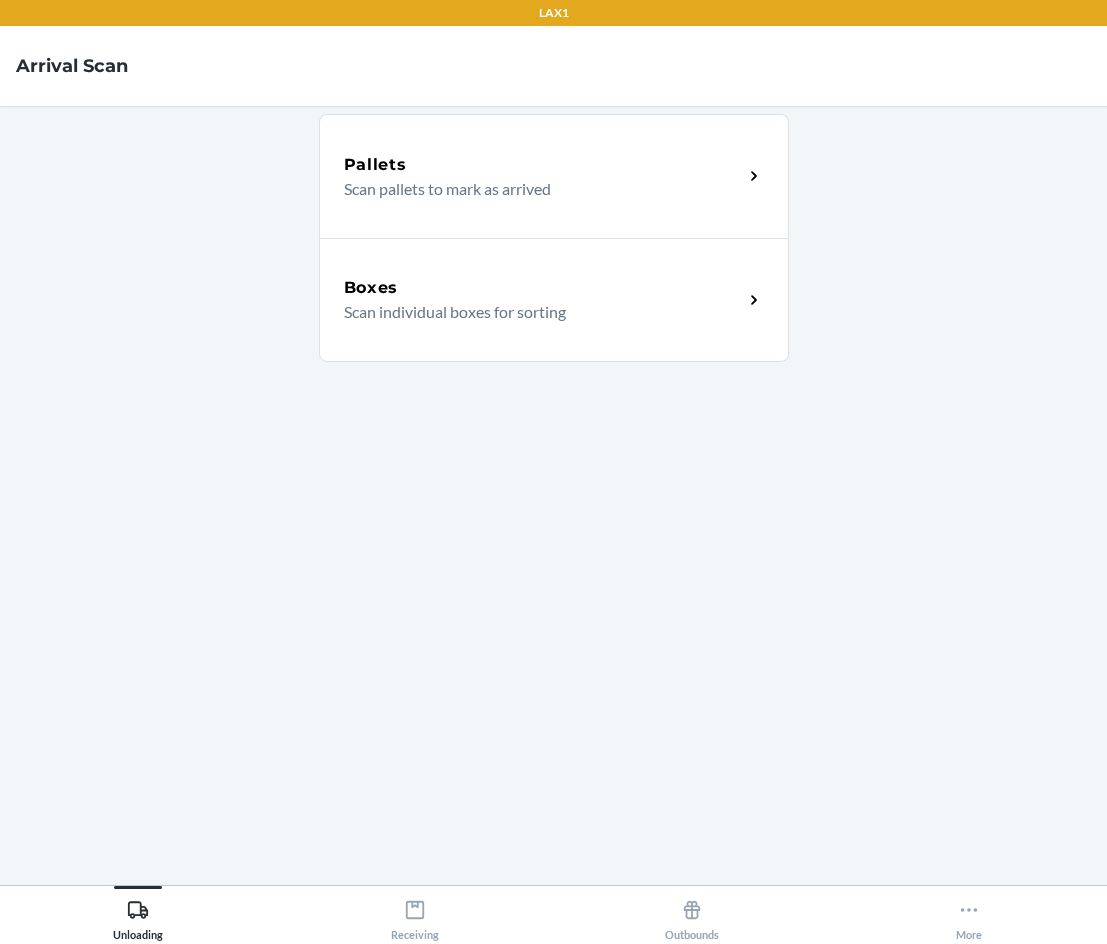 click on "Boxes Scan individual boxes for sorting" at bounding box center (554, 300) 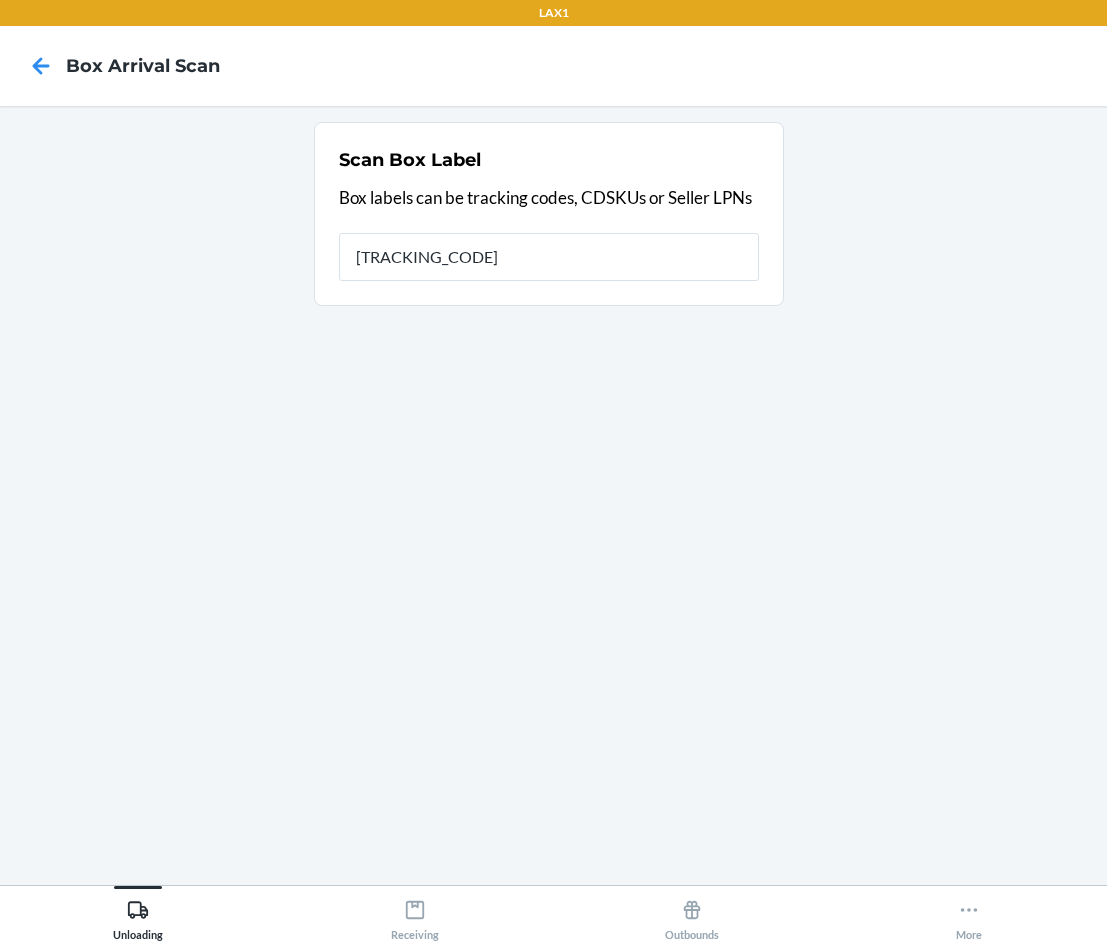 type on "[TRACKING_CODE]" 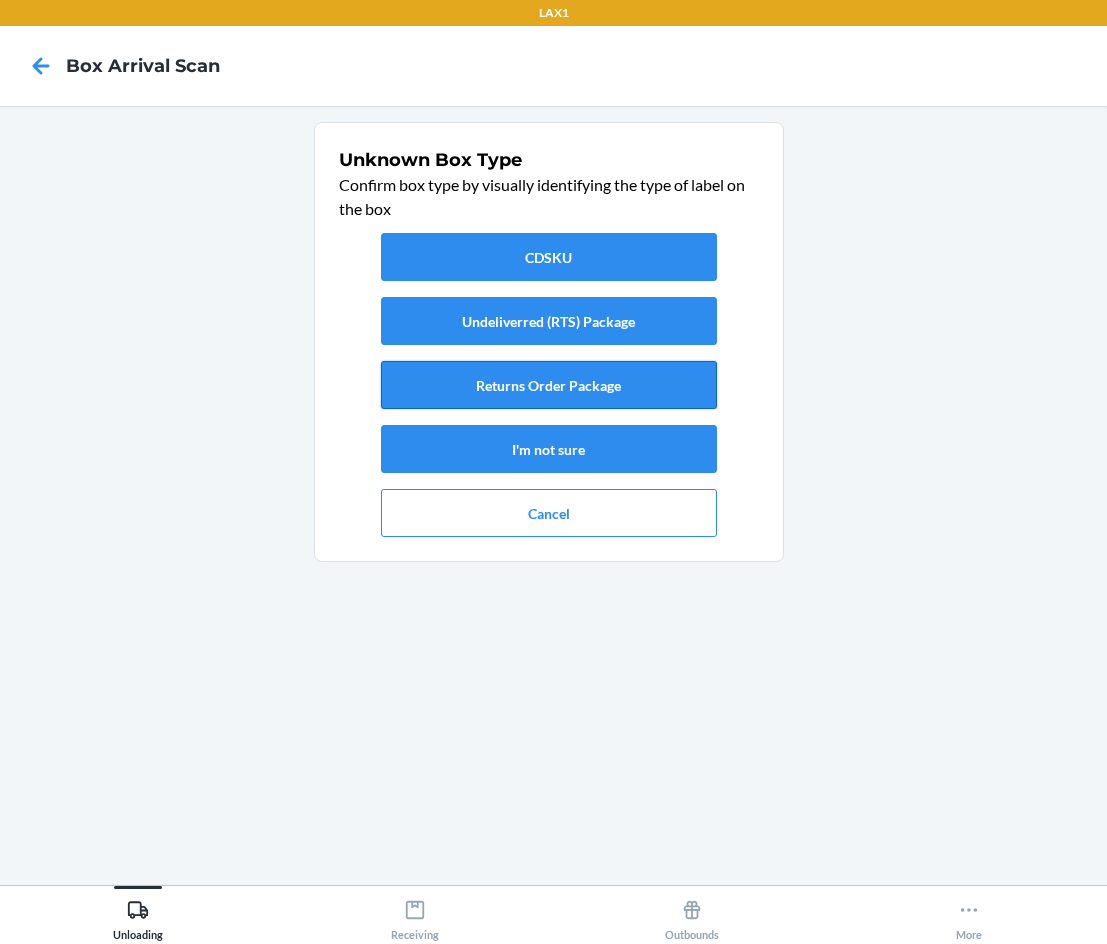 click on "Returns Order Package" at bounding box center [549, 385] 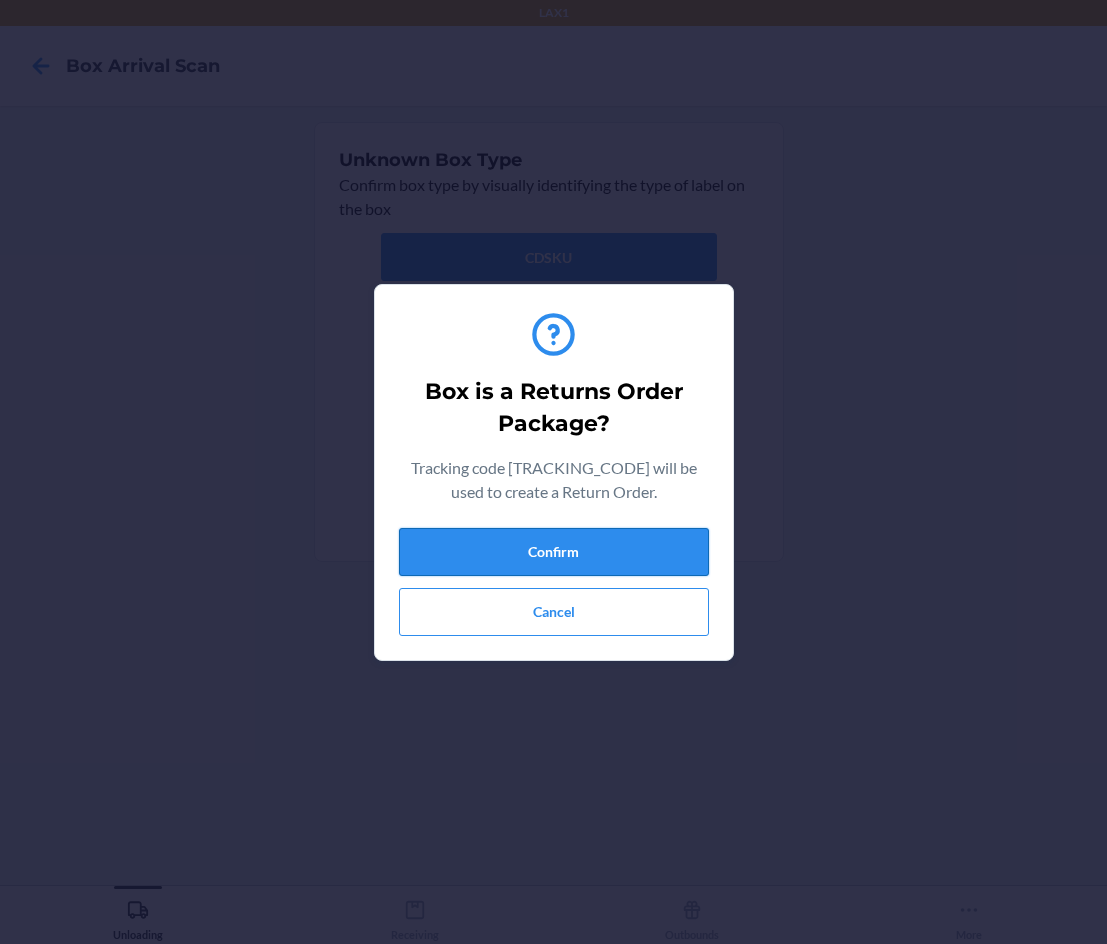 click on "Confirm" at bounding box center (554, 552) 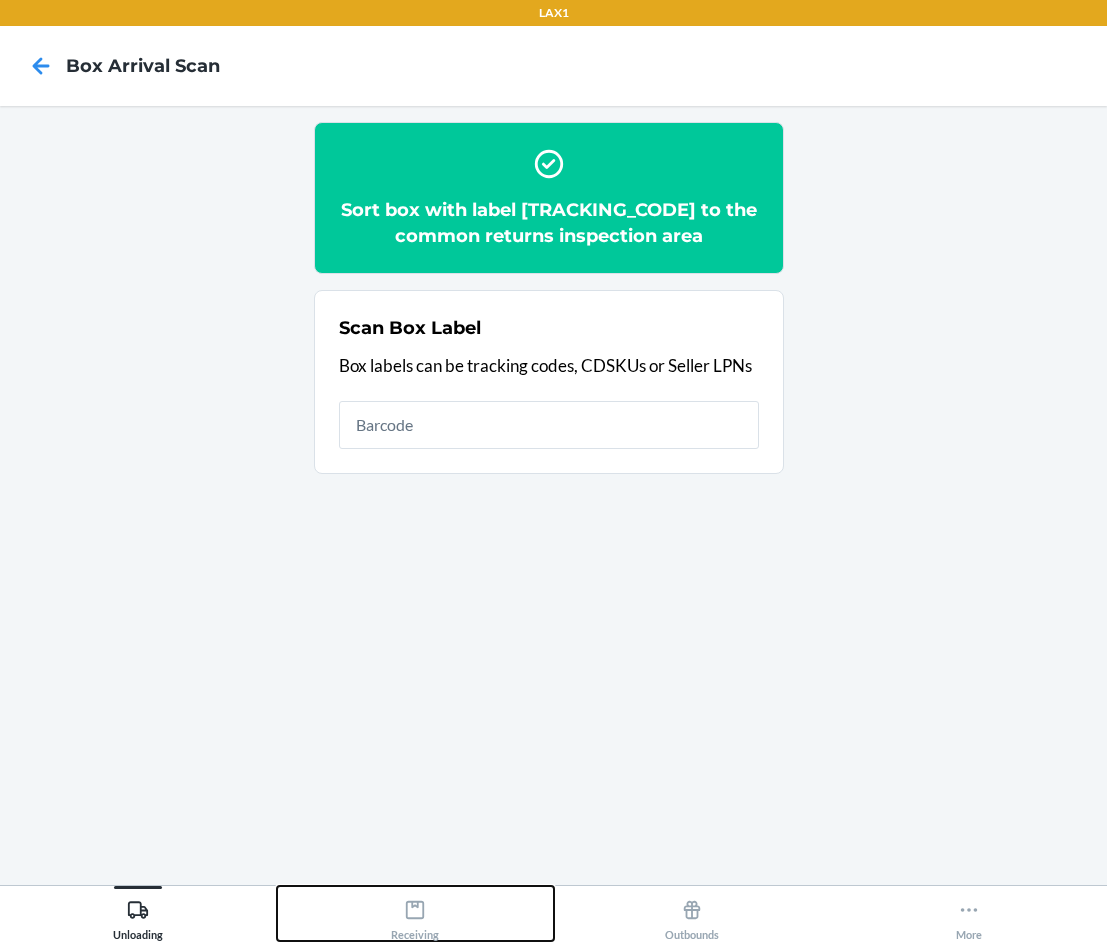 click 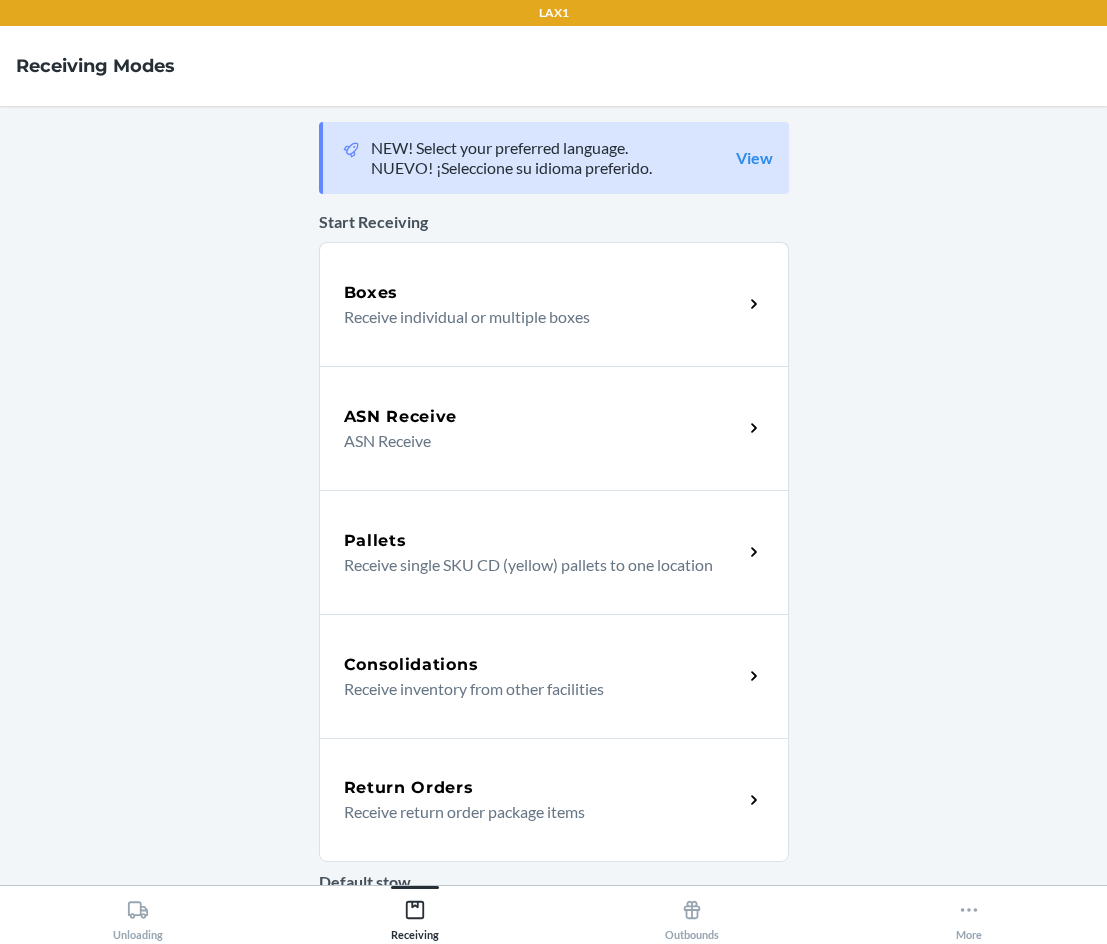click on "Receive return order package items" at bounding box center [535, 812] 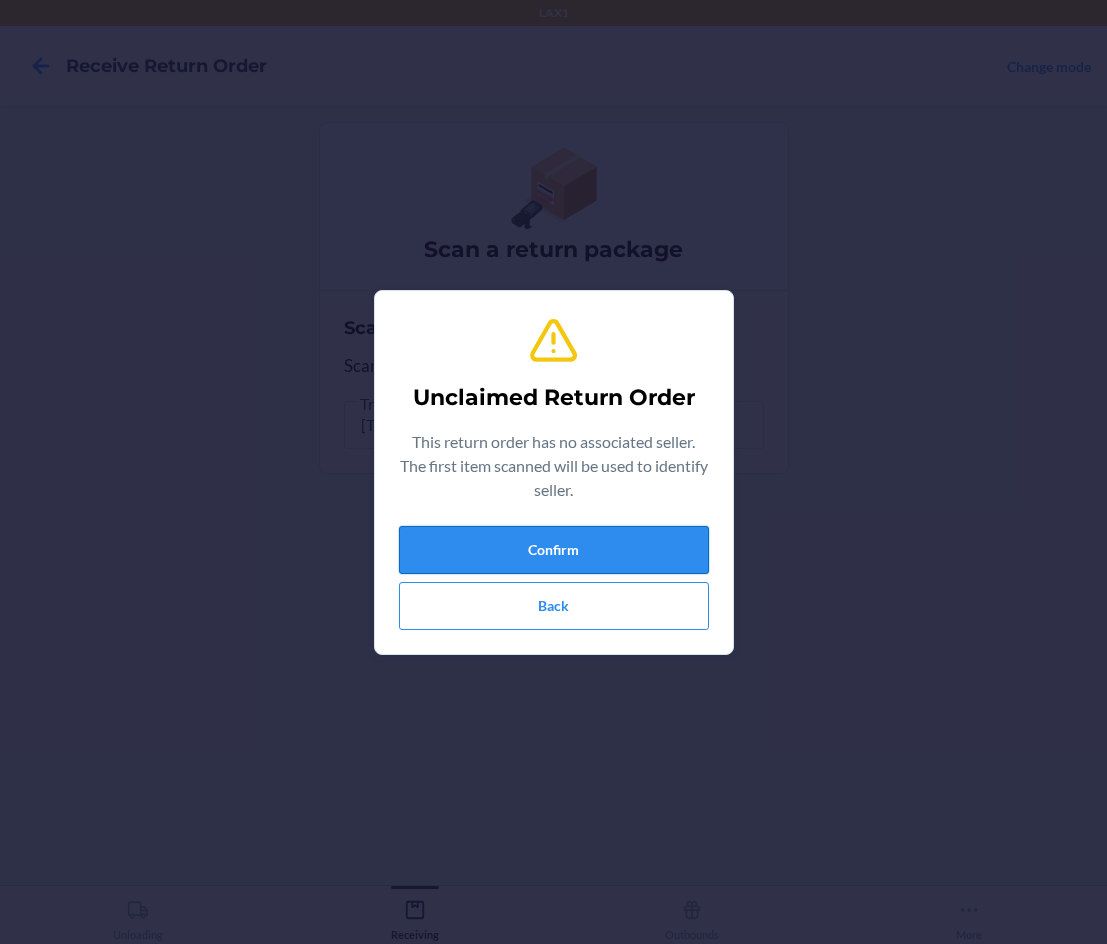 click on "Confirm" at bounding box center [554, 550] 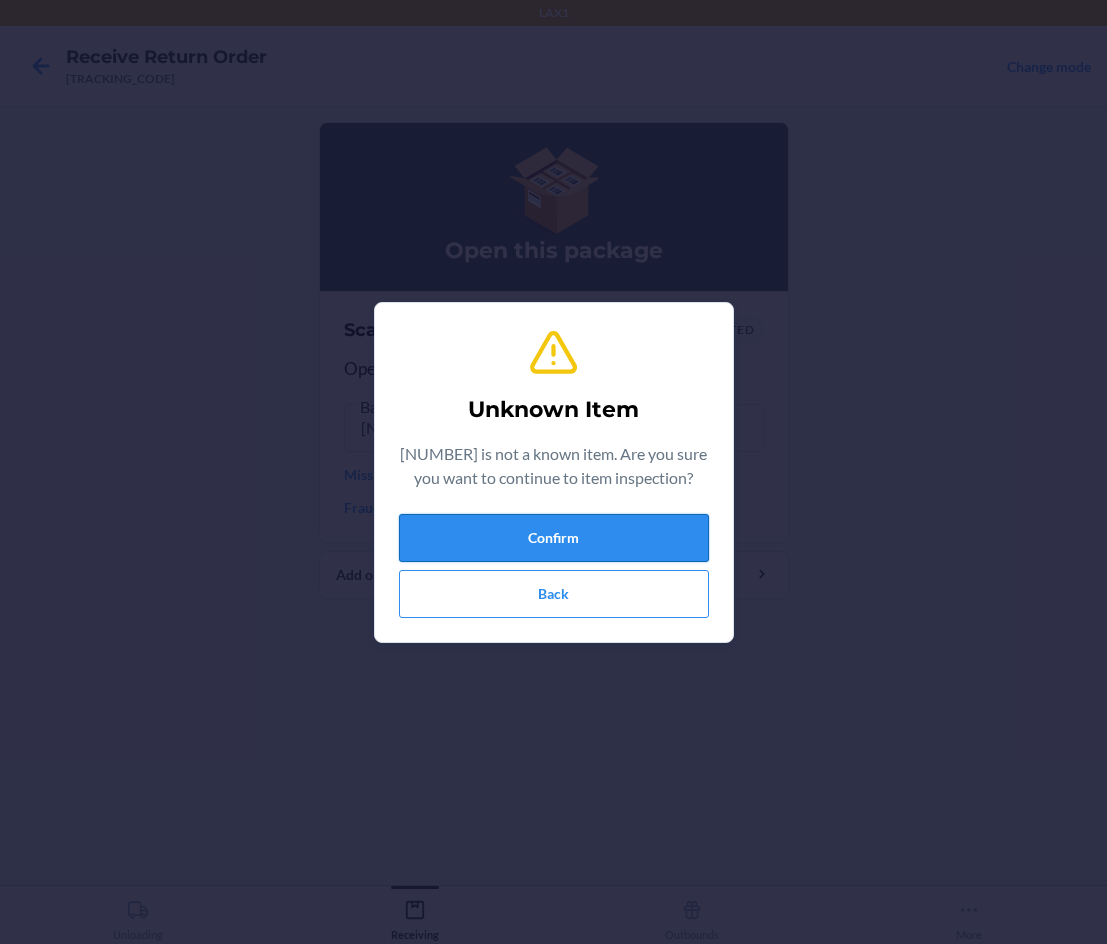 click on "Confirm" at bounding box center [554, 538] 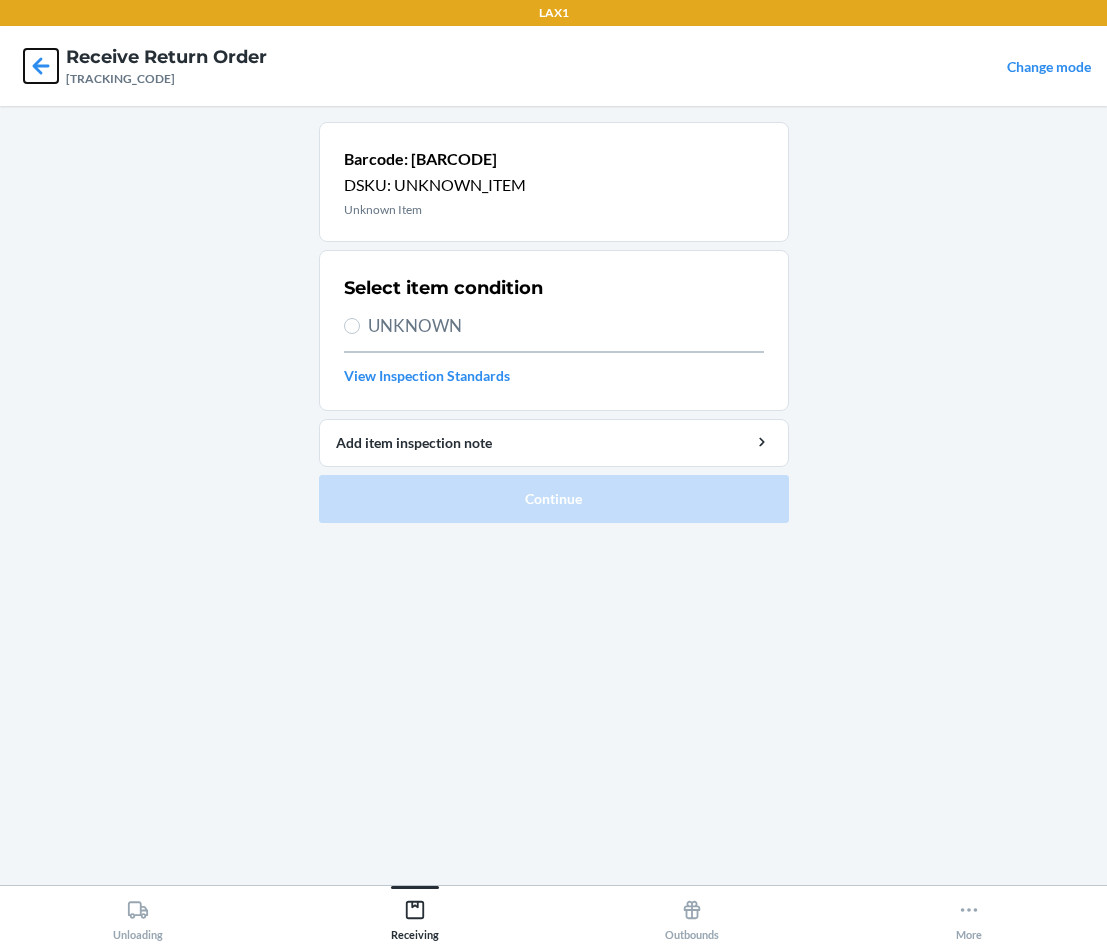 click 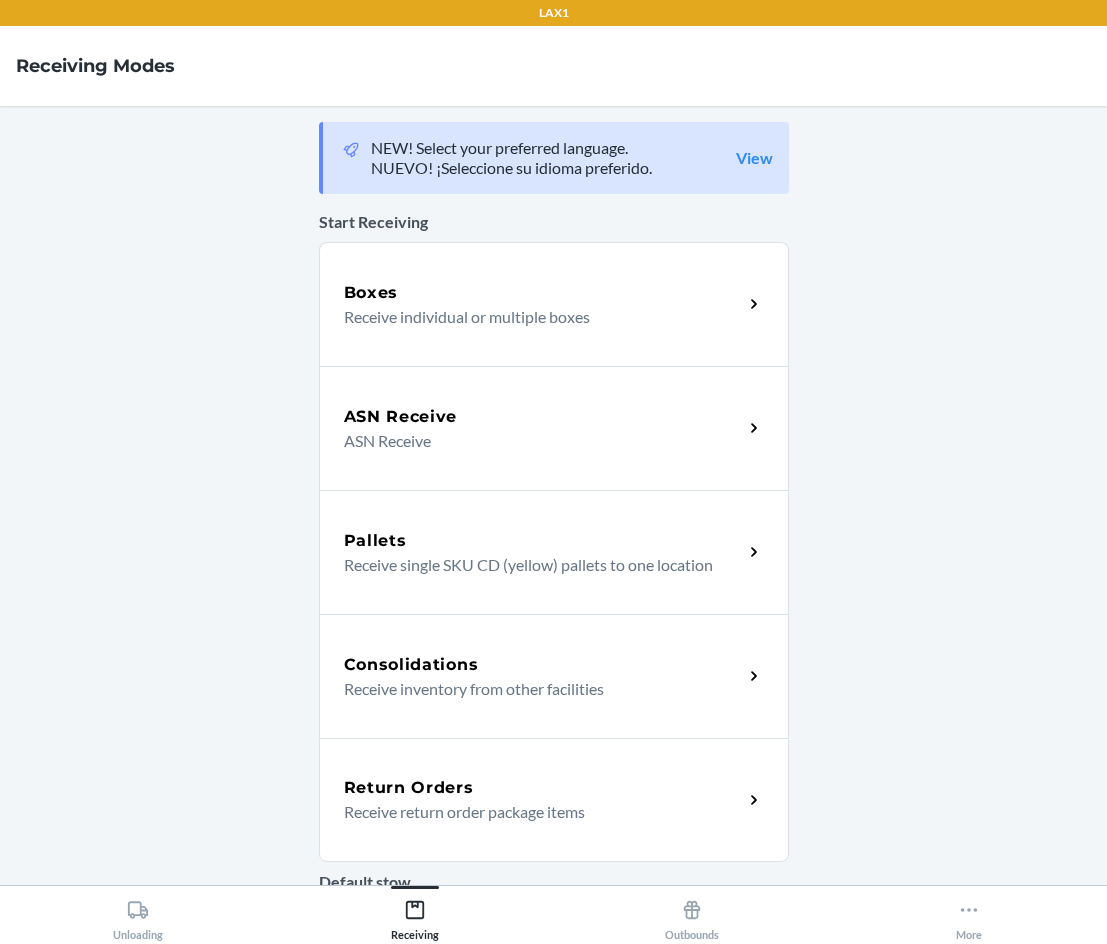 click on "Return Orders Receive return order package items" at bounding box center [543, 800] 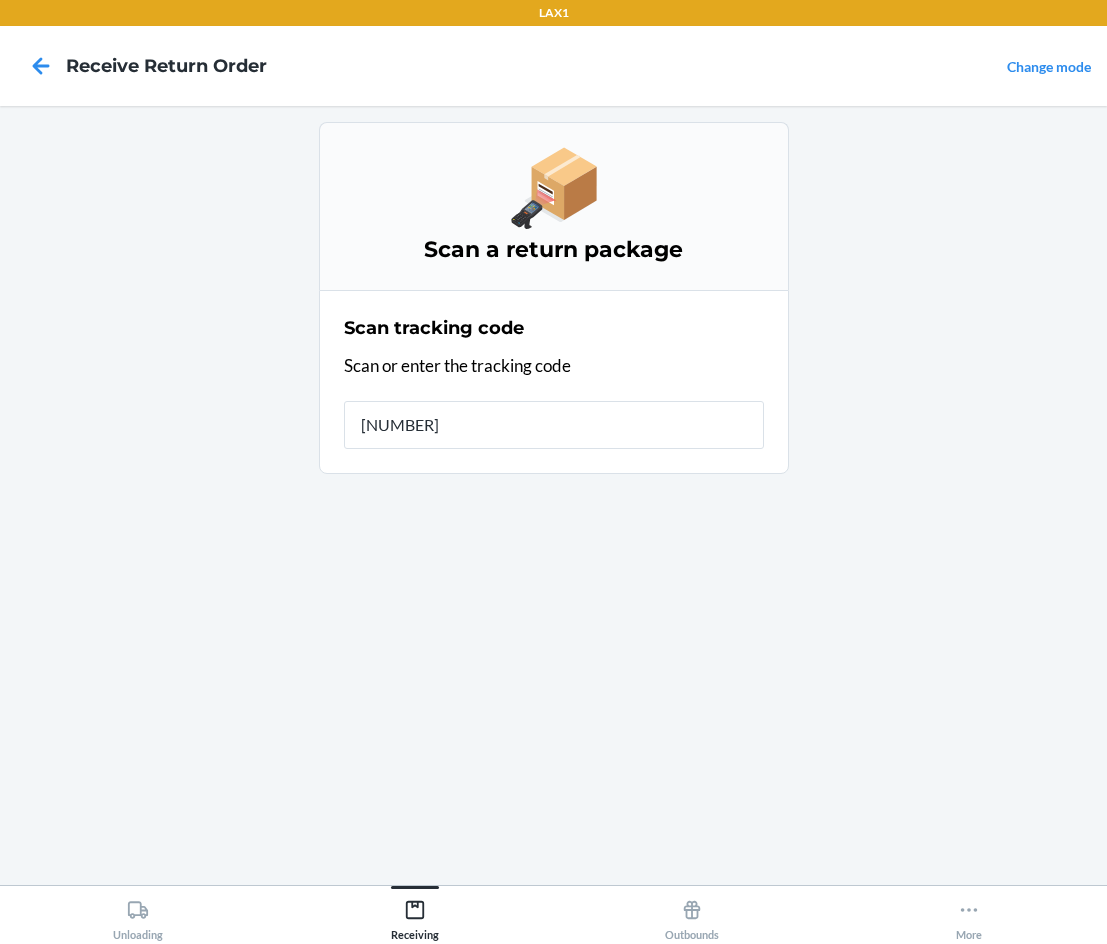 type on "[NUMBER]" 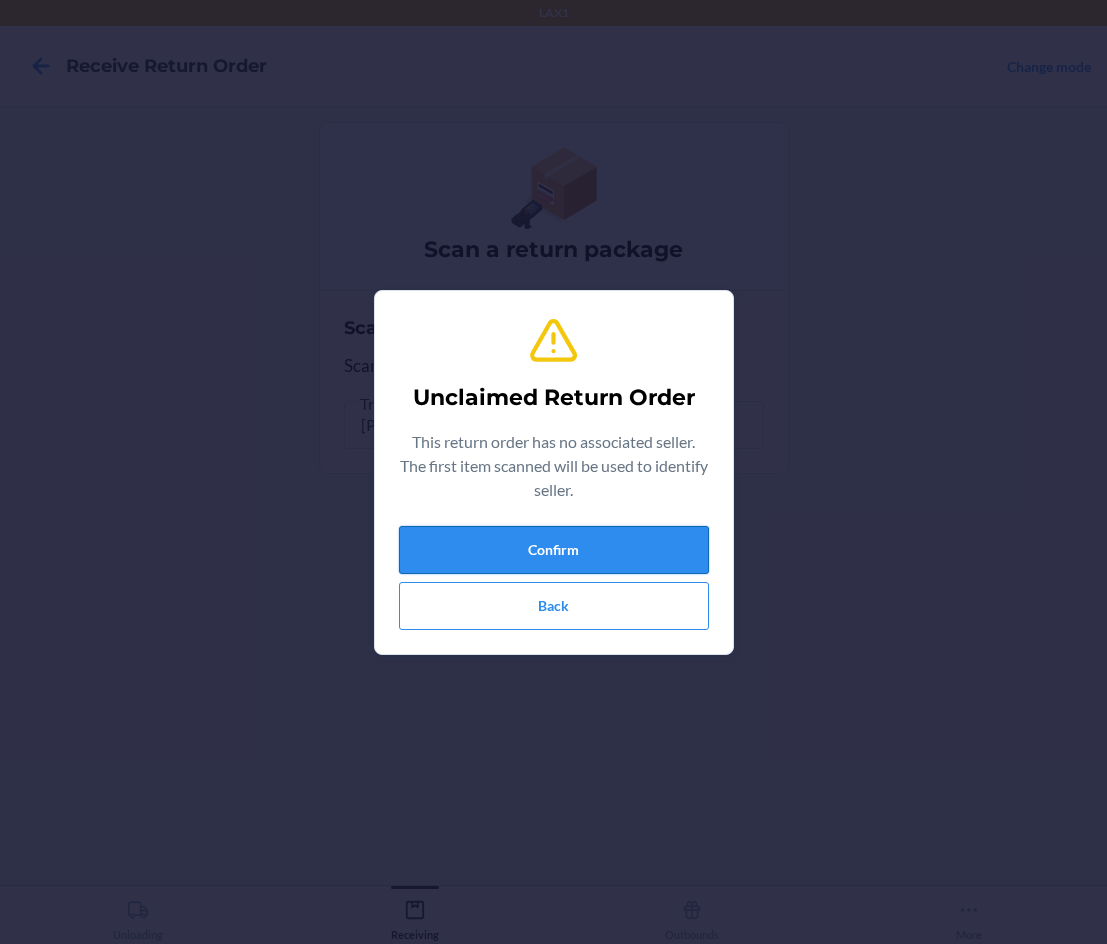 click on "Confirm" at bounding box center (554, 550) 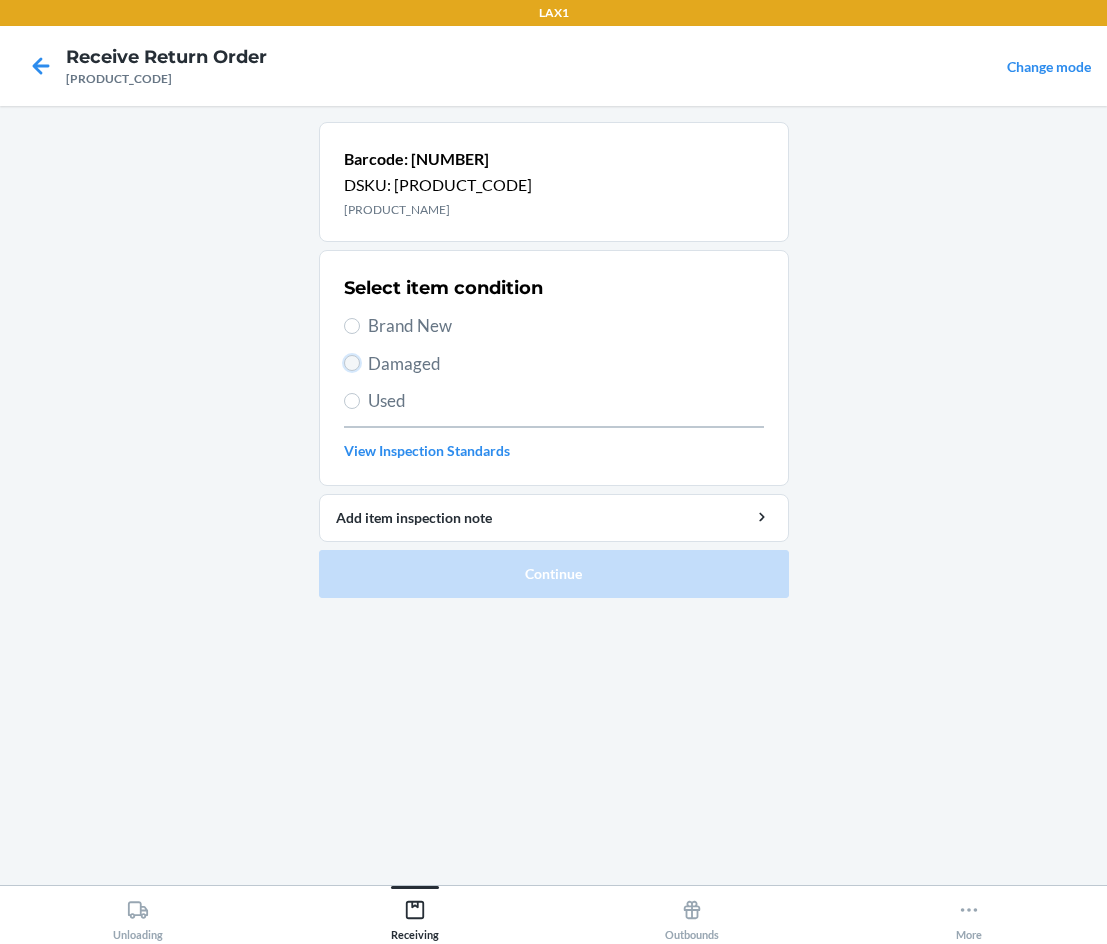 click on "Damaged" at bounding box center (352, 363) 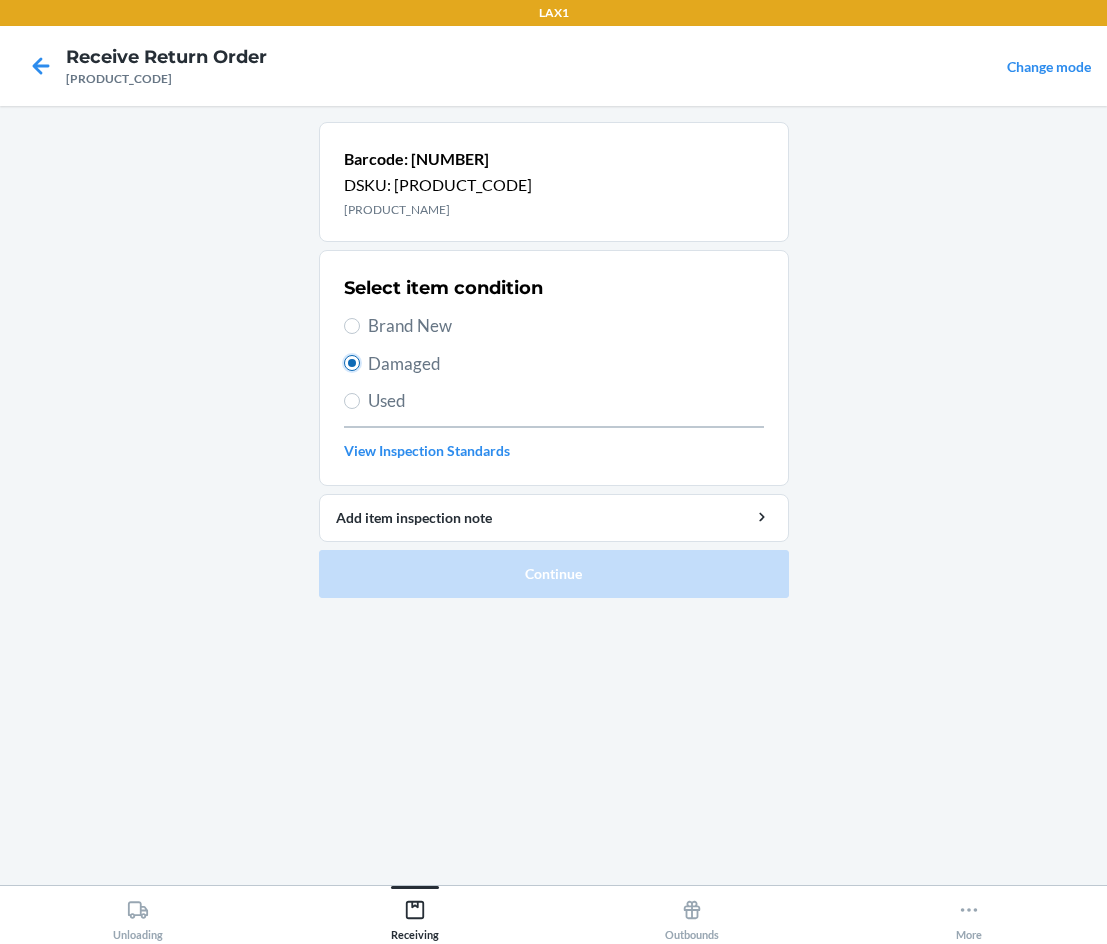 radio on "true" 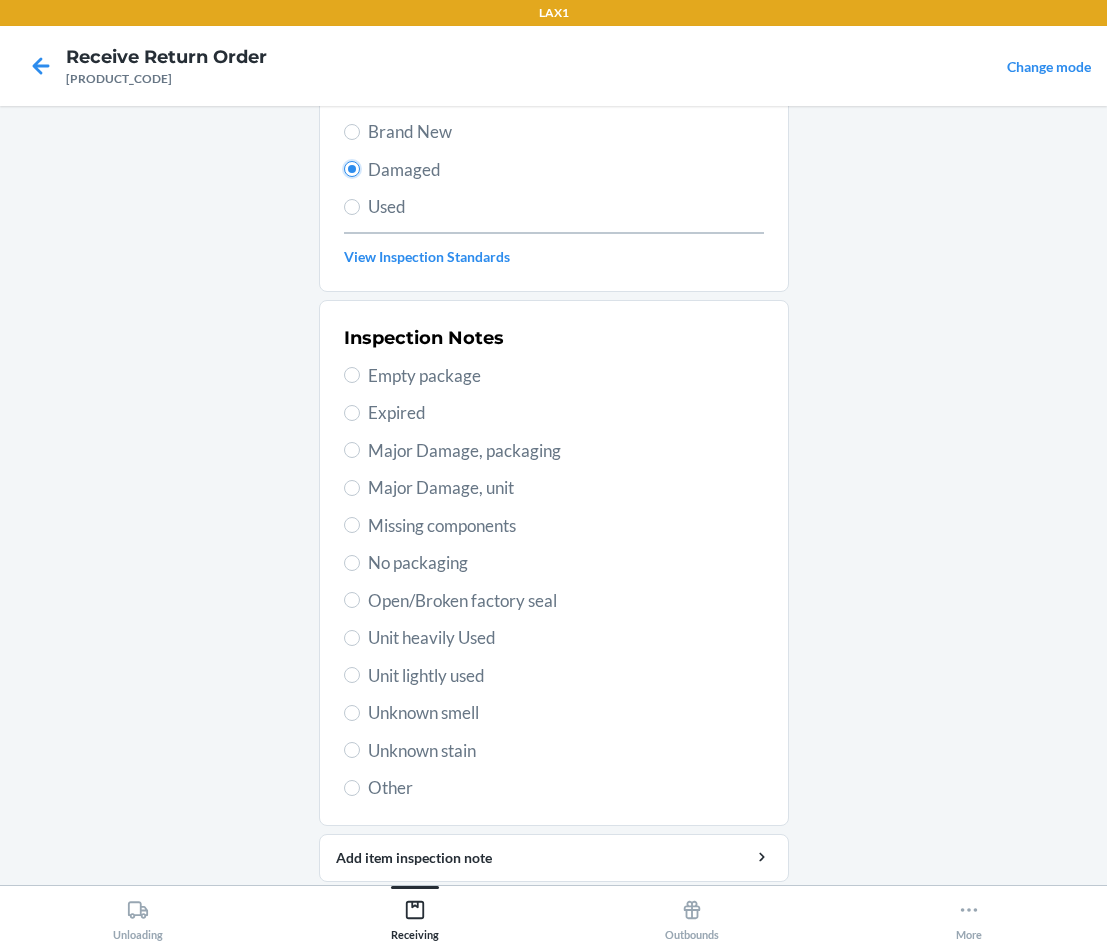 scroll, scrollTop: 200, scrollLeft: 0, axis: vertical 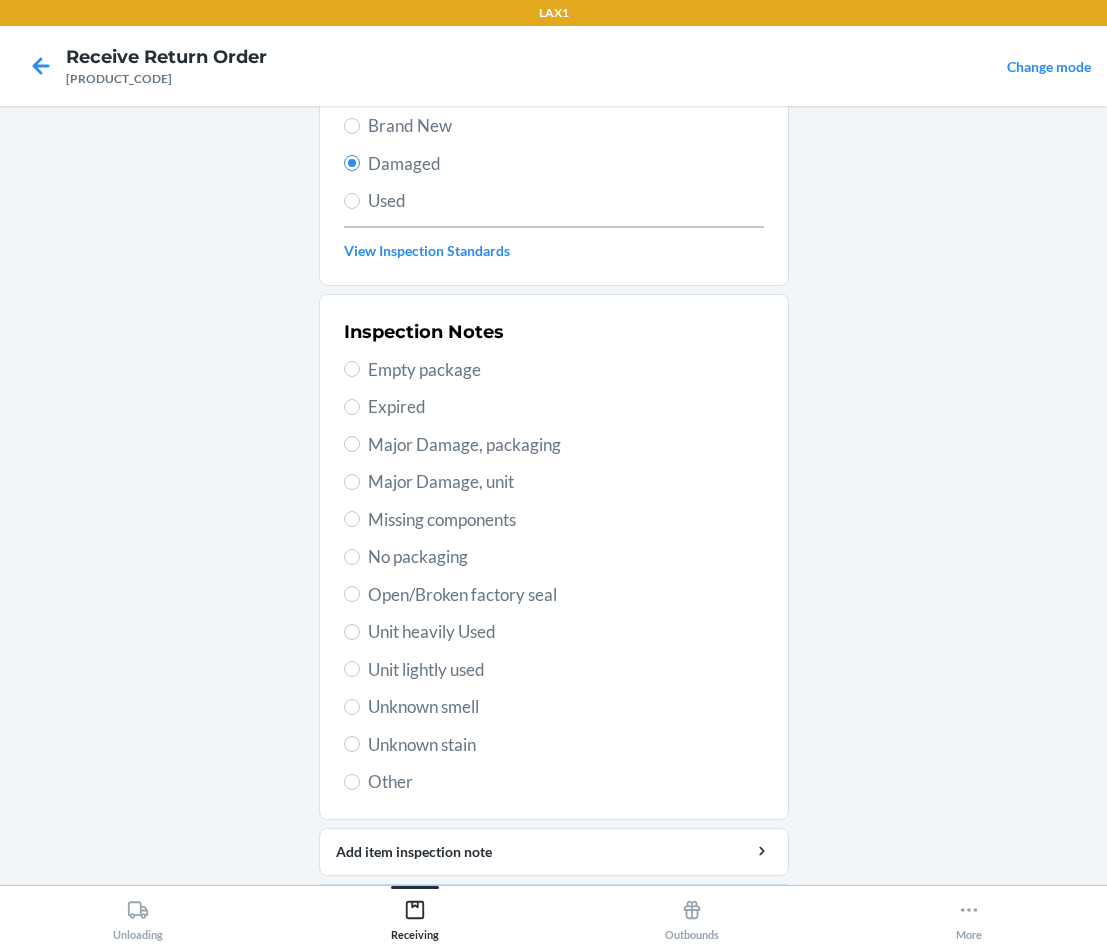 click on "Unit lightly used" at bounding box center [566, 670] 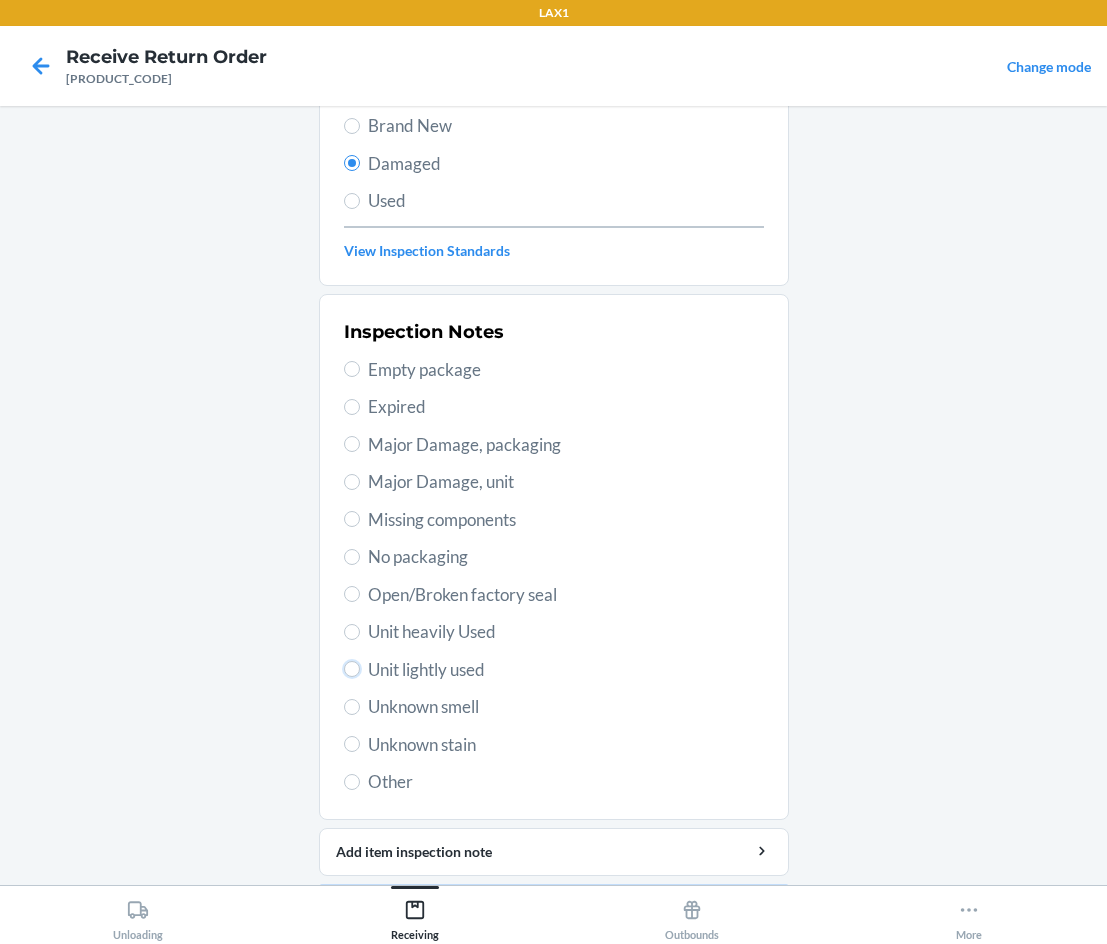 click on "Unit lightly used" at bounding box center (352, 669) 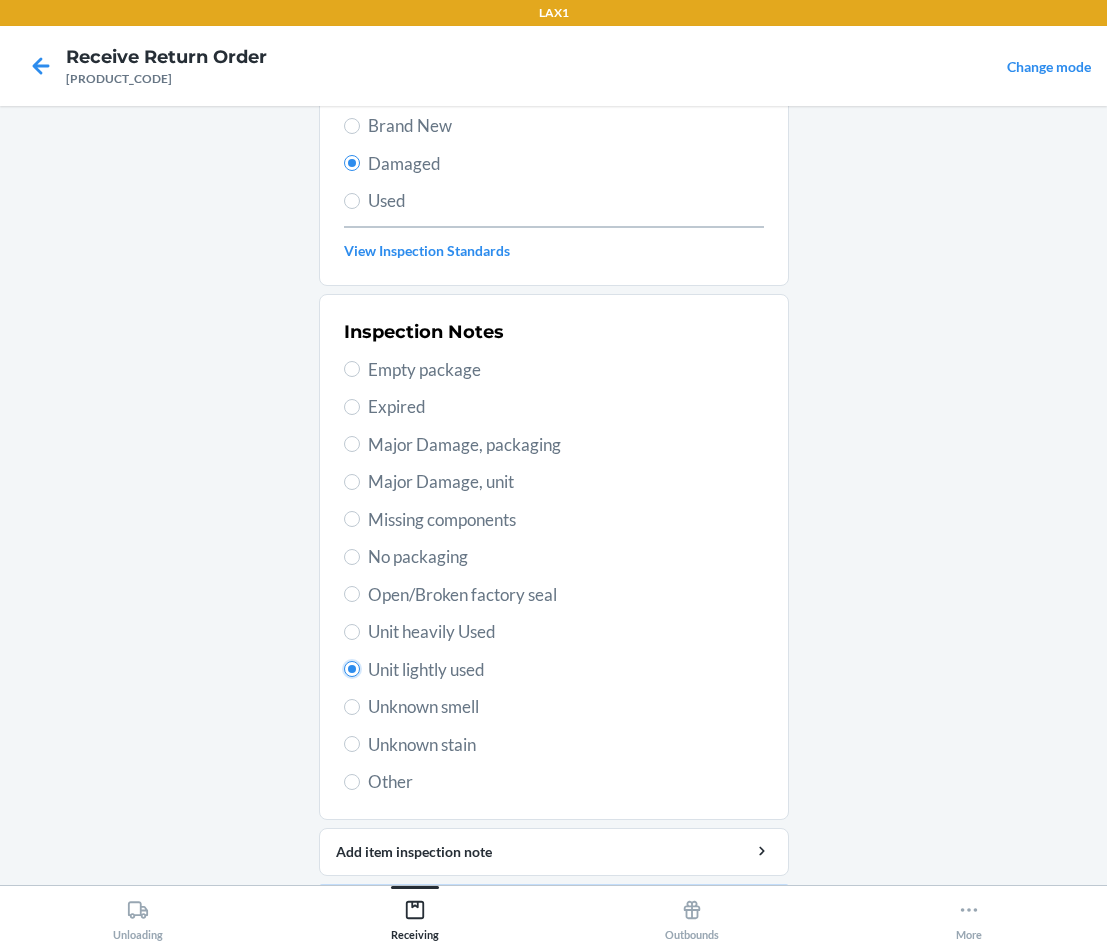 radio on "true" 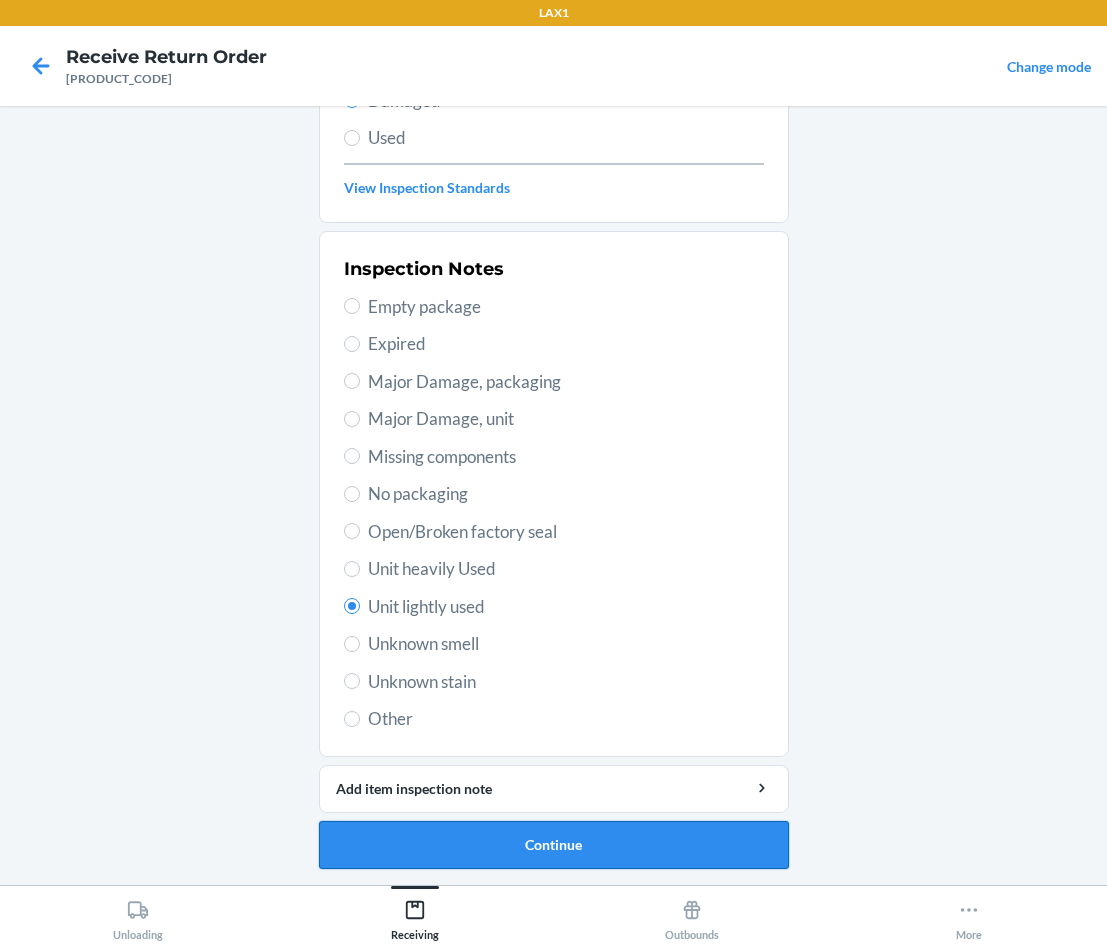 click on "Continue" at bounding box center (554, 845) 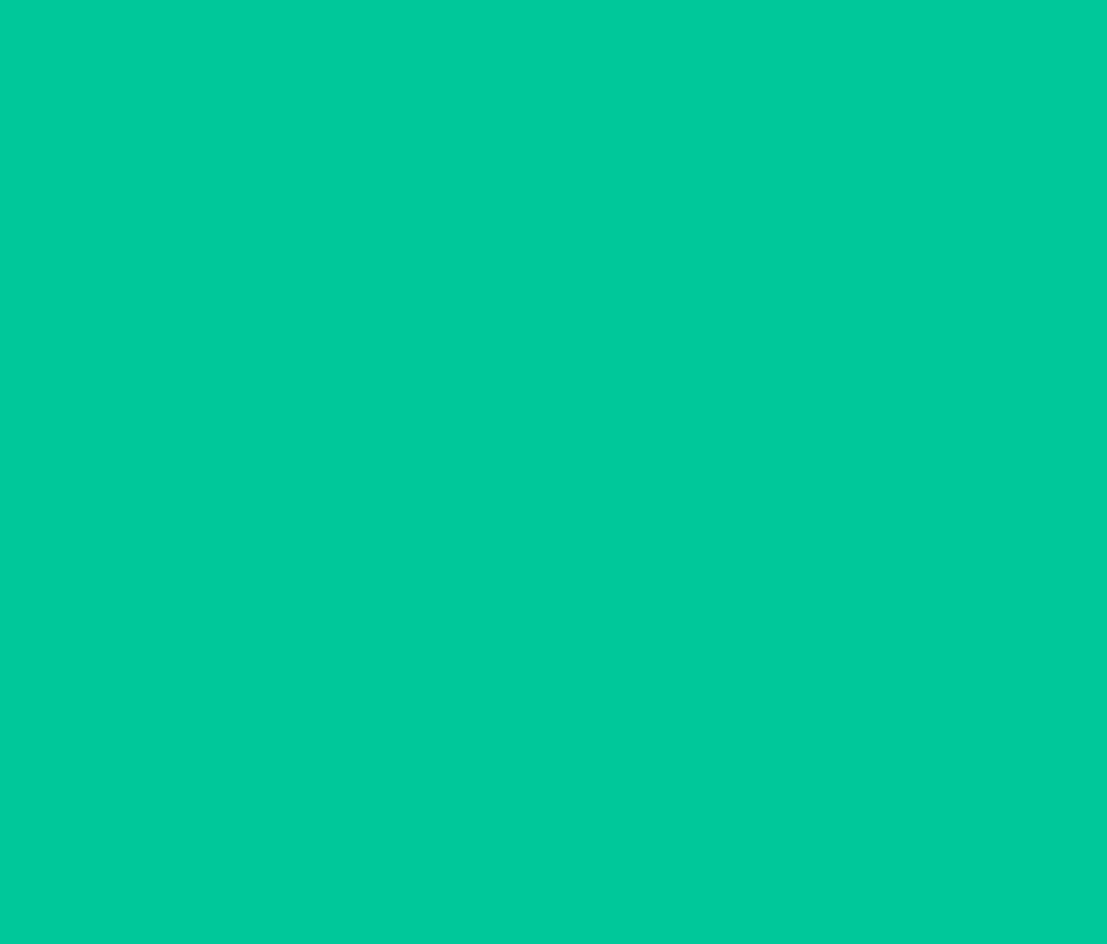 scroll, scrollTop: 86, scrollLeft: 0, axis: vertical 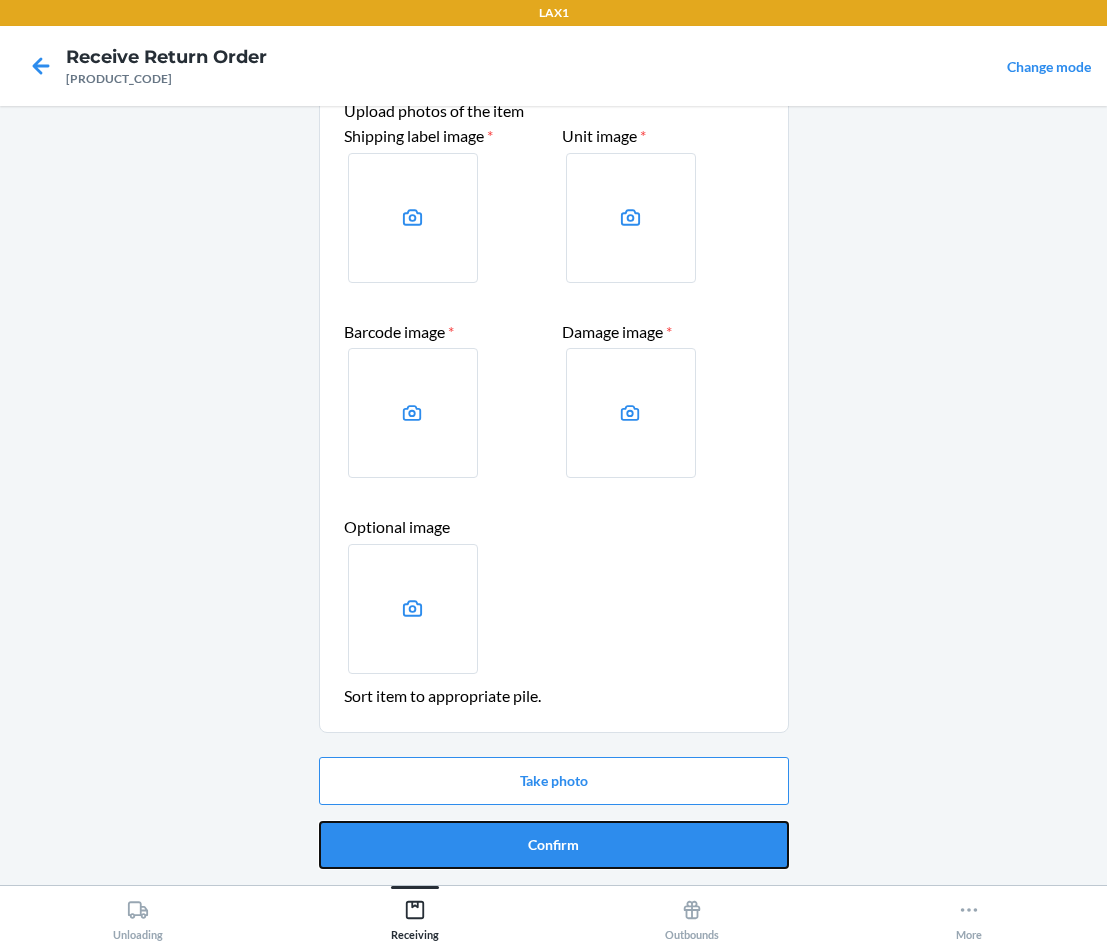 click on "Confirm" at bounding box center [554, 845] 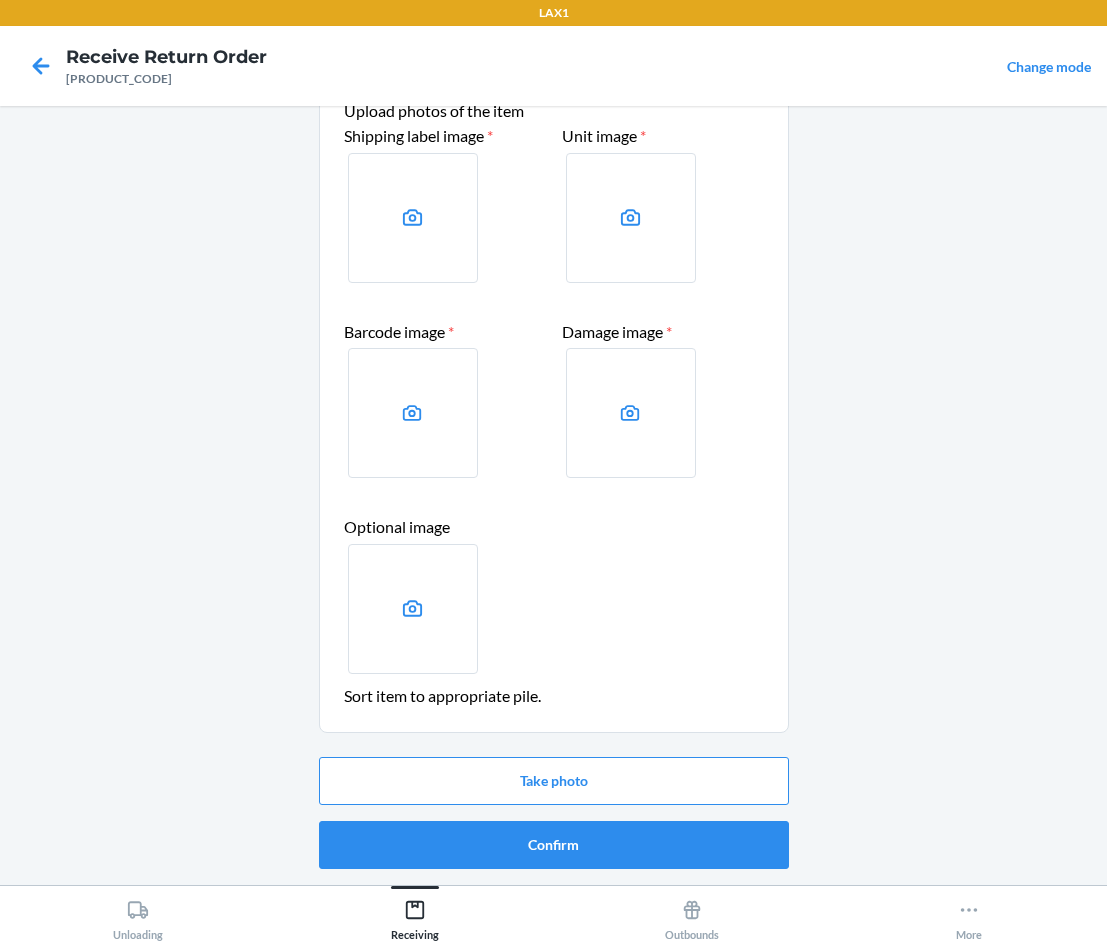 scroll, scrollTop: 0, scrollLeft: 0, axis: both 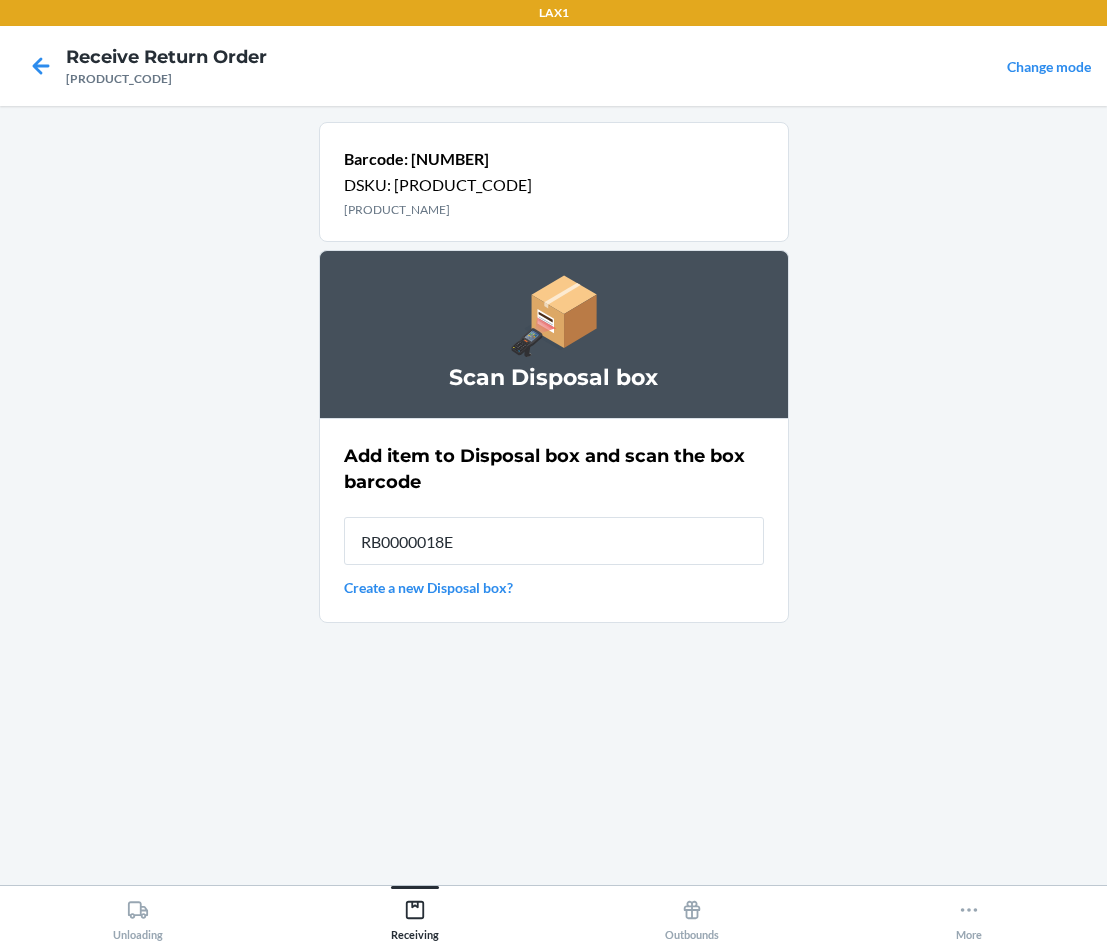 type on "[PRODUCT_CODE]" 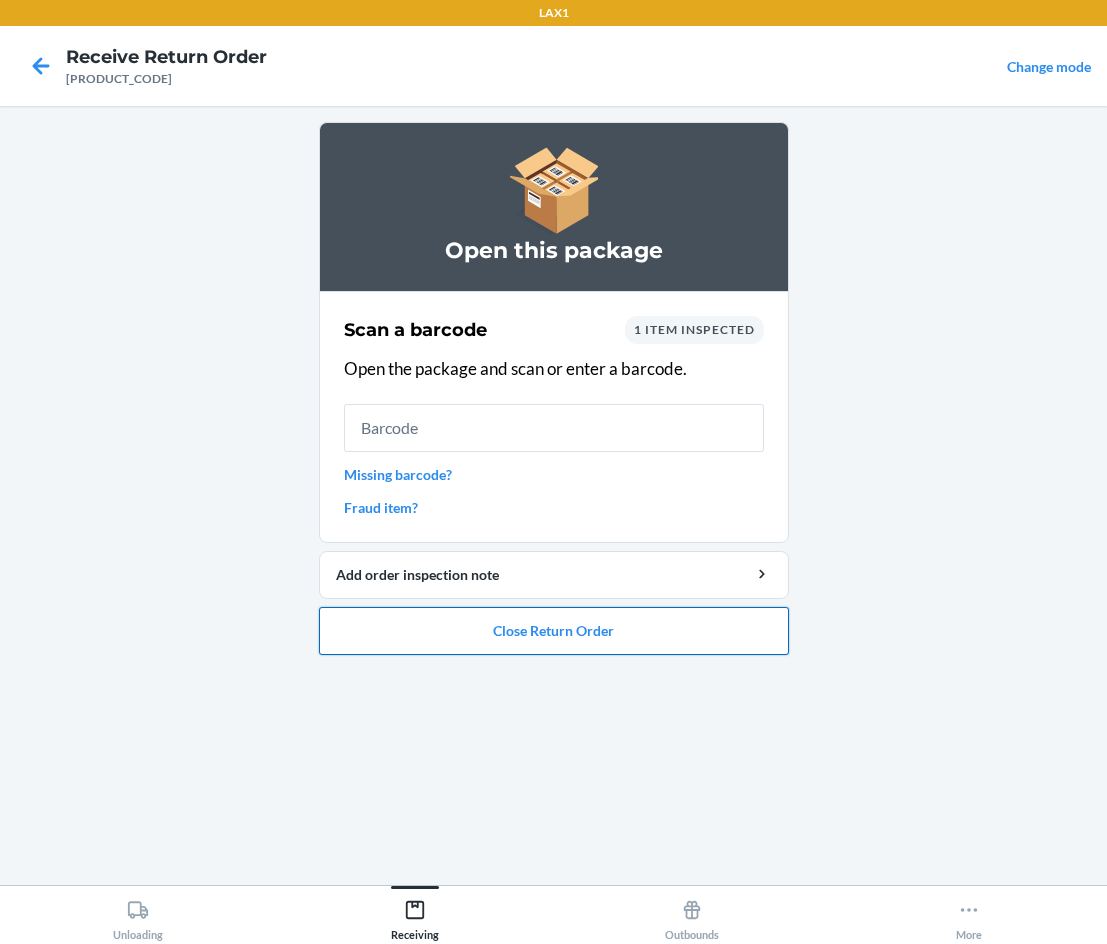 click on "Close Return Order" at bounding box center [554, 631] 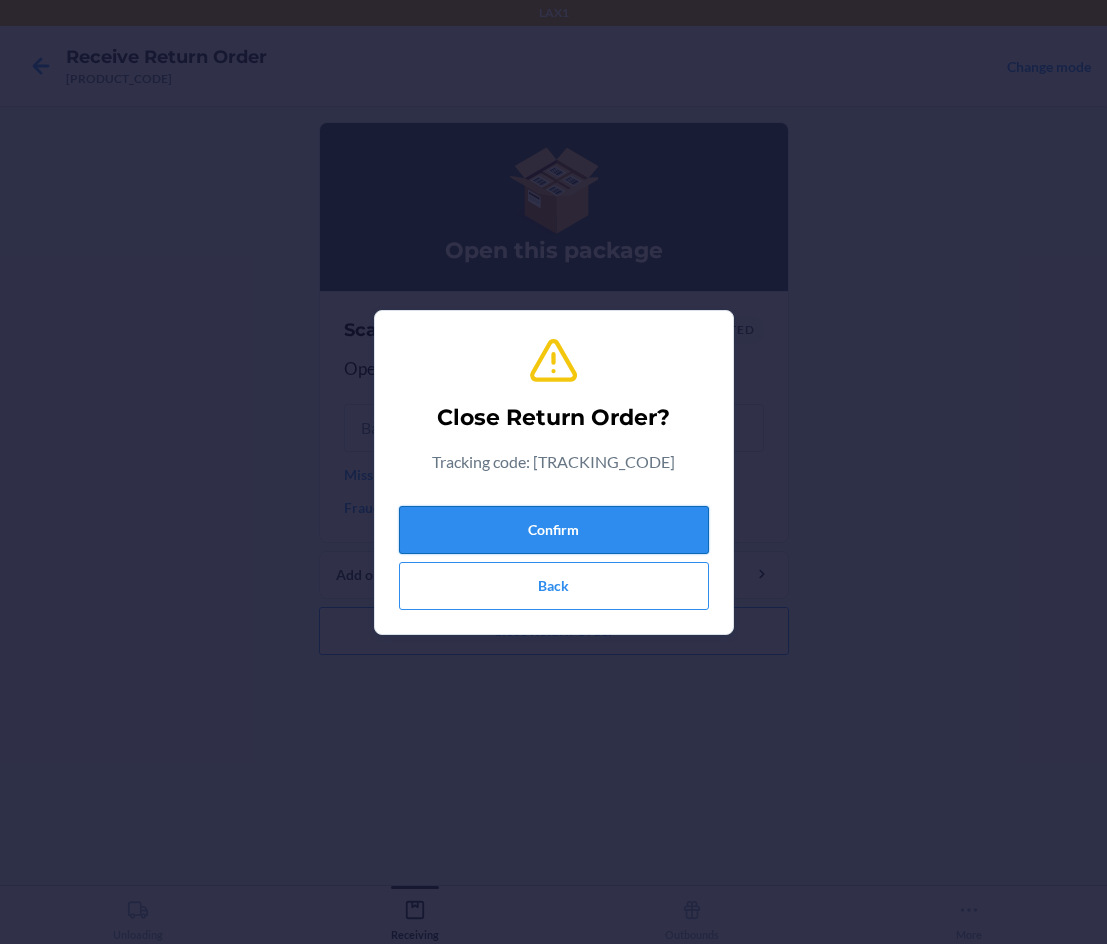 click on "Confirm" at bounding box center (554, 530) 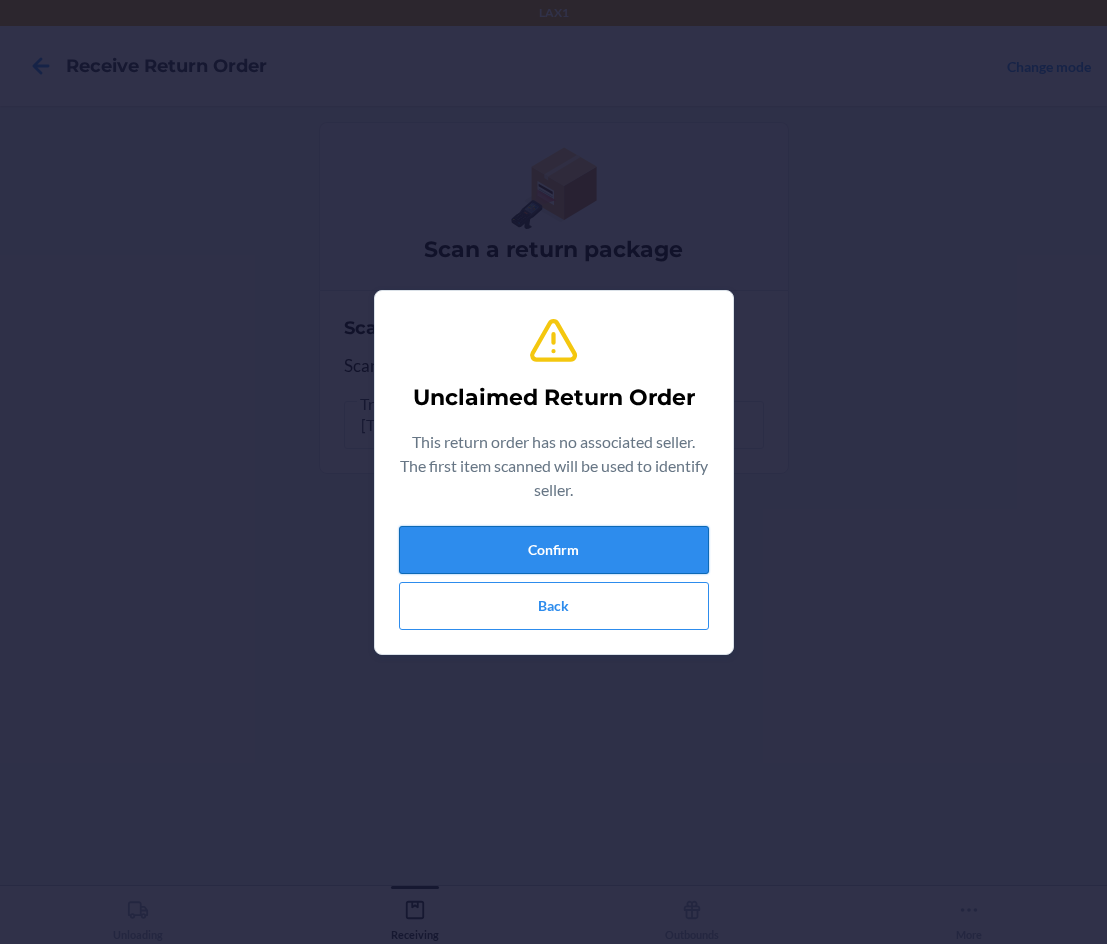 click on "Confirm" at bounding box center [554, 550] 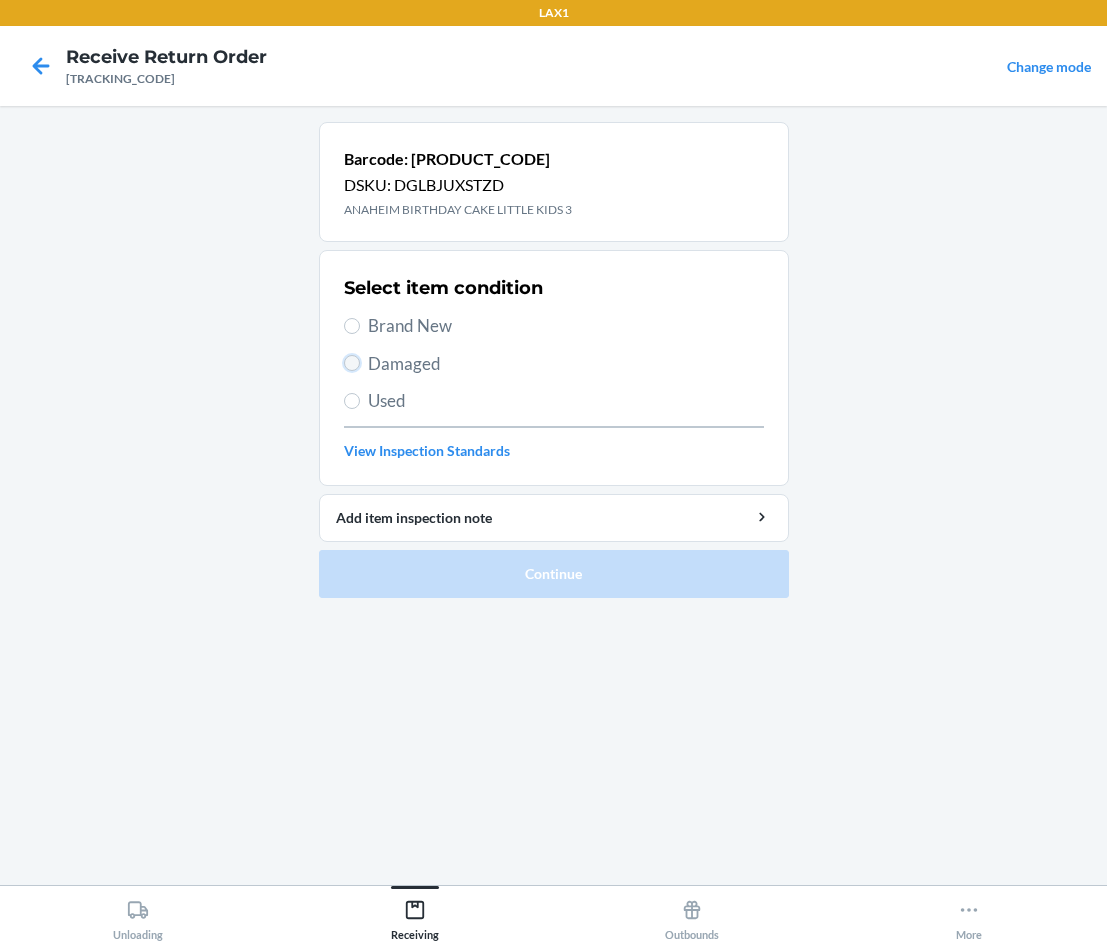 click on "Damaged" at bounding box center [352, 363] 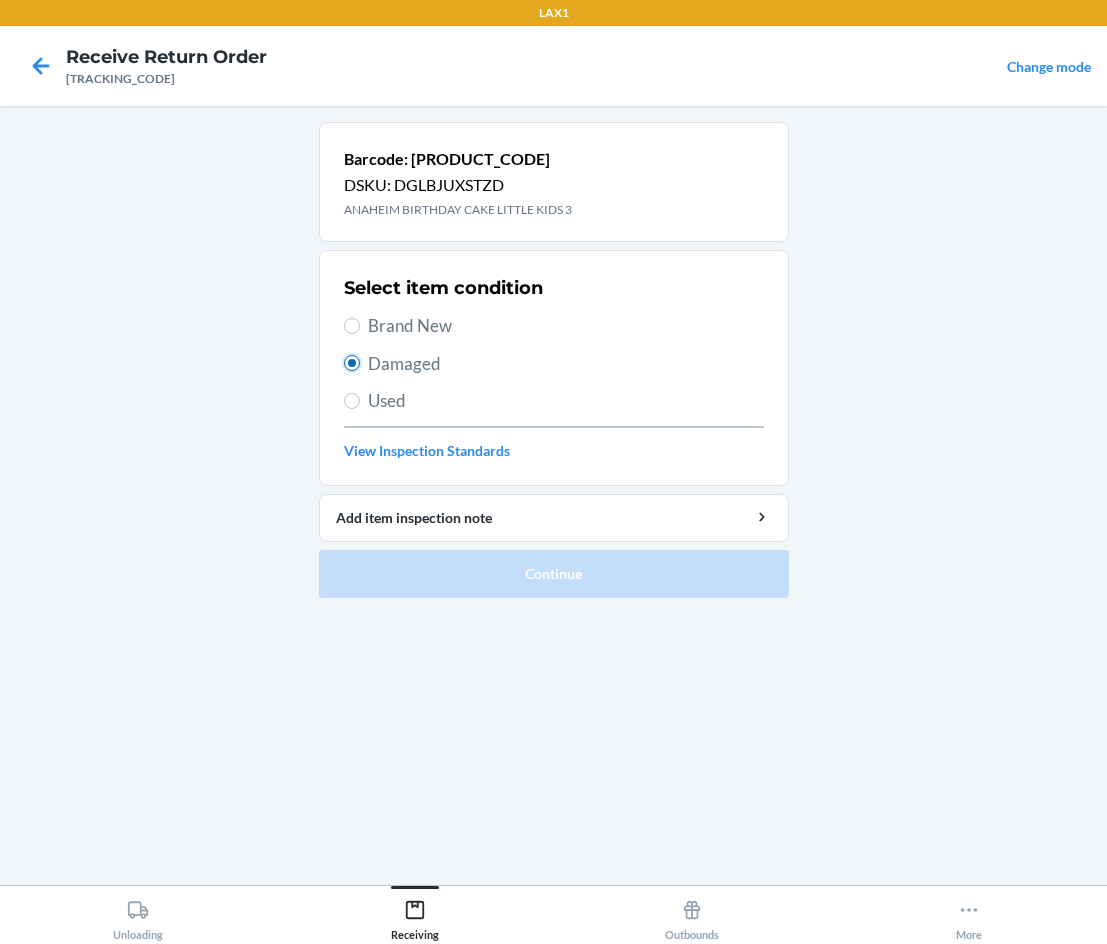 radio on "true" 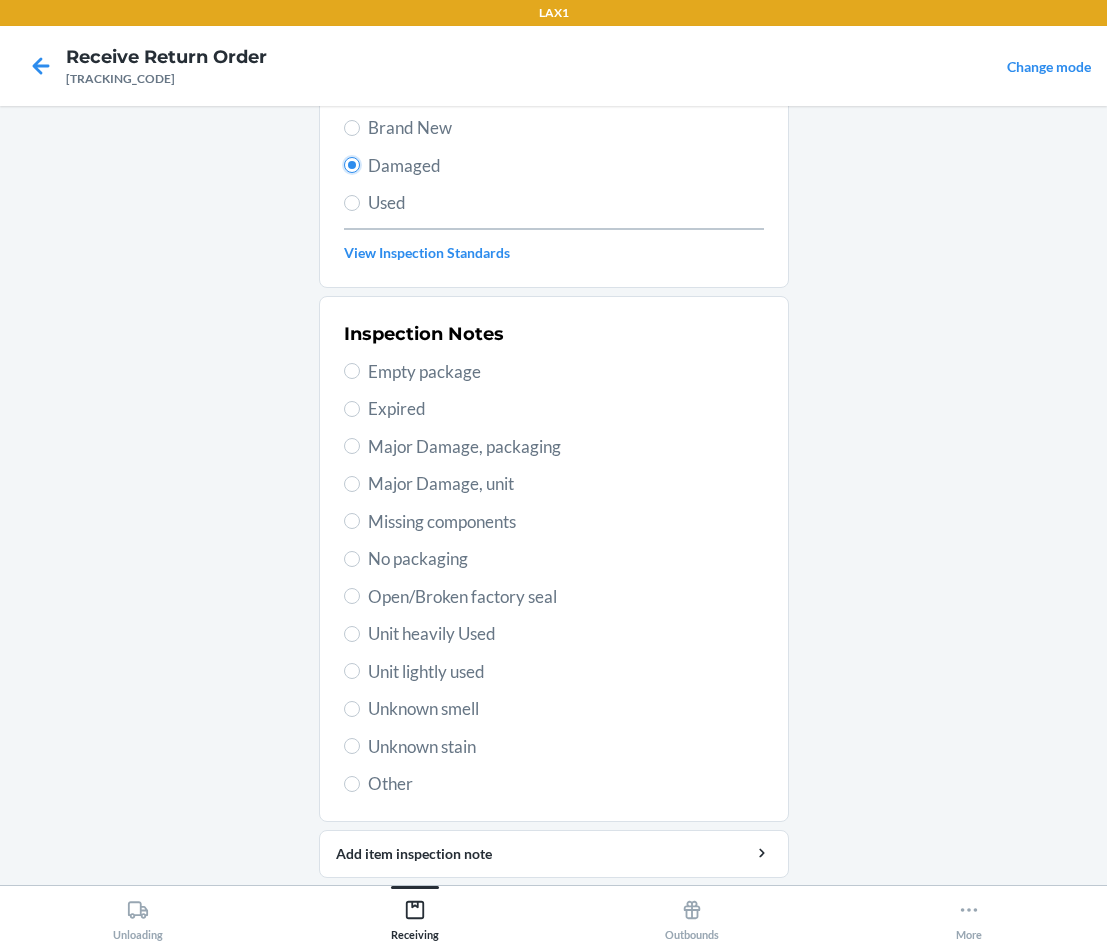 scroll, scrollTop: 200, scrollLeft: 0, axis: vertical 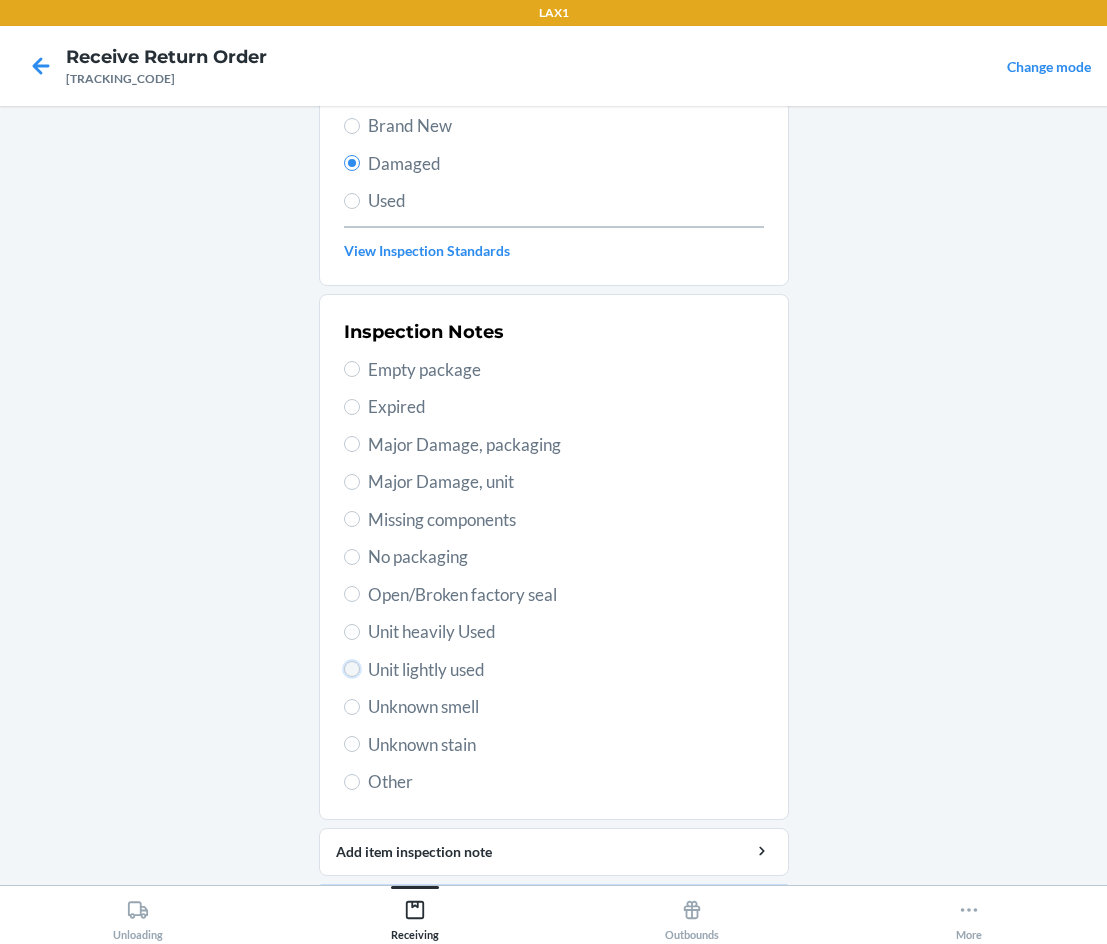click on "Unit lightly used" at bounding box center (352, 669) 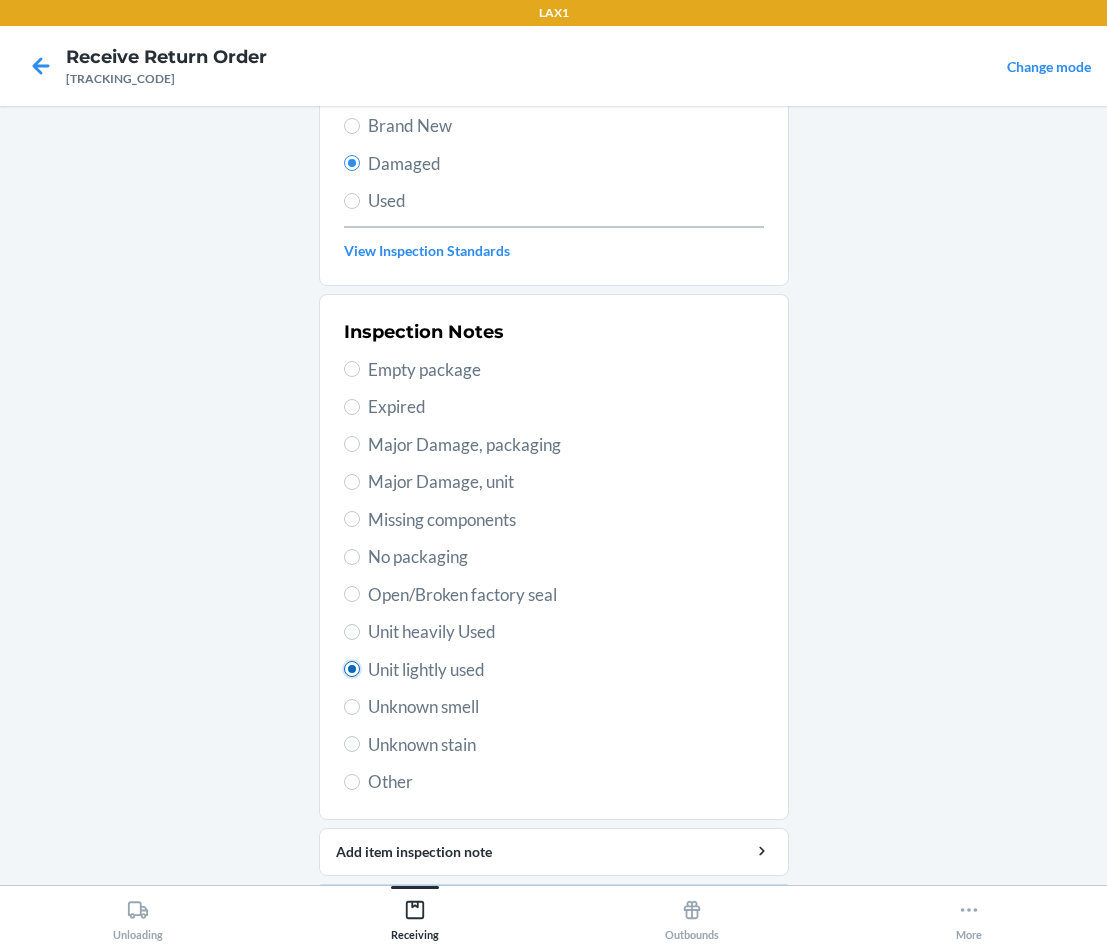 radio on "true" 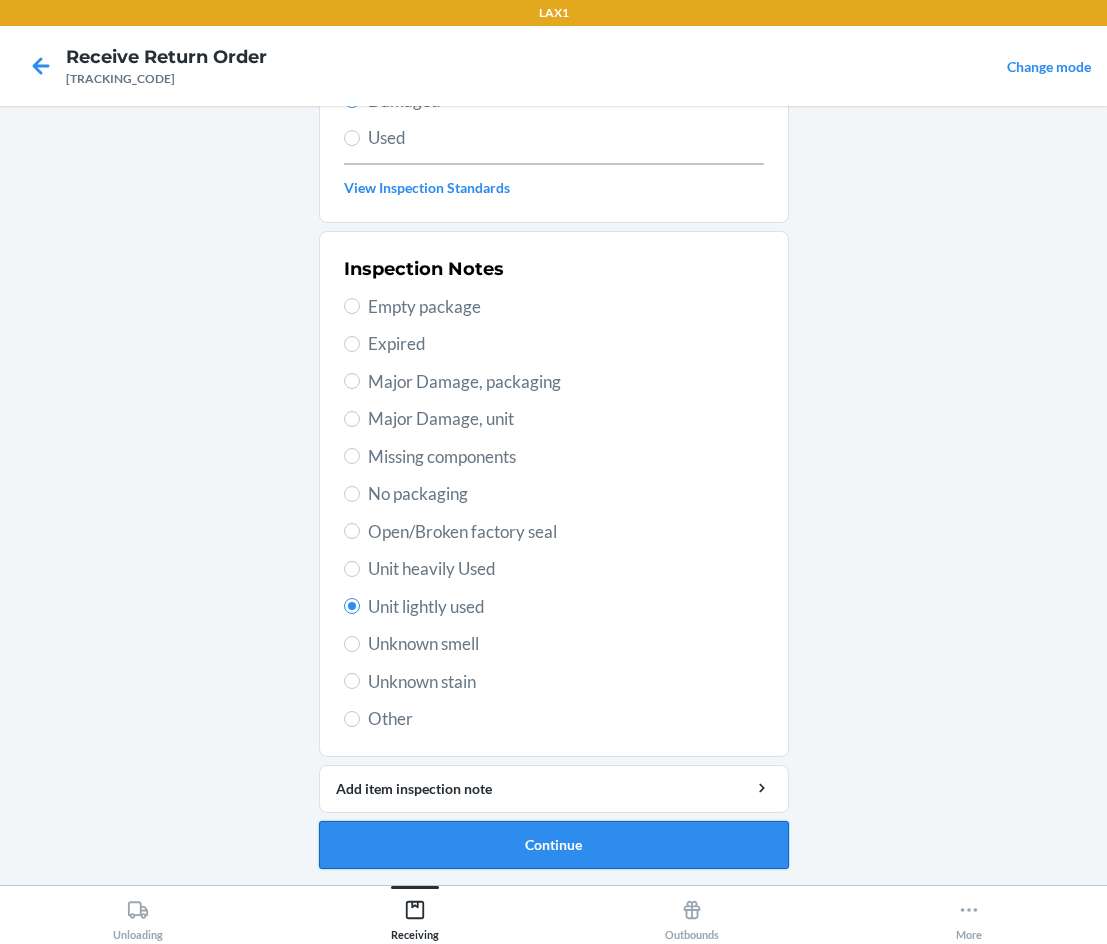click on "Continue" at bounding box center (554, 845) 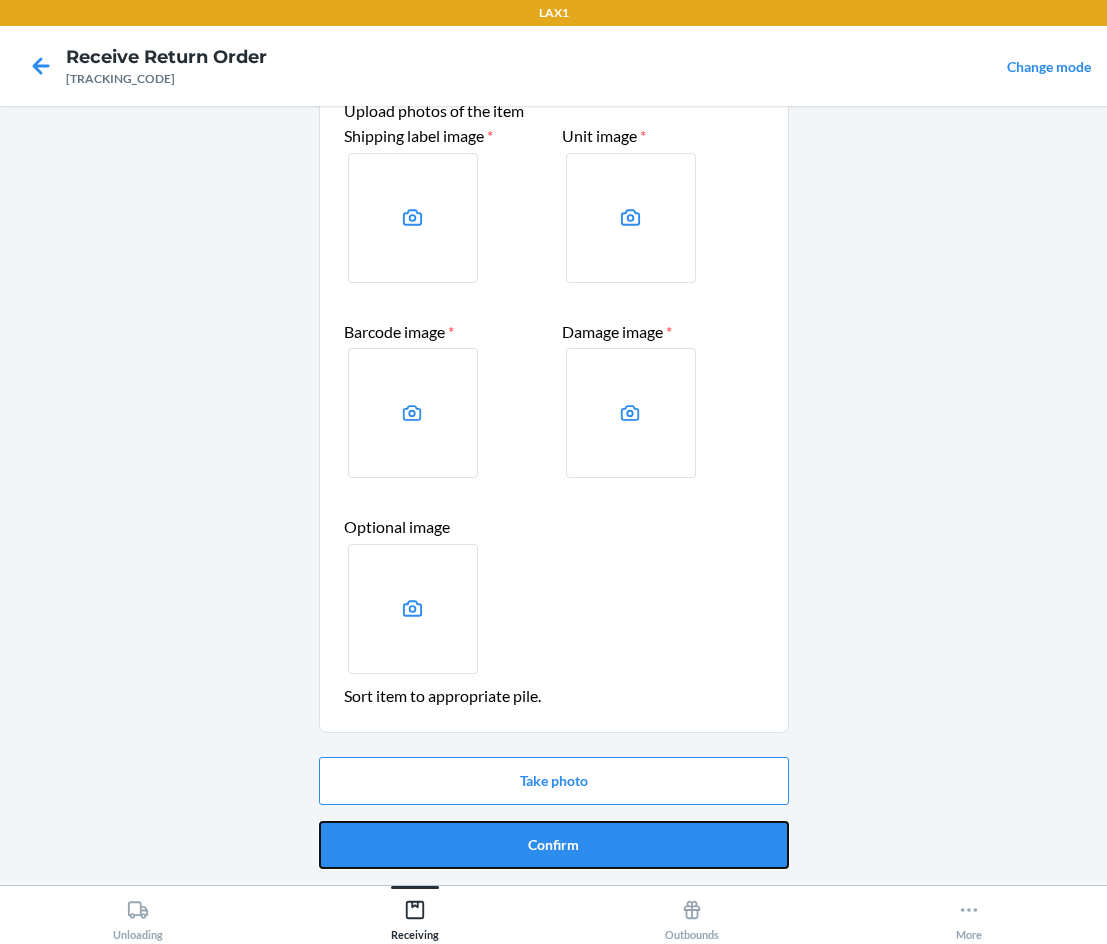 click on "Confirm" at bounding box center [554, 845] 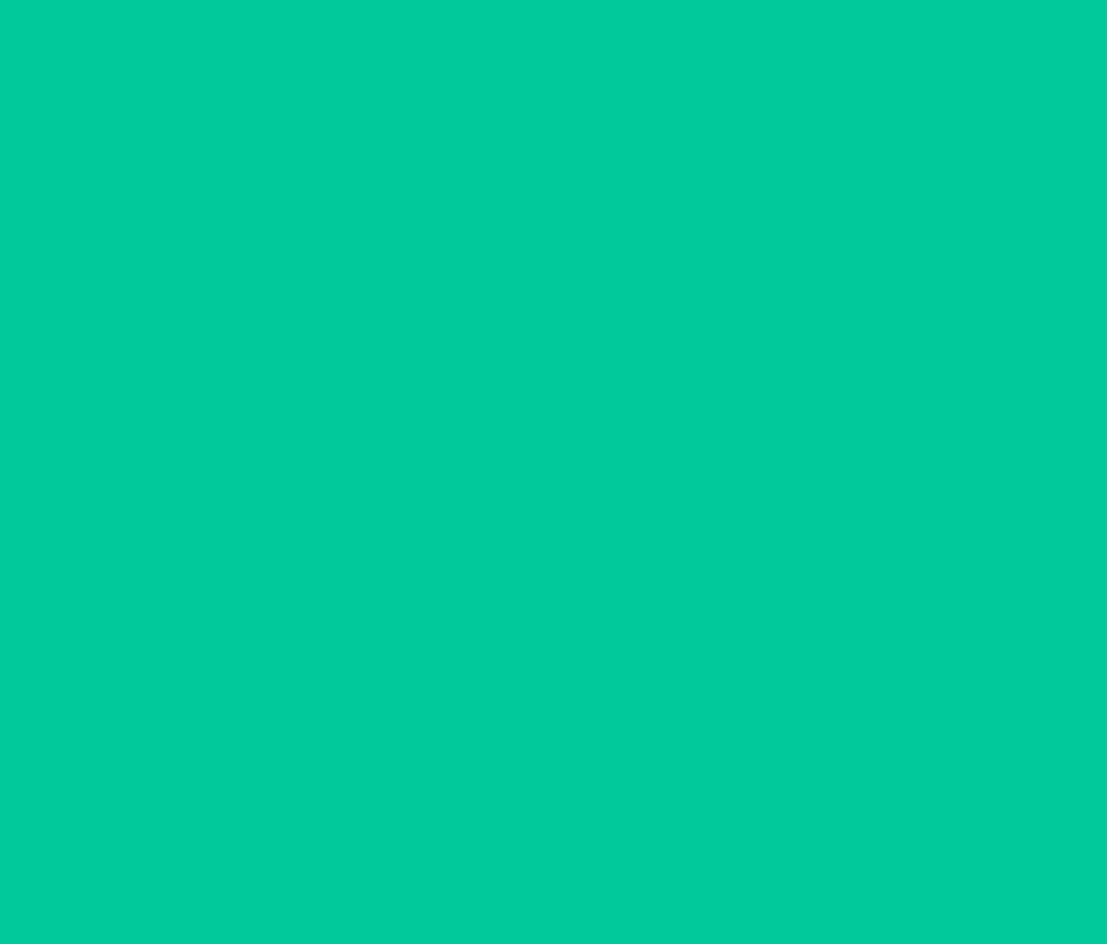 scroll, scrollTop: 0, scrollLeft: 0, axis: both 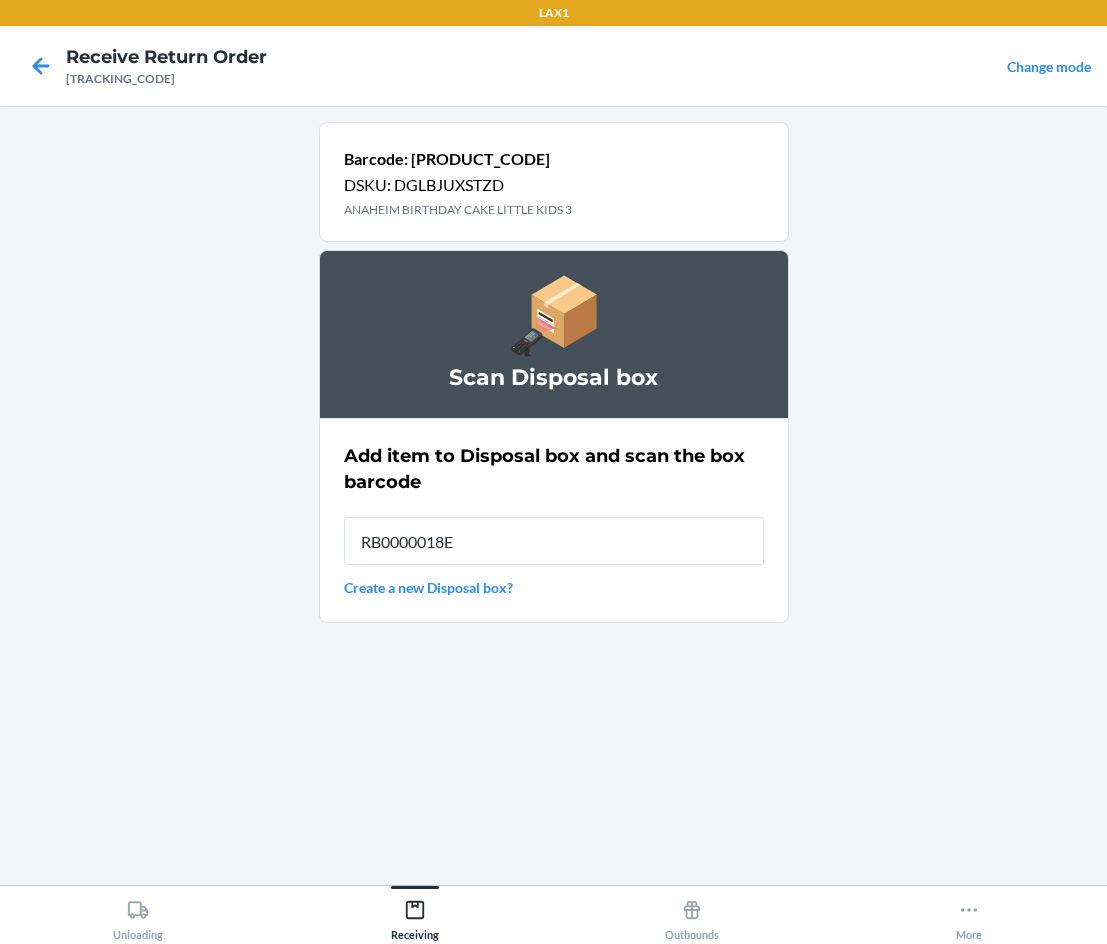 type on "[PRODUCT_CODE]" 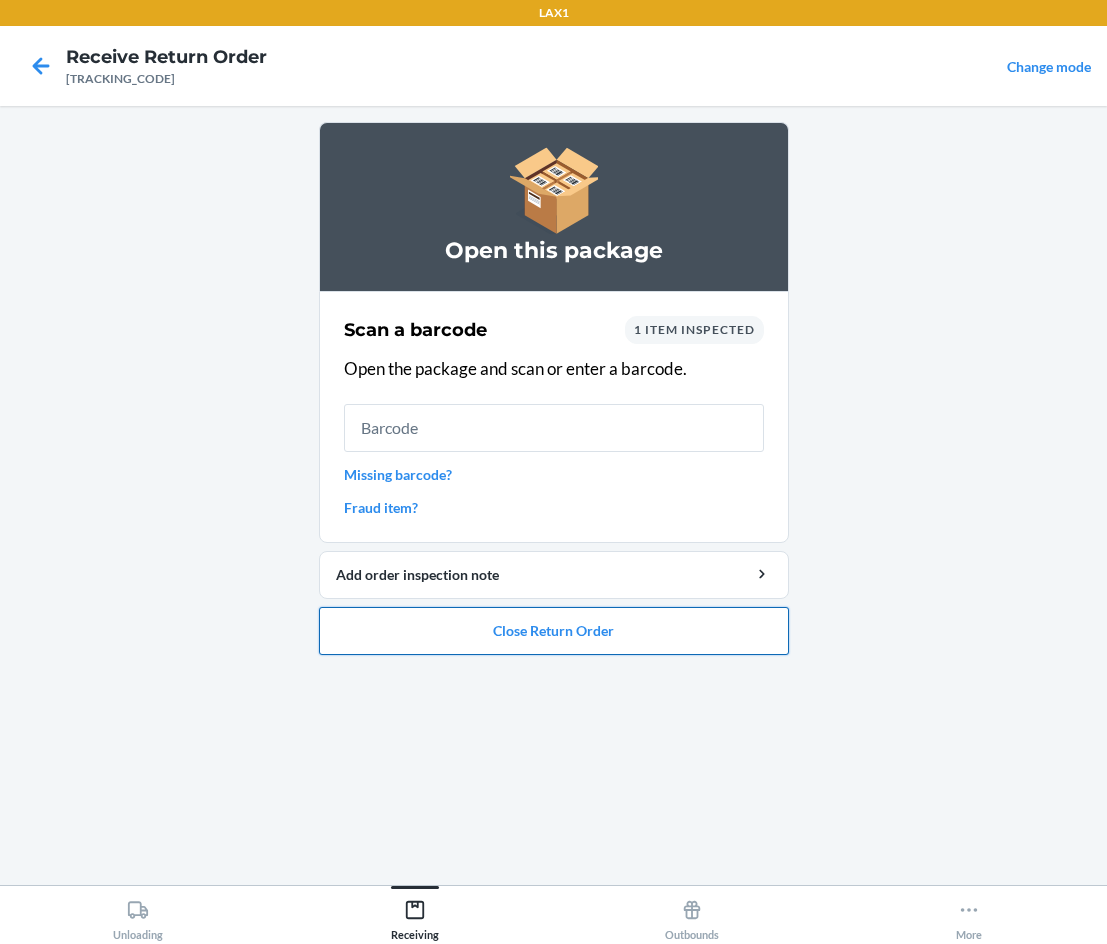 click on "Close Return Order" at bounding box center [554, 631] 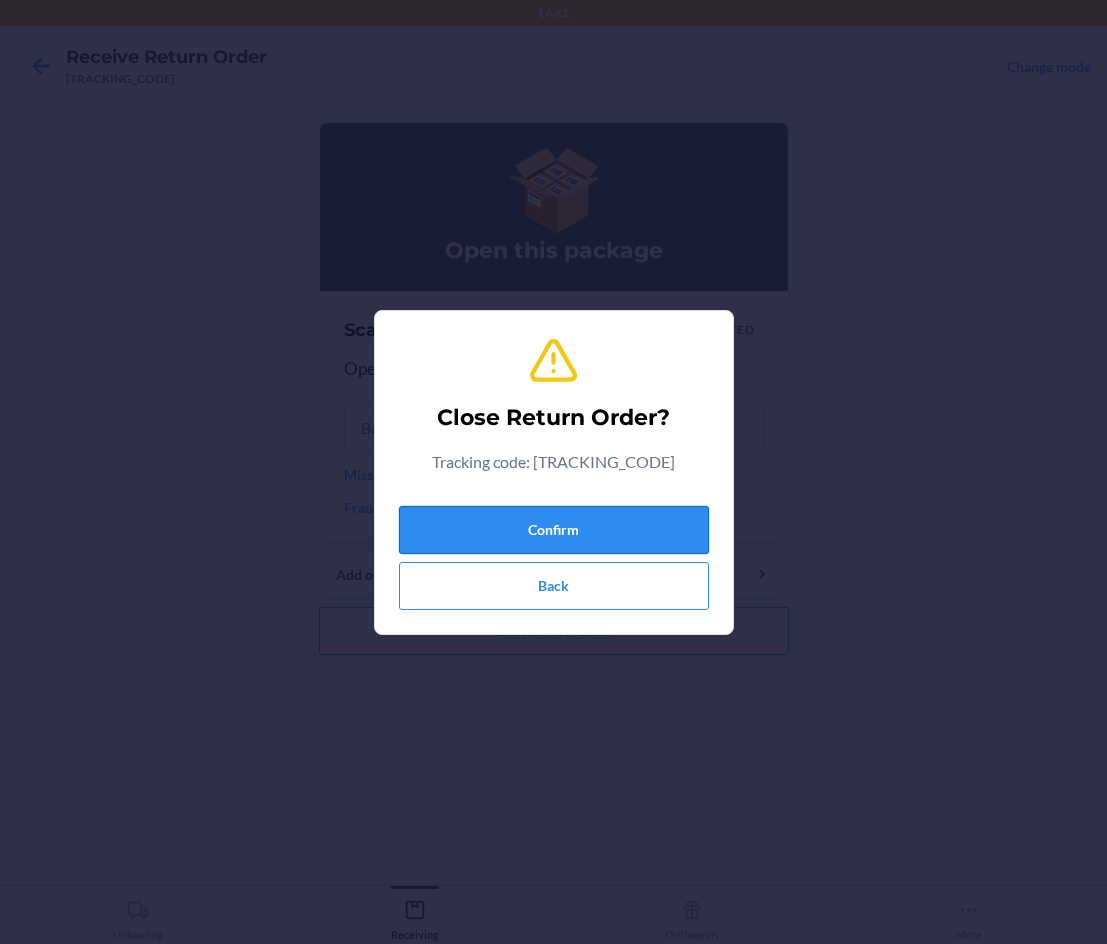 click on "Confirm" at bounding box center (554, 530) 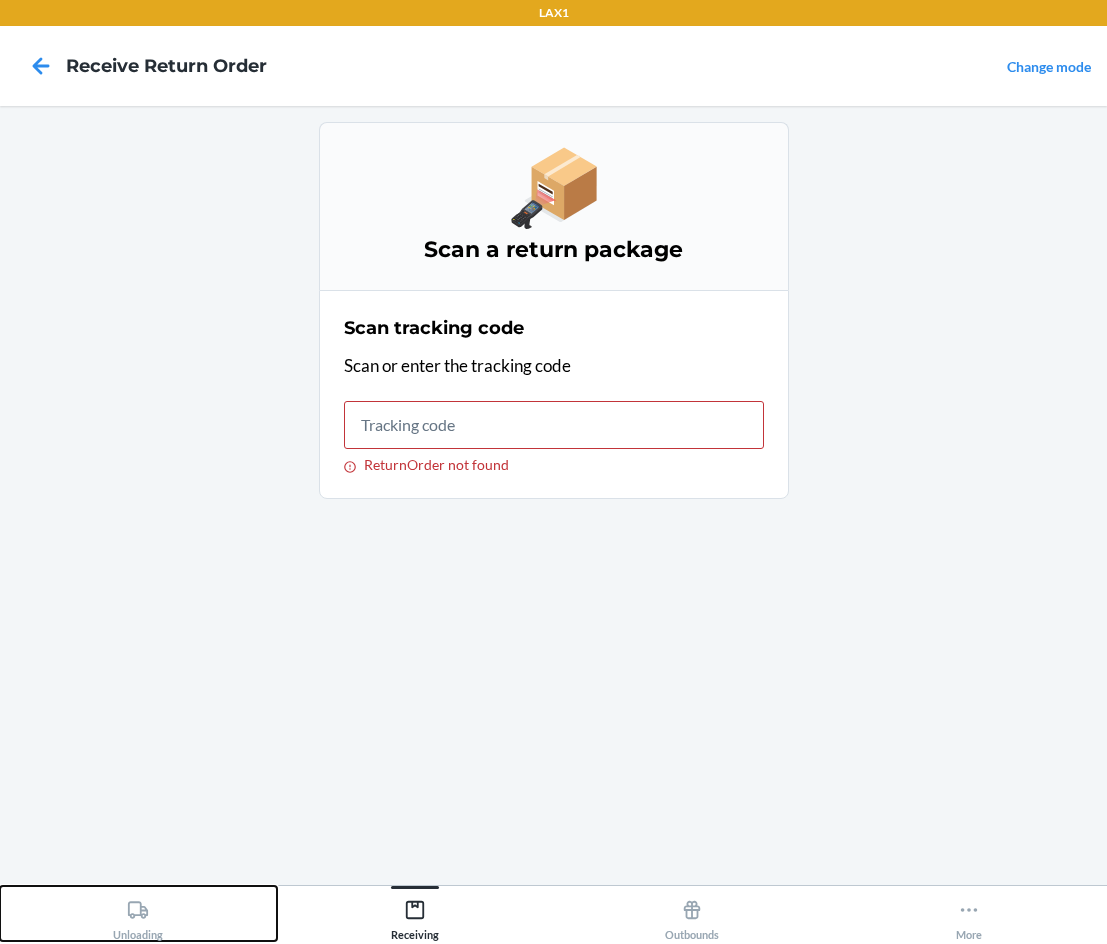 click on "Unloading" at bounding box center (138, 916) 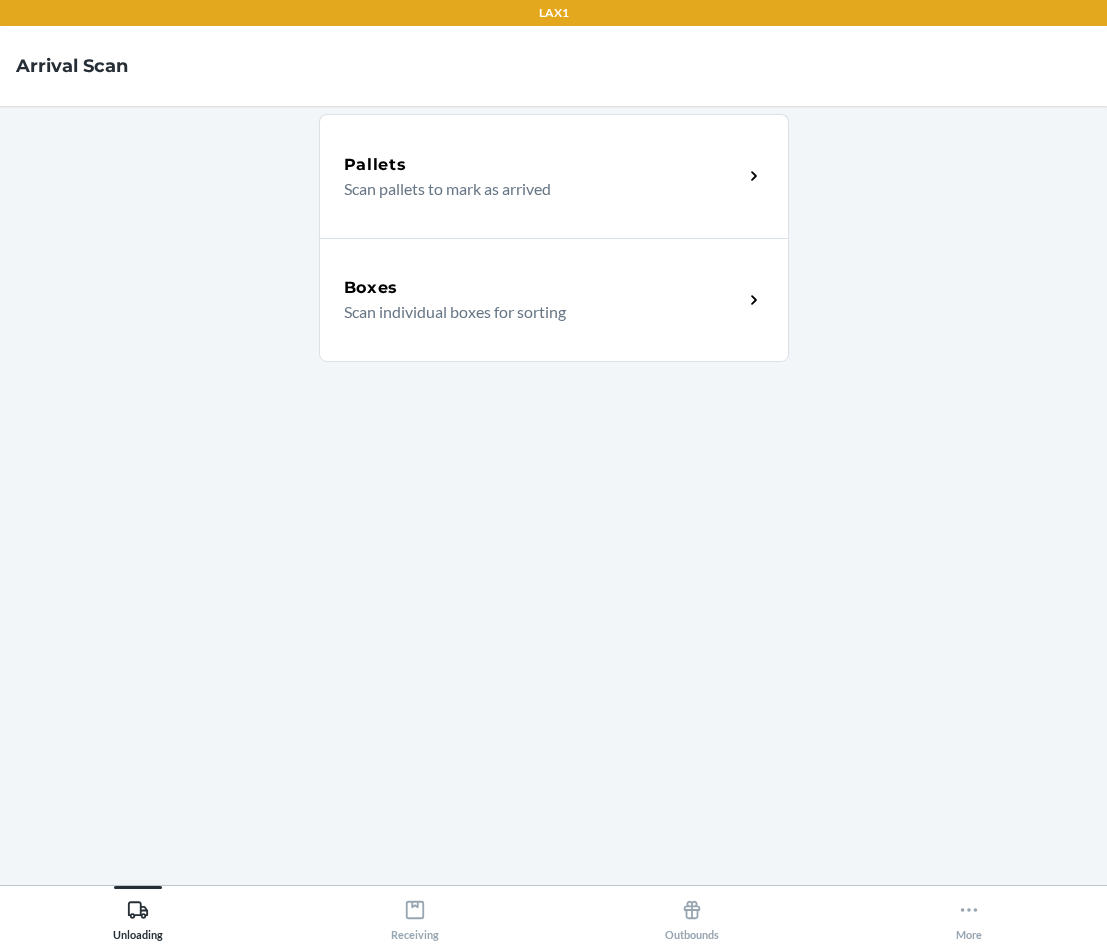 click on "Boxes" at bounding box center (543, 288) 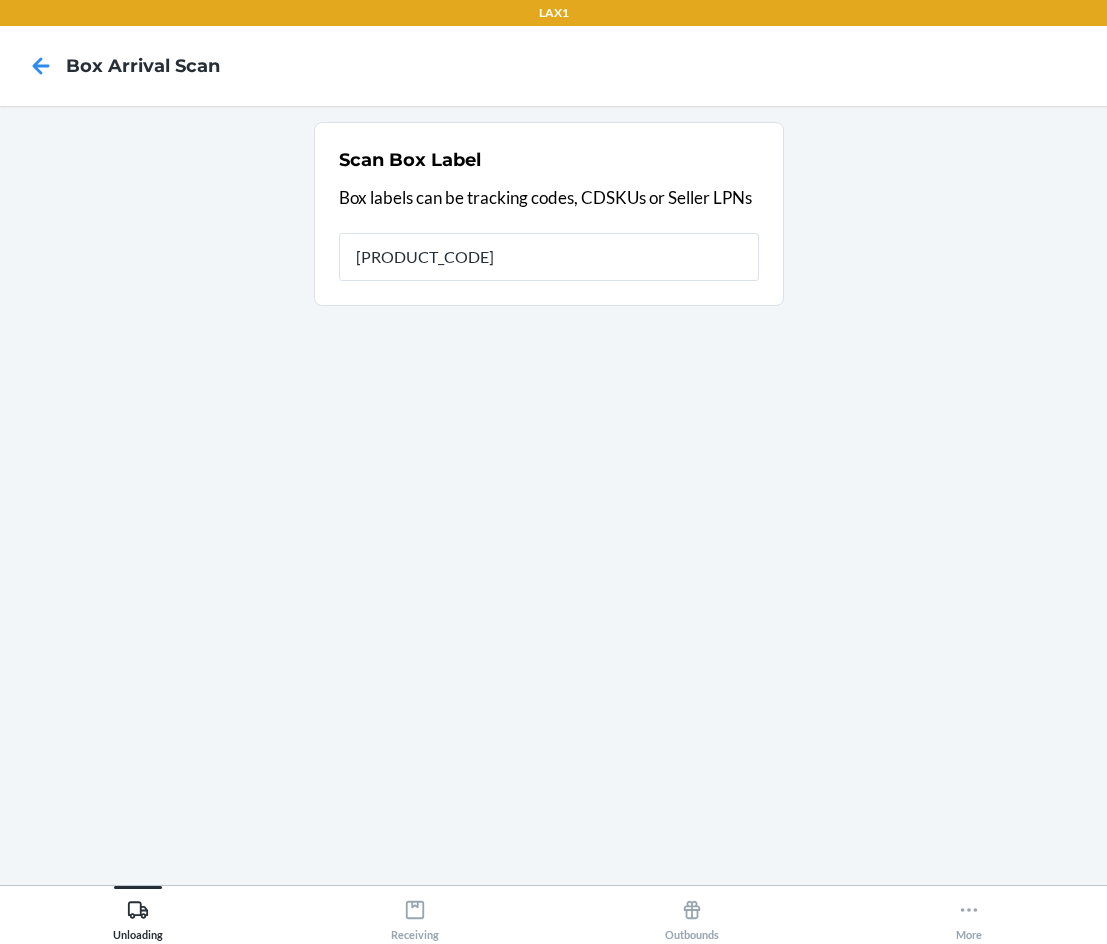 type on "[TRACKING_CODE]" 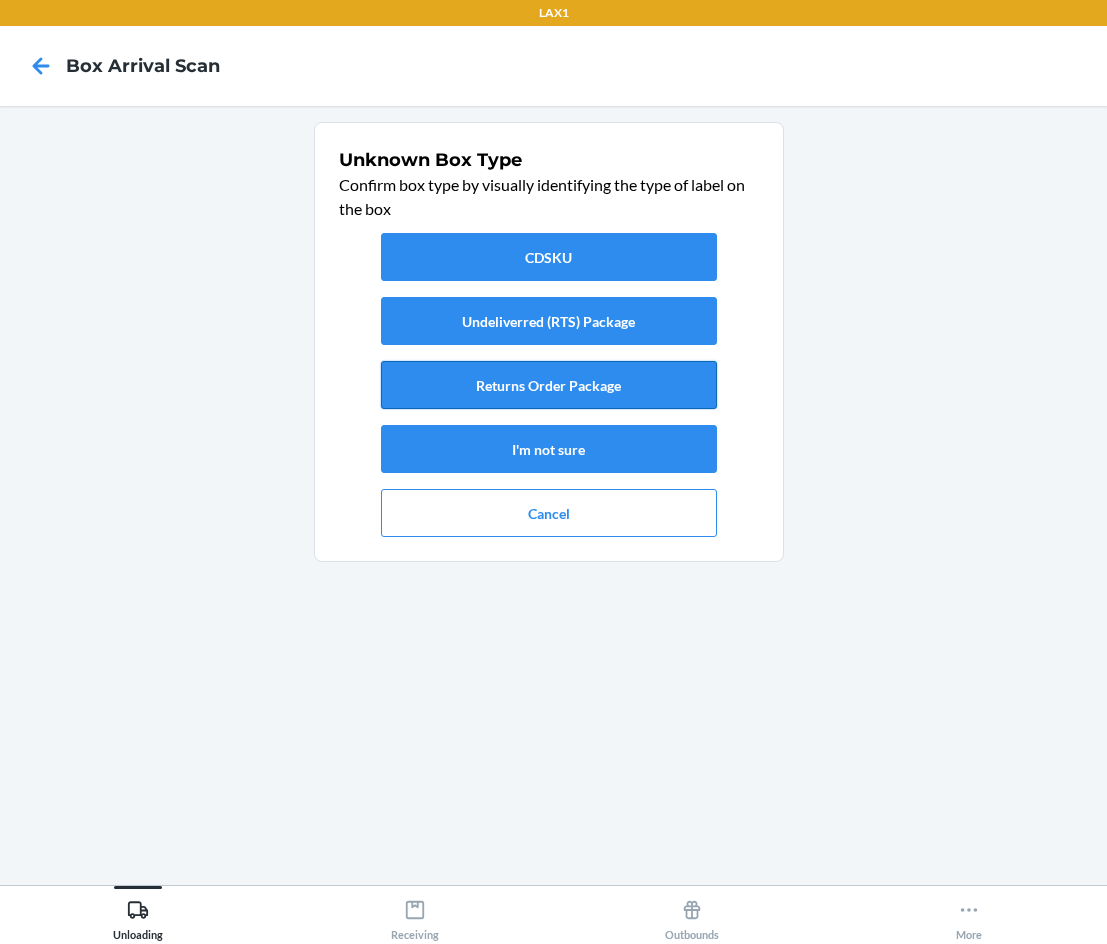 click on "Returns Order Package" at bounding box center (549, 385) 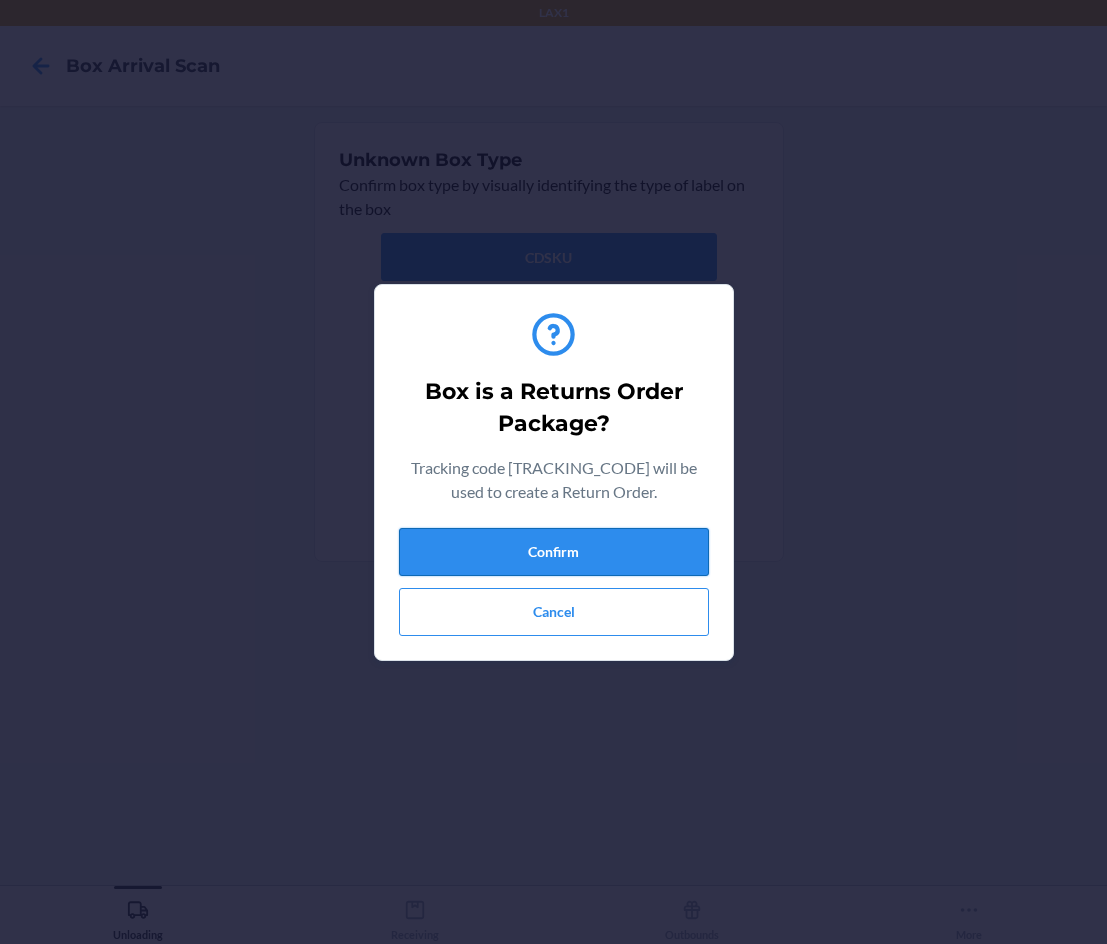 click on "Confirm" at bounding box center [554, 552] 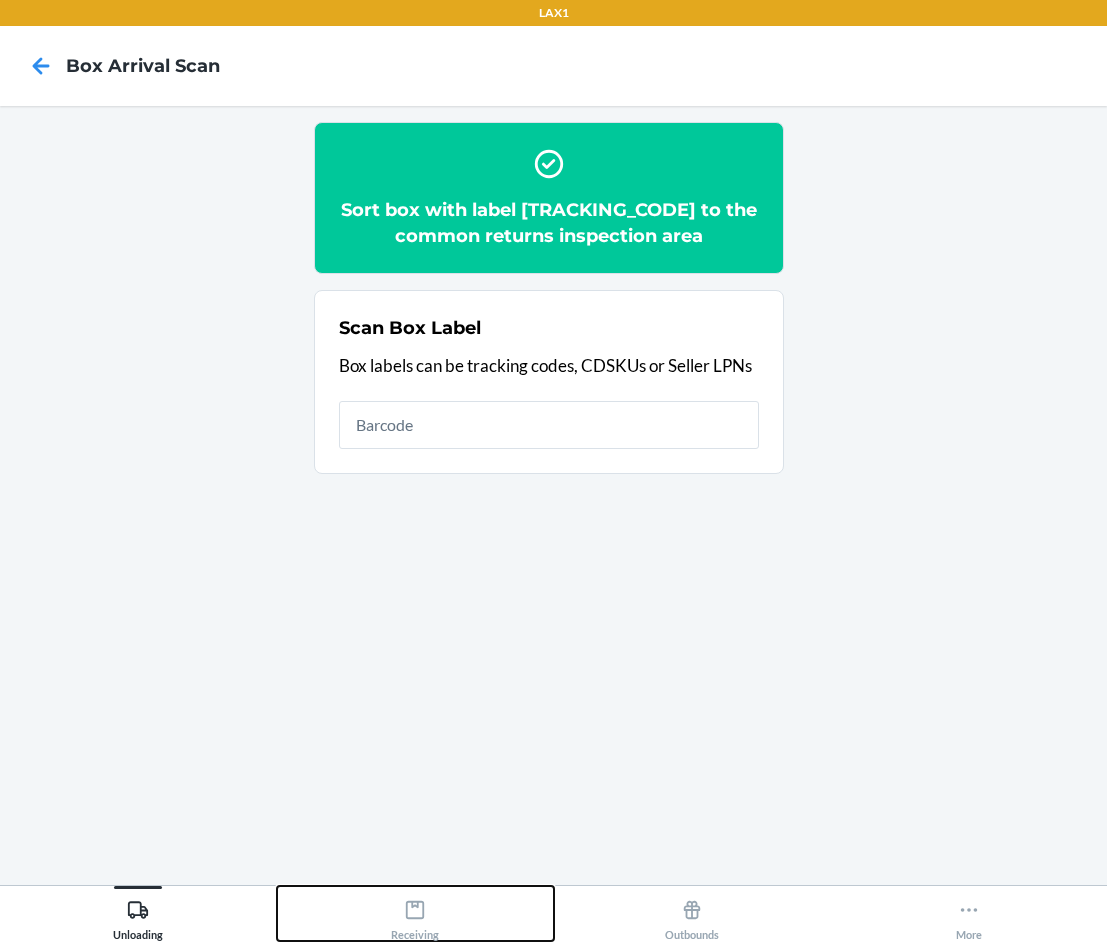 click 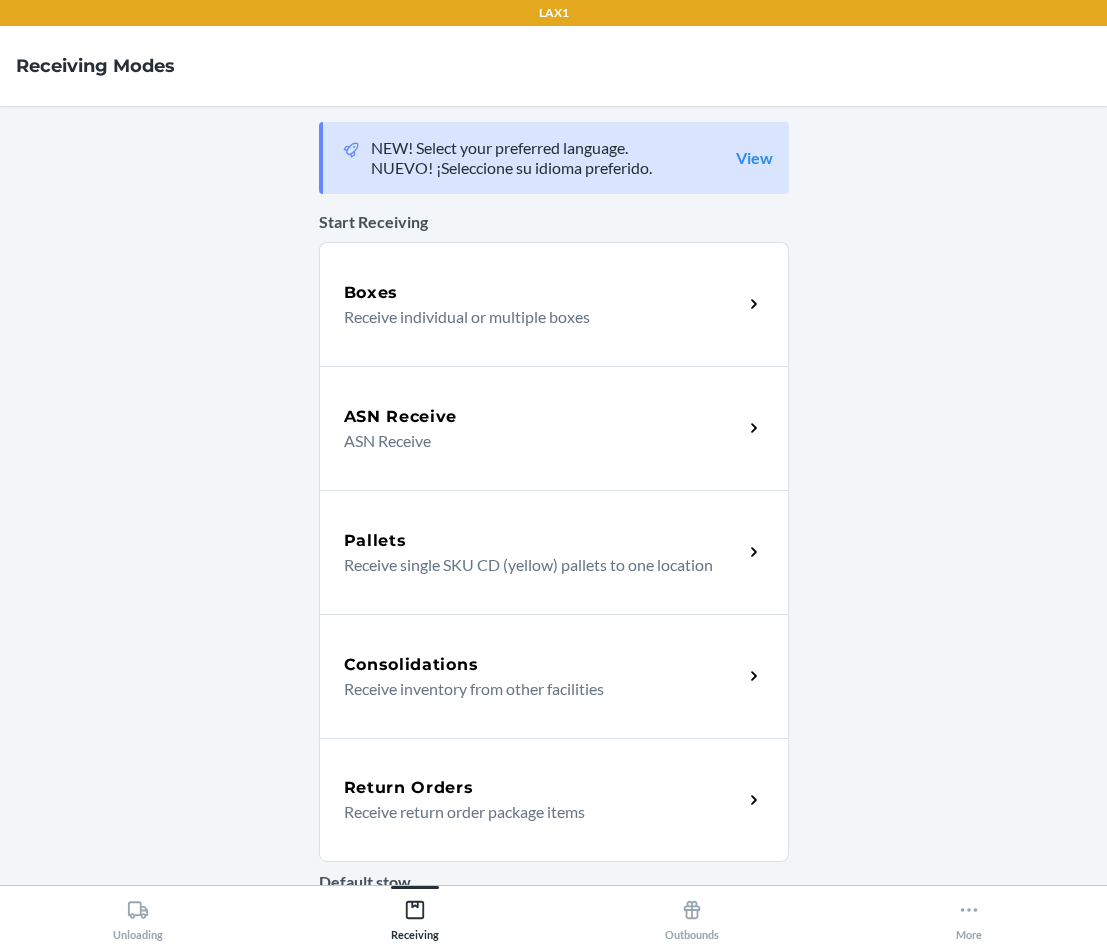 click on "Receive return order package items" at bounding box center [535, 812] 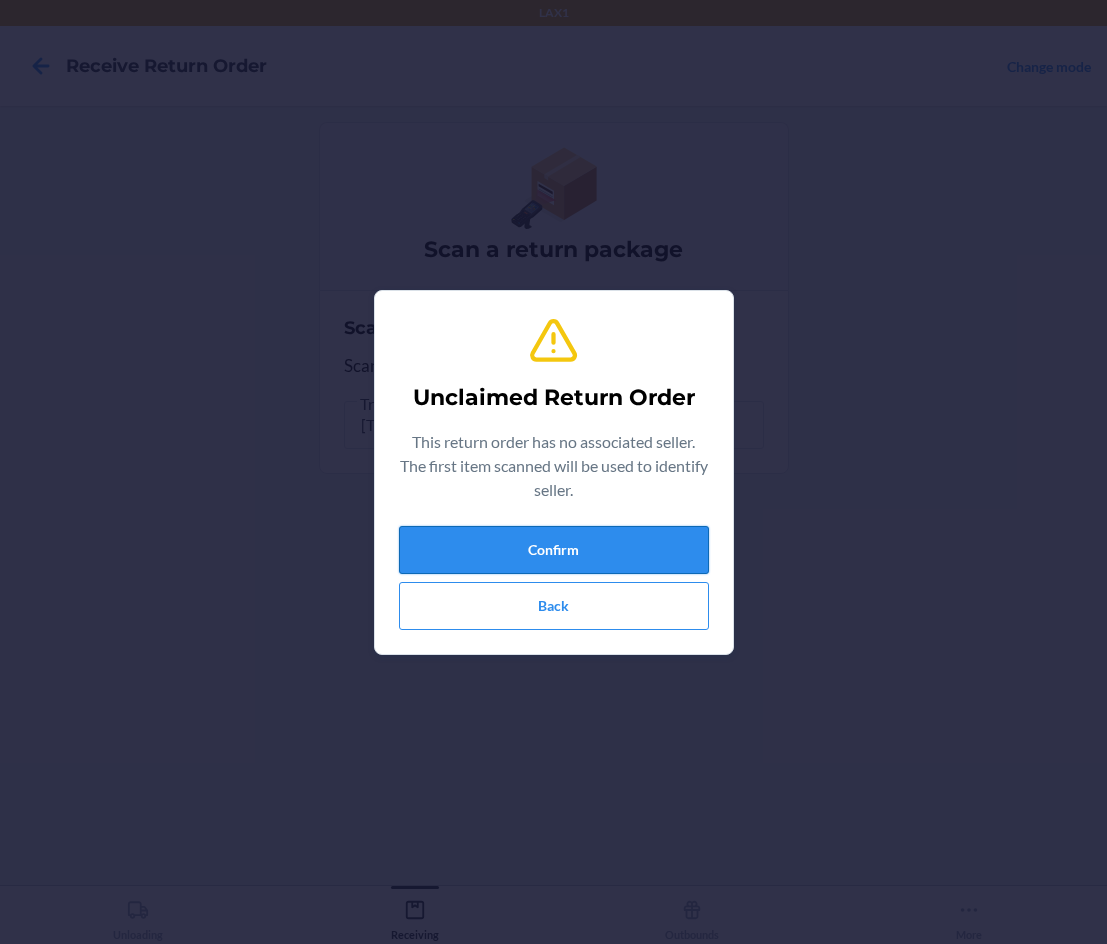 click on "Confirm" at bounding box center (554, 550) 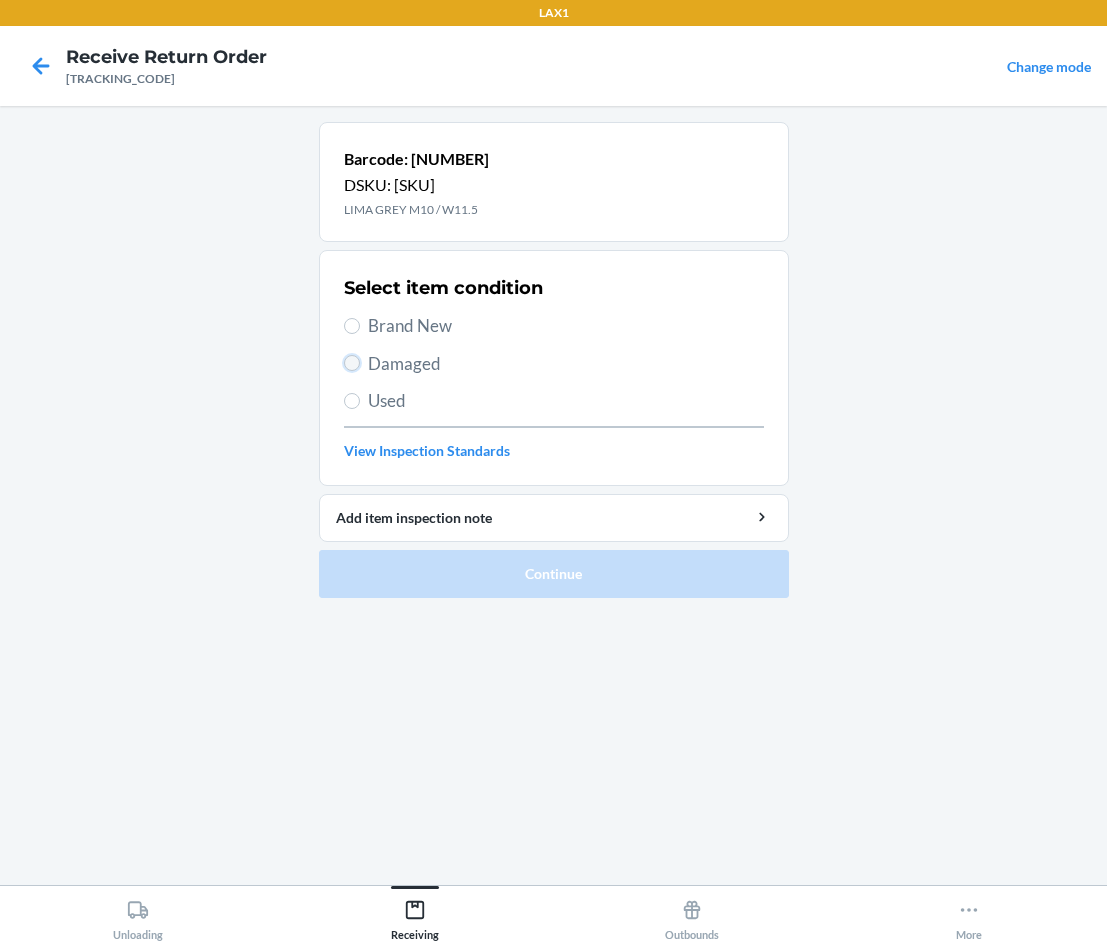 click on "Damaged" at bounding box center (352, 363) 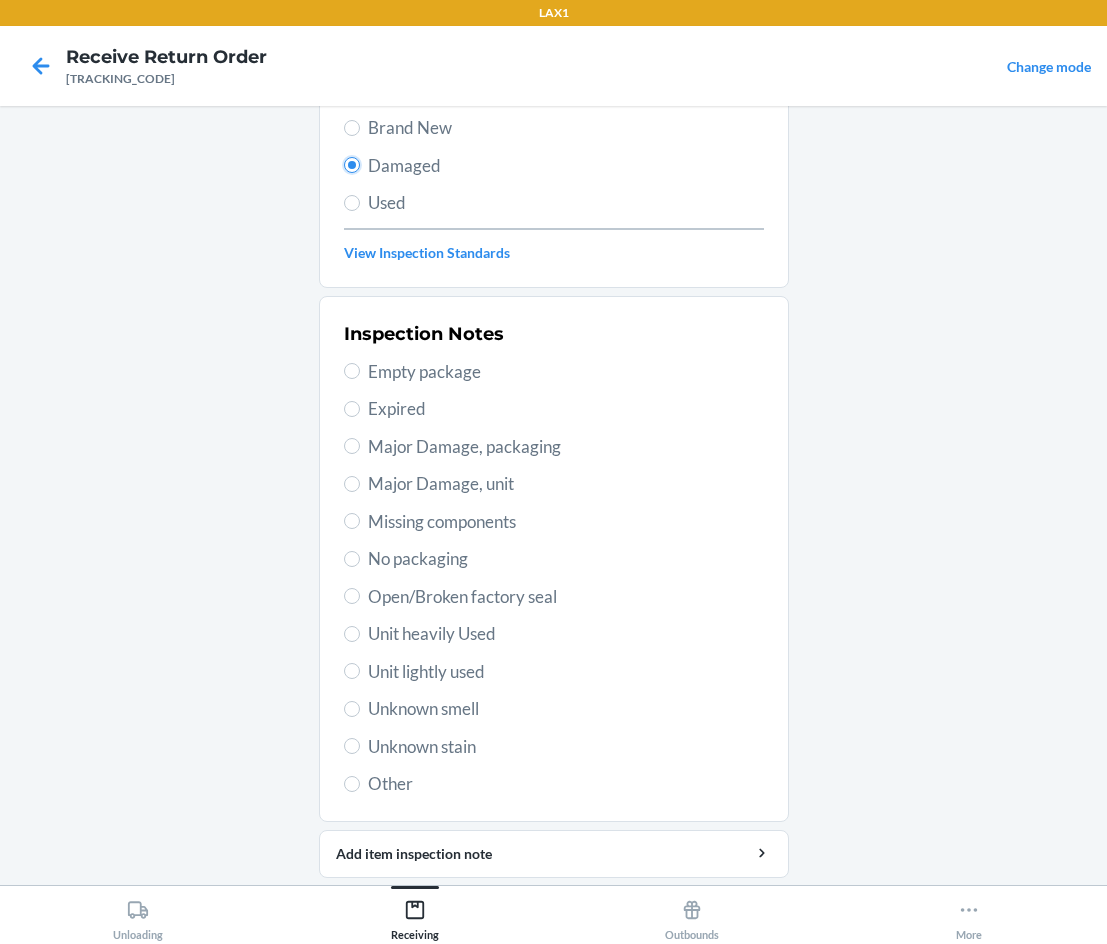 scroll, scrollTop: 200, scrollLeft: 0, axis: vertical 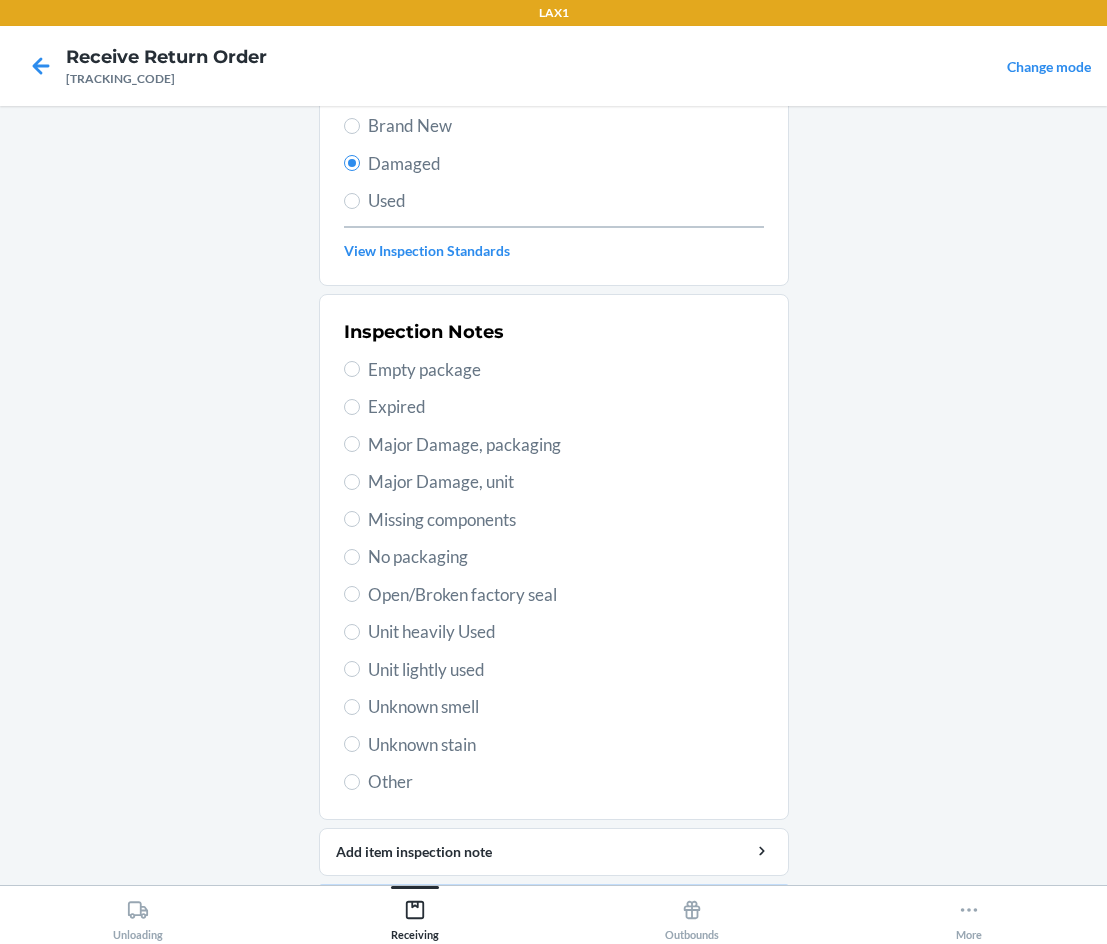 click on "Unit lightly used" at bounding box center [566, 670] 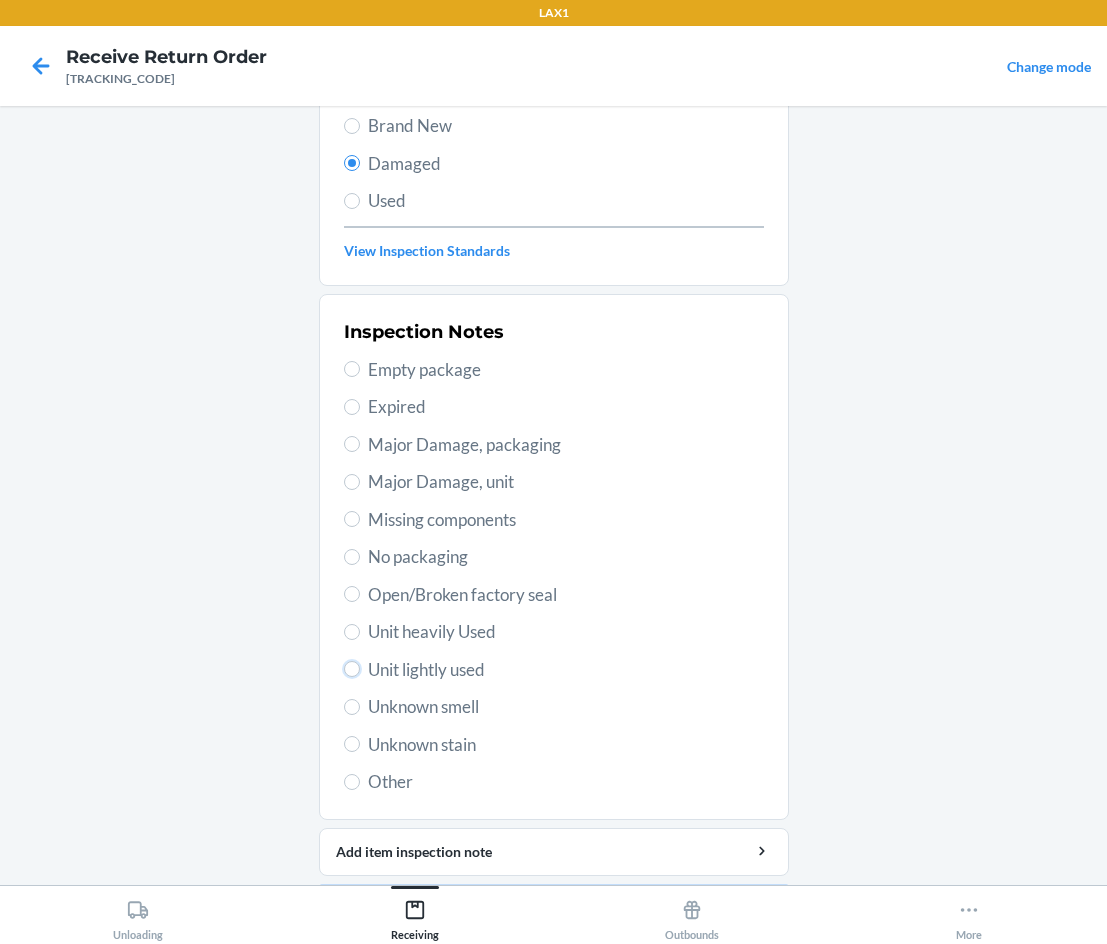 click on "Unit lightly used" at bounding box center (352, 669) 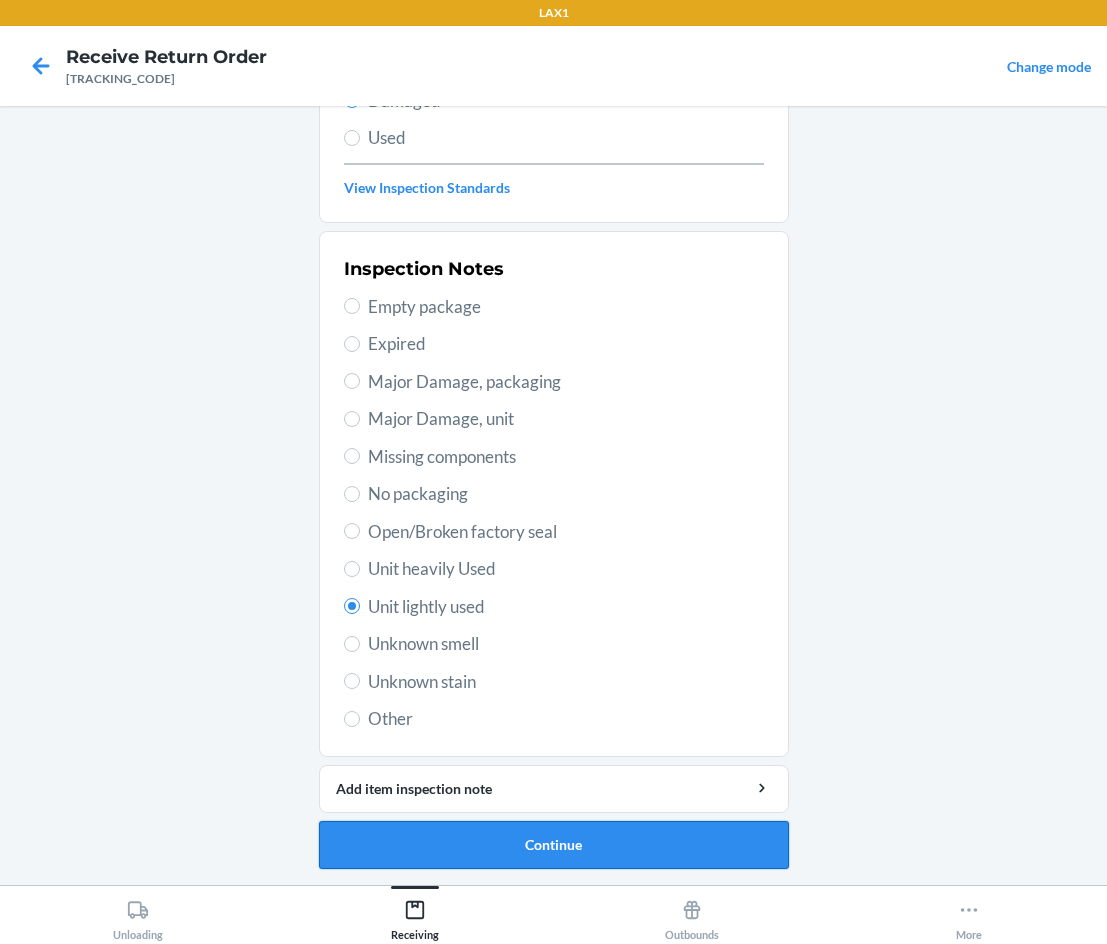 click on "Continue" at bounding box center (554, 845) 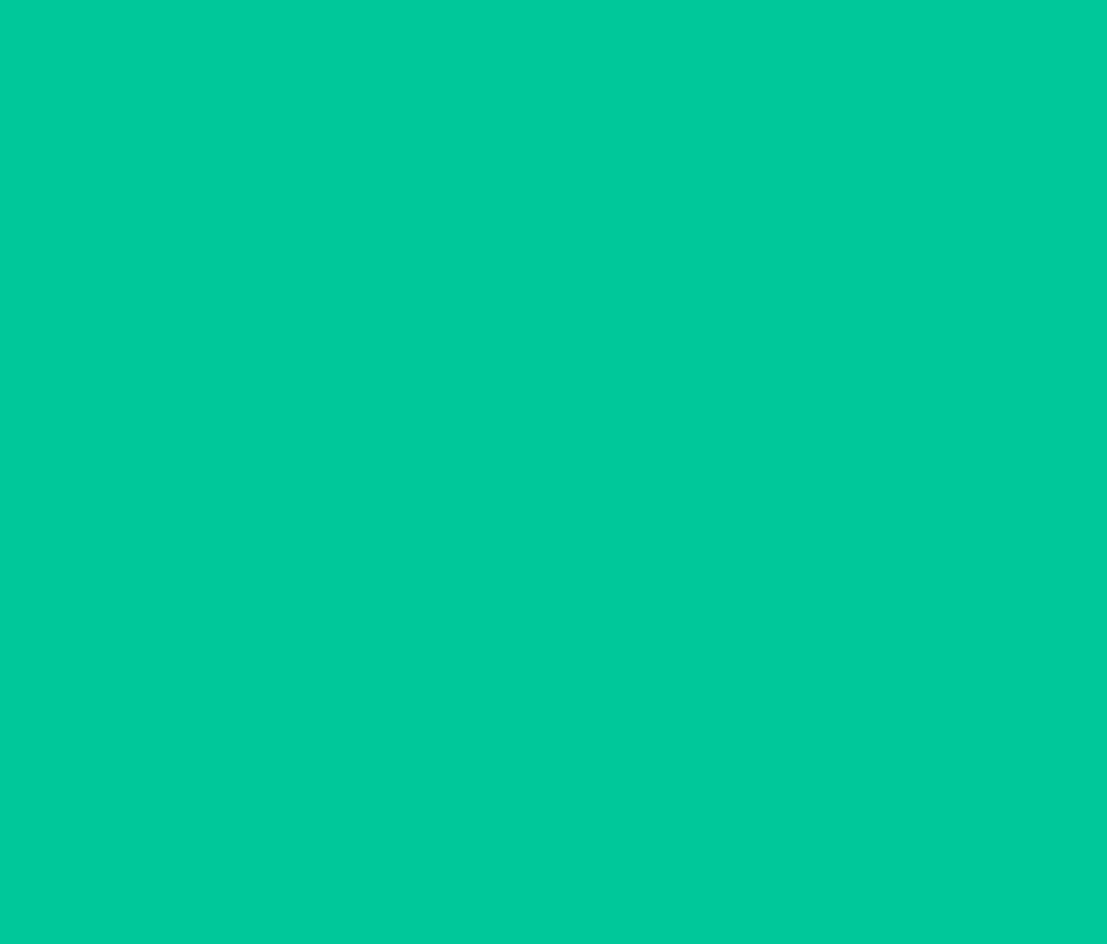 scroll, scrollTop: 86, scrollLeft: 0, axis: vertical 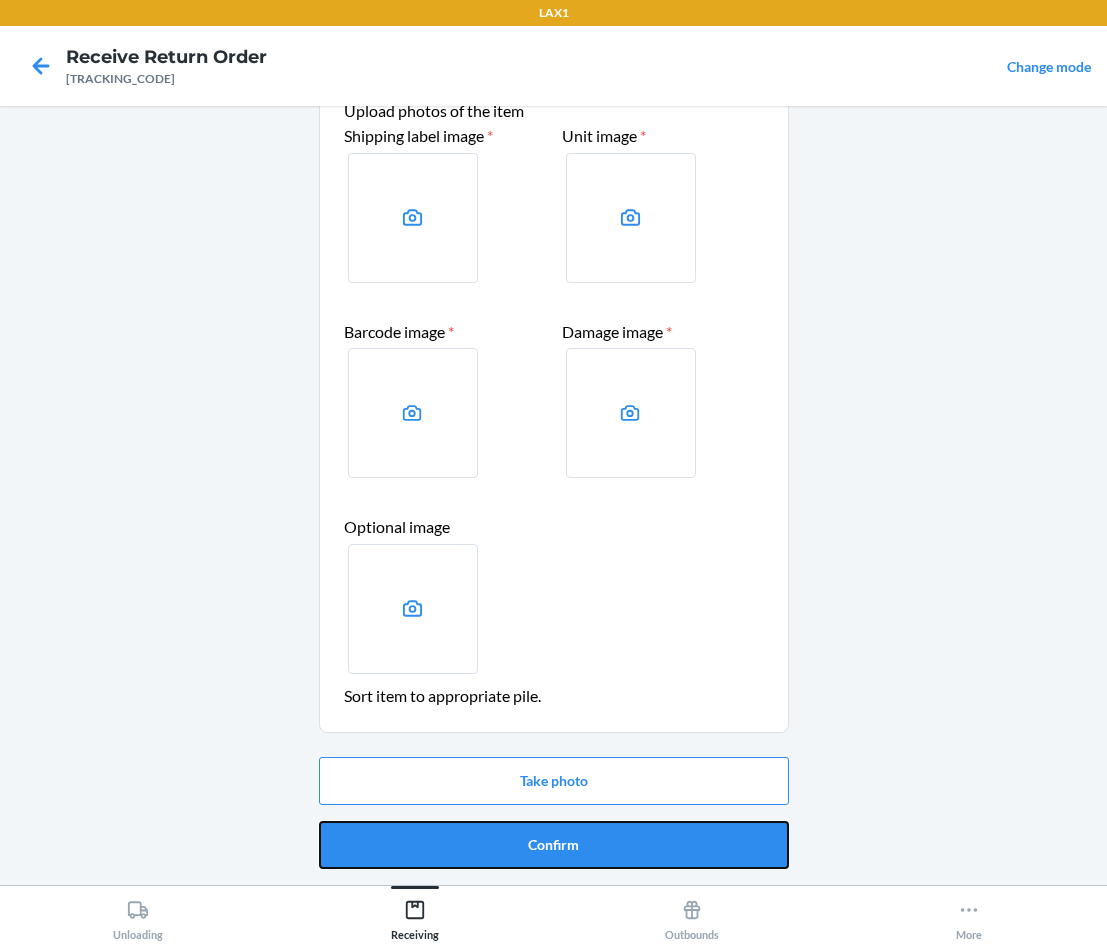 click on "Confirm" at bounding box center (554, 845) 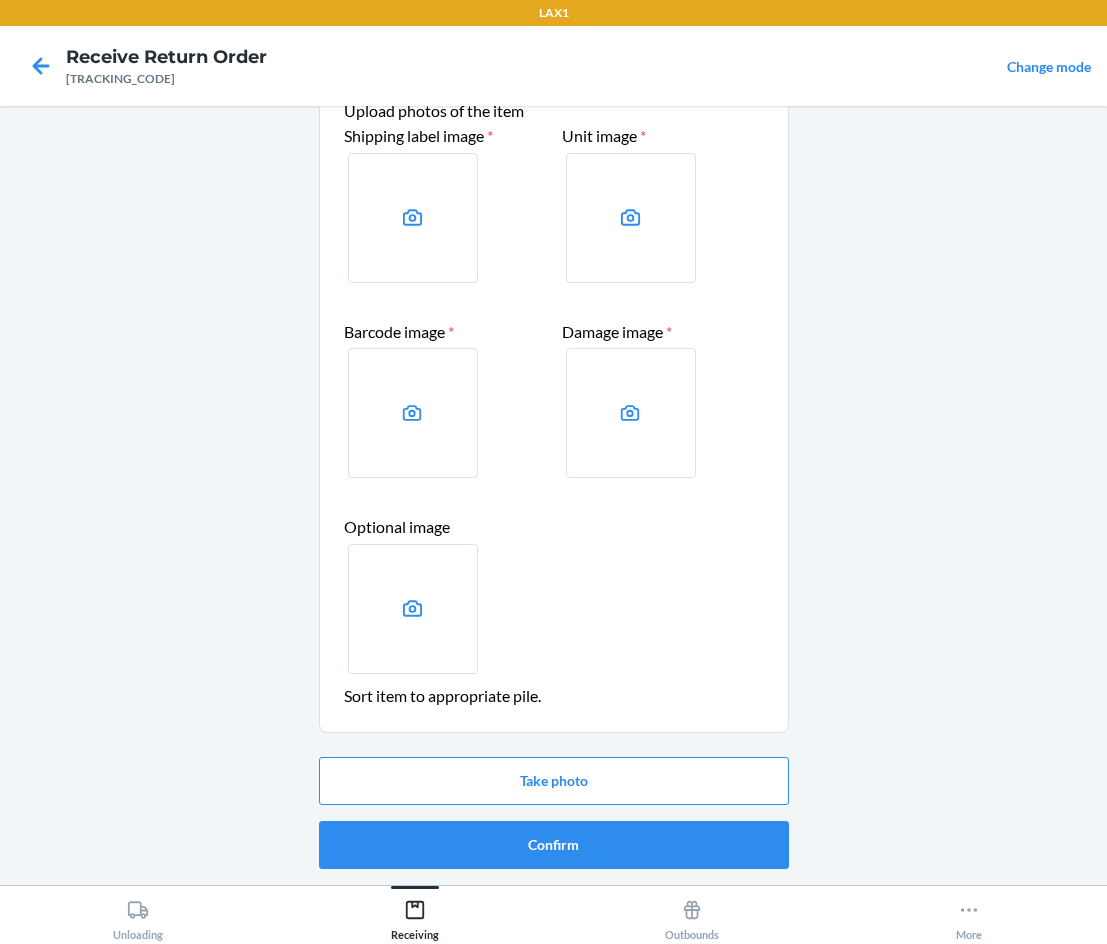 scroll, scrollTop: 0, scrollLeft: 0, axis: both 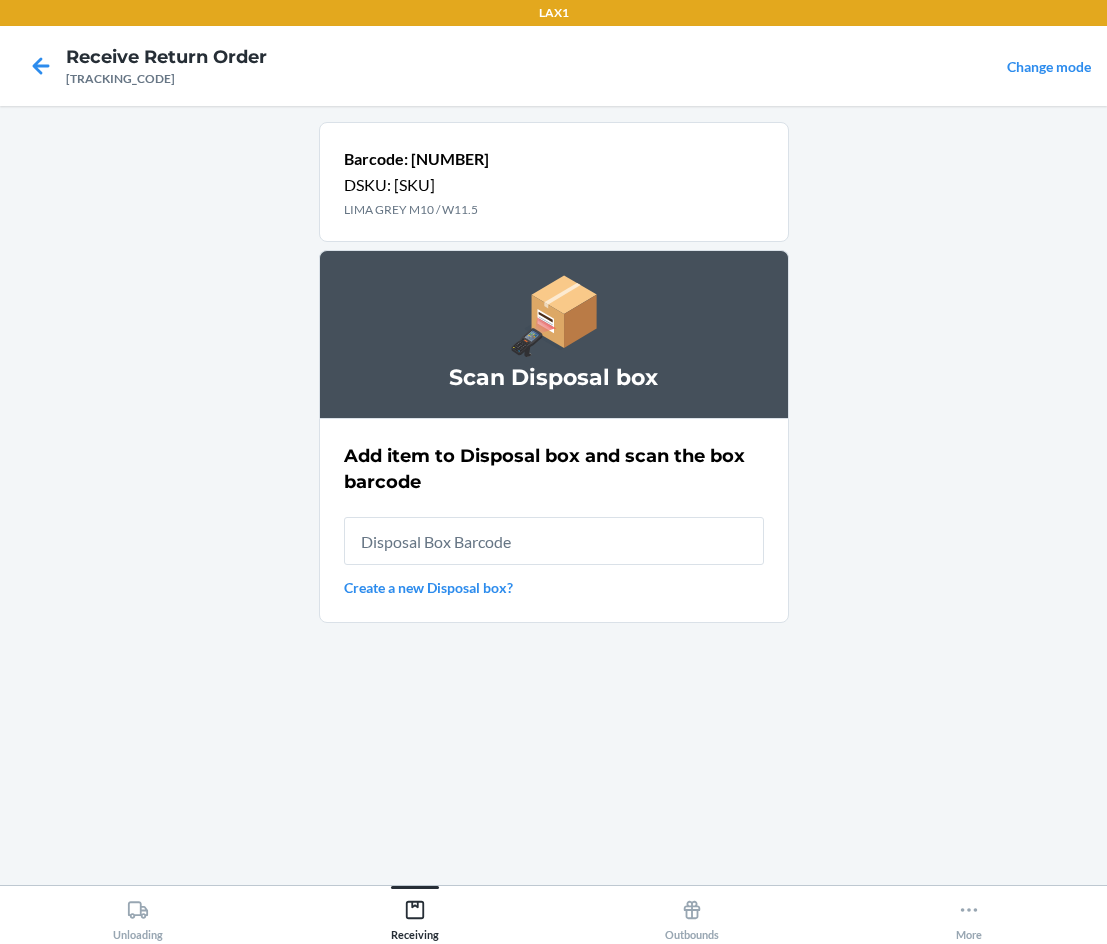 click at bounding box center [554, 541] 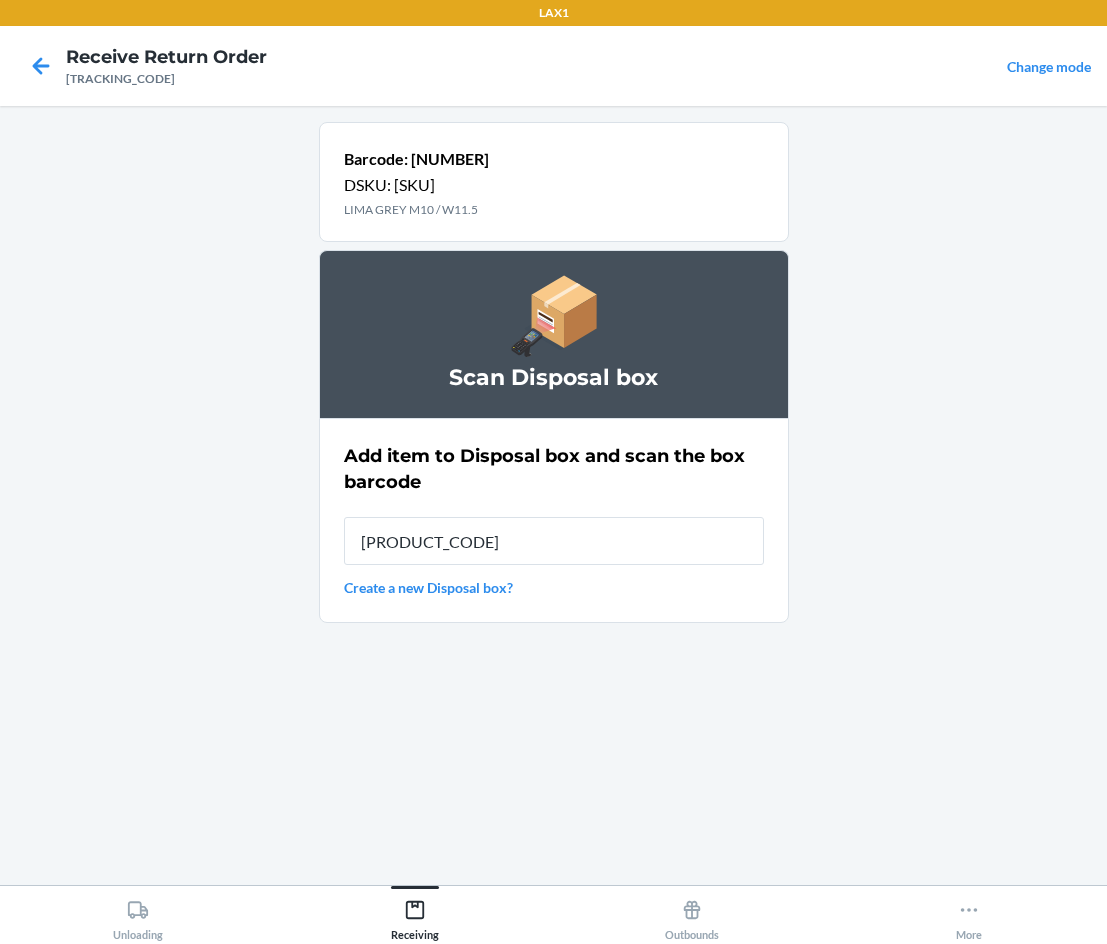 type on "[PRODUCT_CODE]" 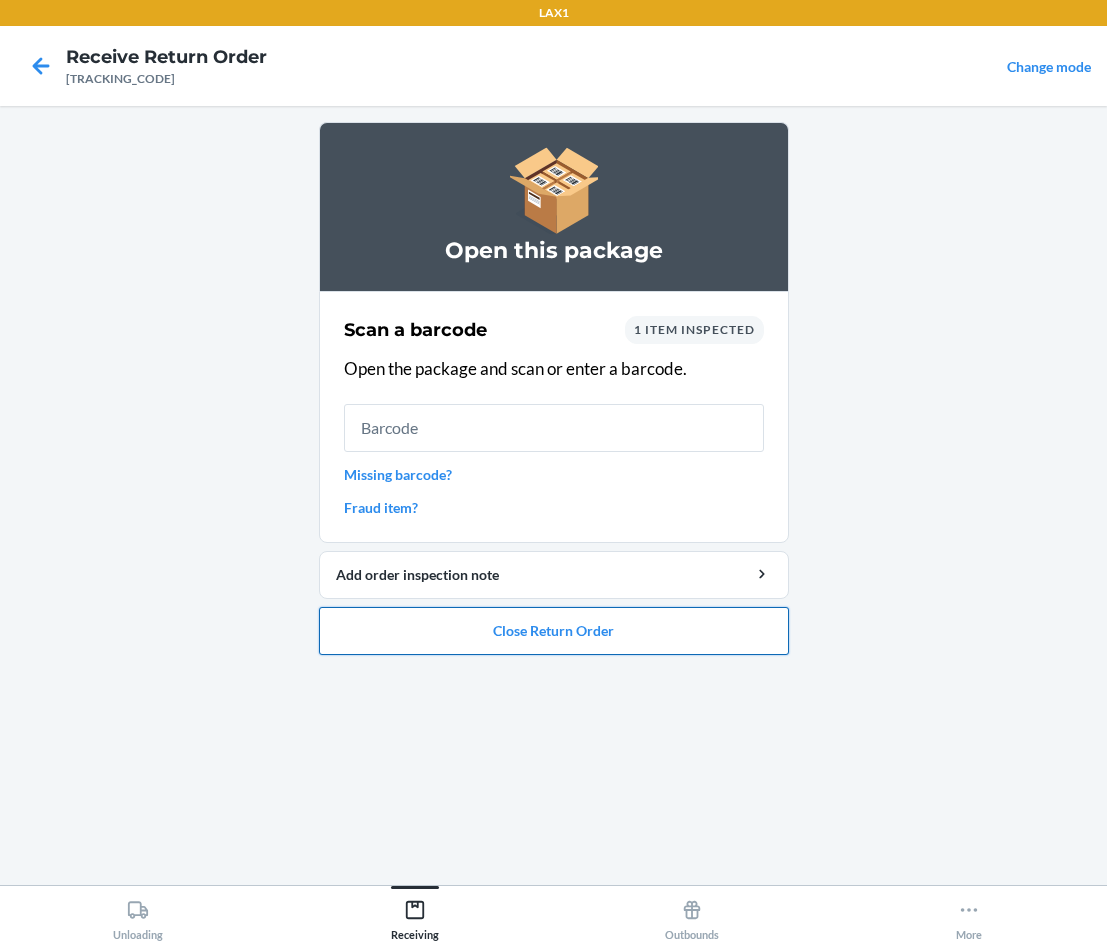 click on "Close Return Order" at bounding box center (554, 631) 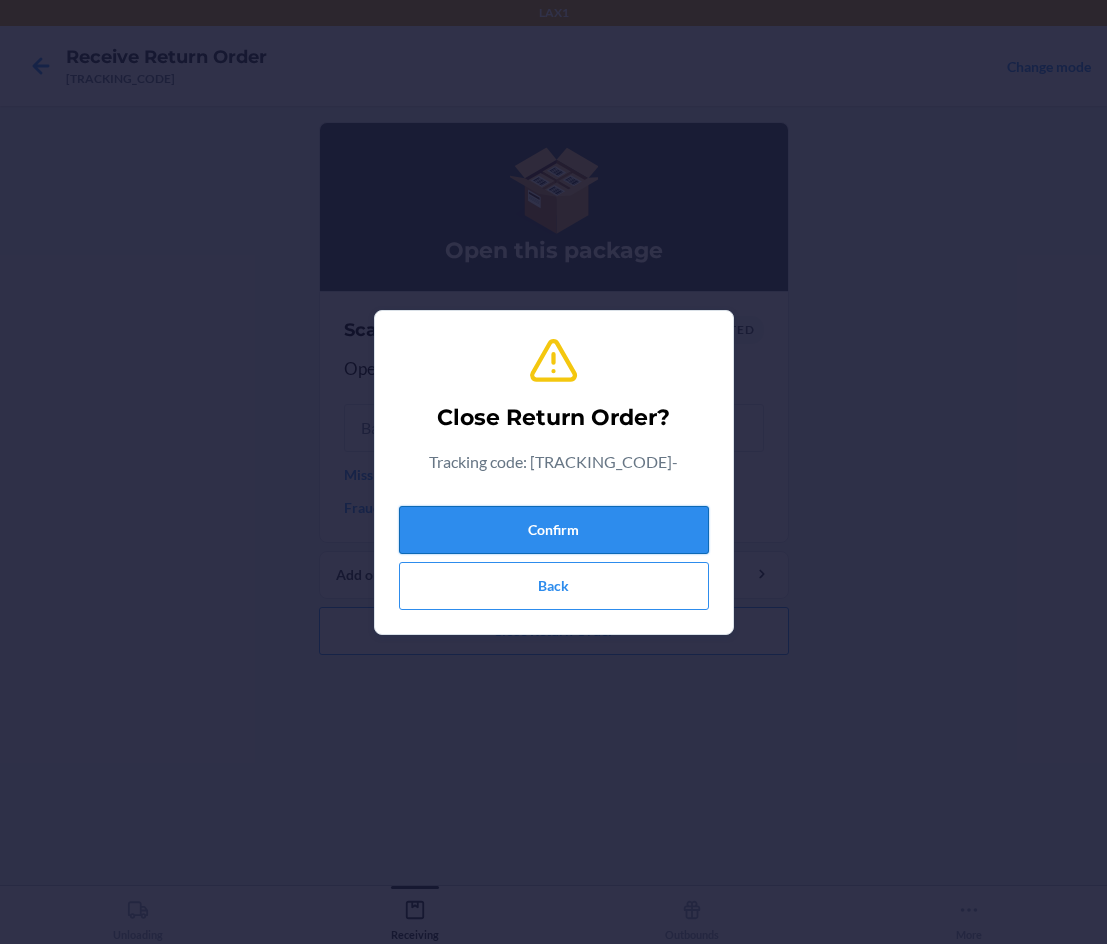 click on "Confirm" at bounding box center (554, 530) 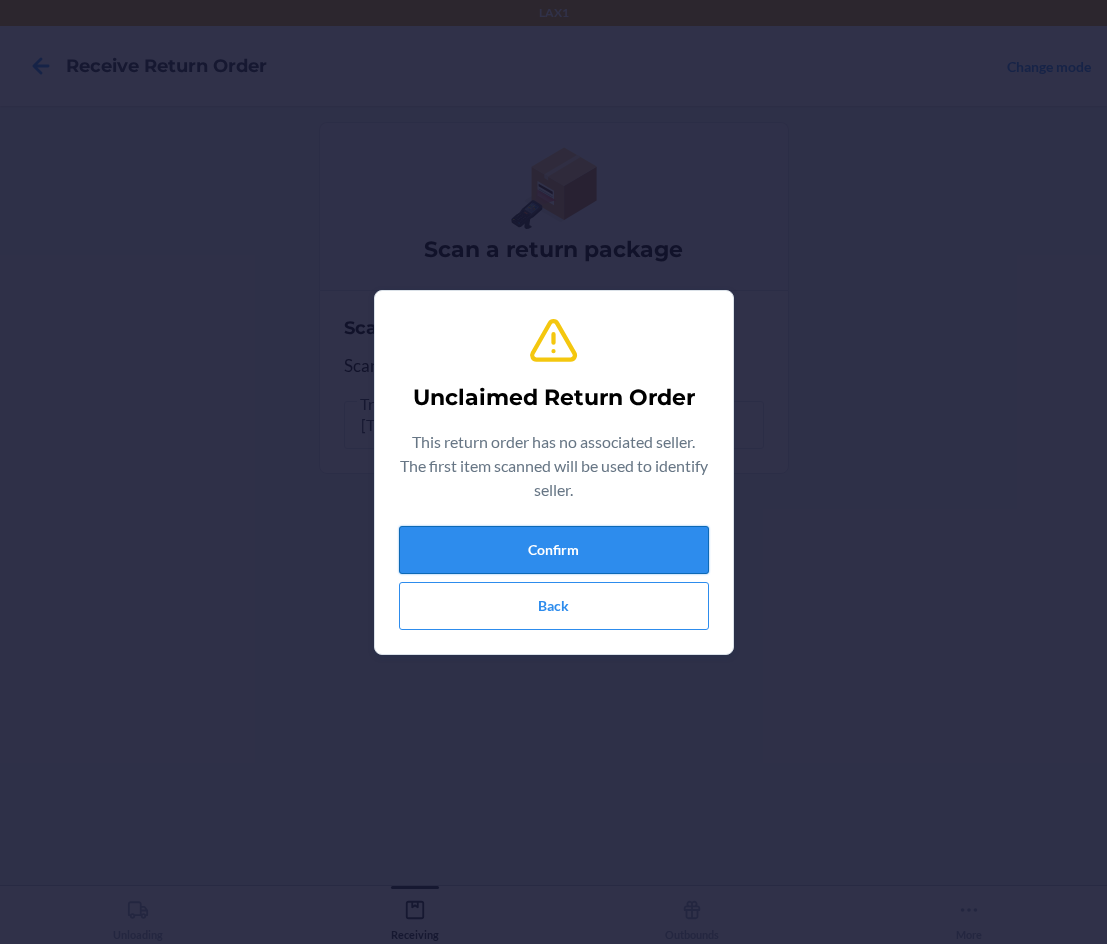 click on "Confirm" at bounding box center (554, 550) 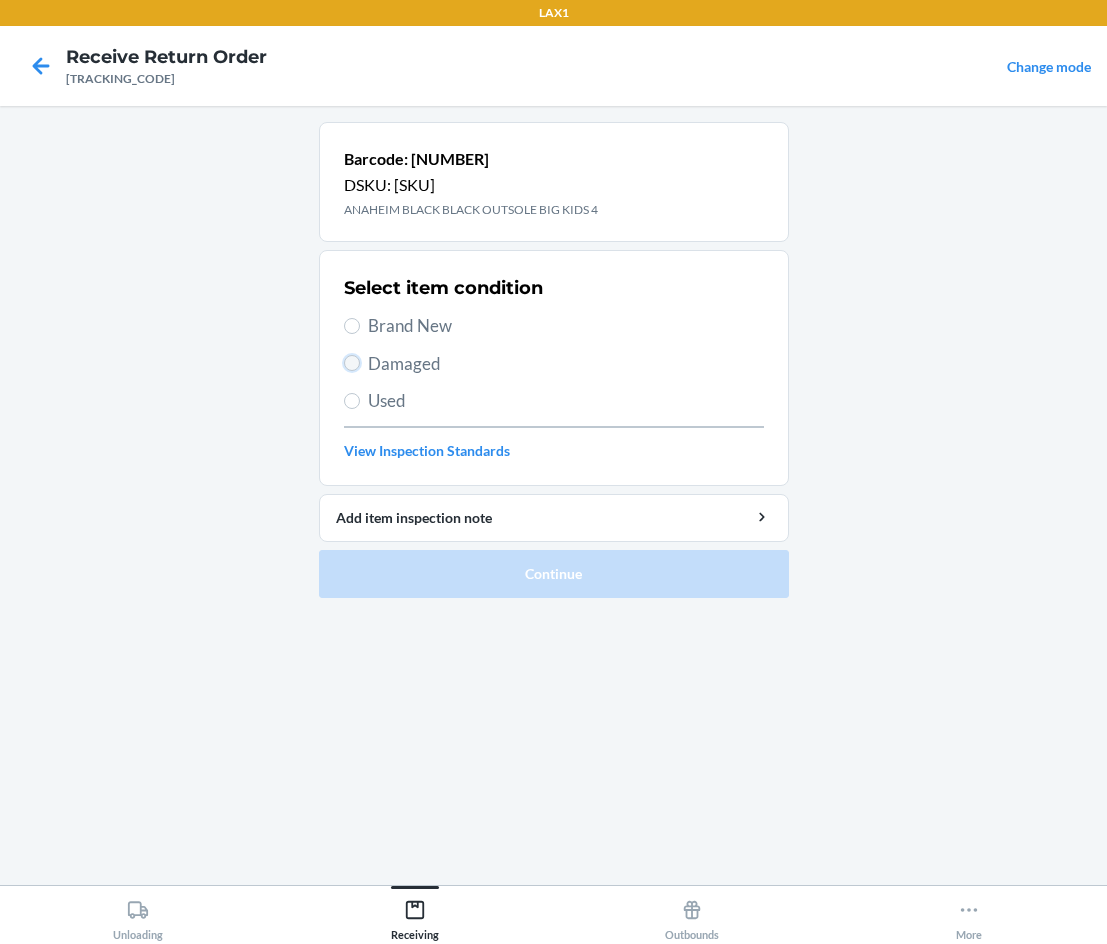 click on "Damaged" at bounding box center (352, 363) 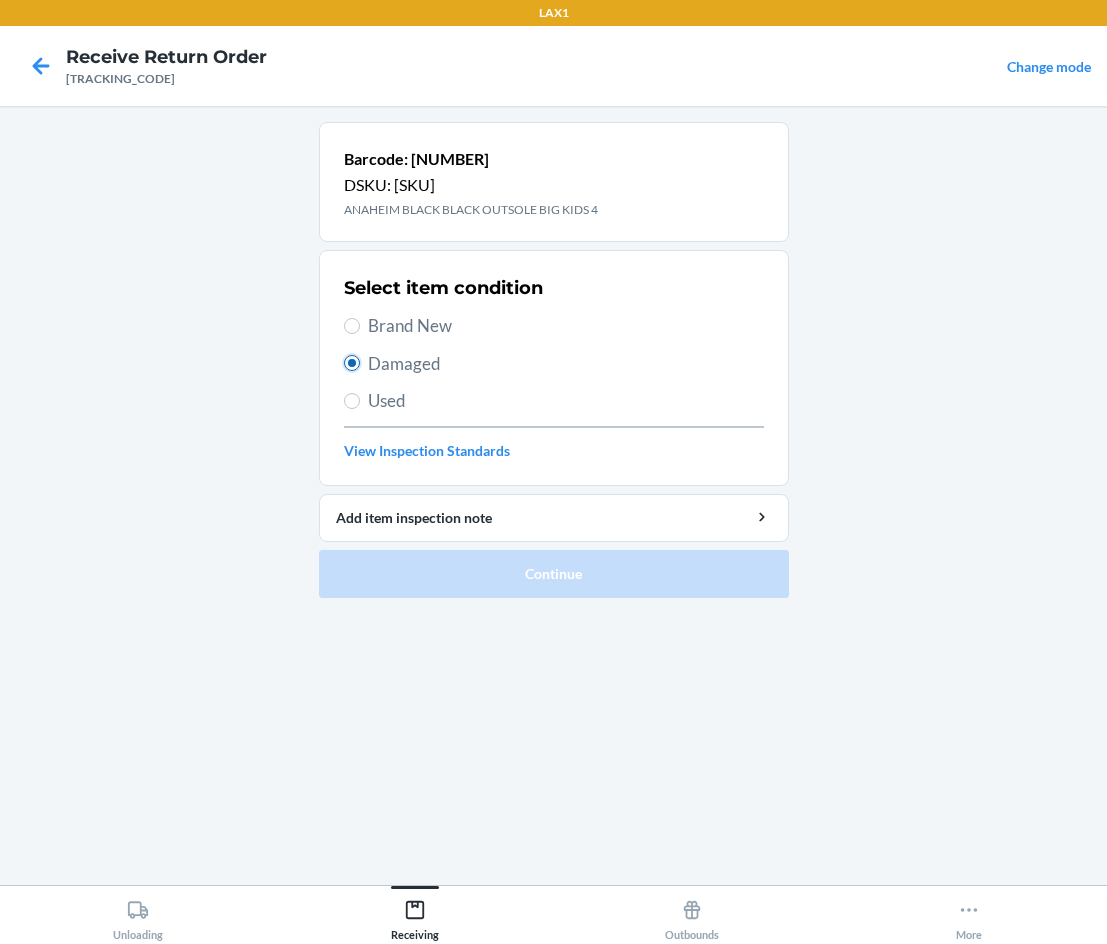 radio on "true" 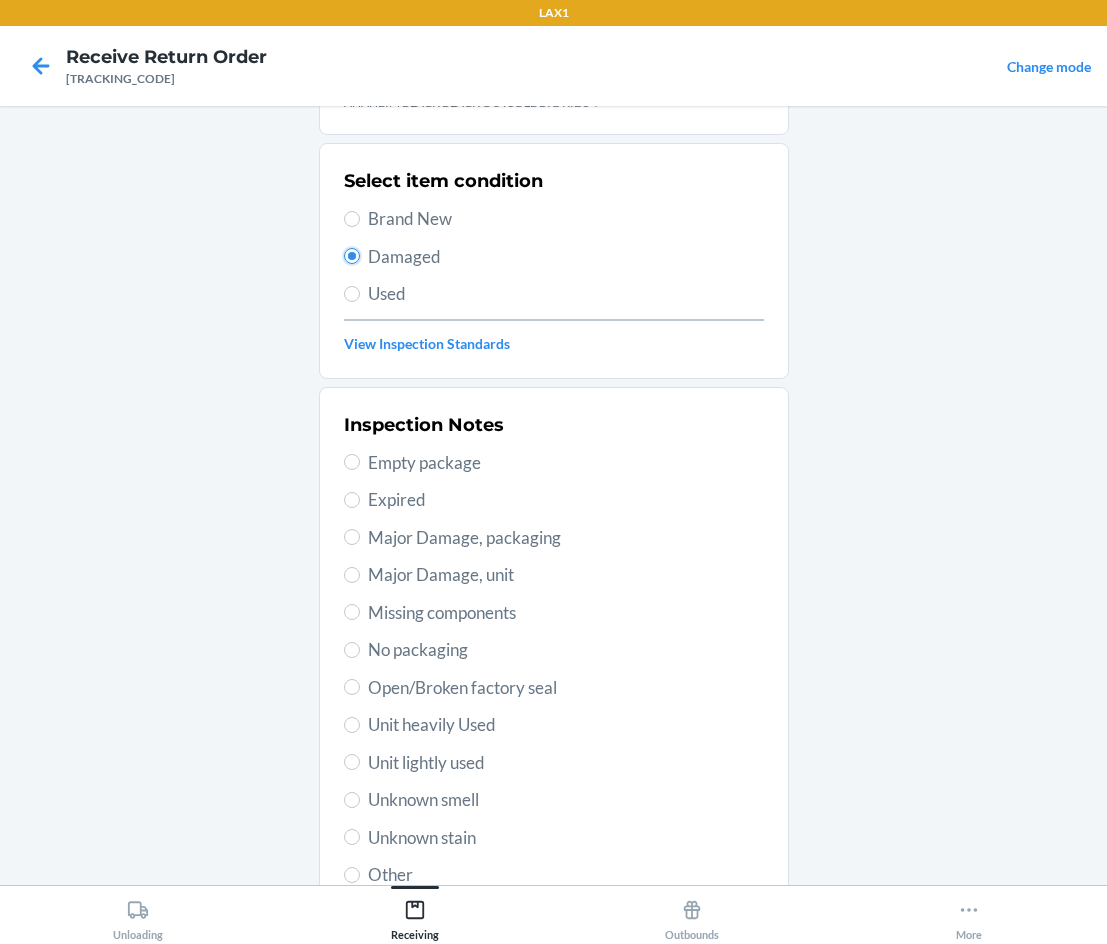 scroll, scrollTop: 263, scrollLeft: 0, axis: vertical 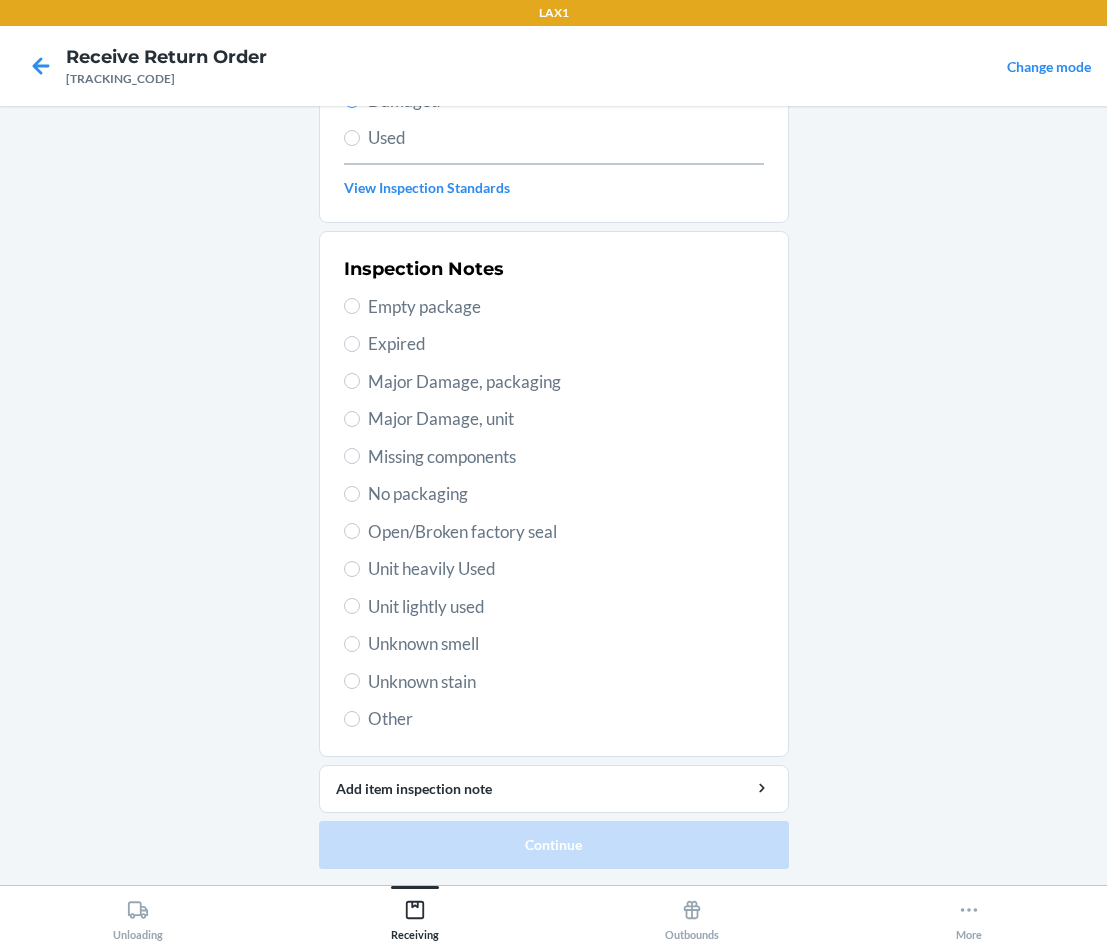 click on "Unit lightly used" at bounding box center [554, 607] 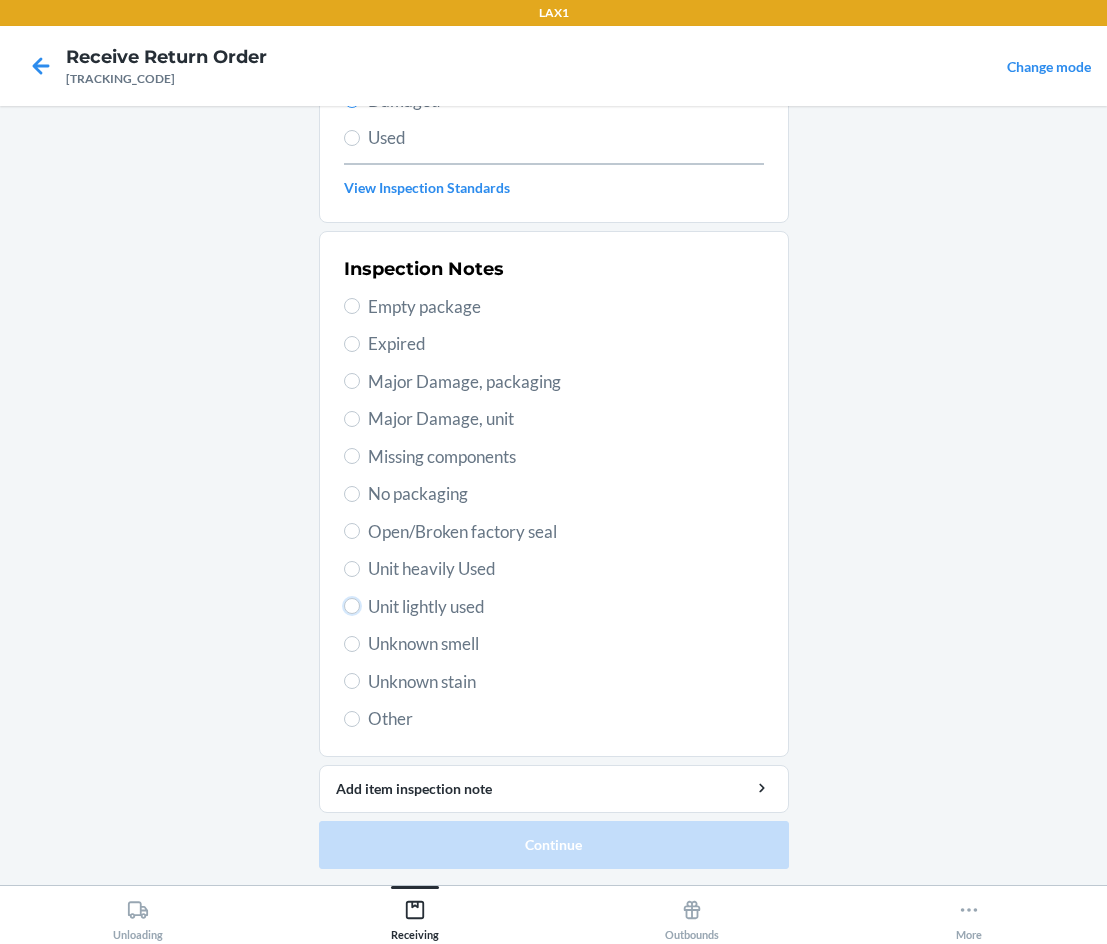 click on "Unit lightly used" at bounding box center [352, 606] 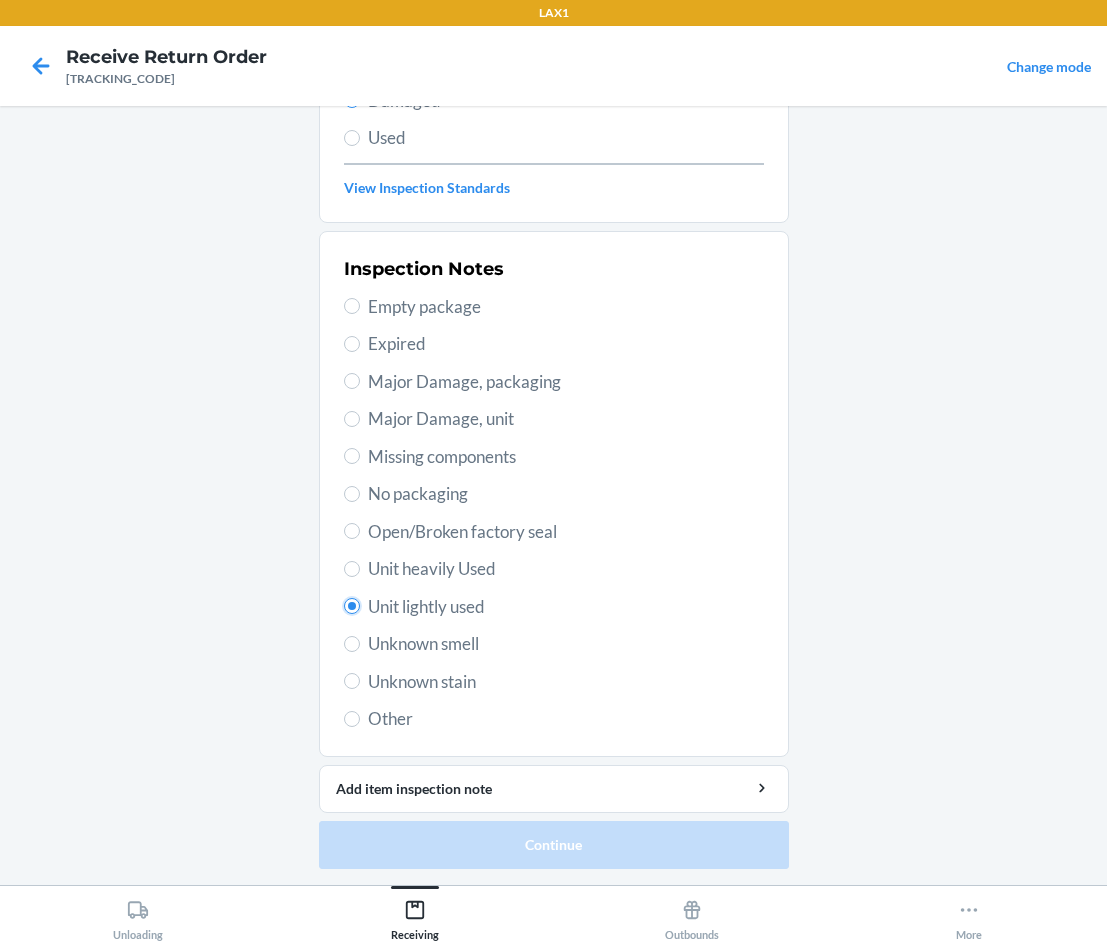 radio on "true" 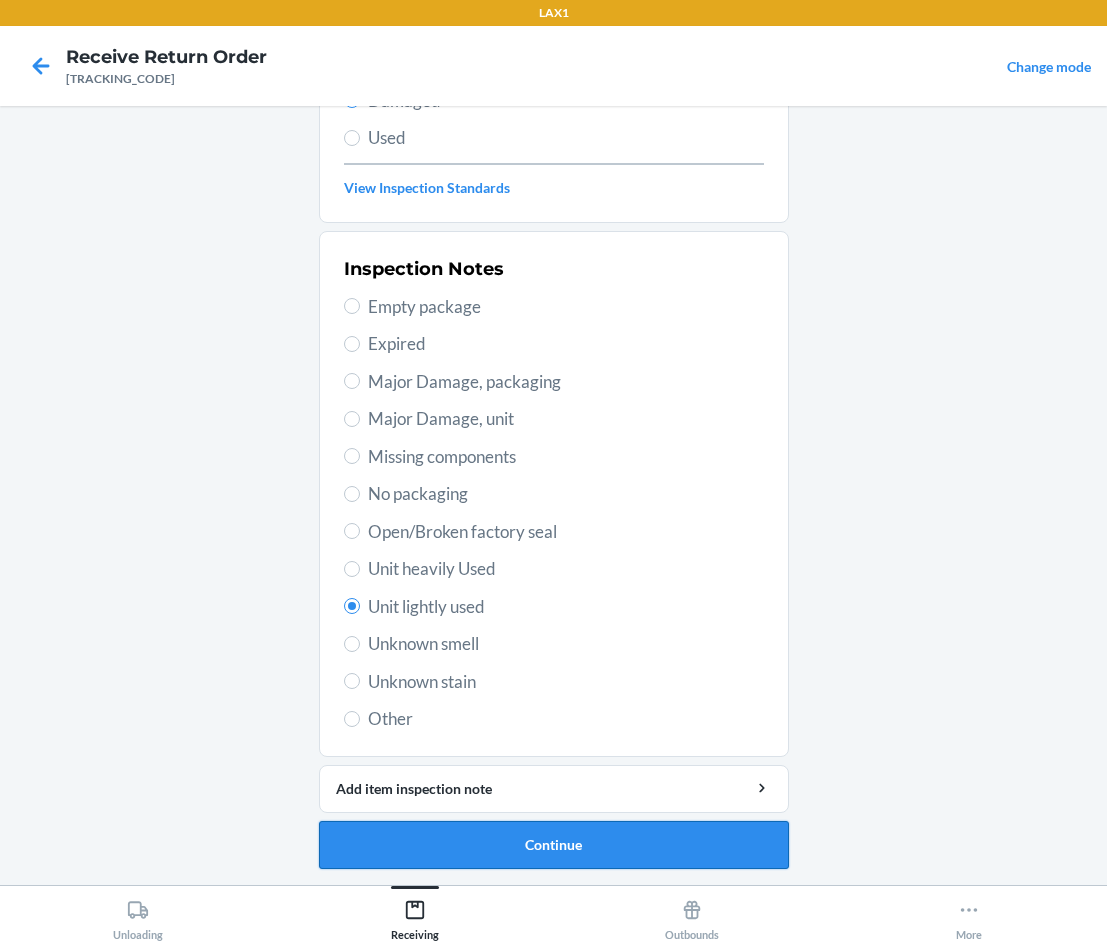 click on "Continue" at bounding box center [554, 845] 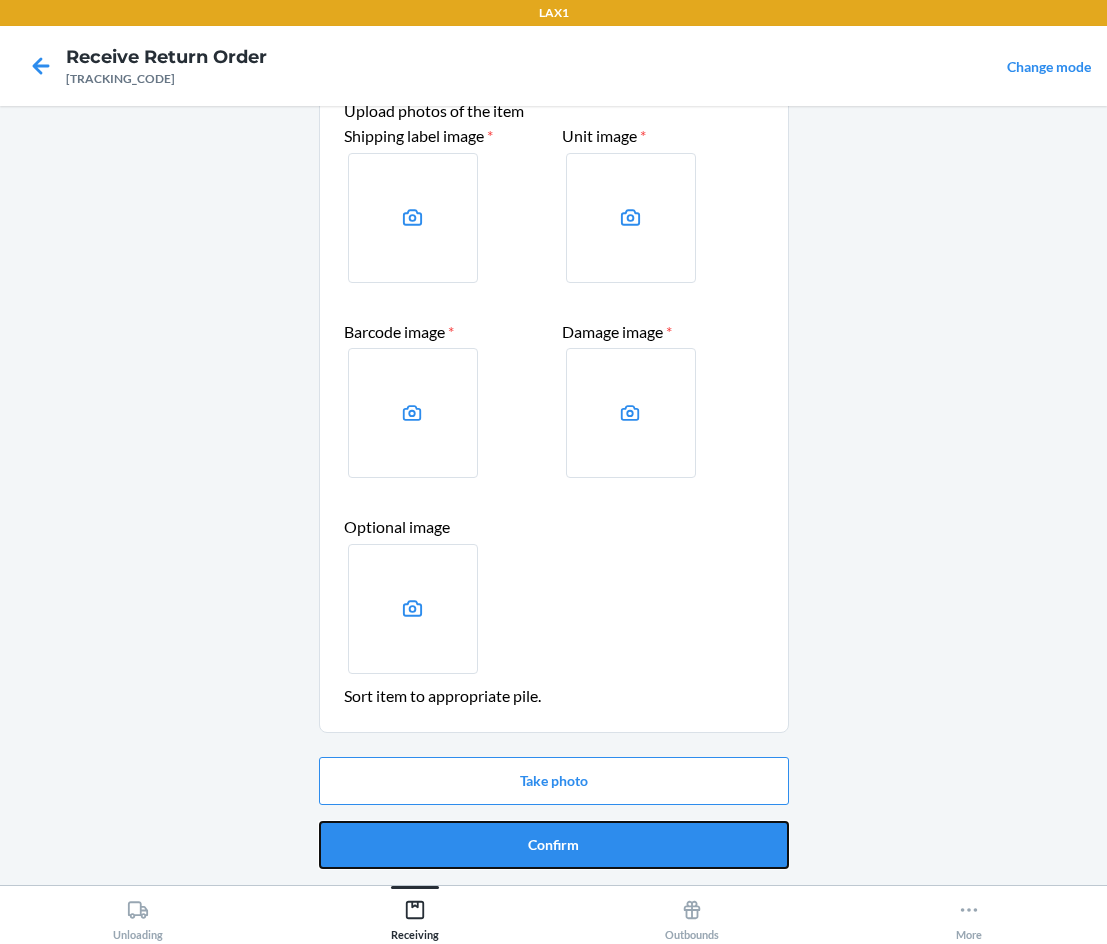 click on "Confirm" at bounding box center (554, 845) 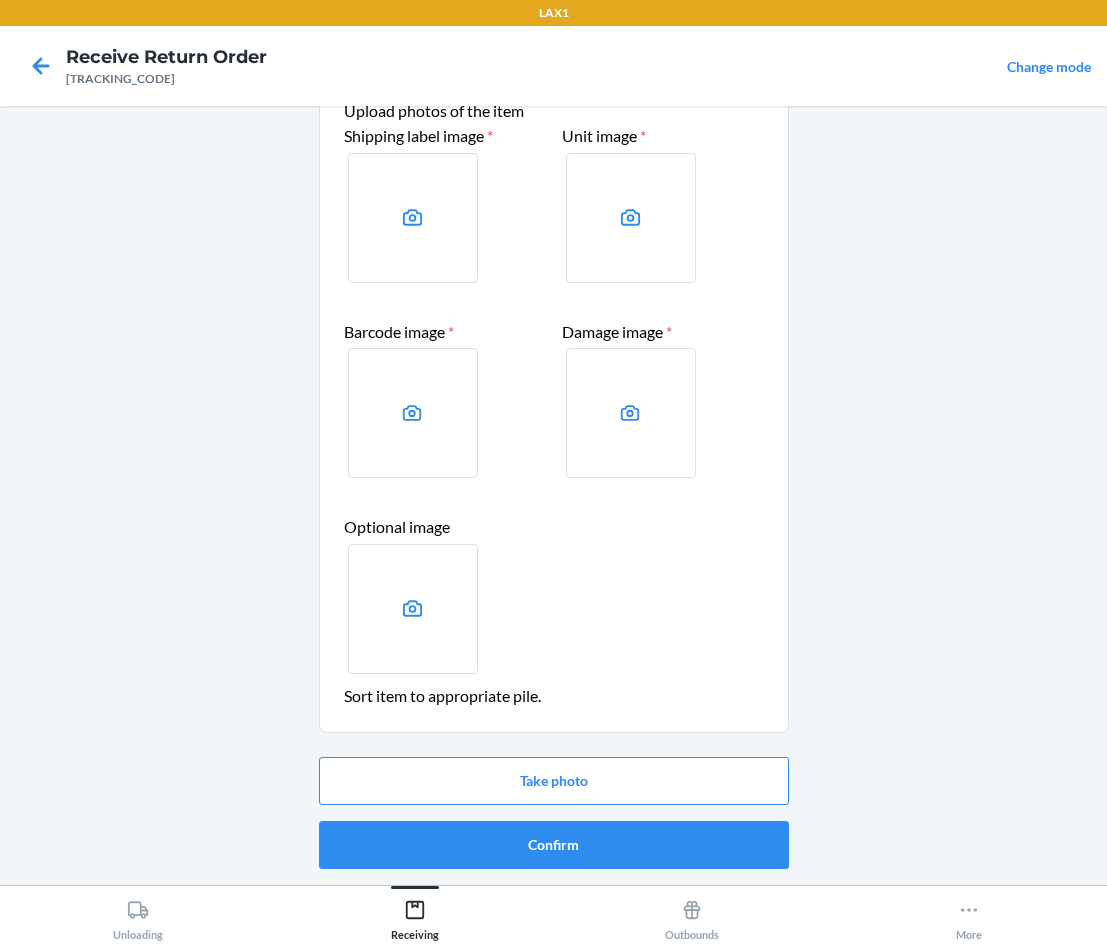 scroll, scrollTop: 0, scrollLeft: 0, axis: both 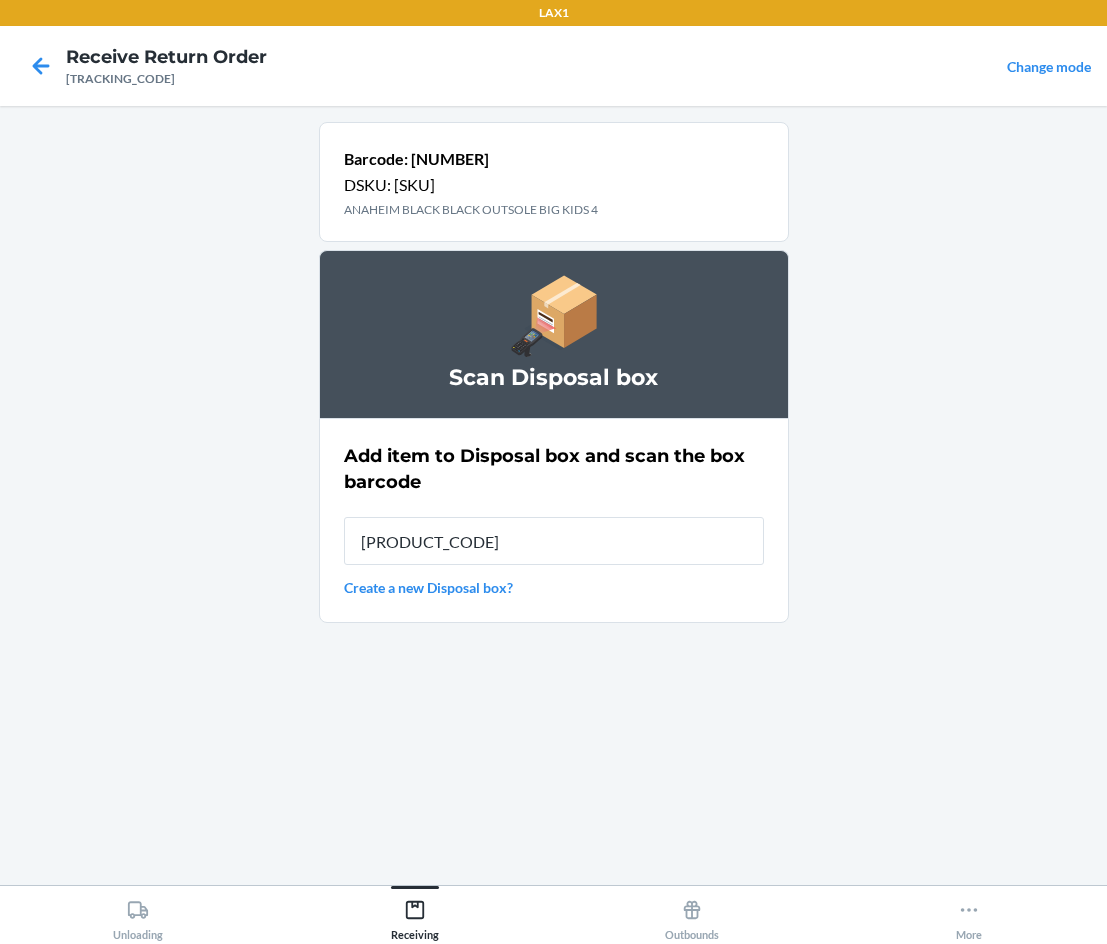 type on "[PRODUCT_CODE]" 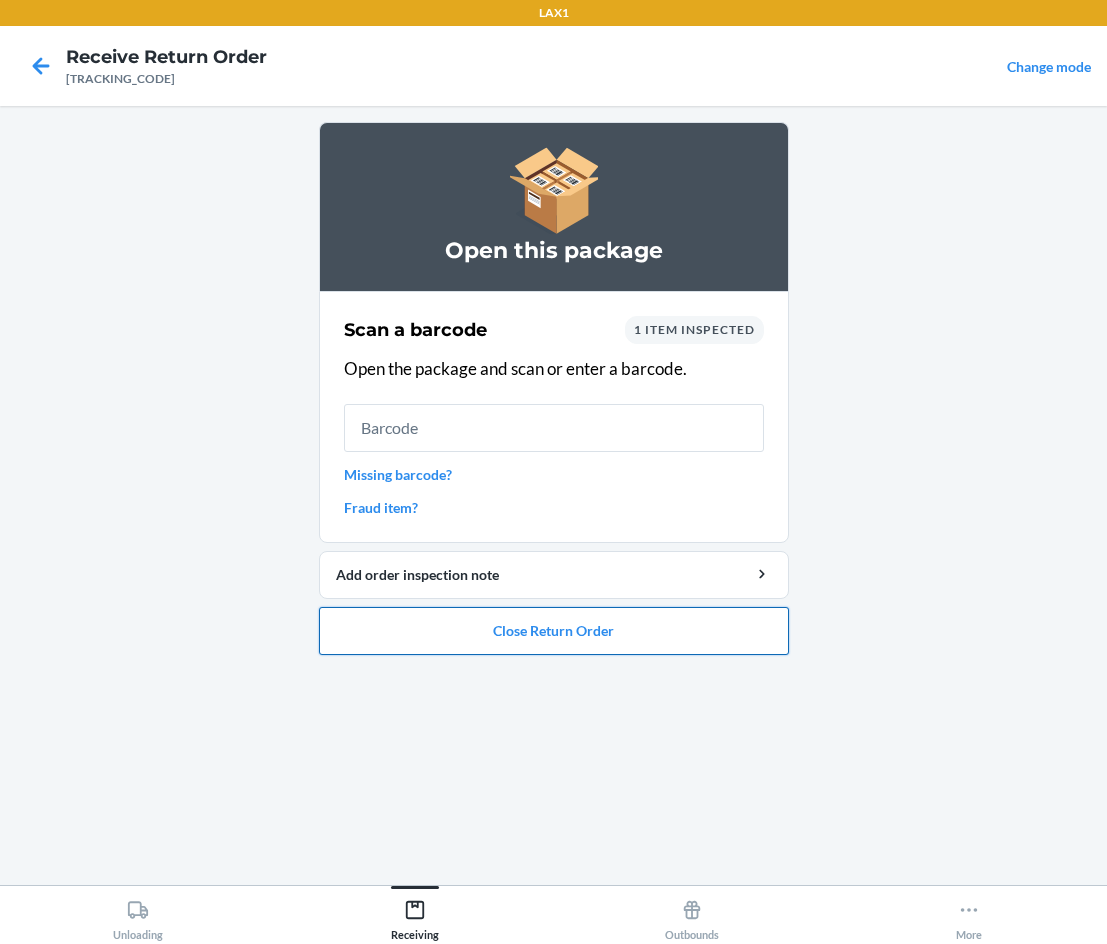 click on "Close Return Order" at bounding box center (554, 631) 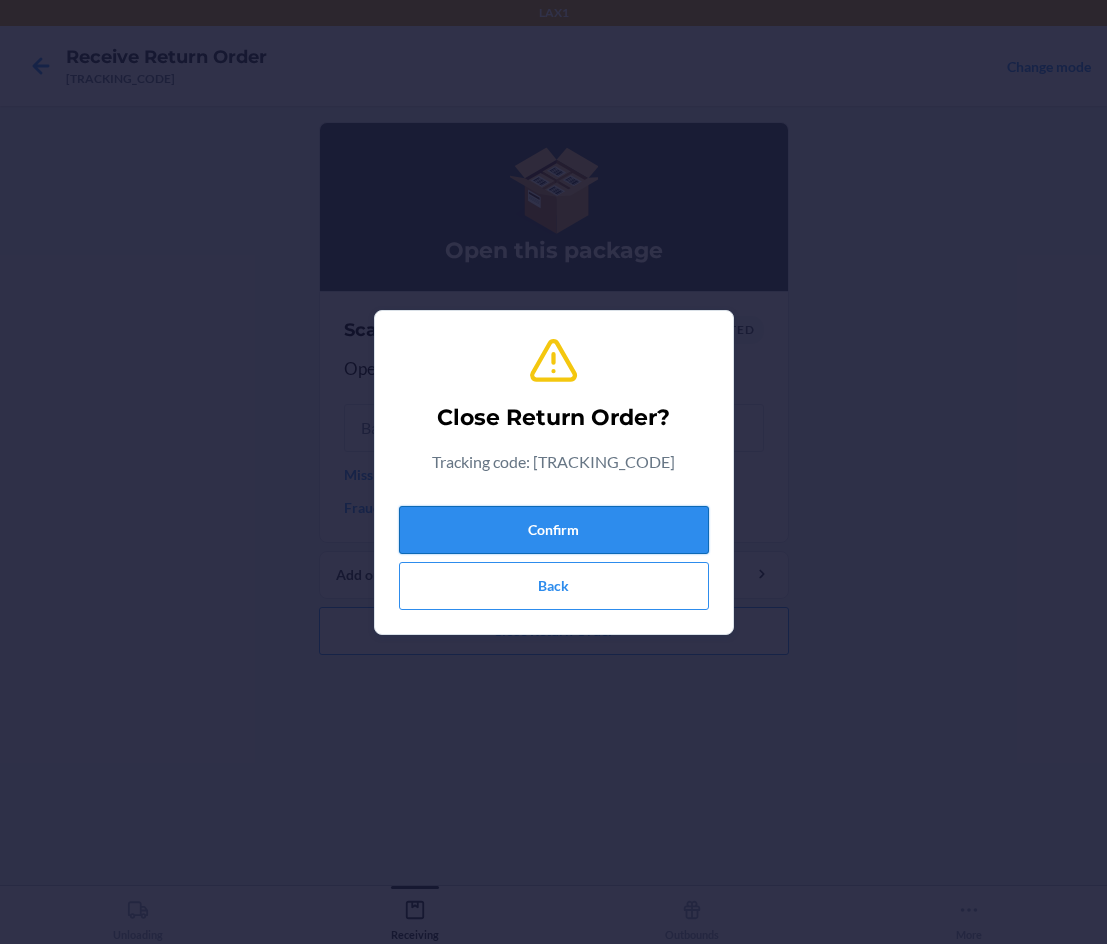click on "Confirm" at bounding box center (554, 530) 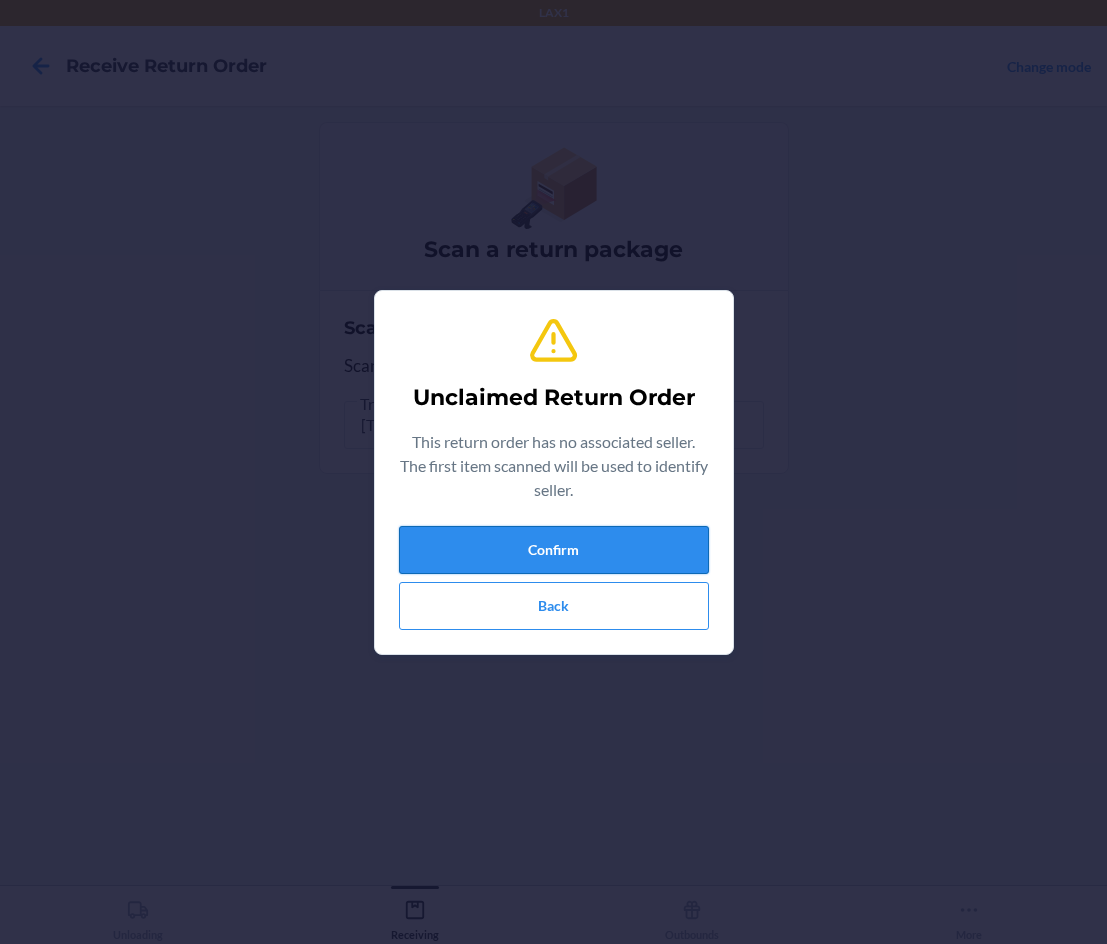 click on "Confirm" at bounding box center (554, 550) 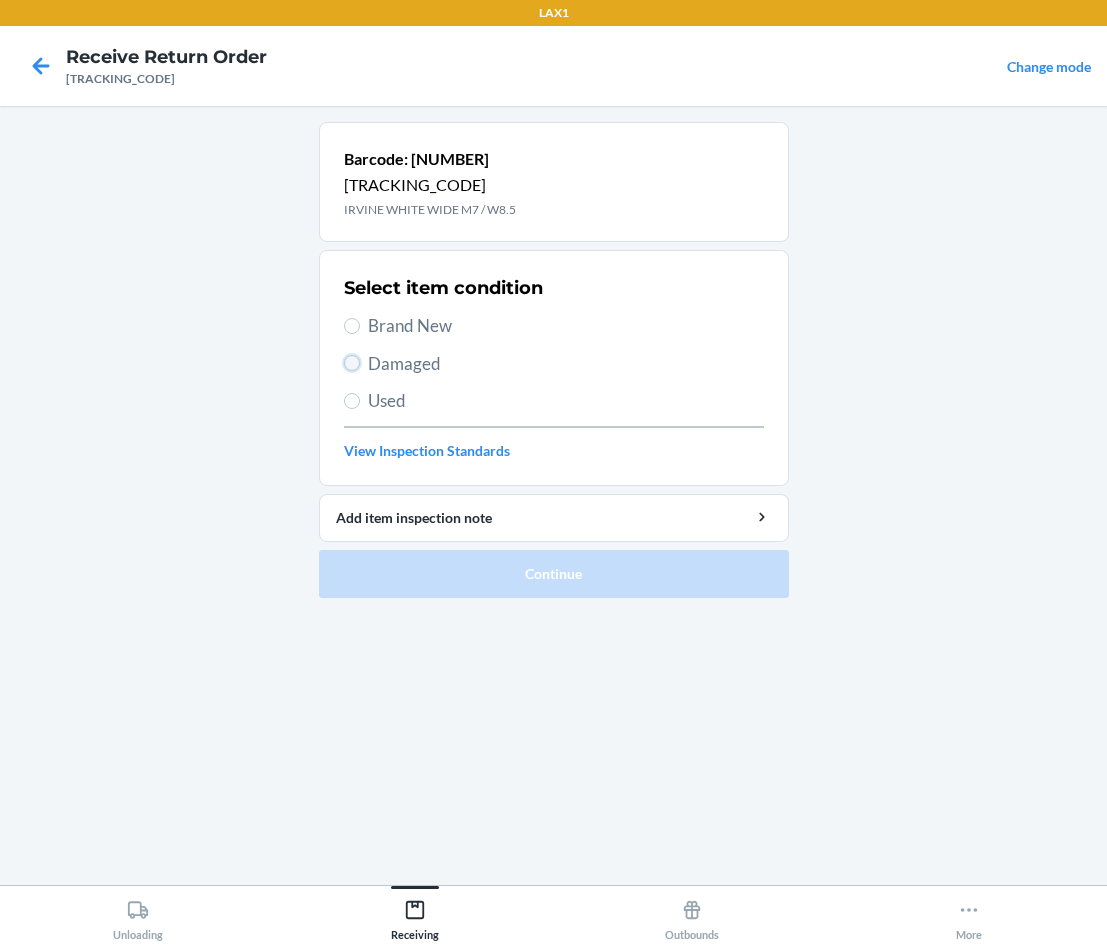 click on "Damaged" at bounding box center [352, 363] 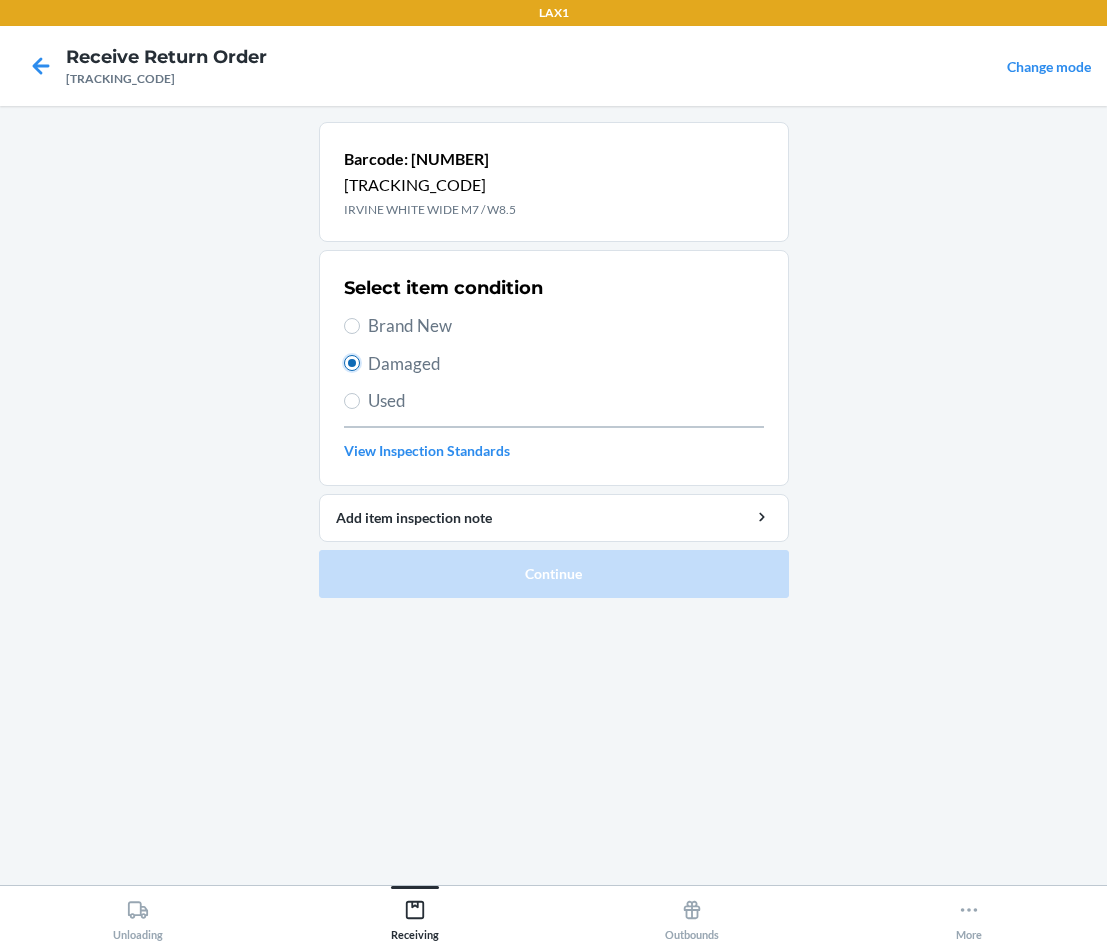 radio on "true" 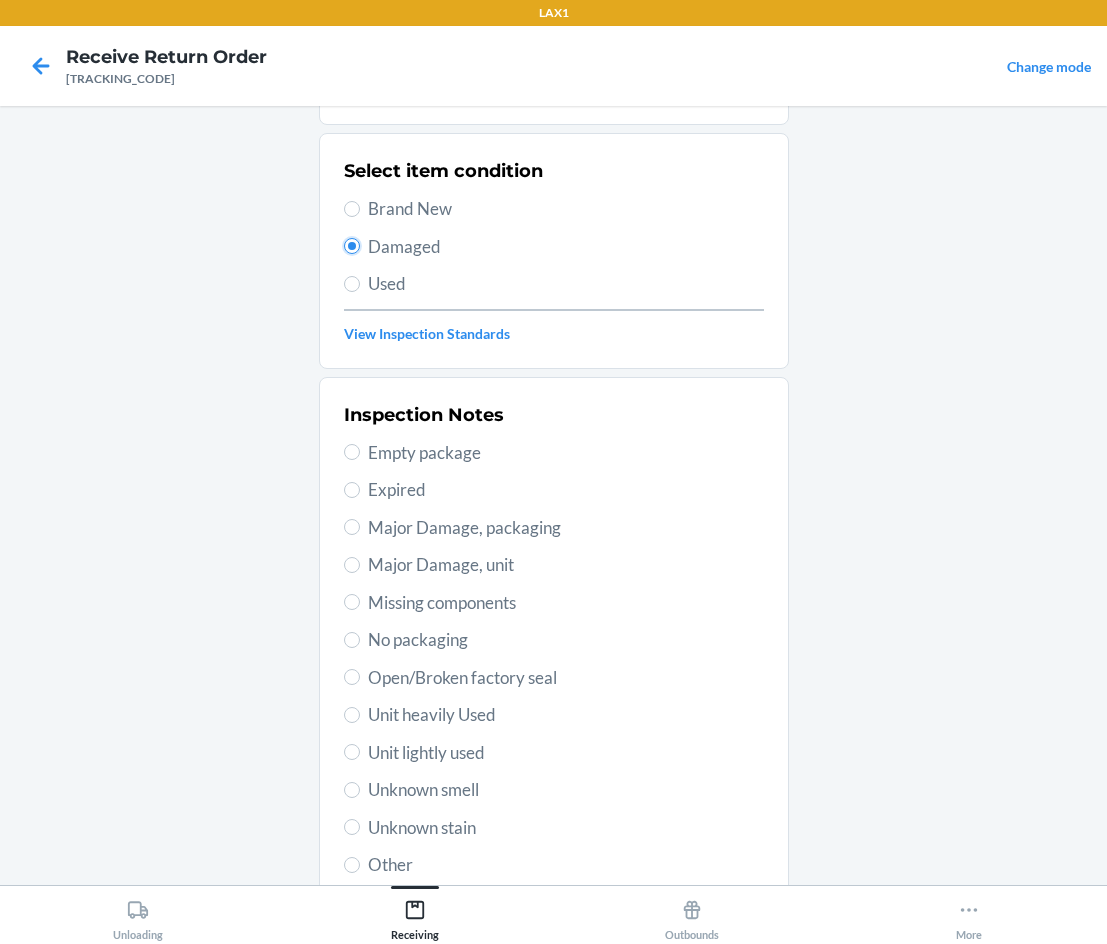 scroll, scrollTop: 263, scrollLeft: 0, axis: vertical 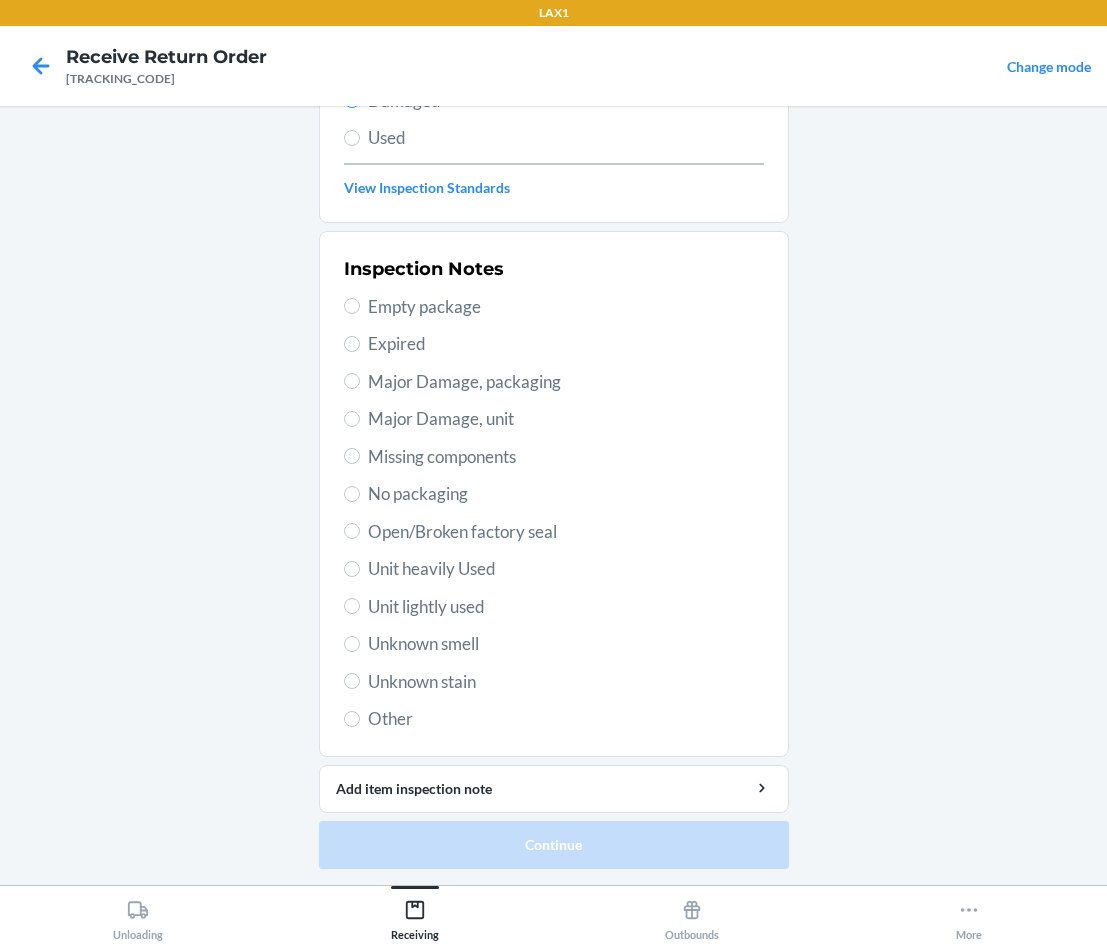 click on "Unit lightly used" at bounding box center (566, 607) 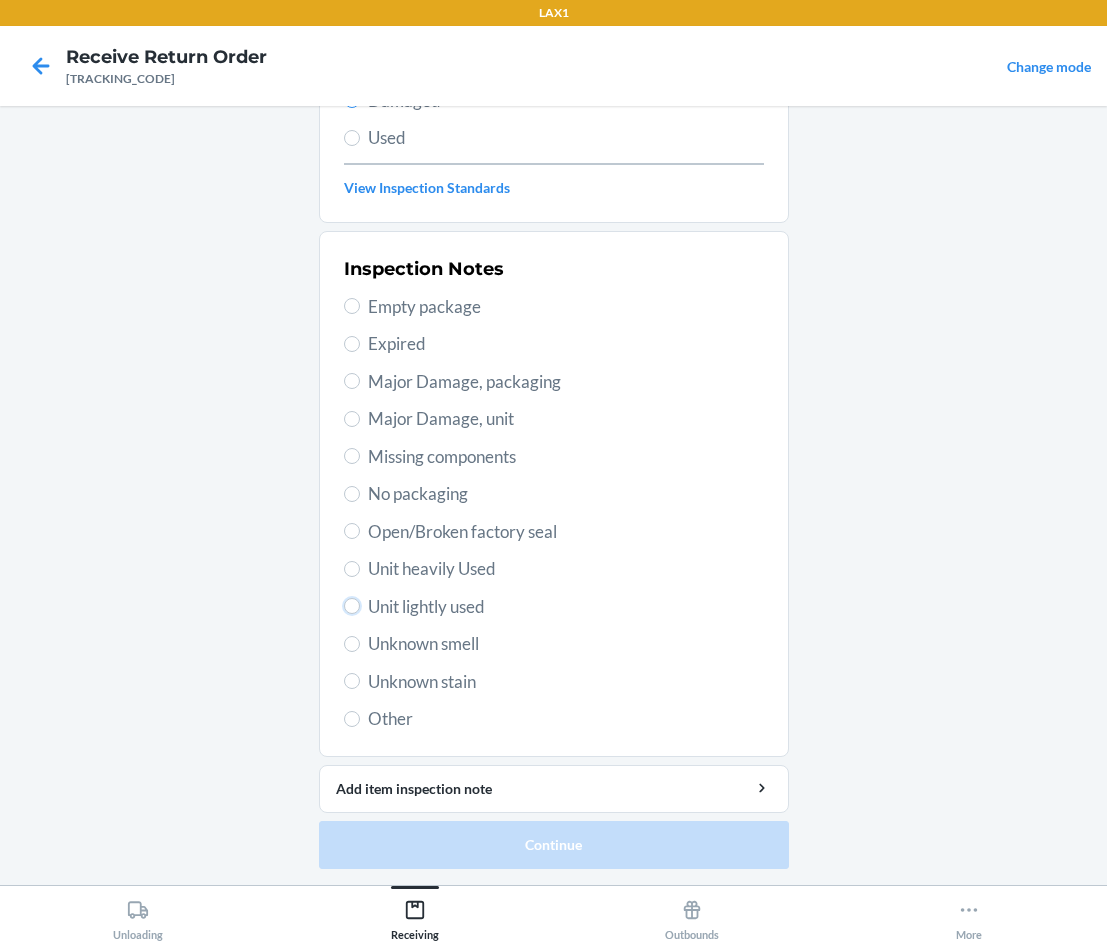 click on "Unit lightly used" at bounding box center [352, 606] 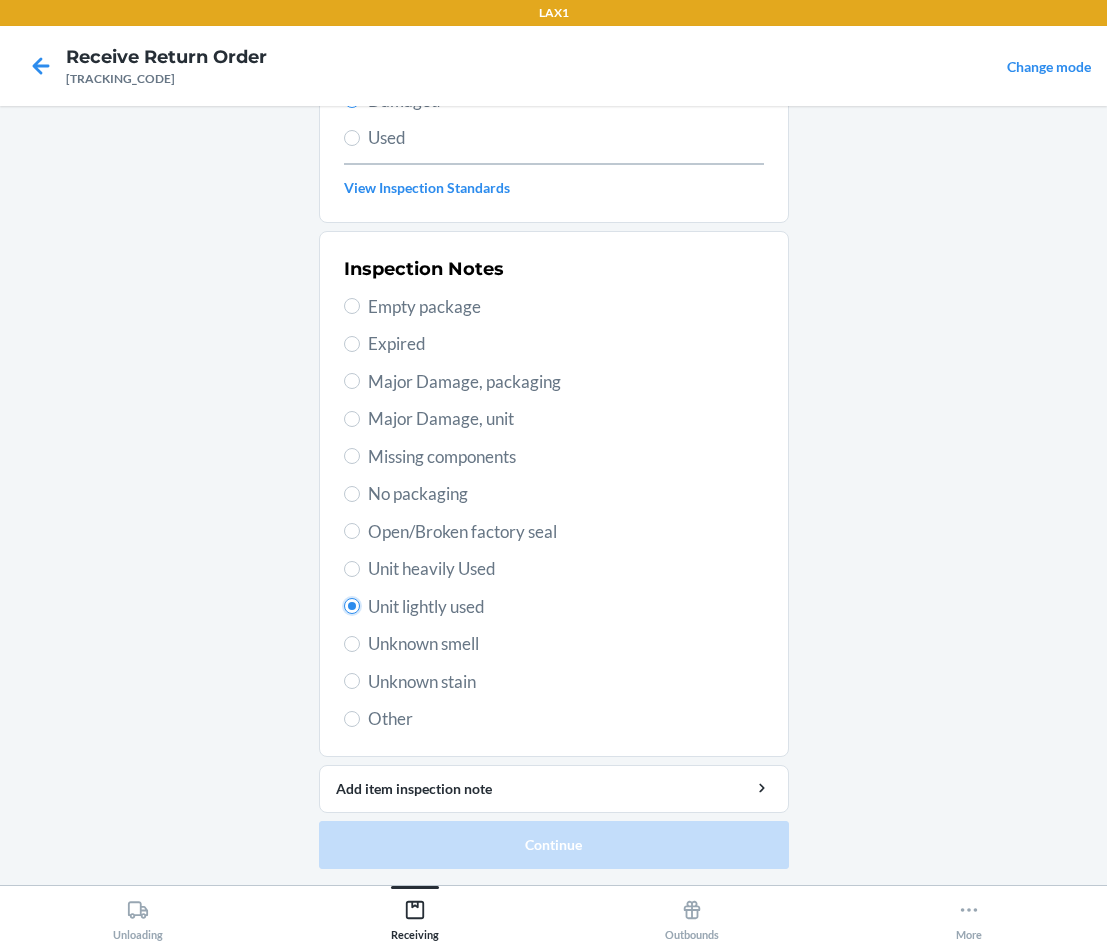 radio on "true" 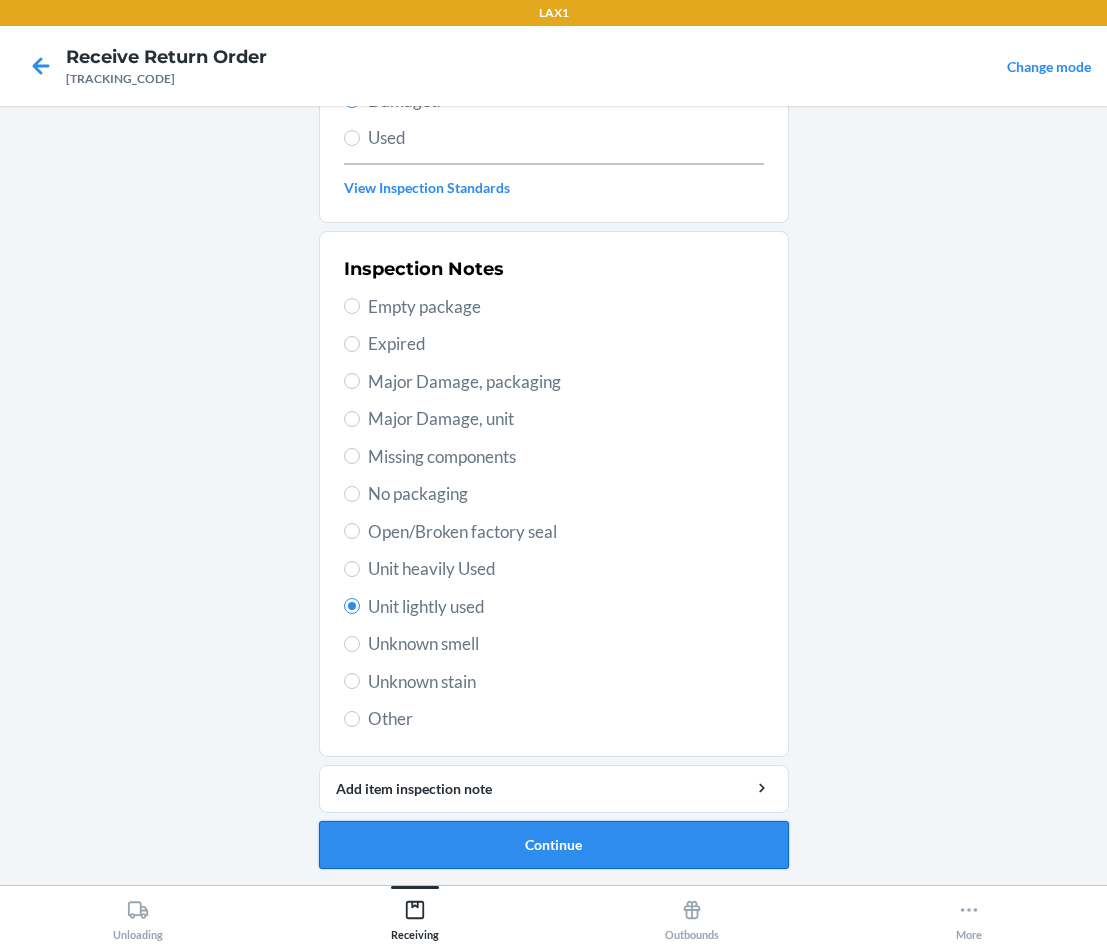 click on "Continue" at bounding box center (554, 845) 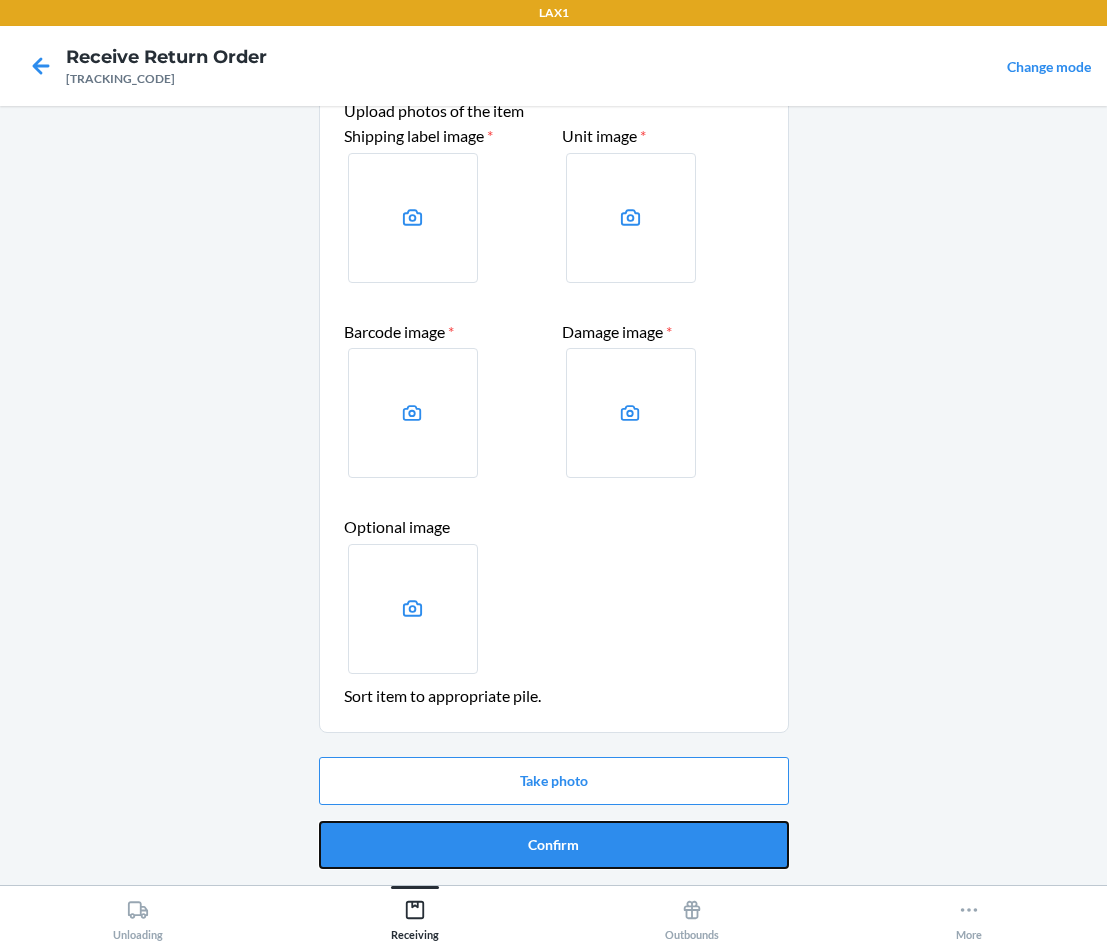 click on "Confirm" at bounding box center [554, 845] 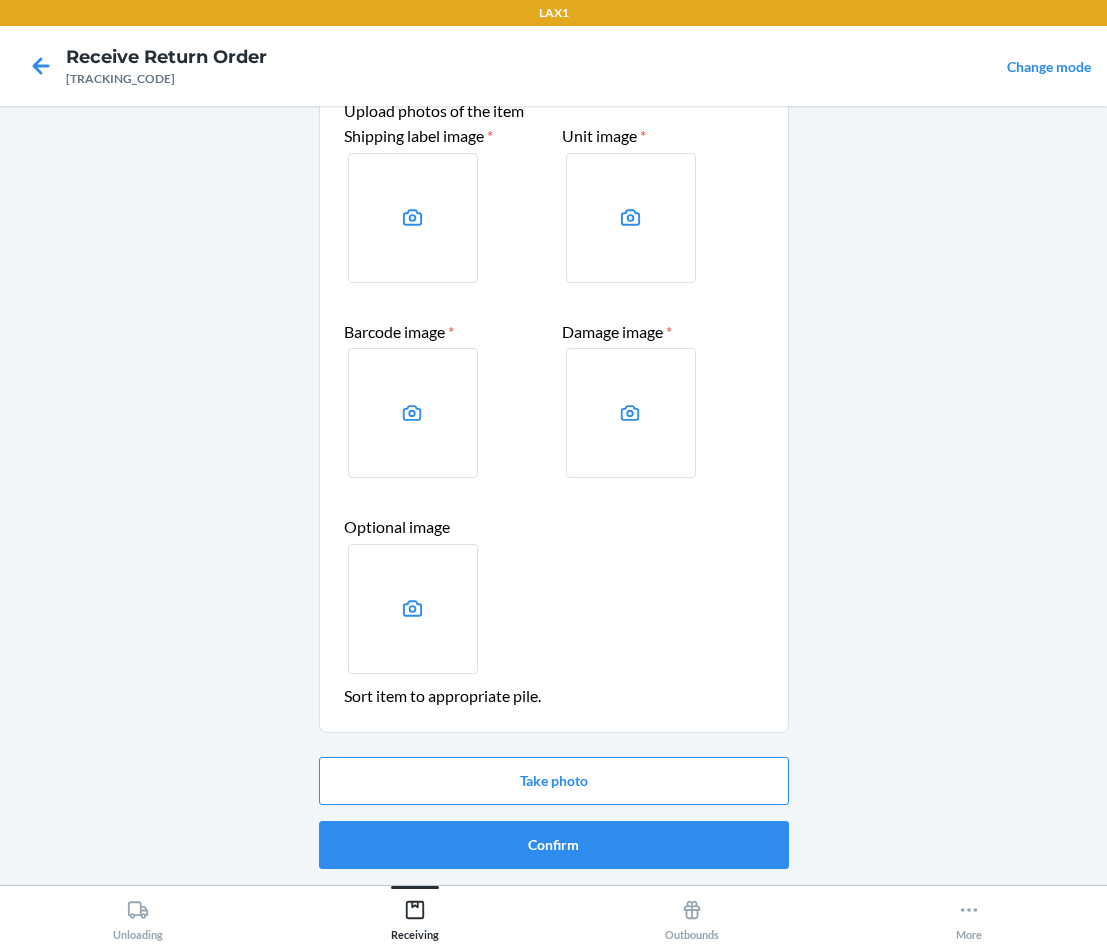 scroll, scrollTop: 0, scrollLeft: 0, axis: both 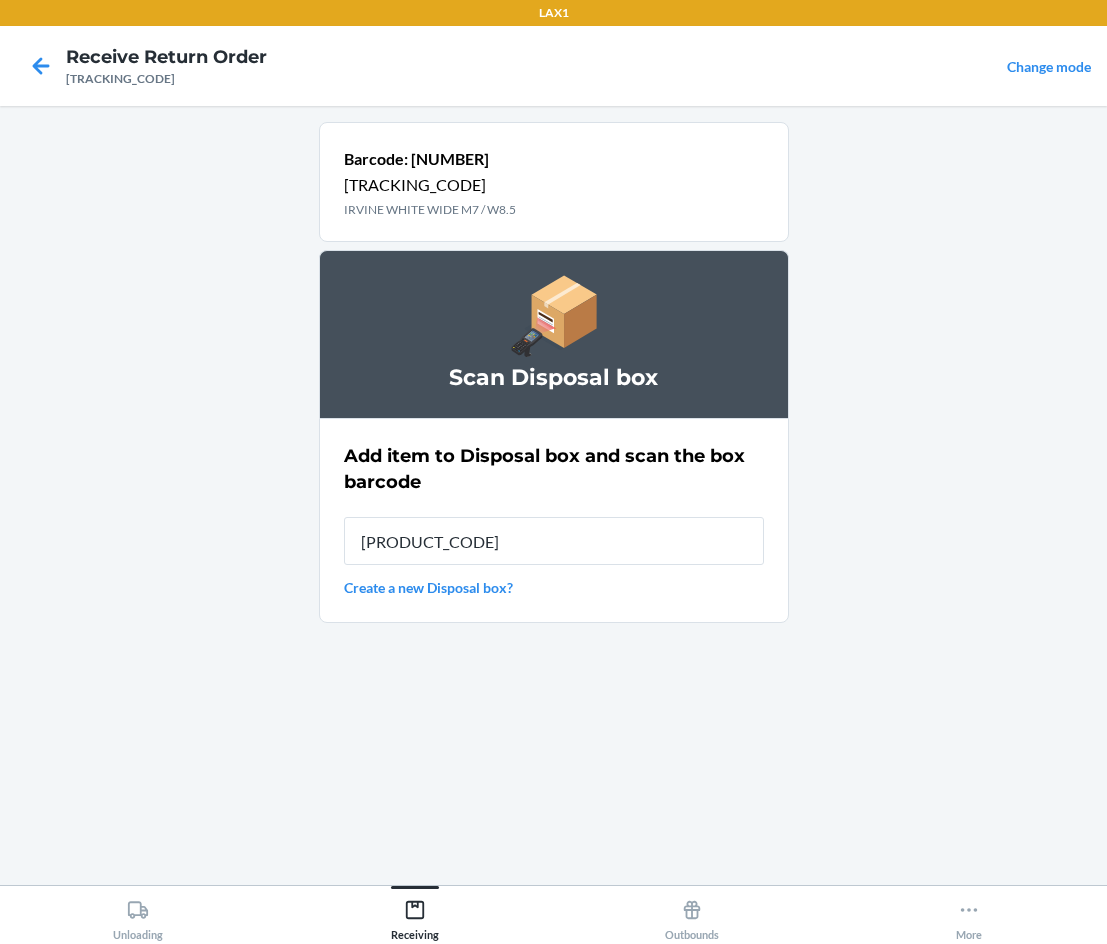 type on "[PRODUCT_CODE]" 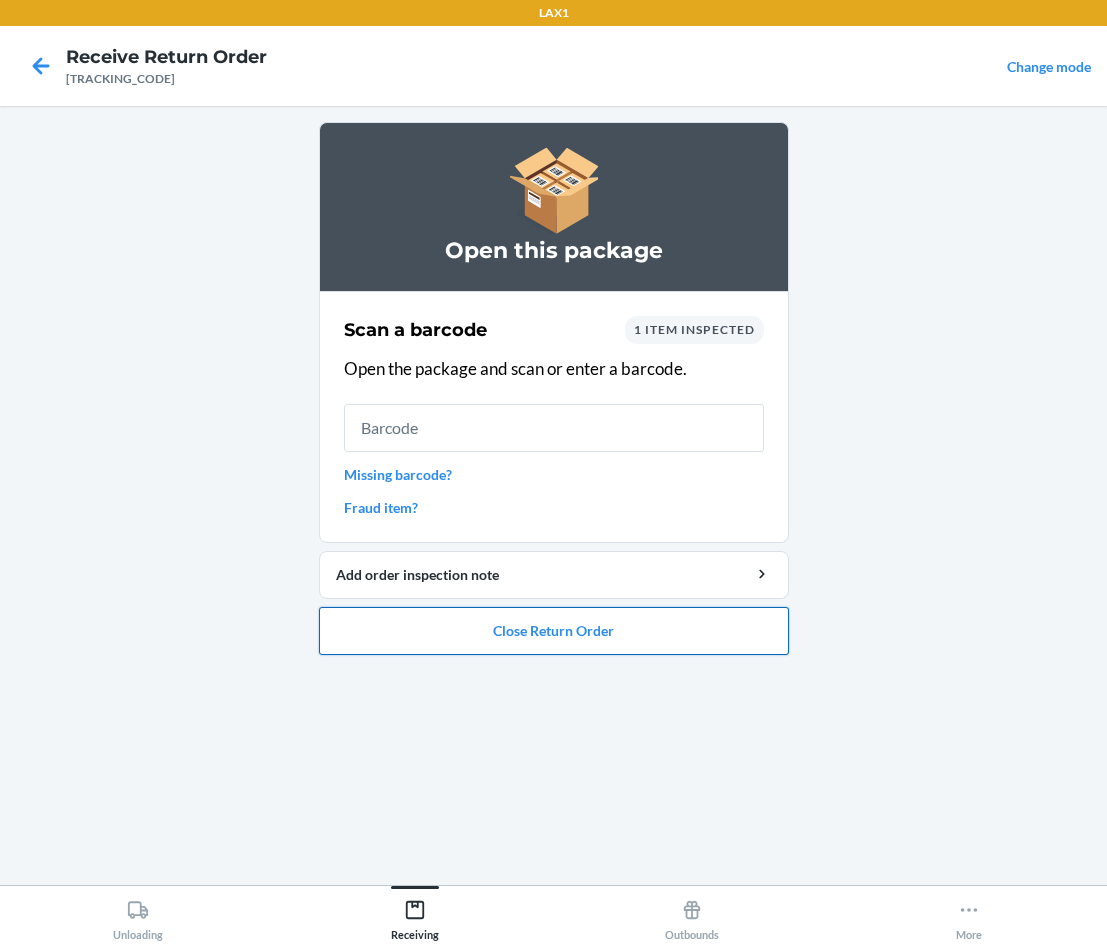 click on "Close Return Order" at bounding box center (554, 631) 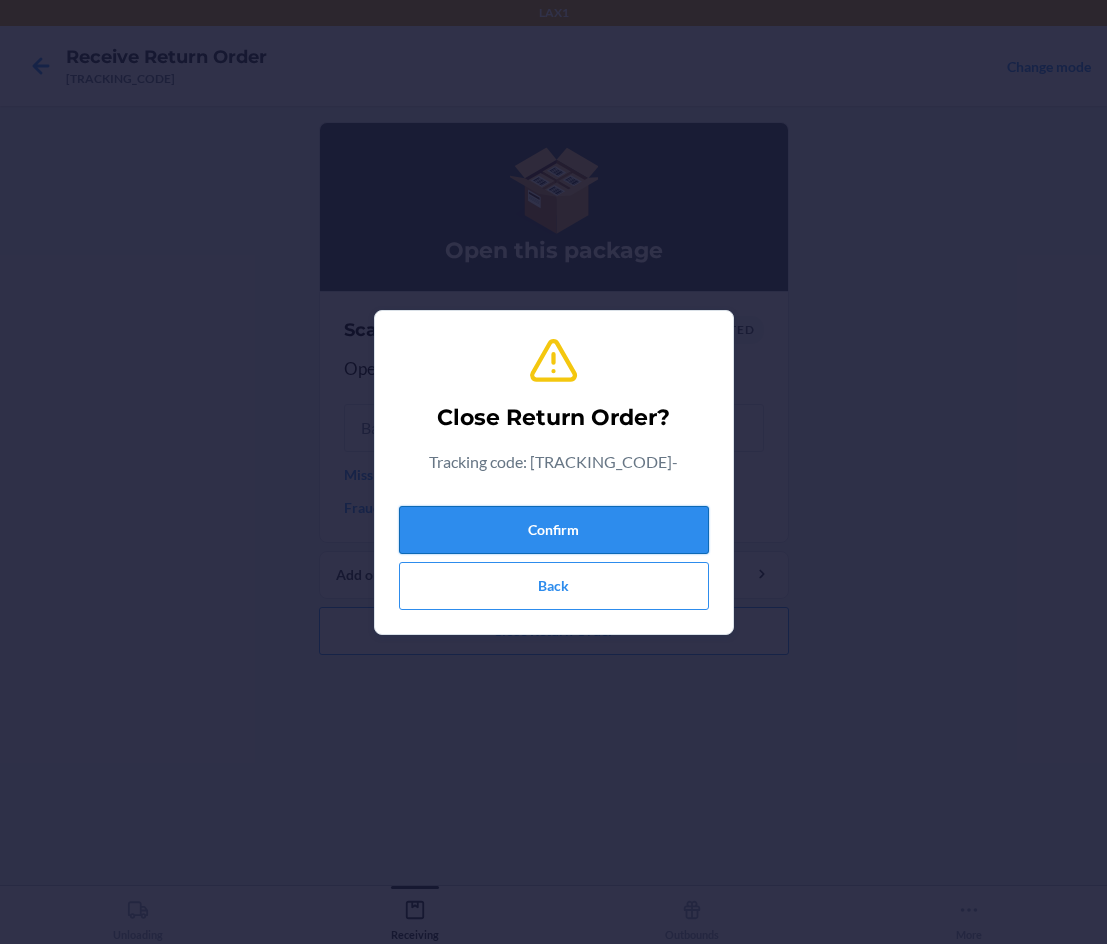 click on "Confirm" at bounding box center (554, 530) 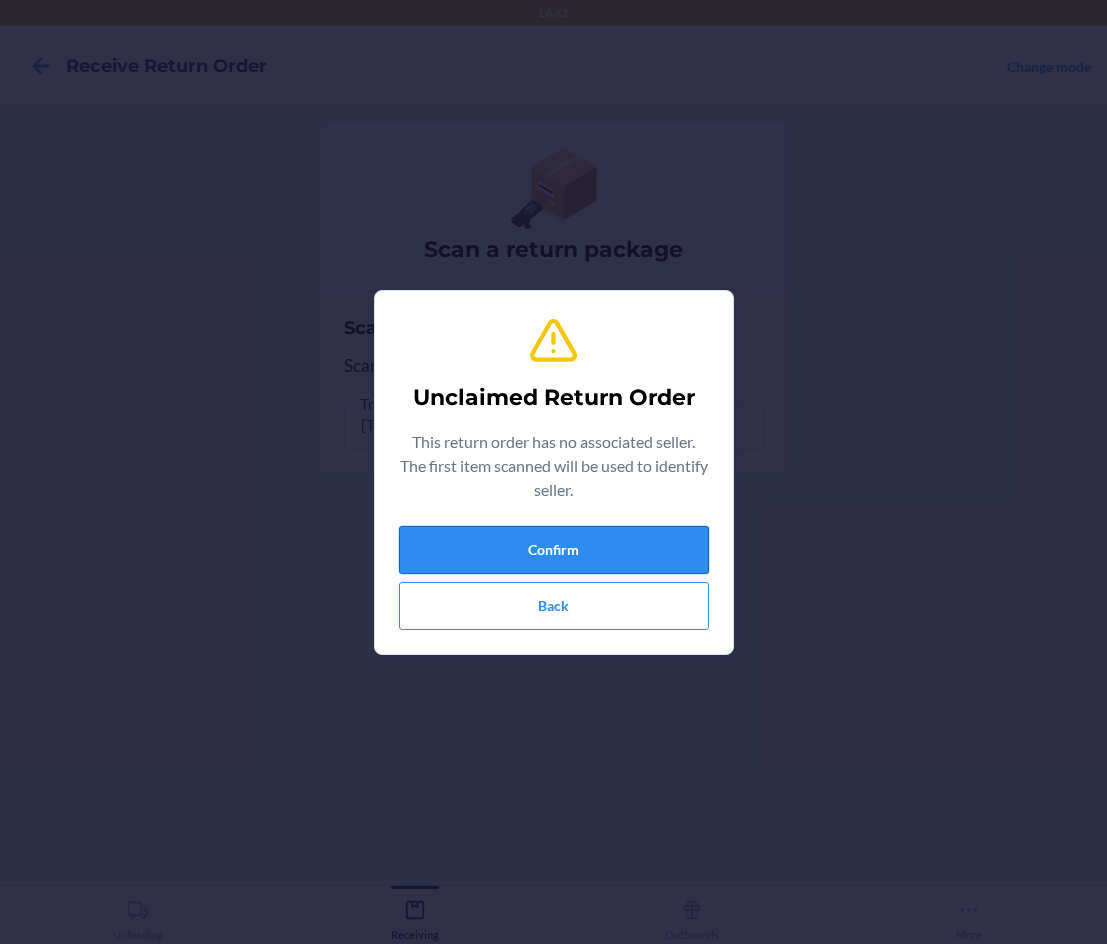 click on "Confirm" at bounding box center (554, 550) 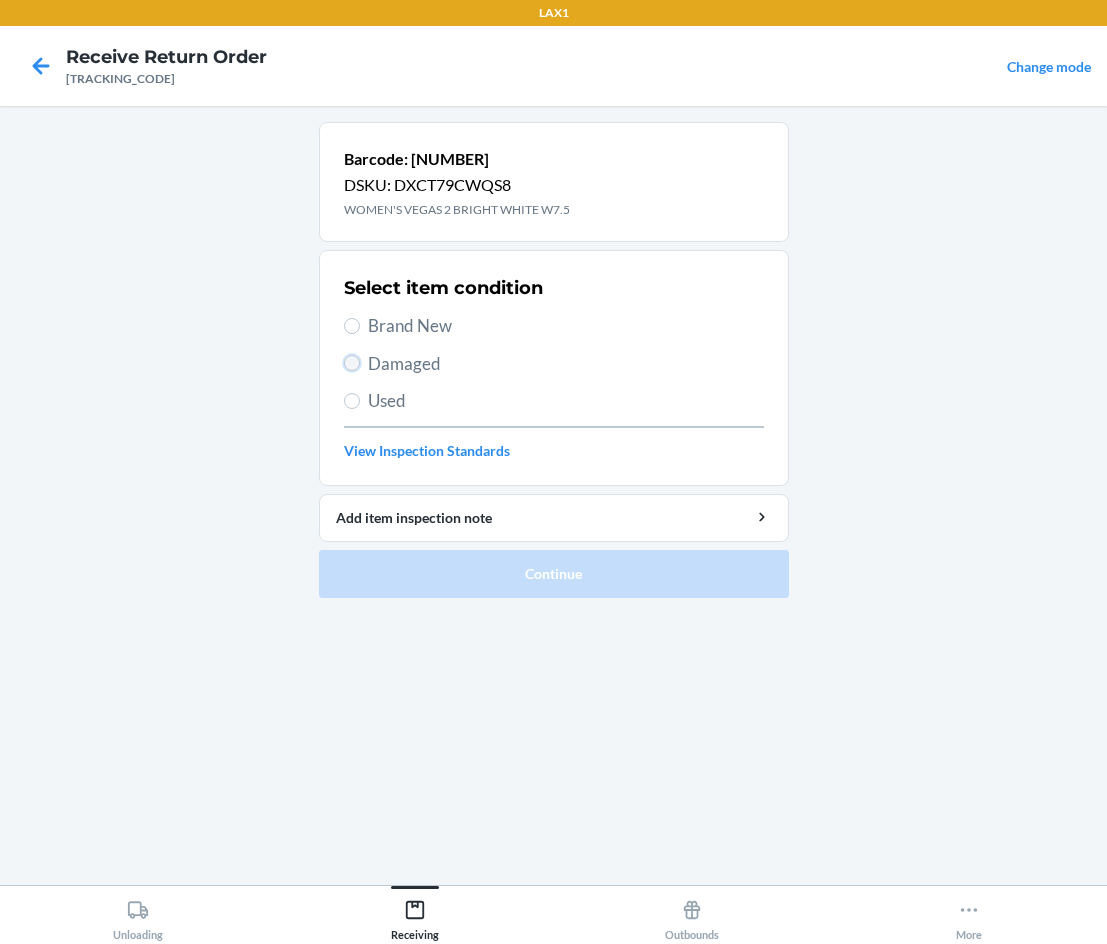 click on "Damaged" at bounding box center [352, 363] 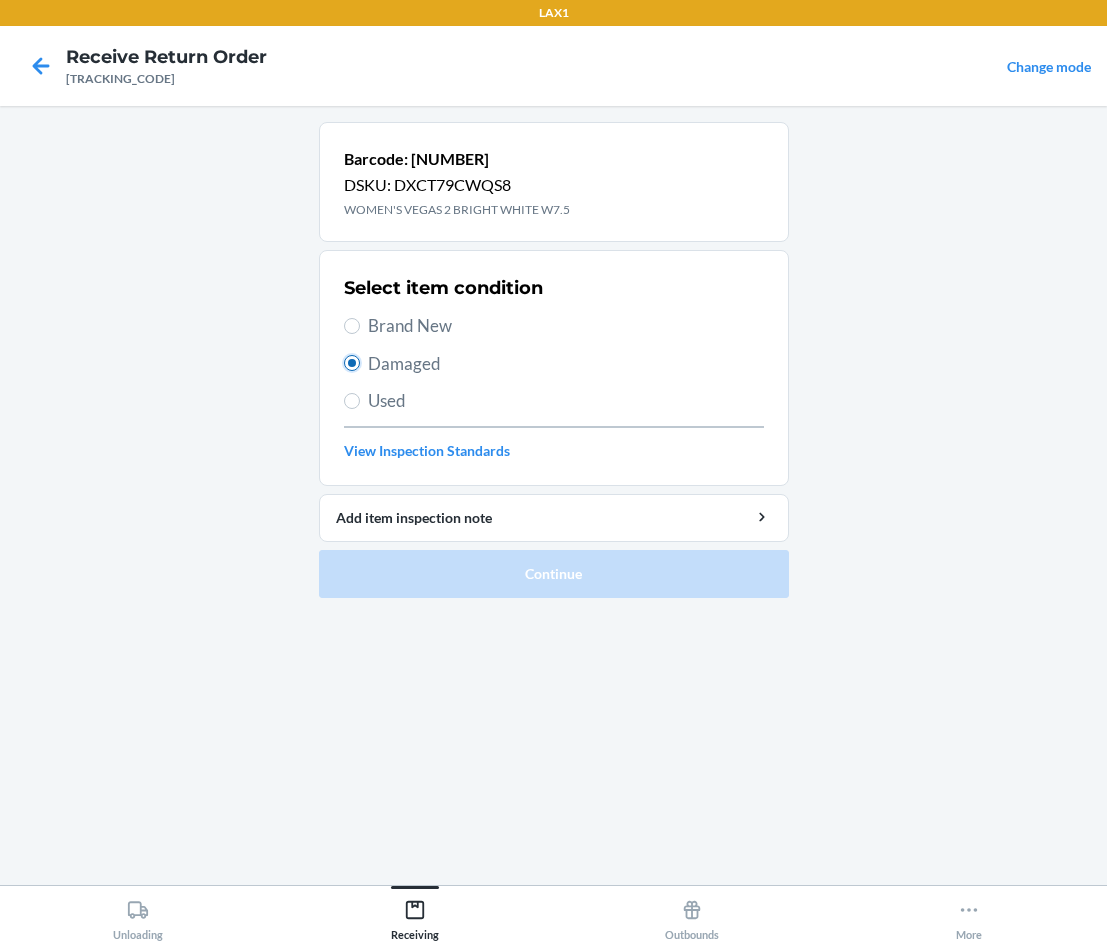 radio on "true" 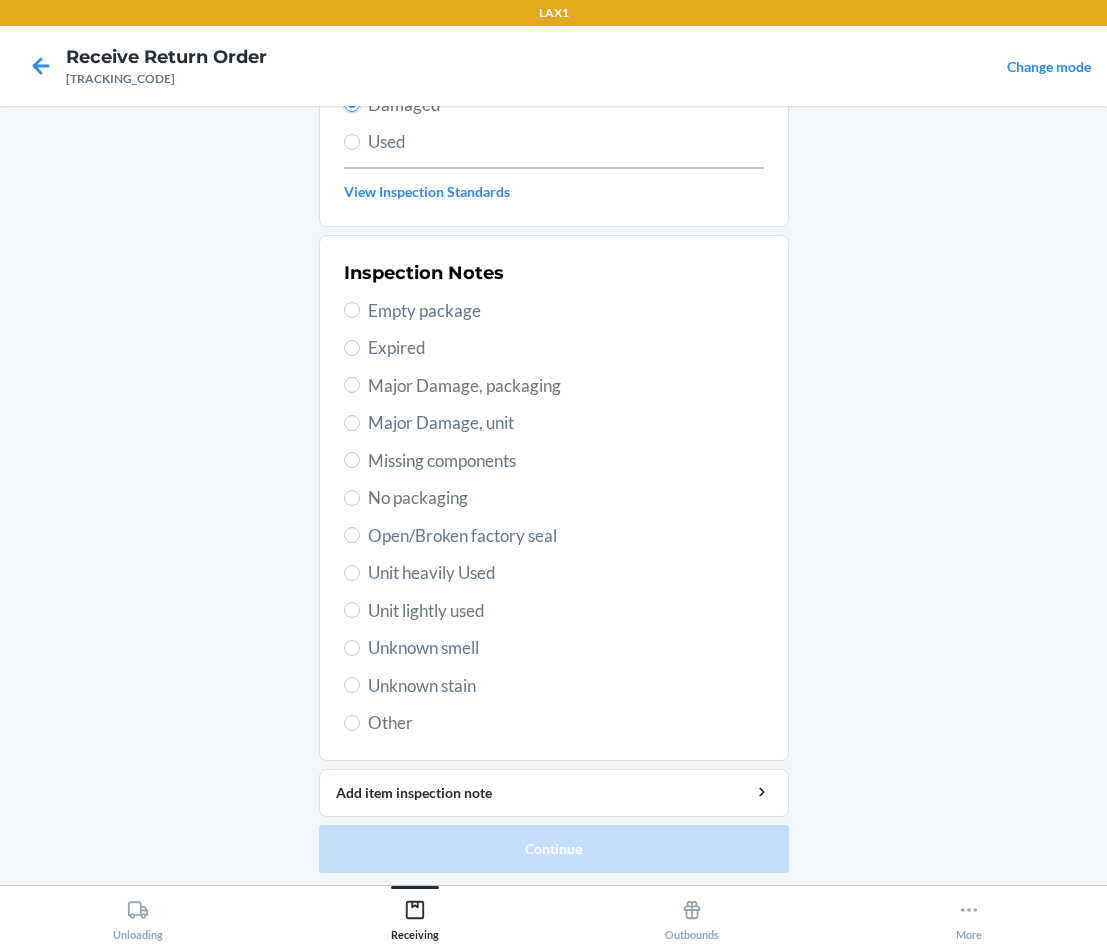 scroll, scrollTop: 263, scrollLeft: 0, axis: vertical 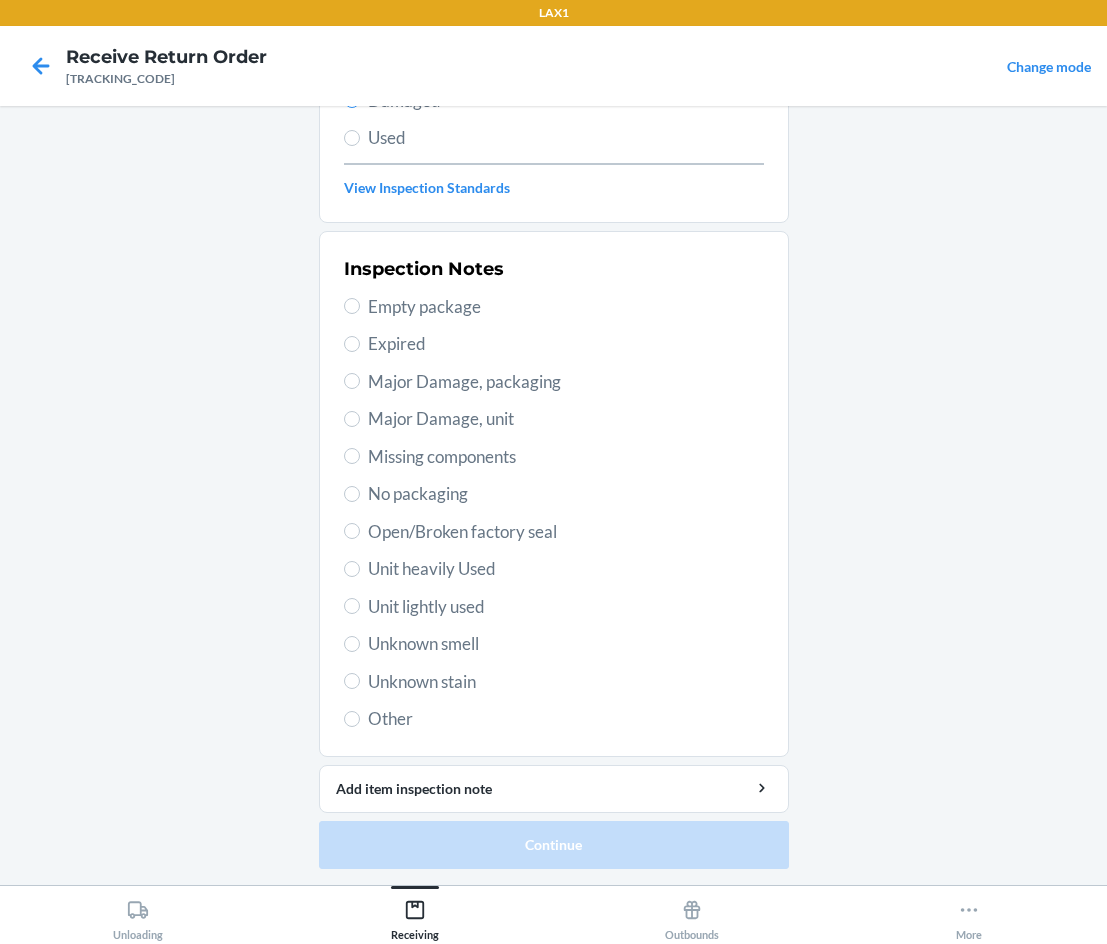 click on "Unknown stain" at bounding box center (566, 682) 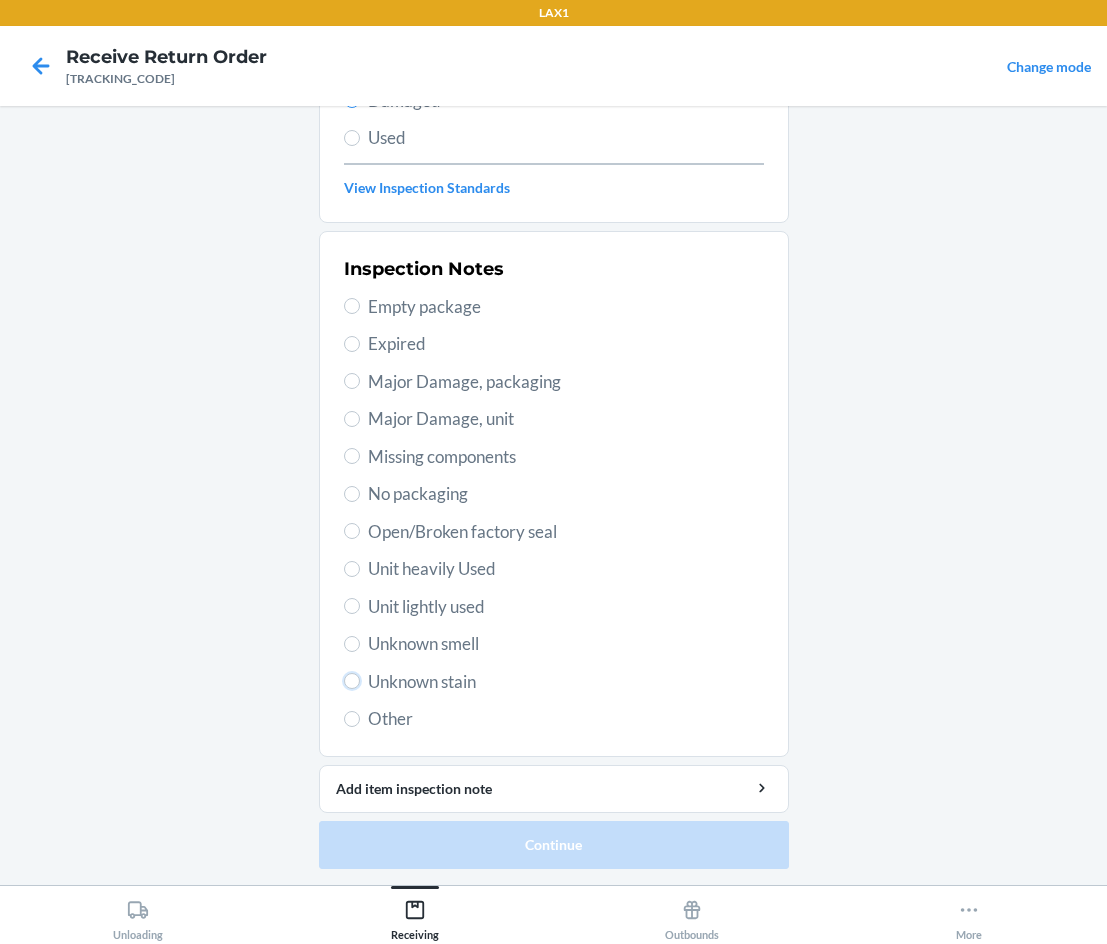 click on "Unknown stain" at bounding box center [352, 681] 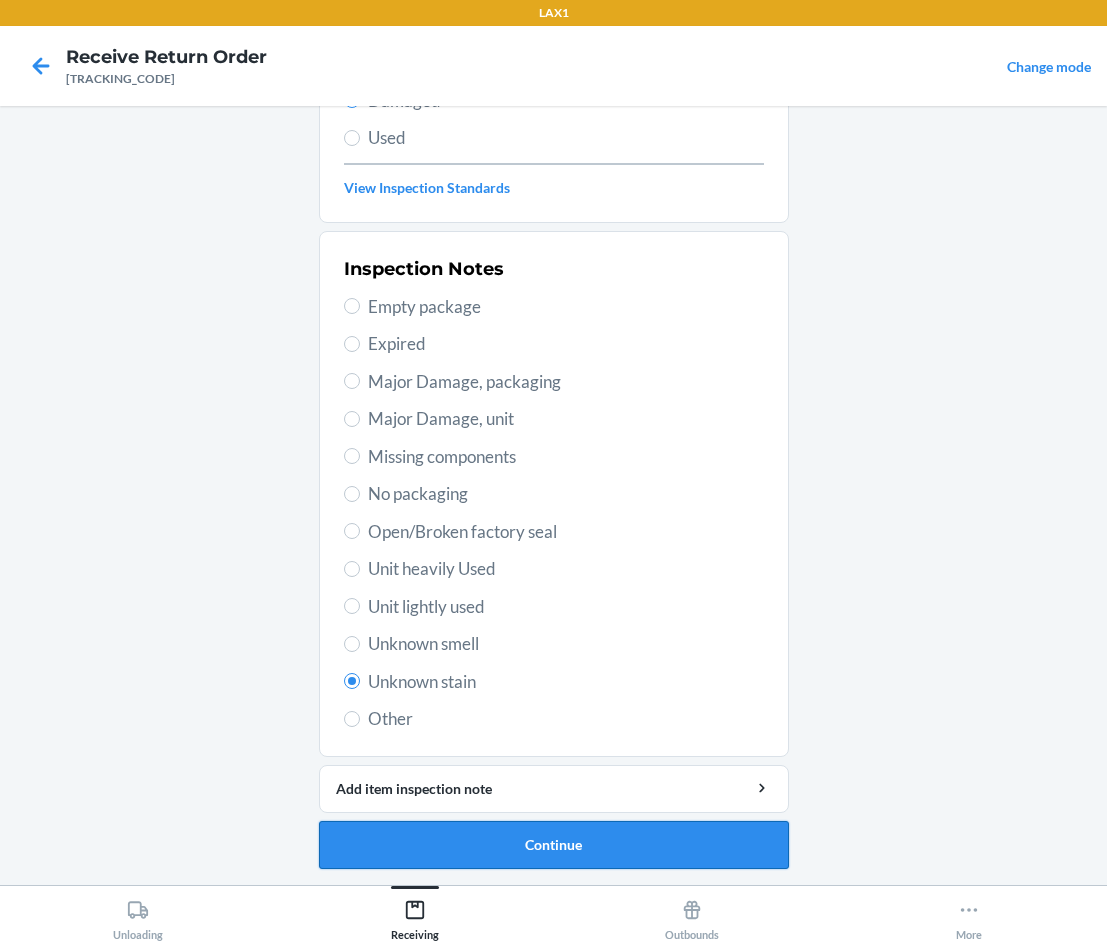 click on "Continue" at bounding box center (554, 845) 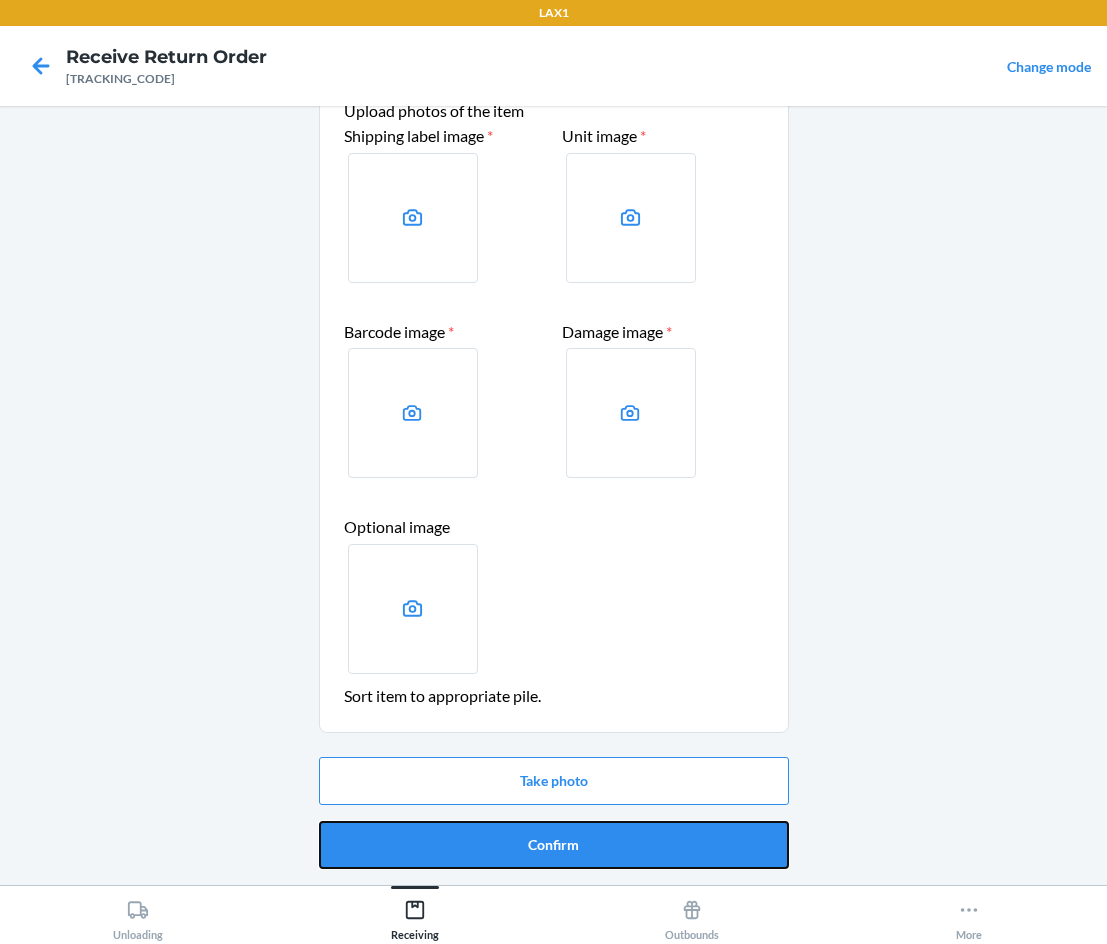 click on "Confirm" at bounding box center (554, 845) 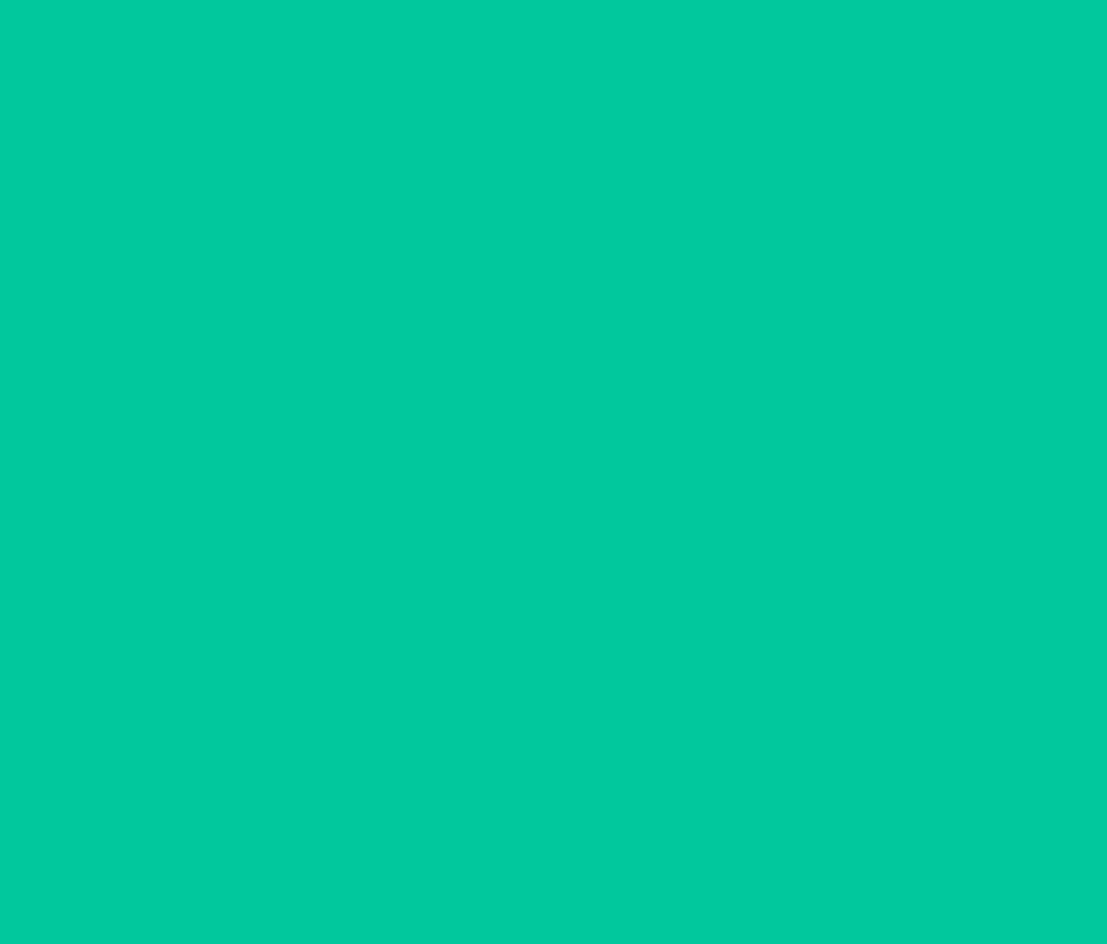scroll, scrollTop: 0, scrollLeft: 0, axis: both 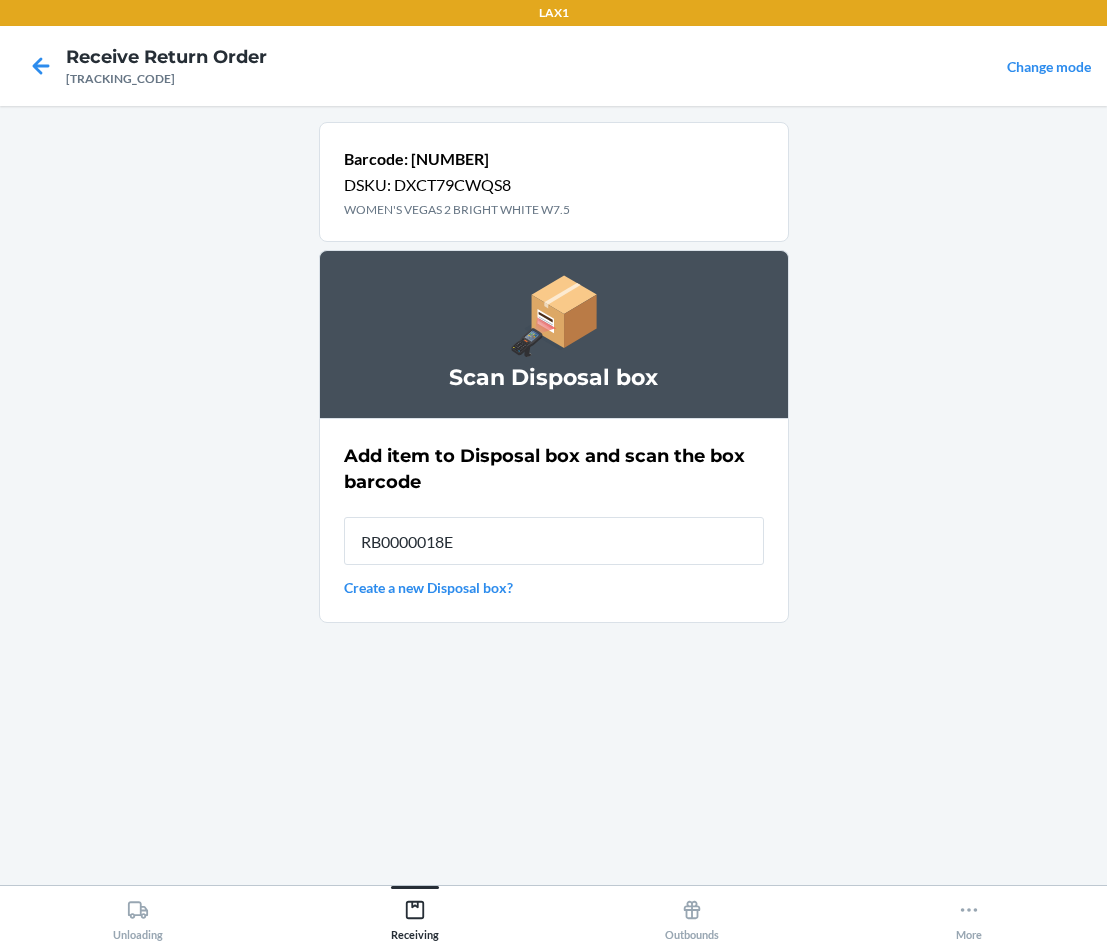 type on "[PRODUCT_CODE]" 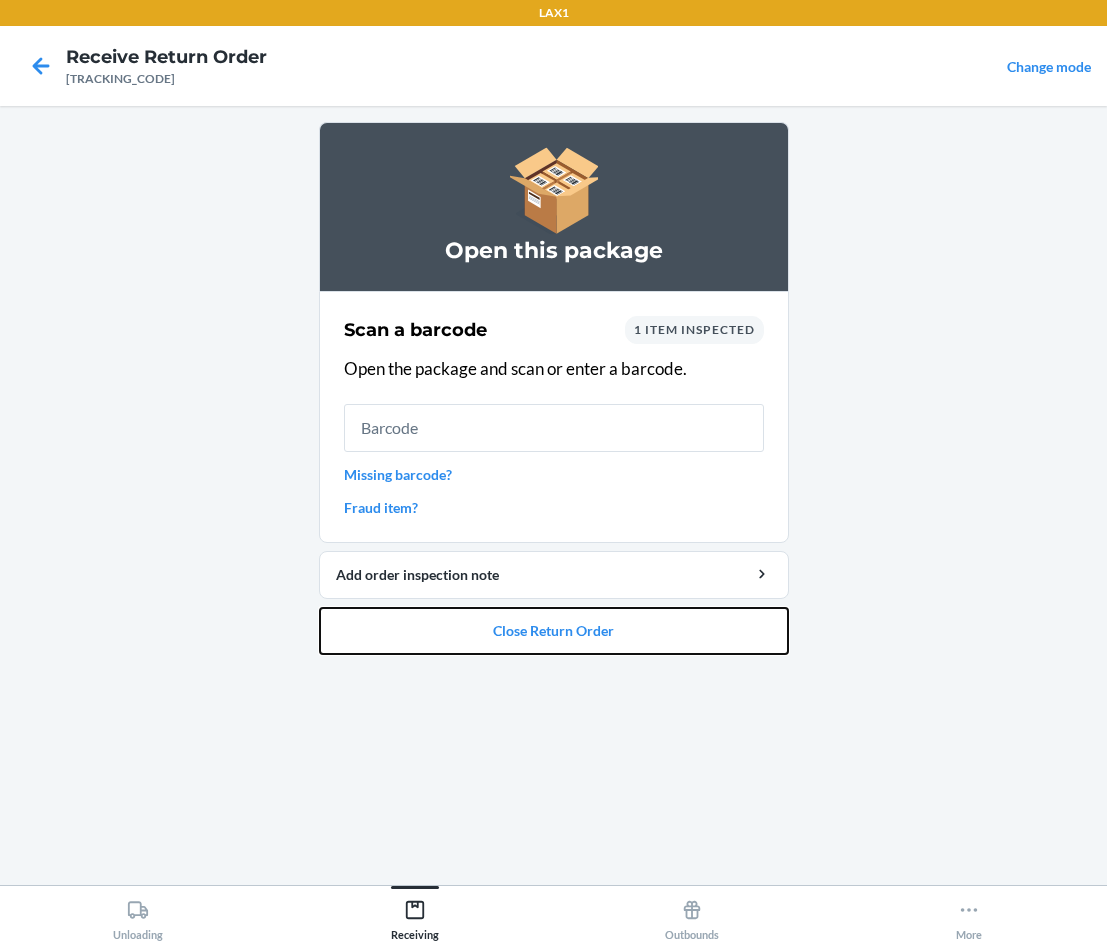 click on "Close Return Order" at bounding box center (554, 631) 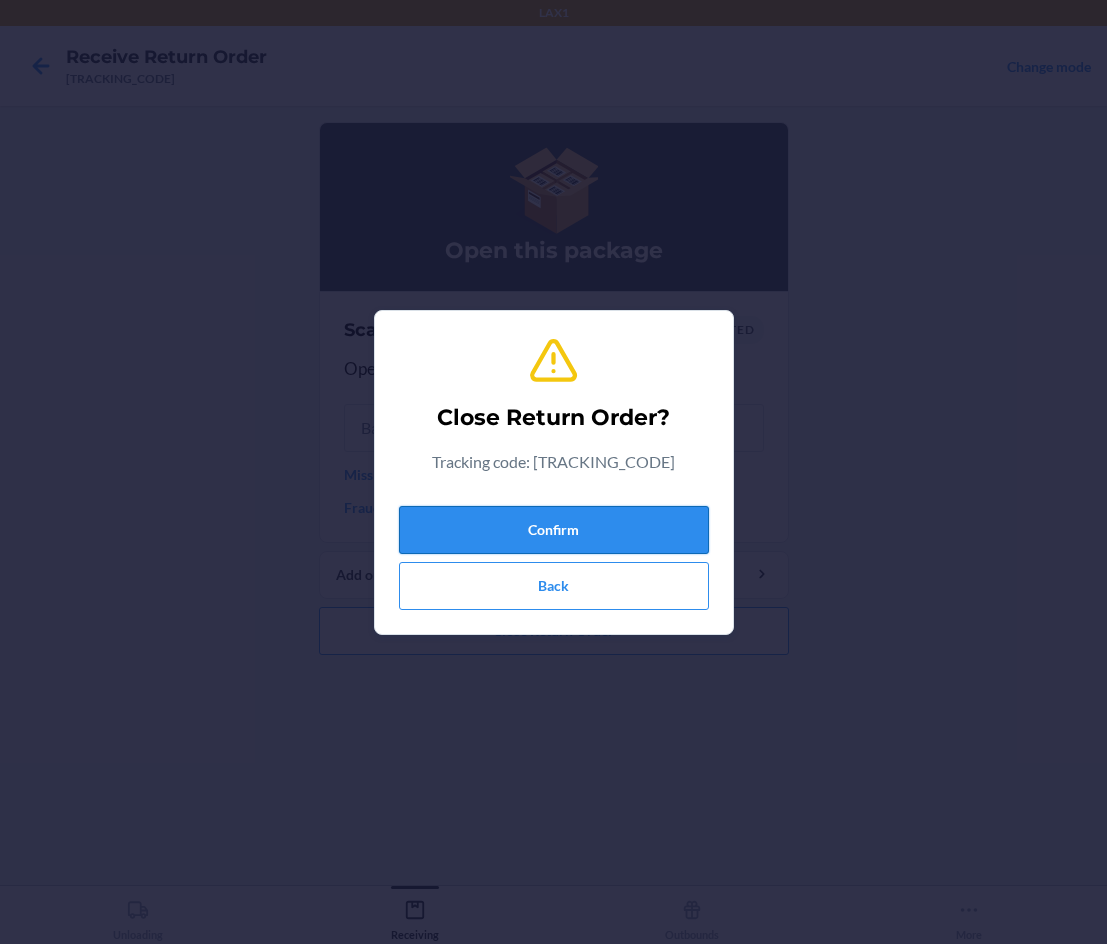 click on "Confirm" at bounding box center (554, 530) 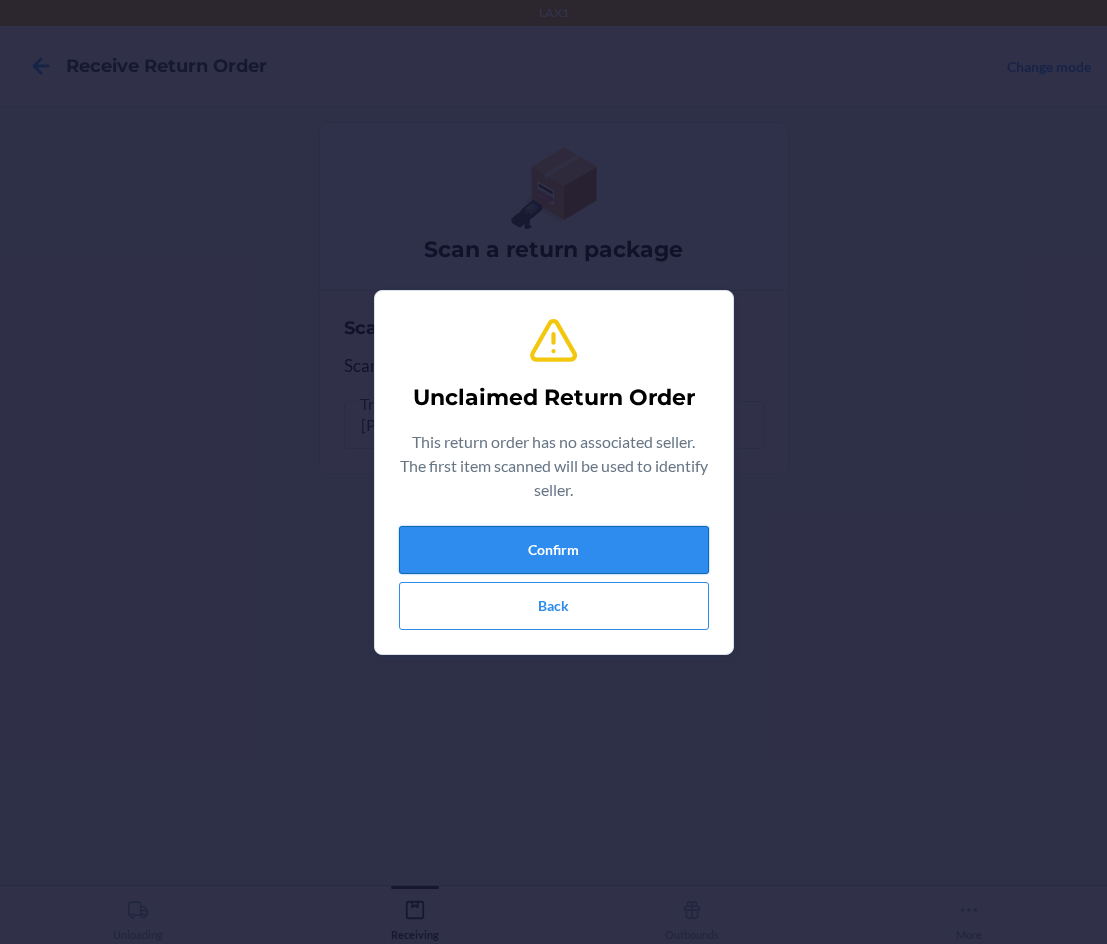 click on "Confirm" at bounding box center (554, 550) 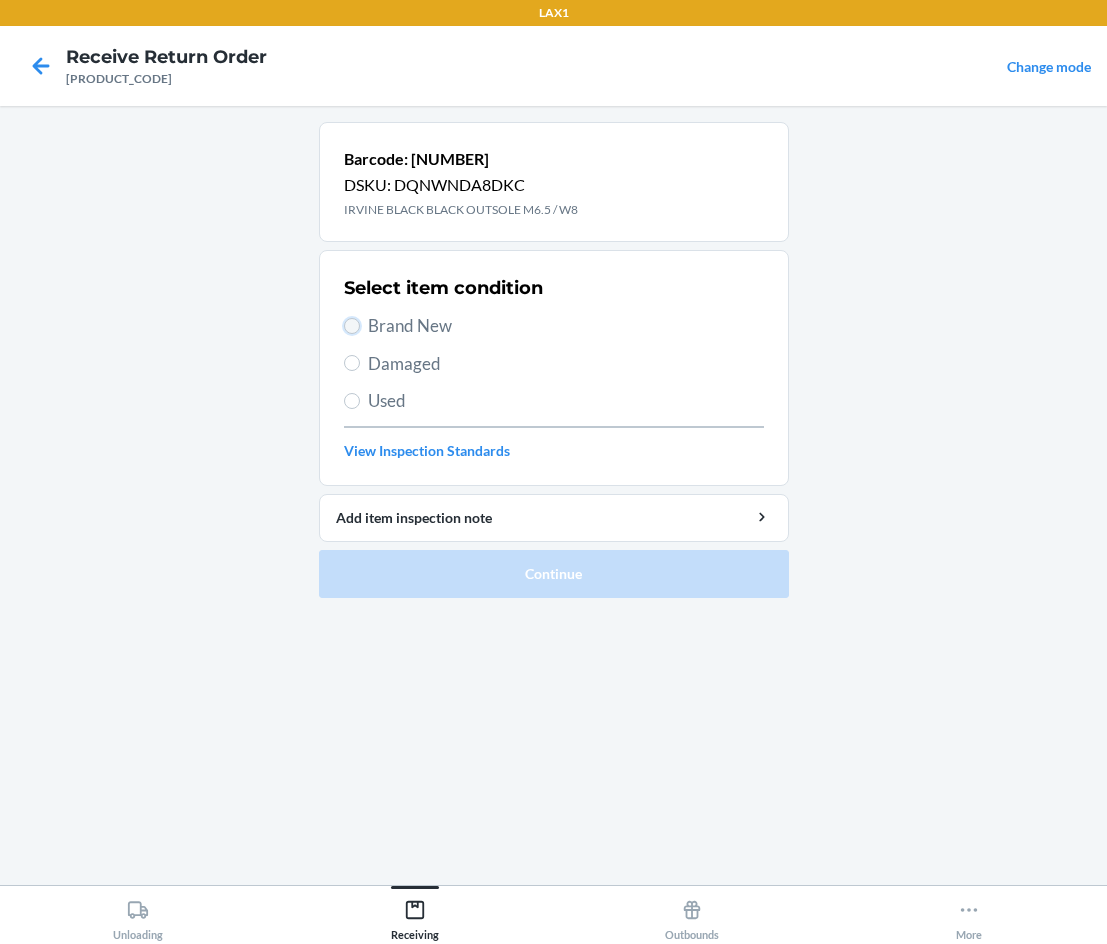 click on "Brand New" at bounding box center (352, 326) 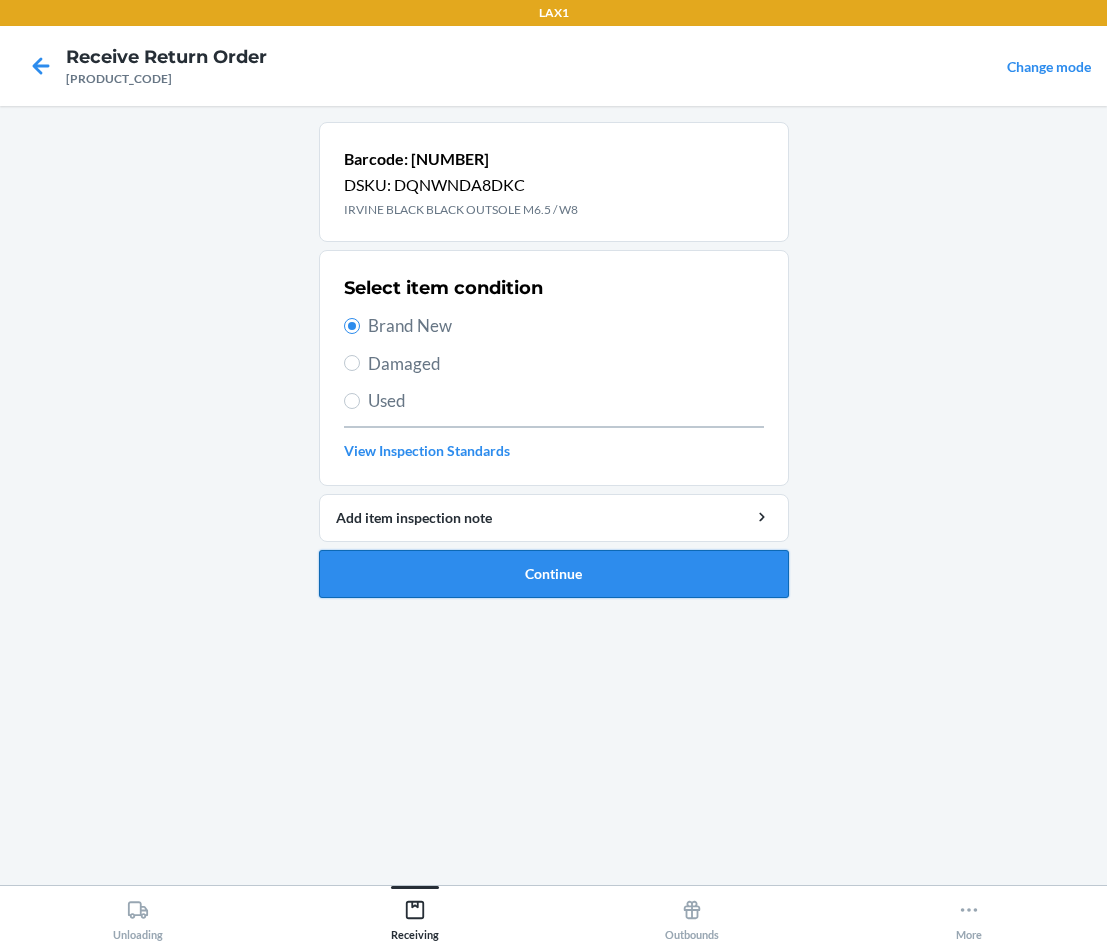 click on "Continue" at bounding box center (554, 574) 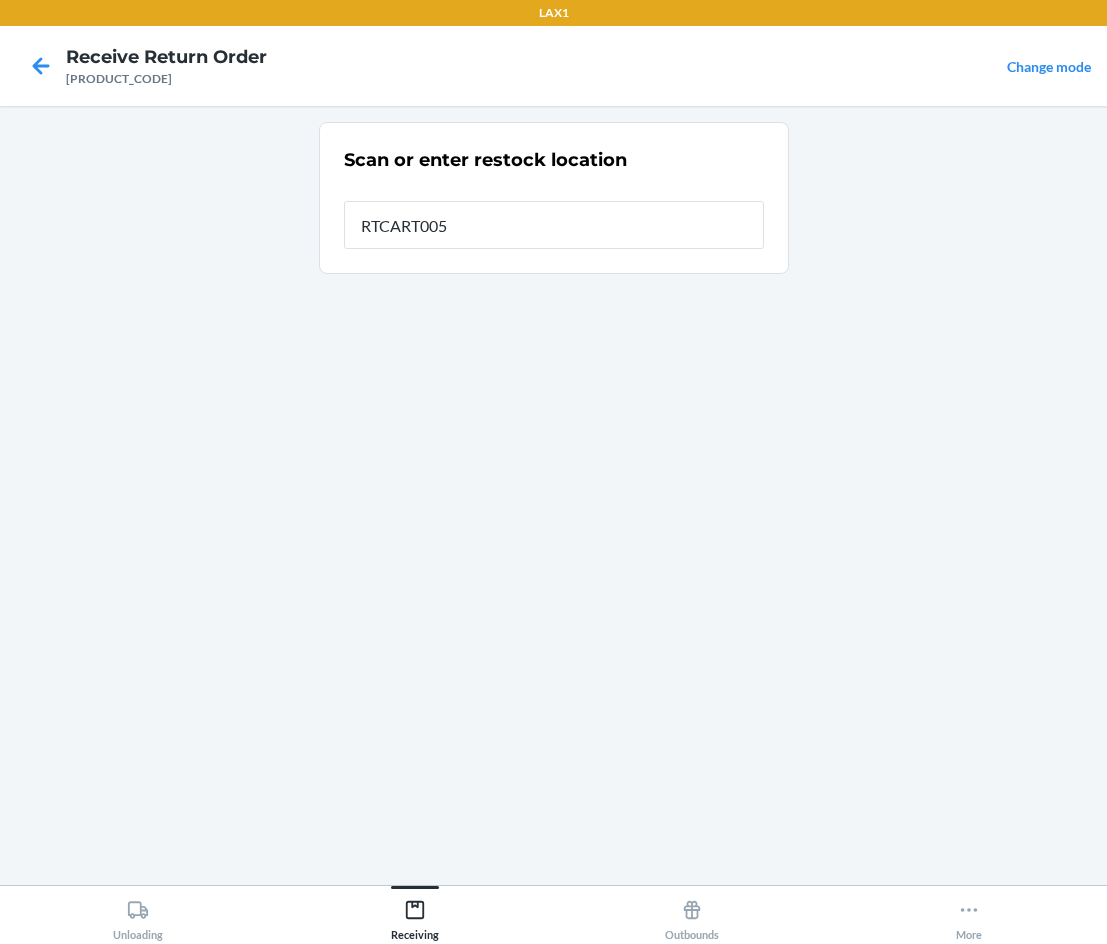 type on "RTCART005" 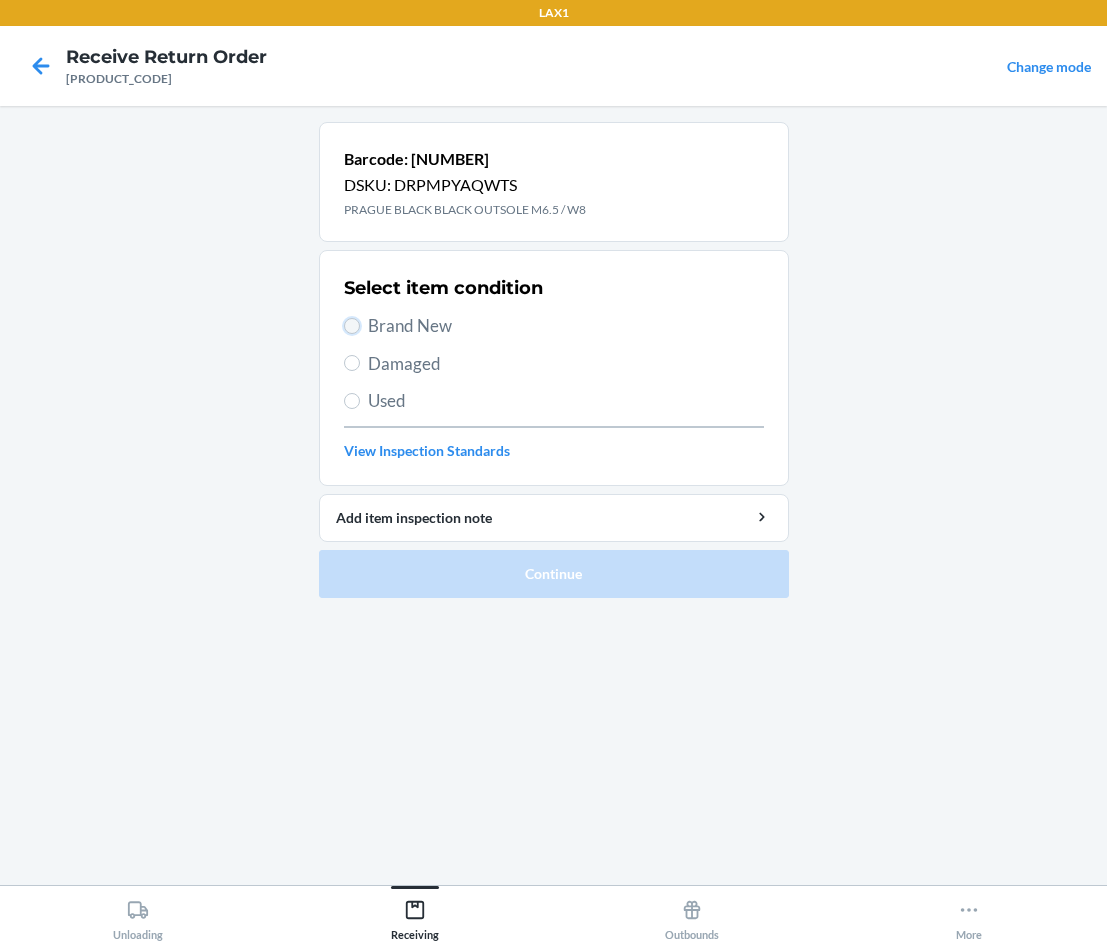 click on "Brand New" at bounding box center [352, 326] 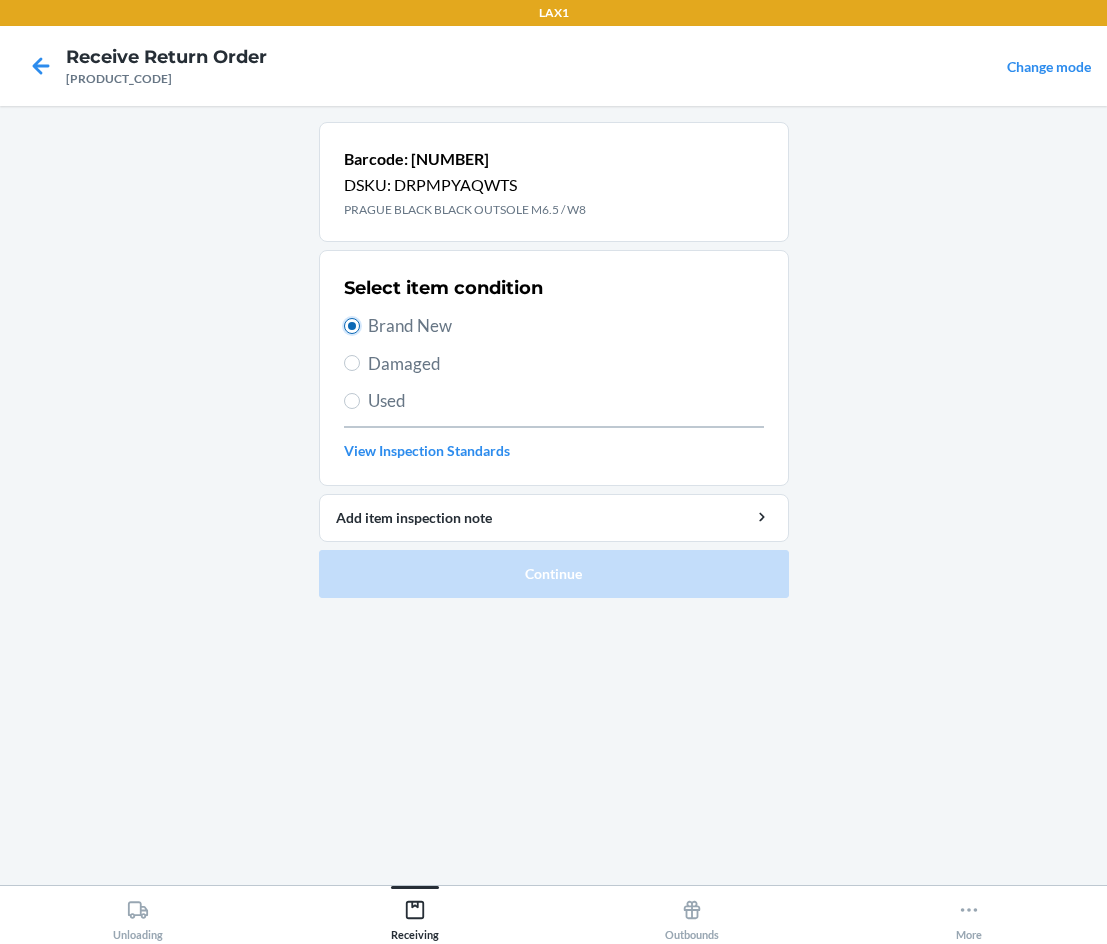 radio on "true" 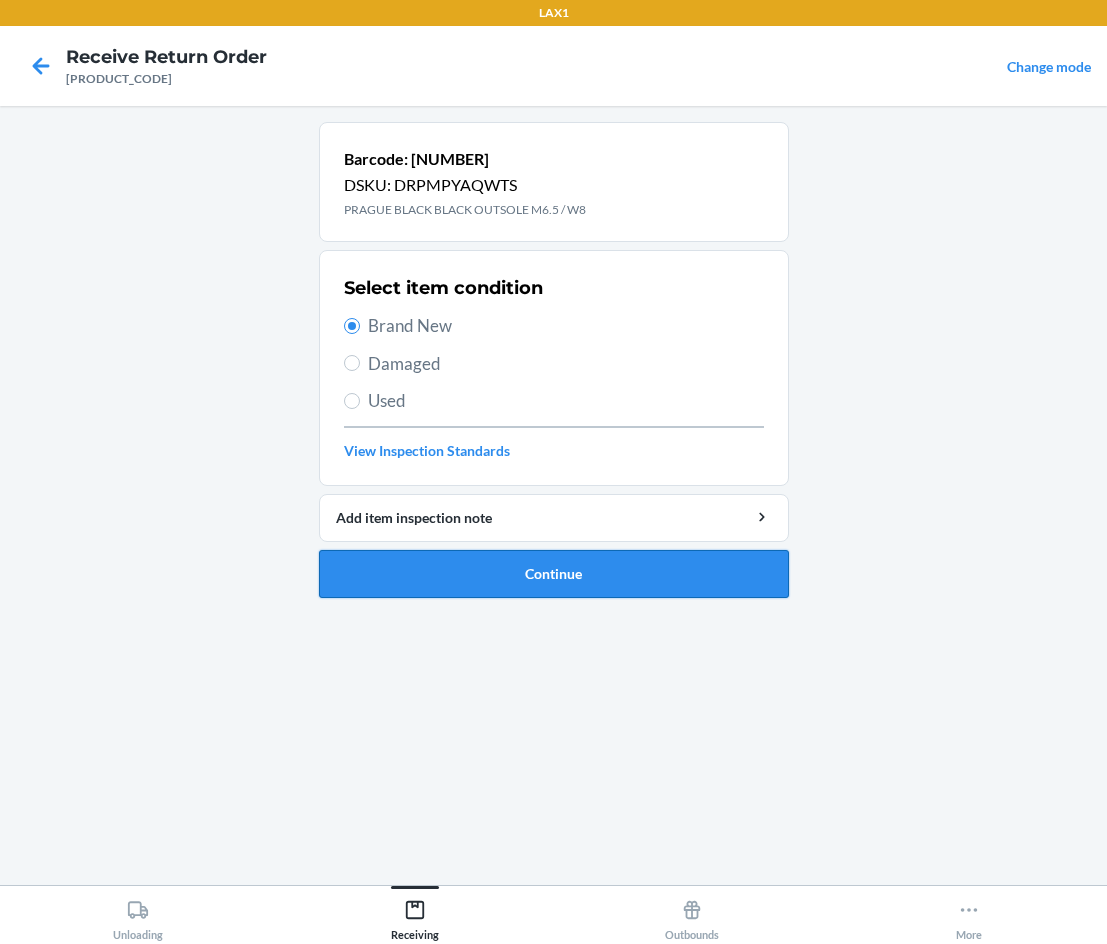 click on "Continue" at bounding box center [554, 574] 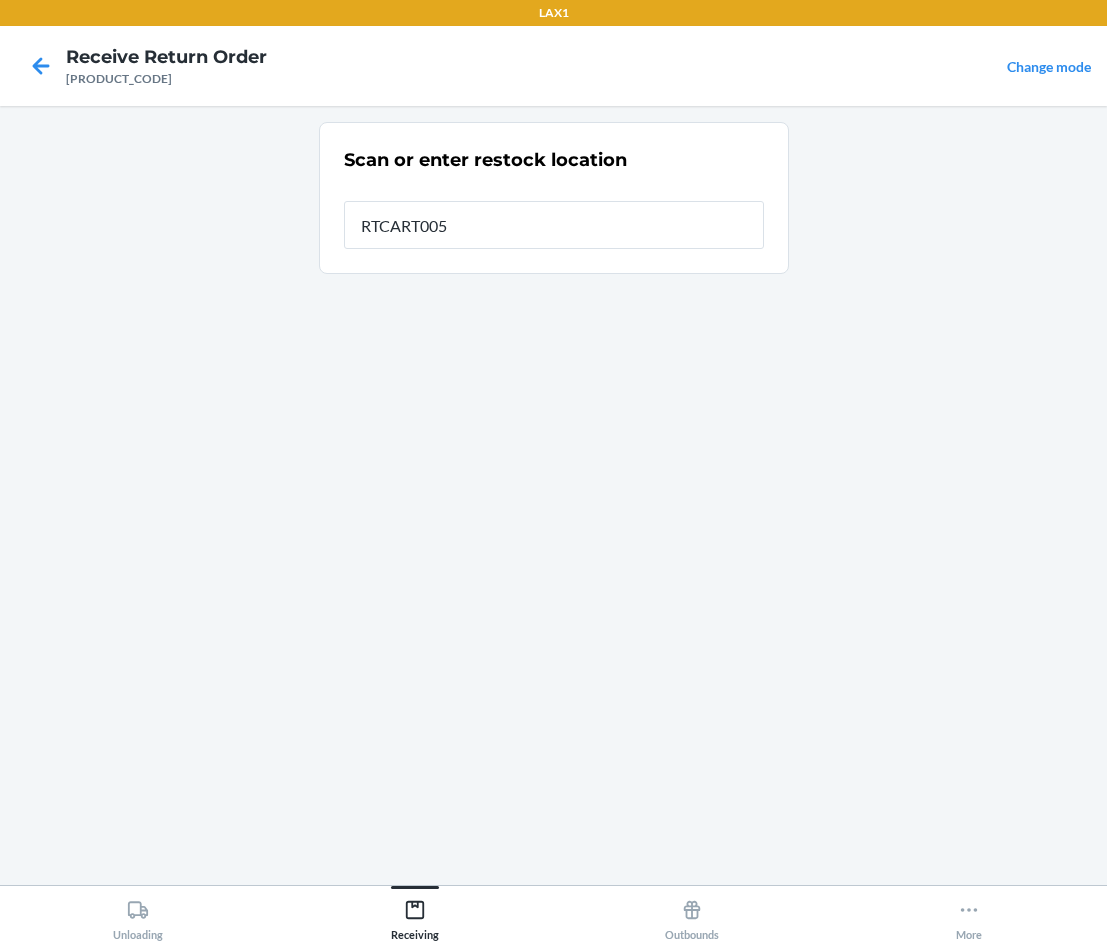 type on "RTCART005" 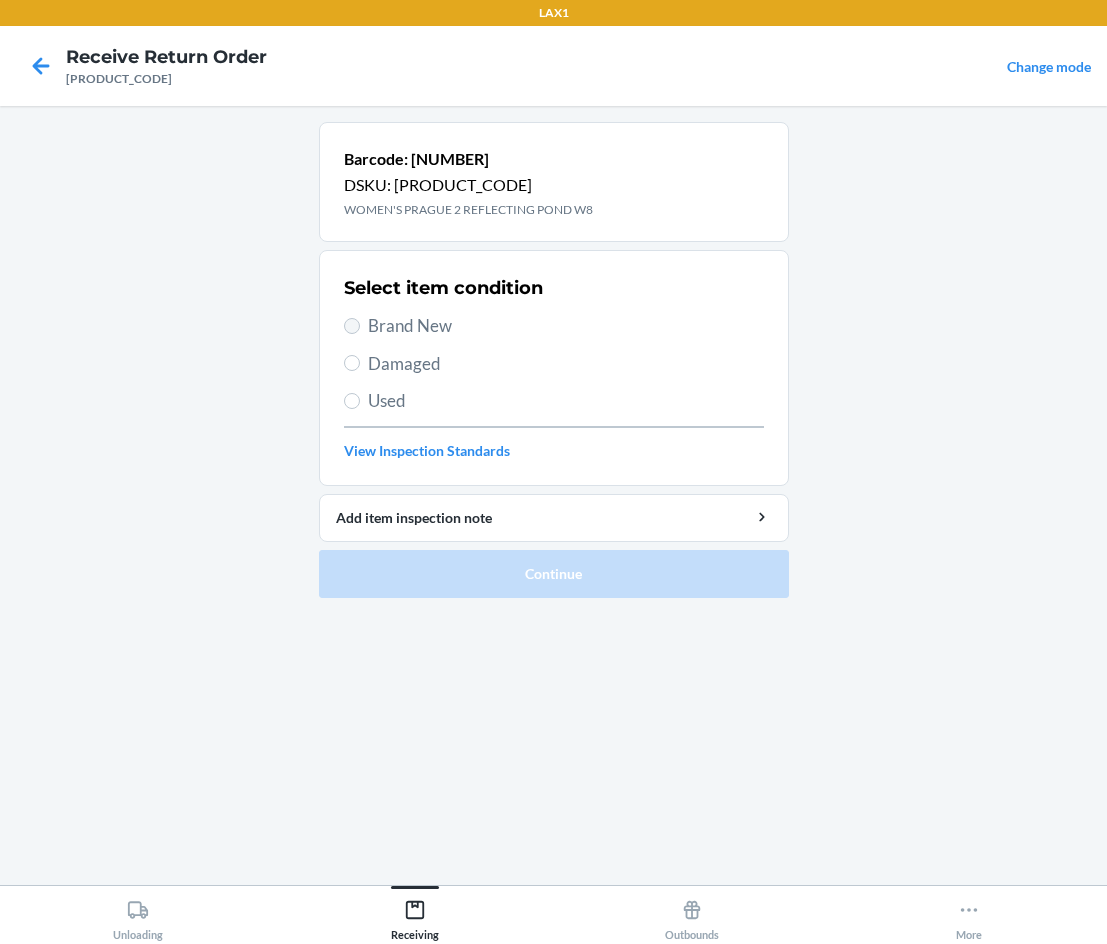 click on "Brand New" at bounding box center (554, 326) 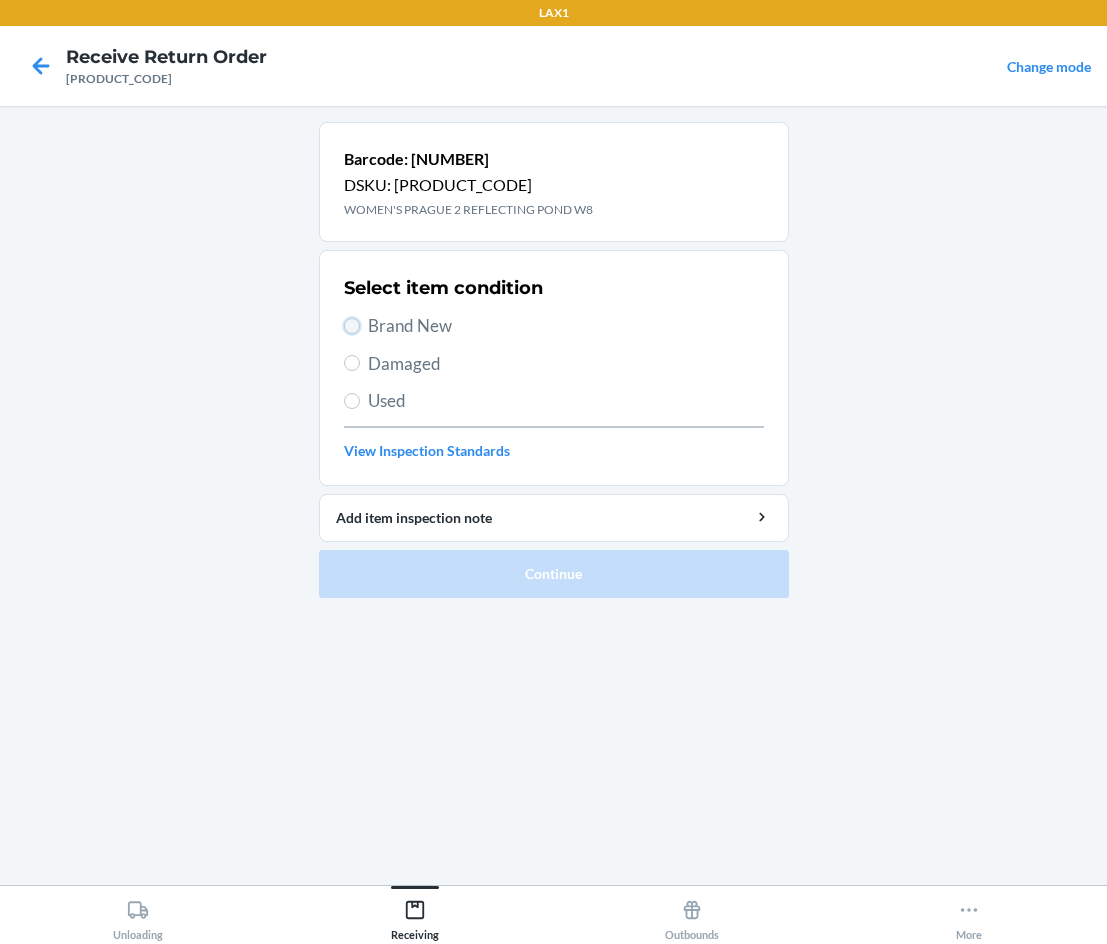 click on "Brand New" at bounding box center [352, 326] 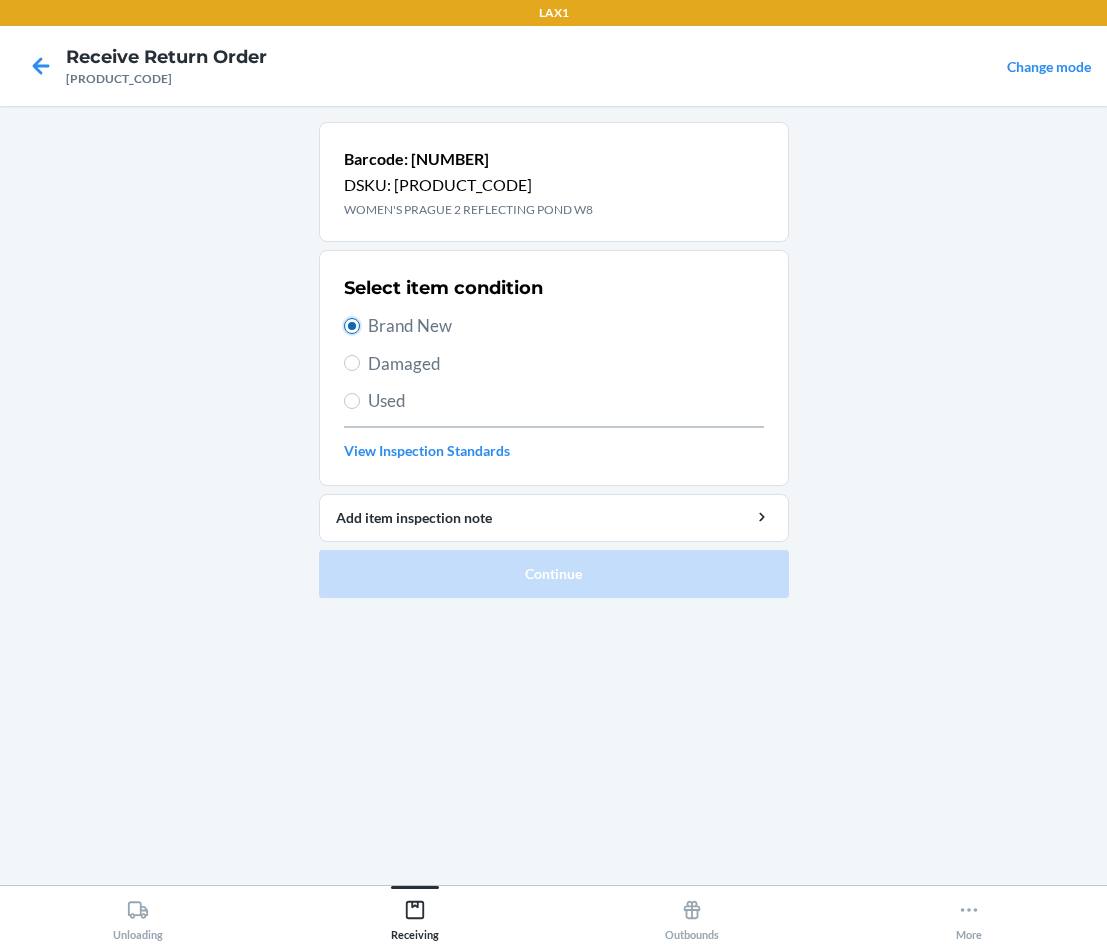 radio on "true" 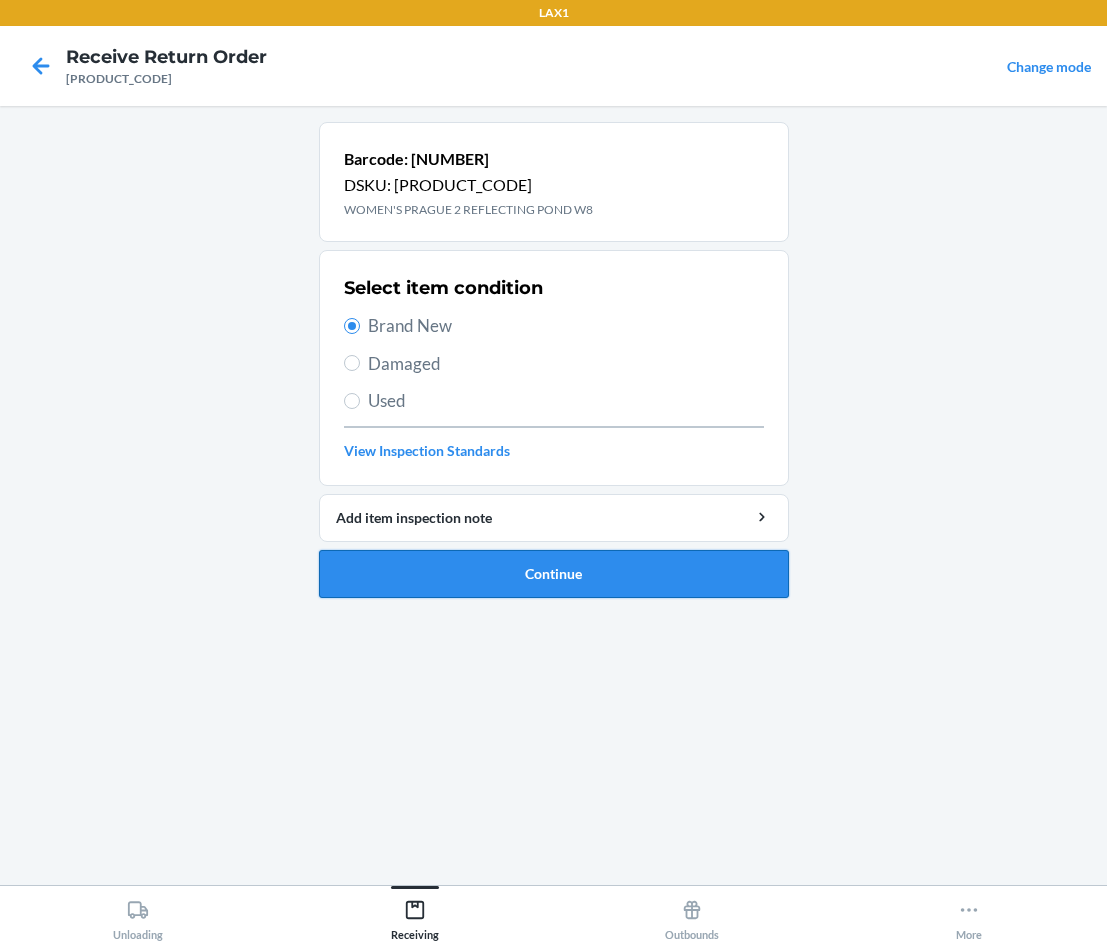 click on "Continue" at bounding box center (554, 574) 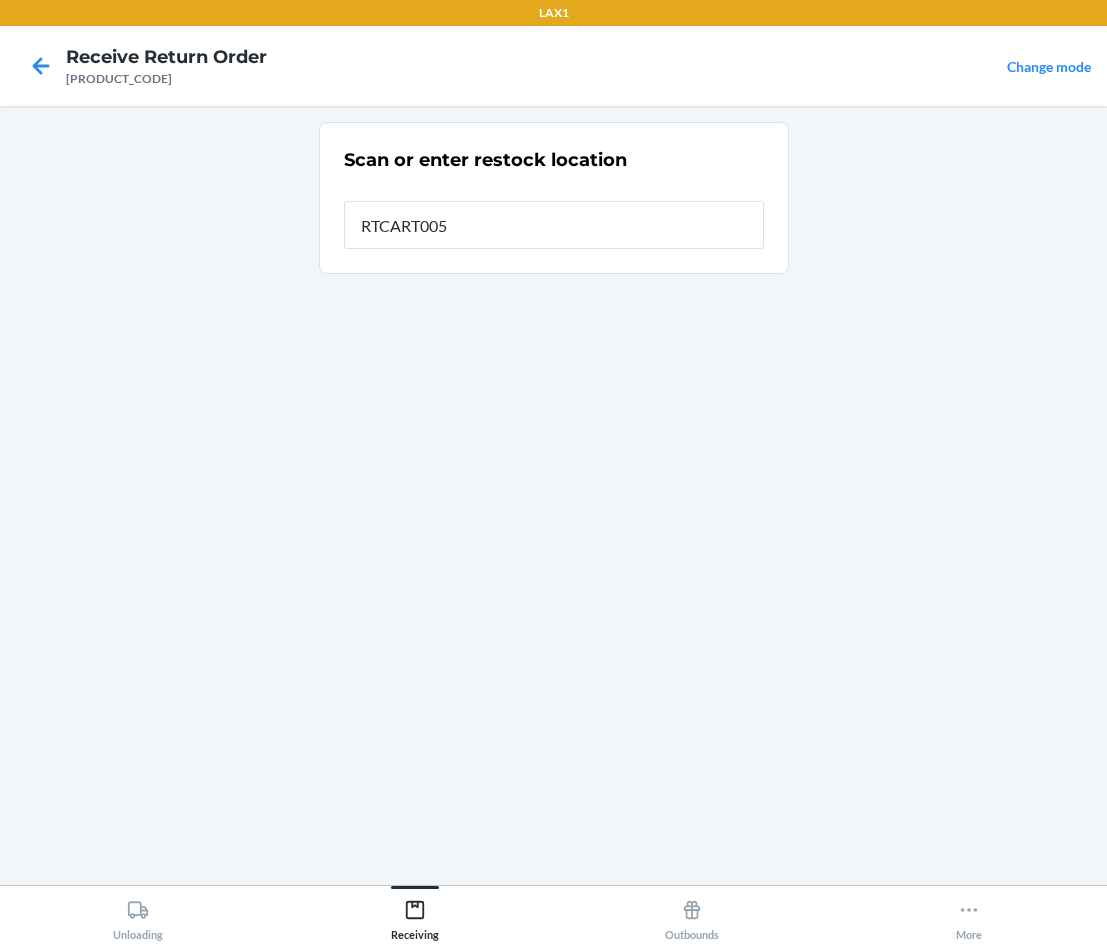 type on "RTCART005" 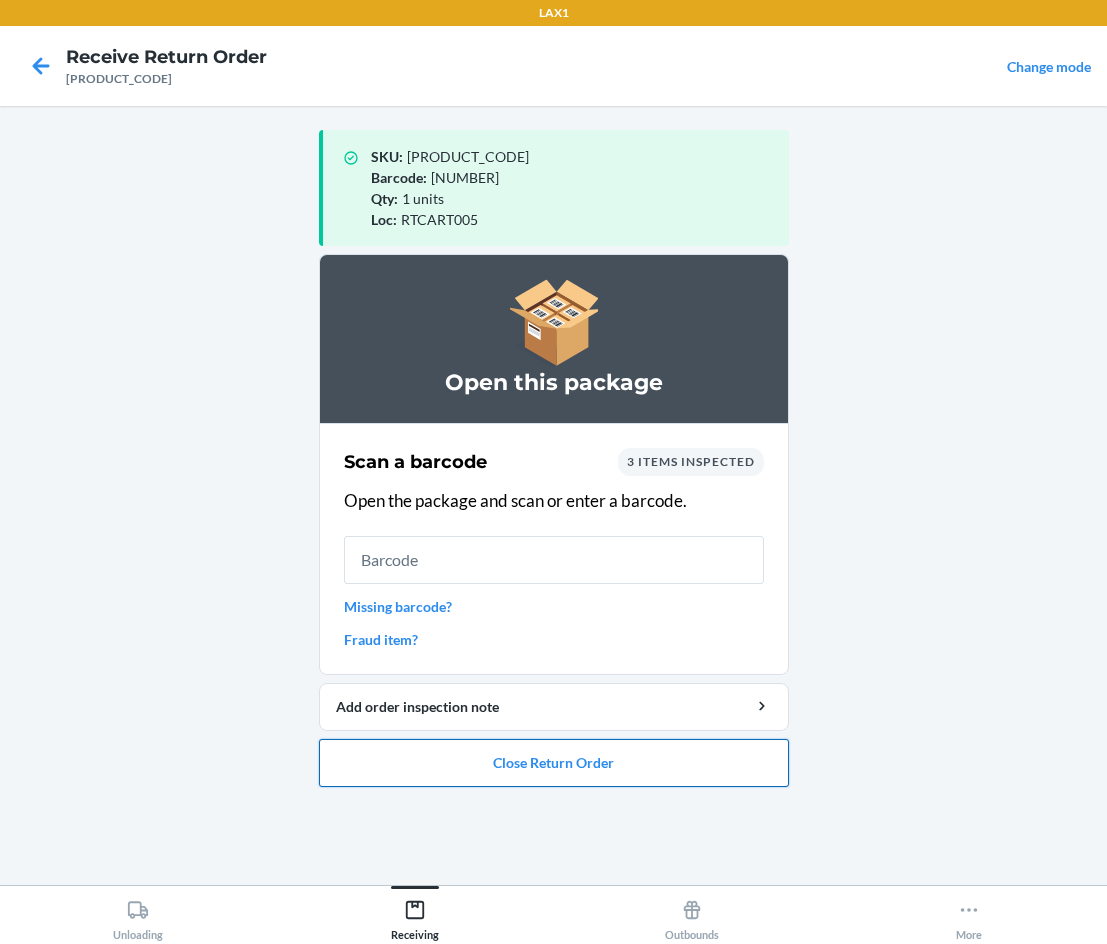 click on "Close Return Order" at bounding box center (554, 763) 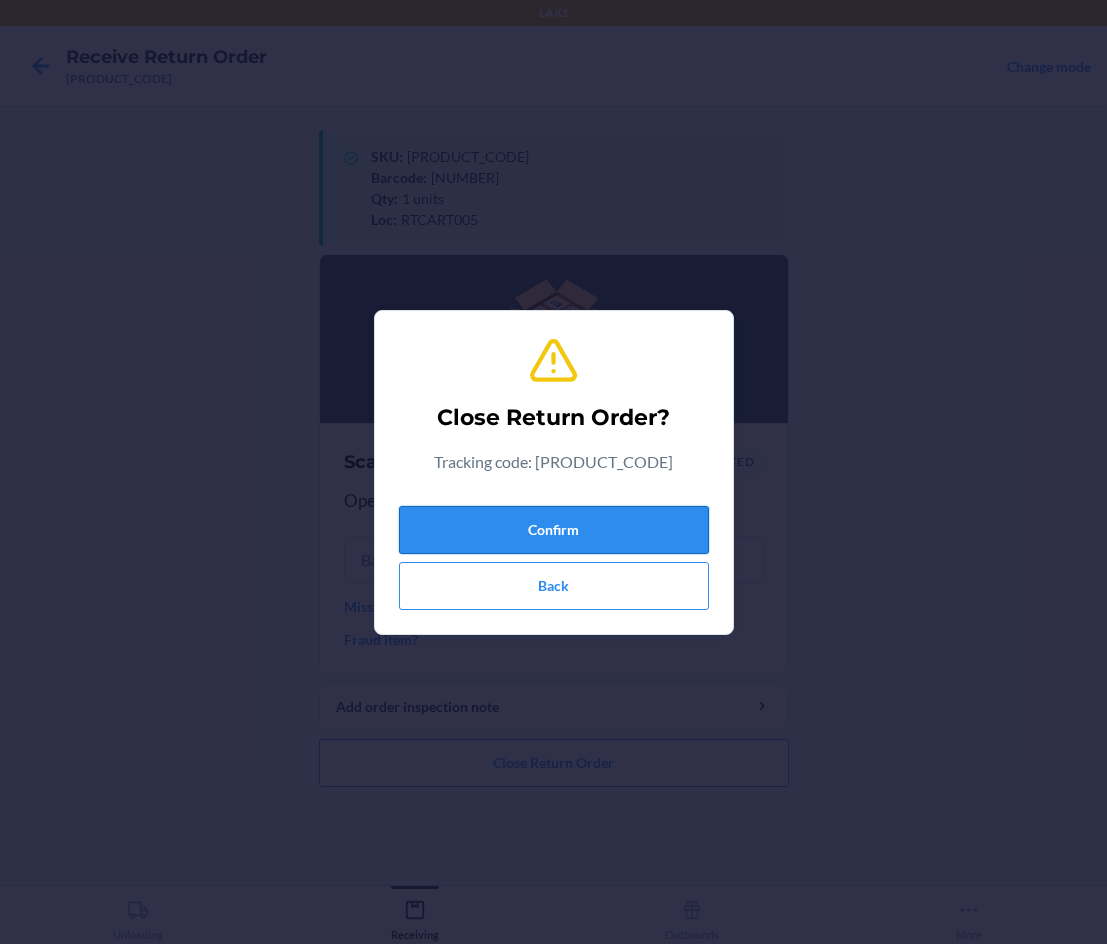 click on "Confirm" at bounding box center [554, 530] 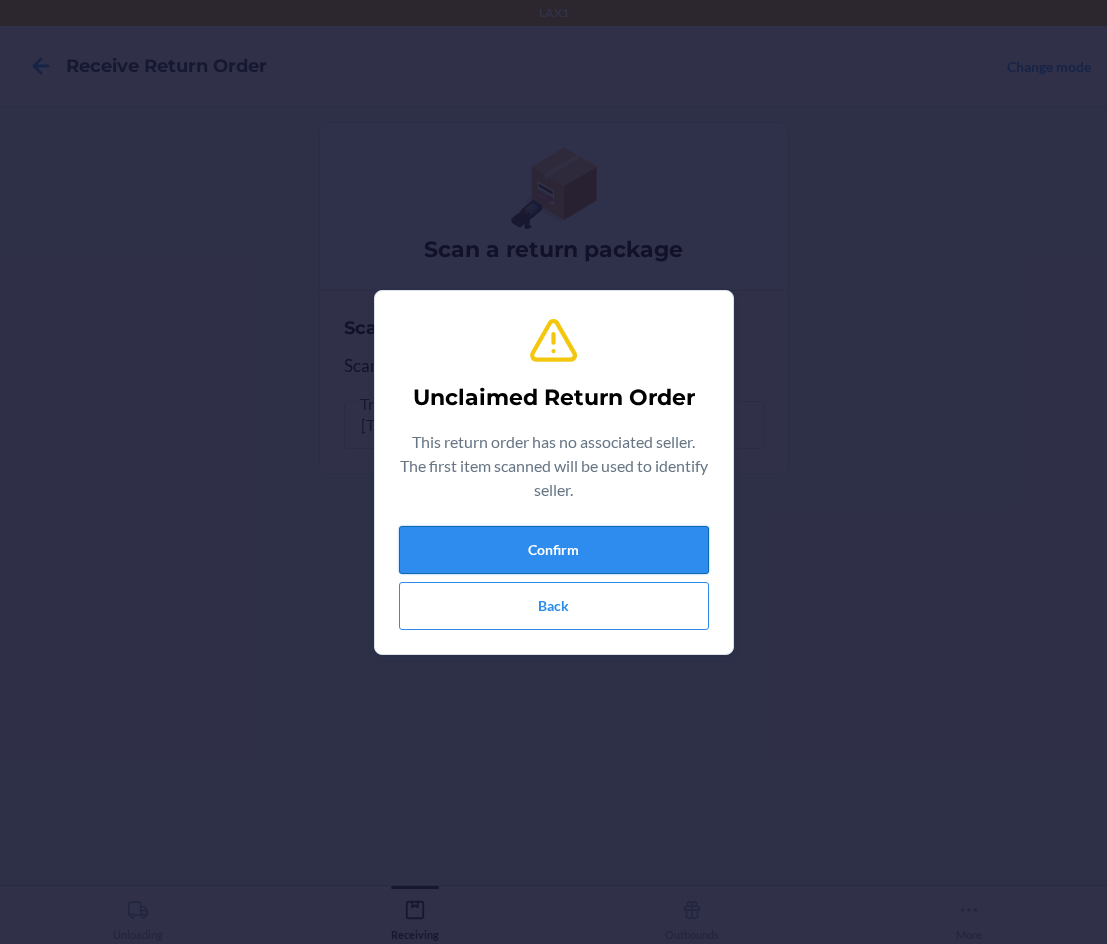 click on "Confirm" at bounding box center (554, 550) 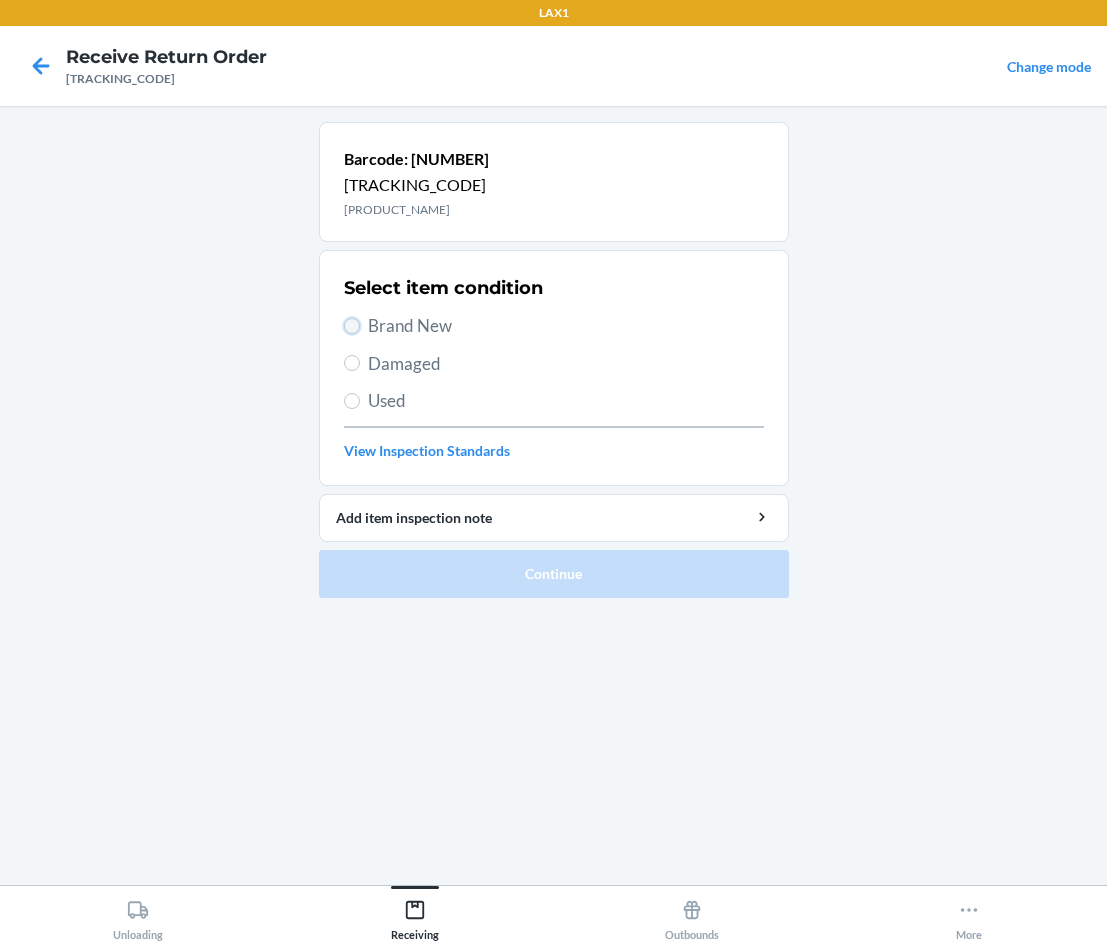 click on "Brand New" at bounding box center [352, 326] 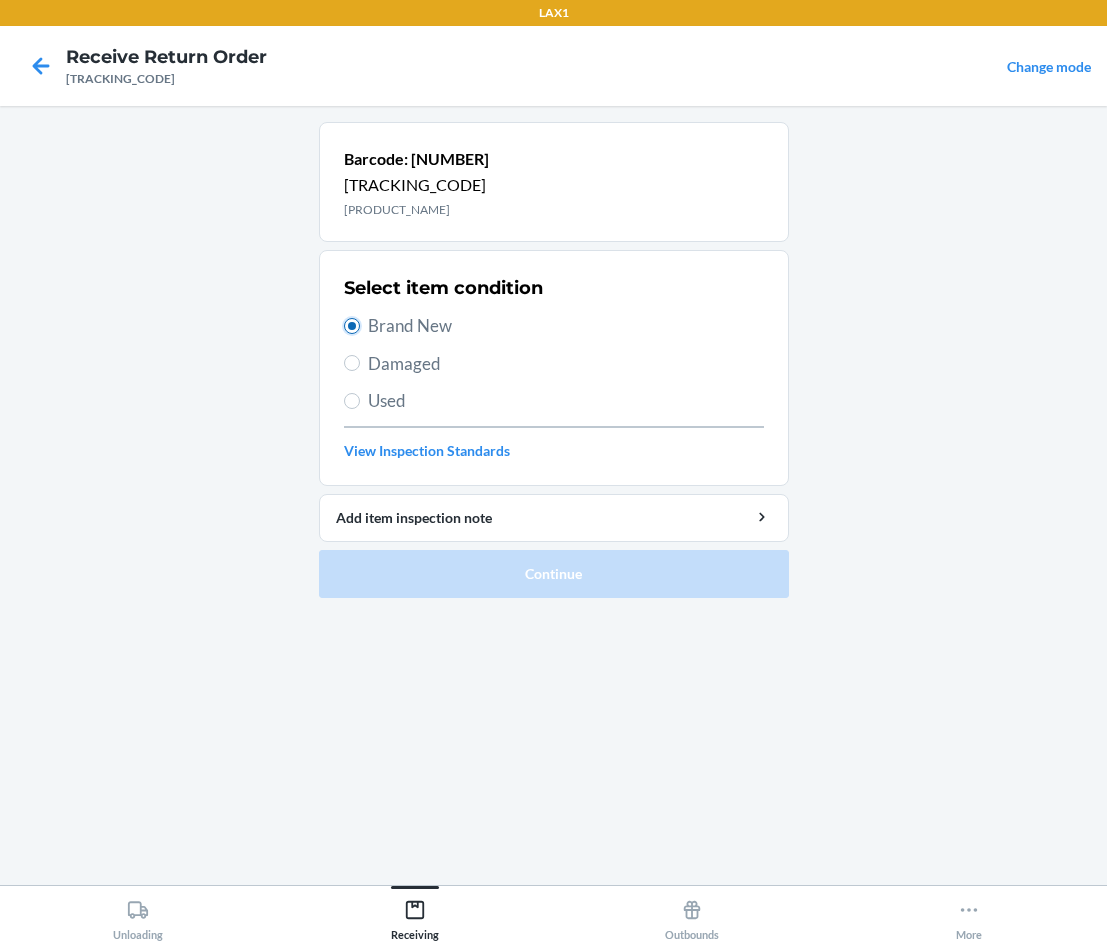 radio on "true" 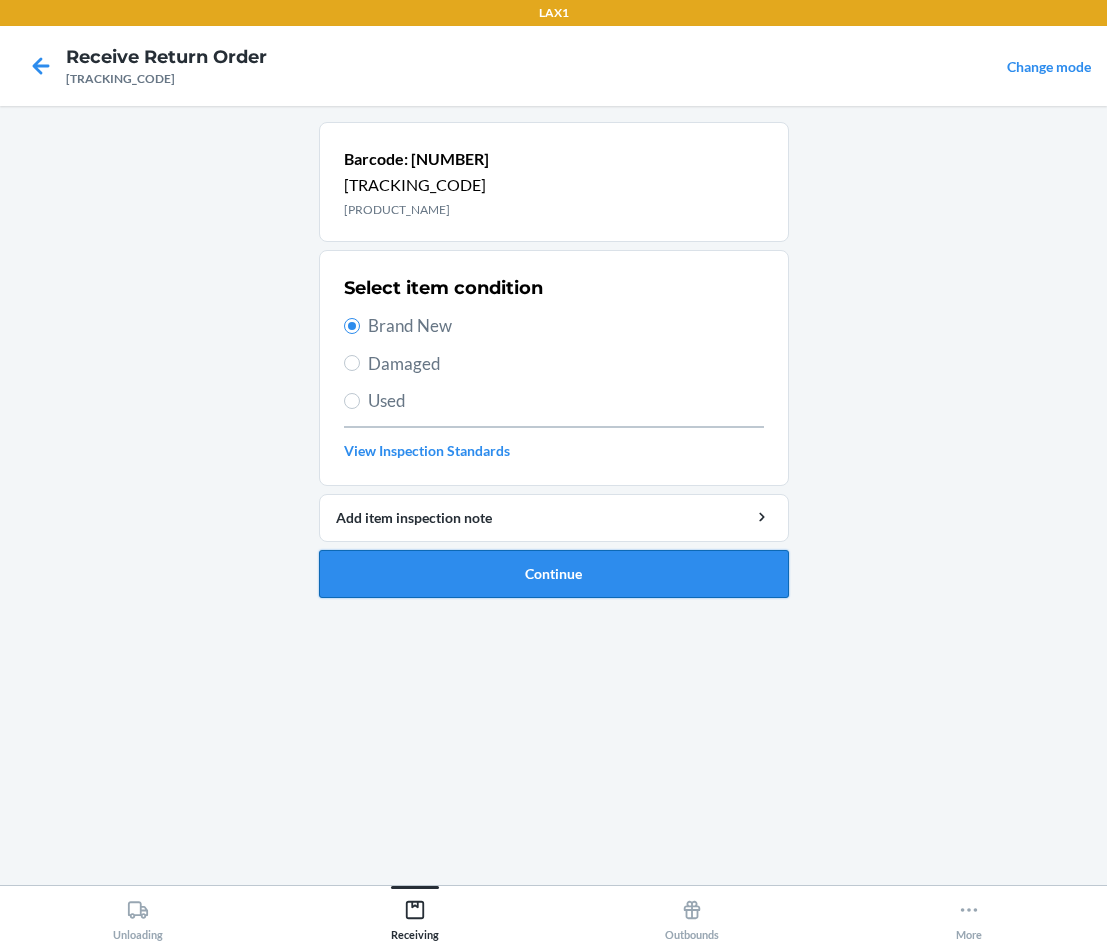 click on "Continue" at bounding box center (554, 574) 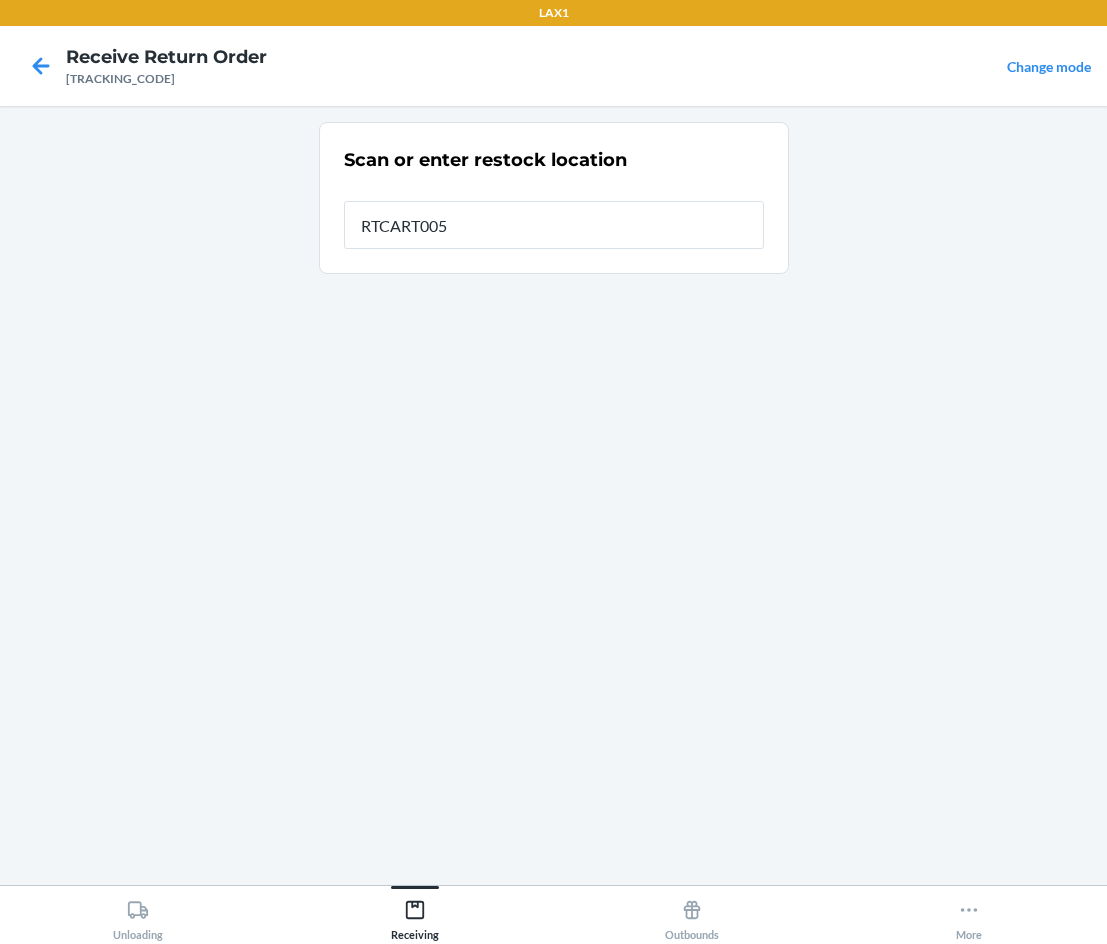 type on "RTCART005" 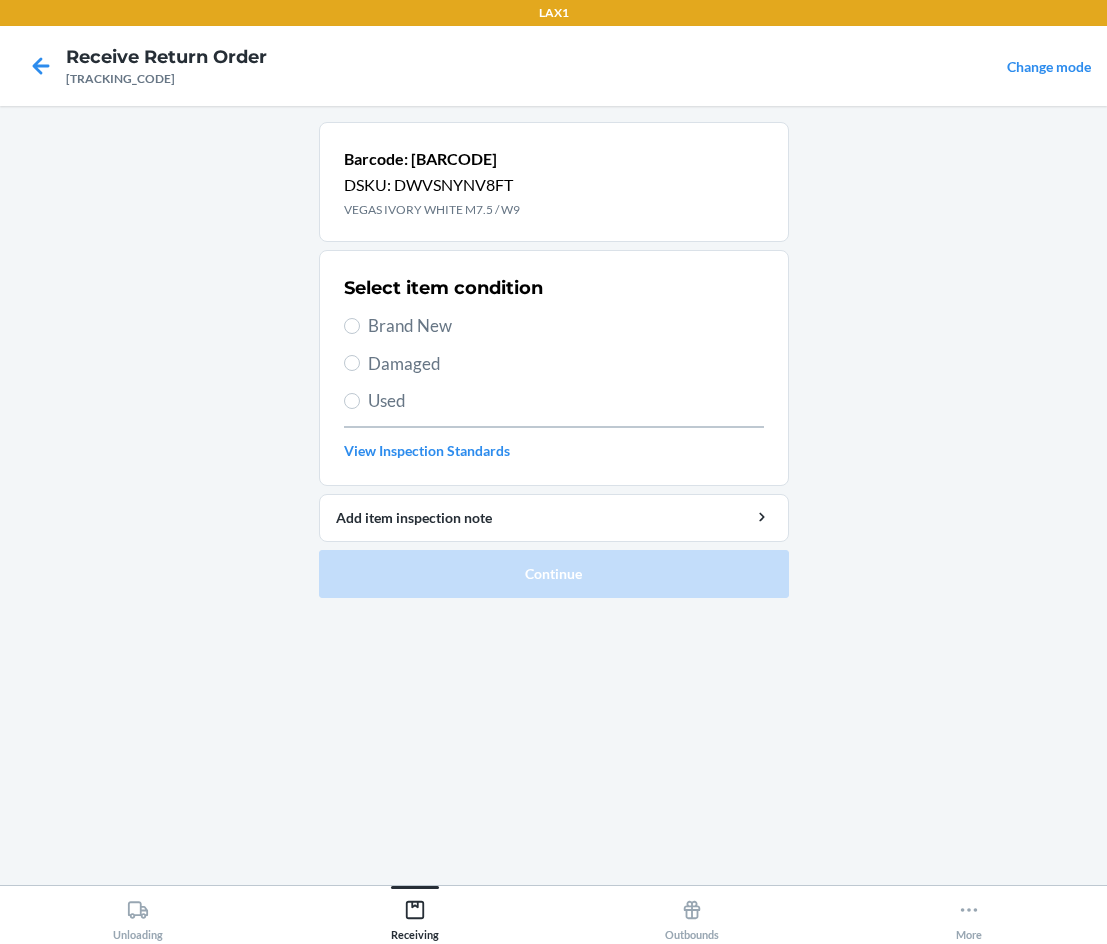 click on "Damaged" at bounding box center (566, 364) 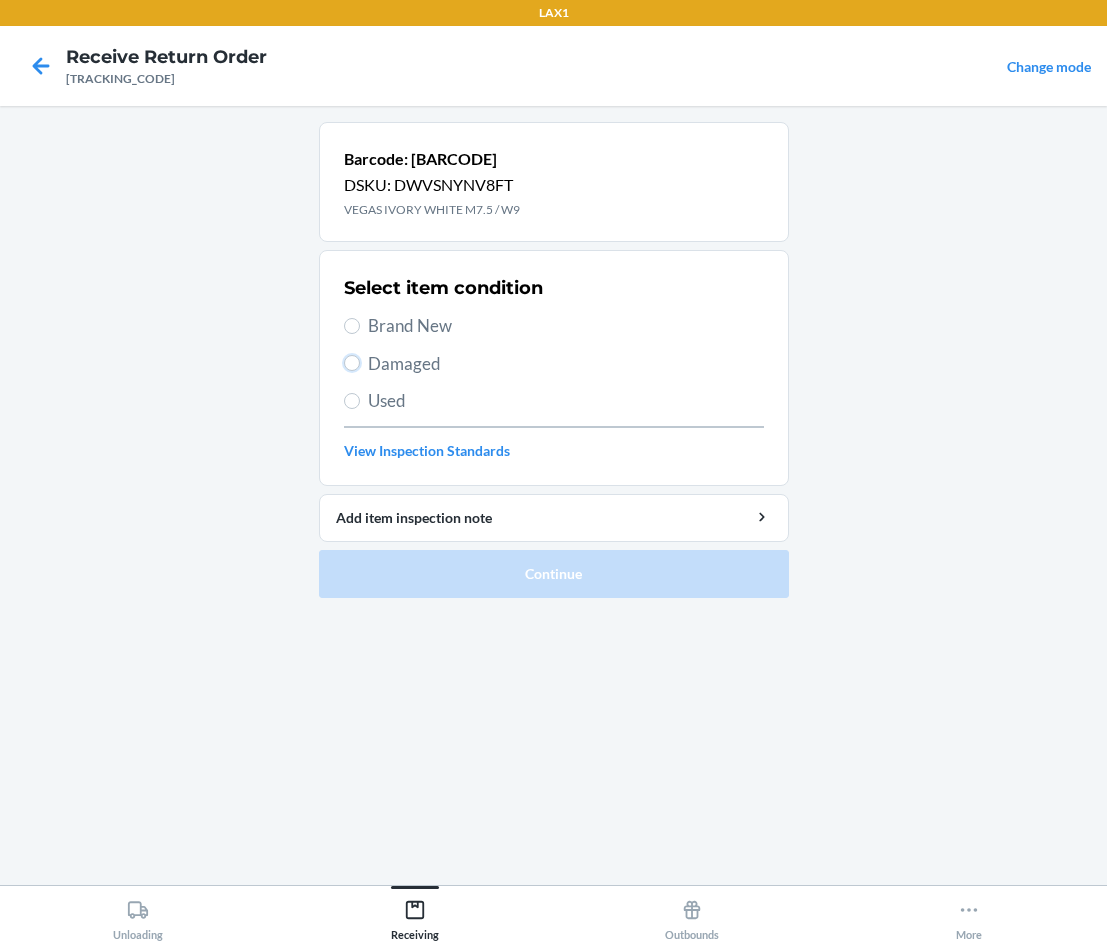 click on "Damaged" at bounding box center (352, 363) 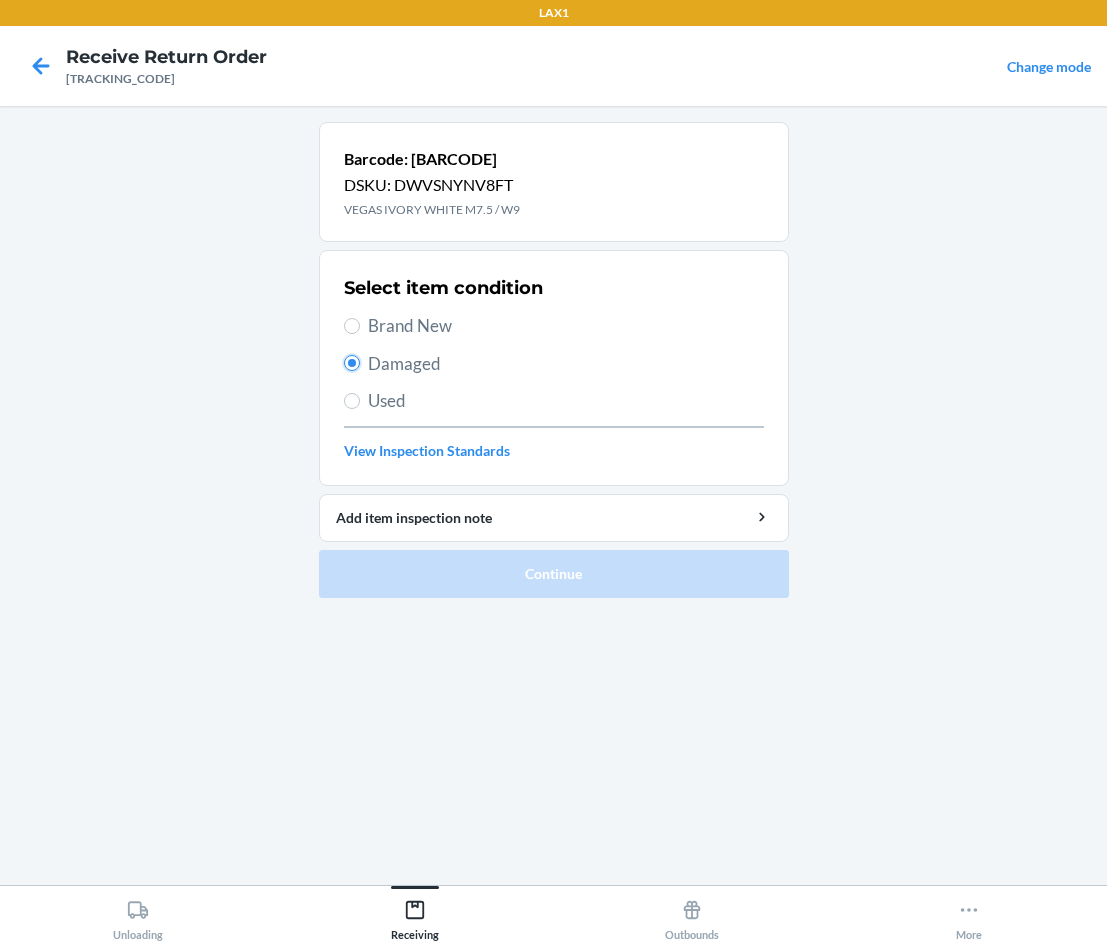 radio on "true" 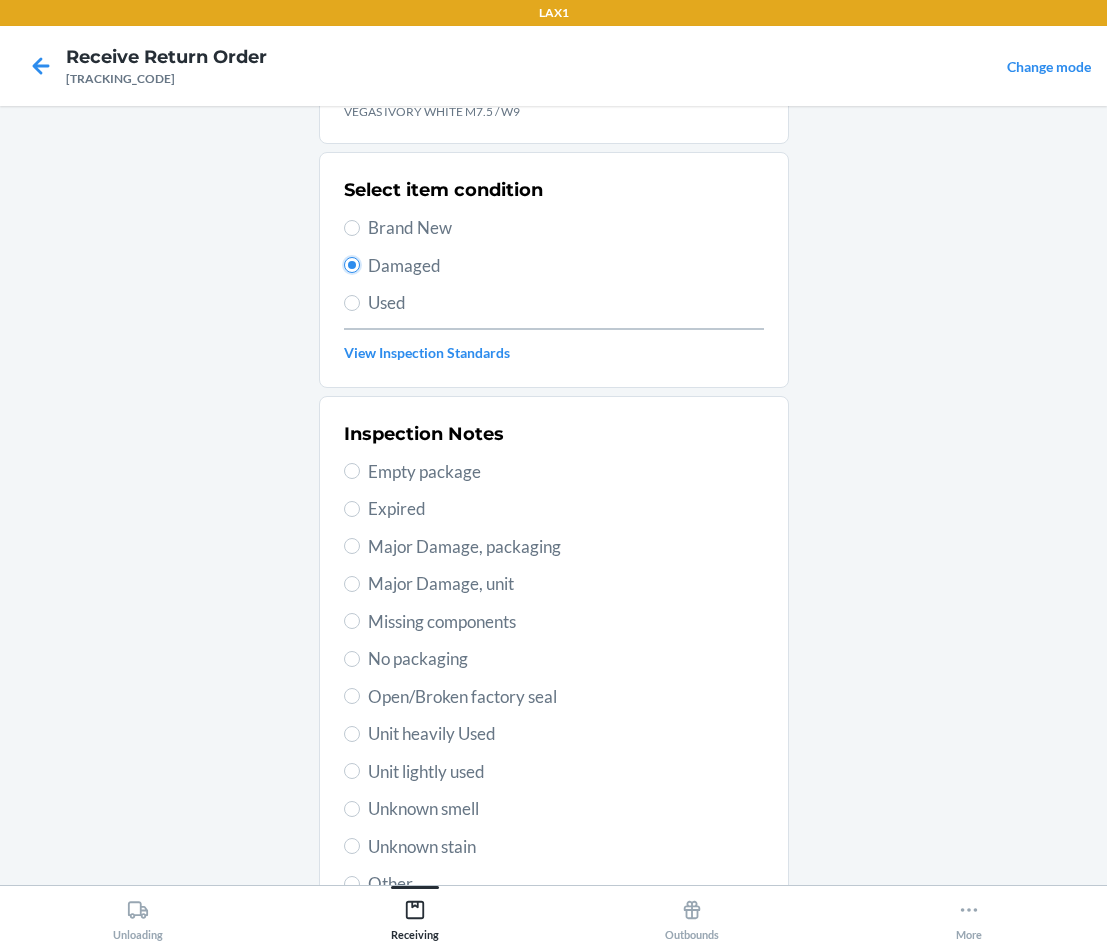scroll, scrollTop: 200, scrollLeft: 0, axis: vertical 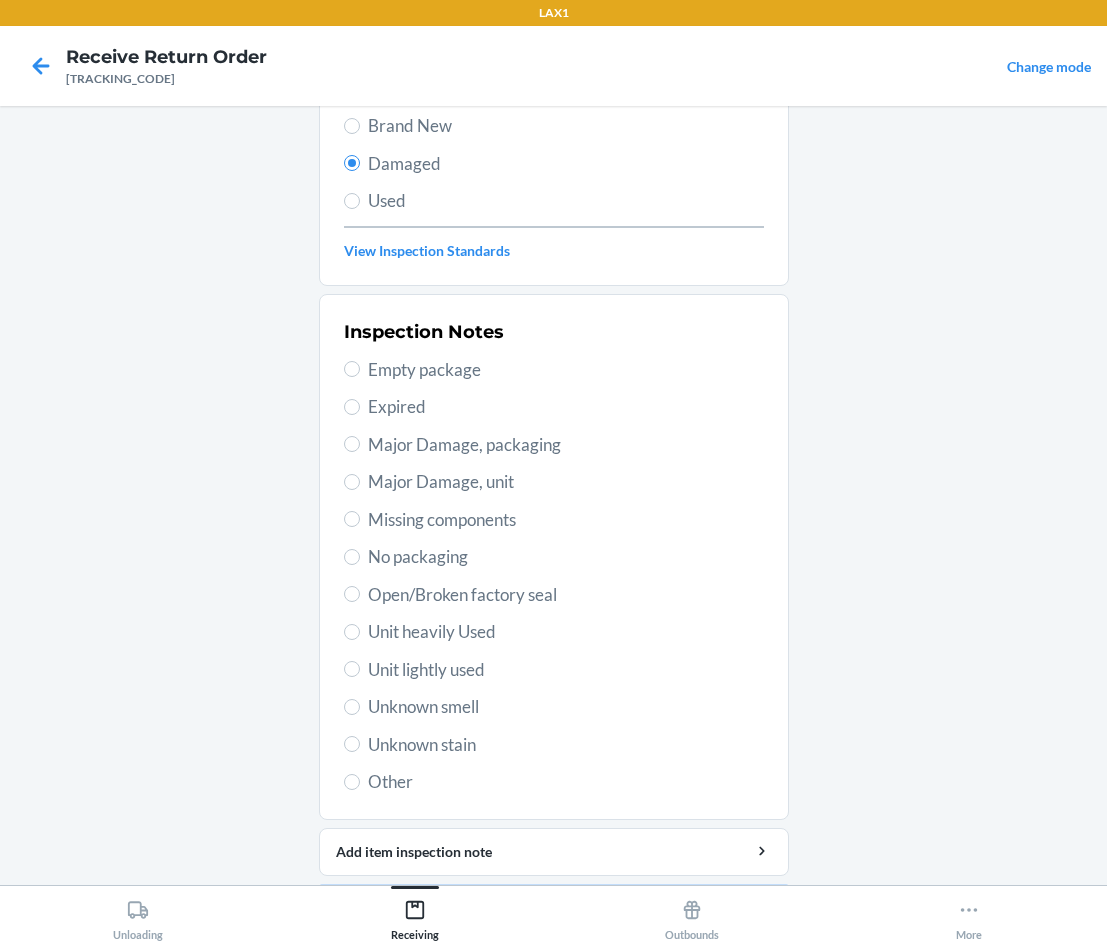 click on "Unit lightly used" at bounding box center (566, 670) 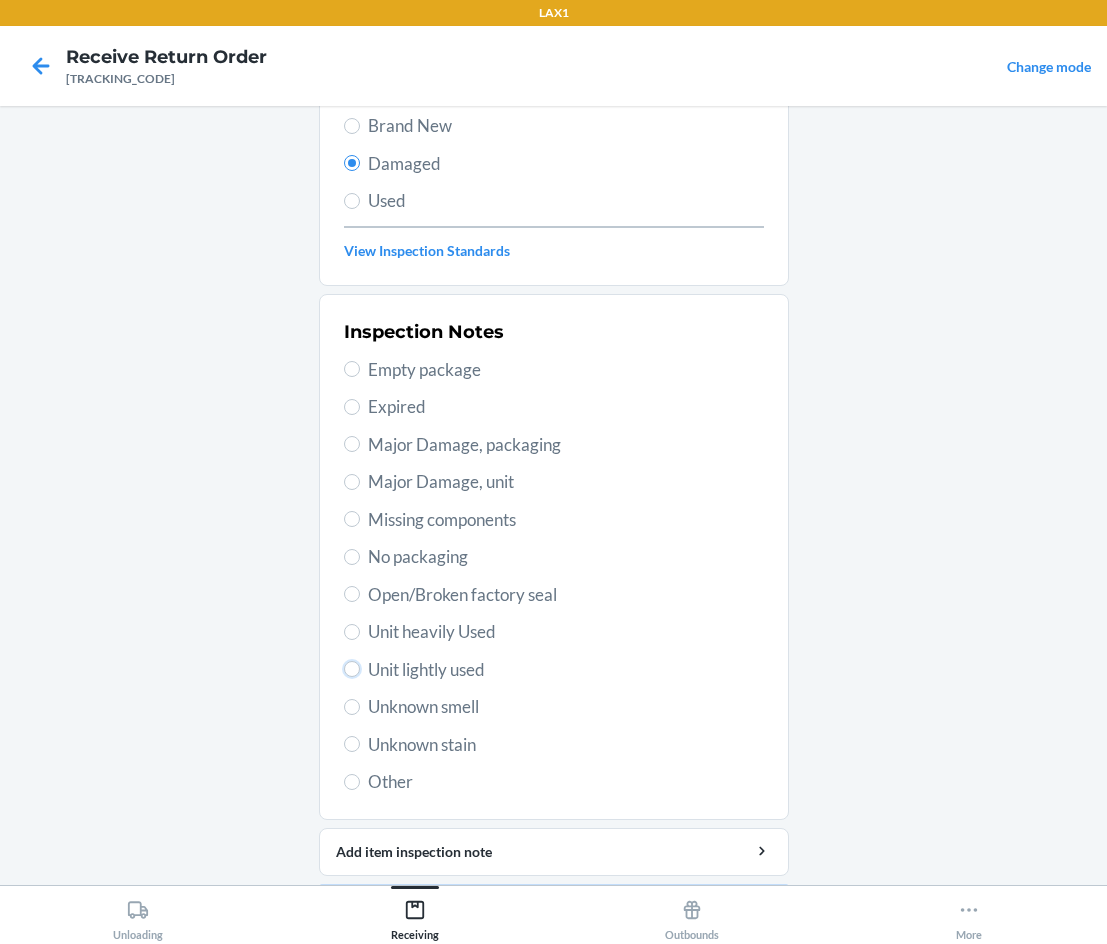 click on "Unit lightly used" at bounding box center (352, 669) 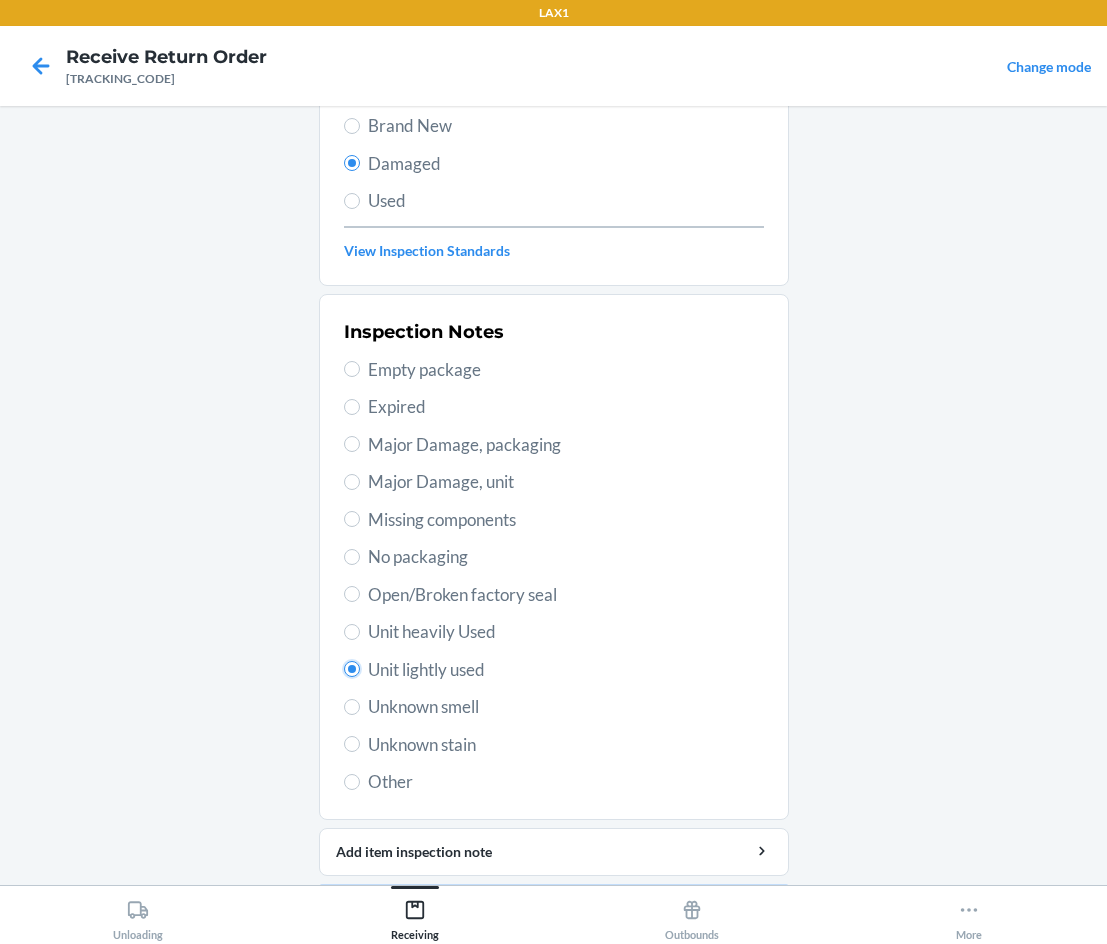 radio on "true" 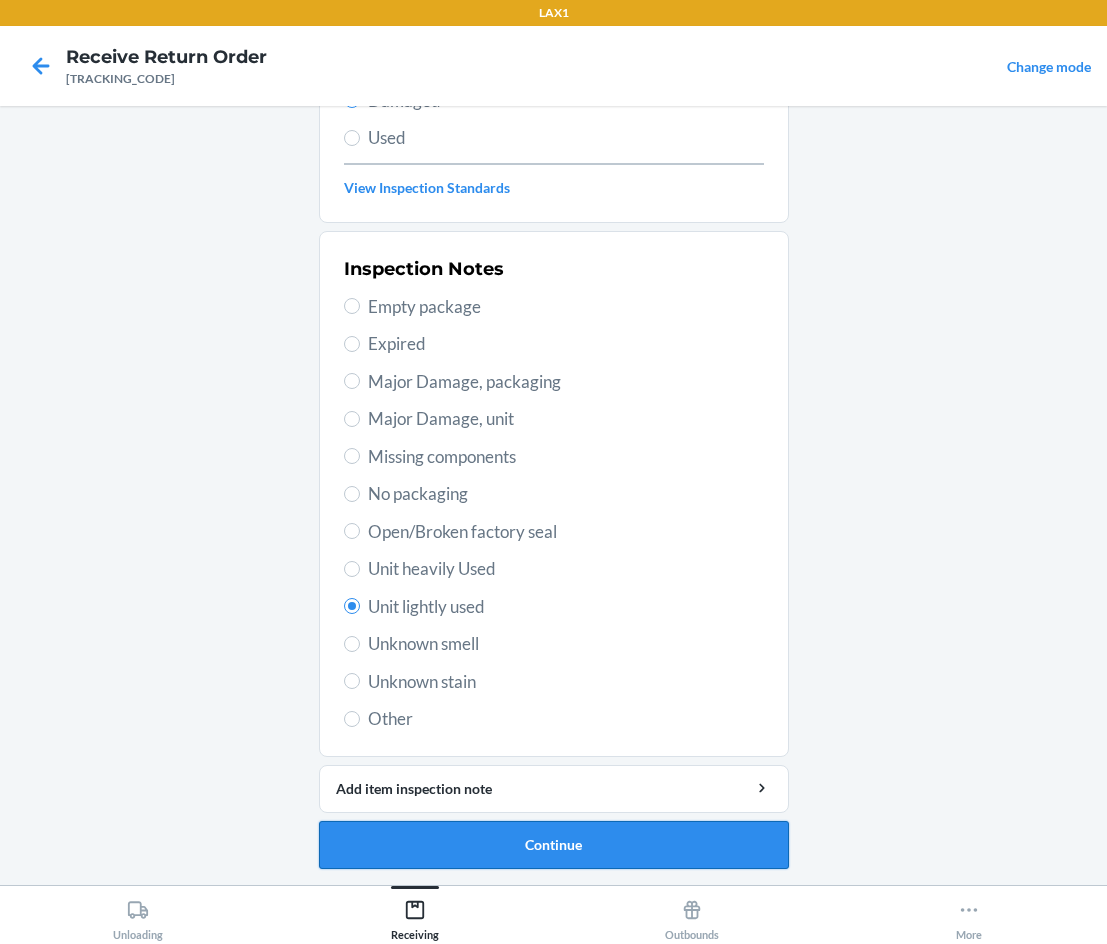 click on "Continue" at bounding box center (554, 845) 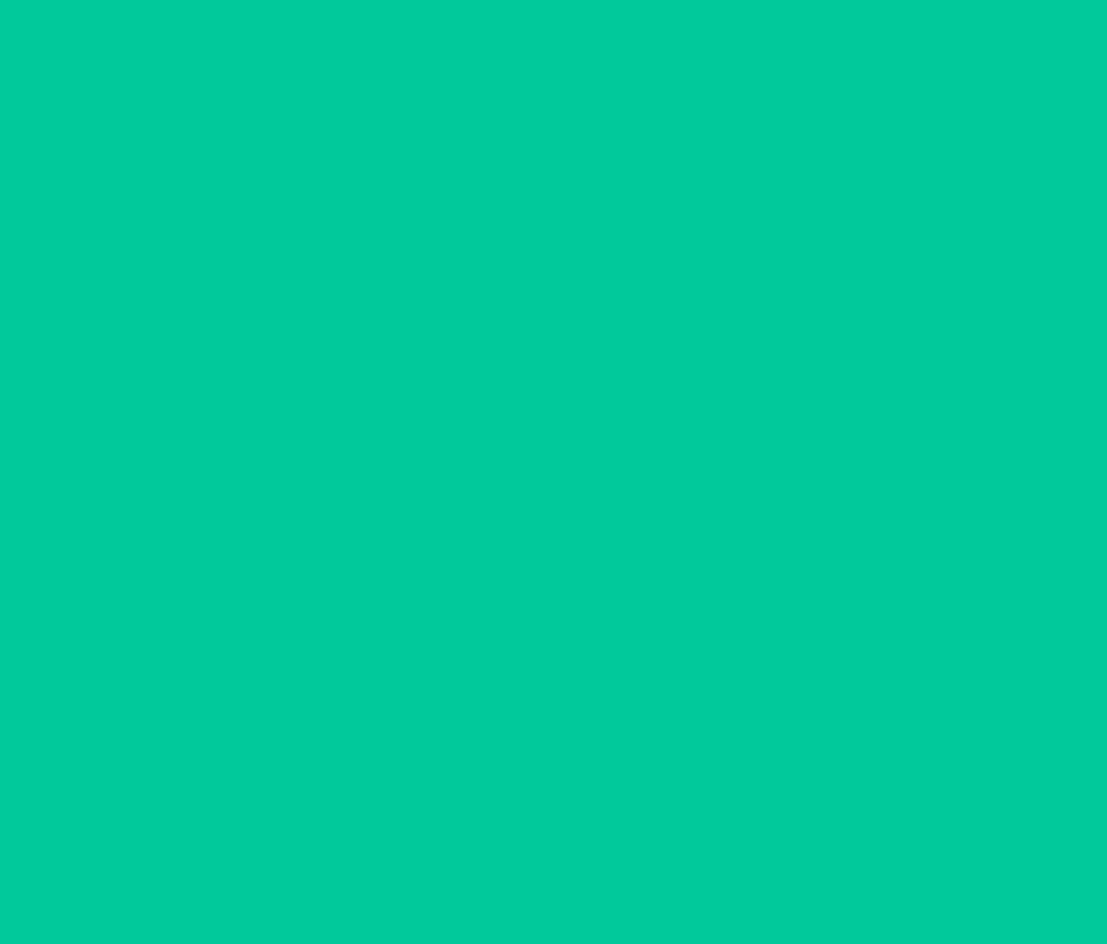 scroll, scrollTop: 86, scrollLeft: 0, axis: vertical 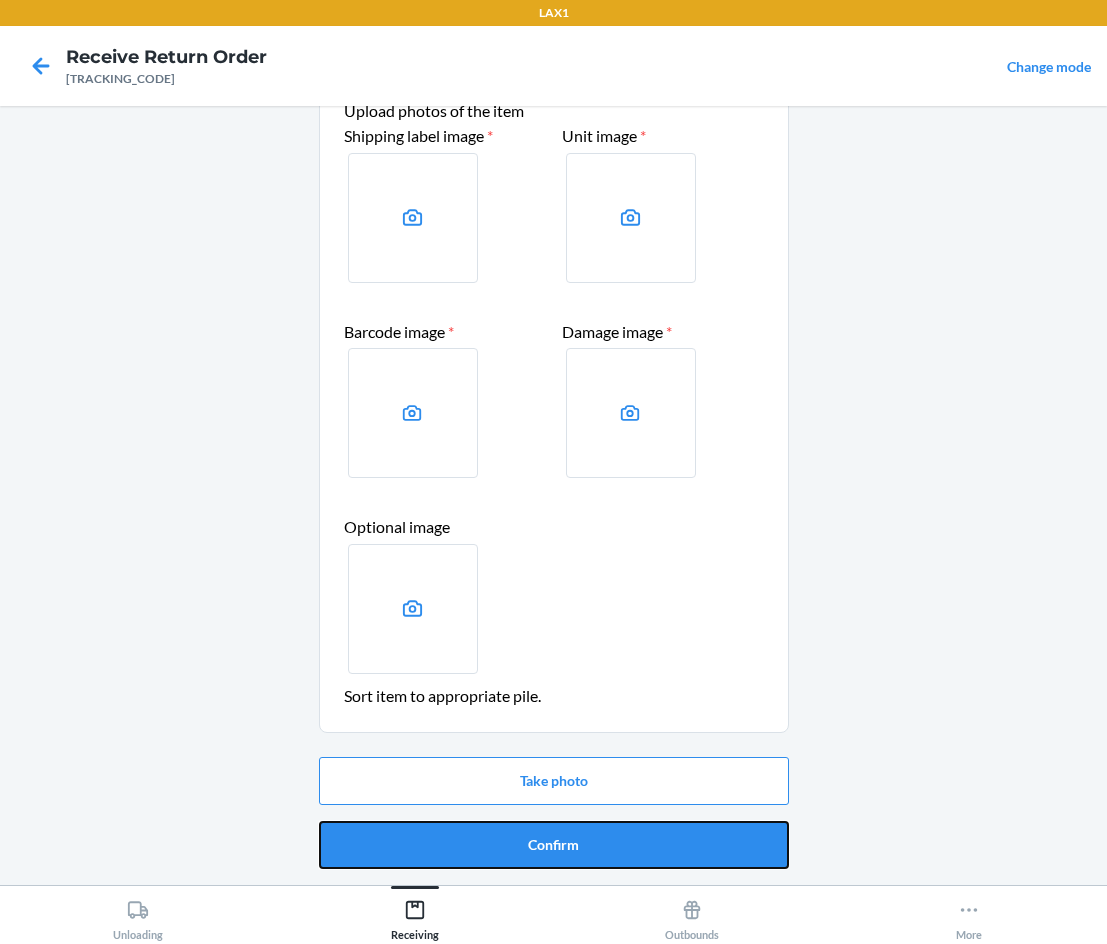 click on "Confirm" at bounding box center [554, 845] 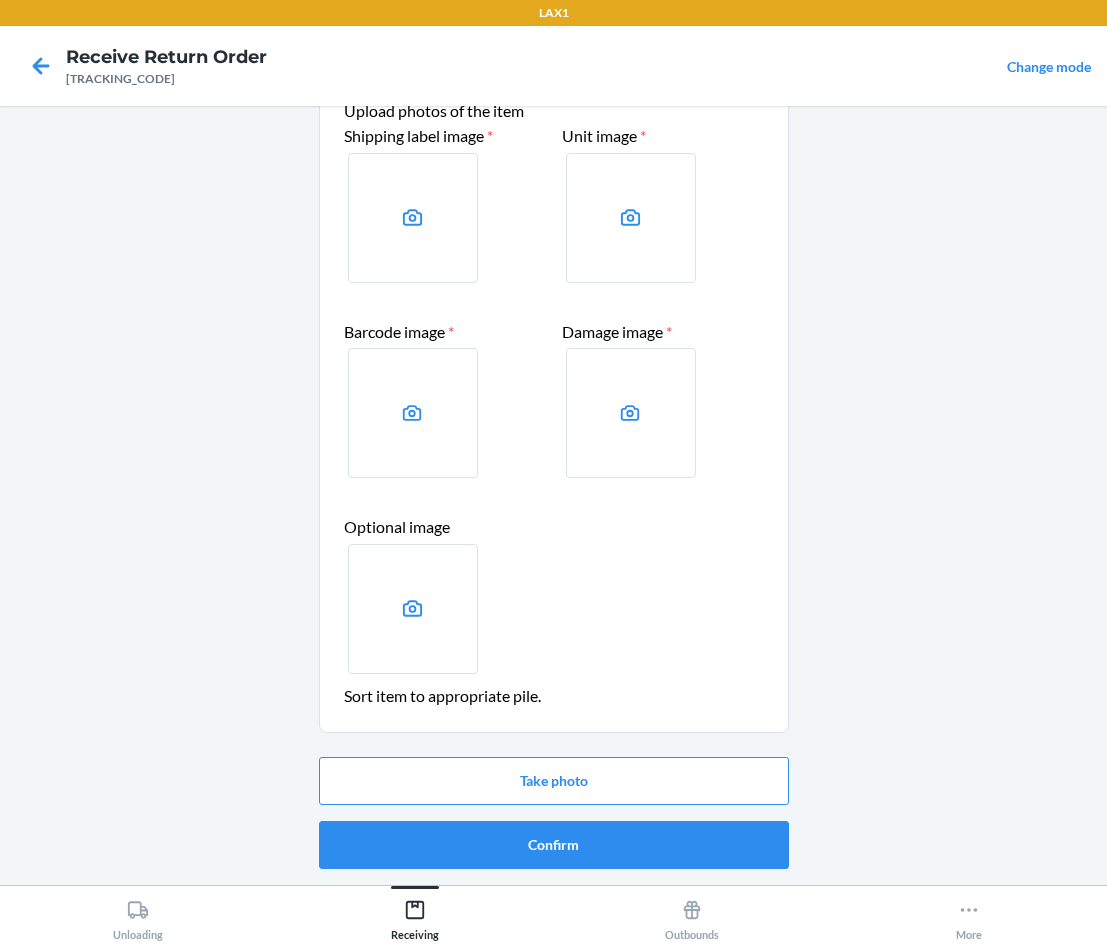 scroll, scrollTop: 0, scrollLeft: 0, axis: both 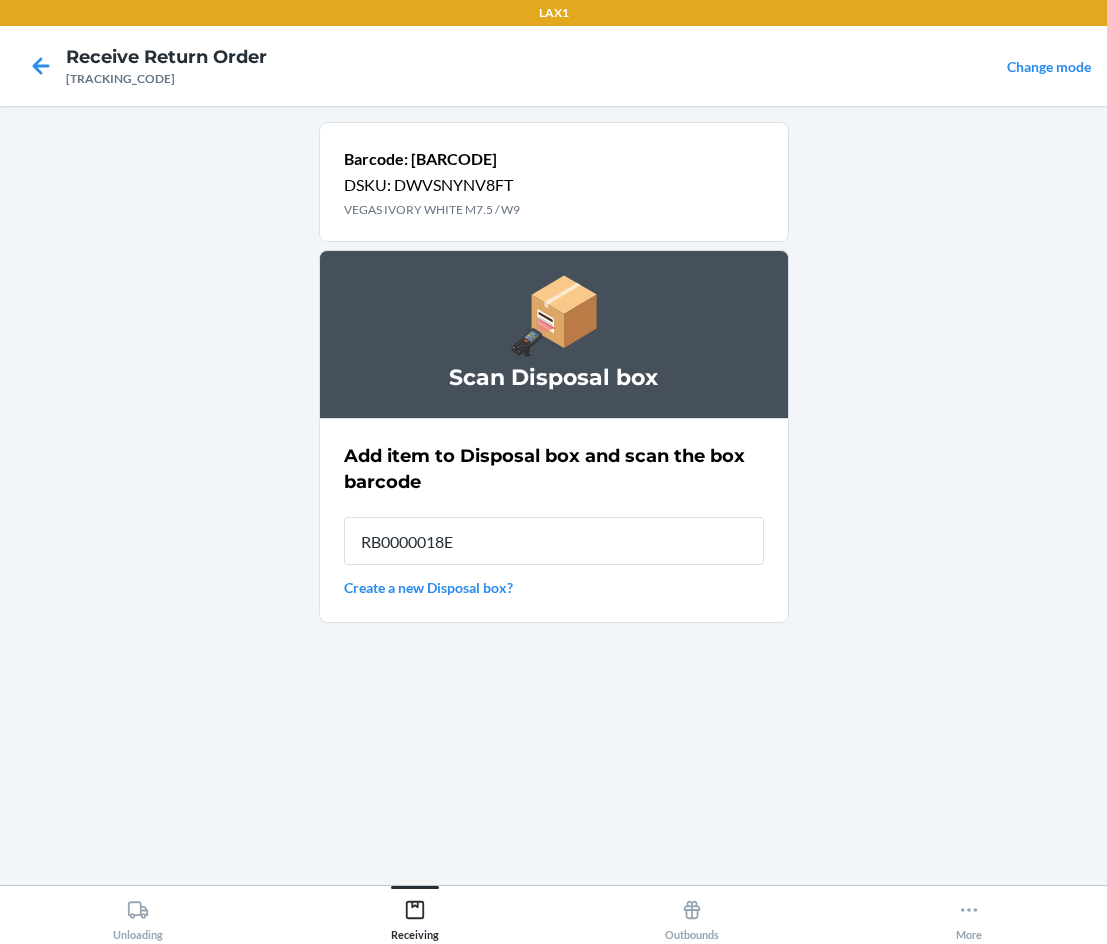 type on "[PRODUCT_CODE]" 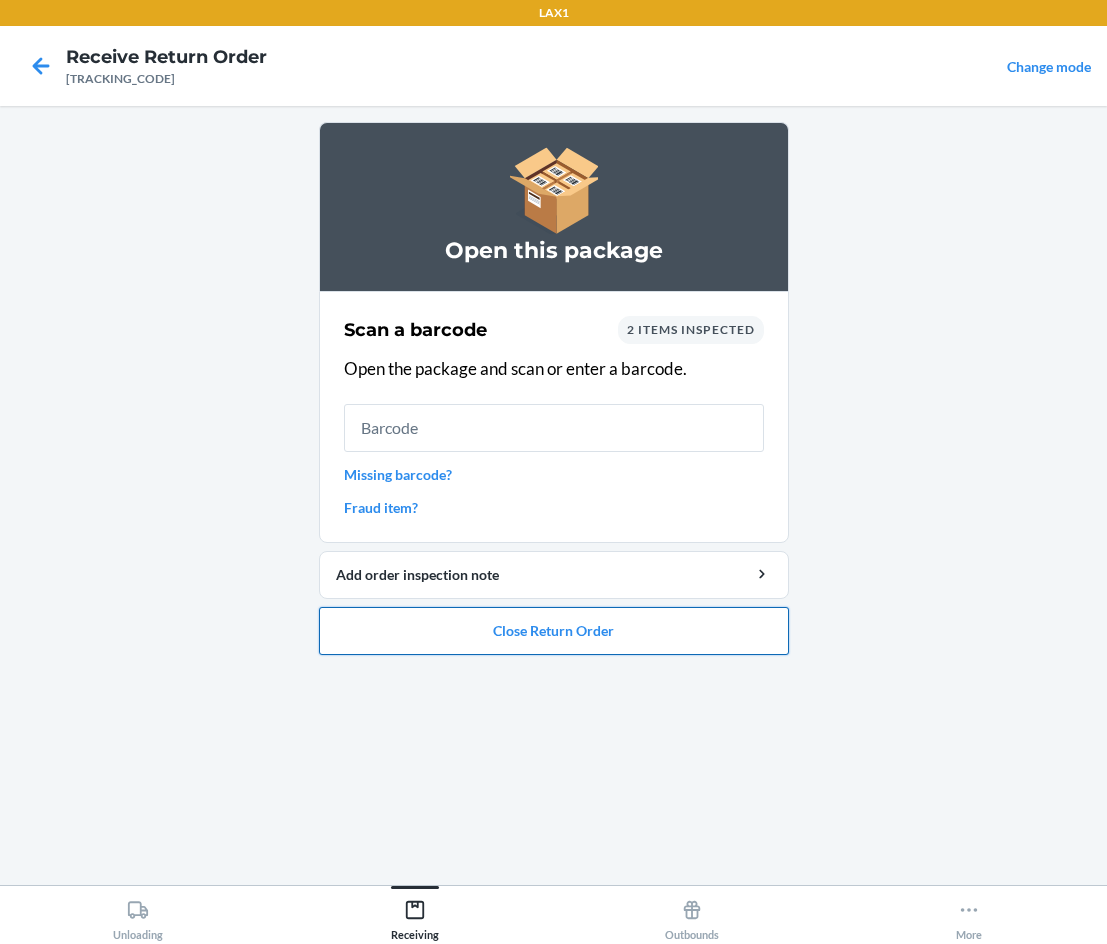 click on "Close Return Order" at bounding box center [554, 631] 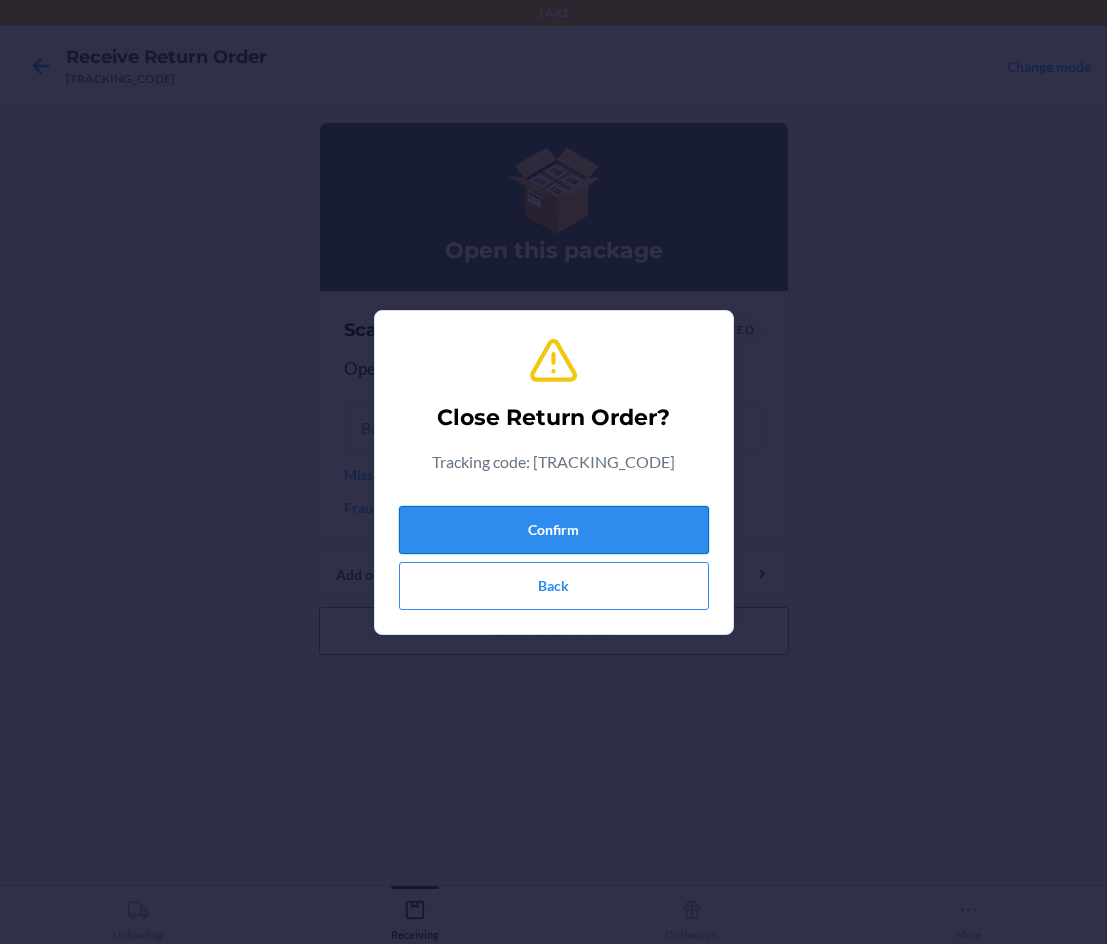drag, startPoint x: 572, startPoint y: 531, endPoint x: 582, endPoint y: 535, distance: 10.770329 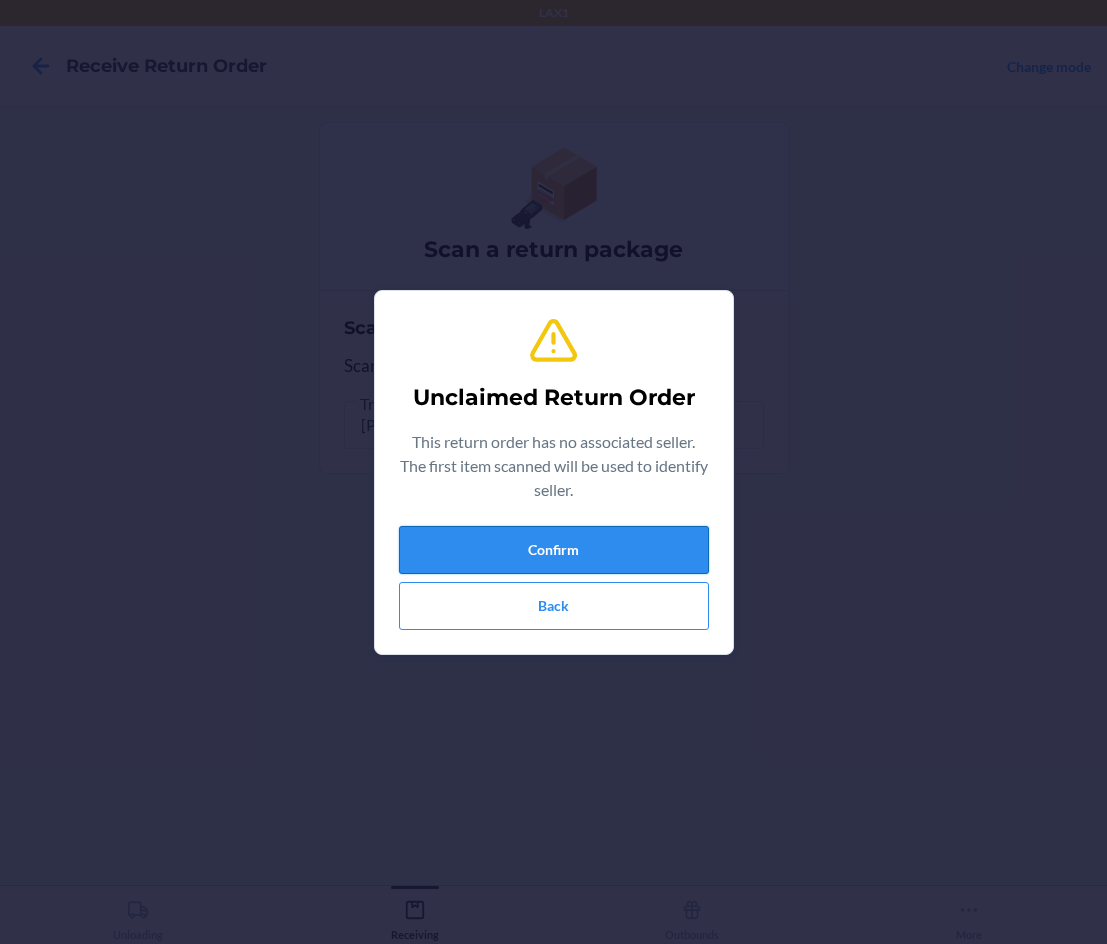 click on "Confirm" at bounding box center [554, 550] 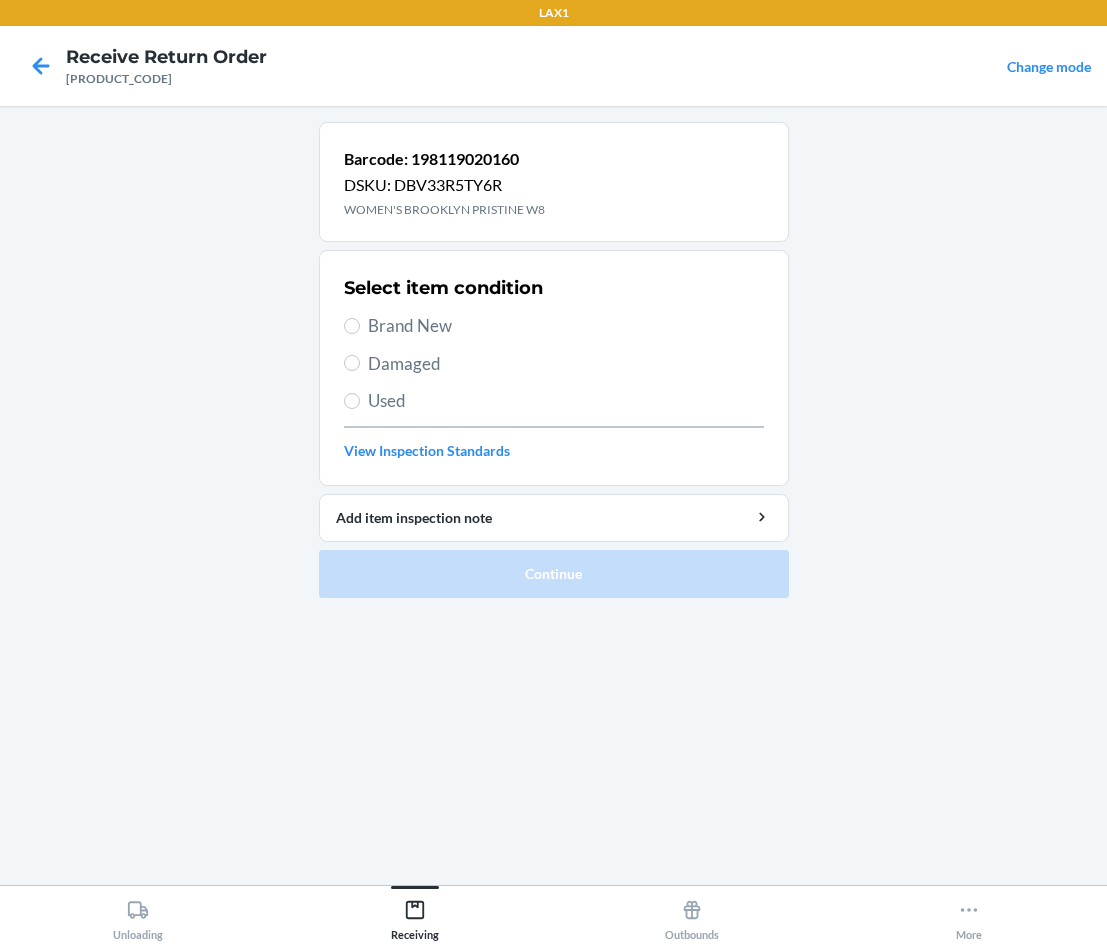 click on "Damaged" at bounding box center [554, 364] 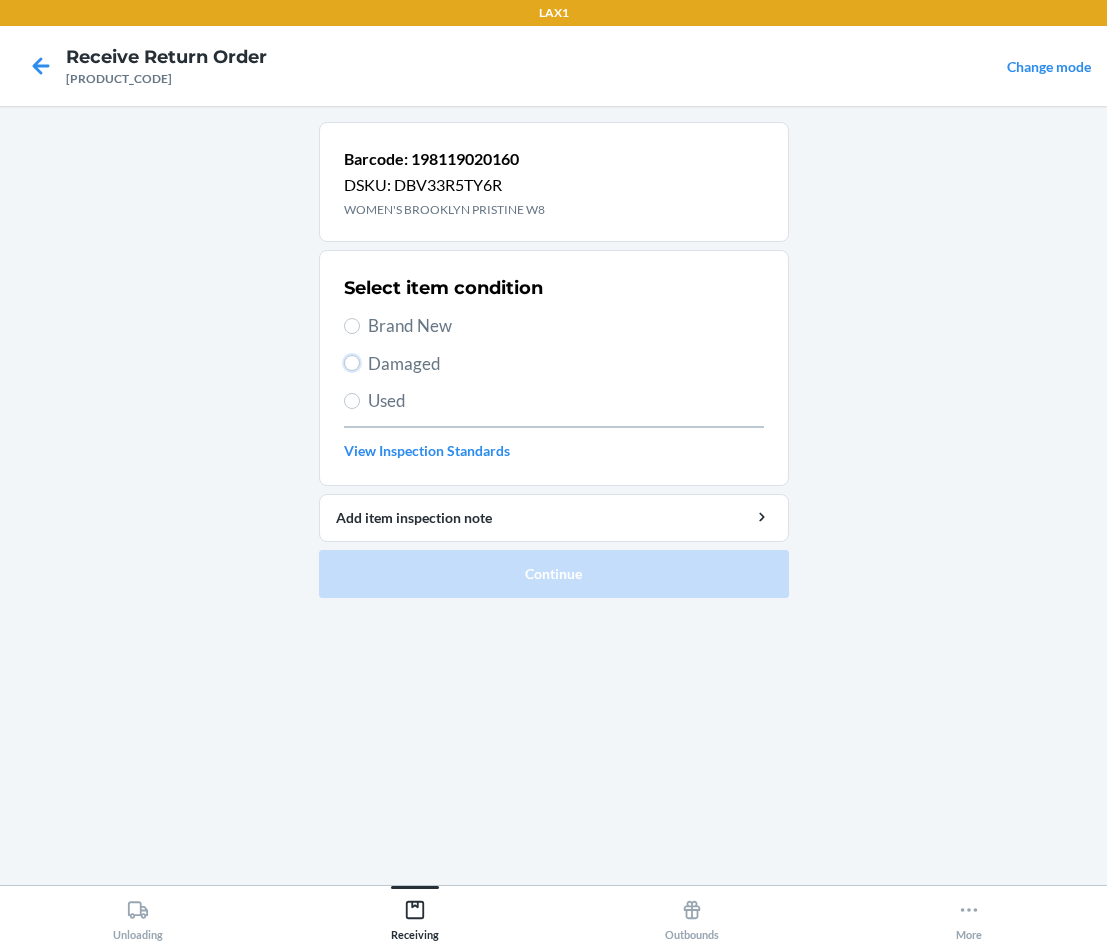 click on "Damaged" at bounding box center [352, 363] 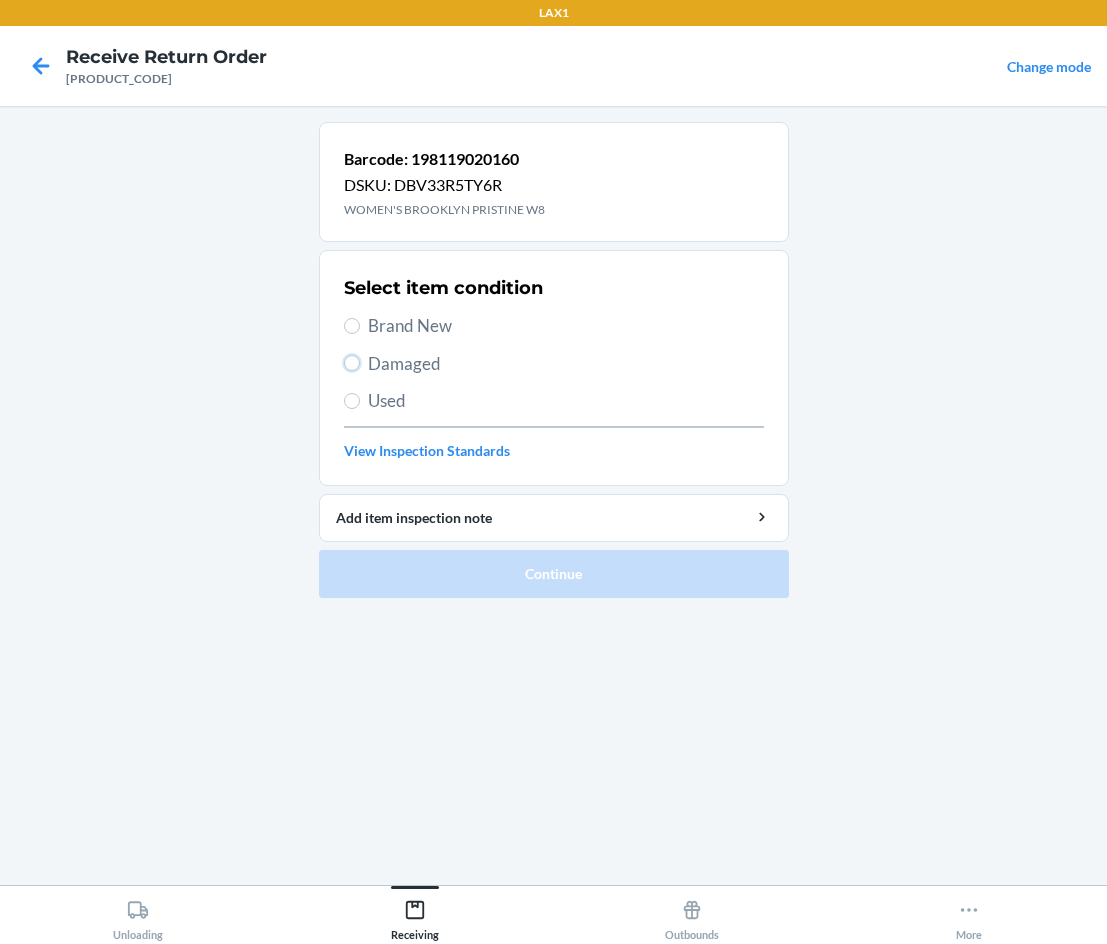 radio on "true" 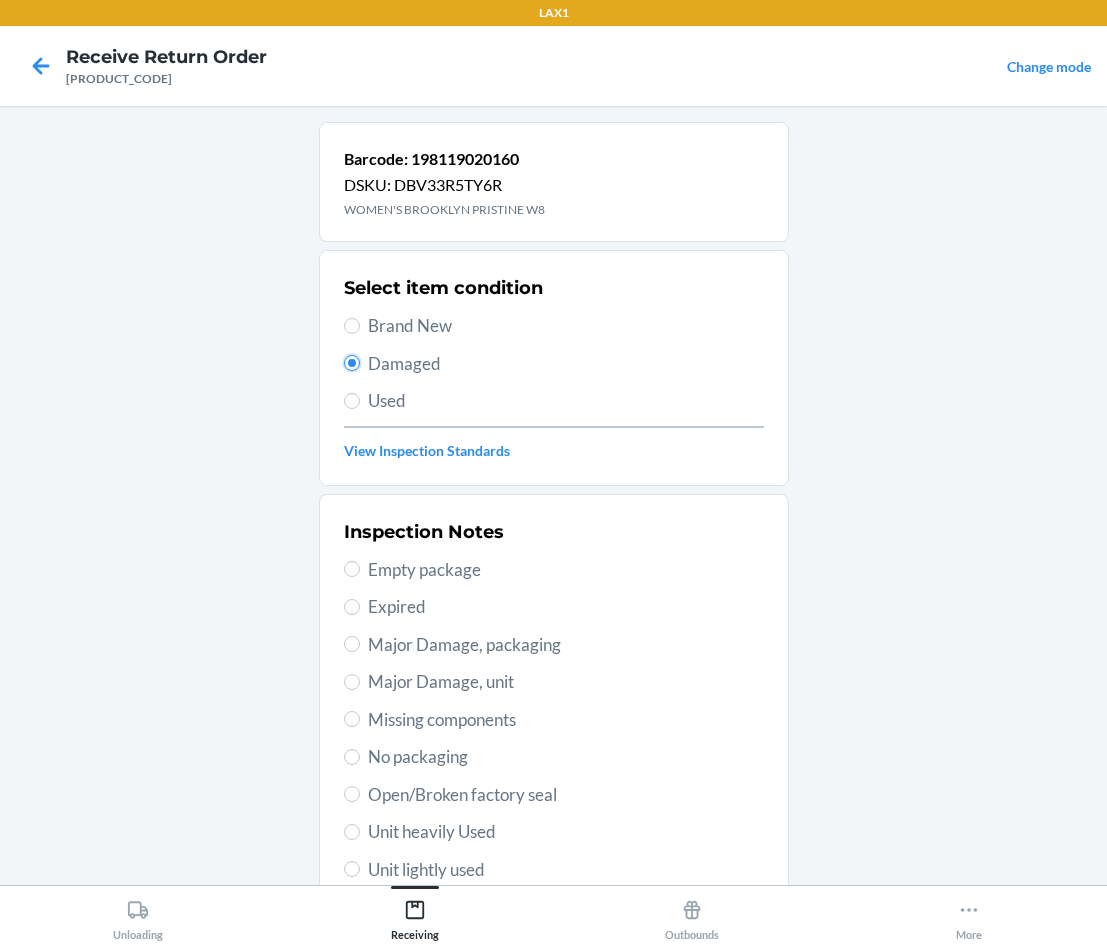 scroll, scrollTop: 263, scrollLeft: 0, axis: vertical 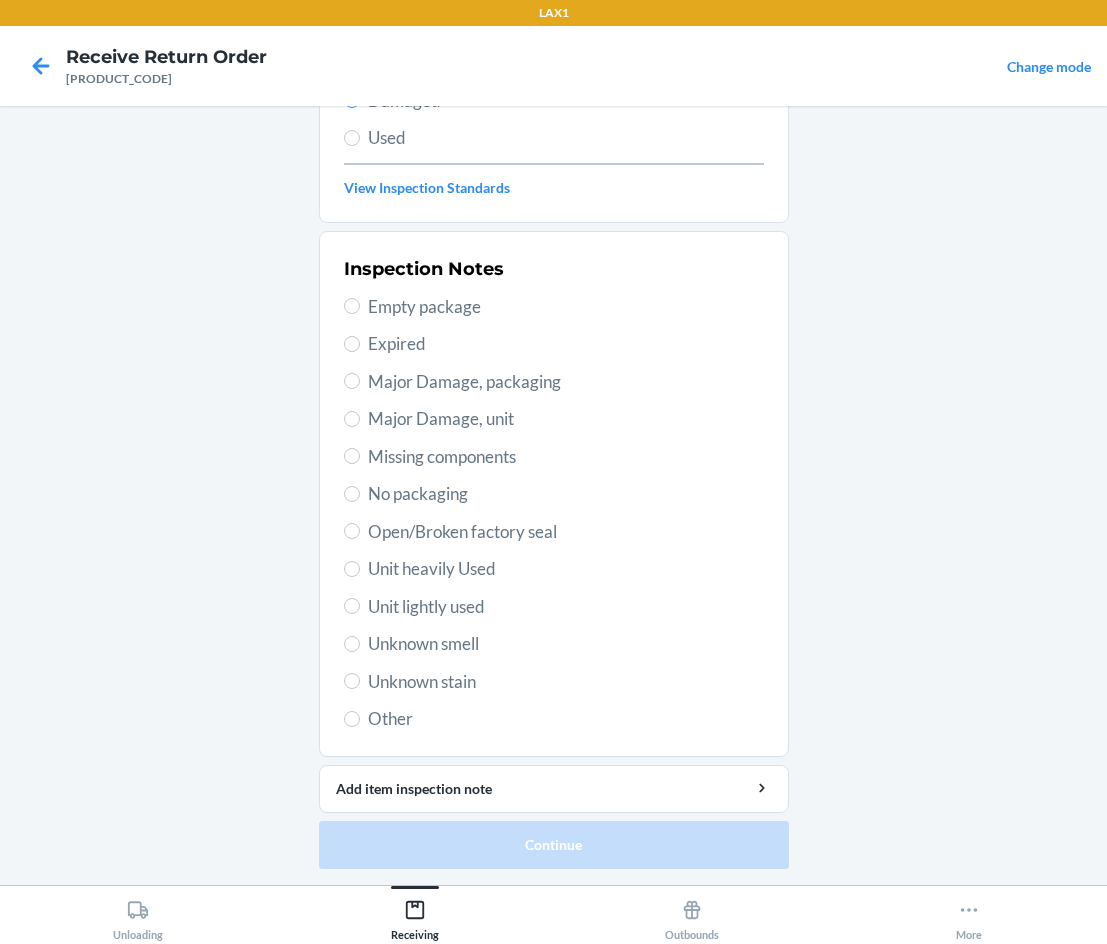 click on "Unit lightly used" at bounding box center (554, 607) 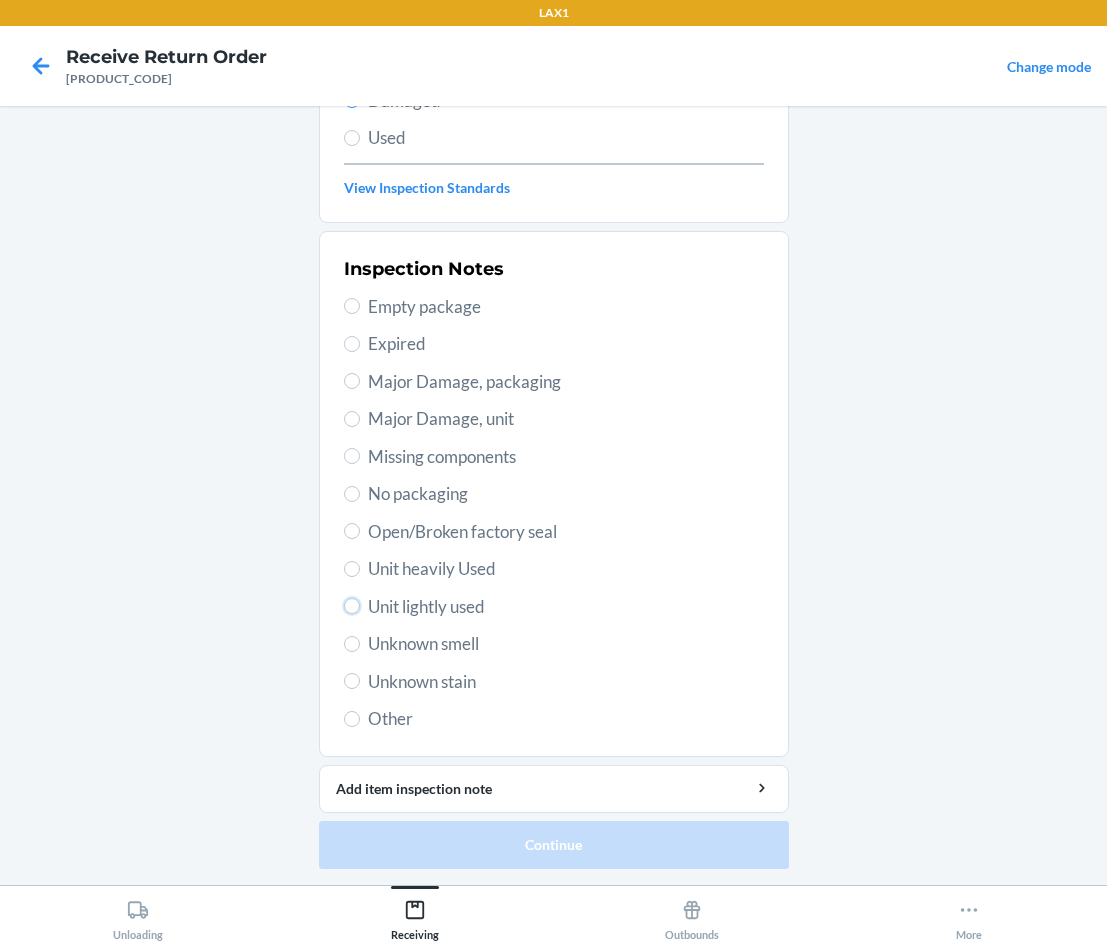 click on "Unit lightly used" at bounding box center (352, 606) 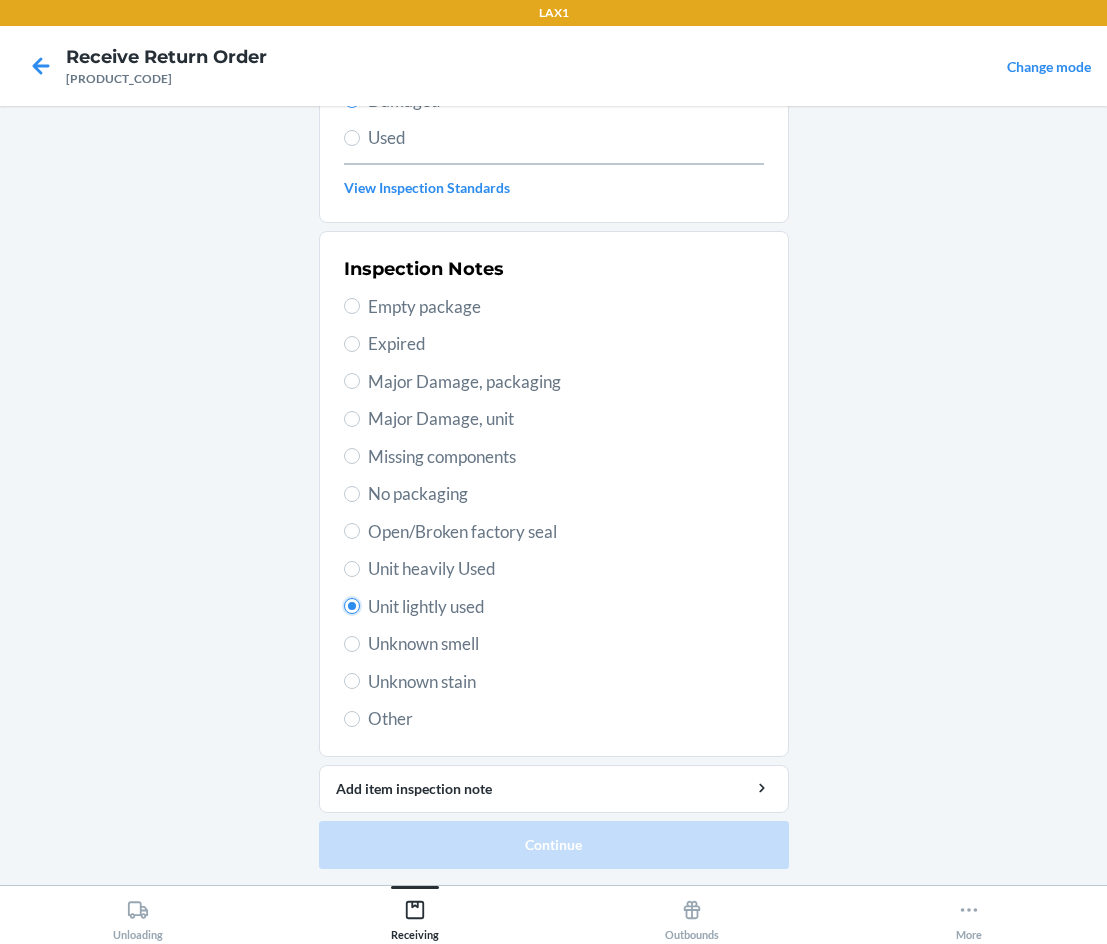 radio on "true" 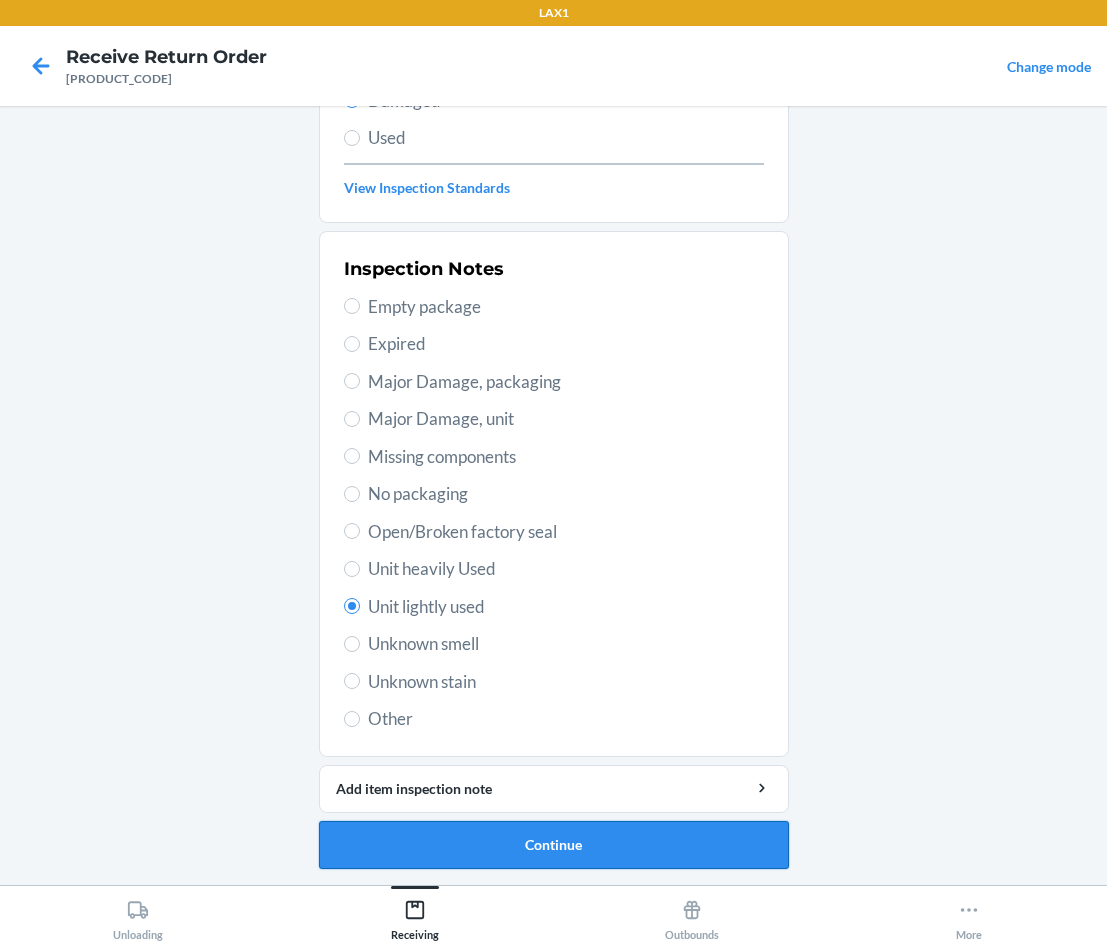 click on "Continue" at bounding box center (554, 845) 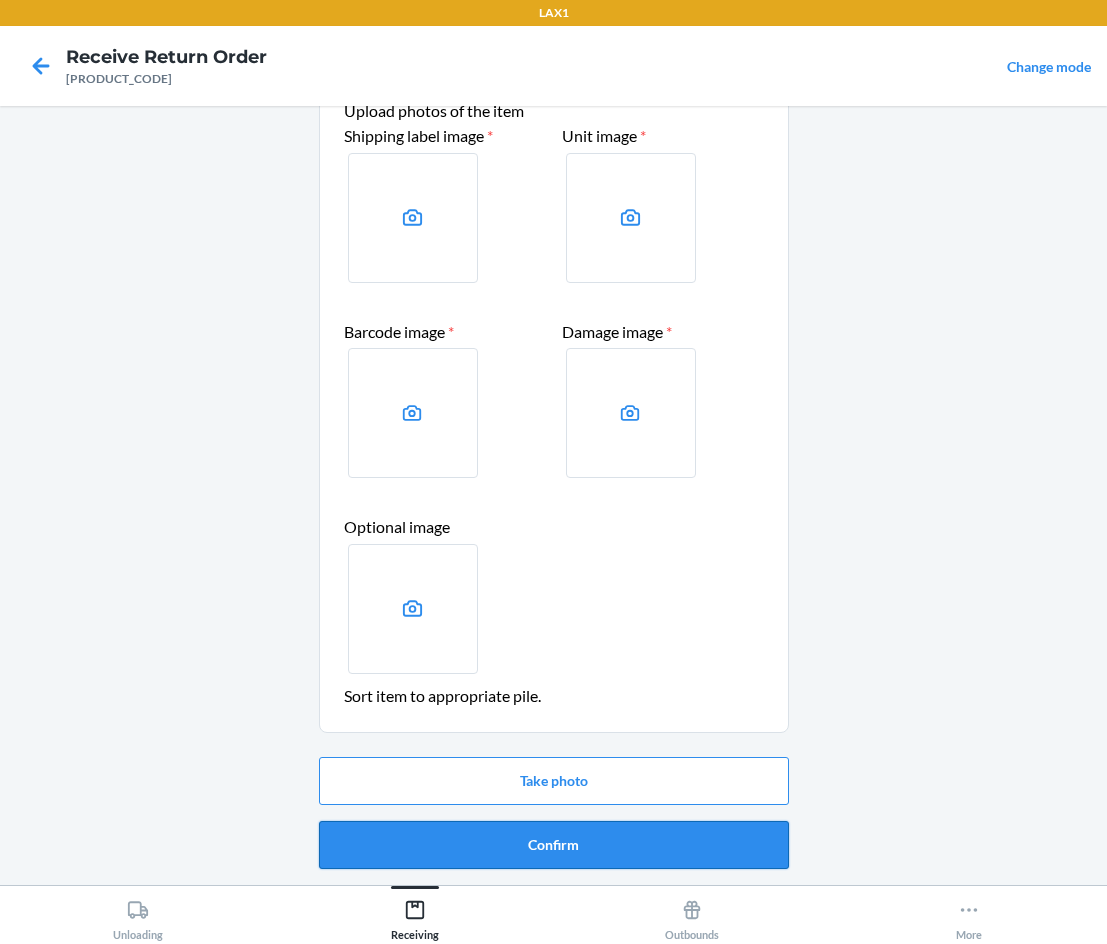 click on "Confirm" at bounding box center [554, 845] 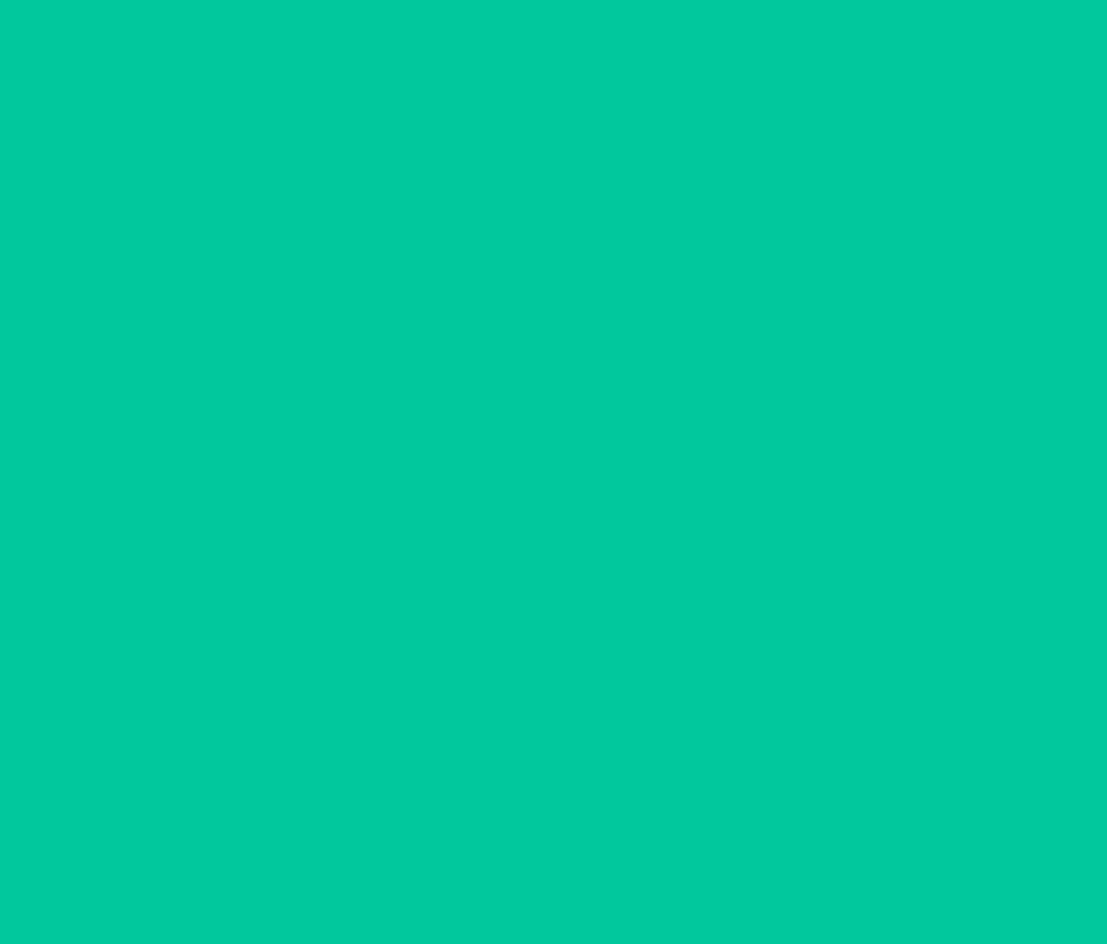 scroll, scrollTop: 0, scrollLeft: 0, axis: both 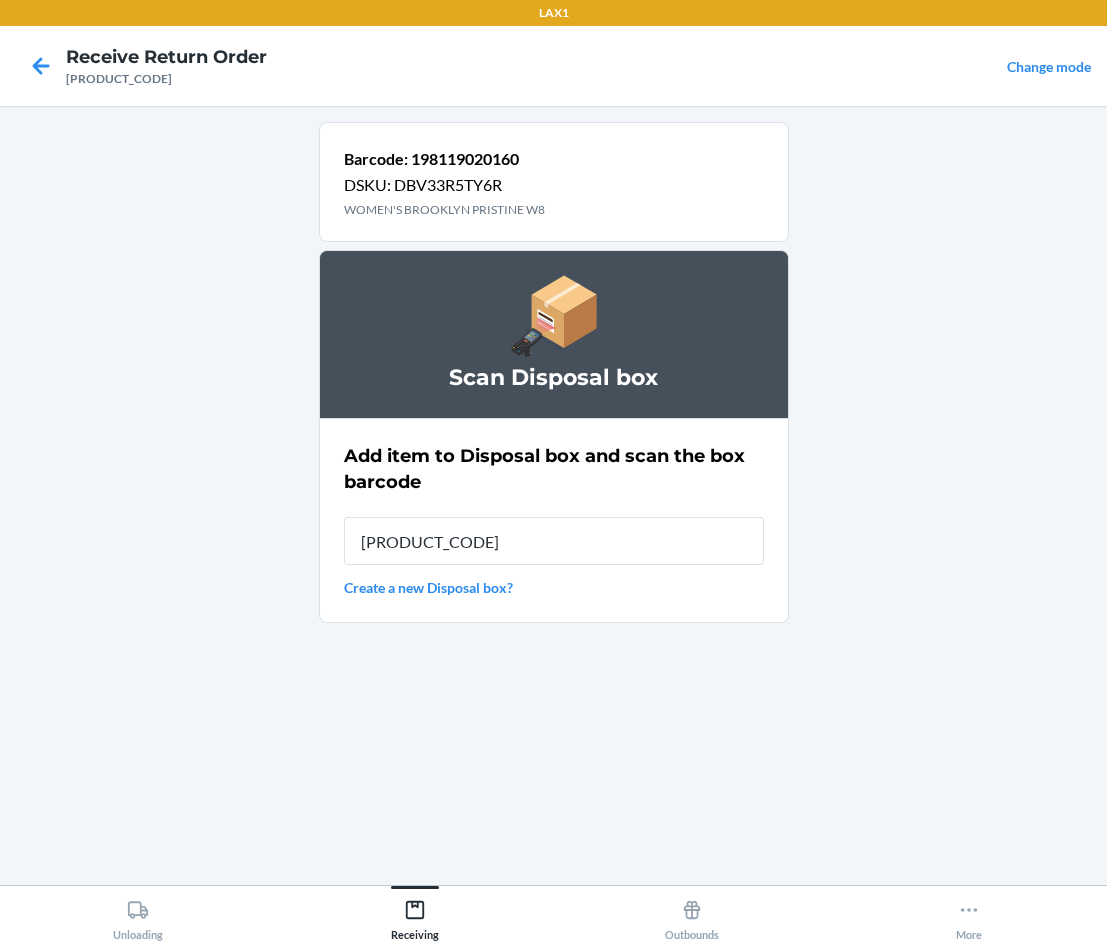 type on "[PRODUCT_CODE]" 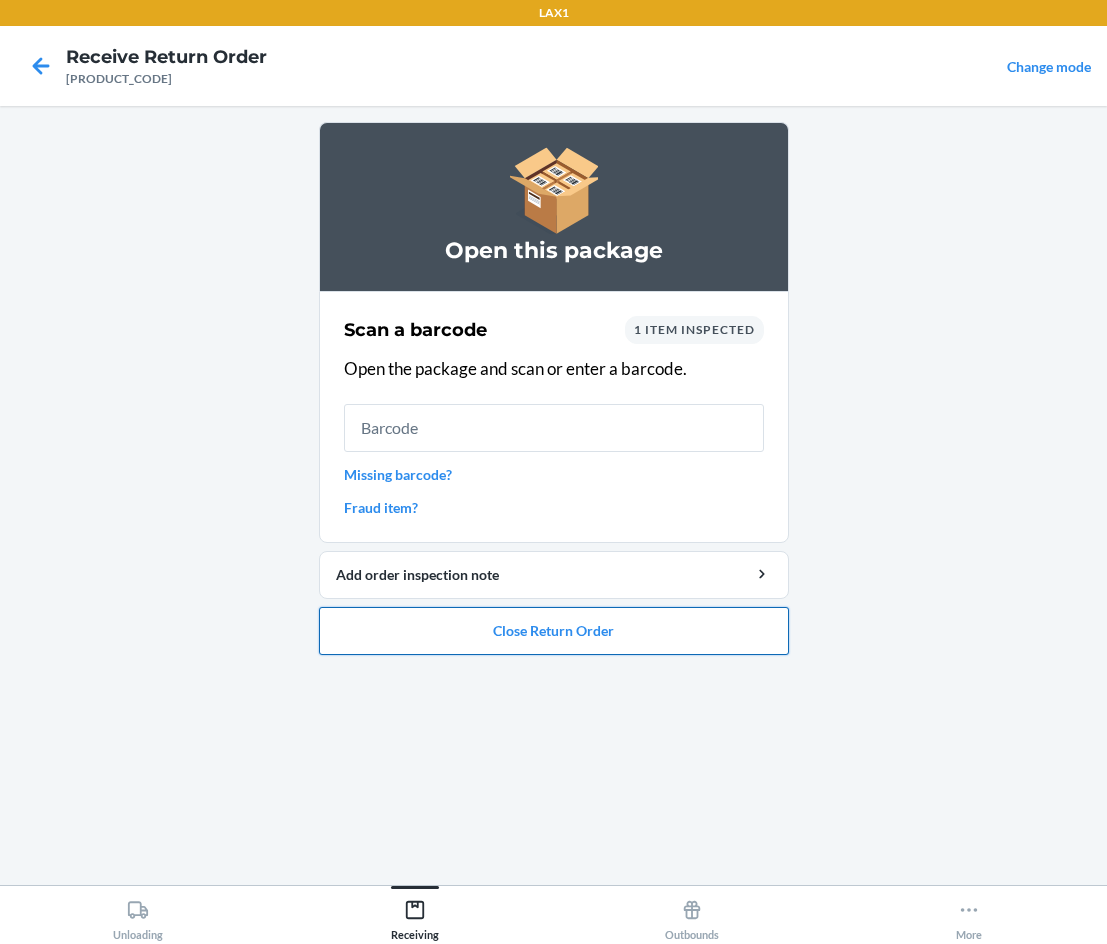 click on "Close Return Order" at bounding box center (554, 631) 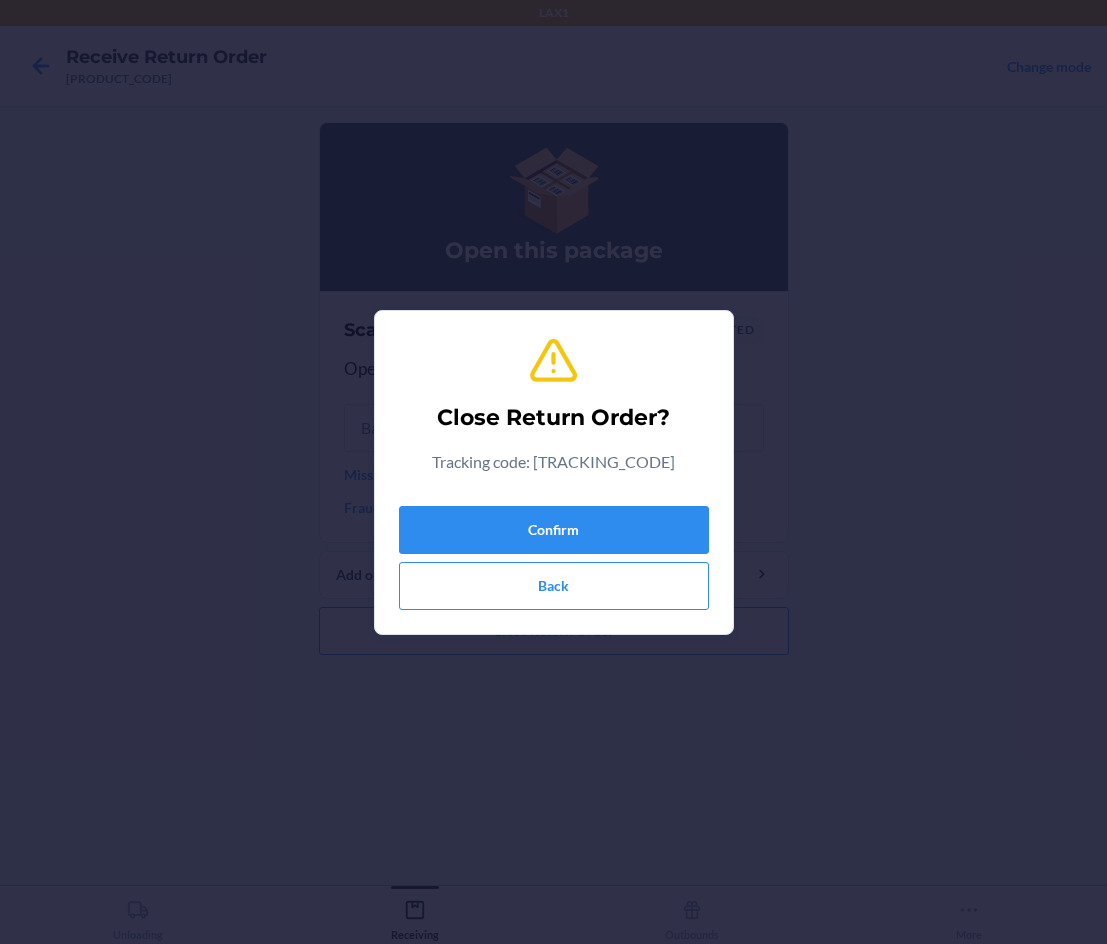 click on "Close Return Order? Tracking code: [TRACKING_CODE]- Confirm Back" at bounding box center (554, 472) 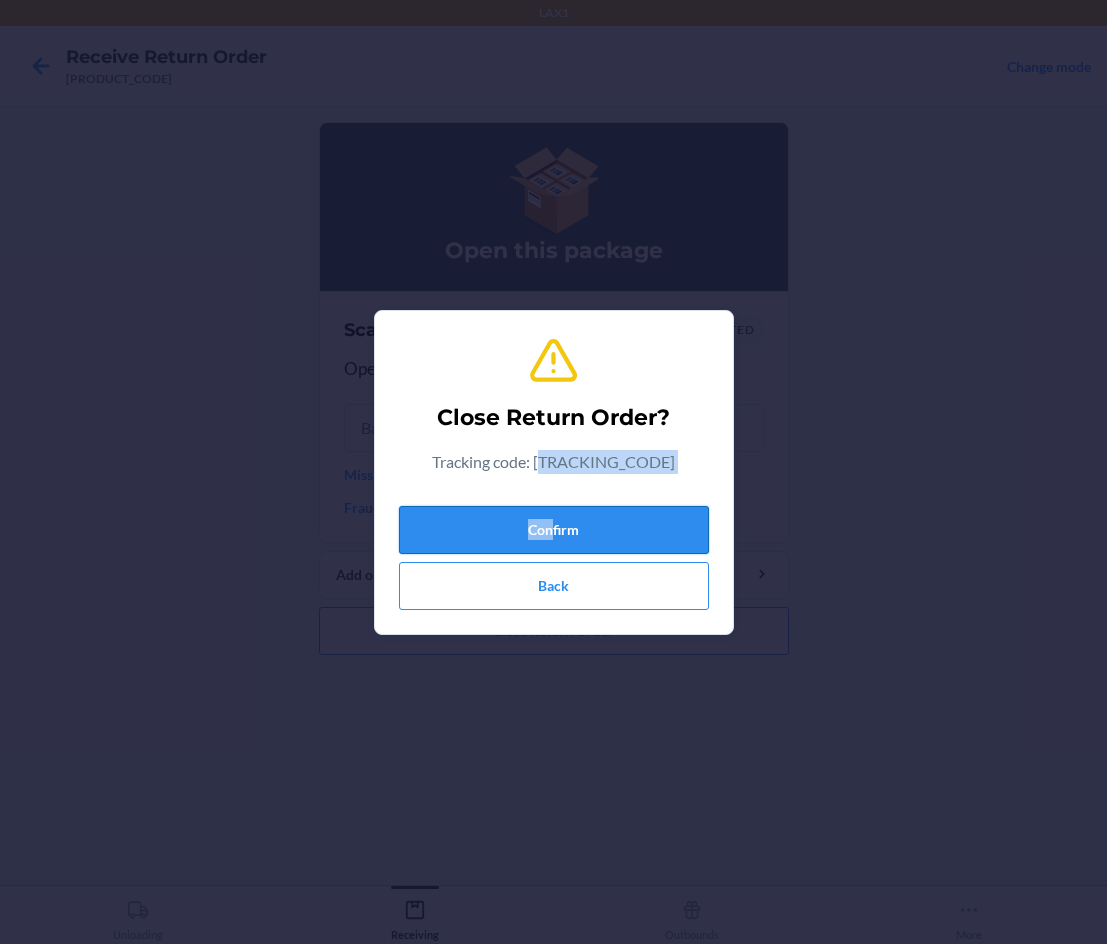 click on "Confirm" at bounding box center (554, 530) 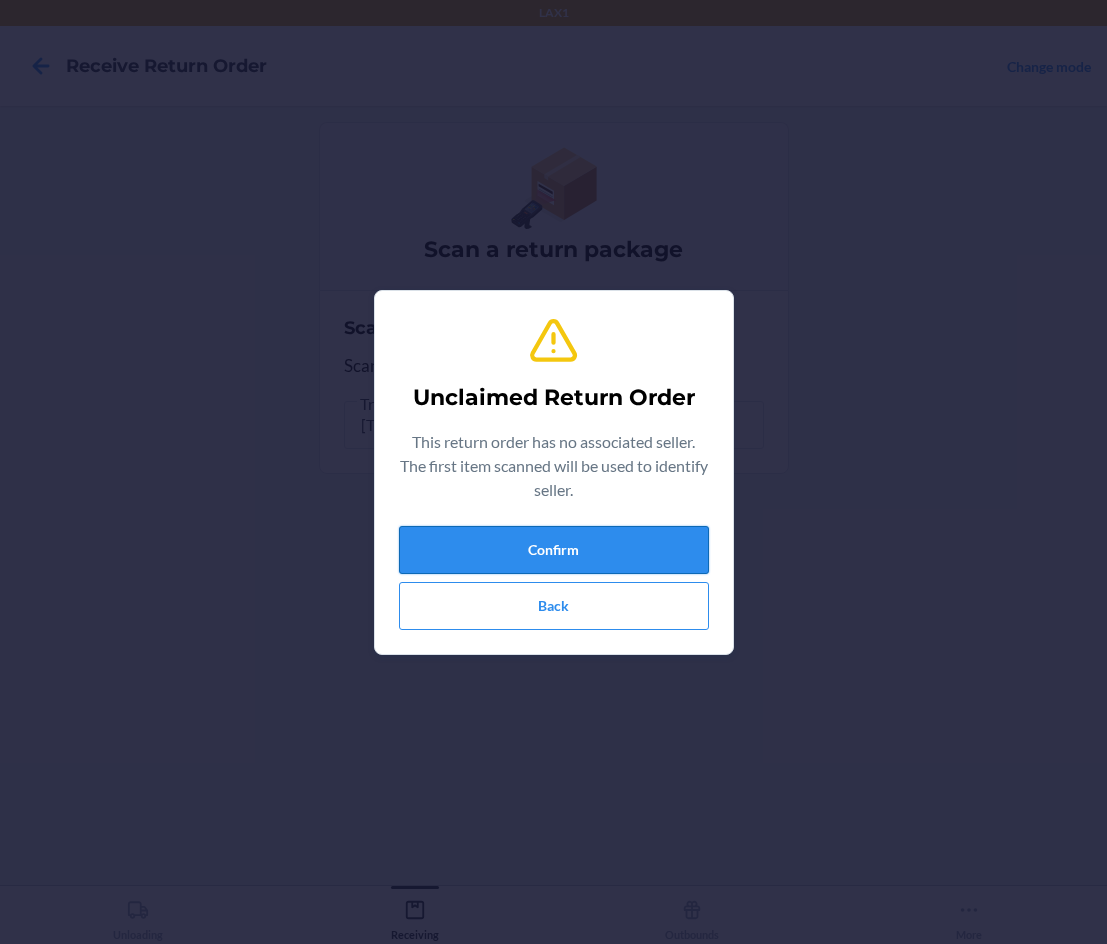 click on "Confirm" at bounding box center [554, 550] 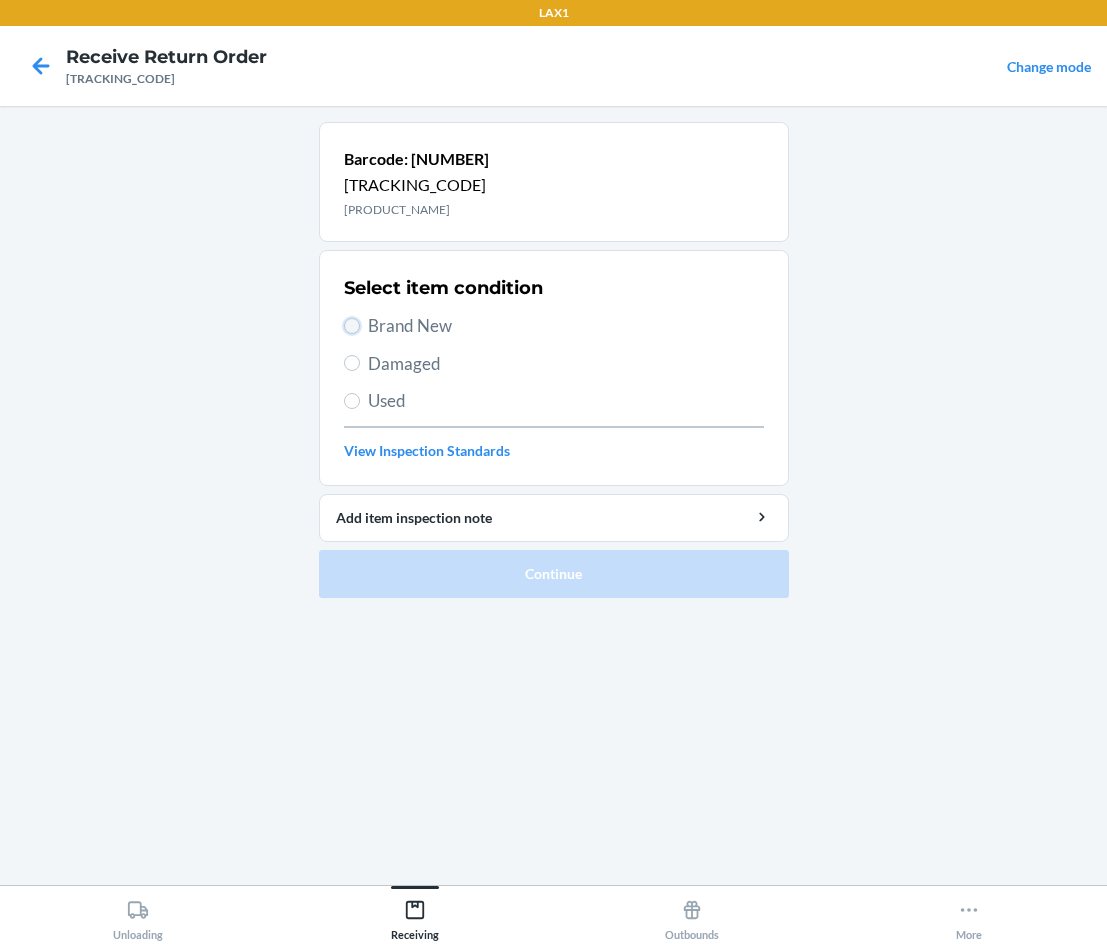 click on "Brand New" at bounding box center [352, 326] 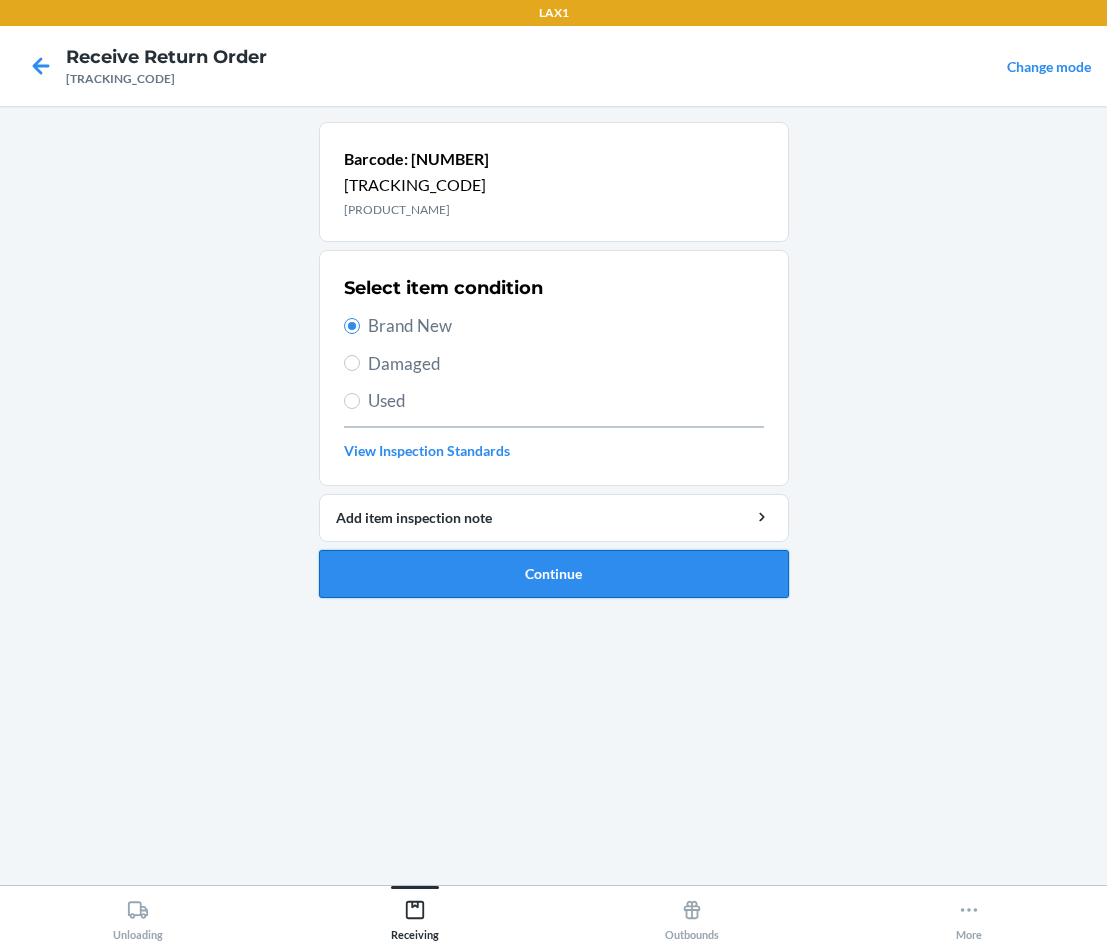 click on "Continue" at bounding box center [554, 574] 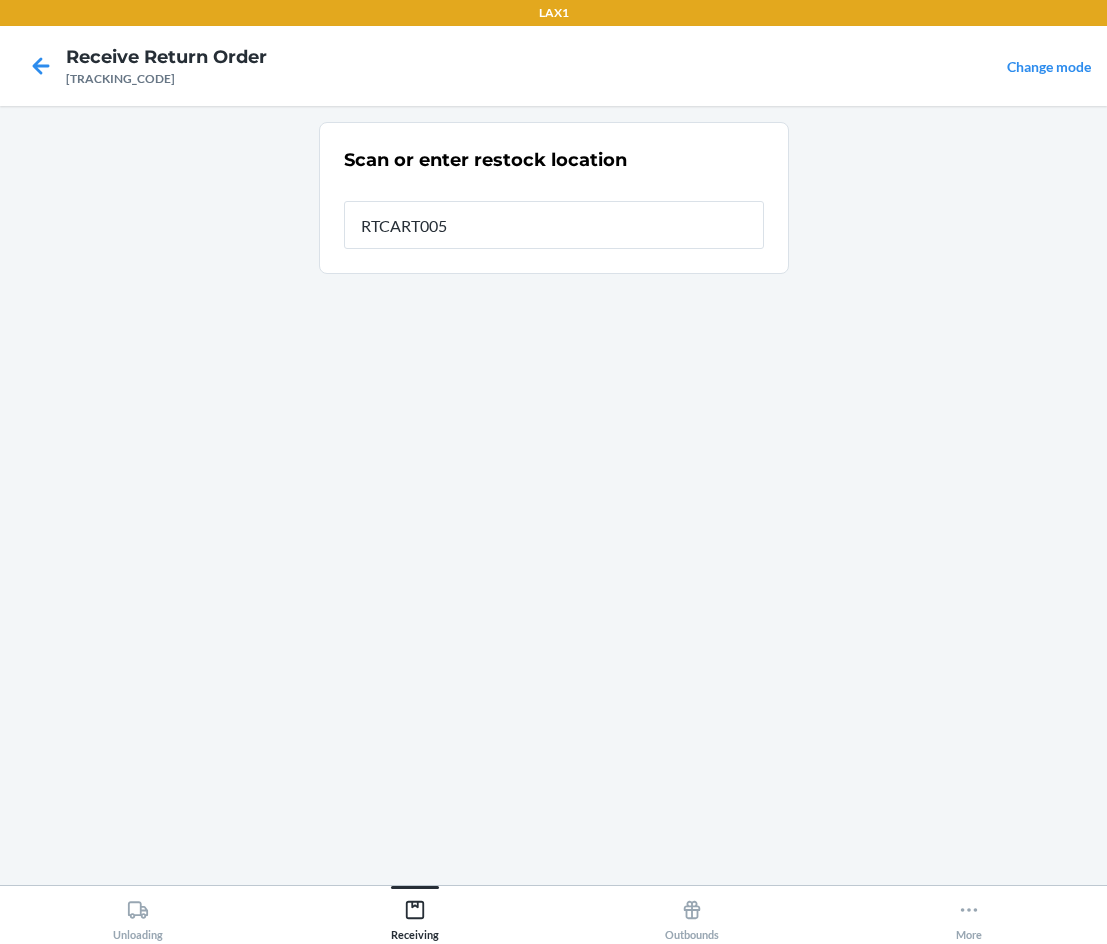 type on "RTCART005" 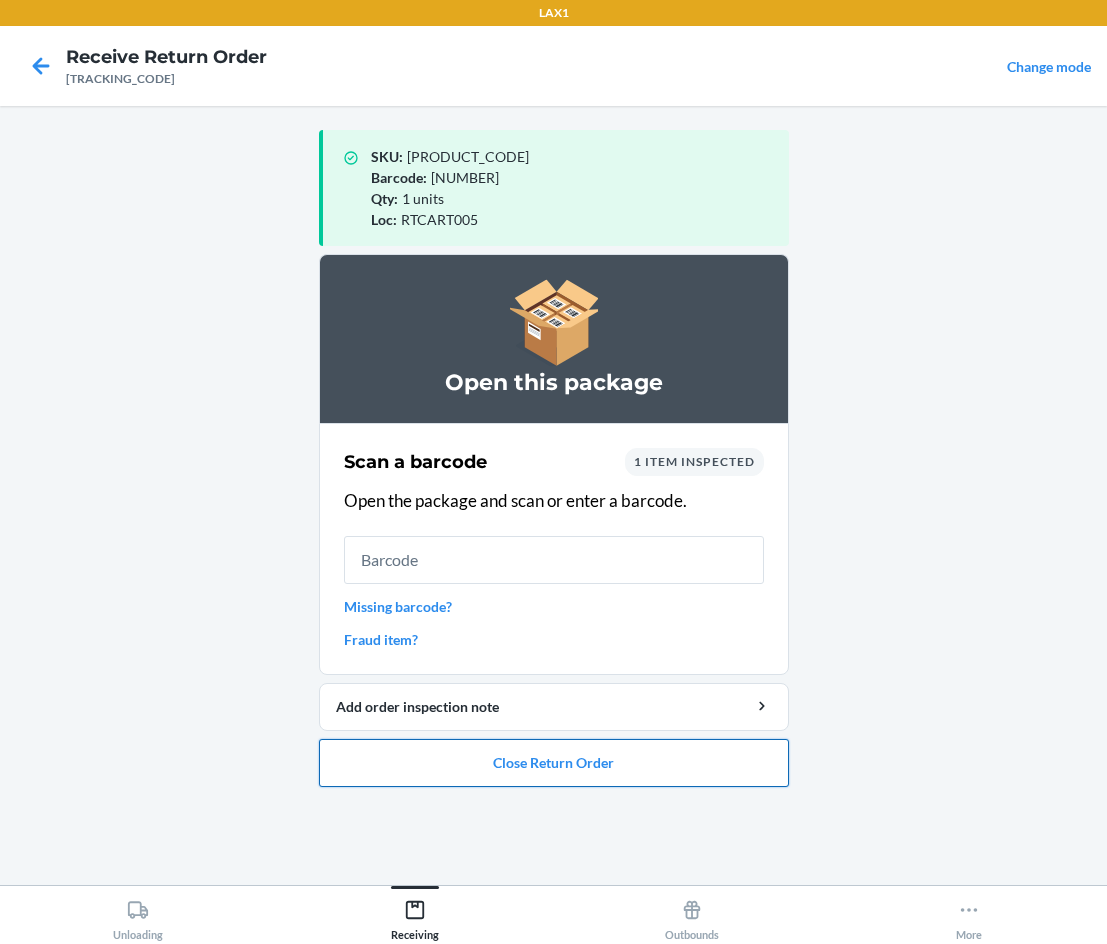 click on "Close Return Order" at bounding box center (554, 763) 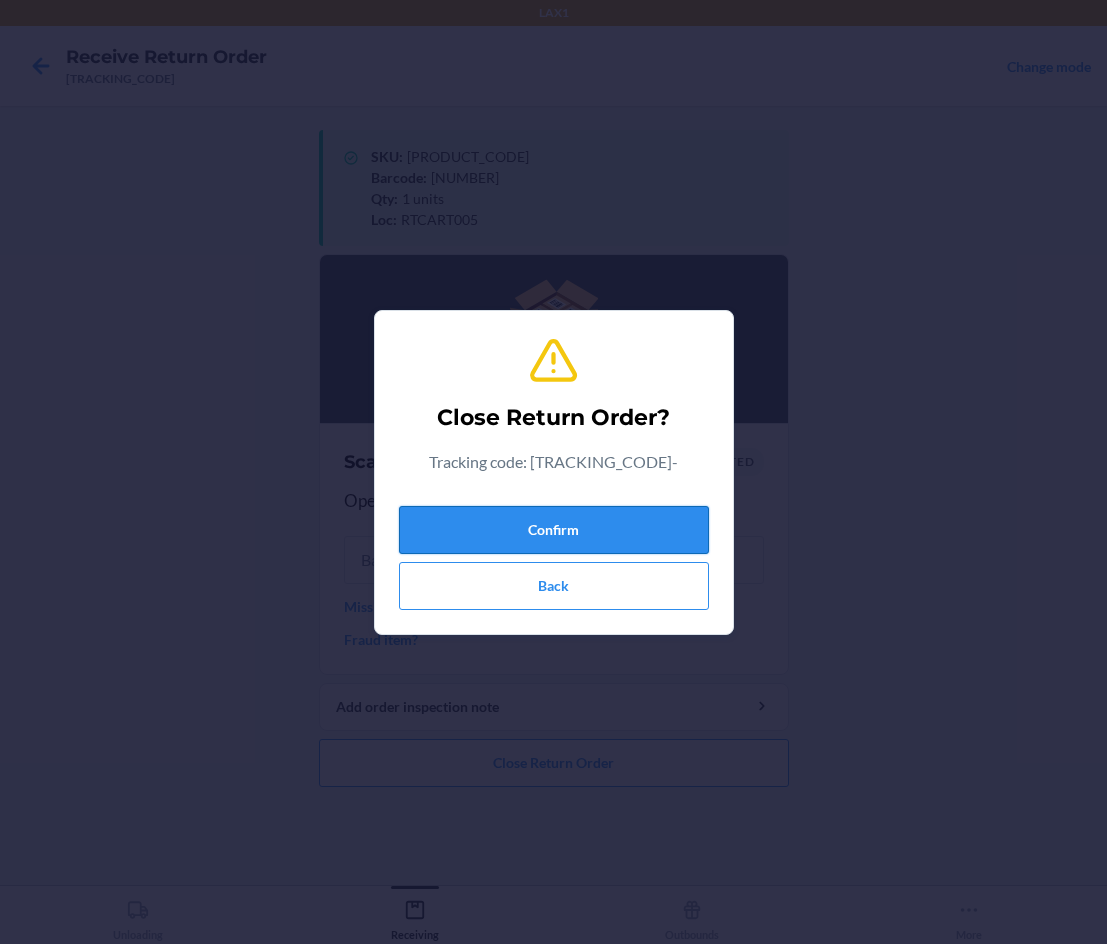 click on "Confirm" at bounding box center (554, 530) 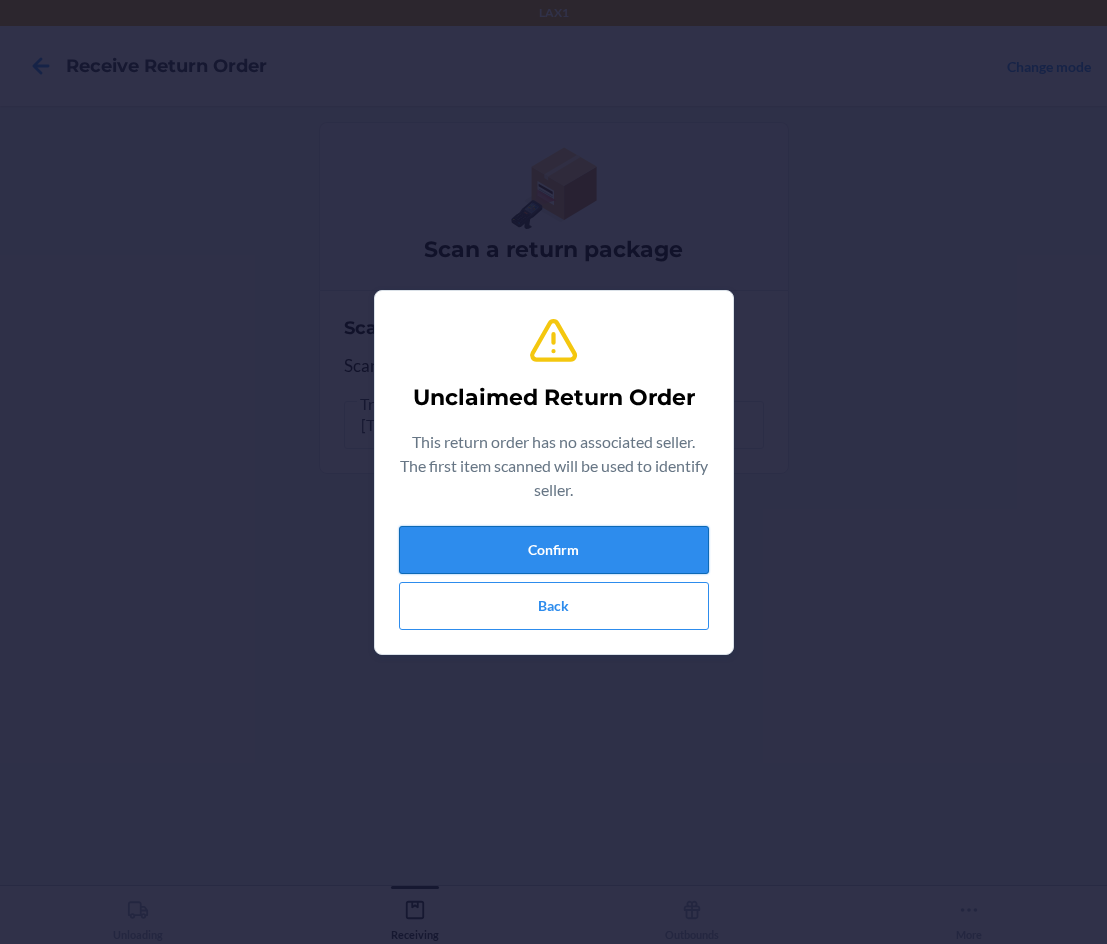 click on "Unclaimed Return Order This return order has no associated seller. The first item scanned will be used to identify seller. Confirm Back" at bounding box center (554, 472) 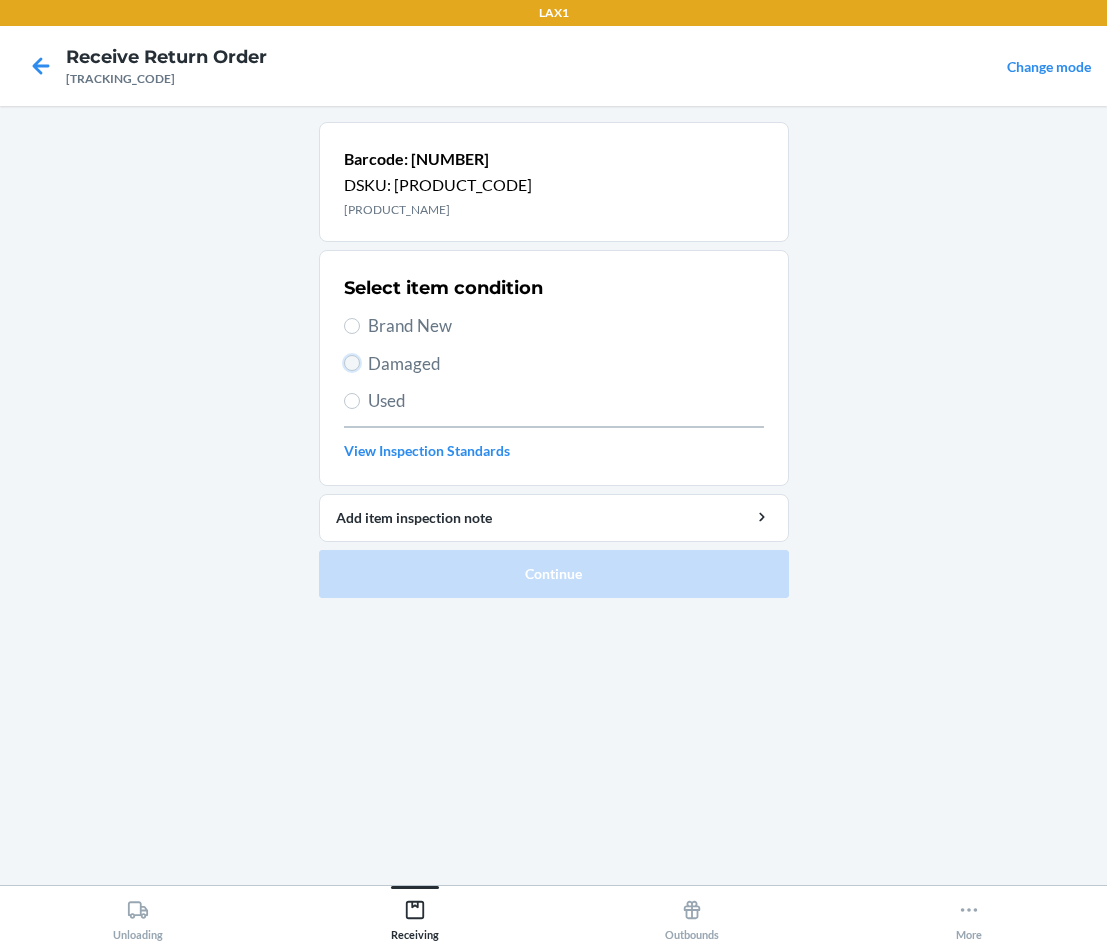 click on "Damaged" at bounding box center [352, 363] 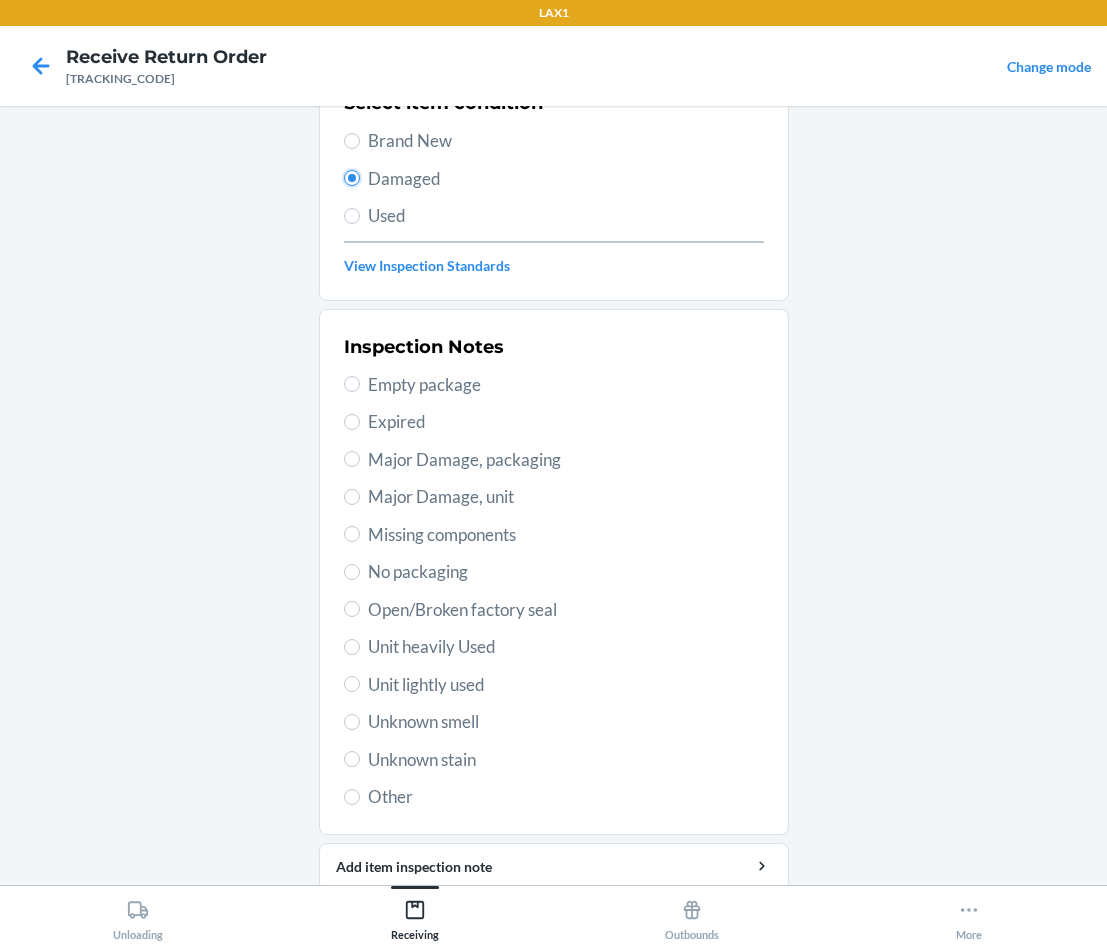 scroll, scrollTop: 200, scrollLeft: 0, axis: vertical 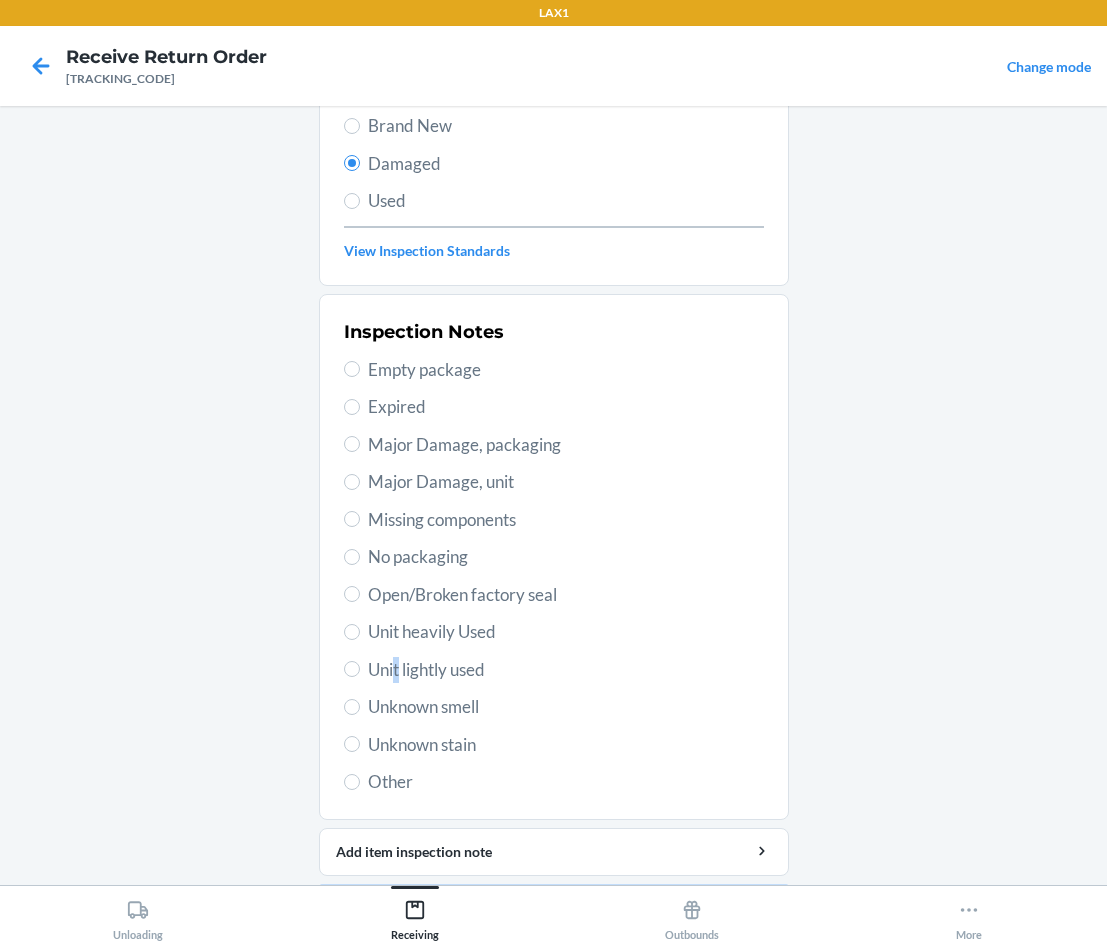 click on "Unit lightly used" at bounding box center (566, 670) 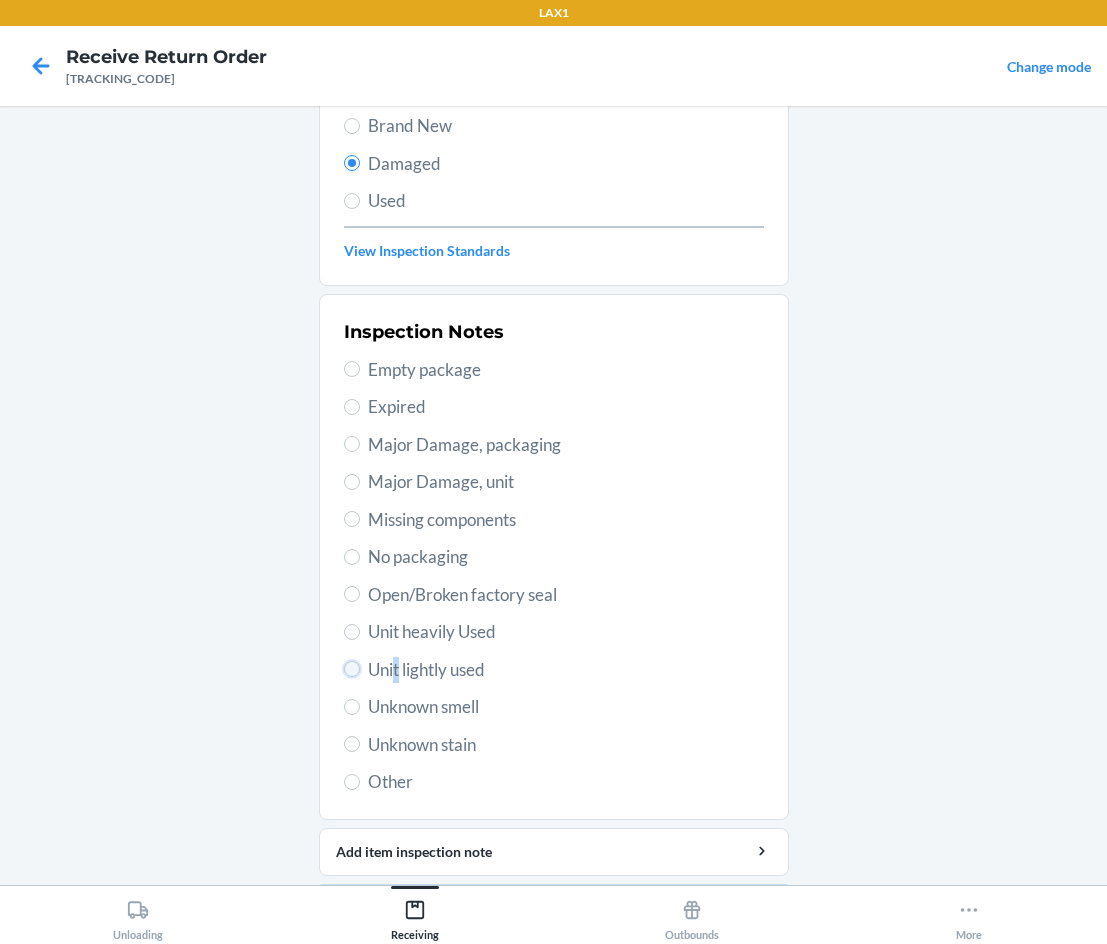 click on "Unit lightly used" at bounding box center [352, 669] 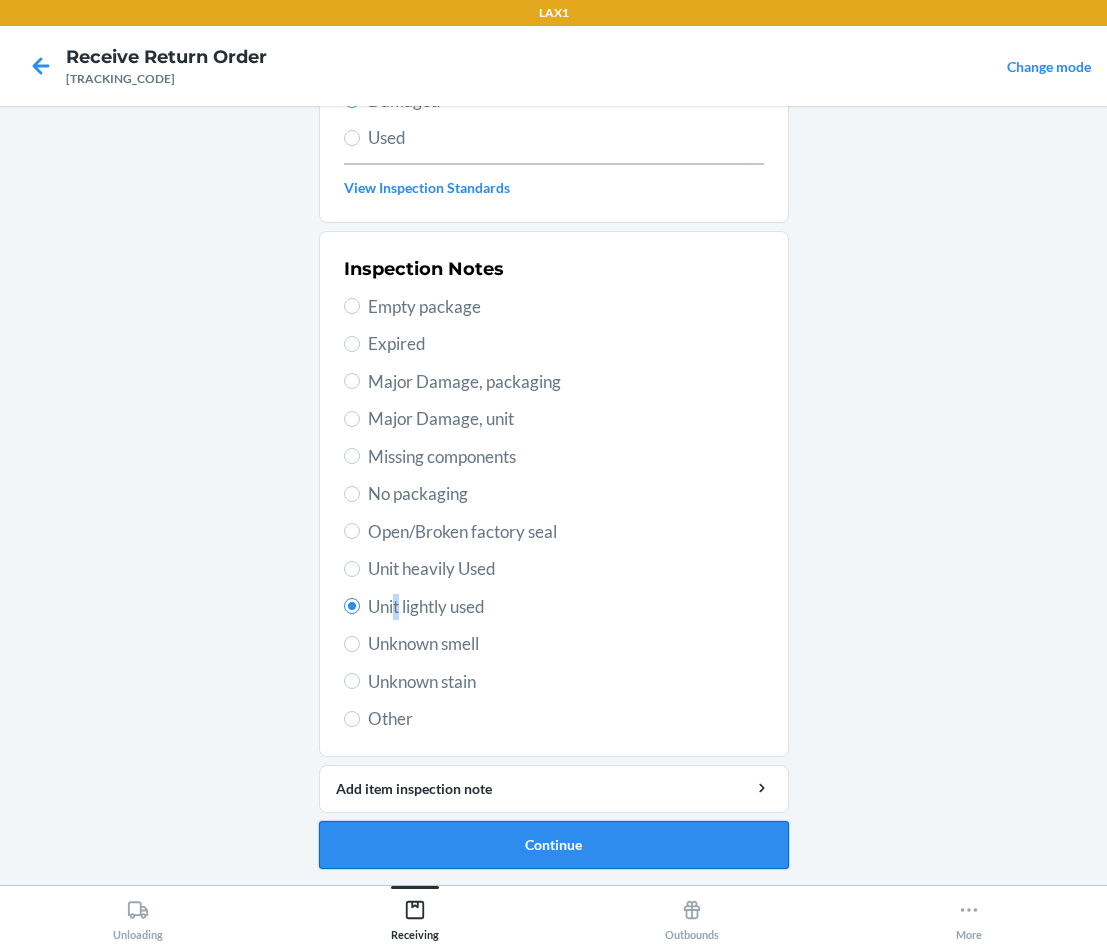 click on "Continue" at bounding box center [554, 845] 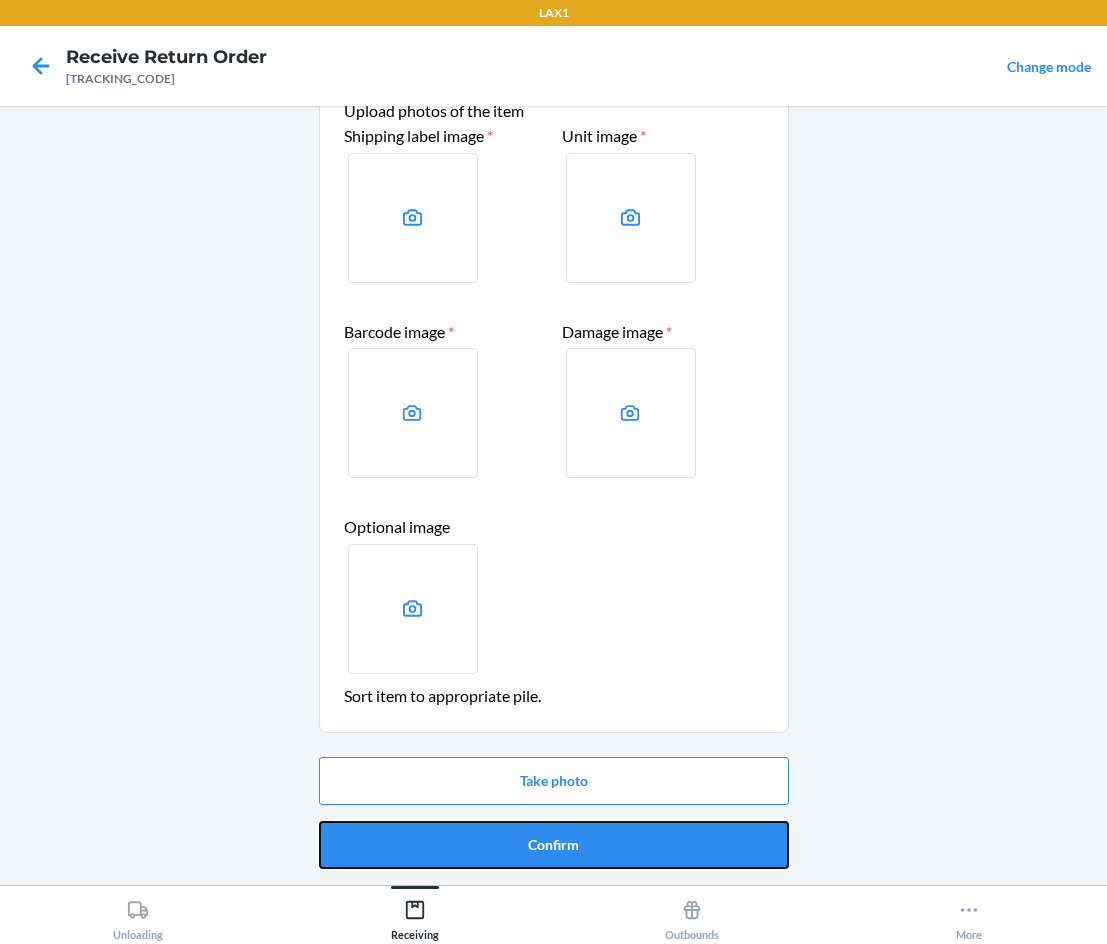 click on "Confirm" at bounding box center (554, 845) 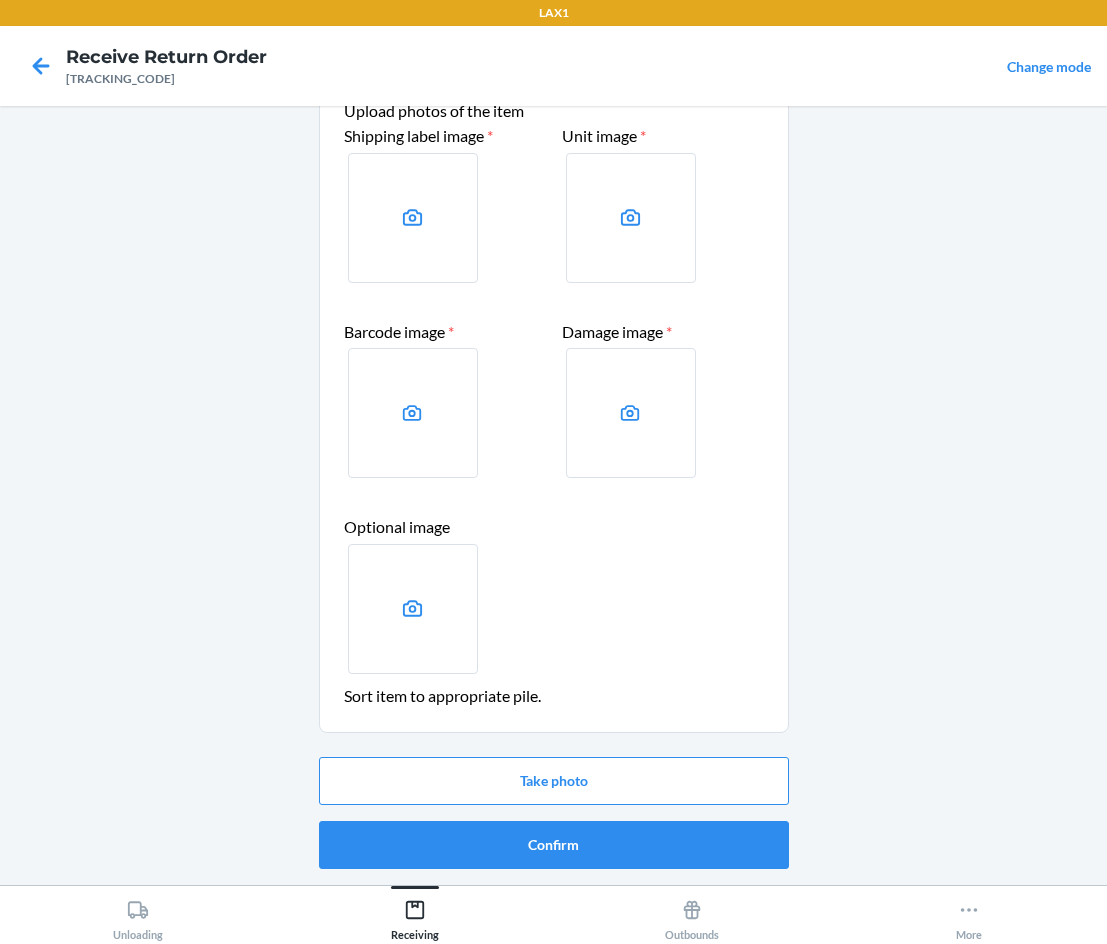 scroll, scrollTop: 0, scrollLeft: 0, axis: both 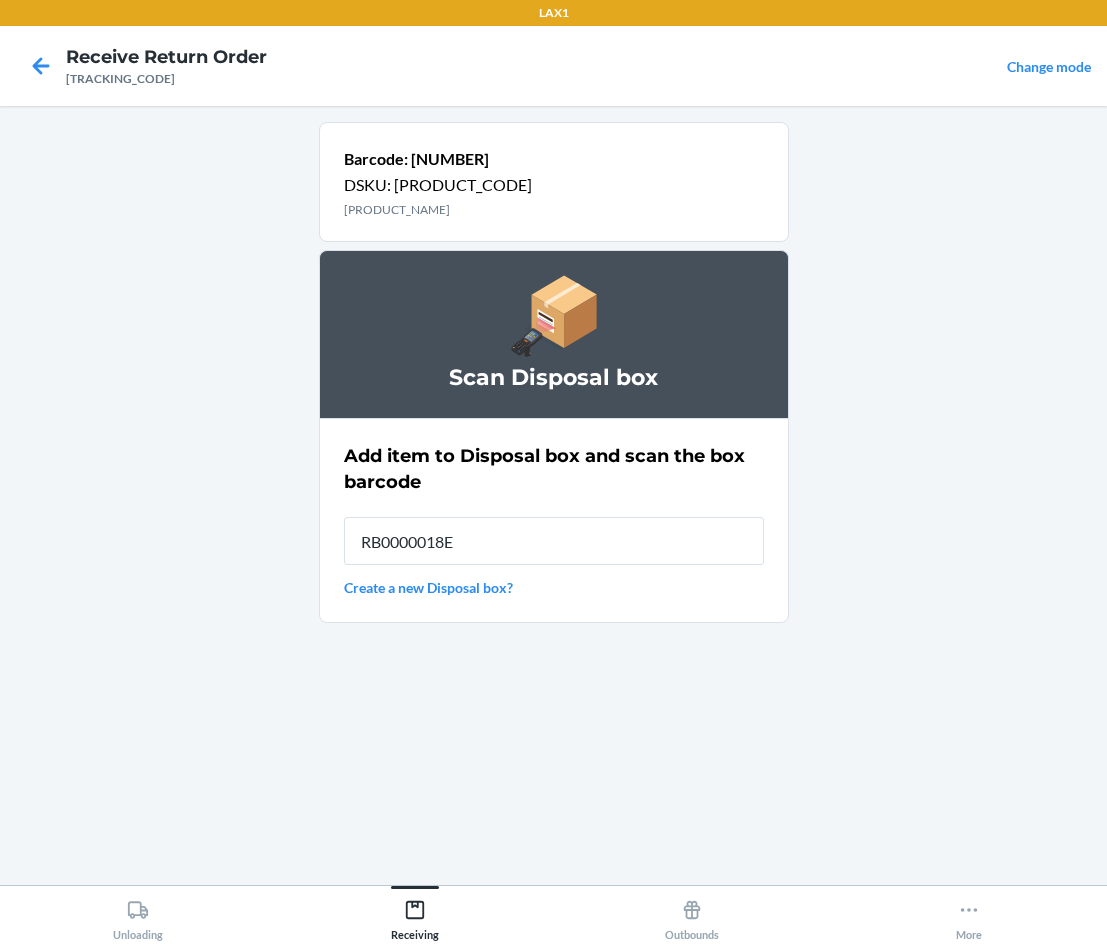 type on "[PRODUCT_CODE]" 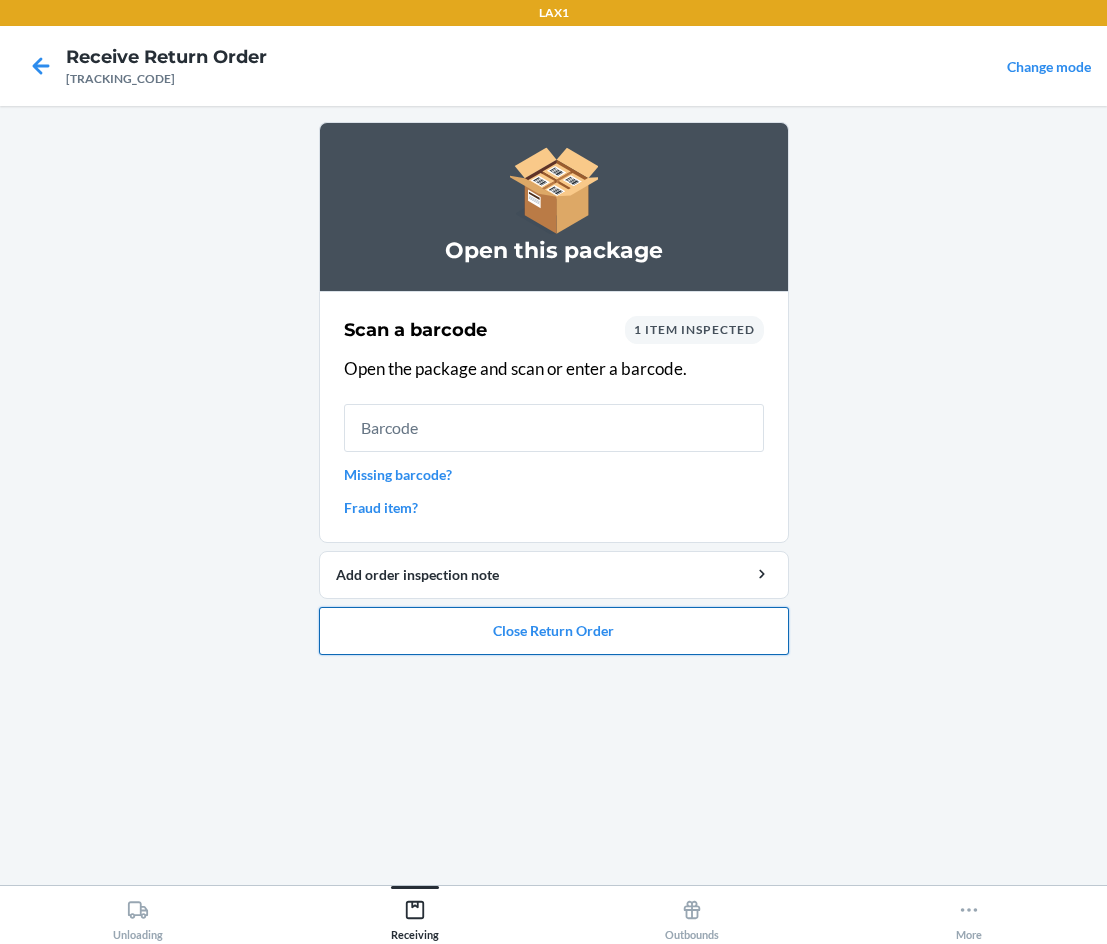 click on "Close Return Order" at bounding box center [554, 631] 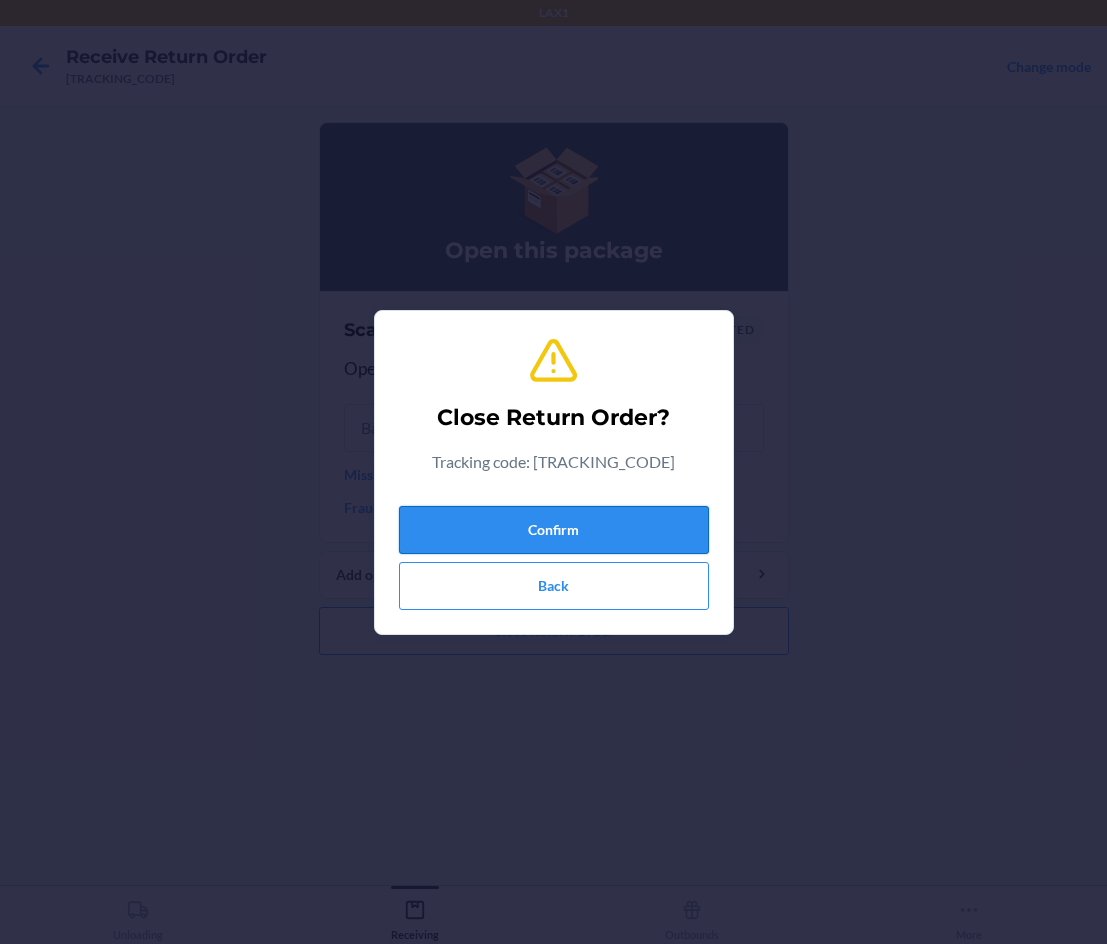 click on "Confirm" at bounding box center [554, 530] 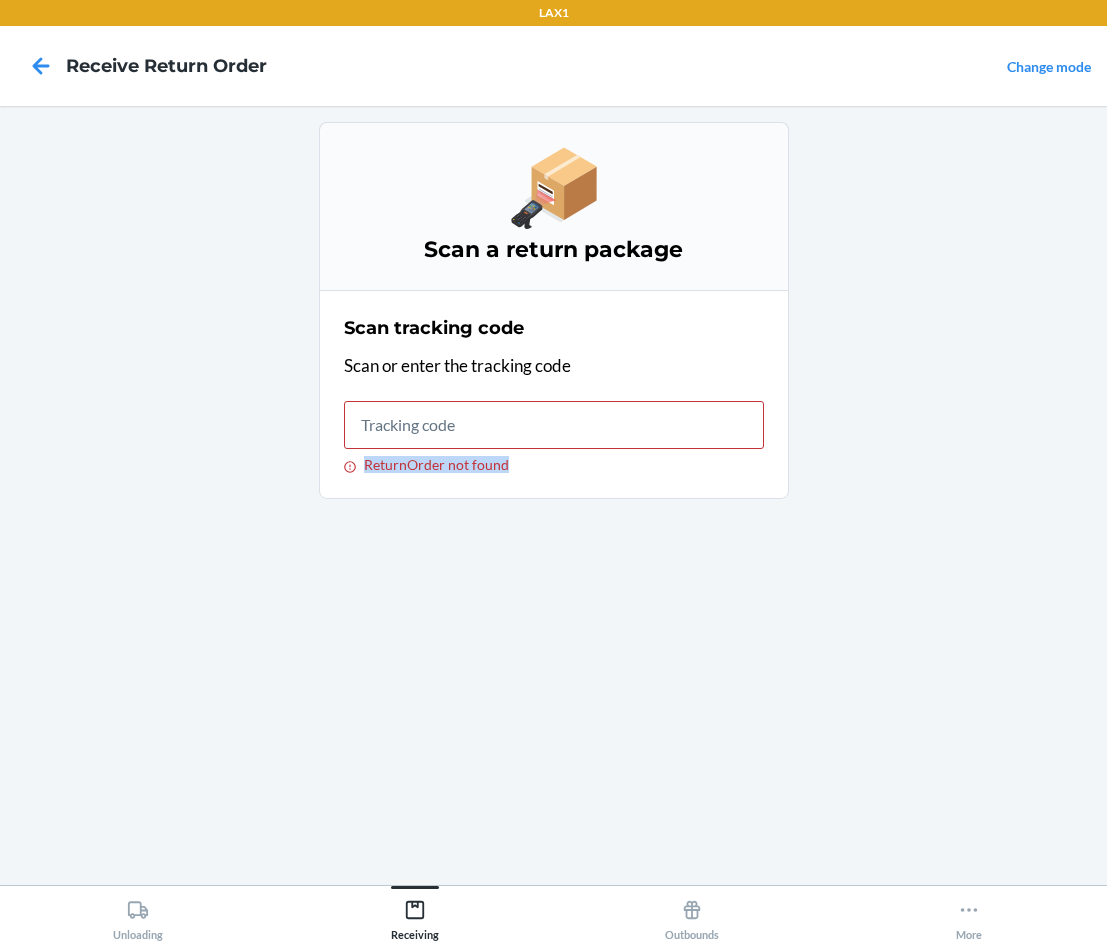 drag, startPoint x: 156, startPoint y: 893, endPoint x: 151, endPoint y: 902, distance: 10.29563 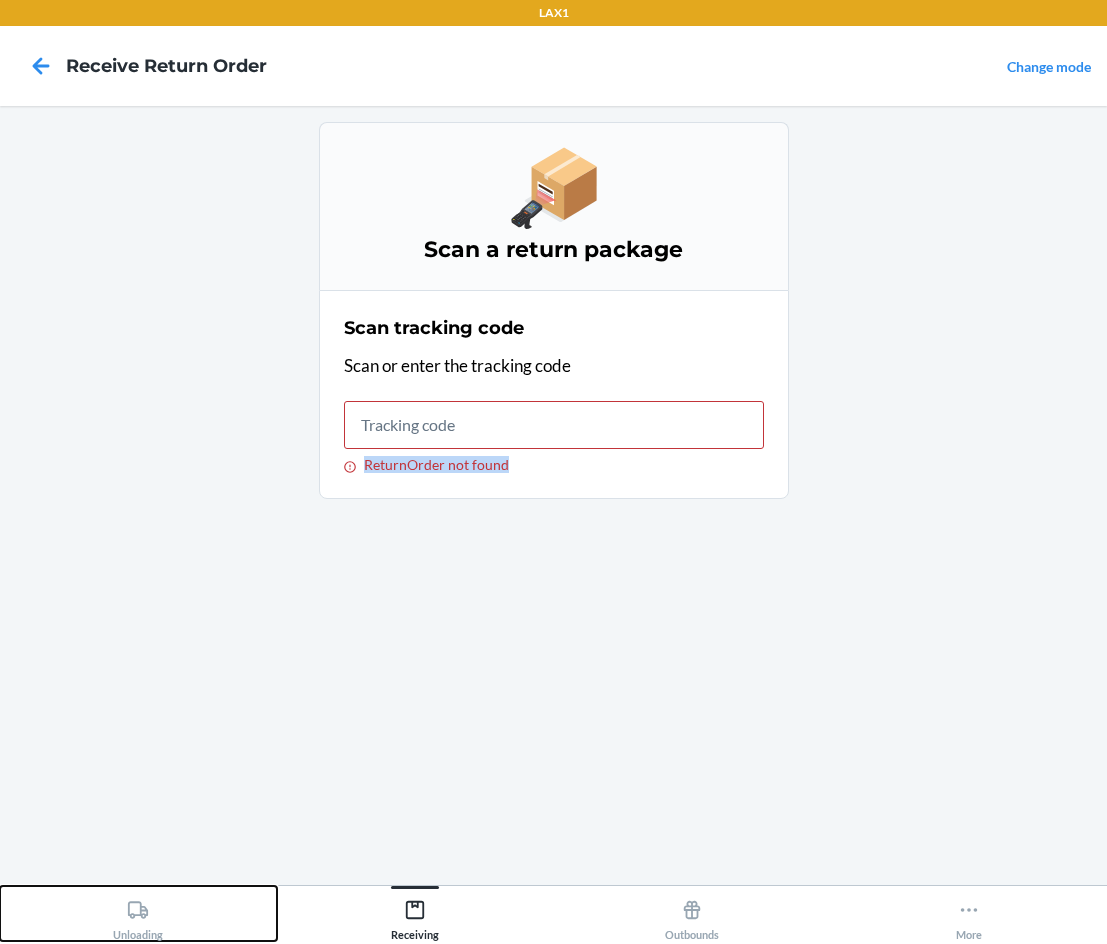 click 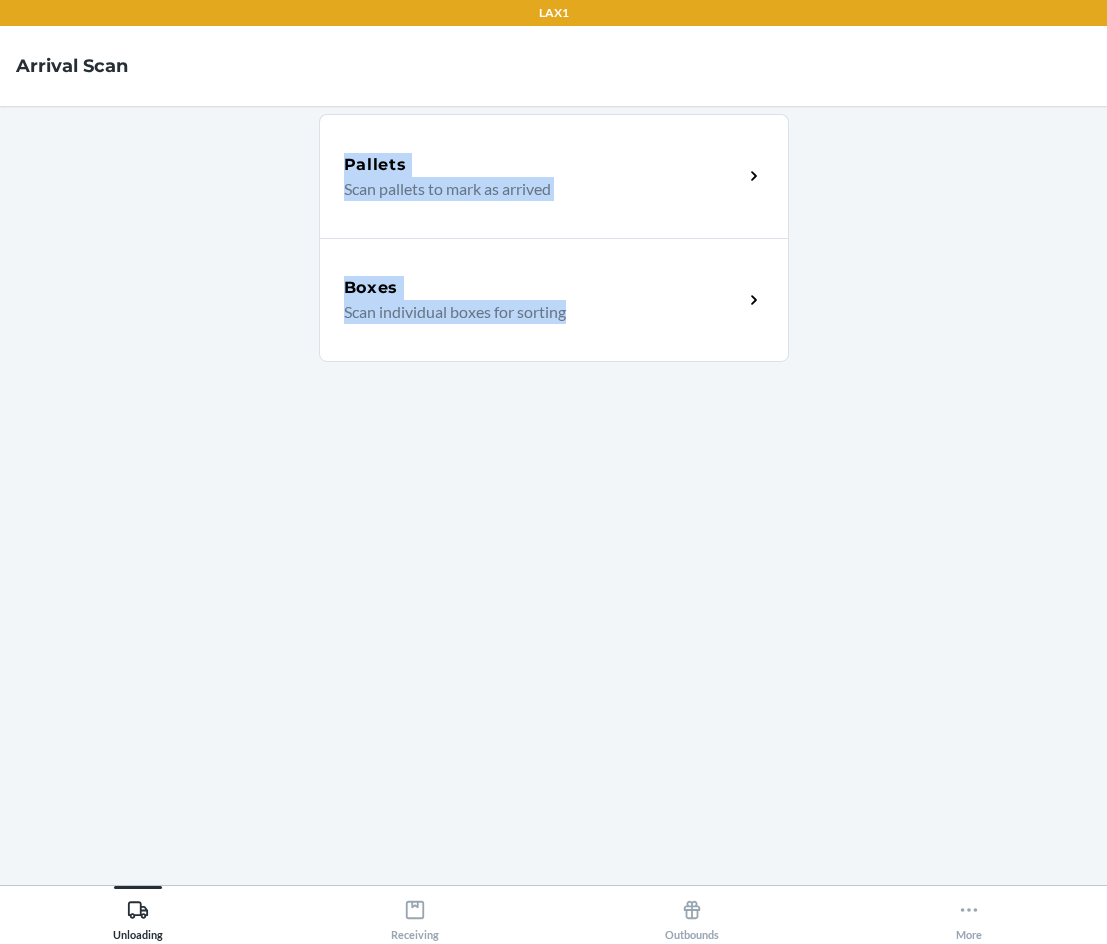 click on "Boxes Scan individual boxes for sorting" at bounding box center [554, 300] 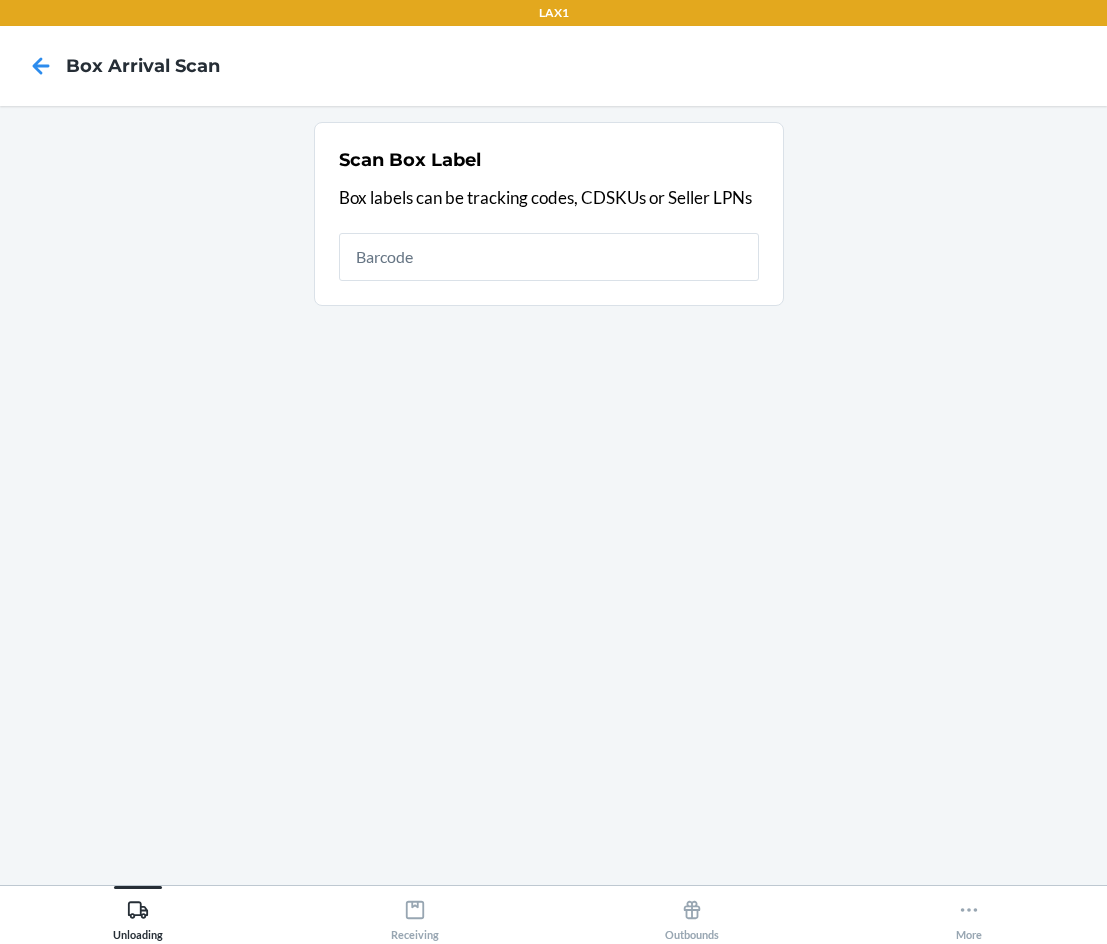 click on "Scan Box Label Box labels can be tracking codes, CDSKUs or Seller LPNs" at bounding box center (553, 495) 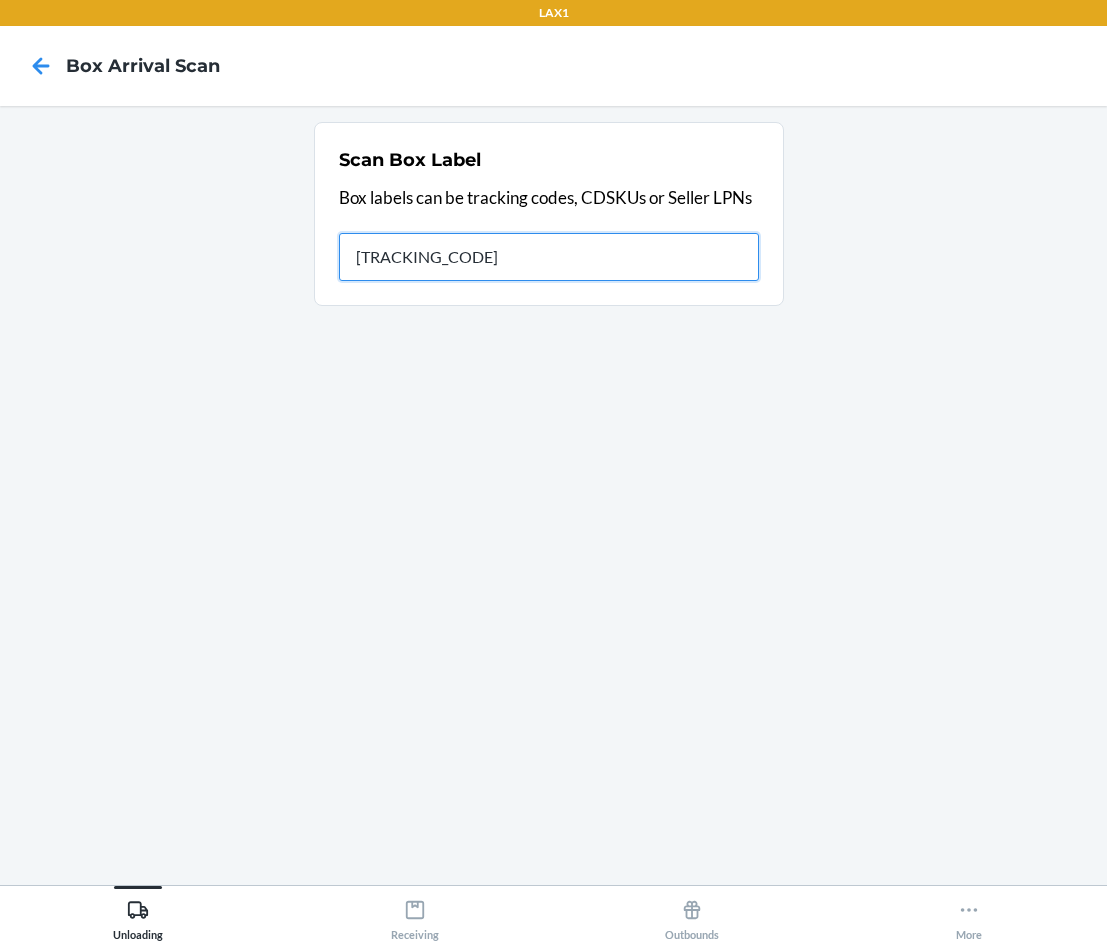 type on "[TRACKING_CODE]" 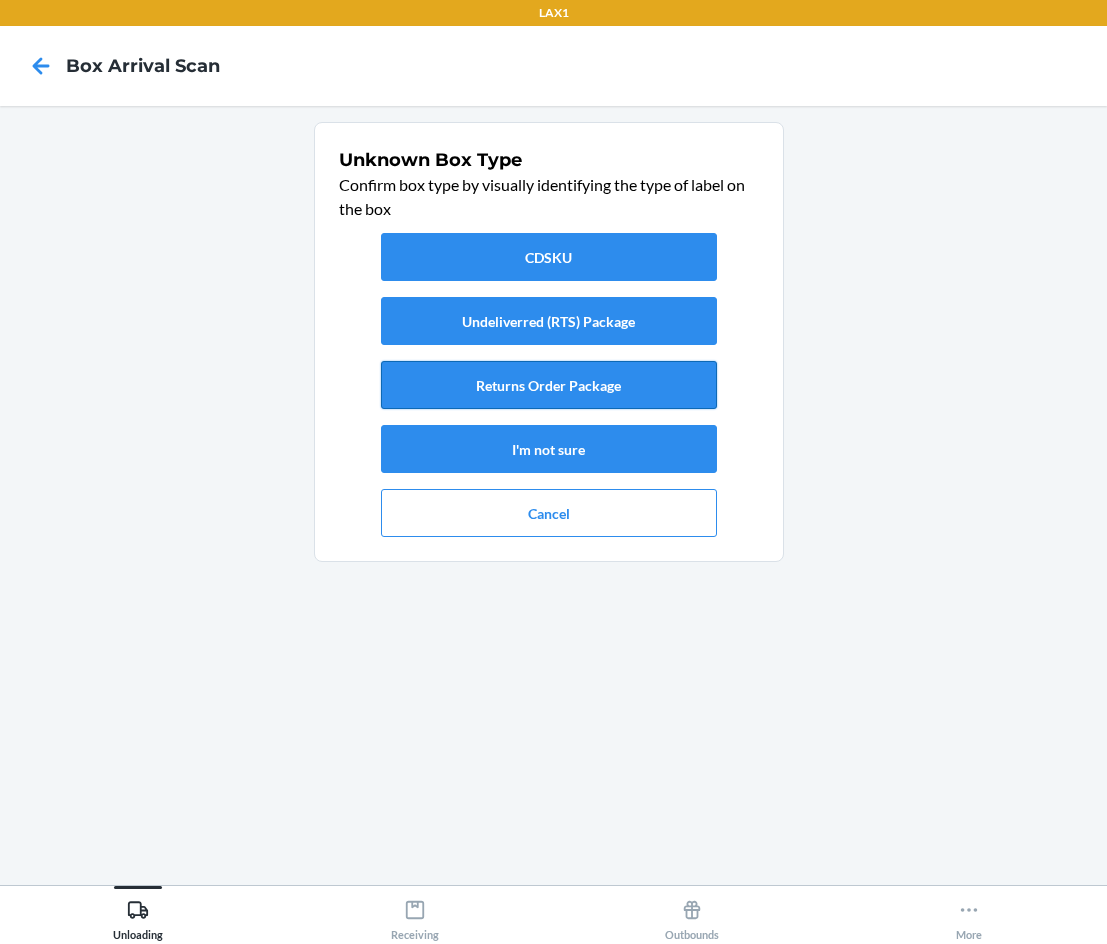click on "Returns Order Package" at bounding box center (549, 385) 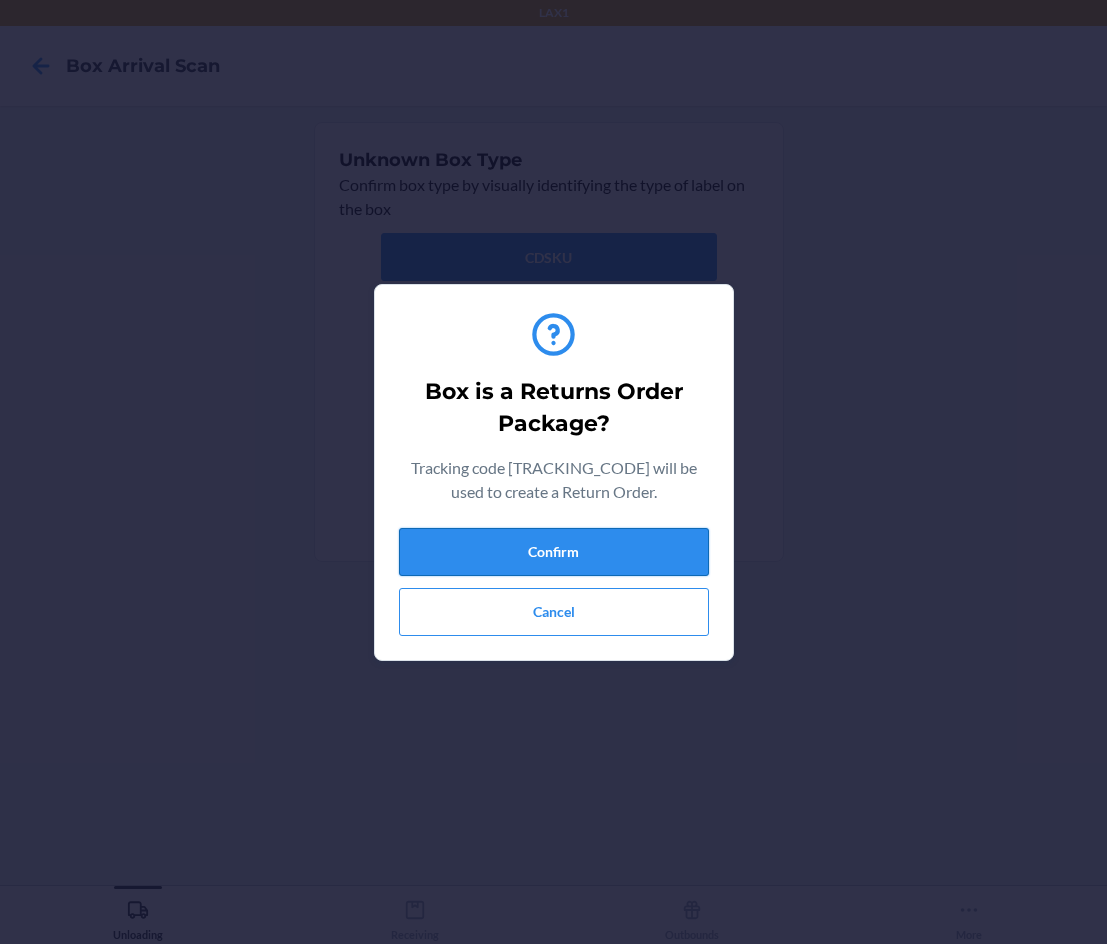click on "Confirm" at bounding box center [554, 552] 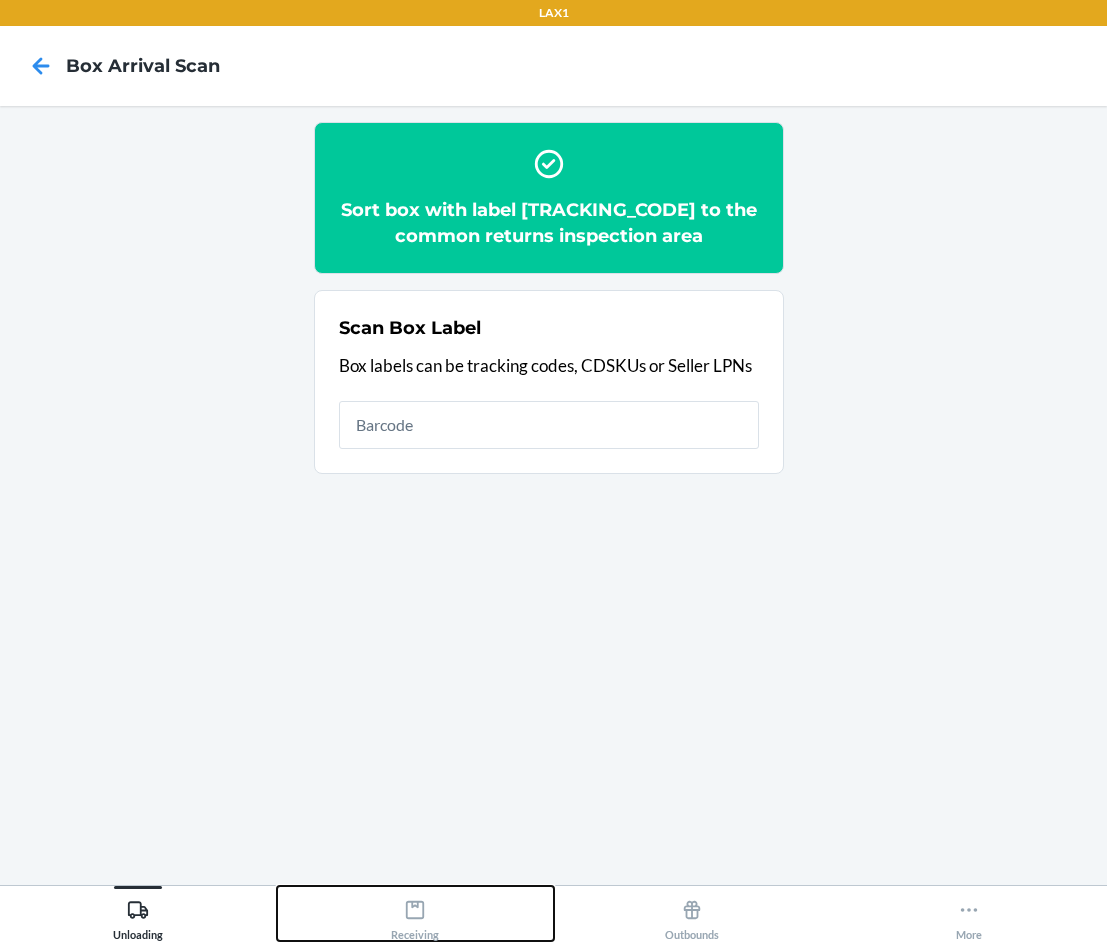 click 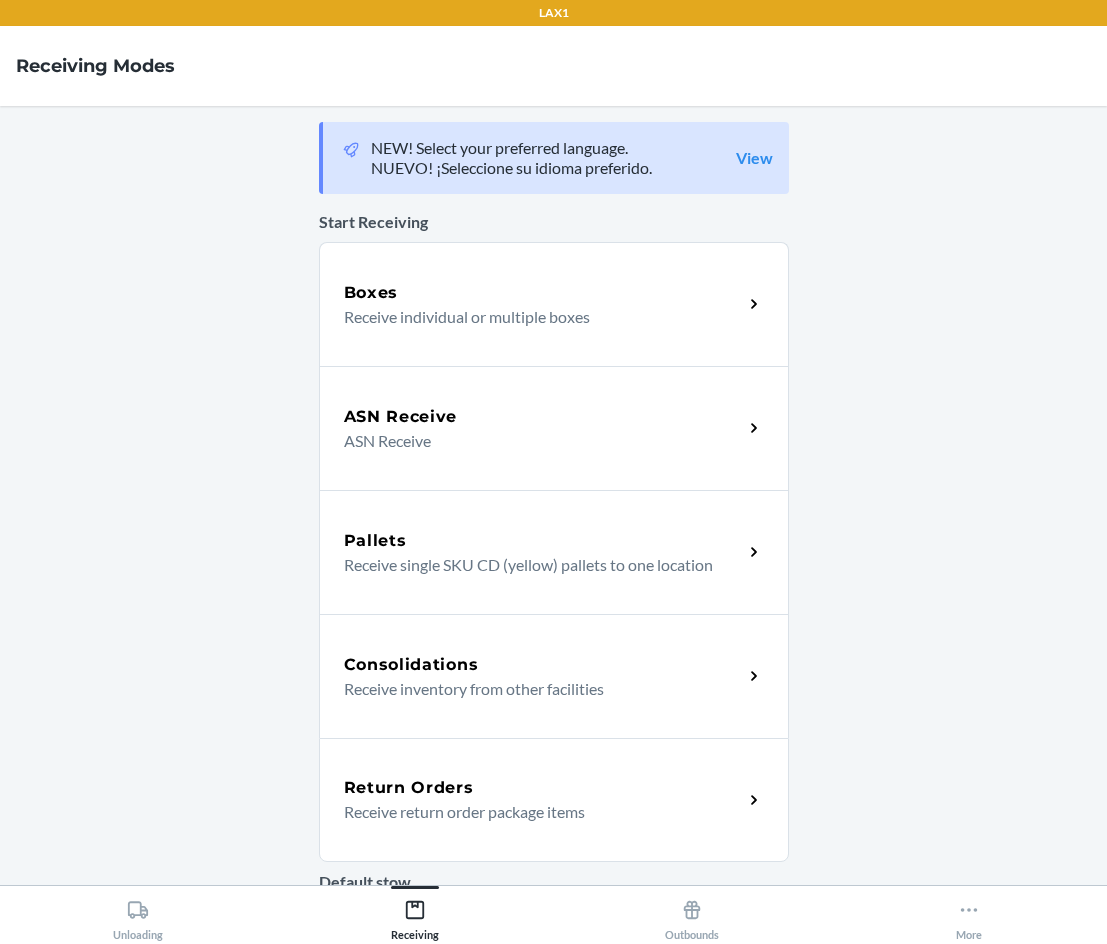 click on "Return Orders" at bounding box center [409, 788] 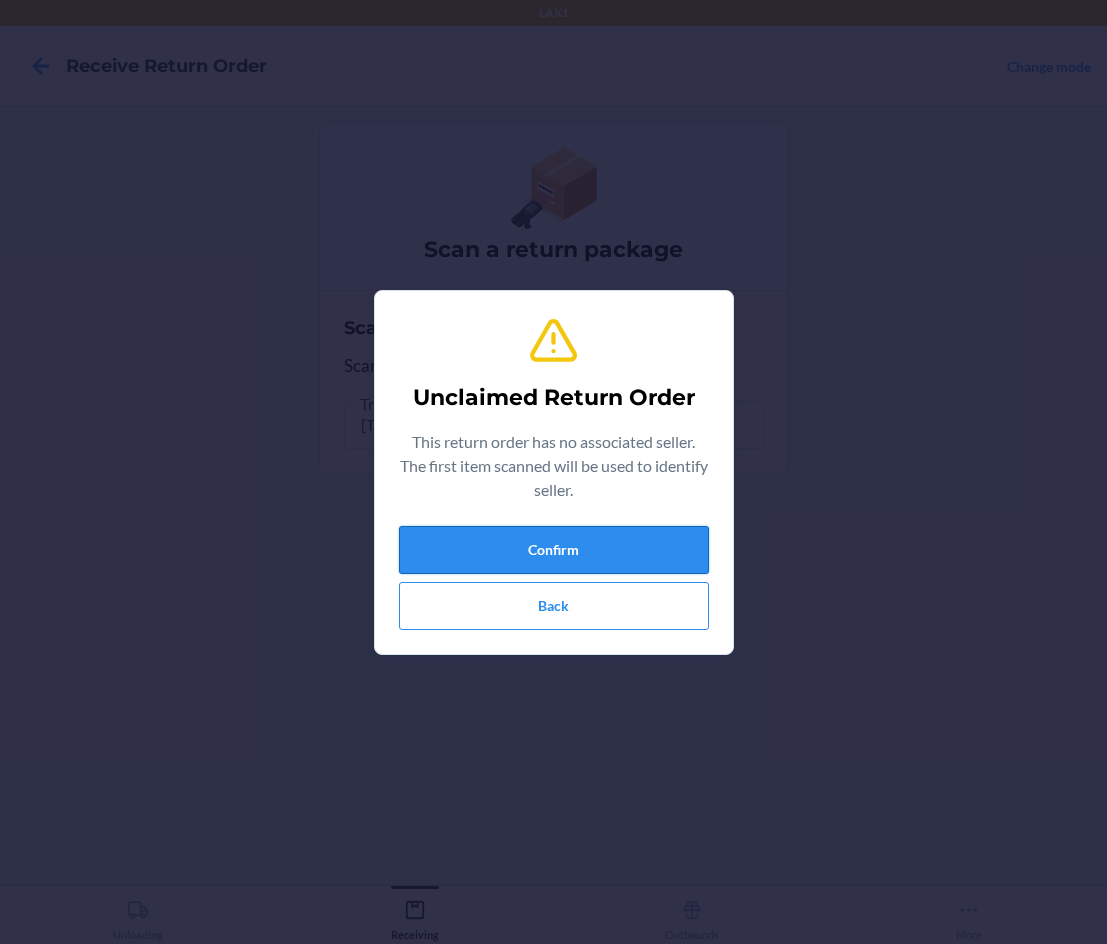 click on "Confirm" at bounding box center (554, 550) 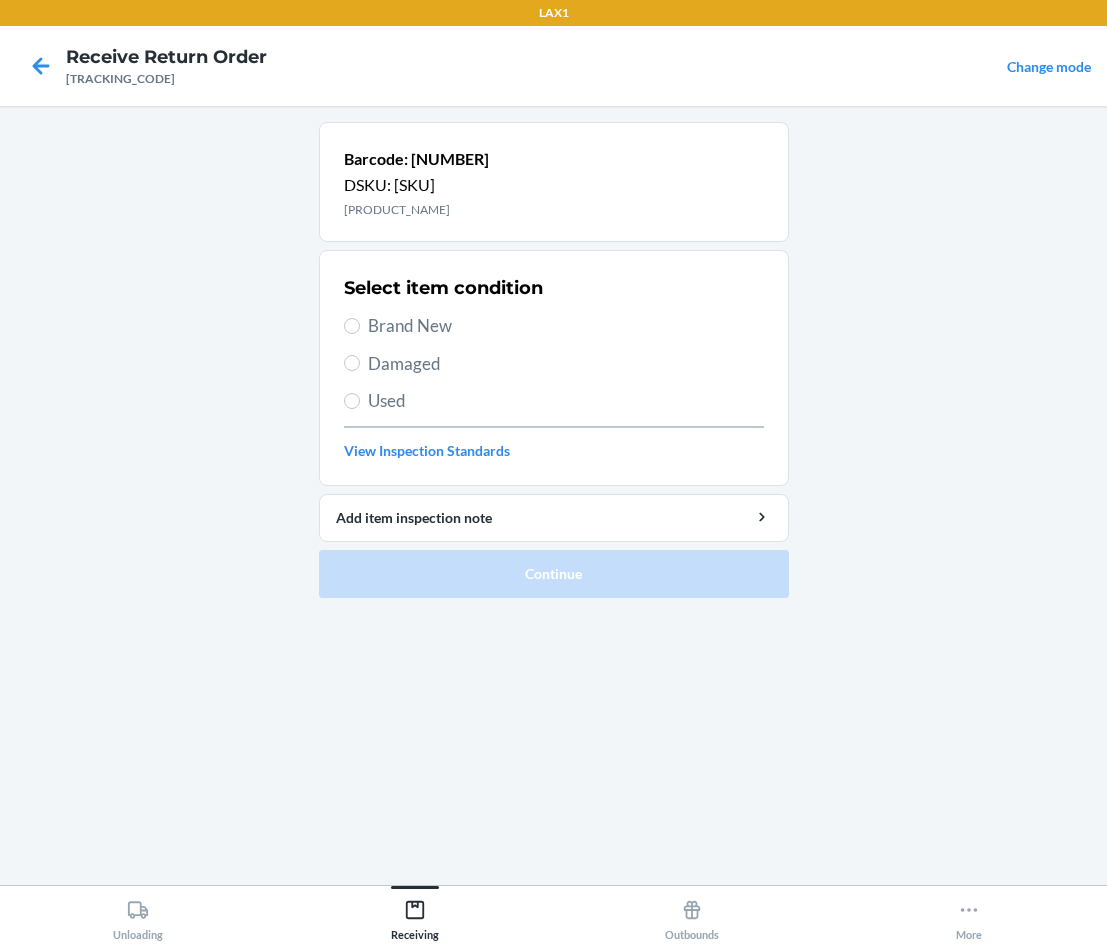 click on "Damaged" at bounding box center [554, 364] 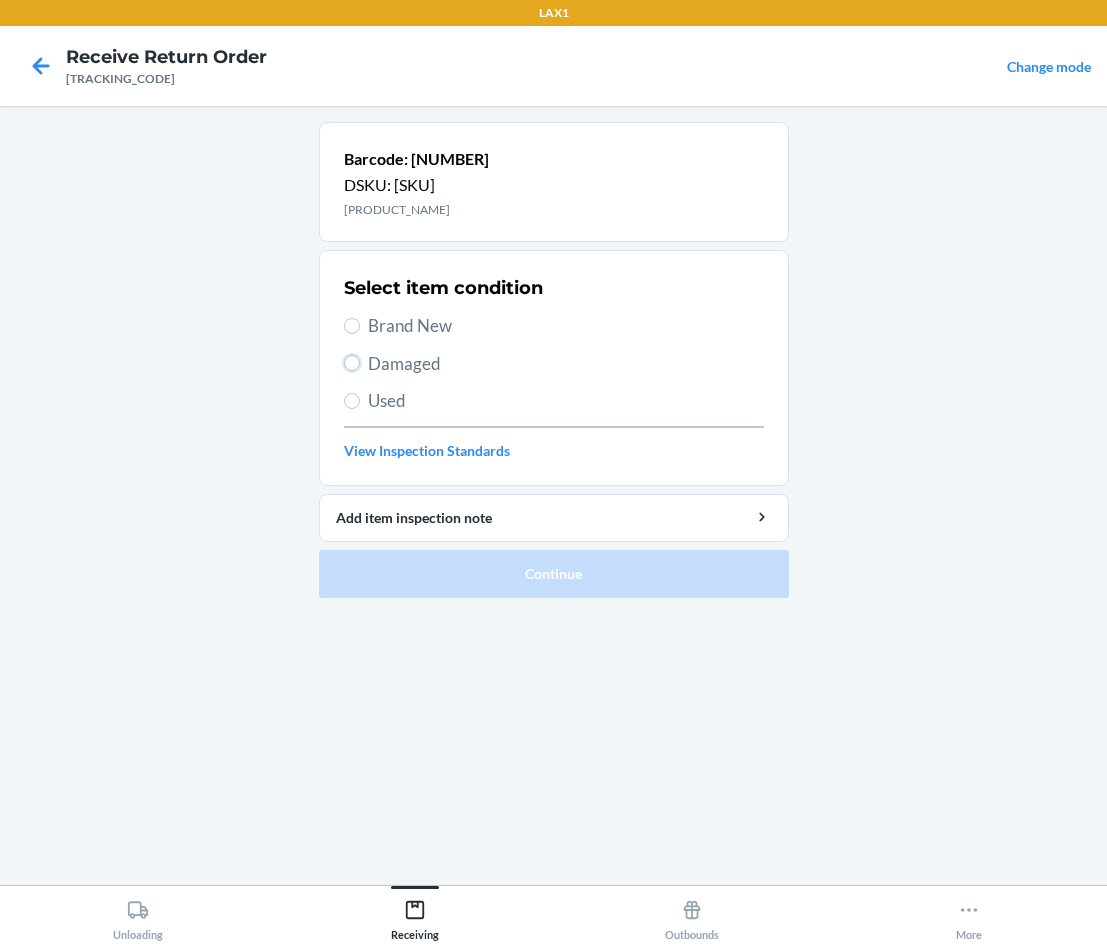click on "Damaged" at bounding box center [352, 363] 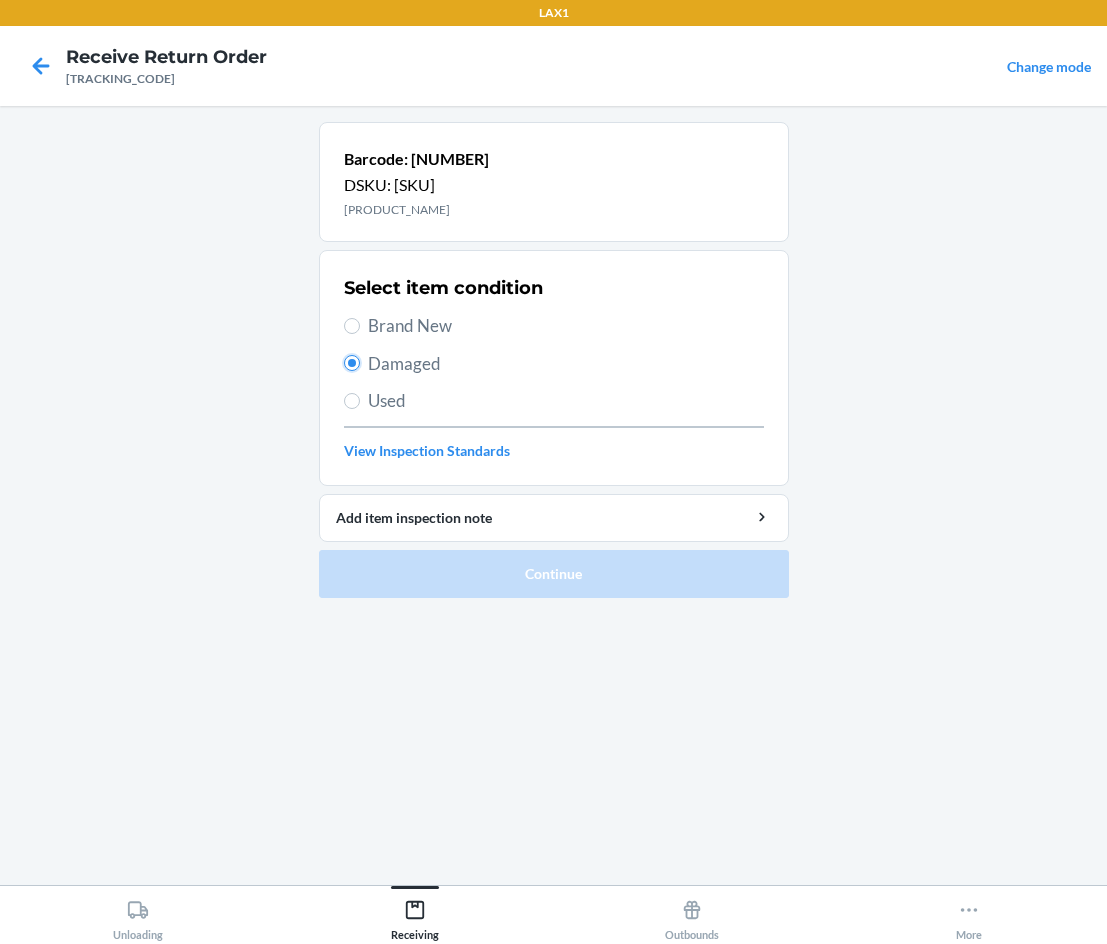 radio on "true" 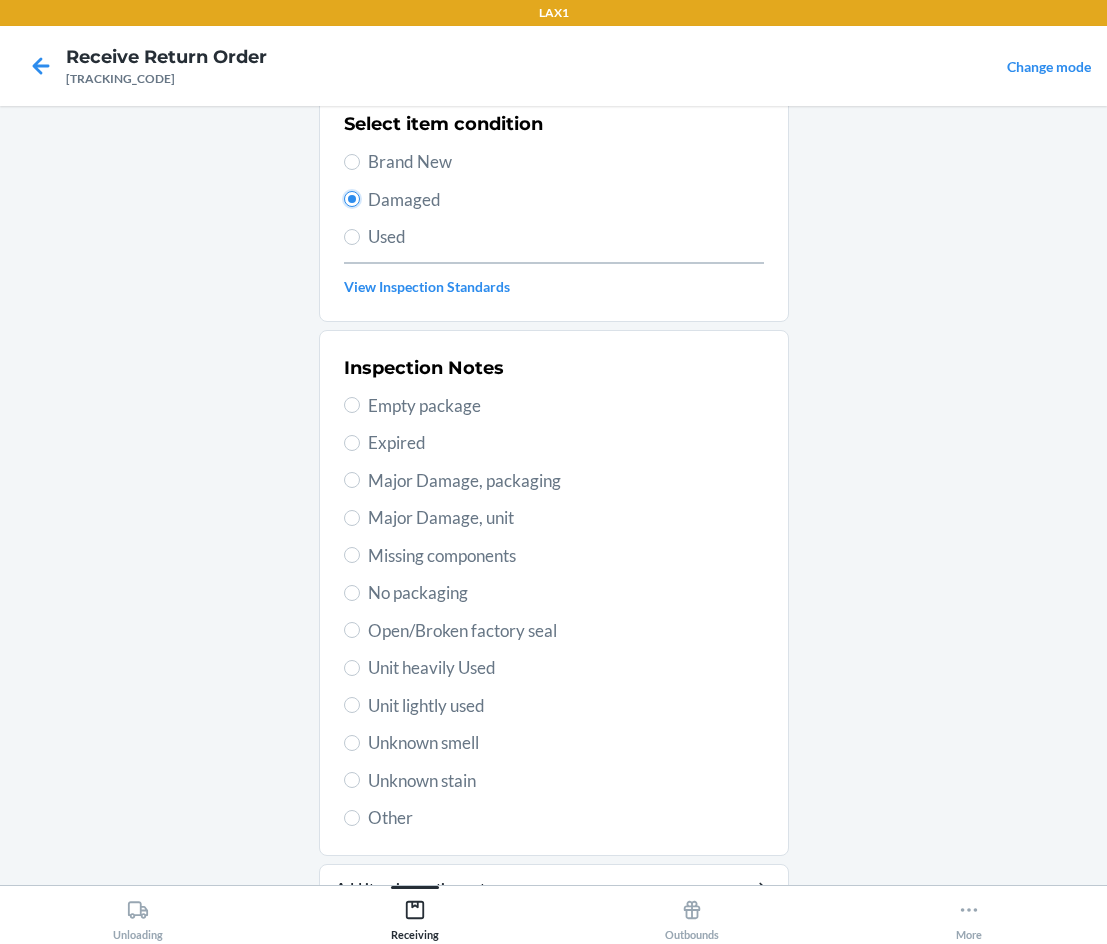scroll, scrollTop: 200, scrollLeft: 0, axis: vertical 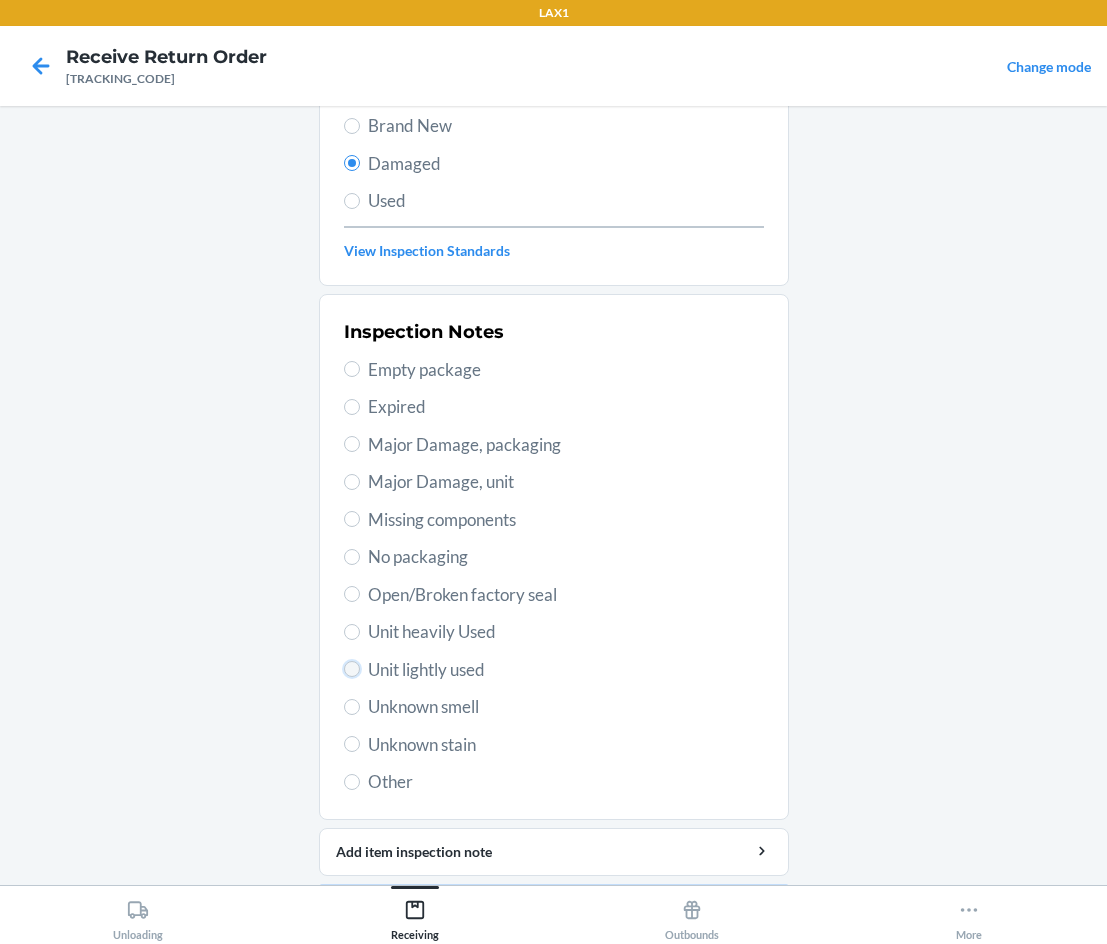 click on "Unit lightly used" at bounding box center [352, 669] 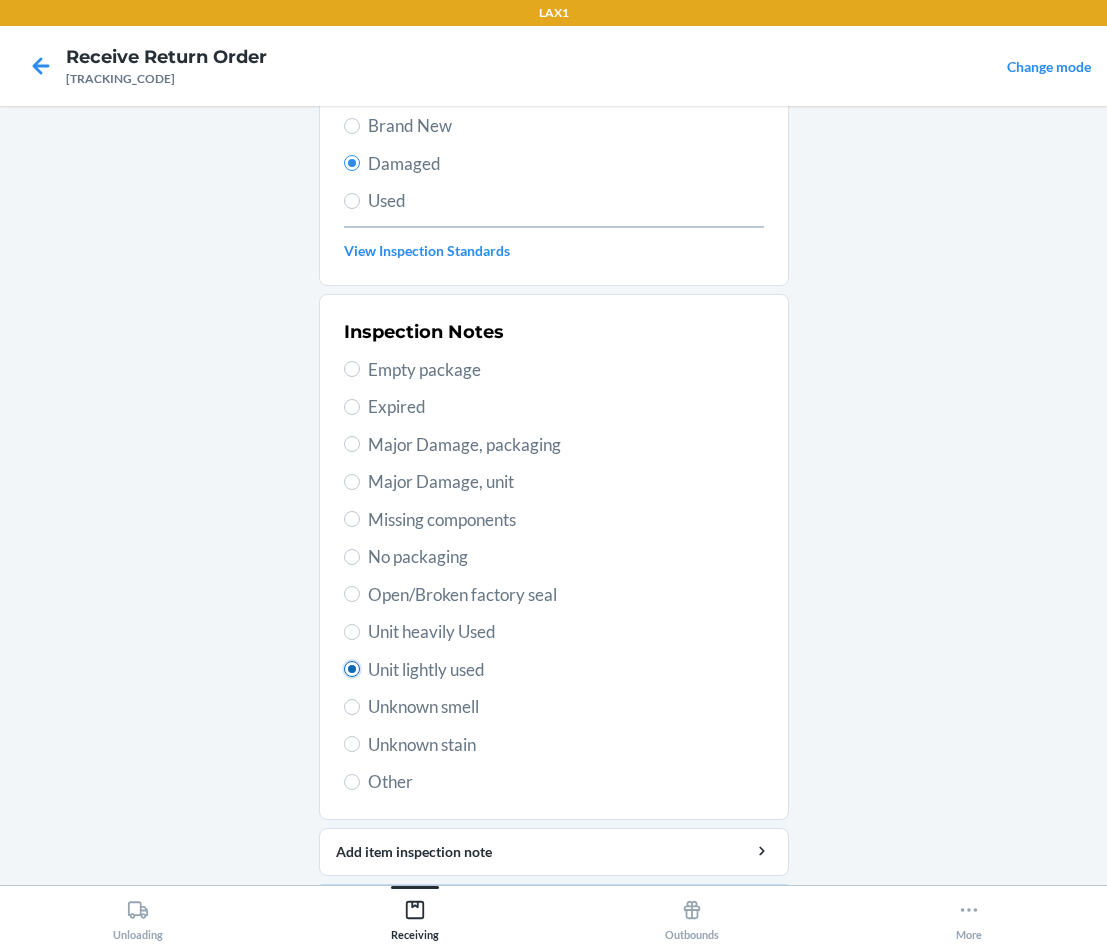 radio on "true" 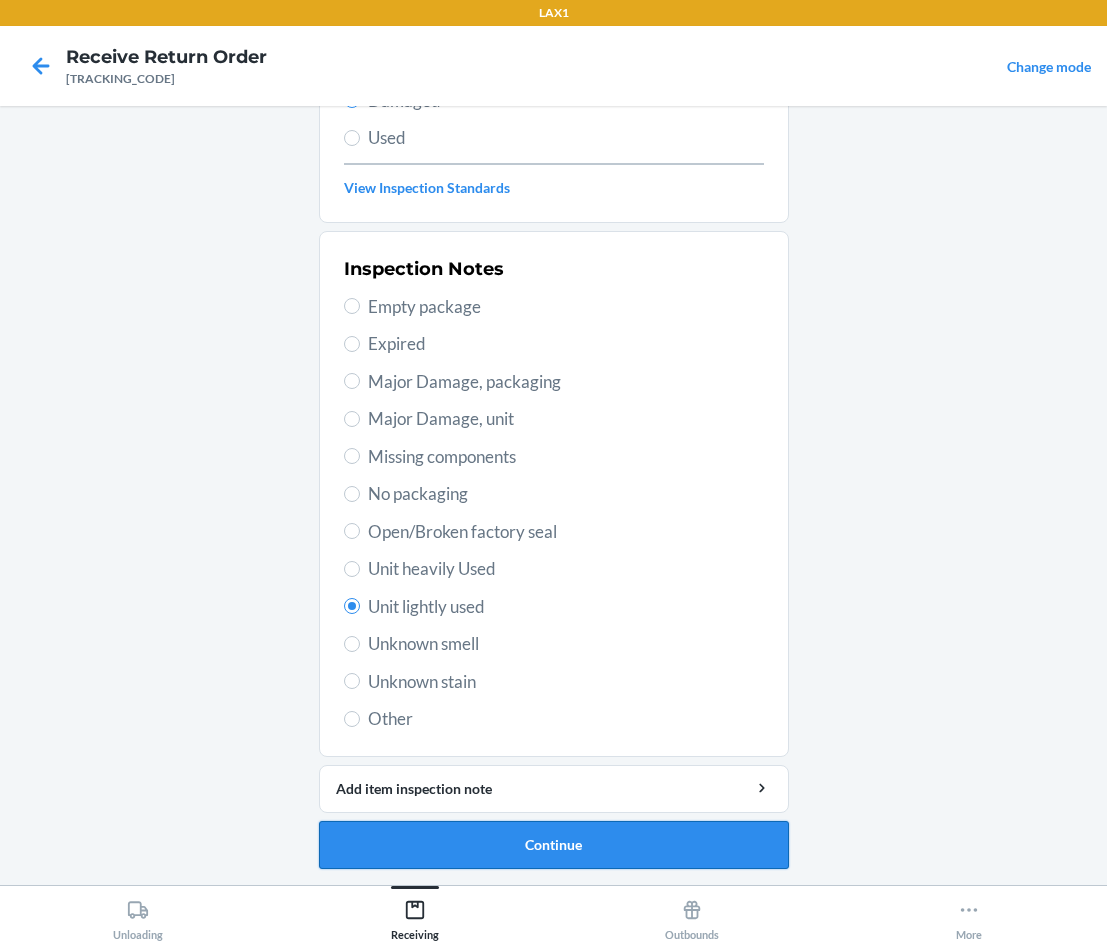 click on "Continue" at bounding box center (554, 845) 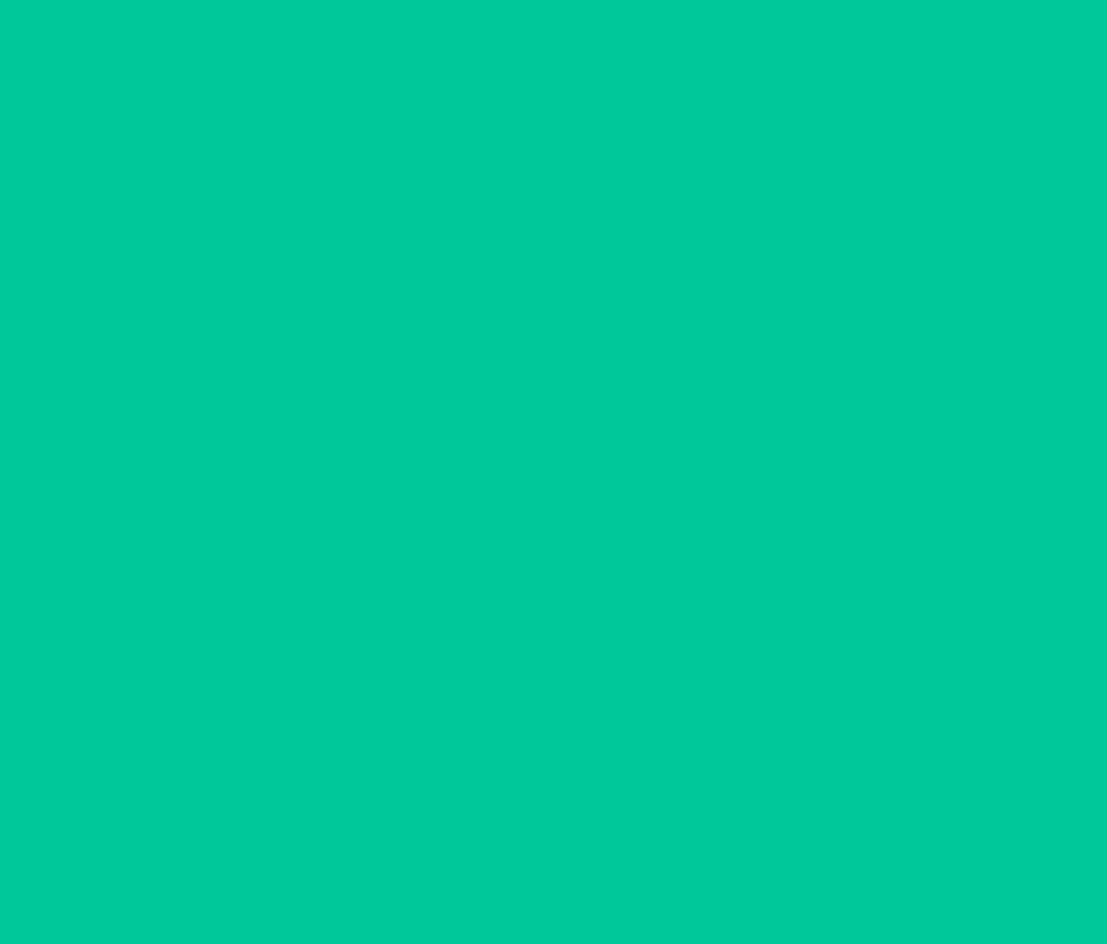 scroll, scrollTop: 86, scrollLeft: 0, axis: vertical 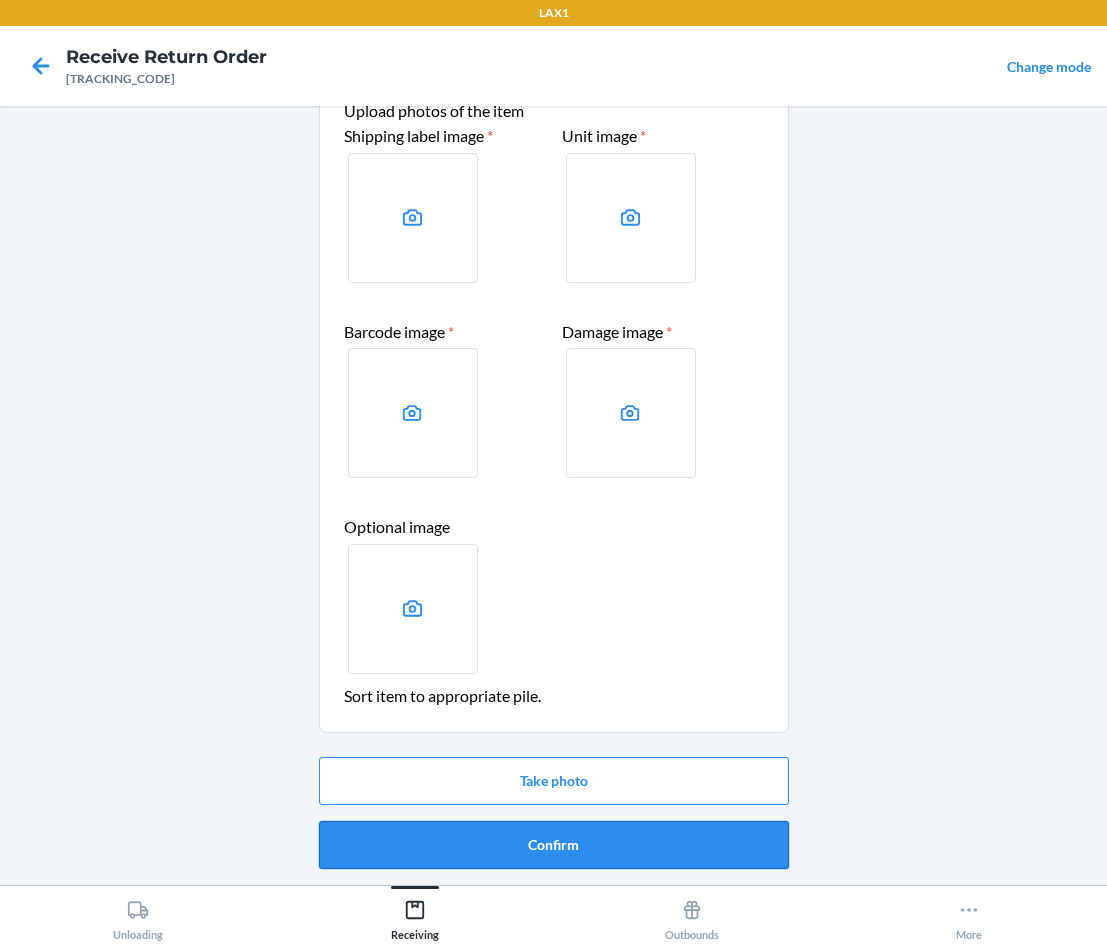 click on "Confirm" at bounding box center [554, 845] 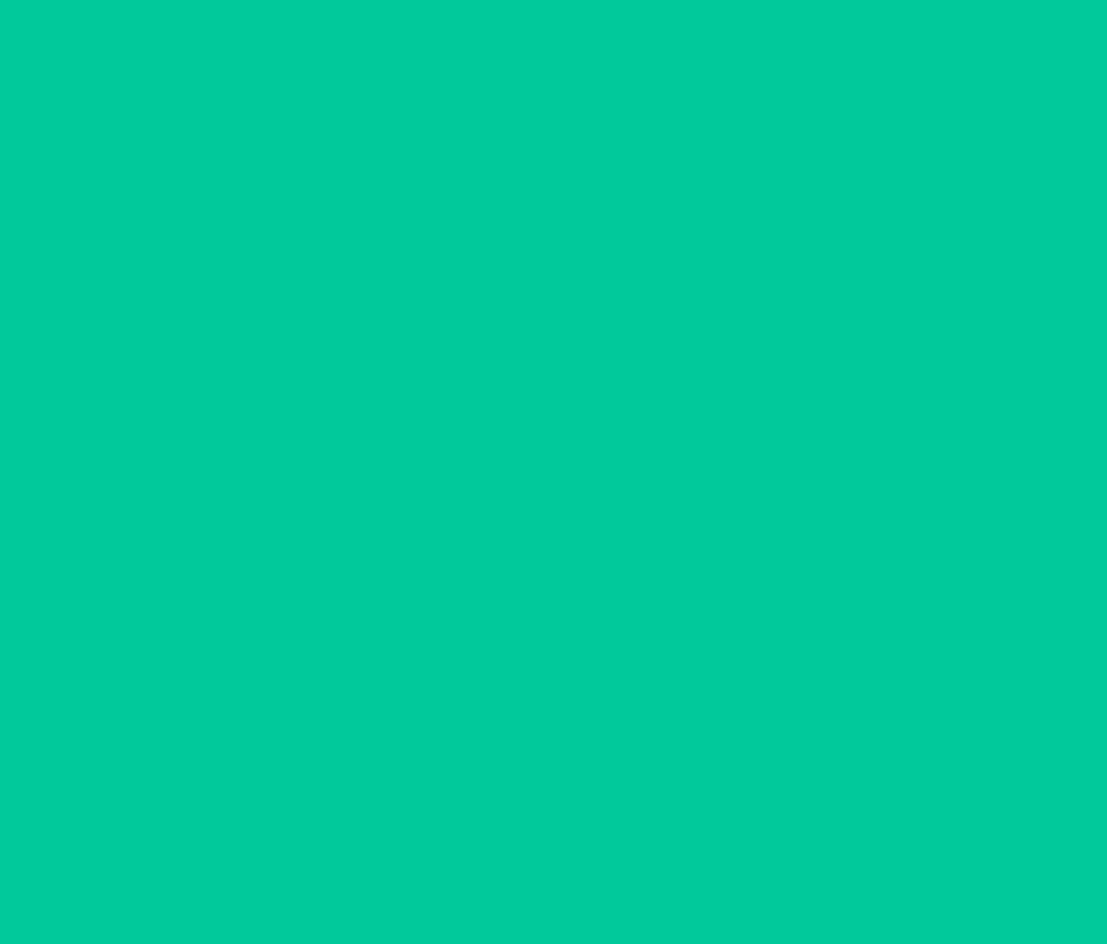 scroll, scrollTop: 0, scrollLeft: 0, axis: both 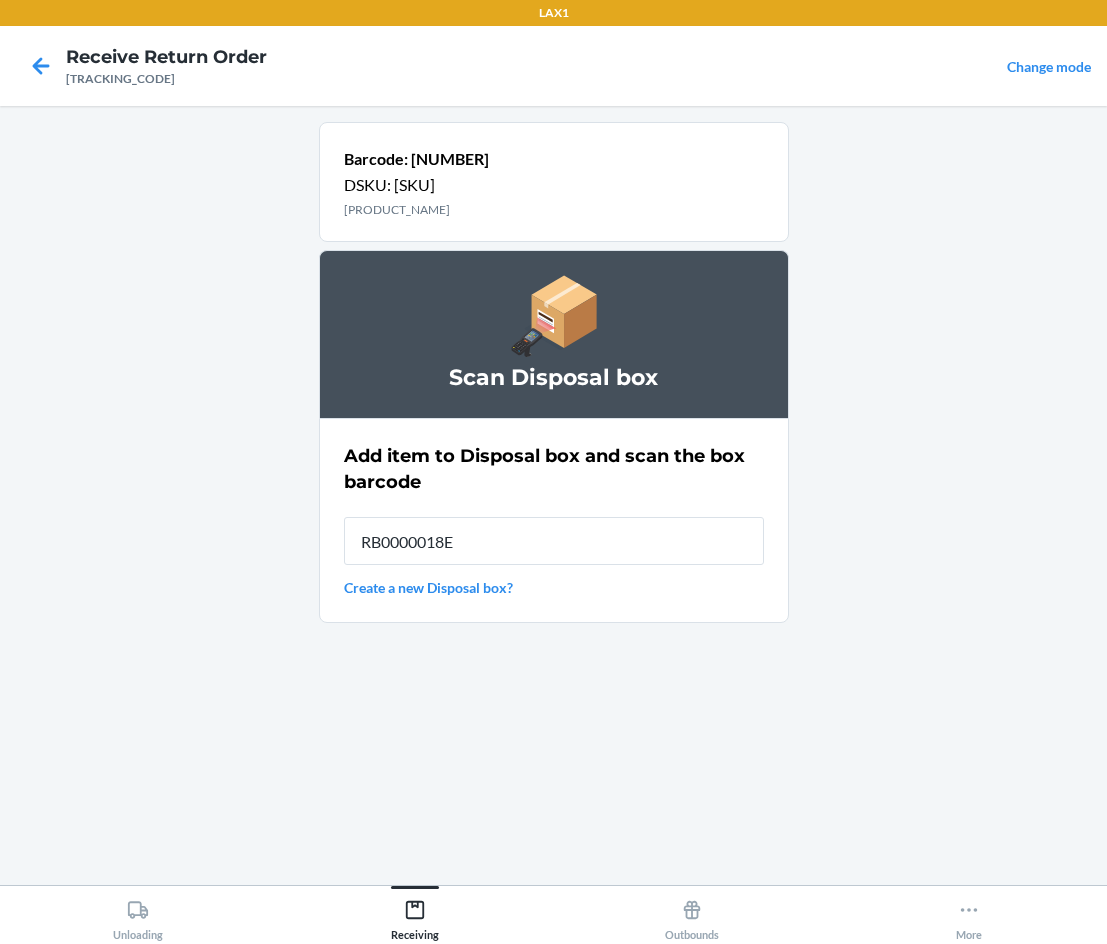 type on "[PRODUCT_CODE]" 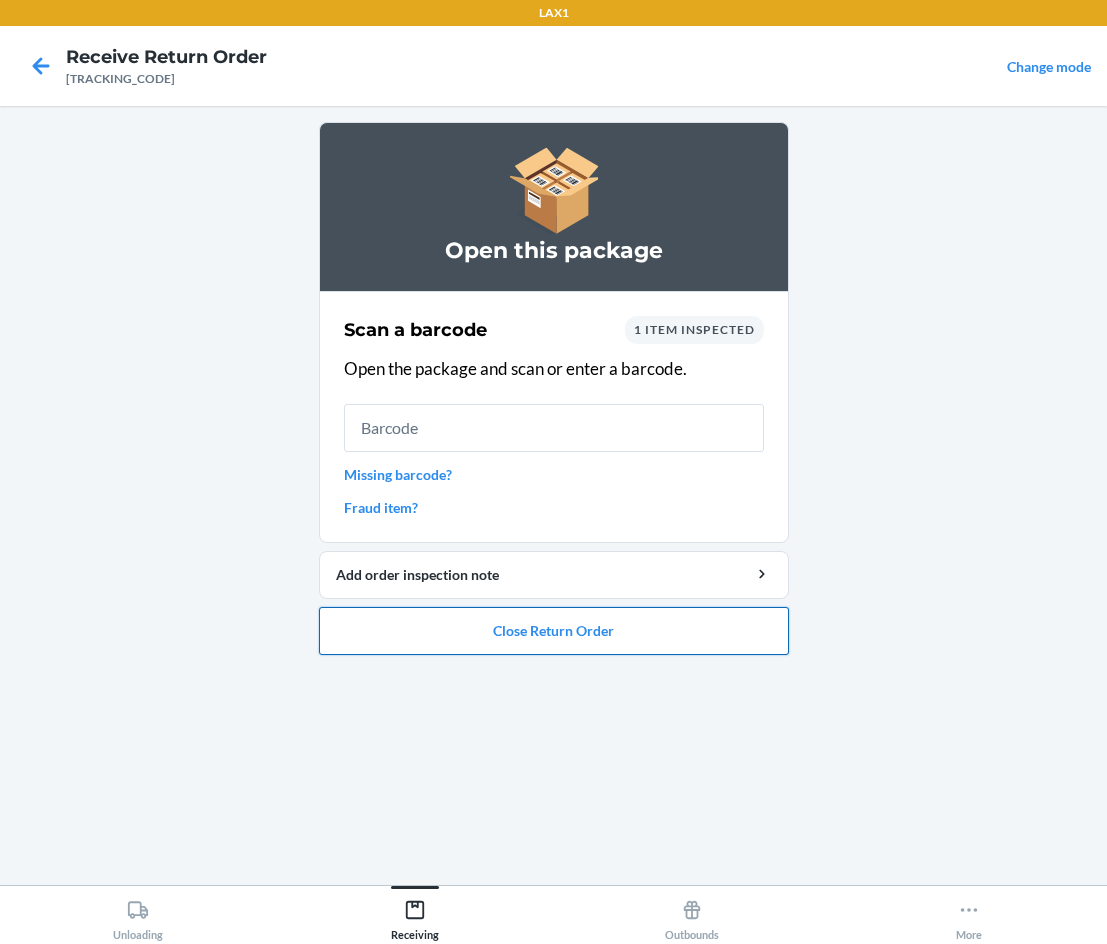click on "Close Return Order" at bounding box center (554, 631) 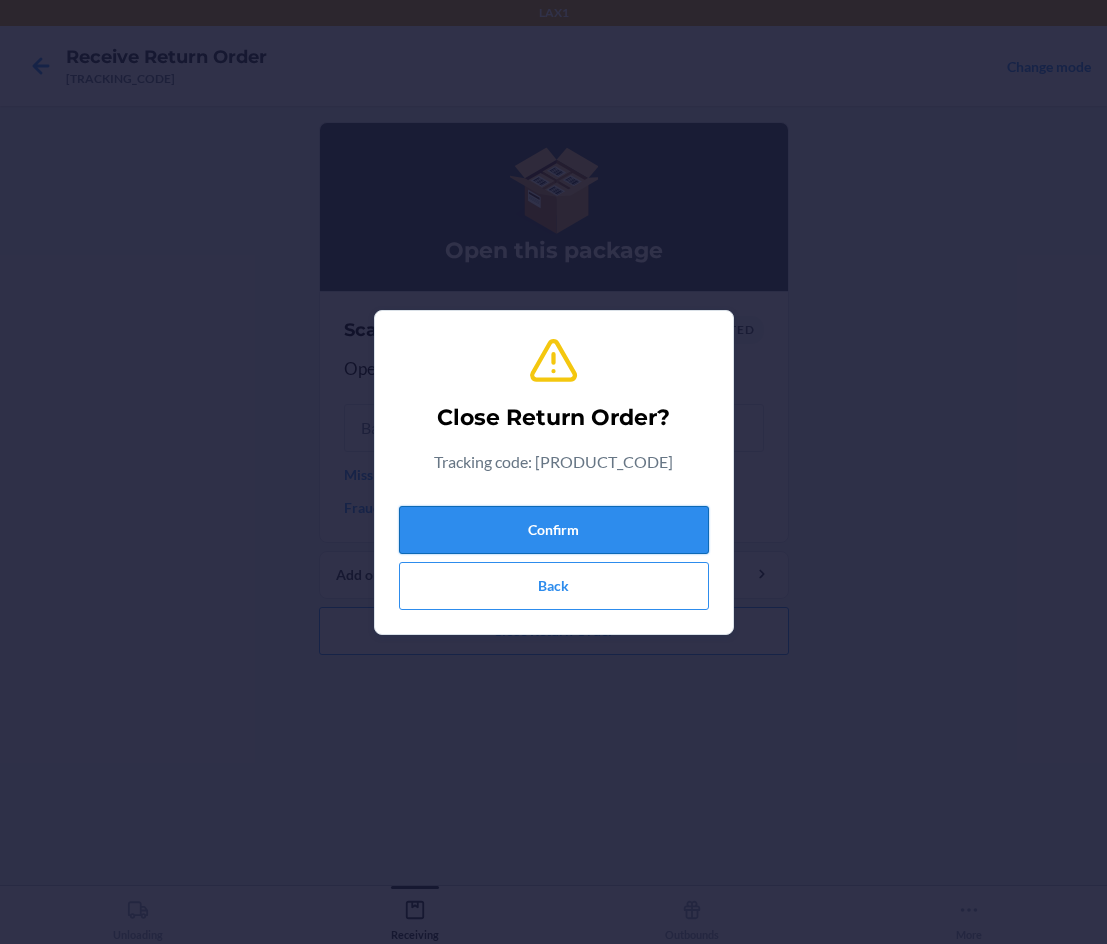 click on "Confirm" at bounding box center [554, 530] 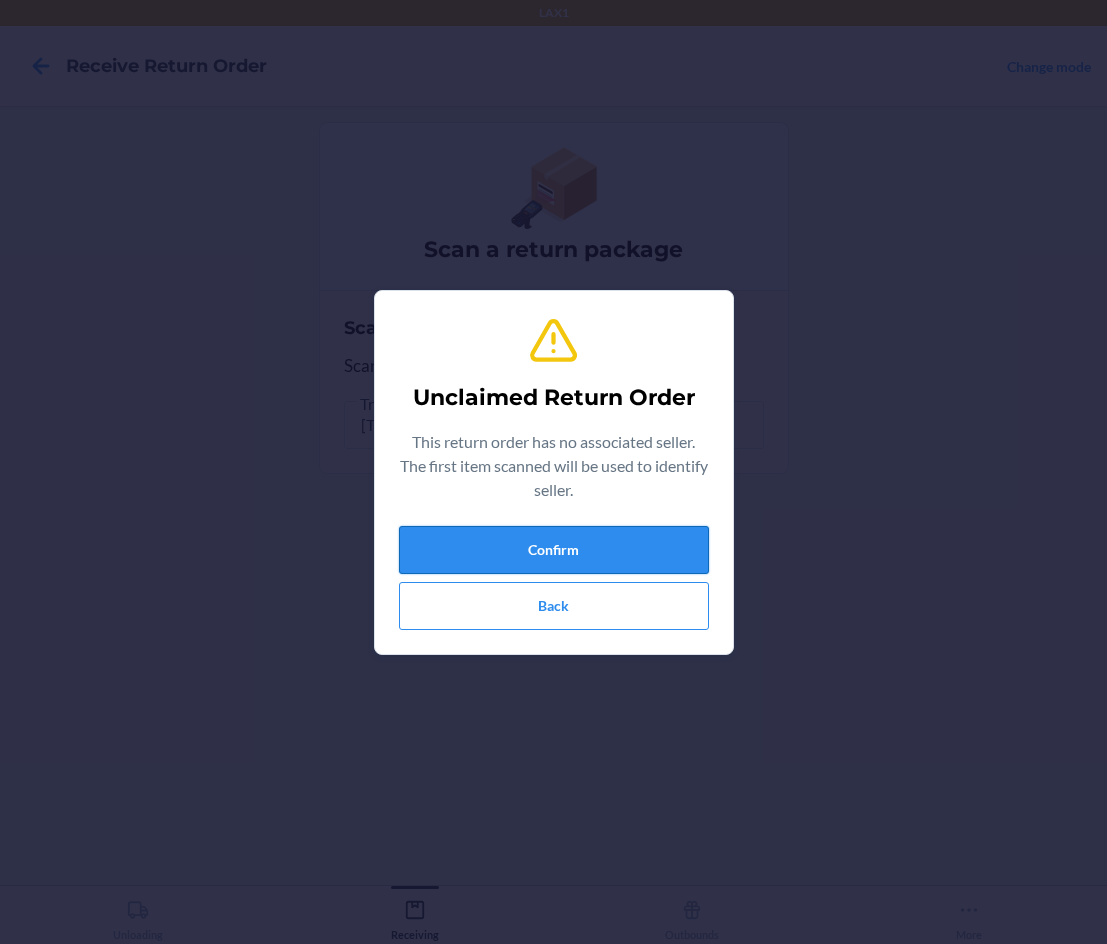 click on "Confirm" at bounding box center (554, 550) 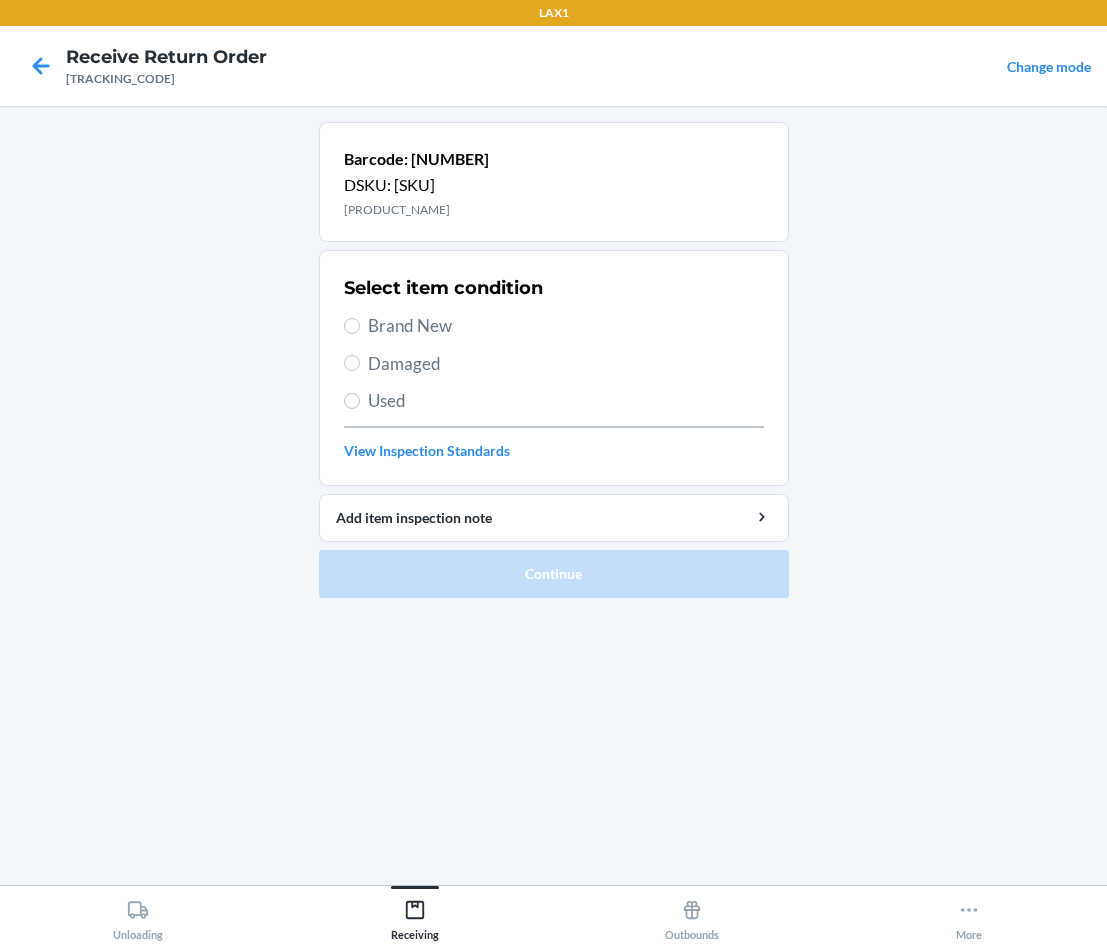 click on "Damaged" at bounding box center (554, 364) 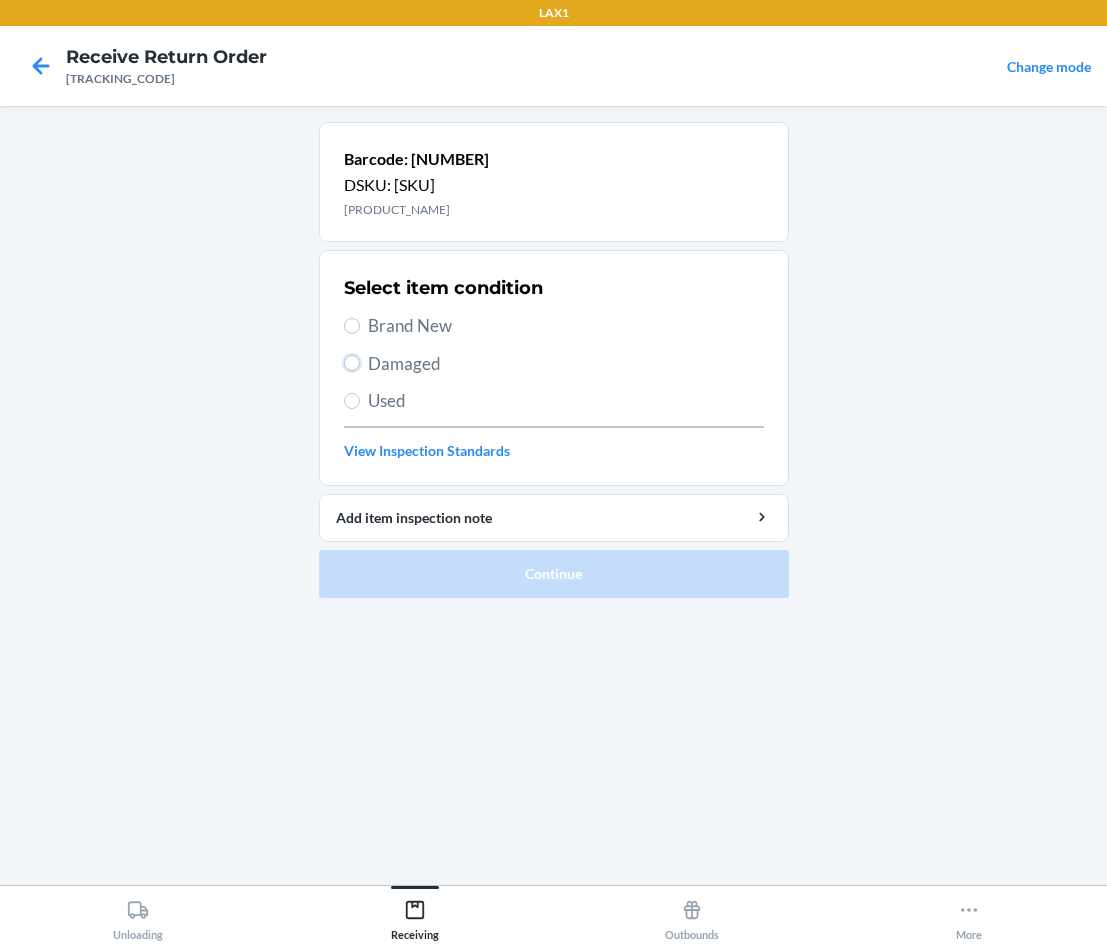 click on "Damaged" at bounding box center (352, 363) 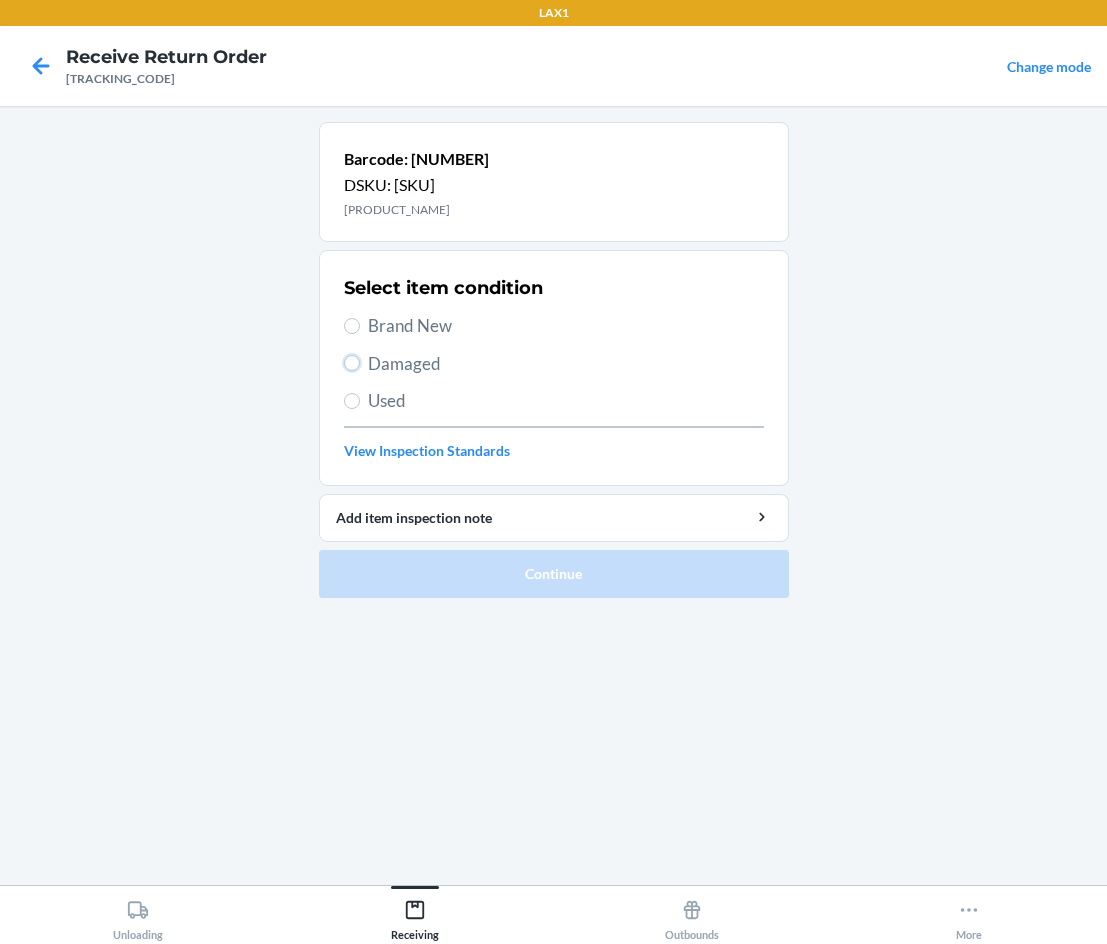radio on "true" 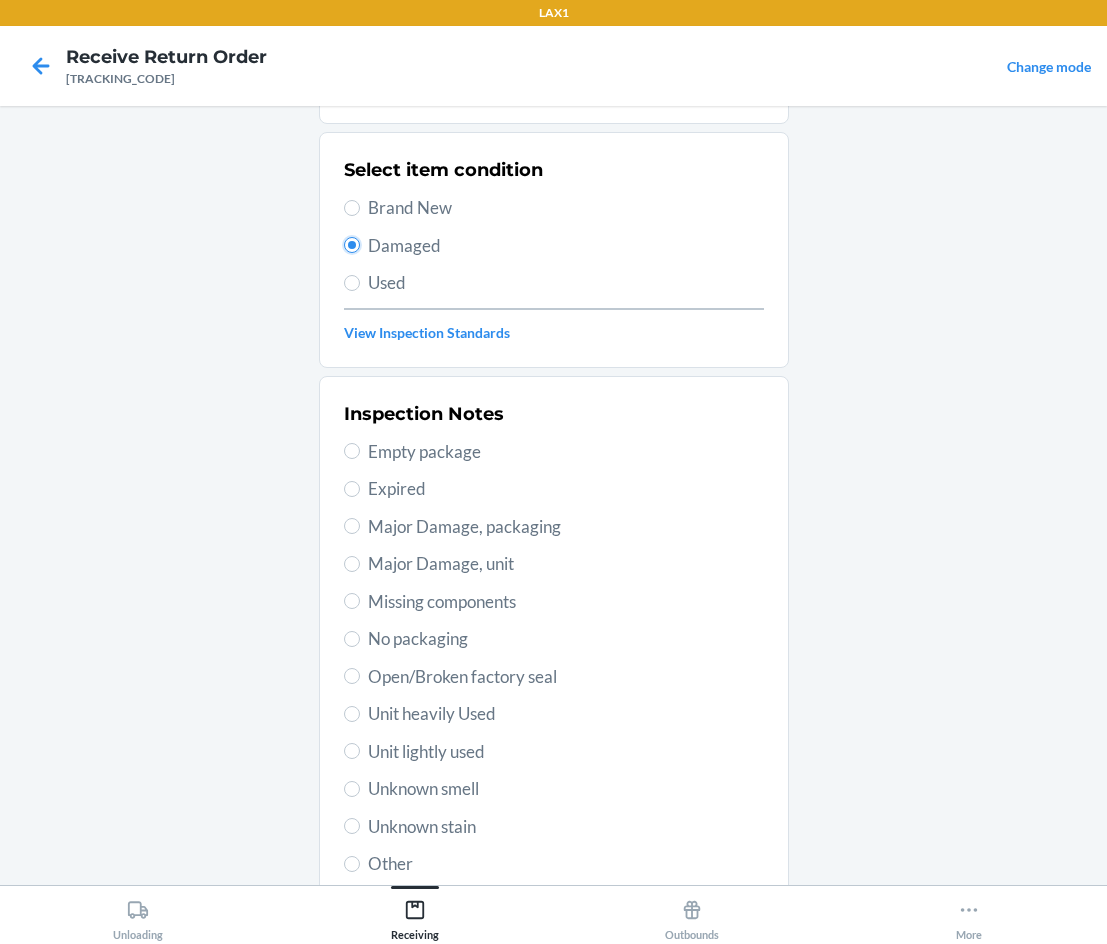 scroll, scrollTop: 263, scrollLeft: 0, axis: vertical 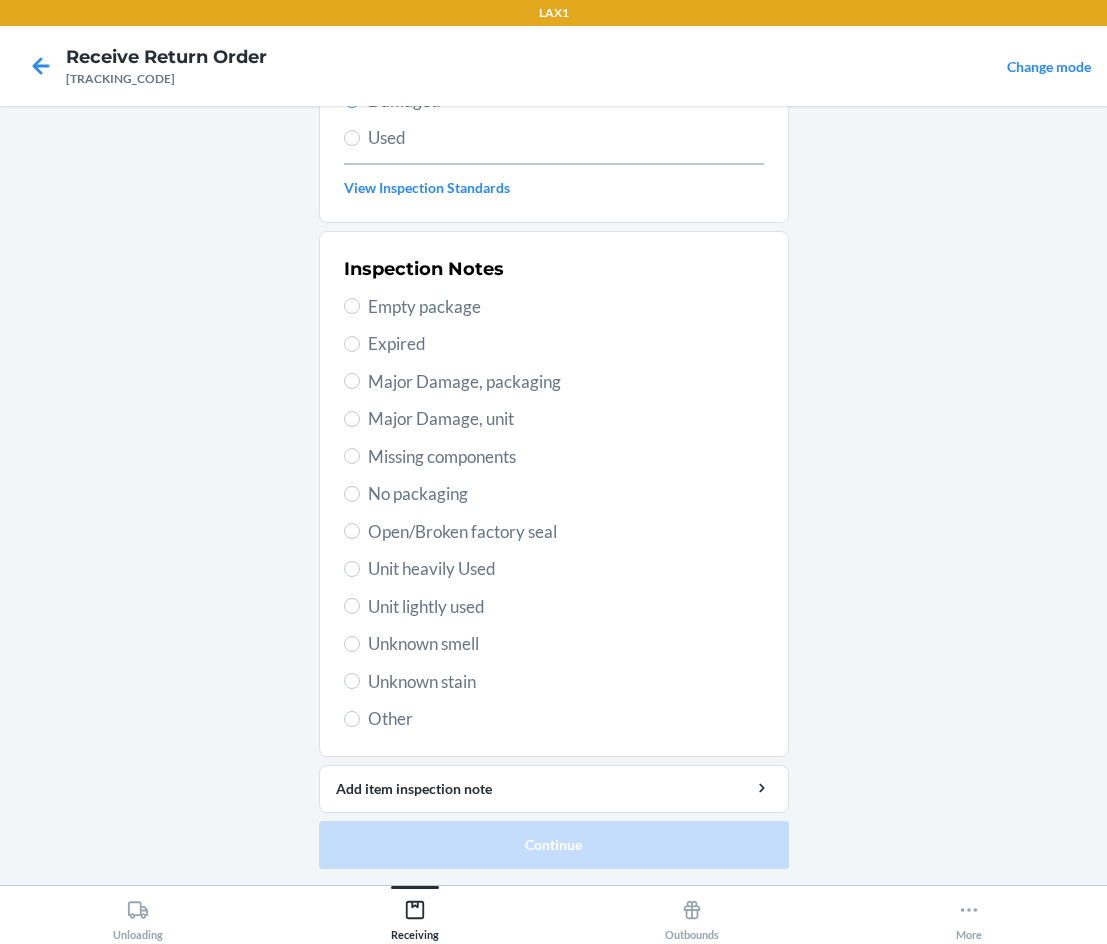 click on "Unit lightly used" at bounding box center (566, 607) 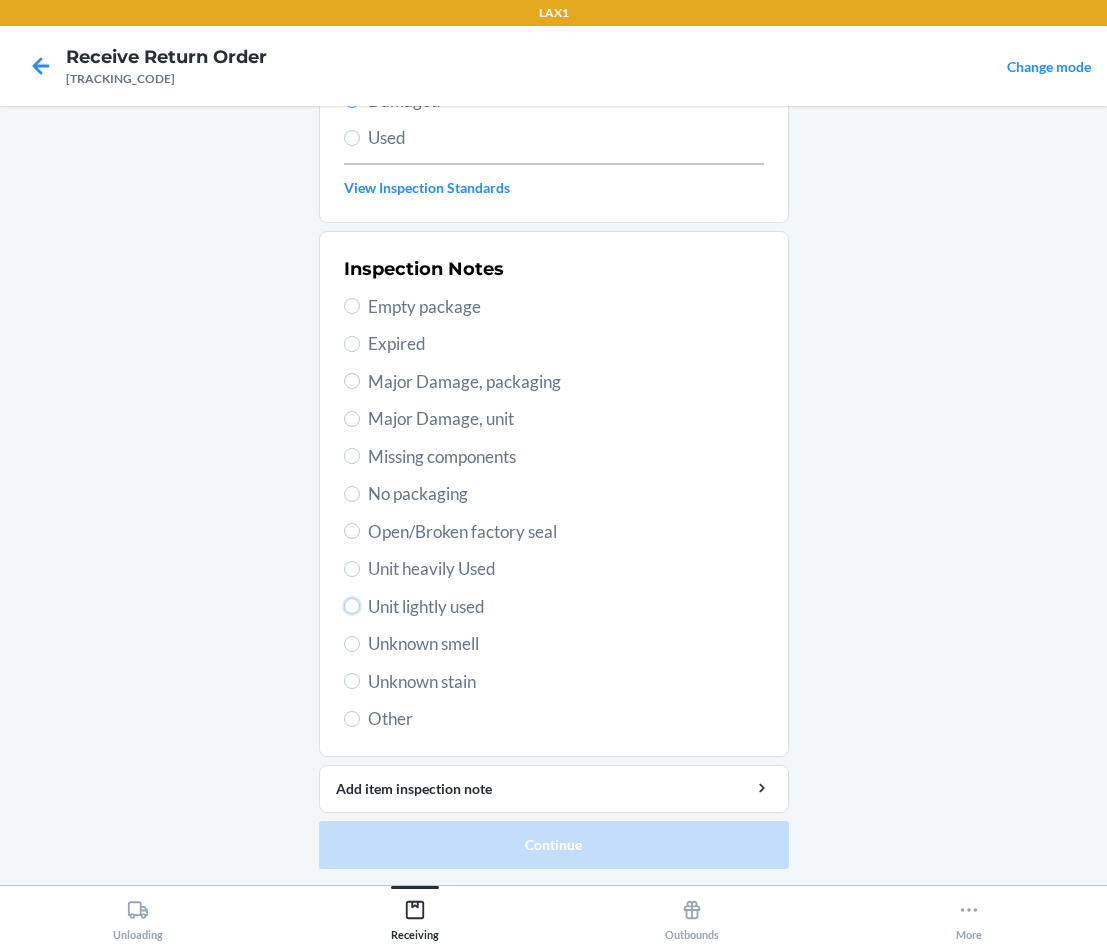 click on "Unit lightly used" at bounding box center (352, 606) 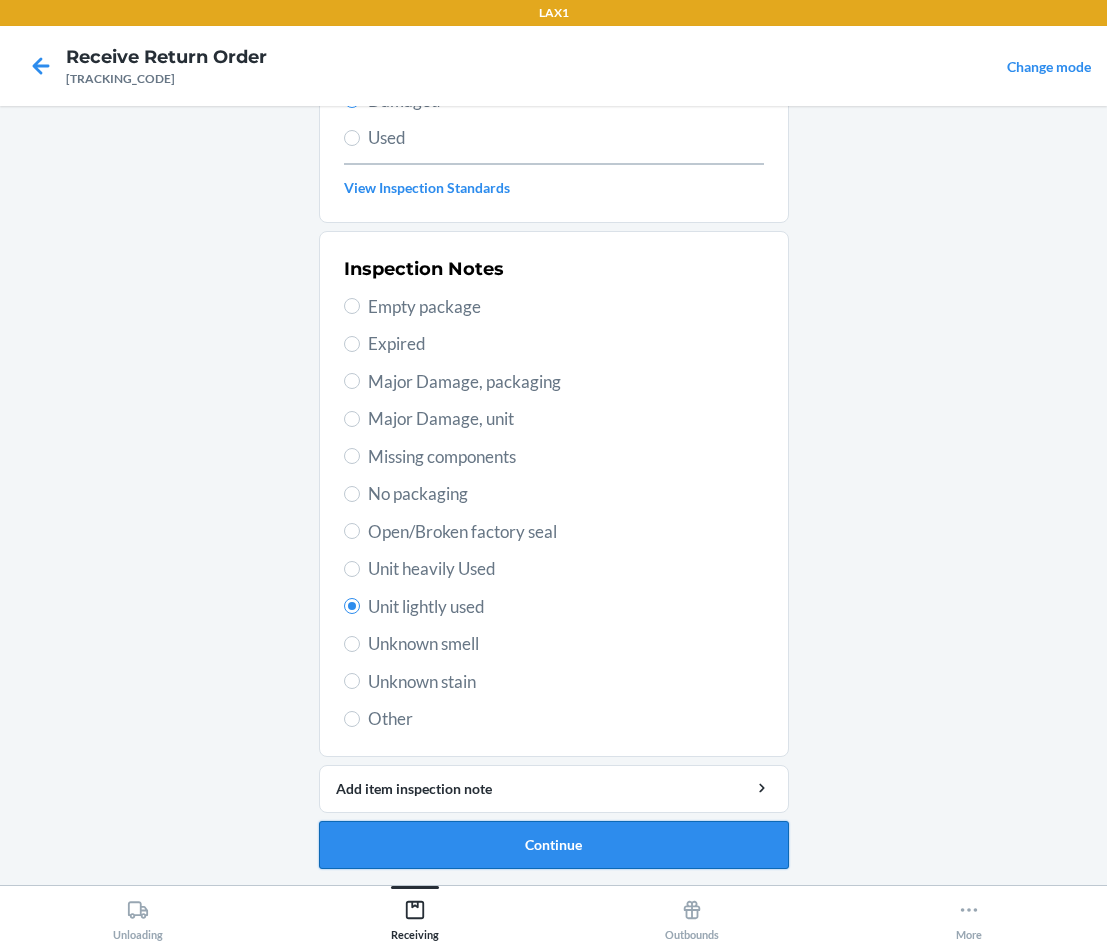 click on "Continue" at bounding box center (554, 845) 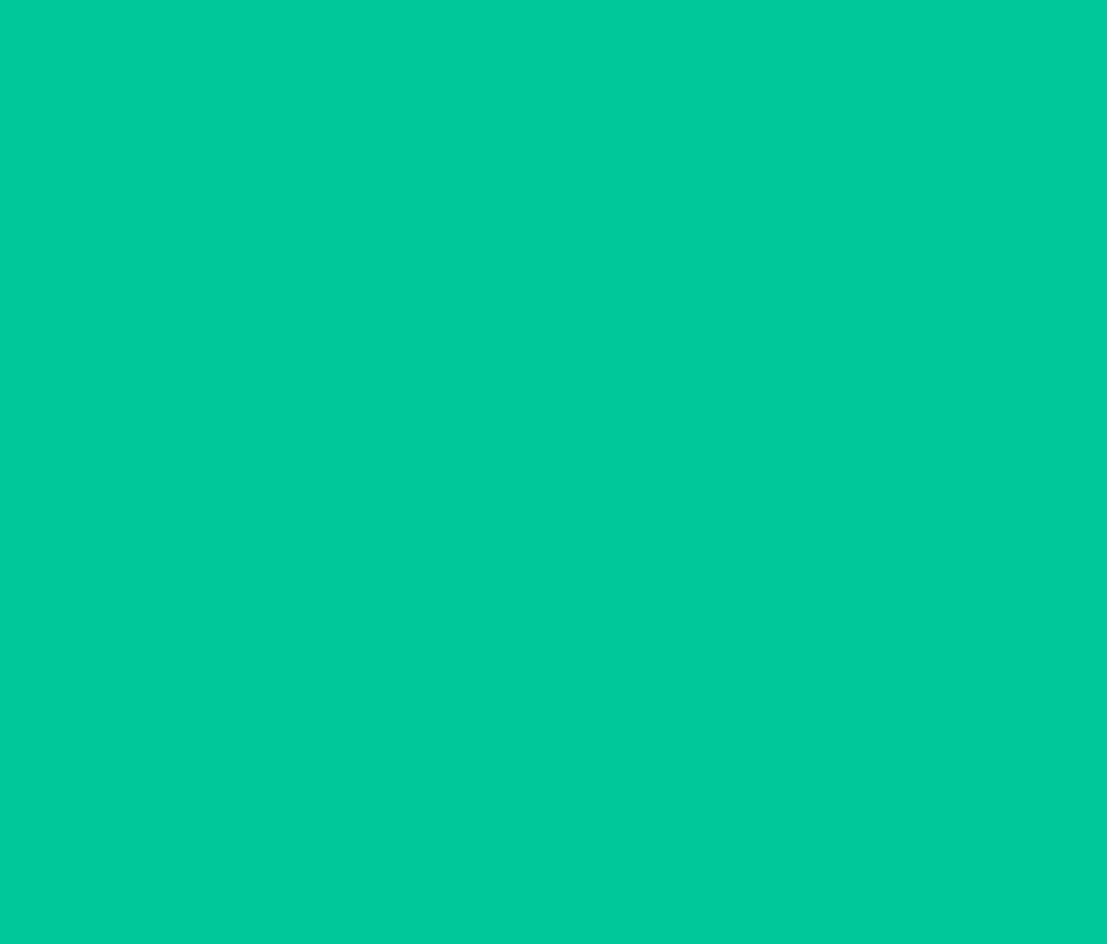 scroll, scrollTop: 86, scrollLeft: 0, axis: vertical 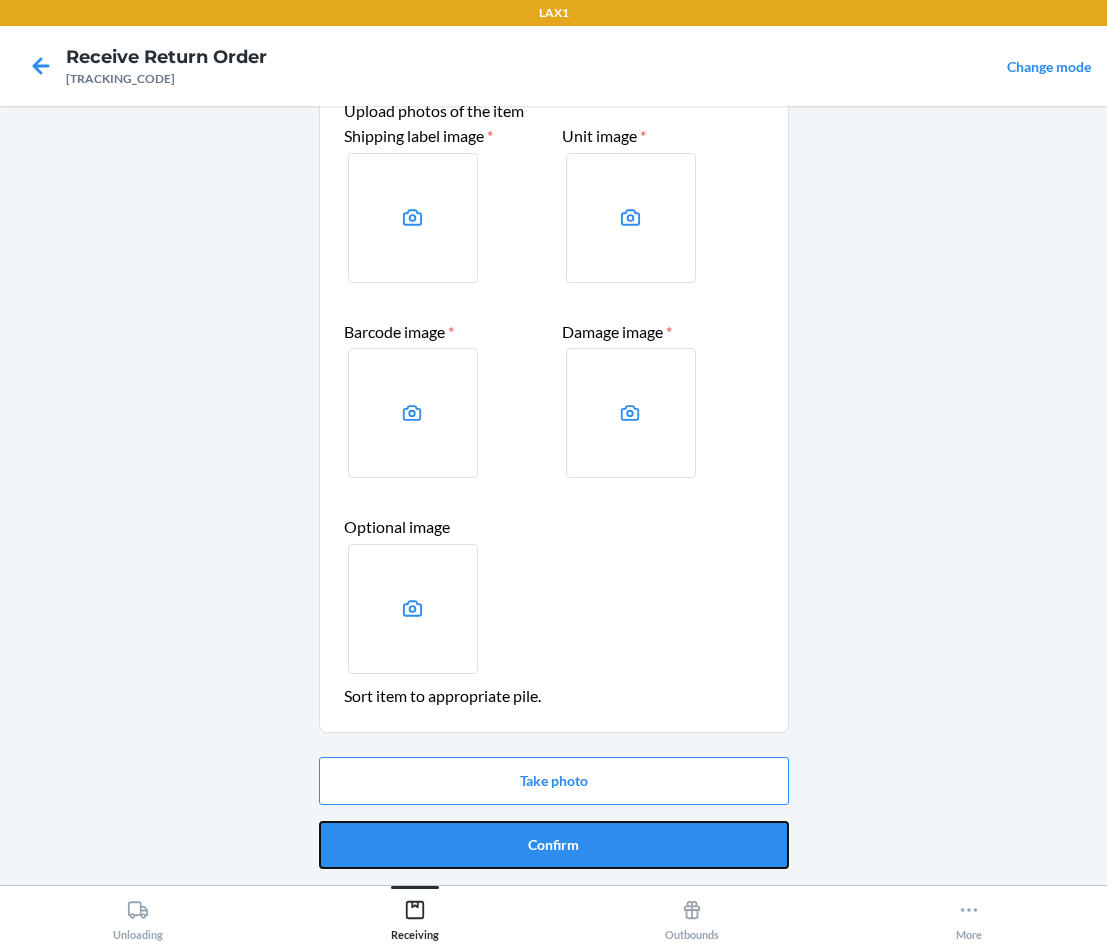 click on "Confirm" at bounding box center [554, 845] 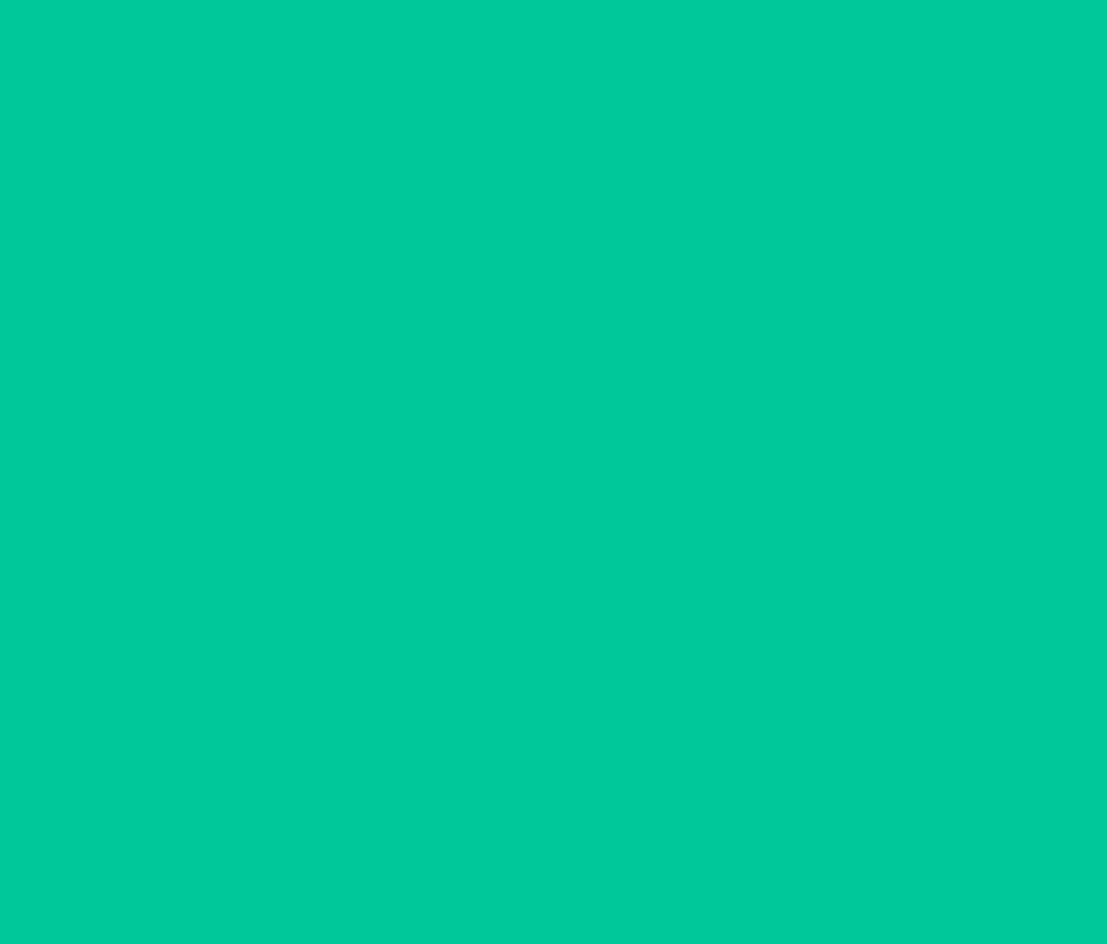 scroll, scrollTop: 0, scrollLeft: 0, axis: both 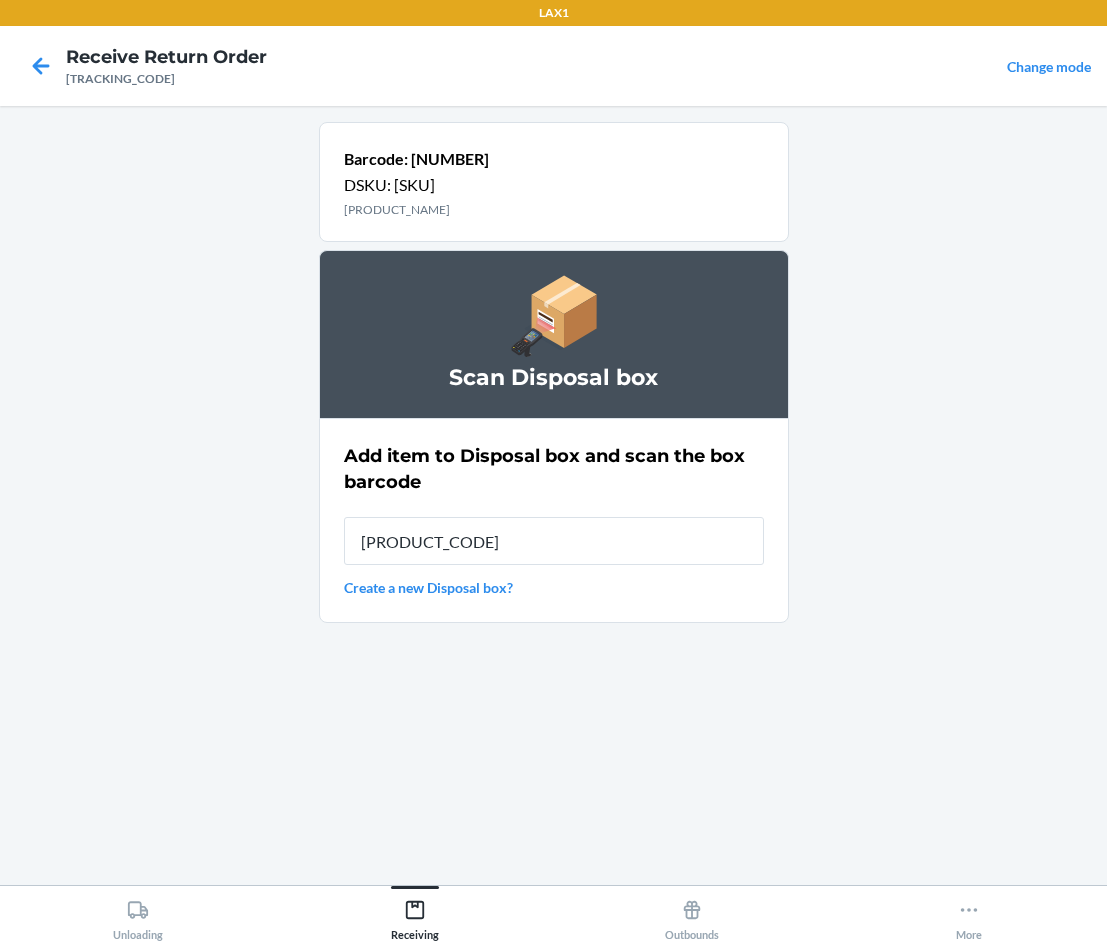 type on "[PRODUCT_CODE]" 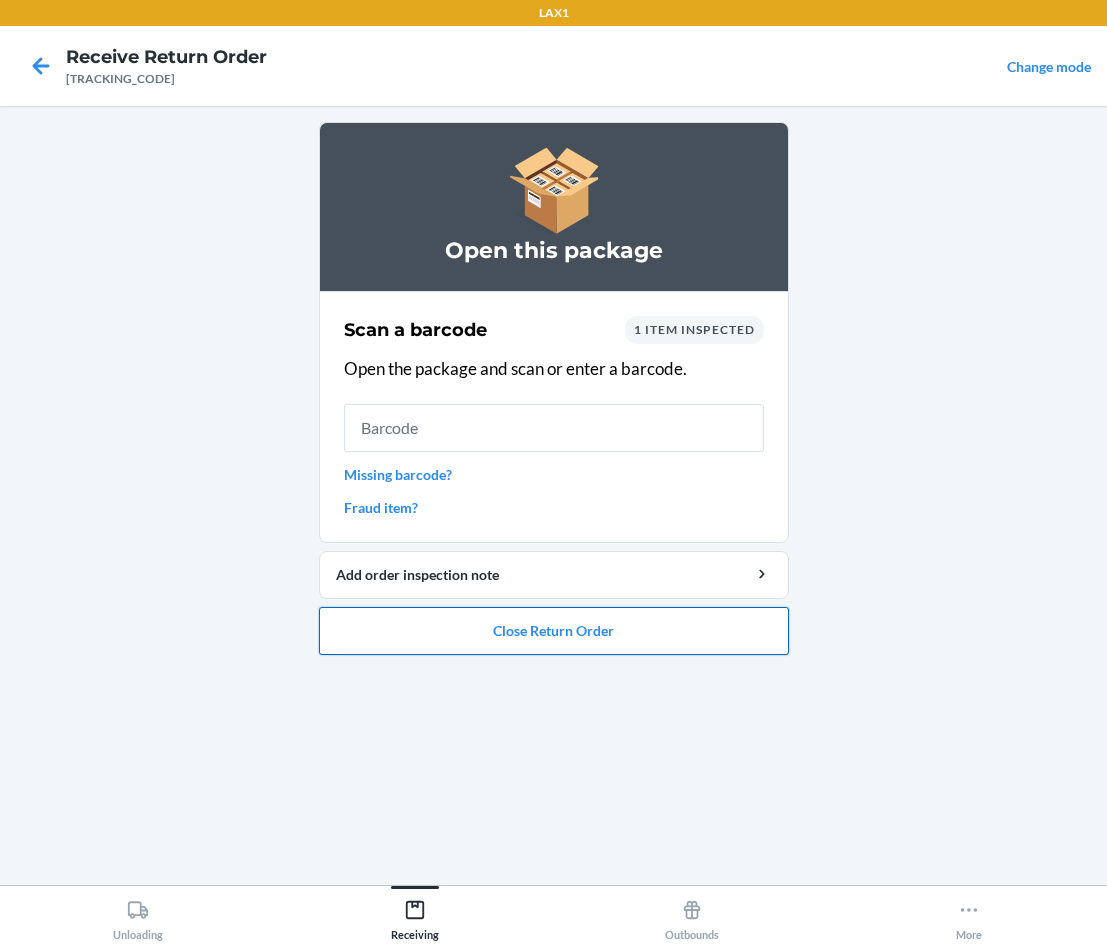 click on "Close Return Order" at bounding box center (554, 631) 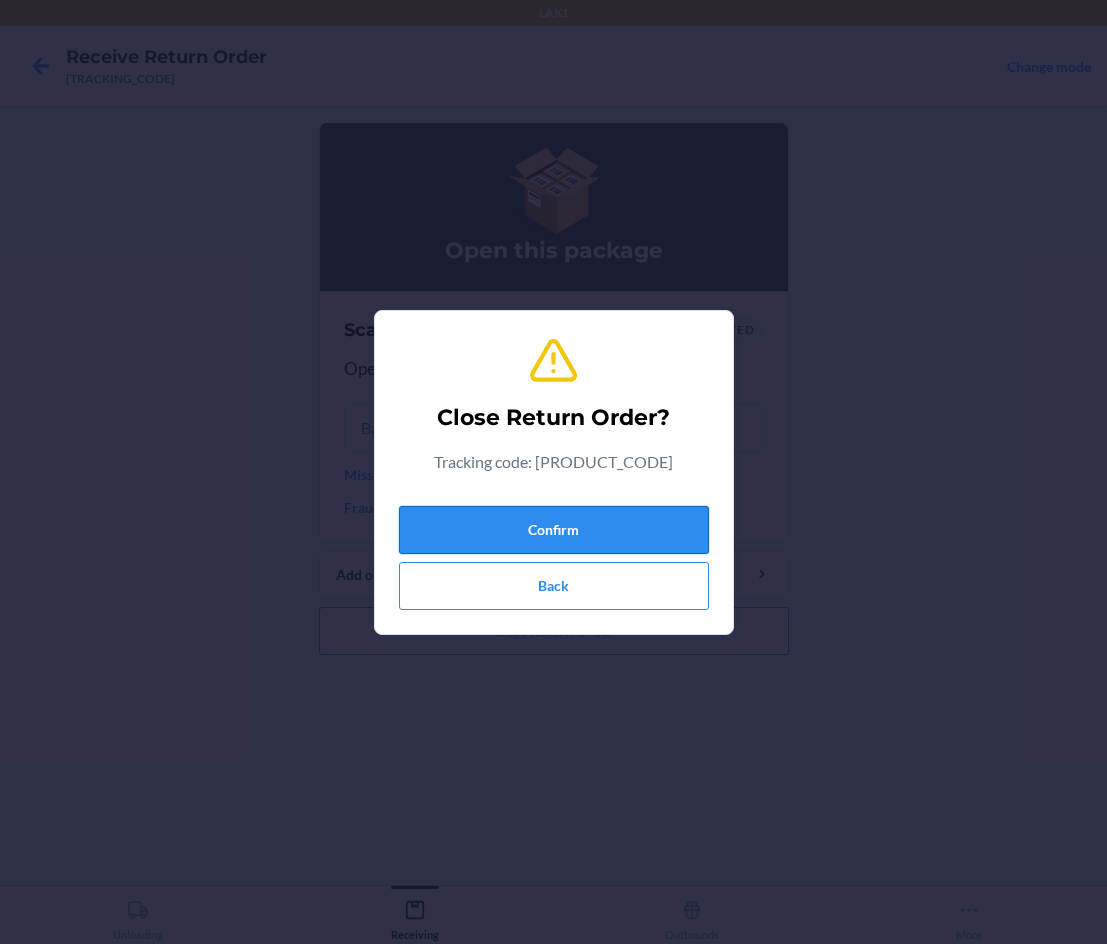 click on "Confirm" at bounding box center (554, 530) 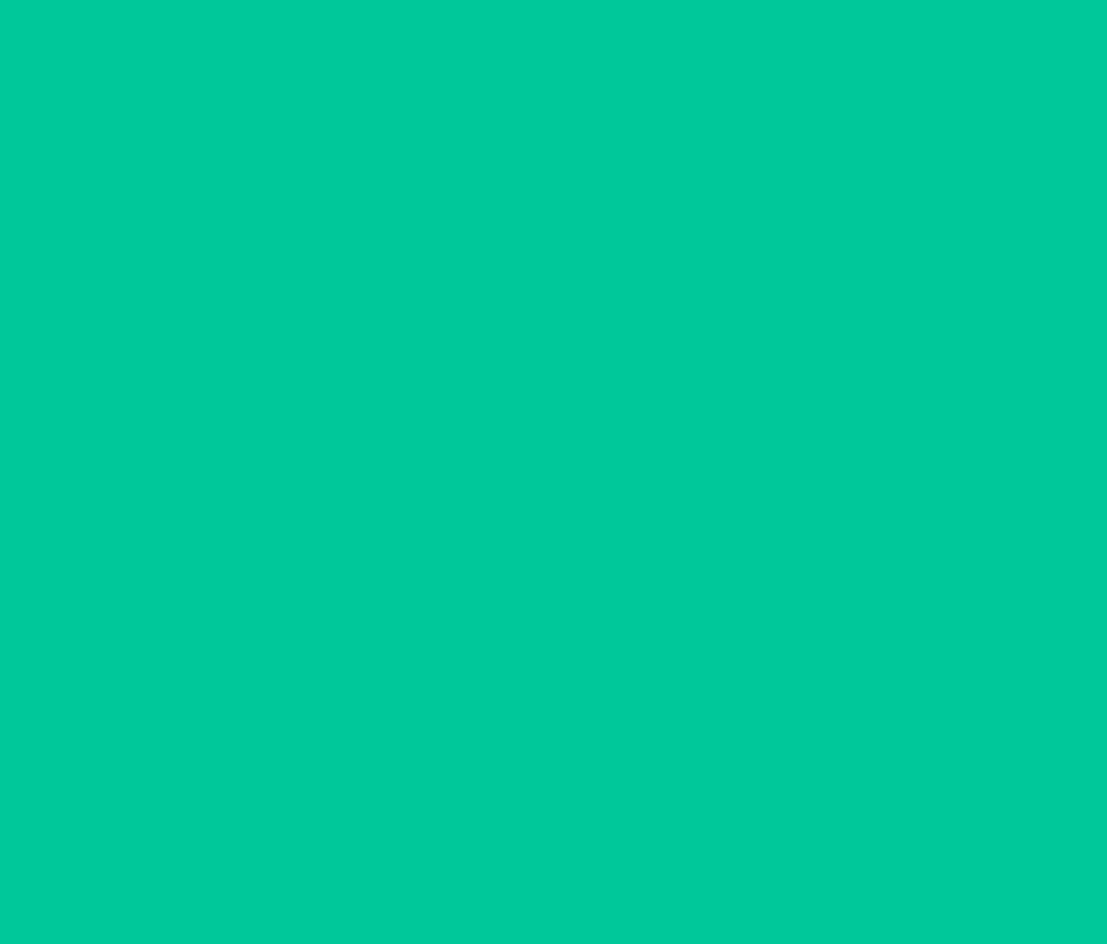 type 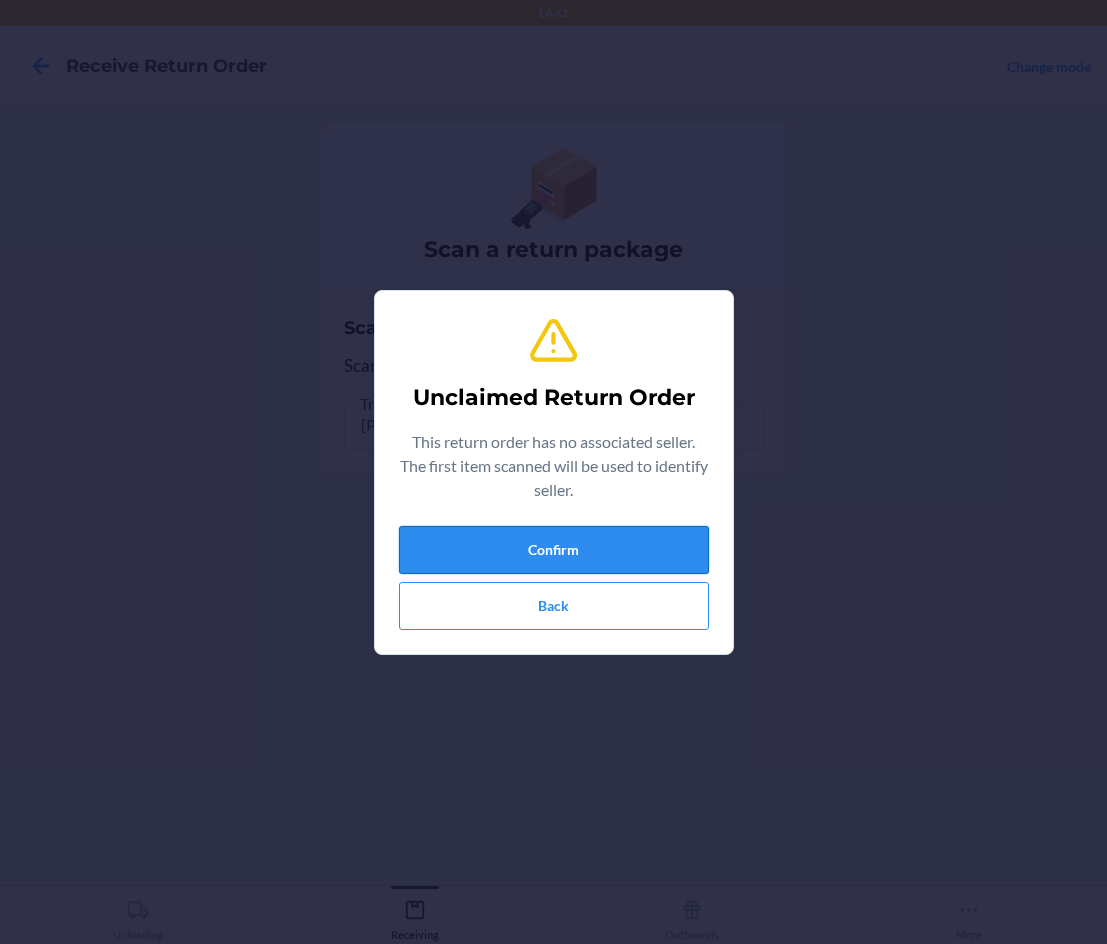click on "Confirm" at bounding box center [554, 550] 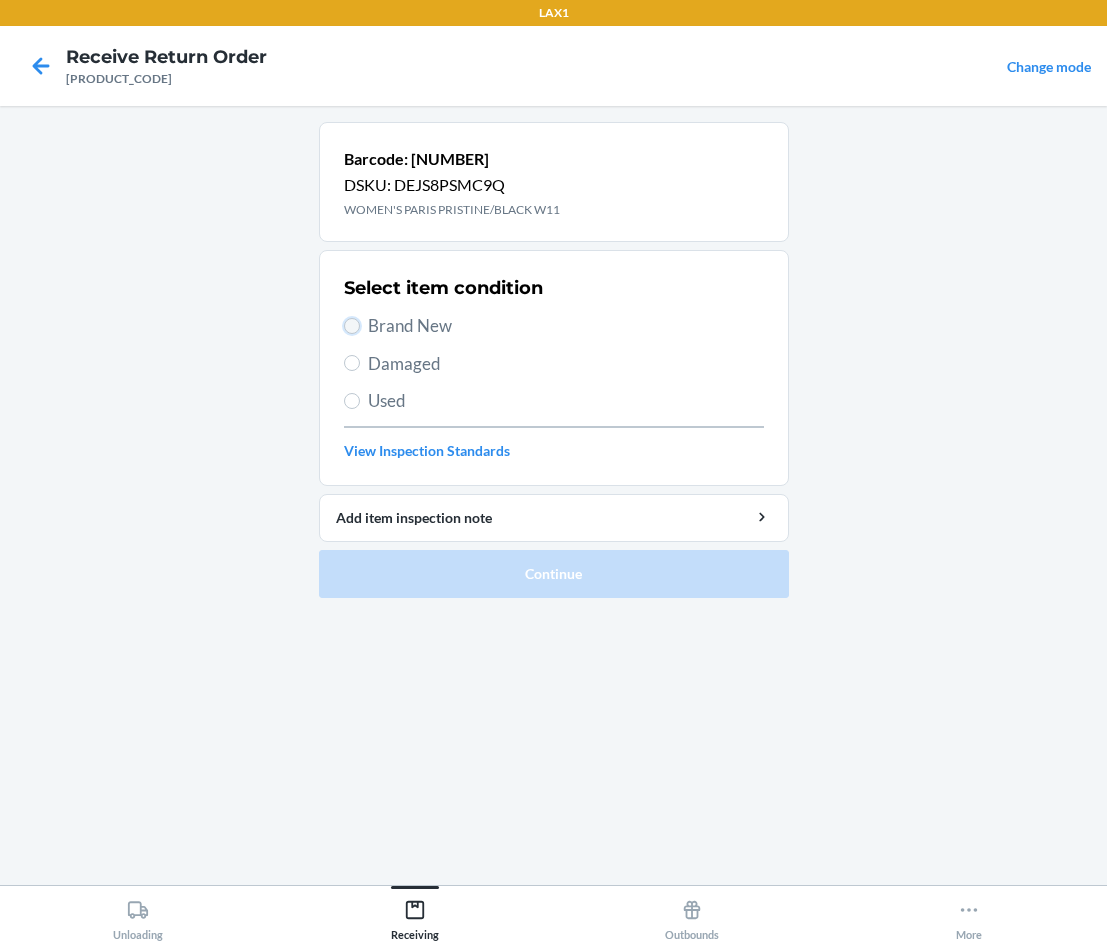 click on "Brand New" at bounding box center (352, 326) 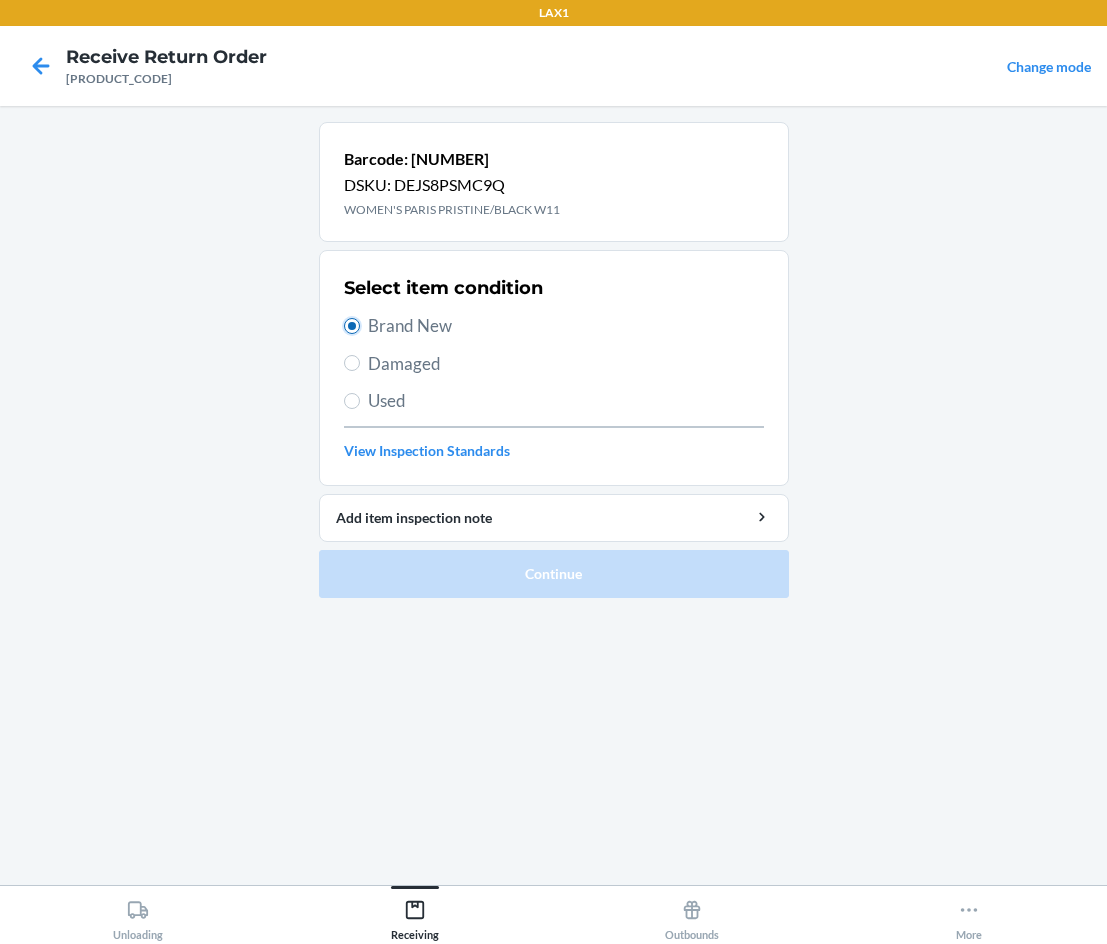 radio on "true" 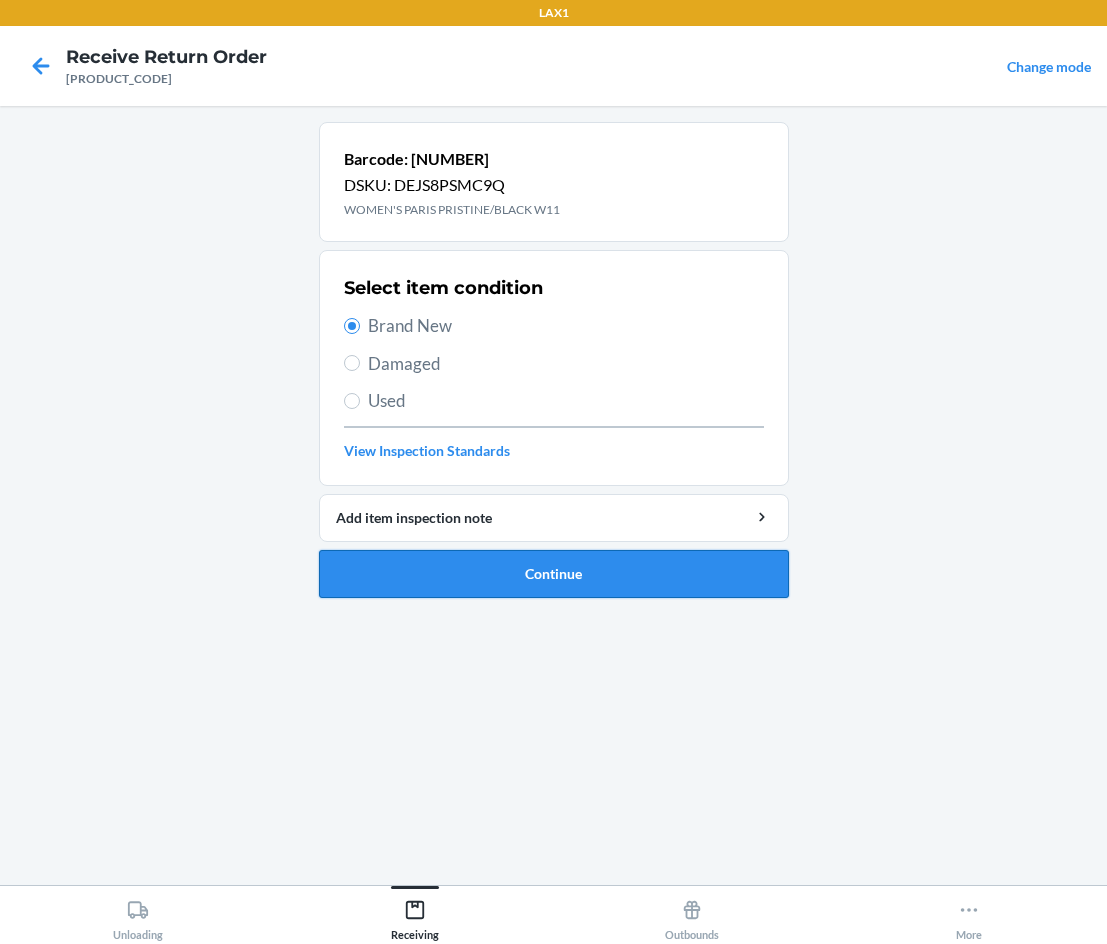click on "Continue" at bounding box center (554, 574) 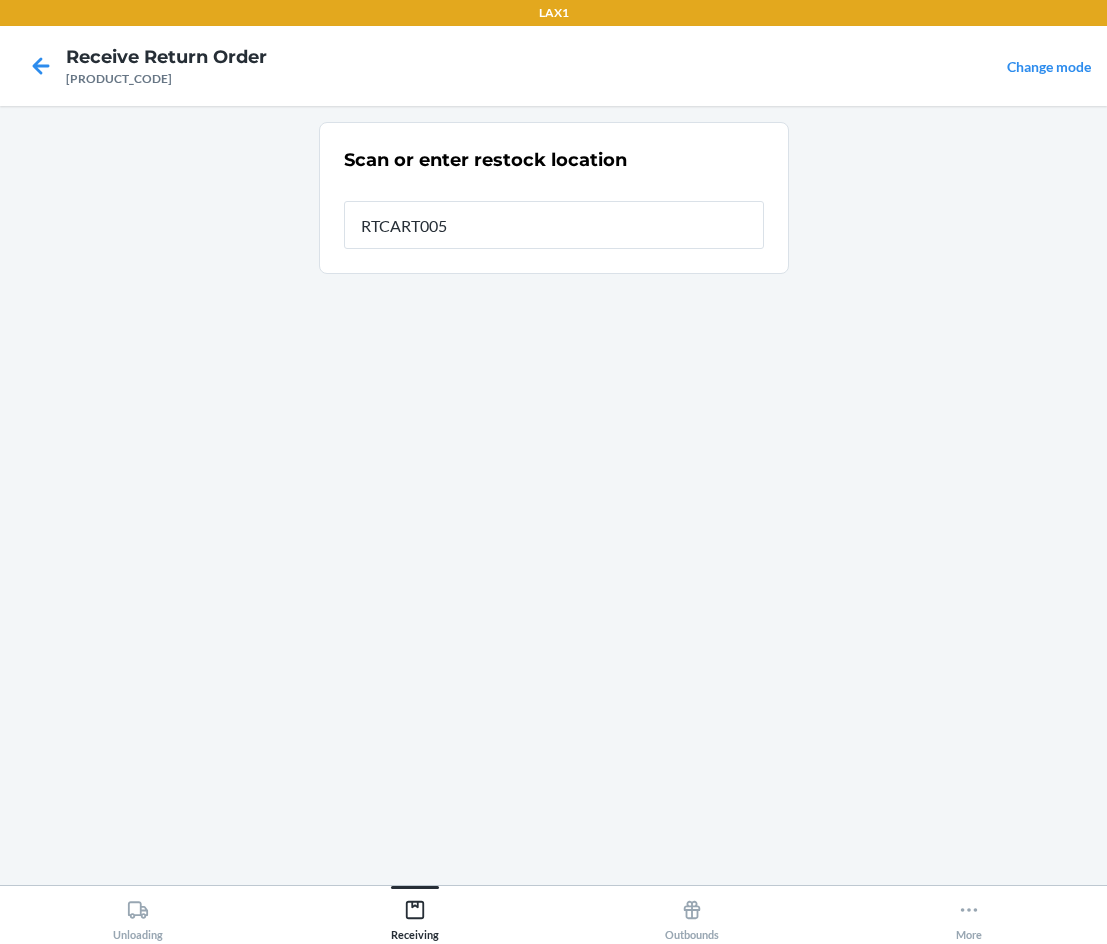 type on "RTCART005" 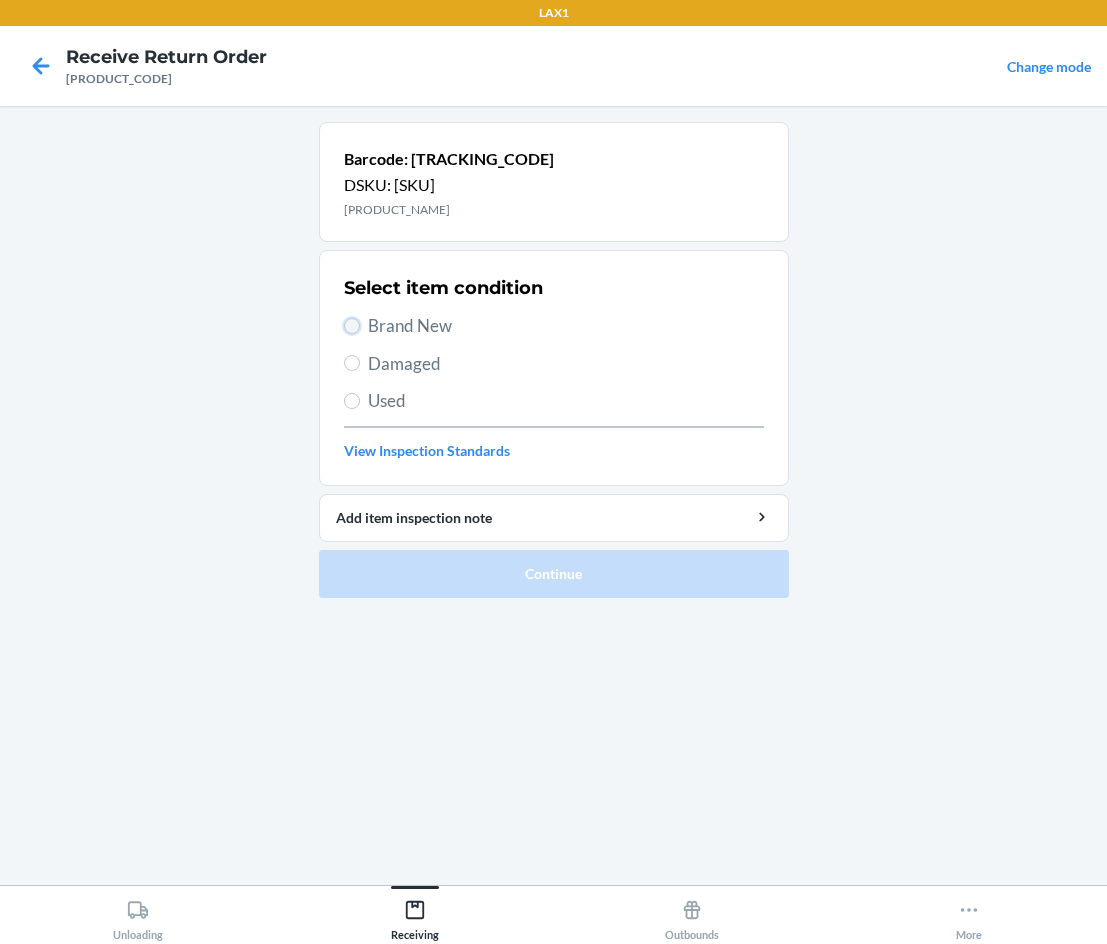 click on "Brand New" at bounding box center [352, 326] 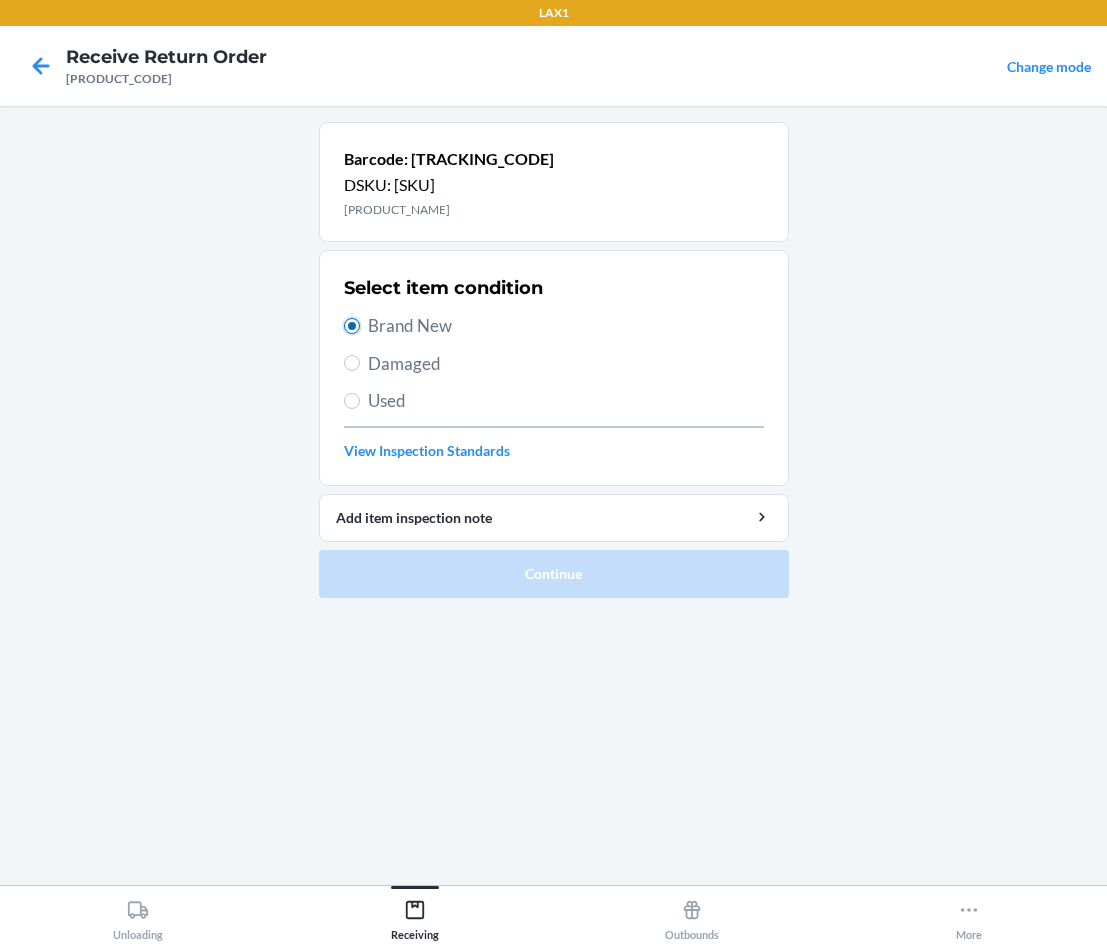 radio on "true" 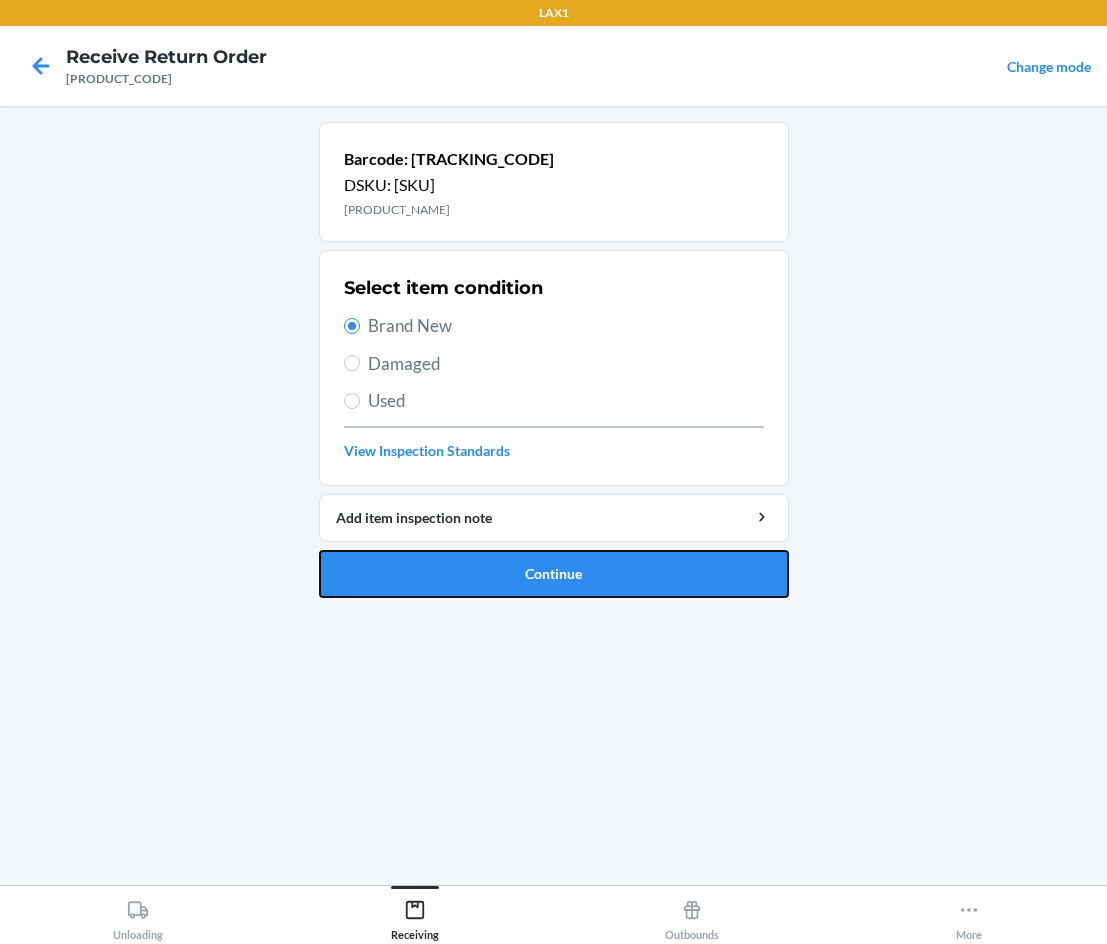click on "Continue" at bounding box center [554, 574] 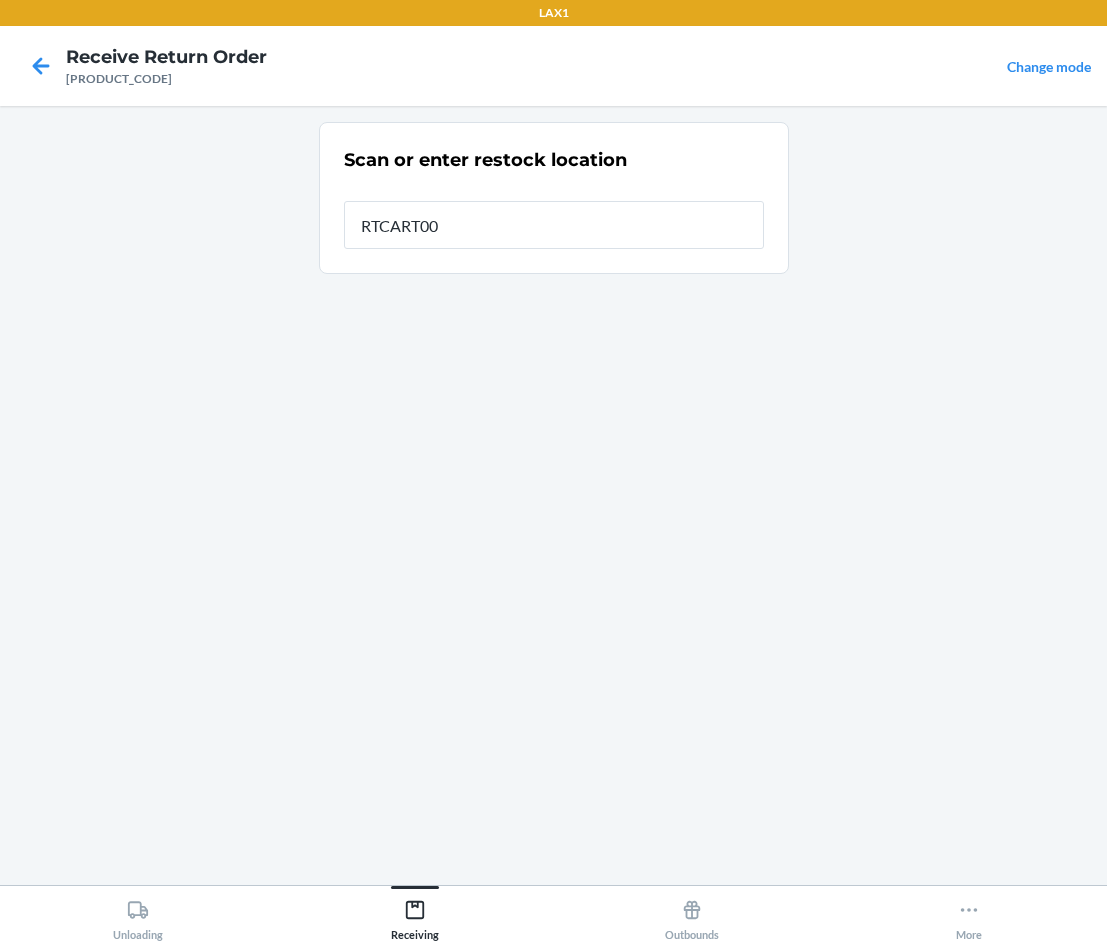 type on "RTCART005" 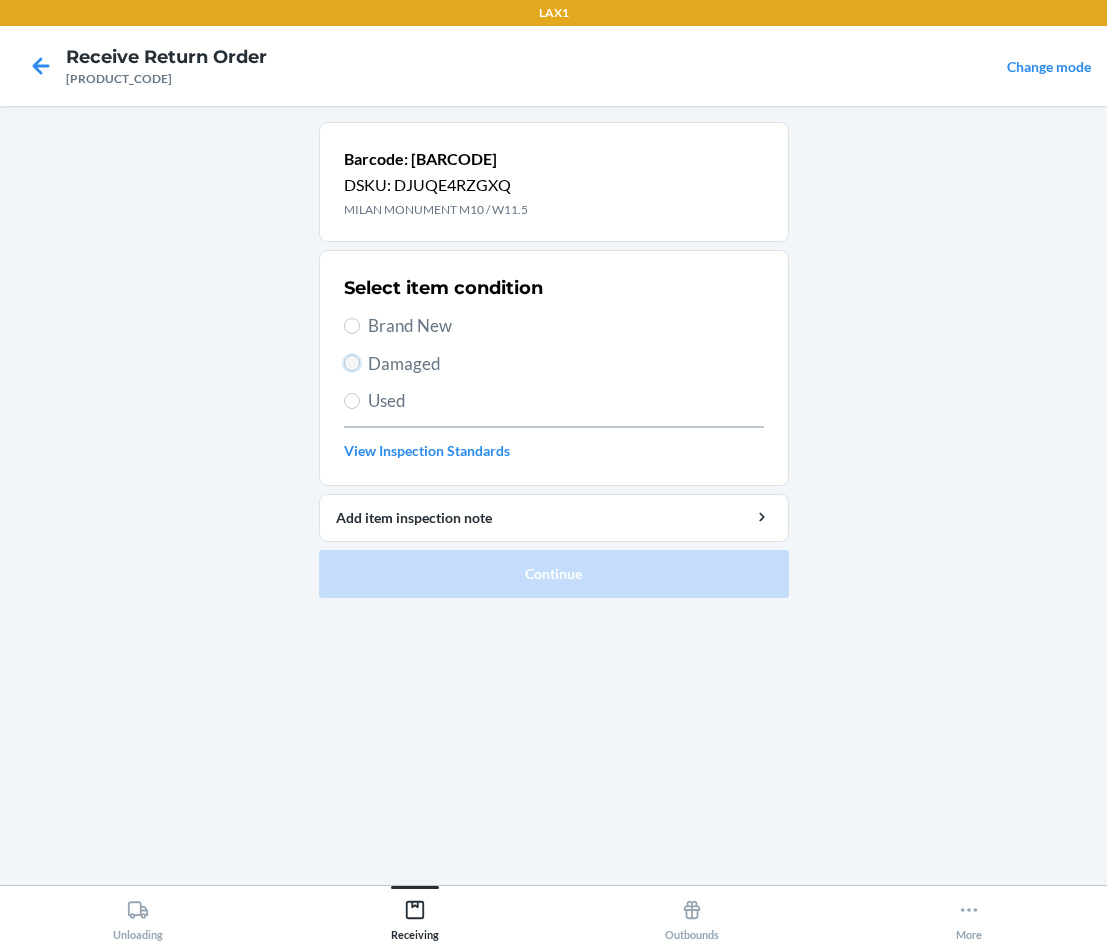 click on "Damaged" at bounding box center [352, 363] 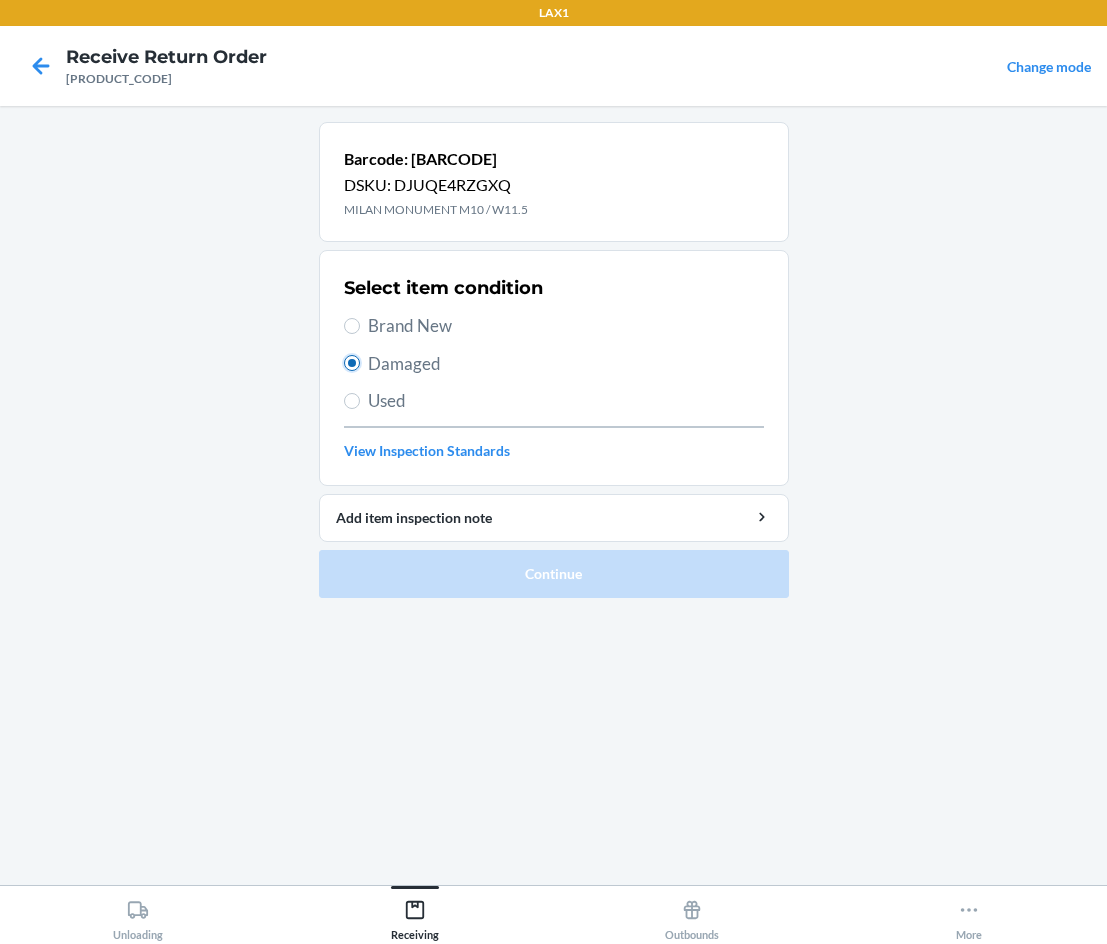 radio on "true" 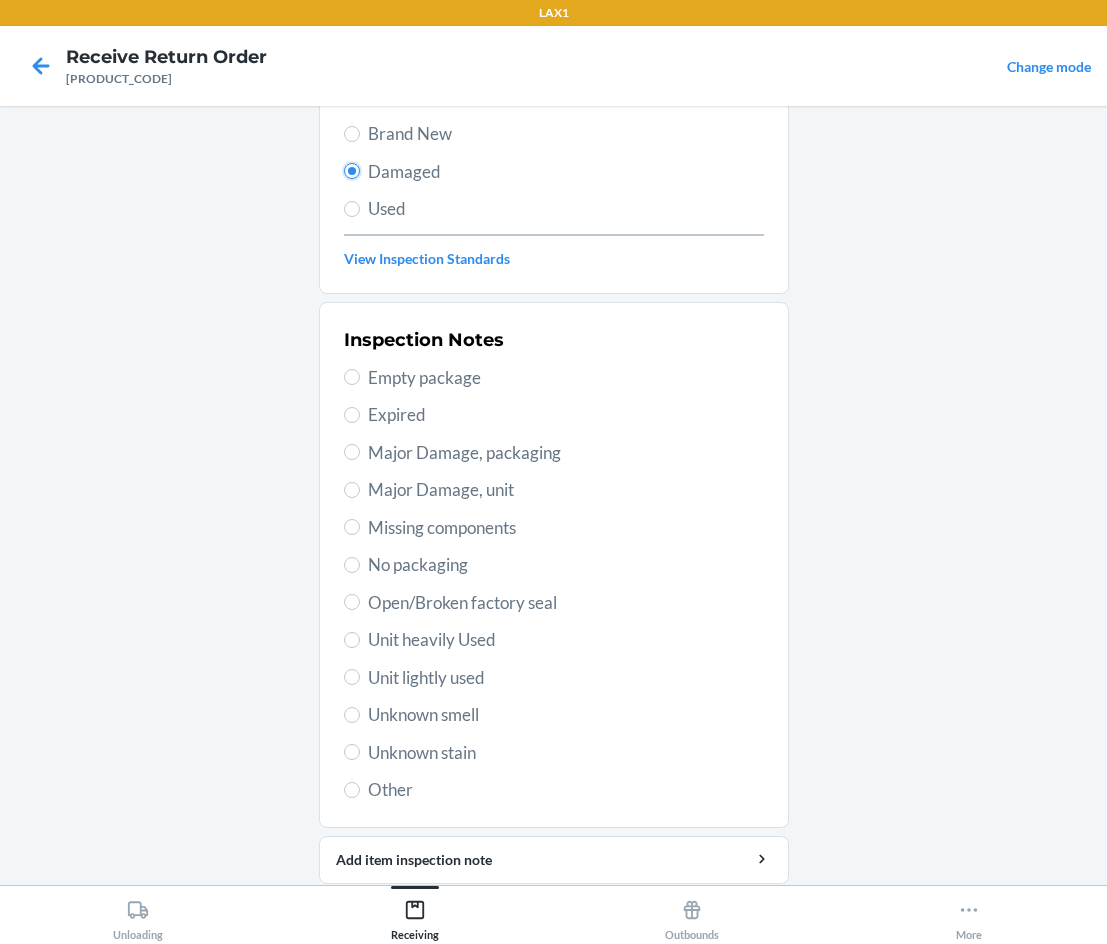 scroll, scrollTop: 263, scrollLeft: 0, axis: vertical 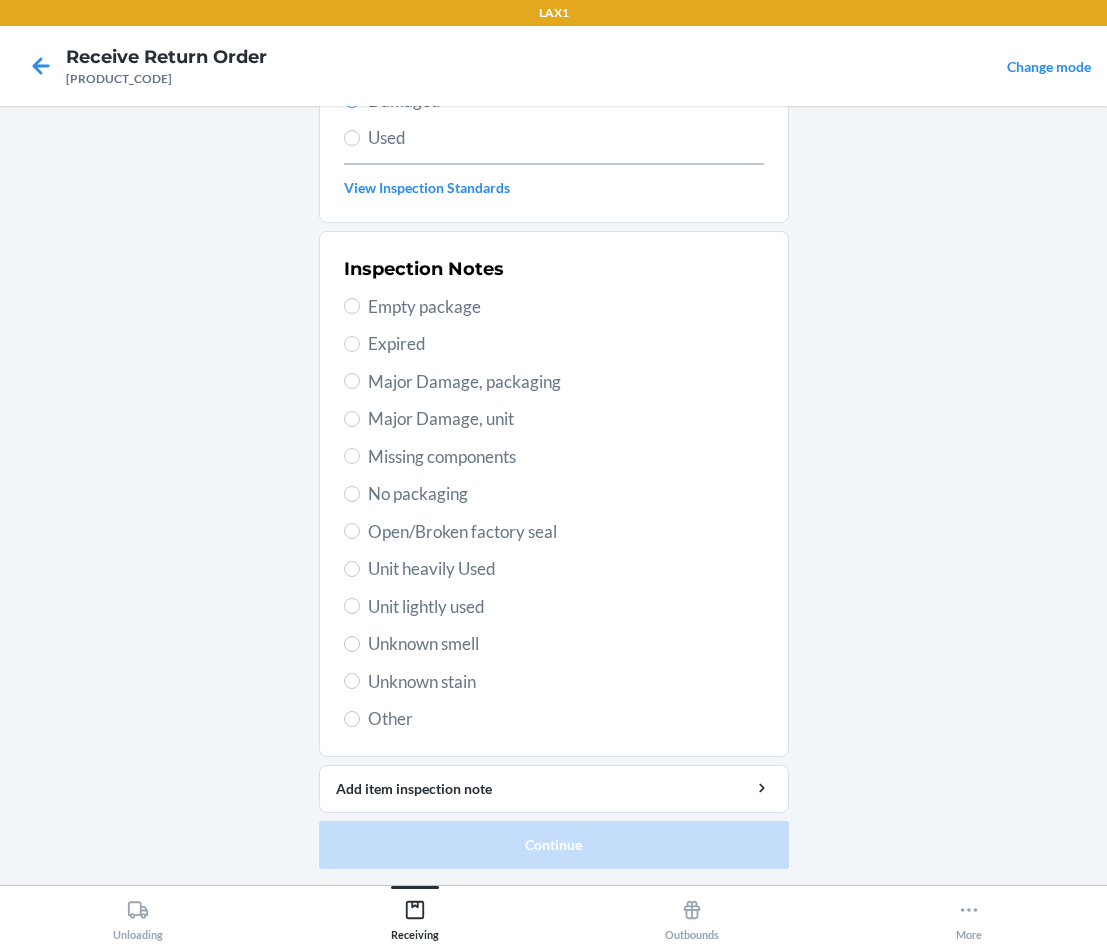 click on "Unknown stain" at bounding box center [566, 682] 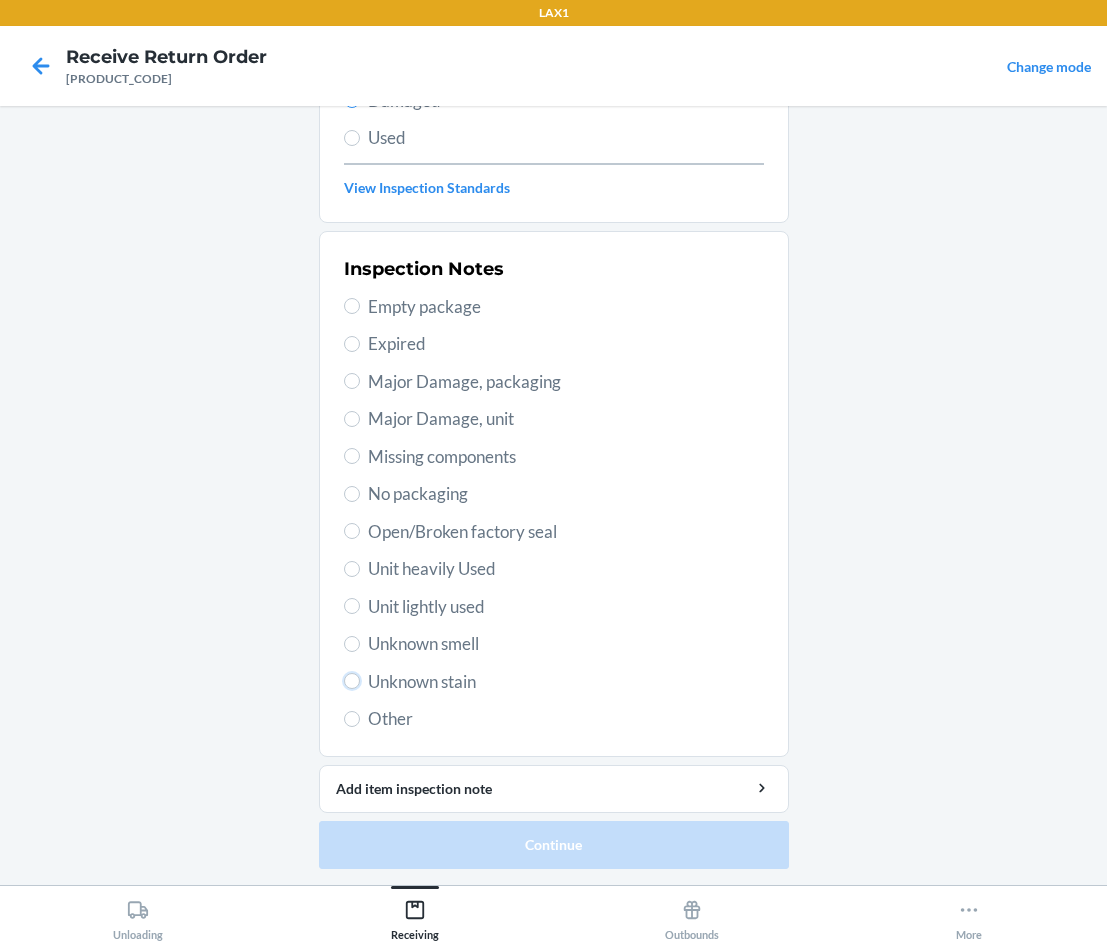 click on "Unknown stain" at bounding box center [352, 681] 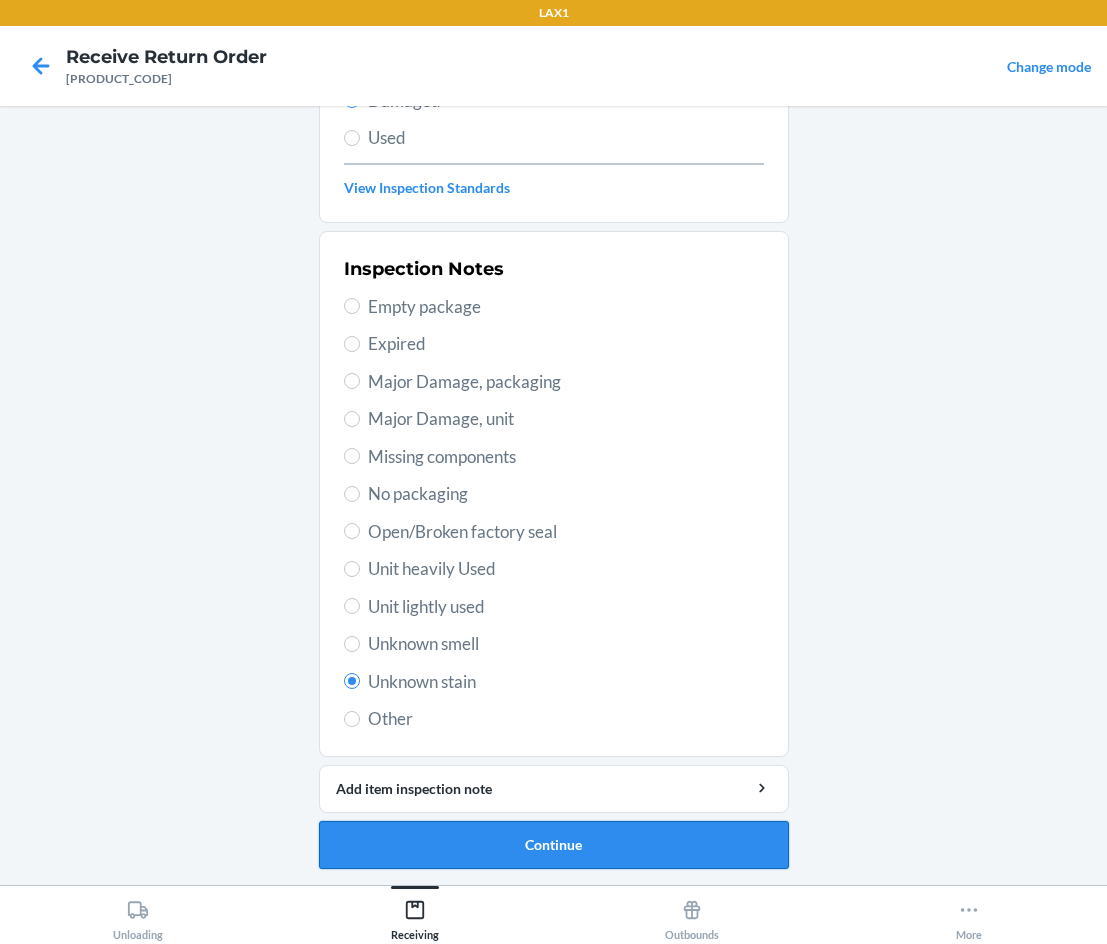 drag, startPoint x: 507, startPoint y: 845, endPoint x: 518, endPoint y: 851, distance: 12.529964 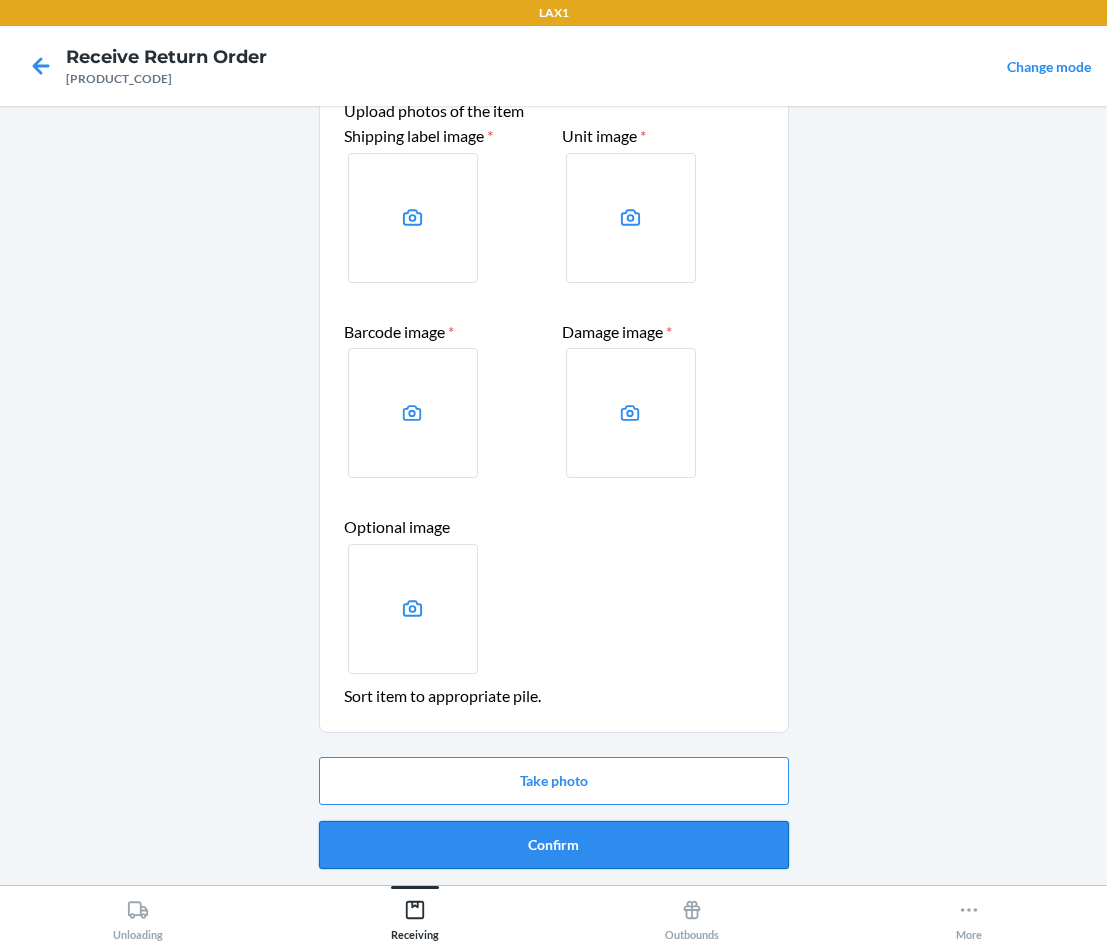 click on "Confirm" at bounding box center (554, 845) 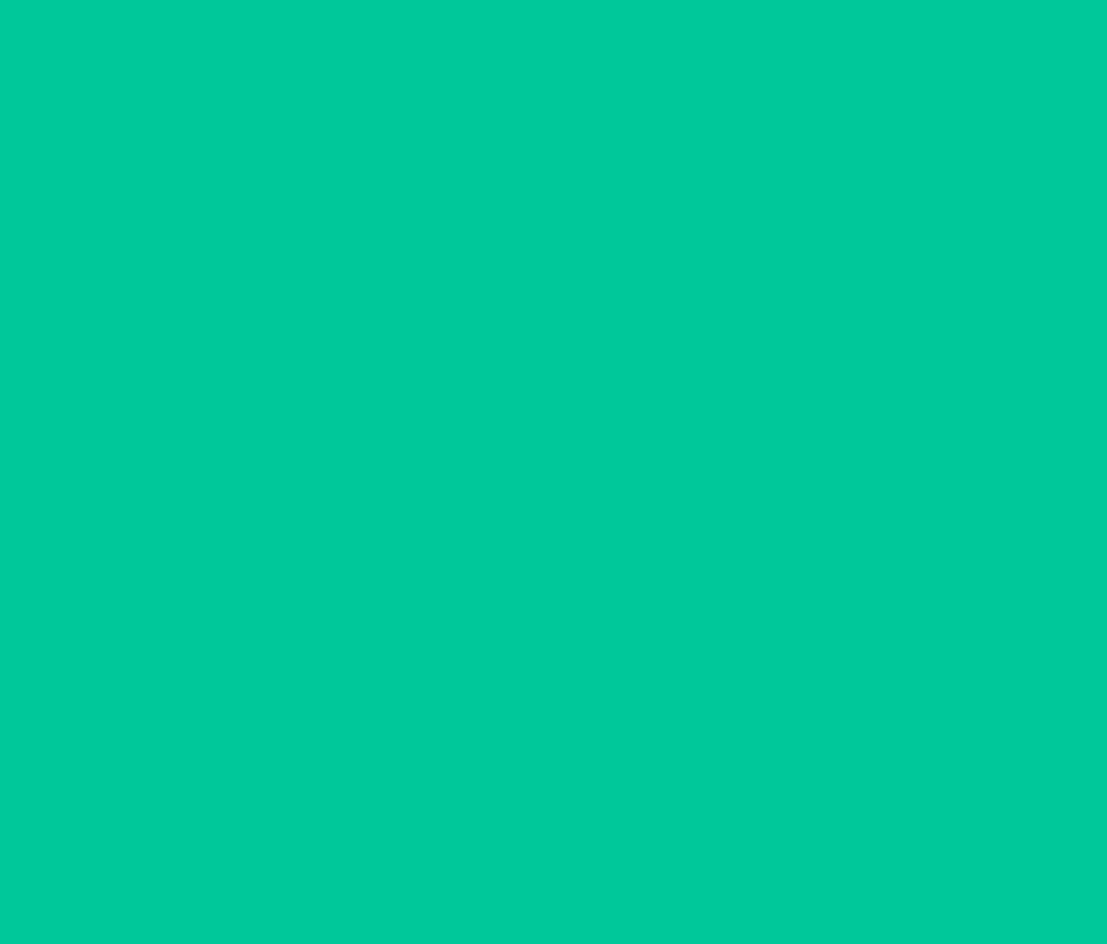 scroll, scrollTop: 0, scrollLeft: 0, axis: both 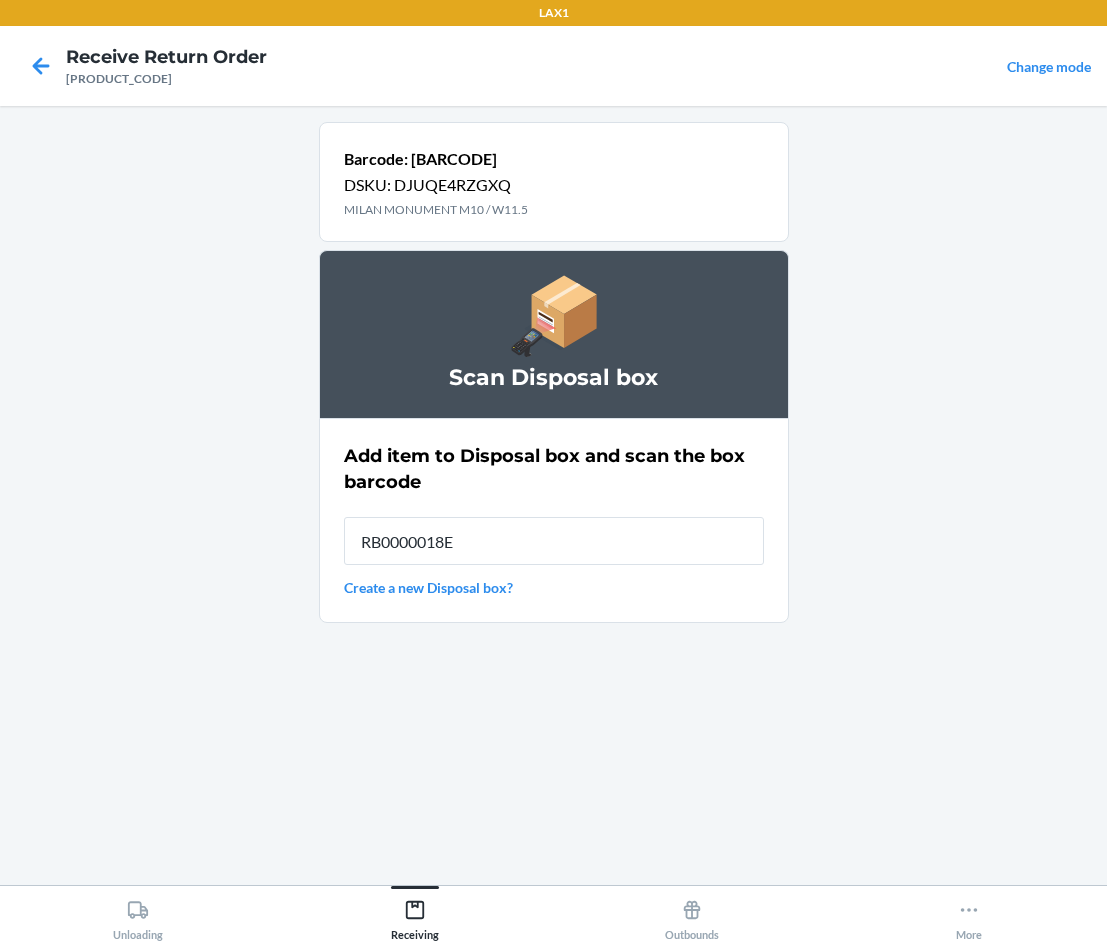 type on "[PRODUCT_CODE]" 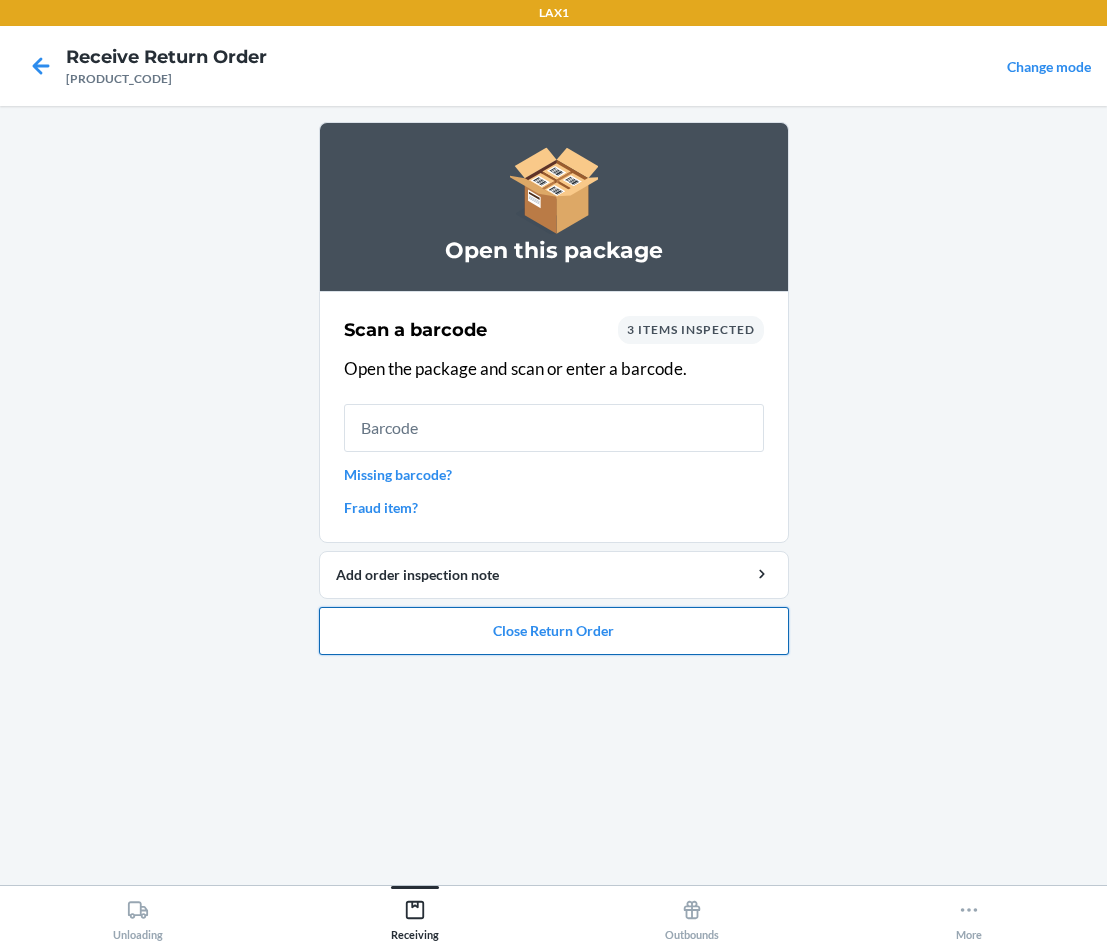 click on "Close Return Order" at bounding box center [554, 631] 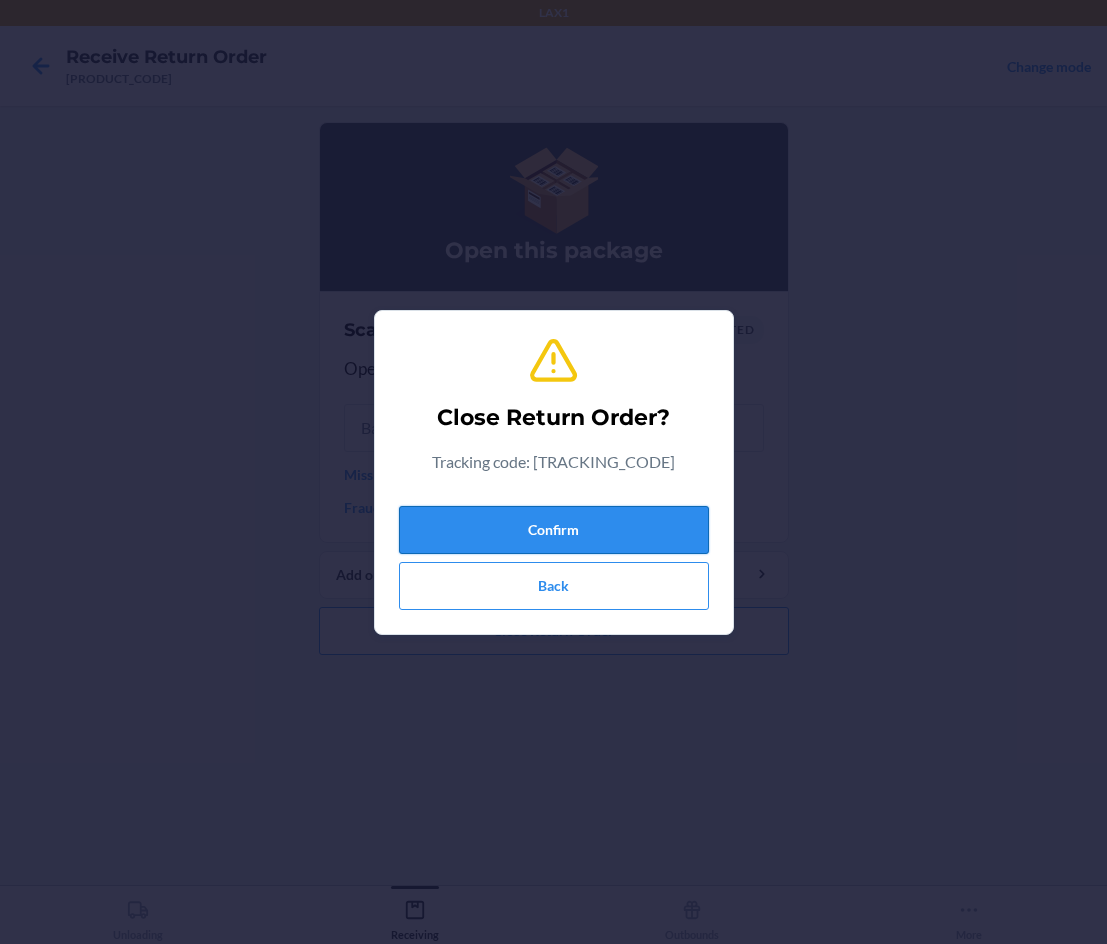 click on "Confirm" at bounding box center (554, 530) 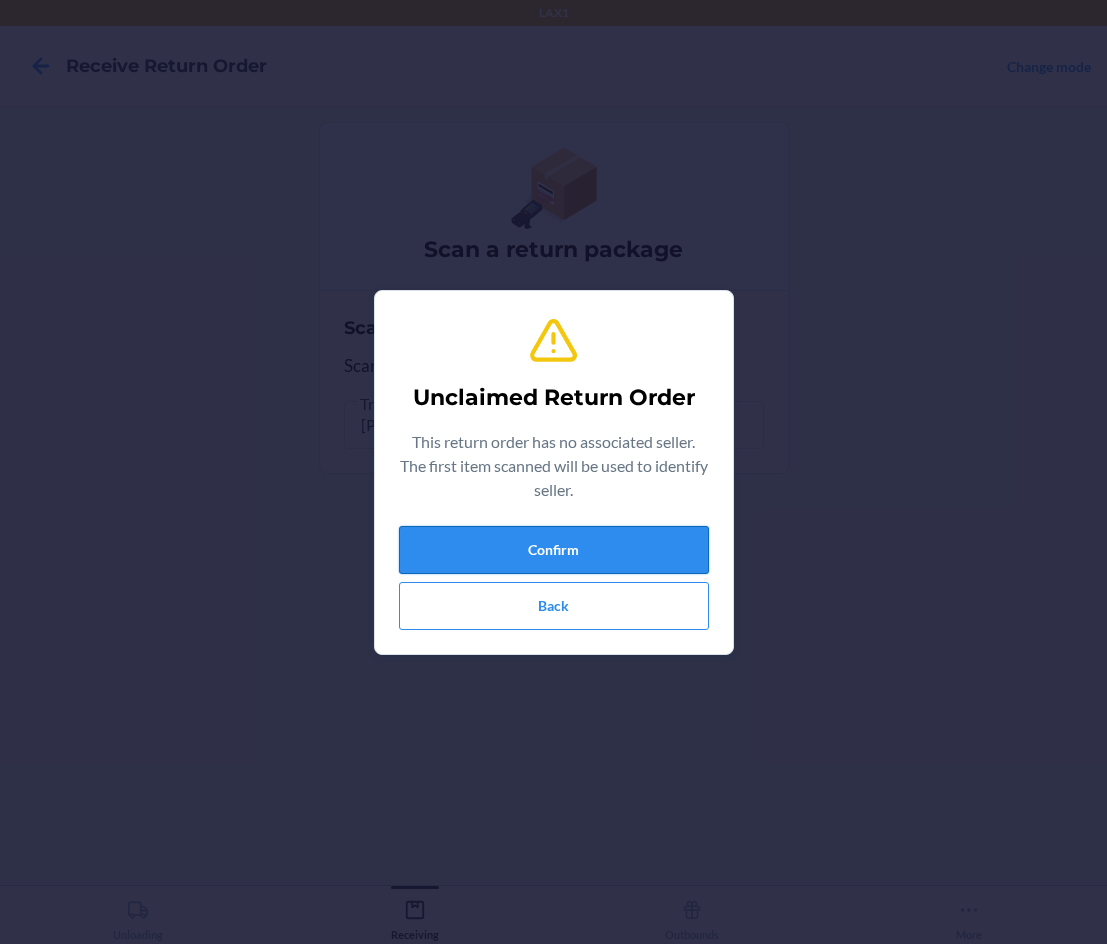 click on "Confirm" at bounding box center (554, 550) 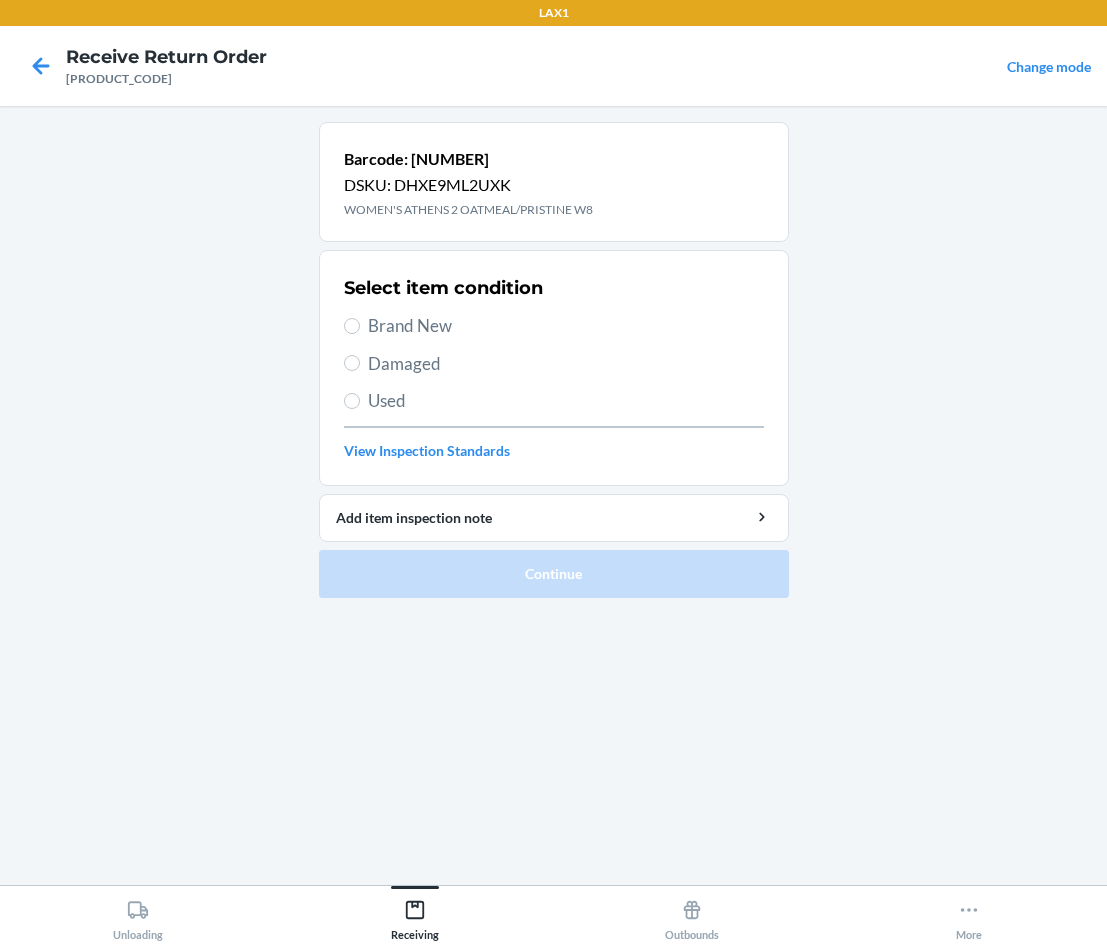 click on "Damaged" at bounding box center (566, 364) 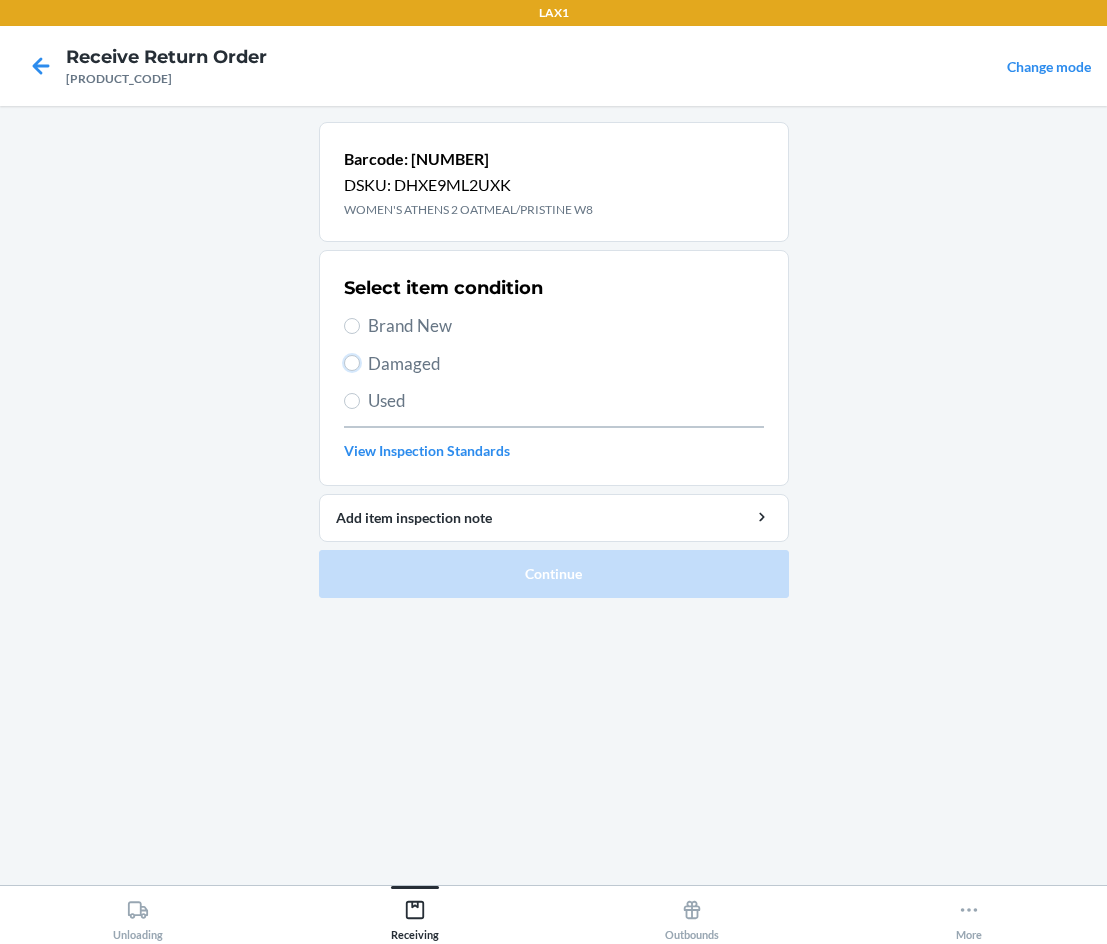 click on "Damaged" at bounding box center [352, 363] 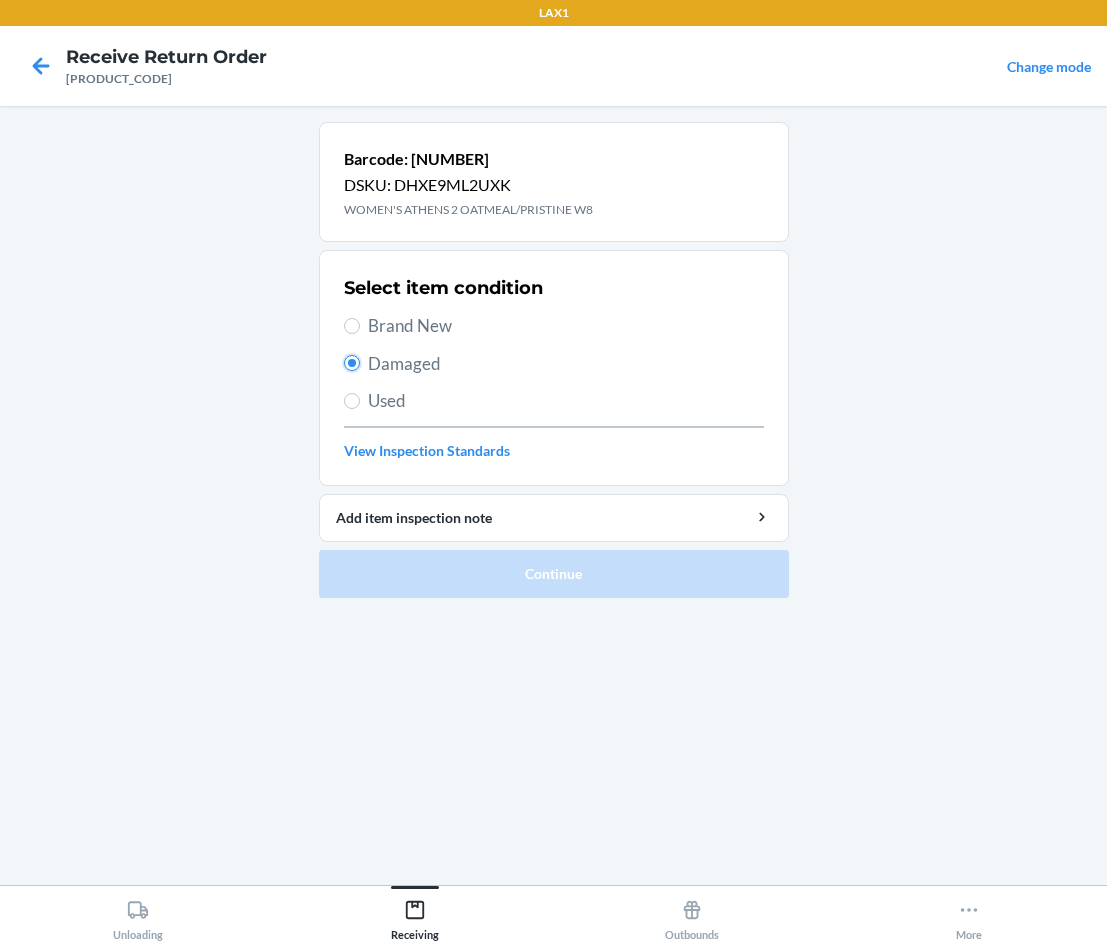 radio on "true" 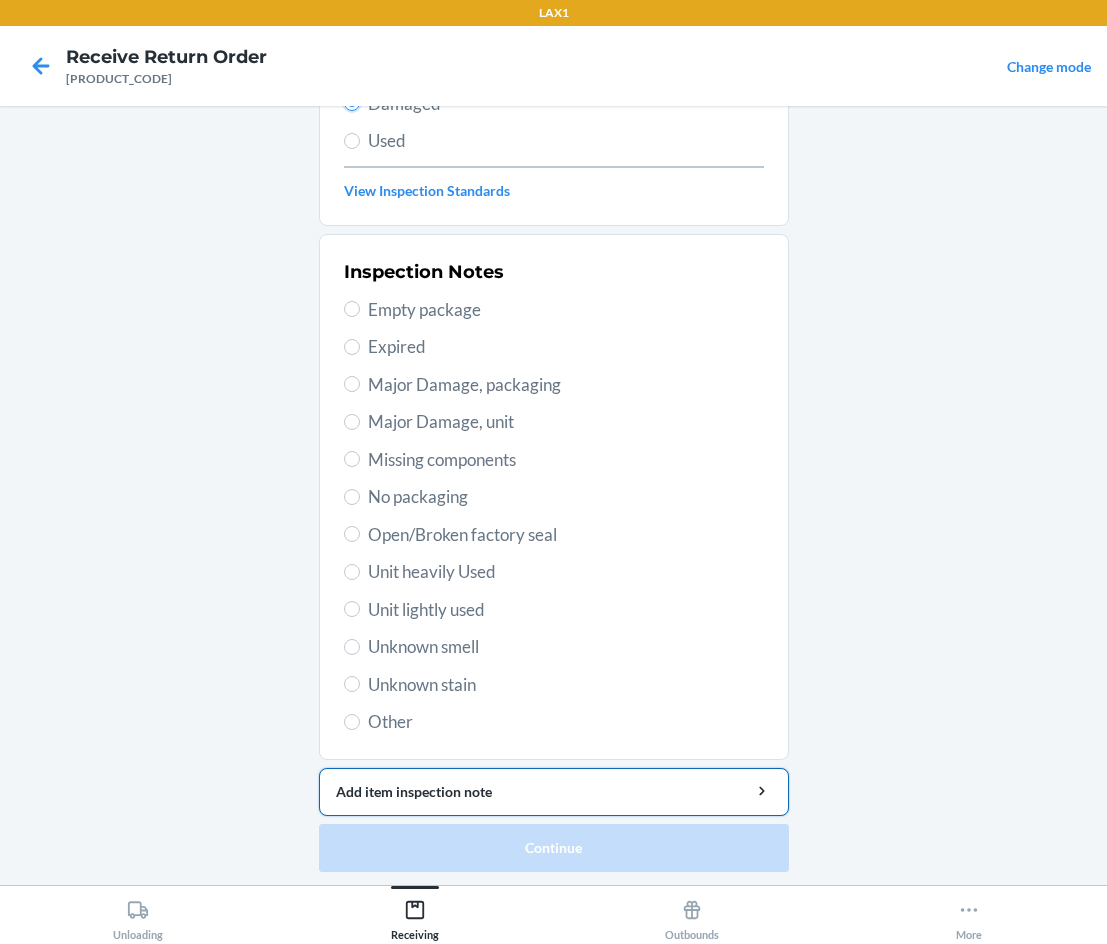 scroll, scrollTop: 263, scrollLeft: 0, axis: vertical 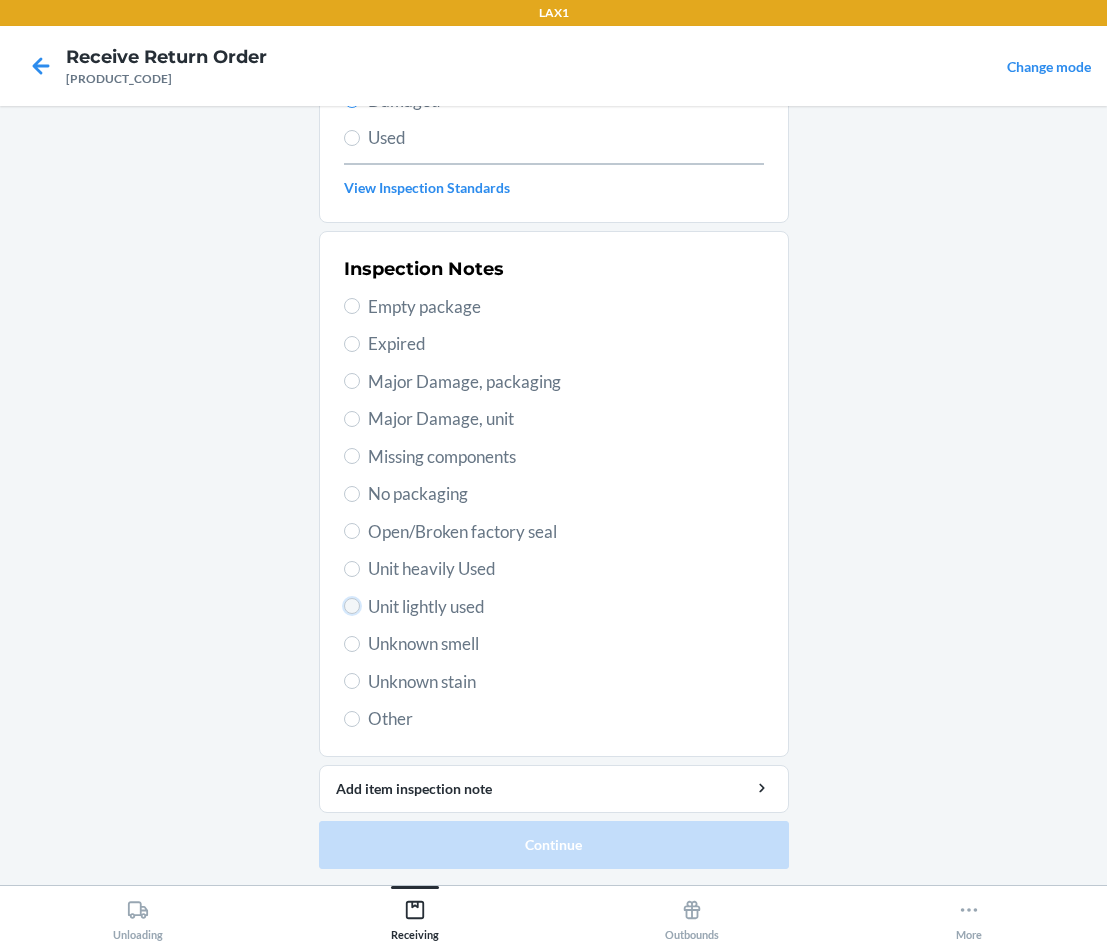 click on "Unit lightly used" at bounding box center (352, 606) 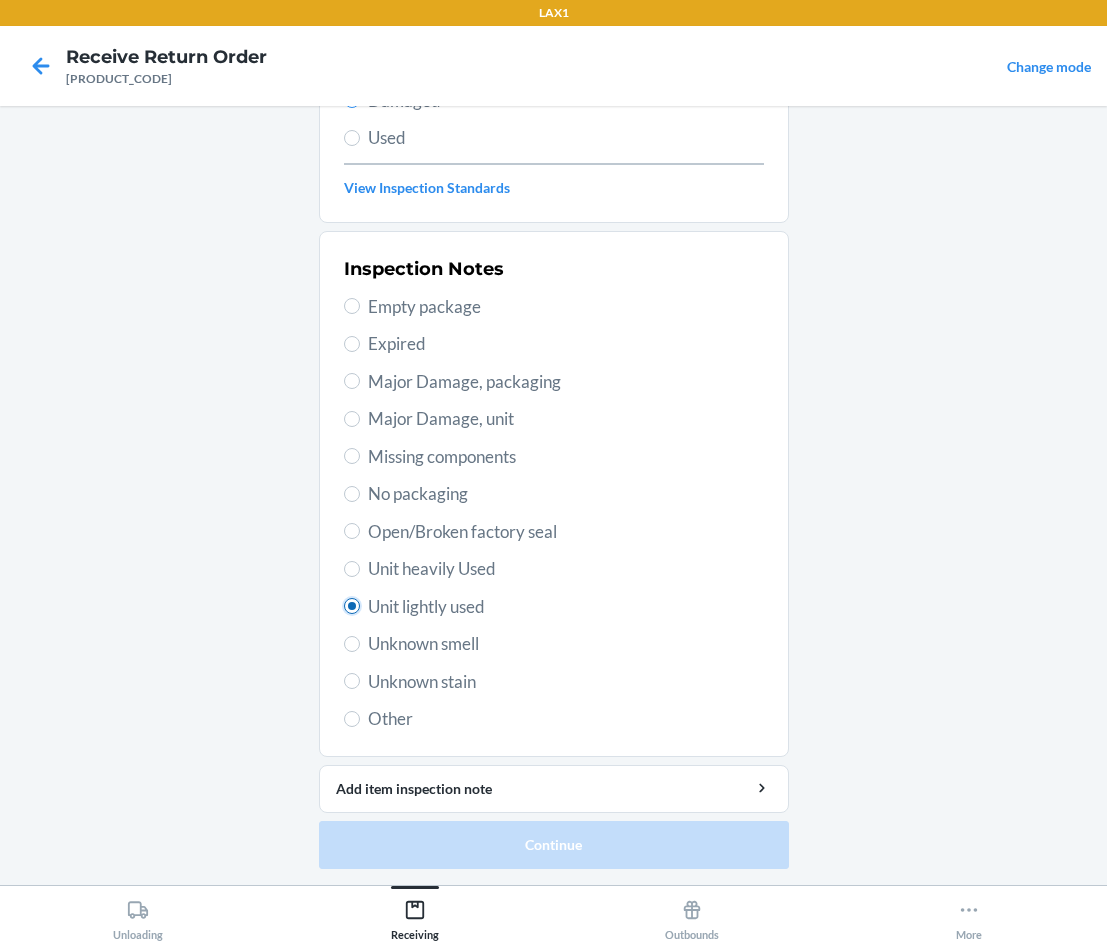 radio on "true" 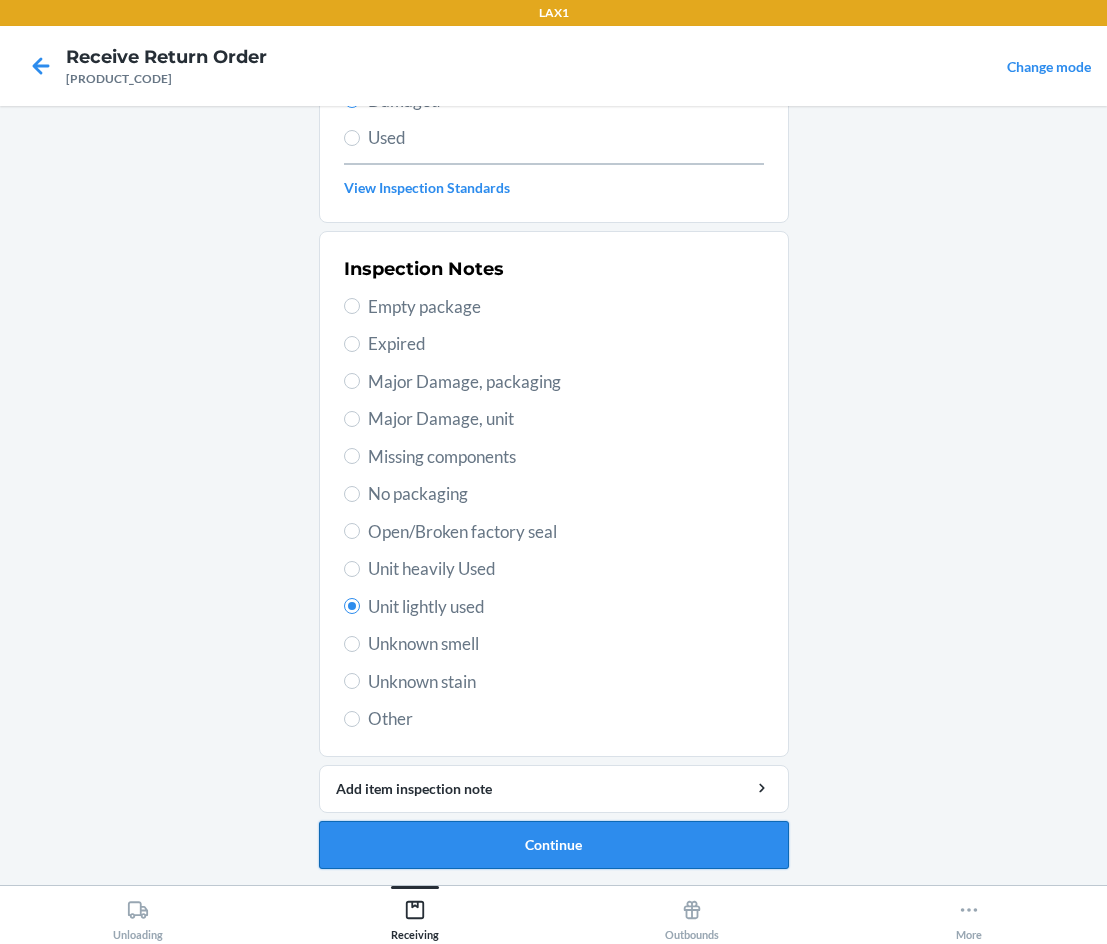 click on "Continue" at bounding box center (554, 845) 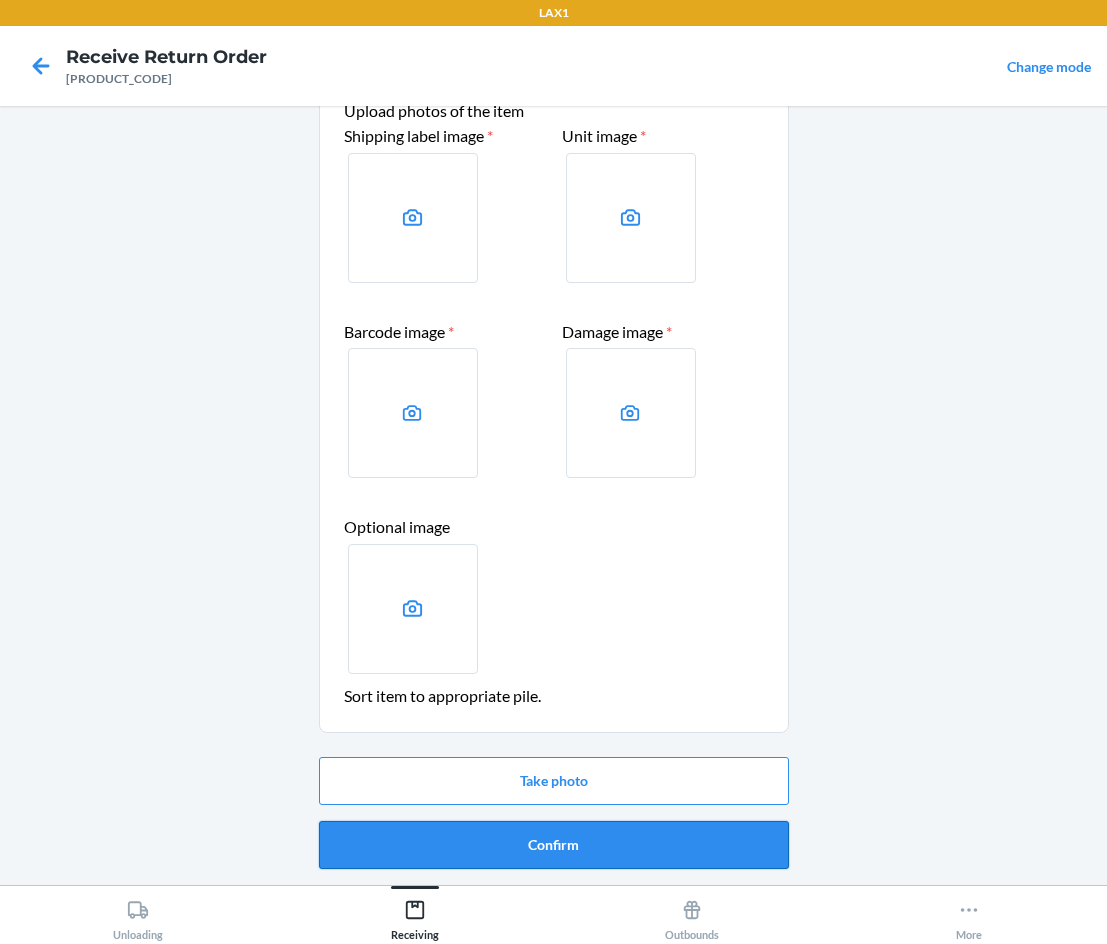 click on "Confirm" at bounding box center [554, 845] 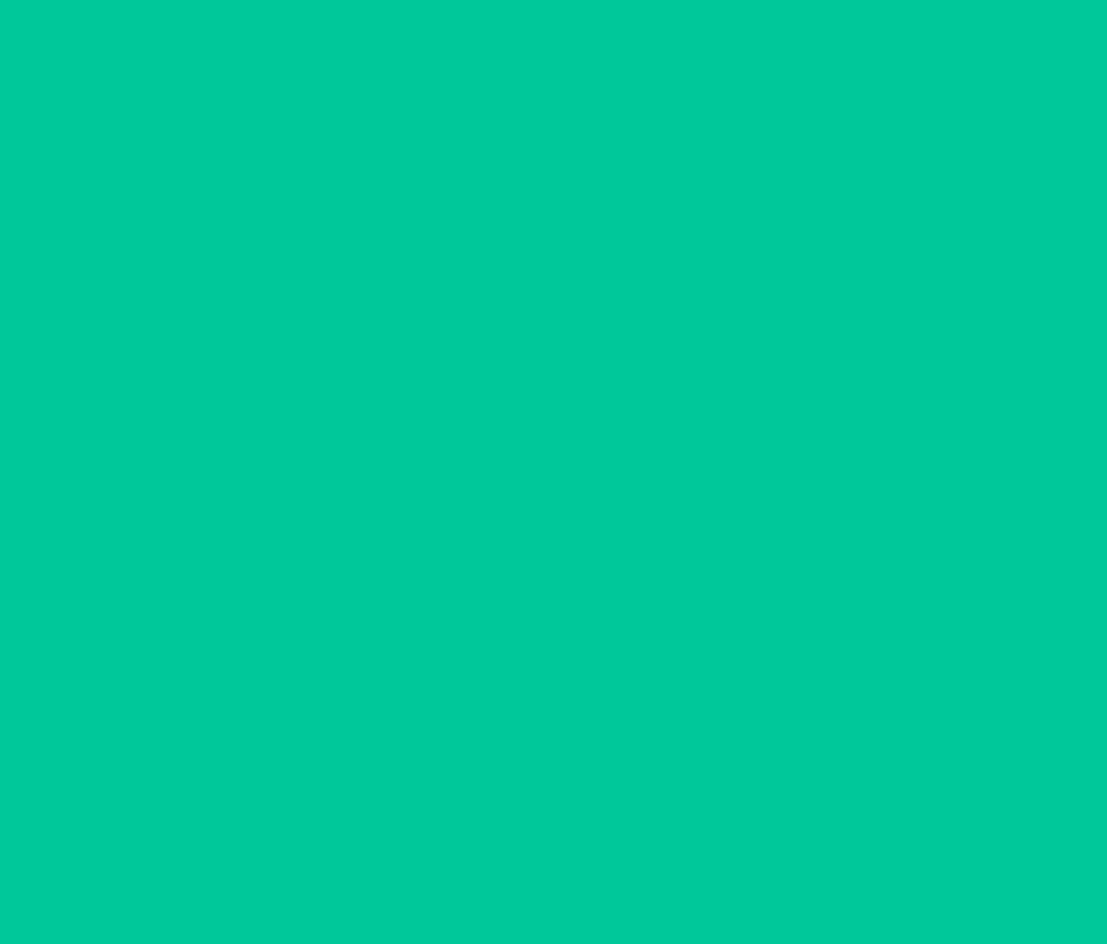 scroll, scrollTop: 0, scrollLeft: 0, axis: both 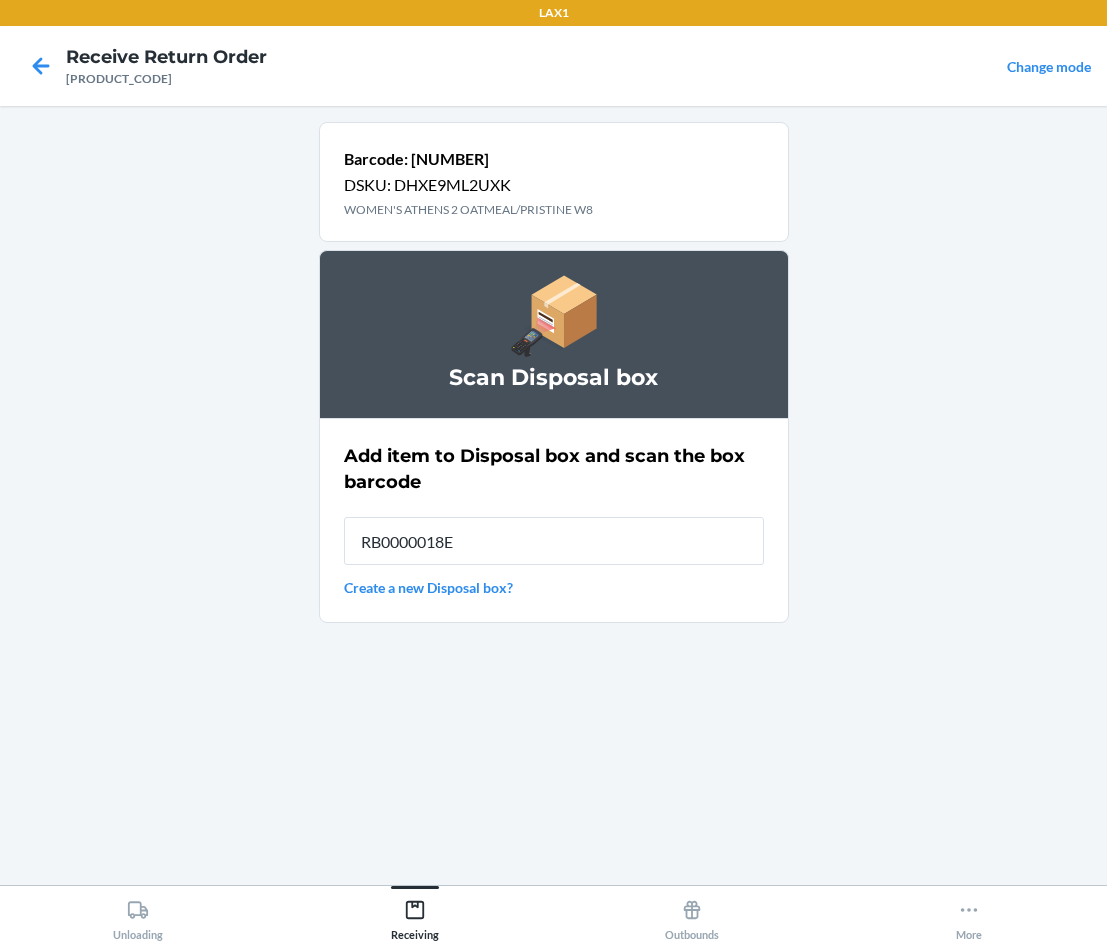 type on "[PRODUCT_CODE]" 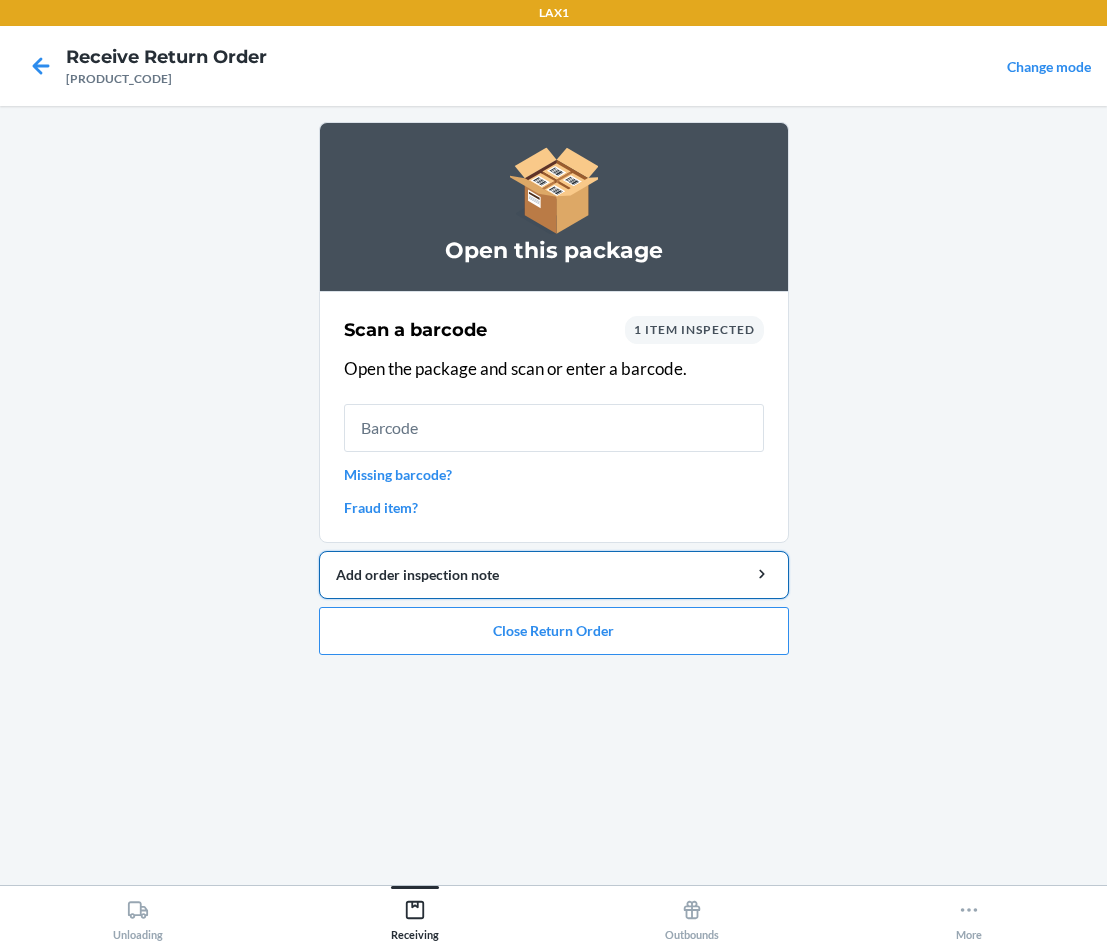 click on "Add order inspection note" at bounding box center (554, 575) 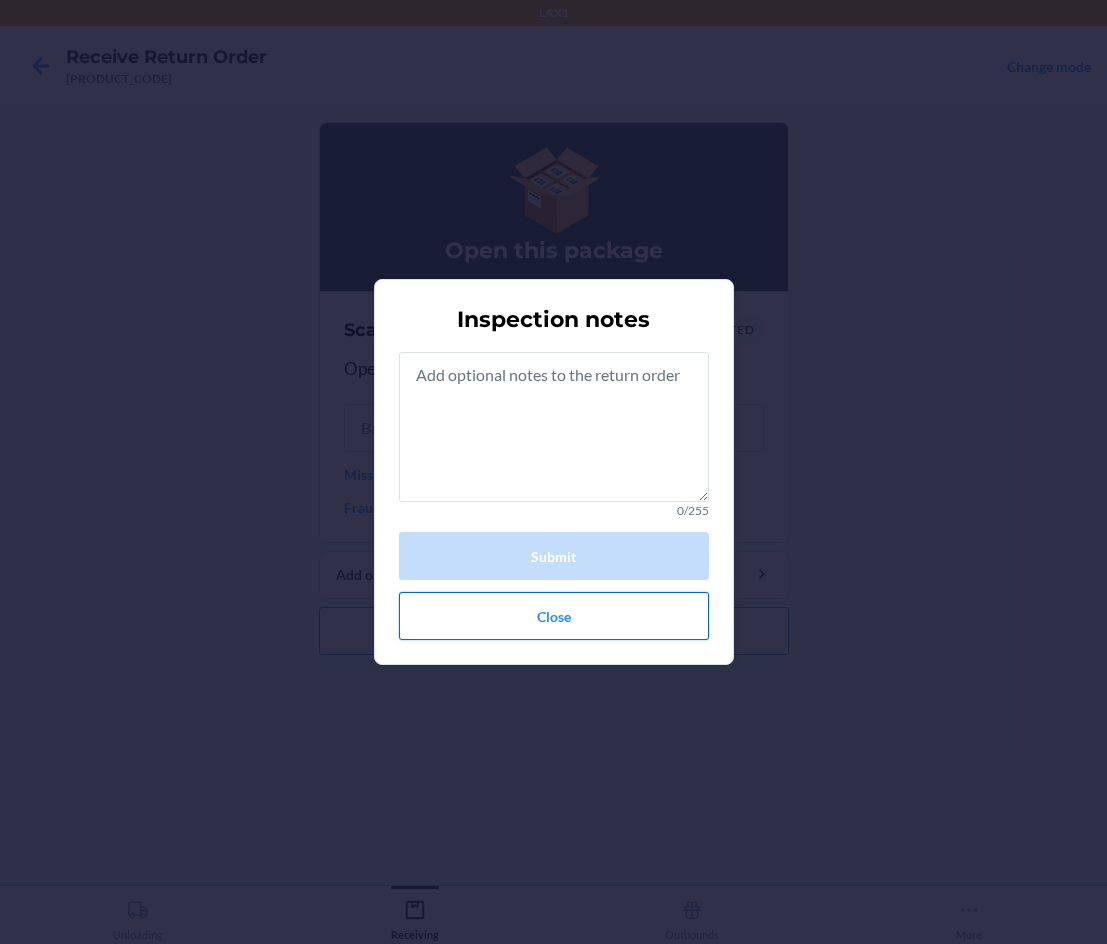 click on "Close" at bounding box center (554, 616) 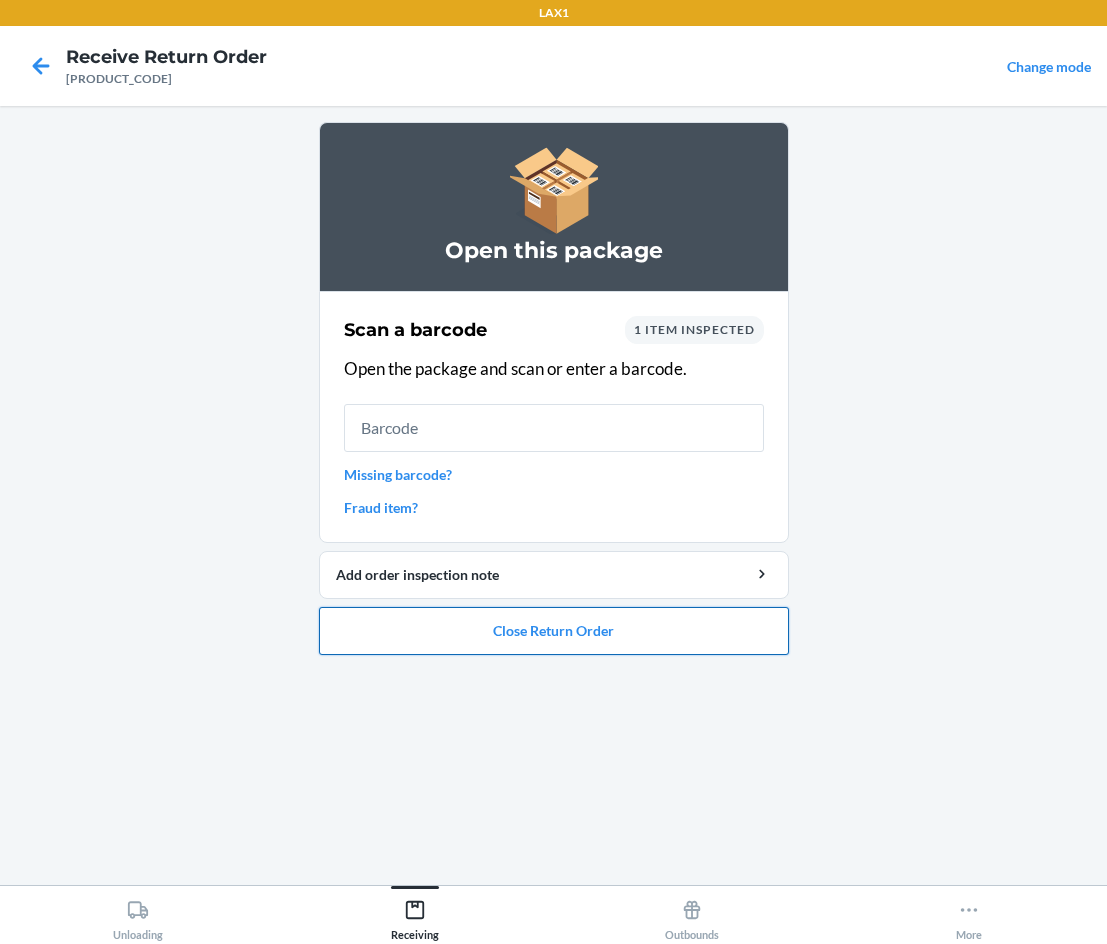 click on "Close Return Order" at bounding box center [554, 631] 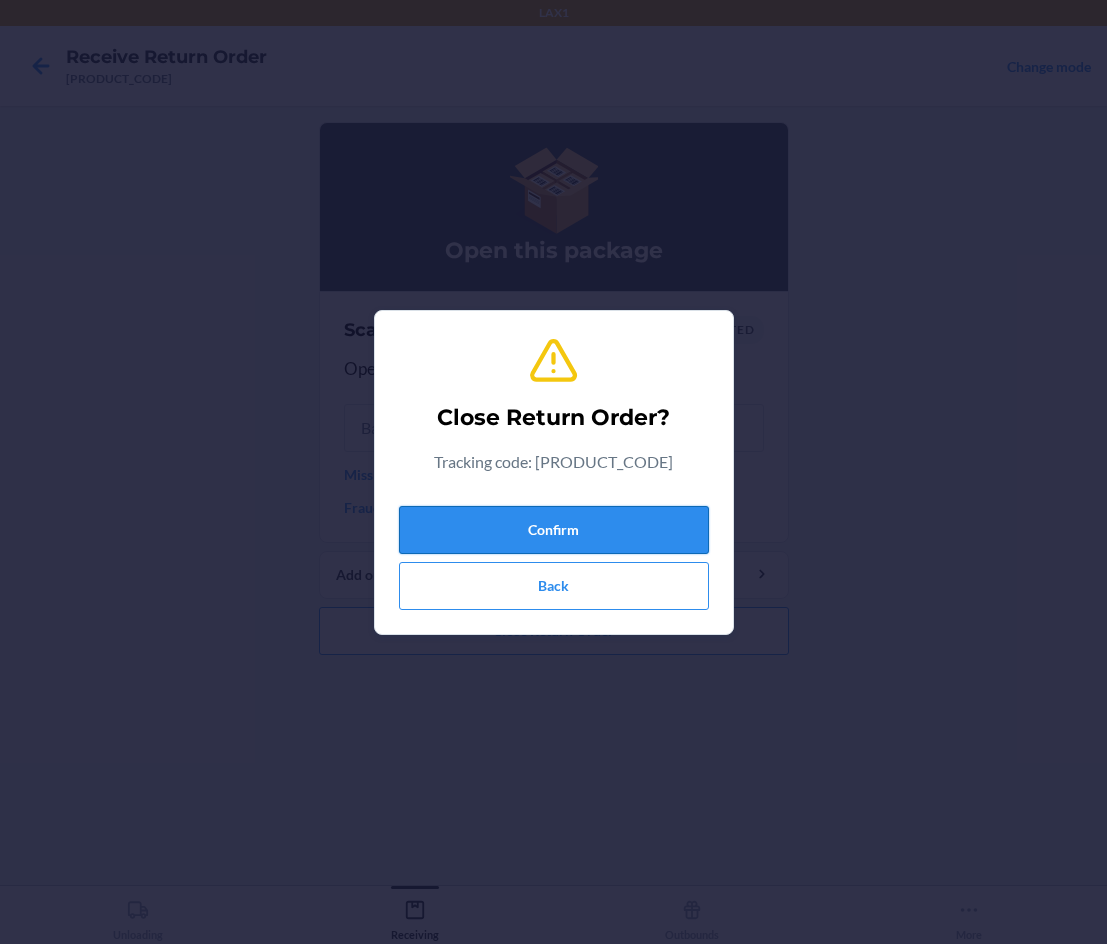 click on "Confirm" at bounding box center [554, 530] 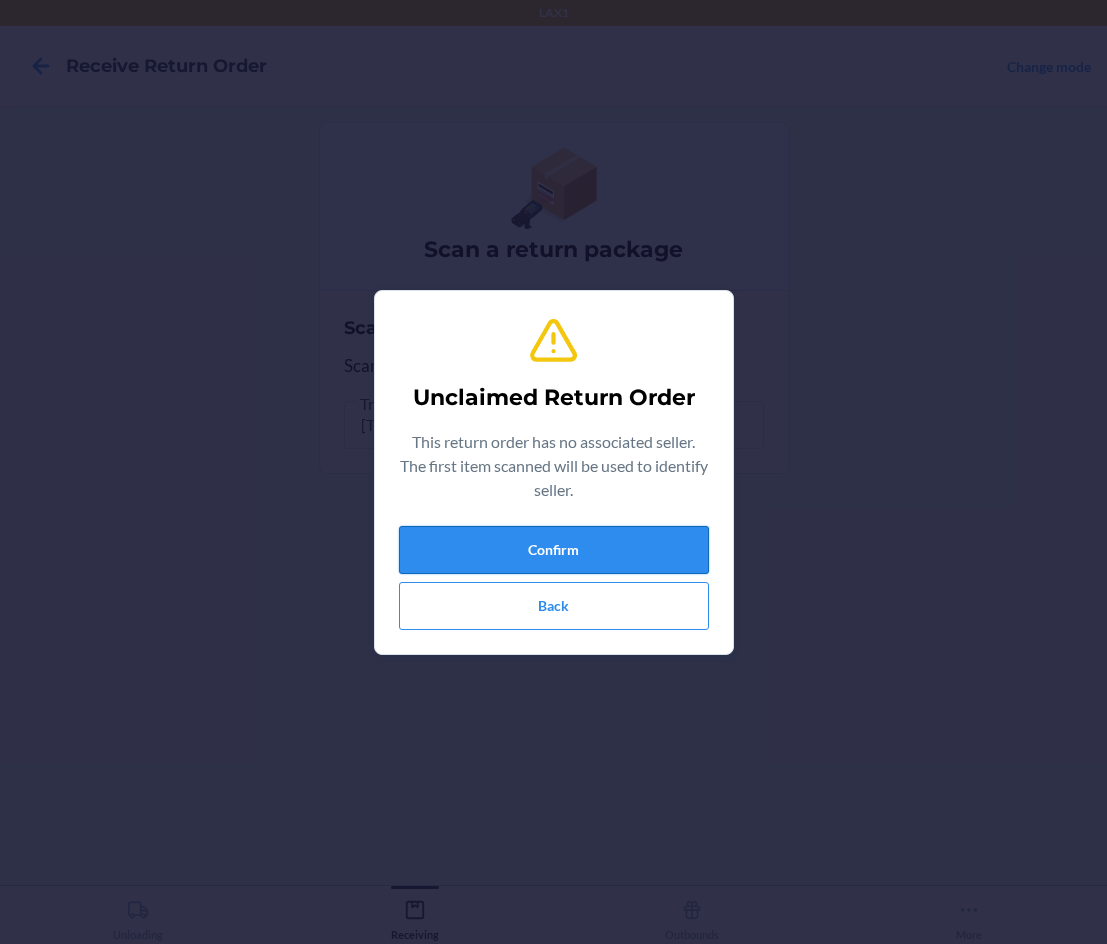 click on "Confirm" at bounding box center (554, 550) 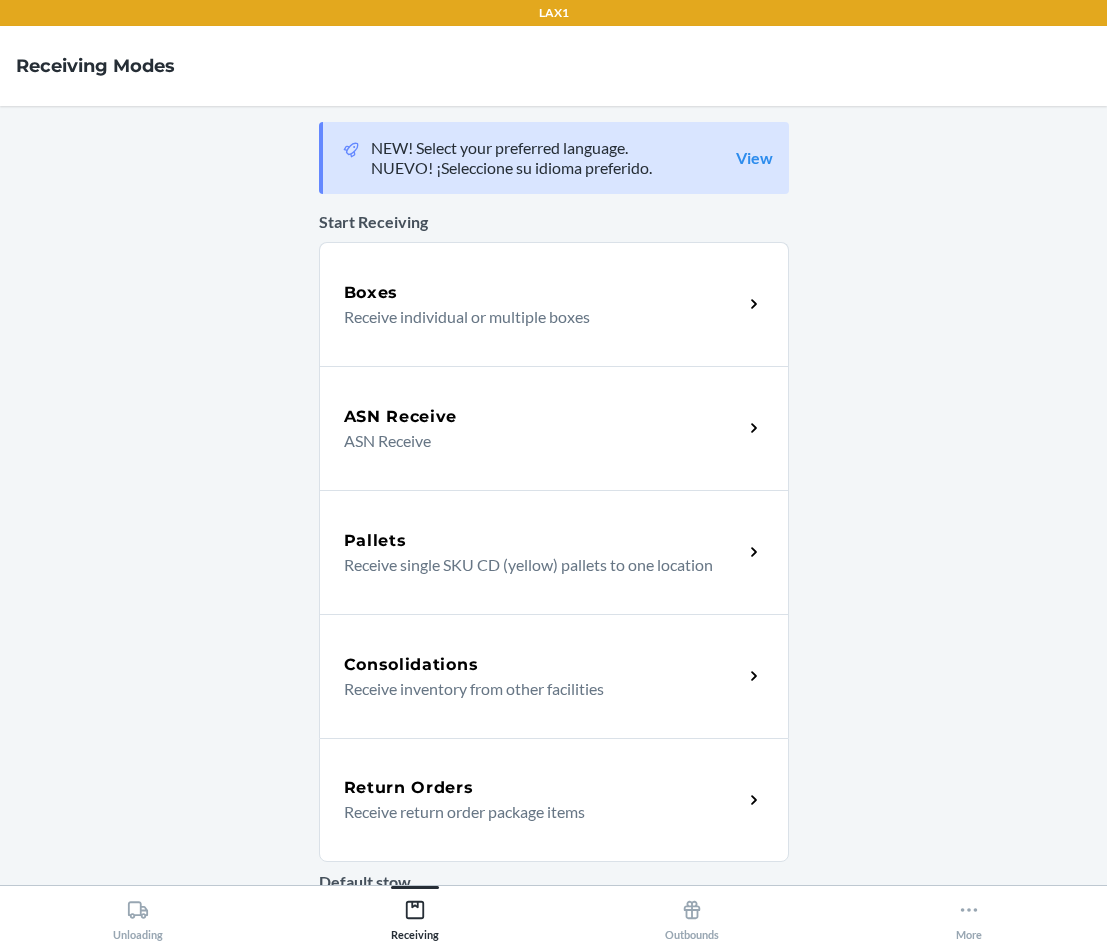 click on "Return Orders" at bounding box center [409, 788] 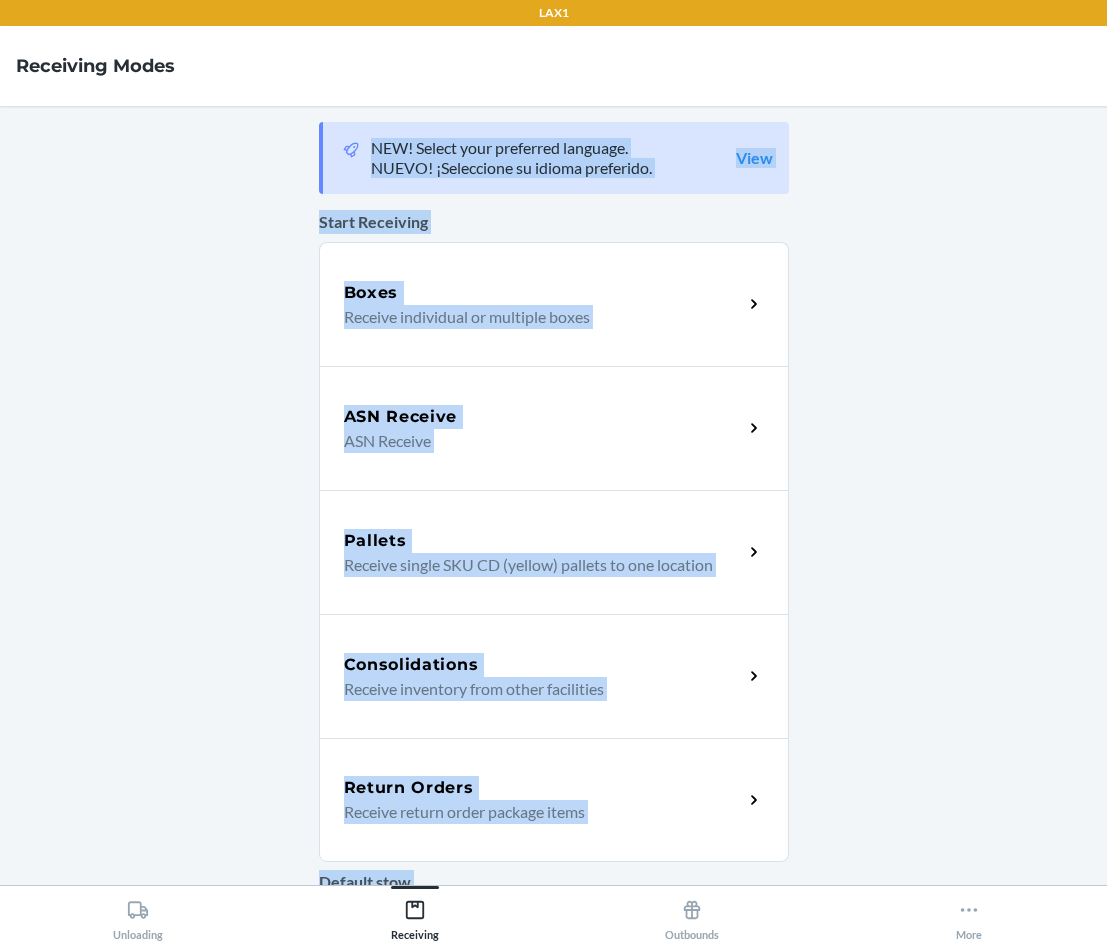 click on "NEW! Select your preferred language. NUEVO! ¡Seleccione su idioma preferido. View Start Receiving Boxes Receive individual or multiple boxes ASN Receive ASN Receive Pallets Receive single SKU CD (yellow) pallets to one location Consolidations Receive inventory from other facilities Return Orders Receive return order package items Default stow Default Location Location Analytics Pallets analytics Pallet Receiving insights" at bounding box center [554, 495] 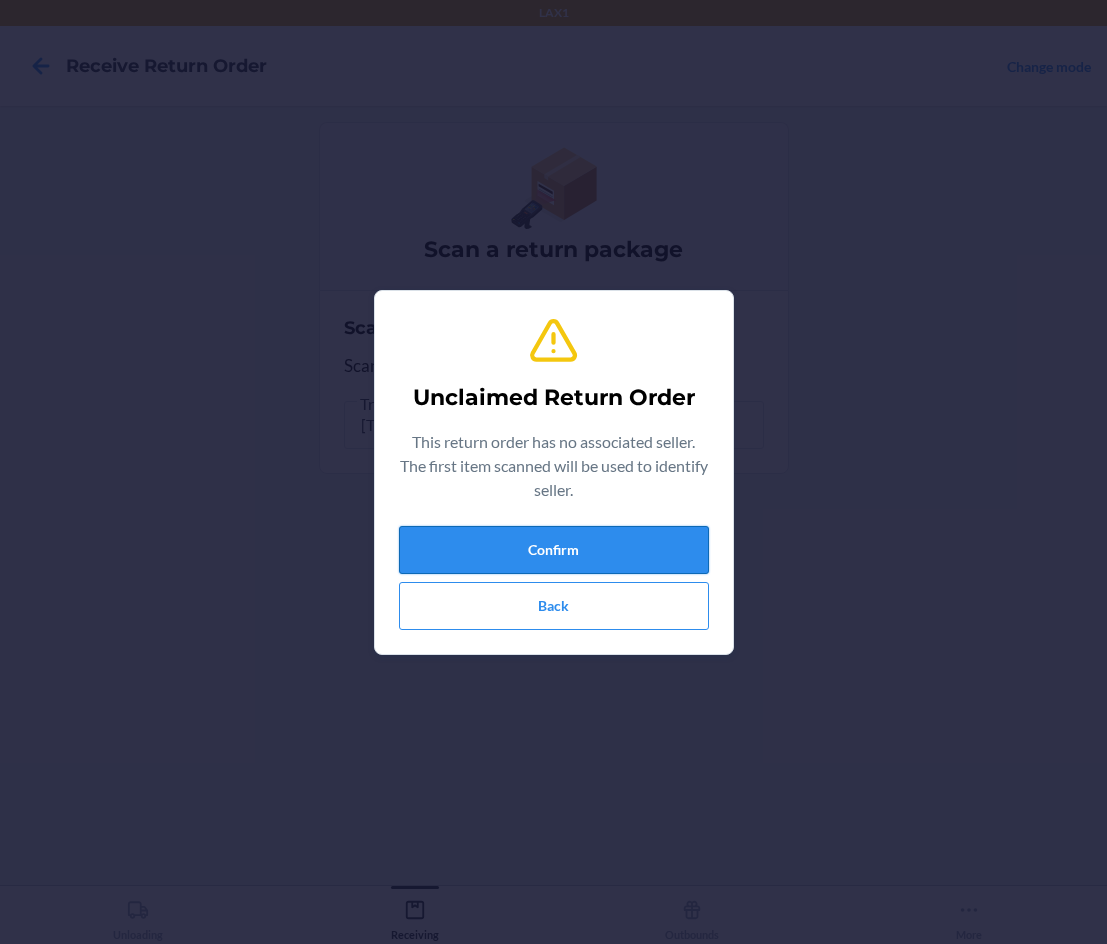 click on "Confirm" at bounding box center [554, 550] 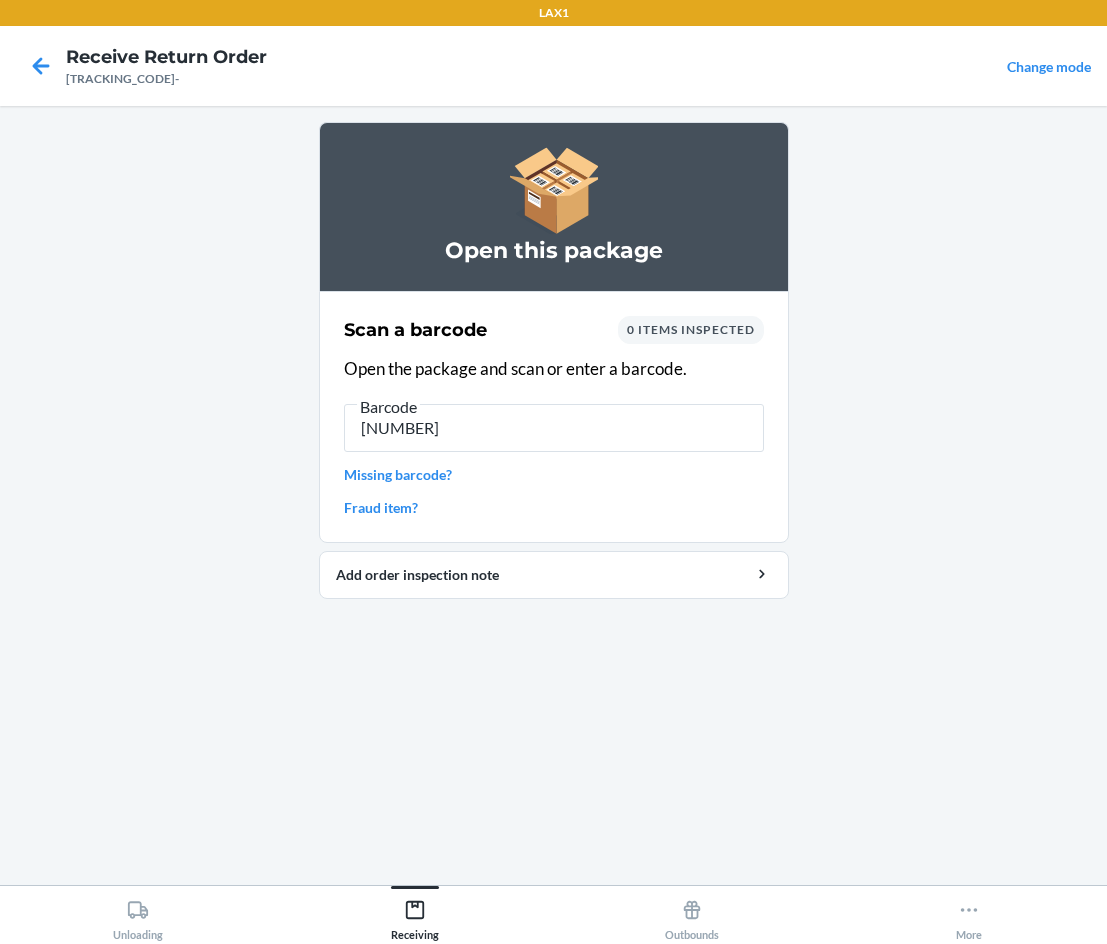 type on "[NUMBER]" 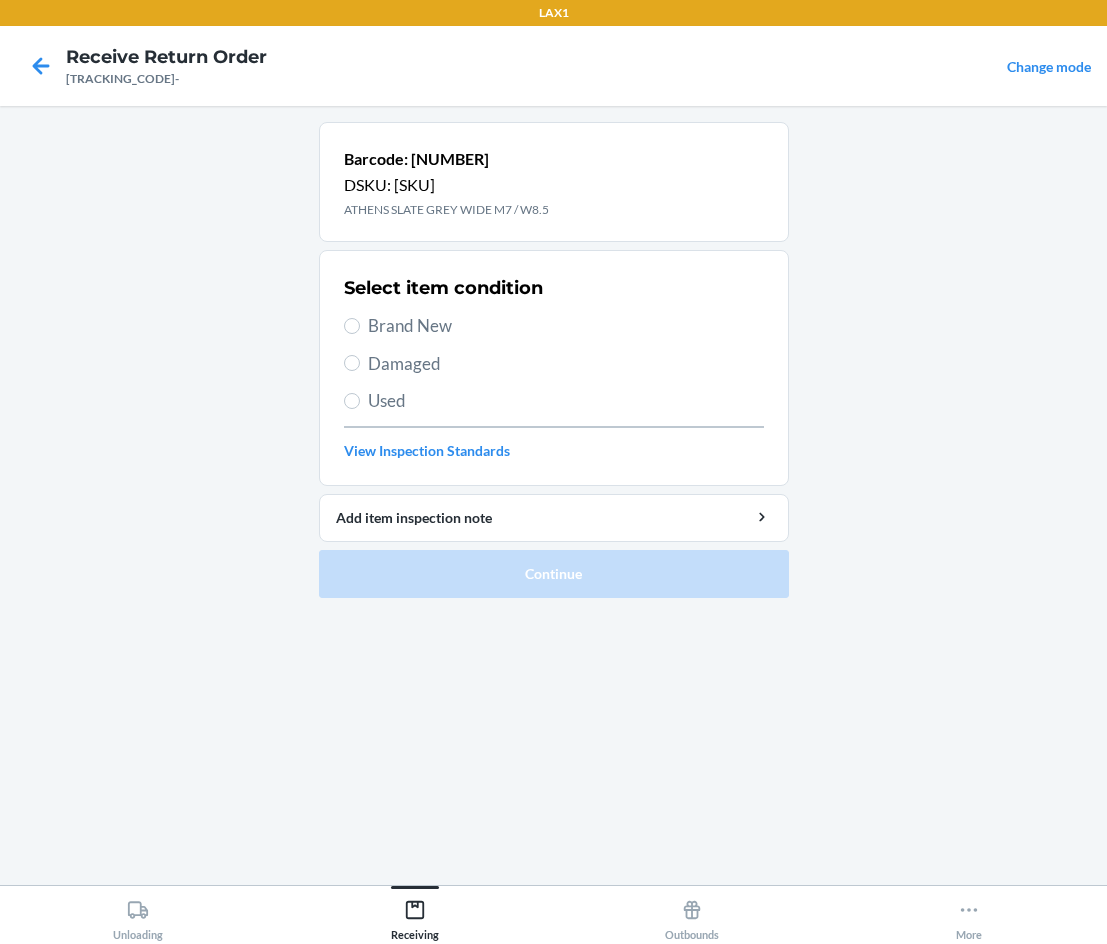 click on "Damaged" at bounding box center [554, 364] 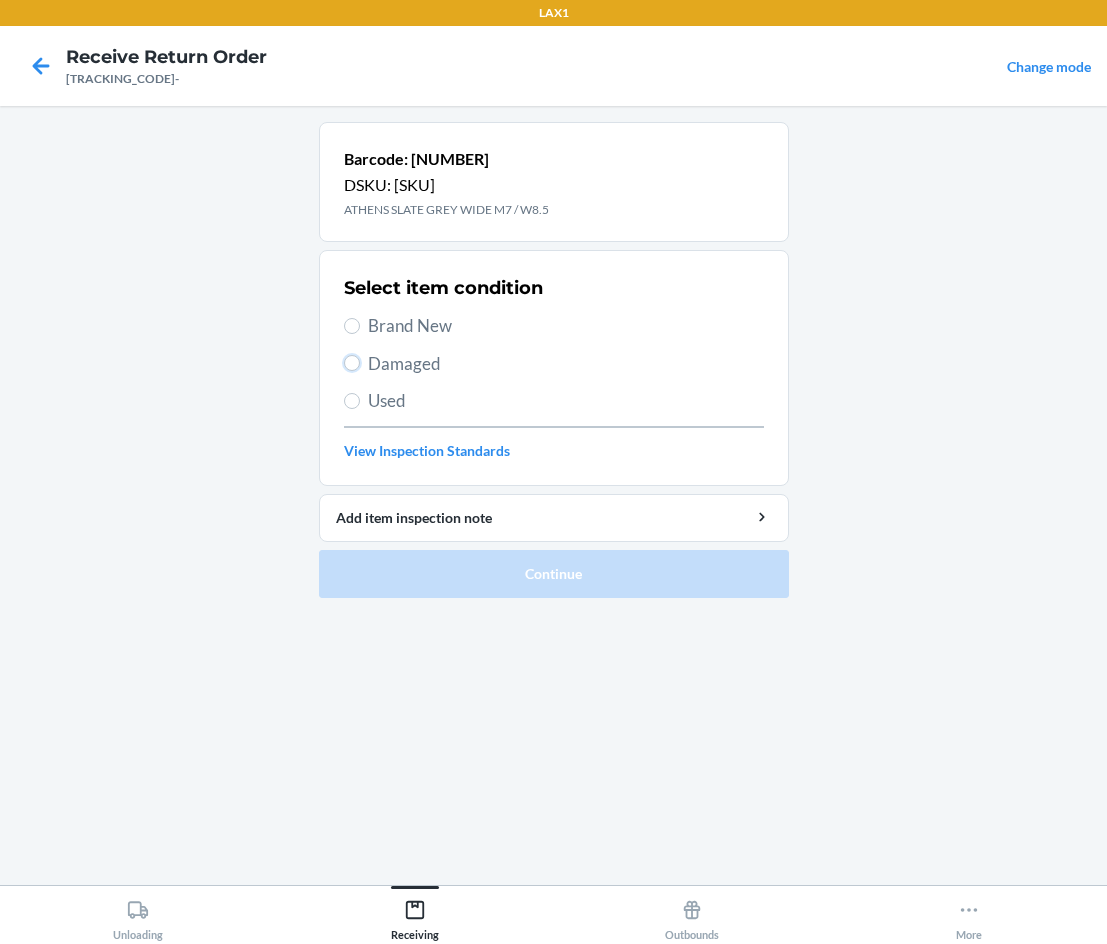 click on "Damaged" at bounding box center [352, 363] 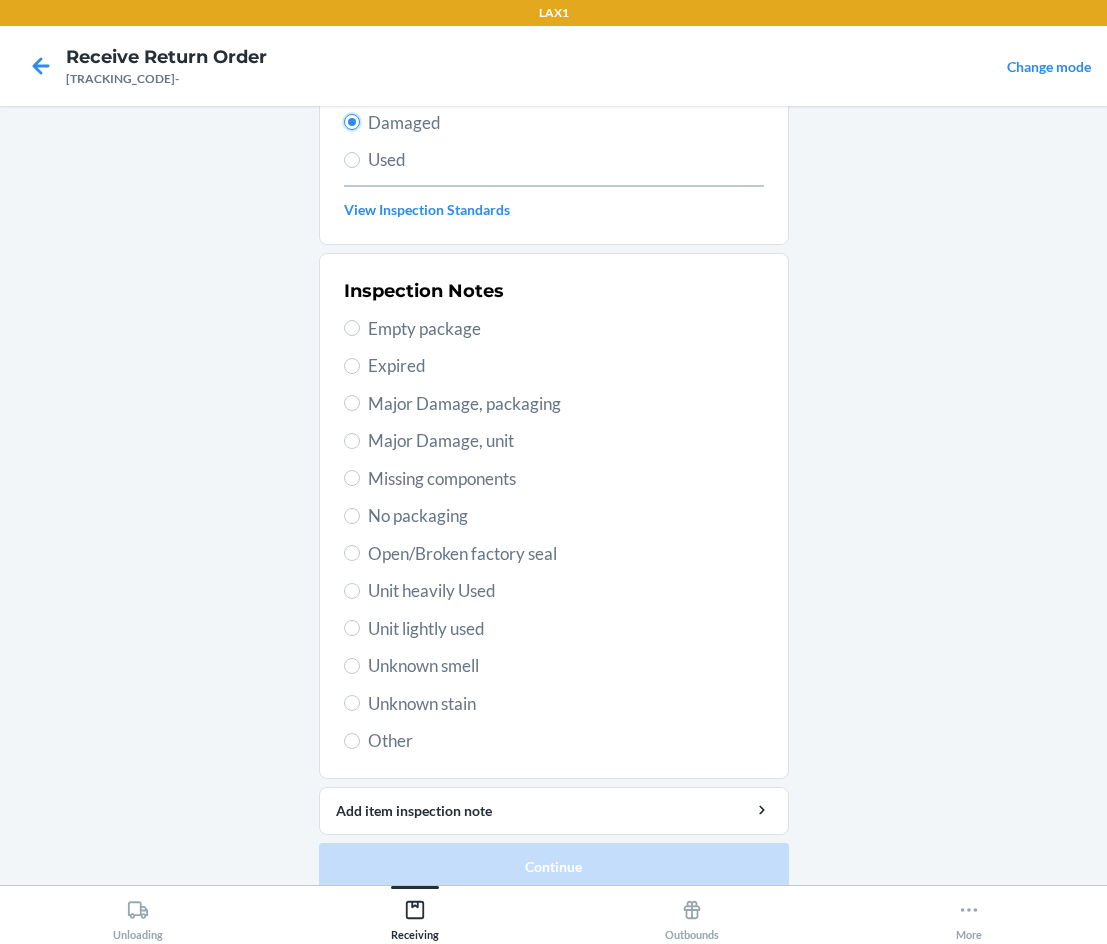 scroll, scrollTop: 263, scrollLeft: 0, axis: vertical 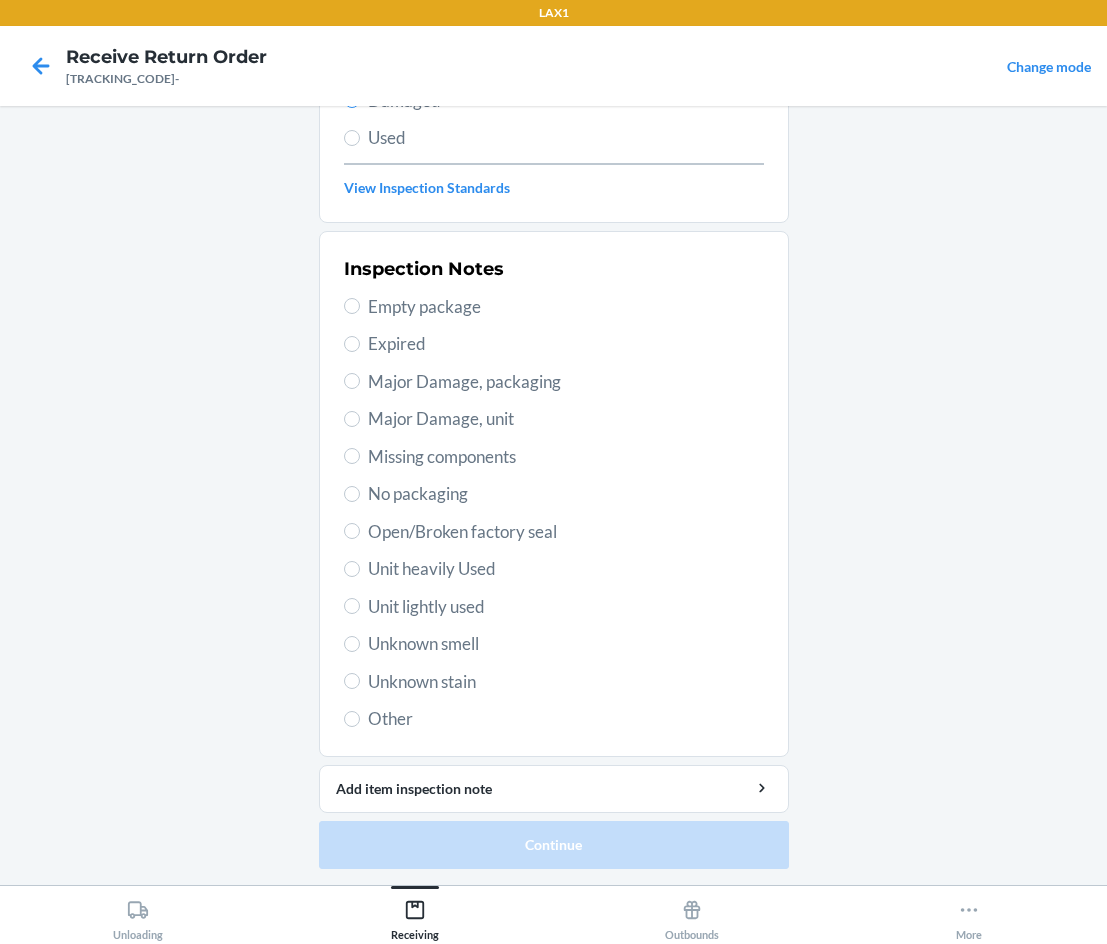 click on "Unit lightly used" at bounding box center (566, 607) 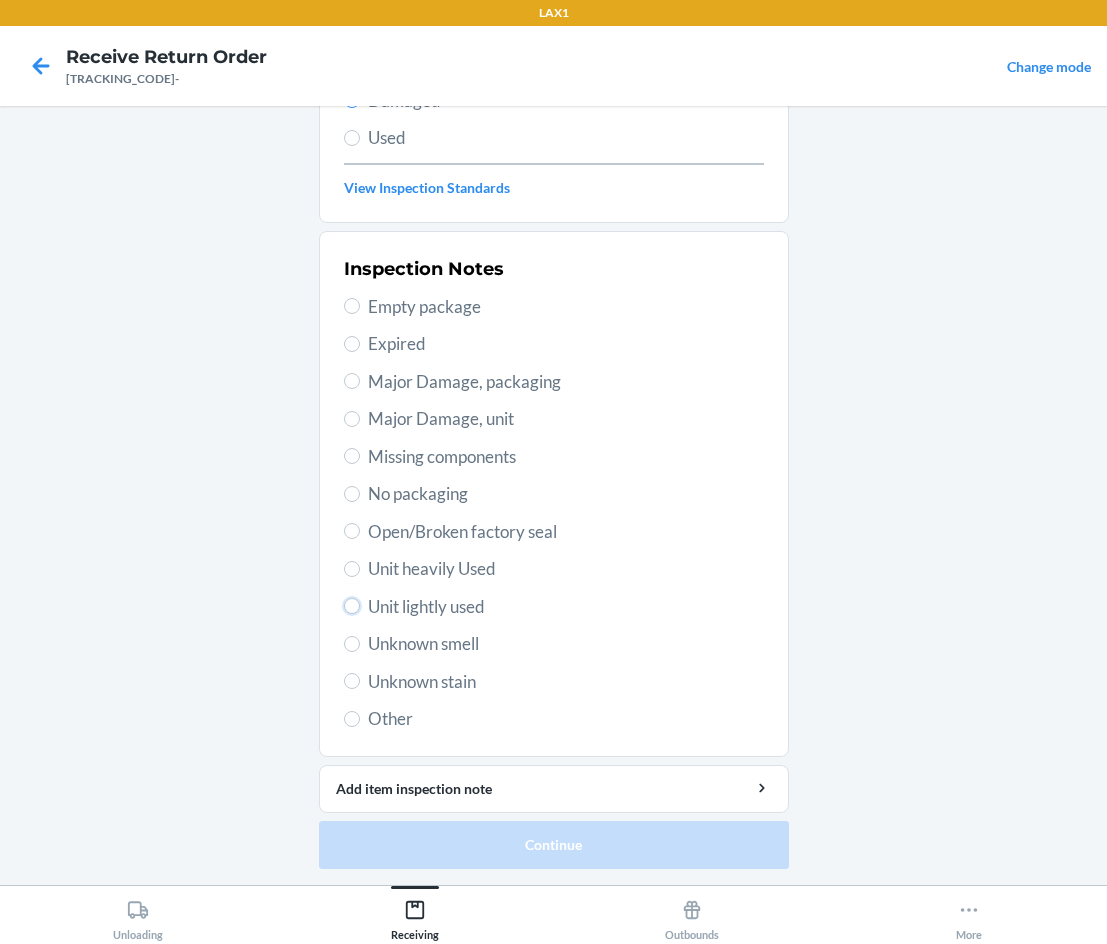click on "Unit lightly used" at bounding box center [352, 606] 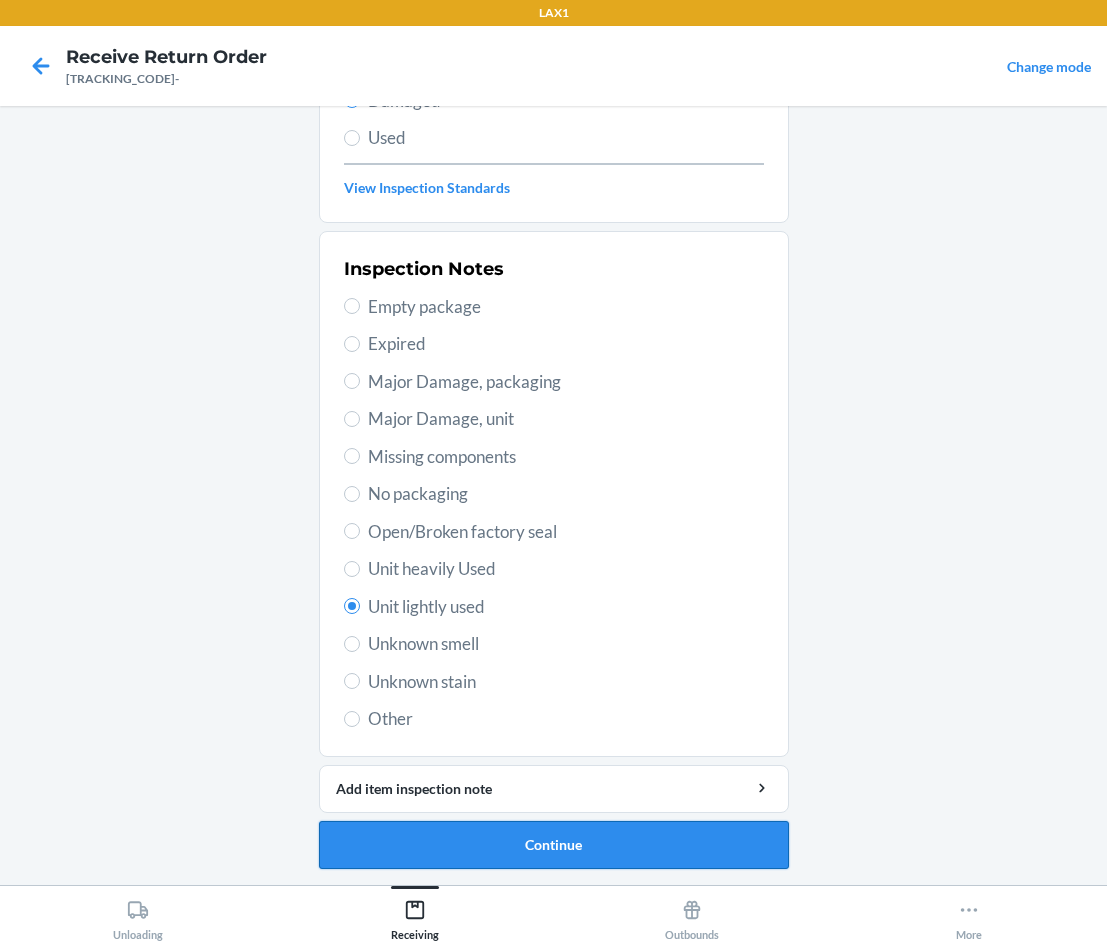 click on "Continue" at bounding box center (554, 845) 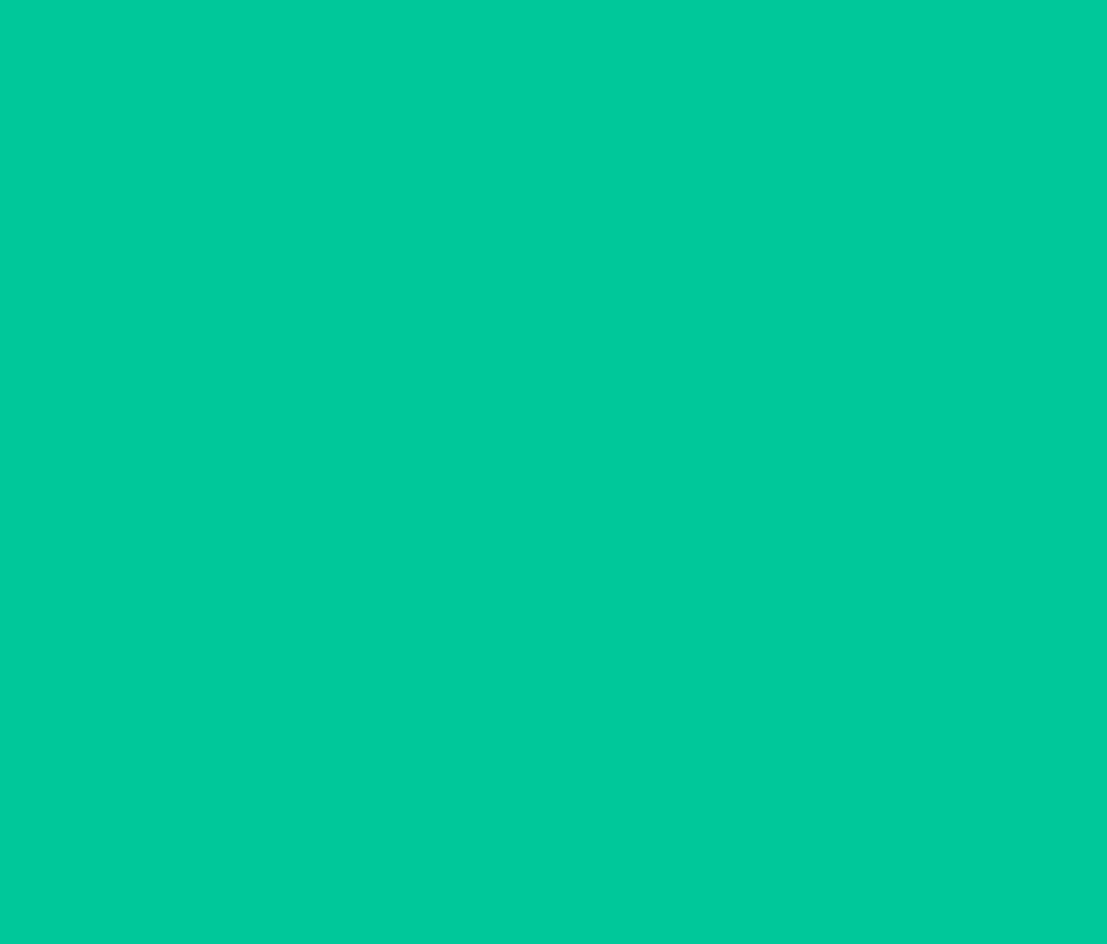 scroll, scrollTop: 86, scrollLeft: 0, axis: vertical 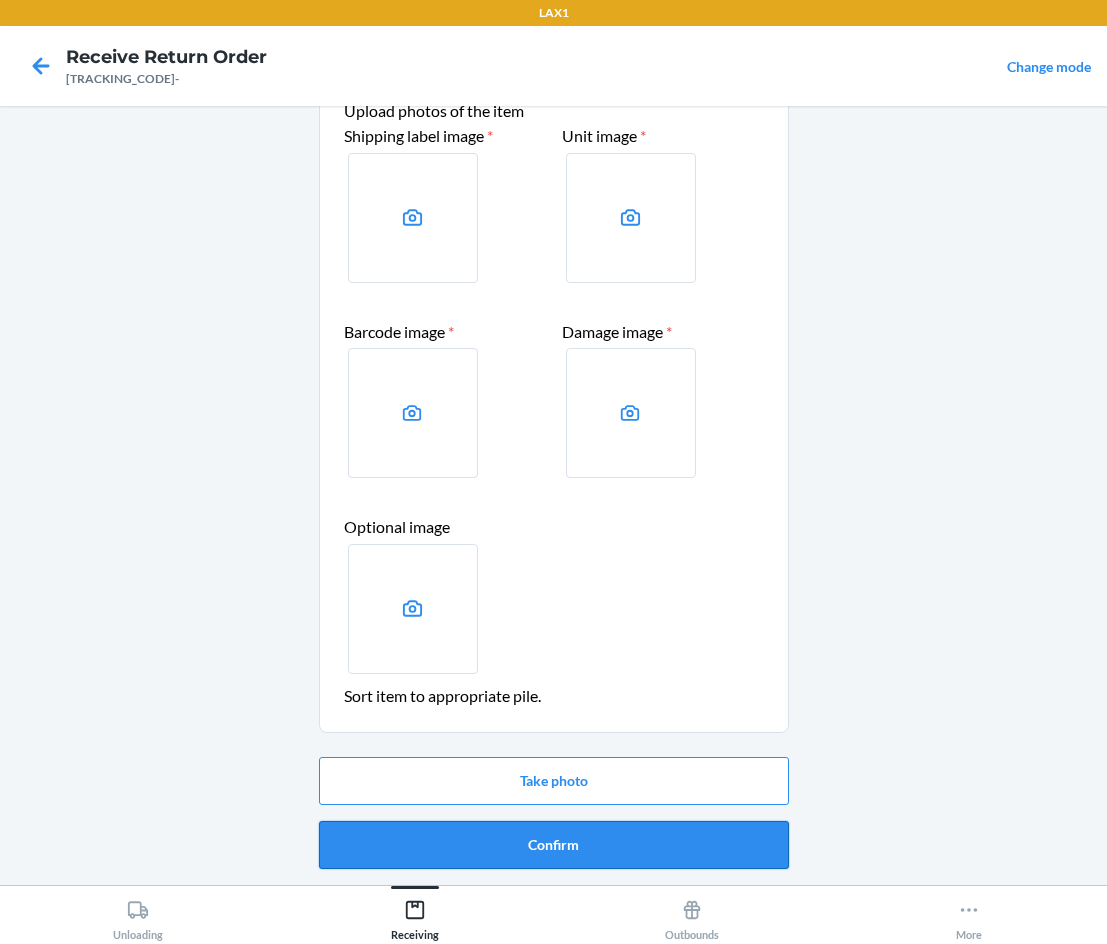 click on "Confirm" at bounding box center (554, 845) 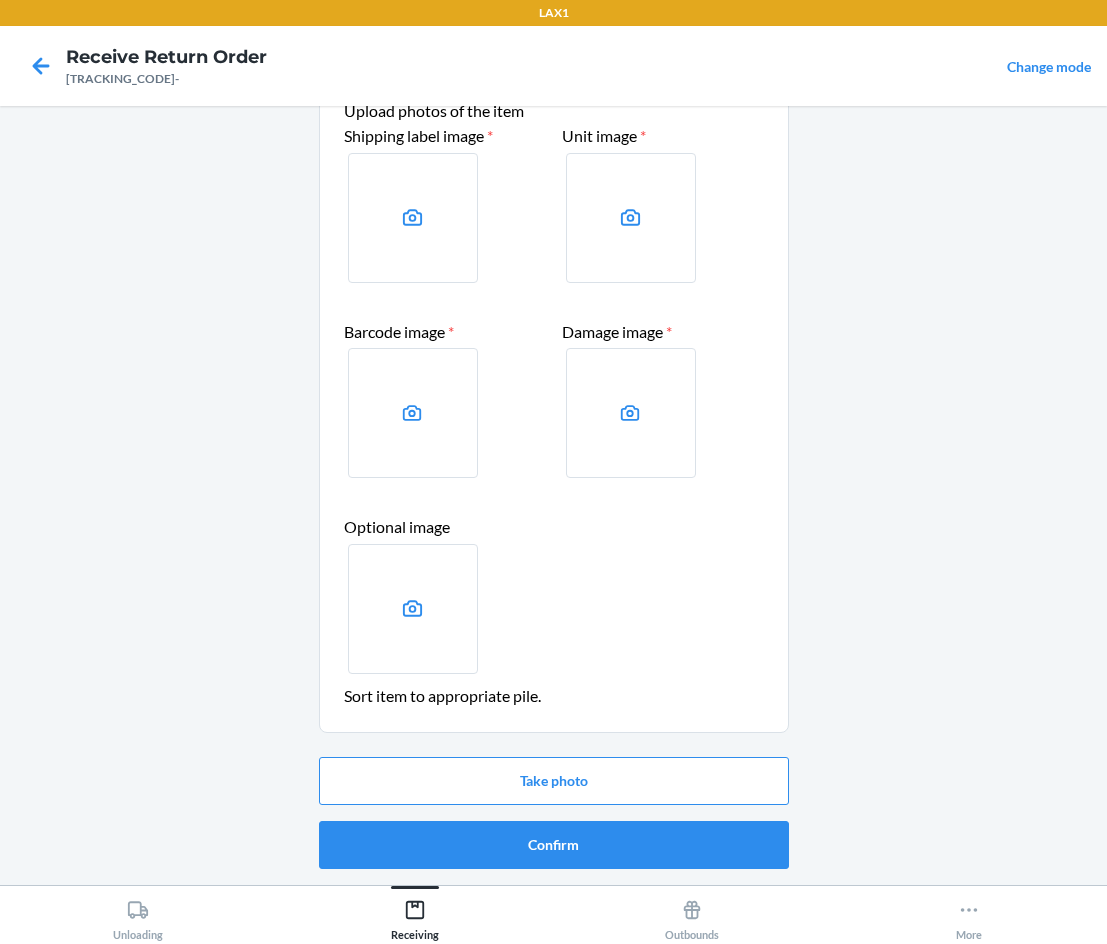 scroll, scrollTop: 0, scrollLeft: 0, axis: both 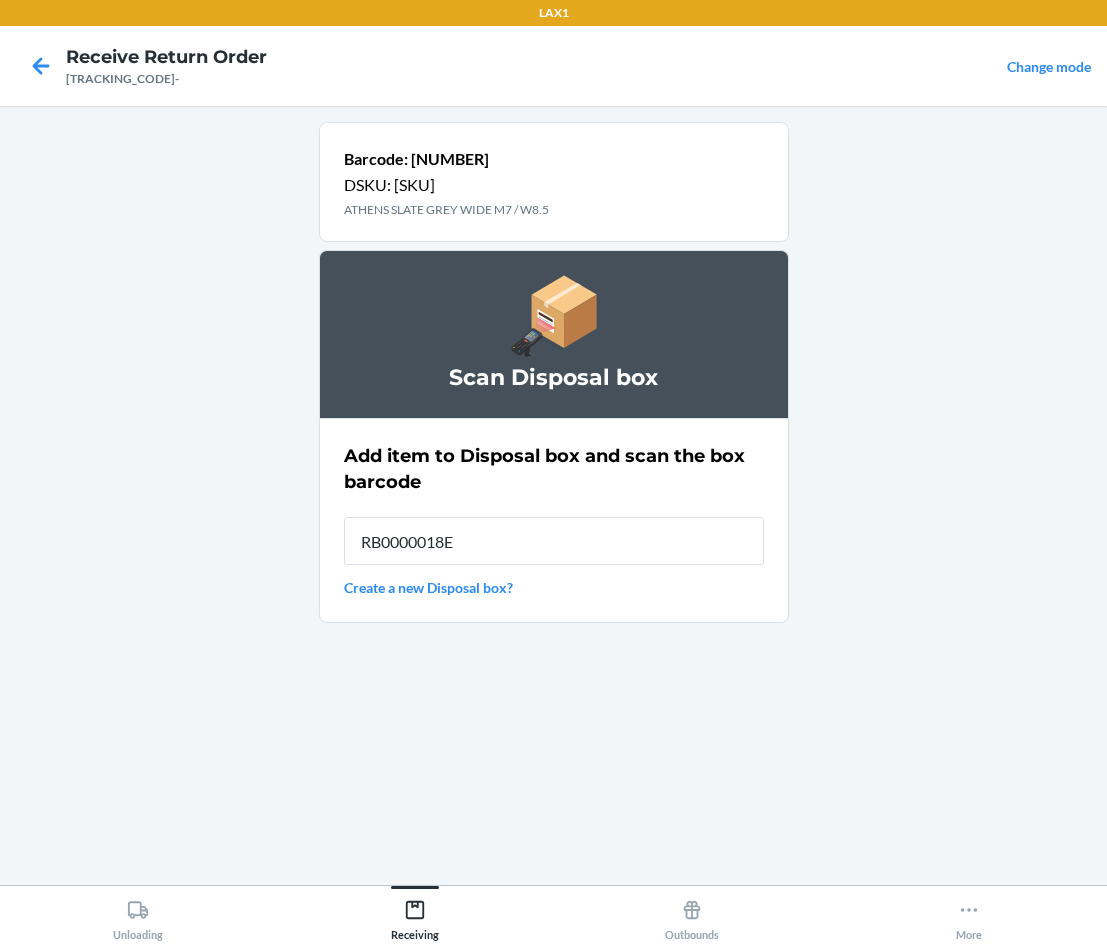 type on "[PRODUCT_CODE]" 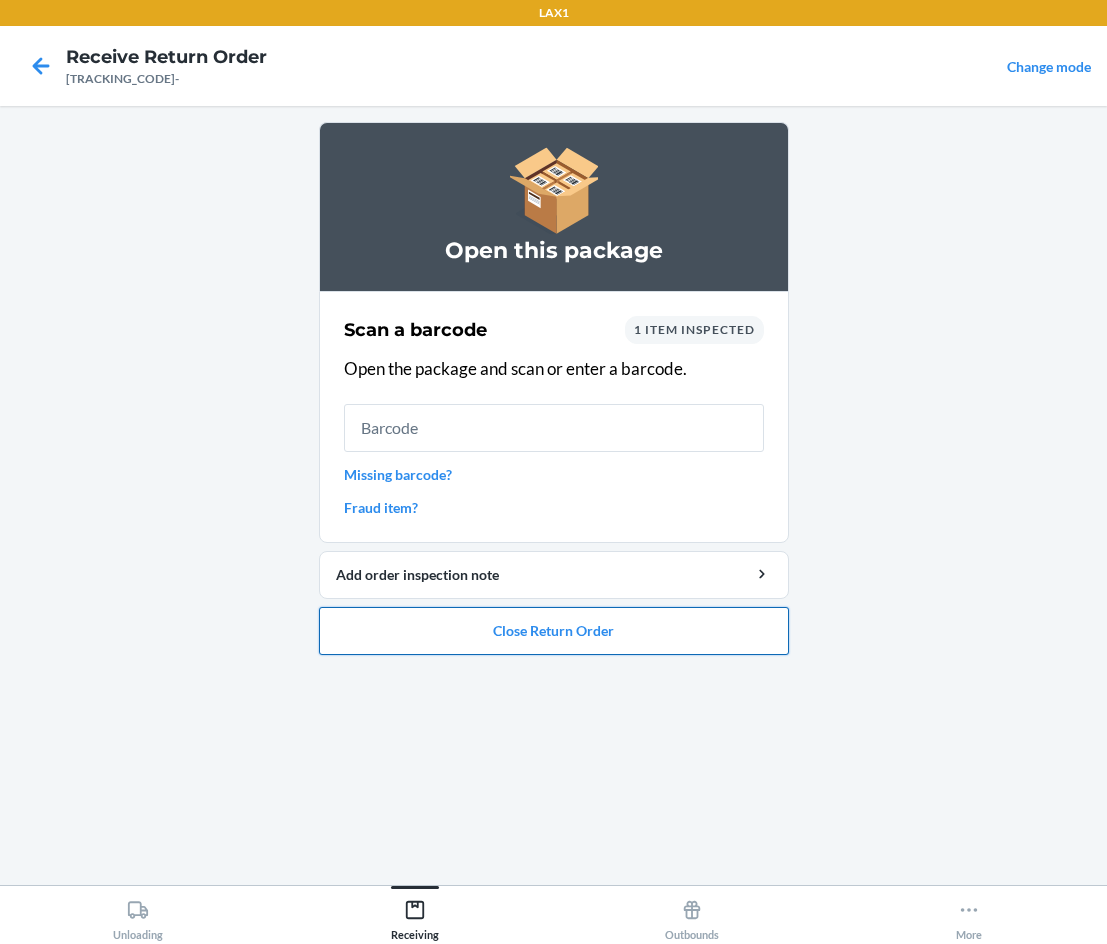 click on "Close Return Order" at bounding box center [554, 631] 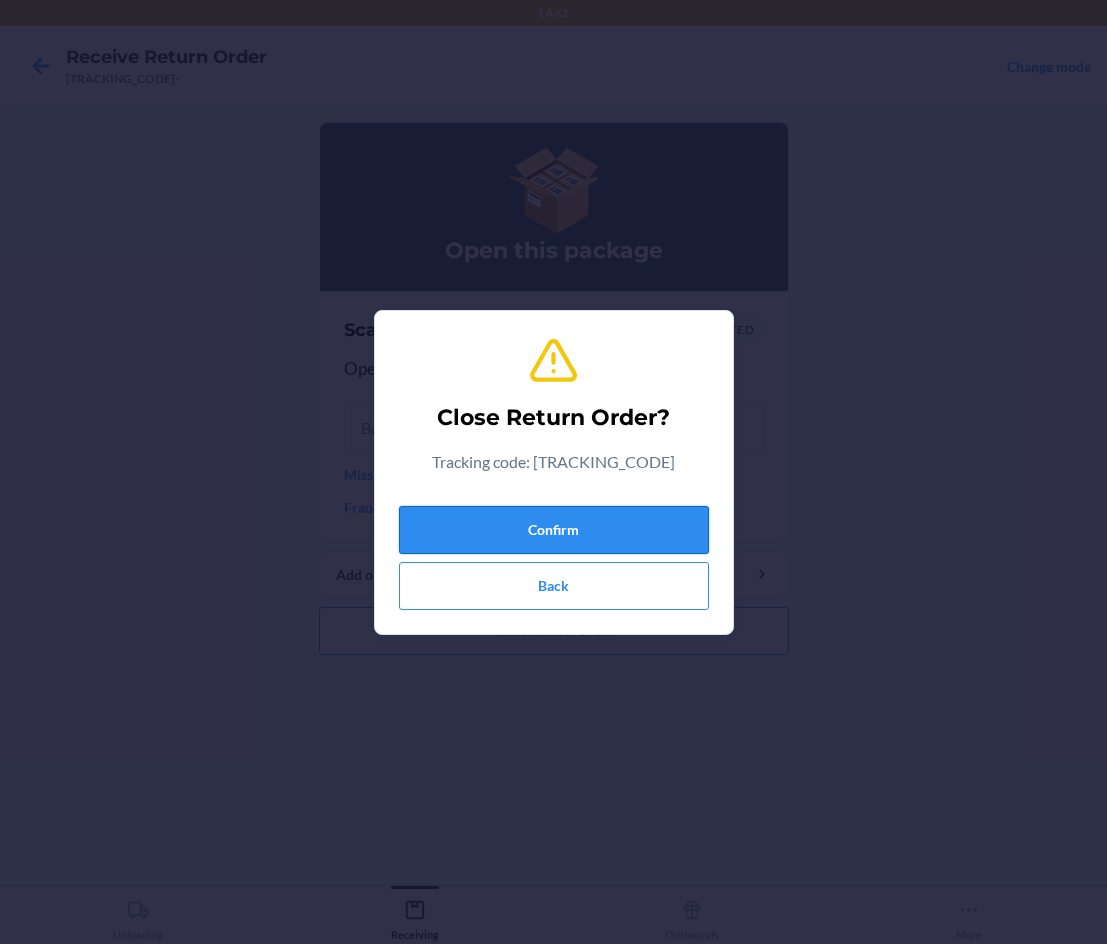 click on "Confirm" at bounding box center (554, 530) 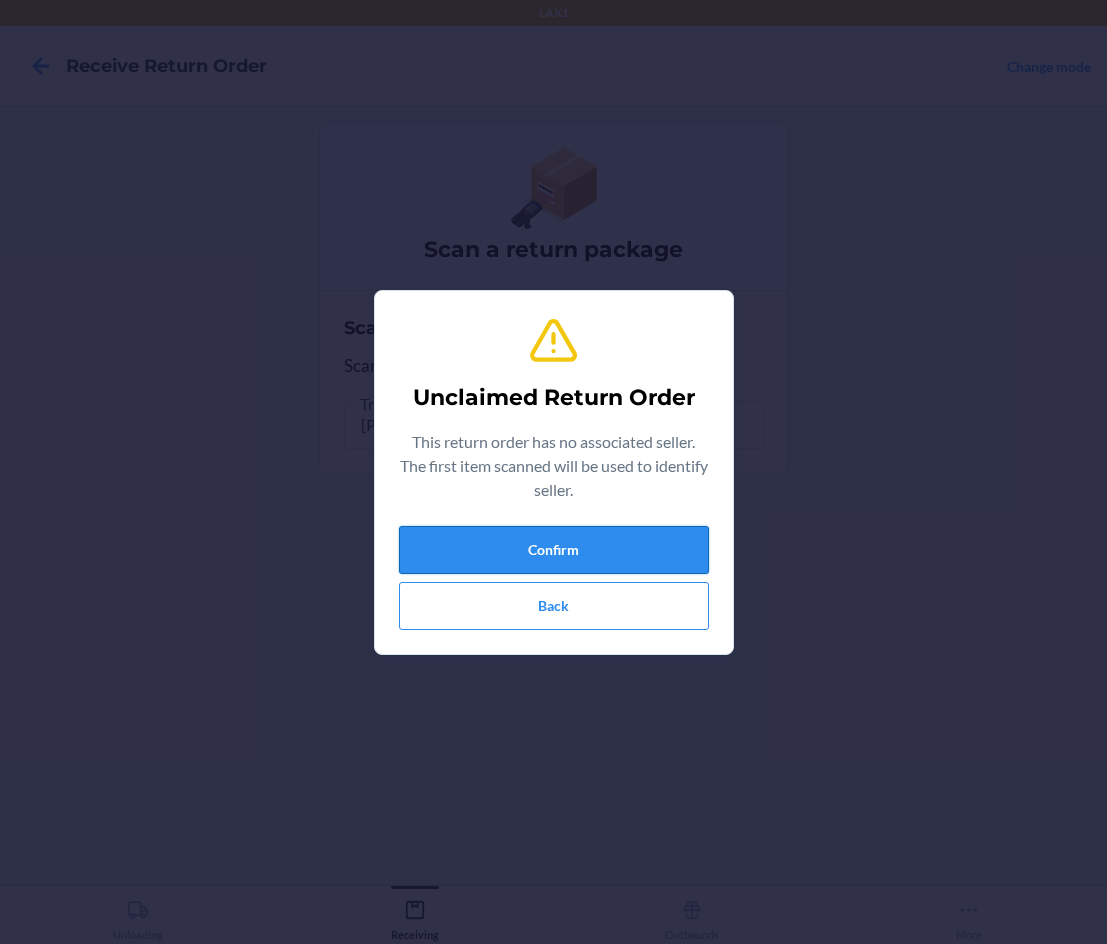 click on "Confirm" at bounding box center [554, 550] 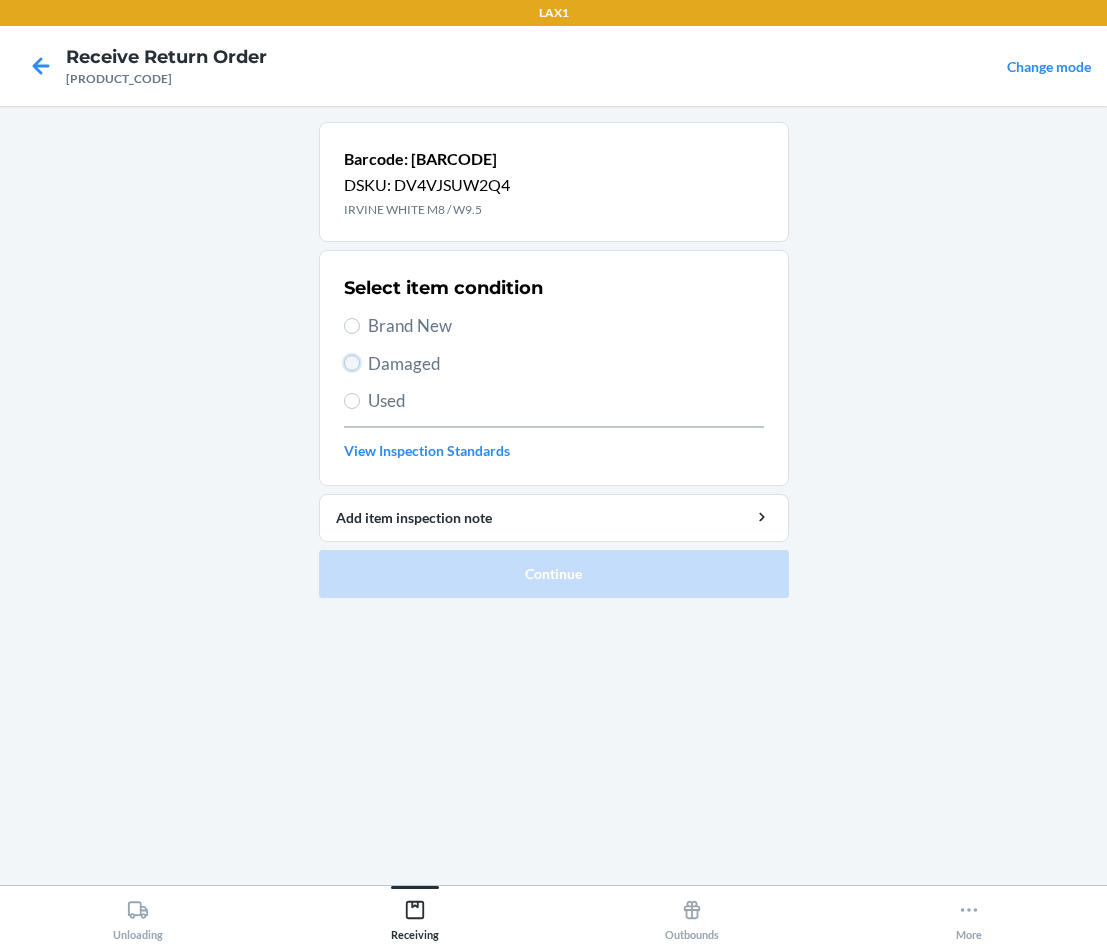click on "Damaged" at bounding box center [352, 363] 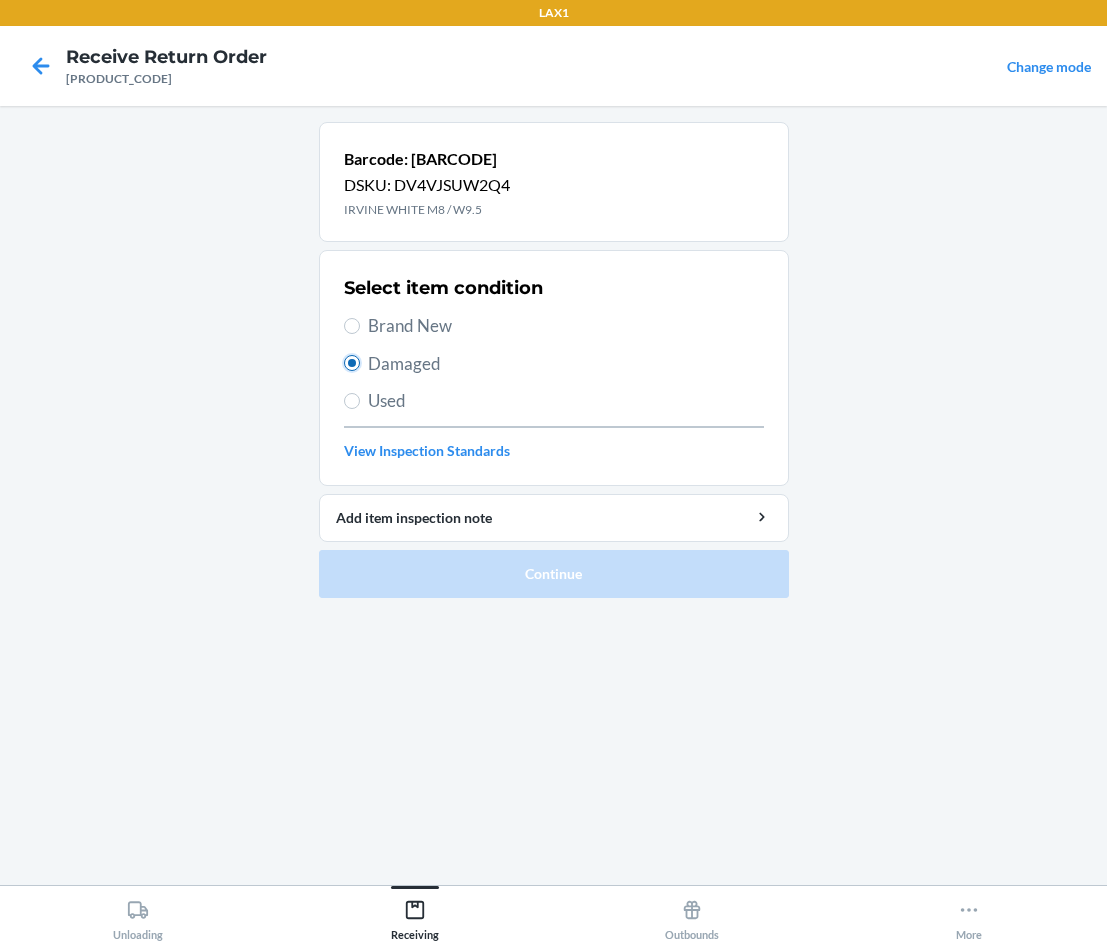 radio on "true" 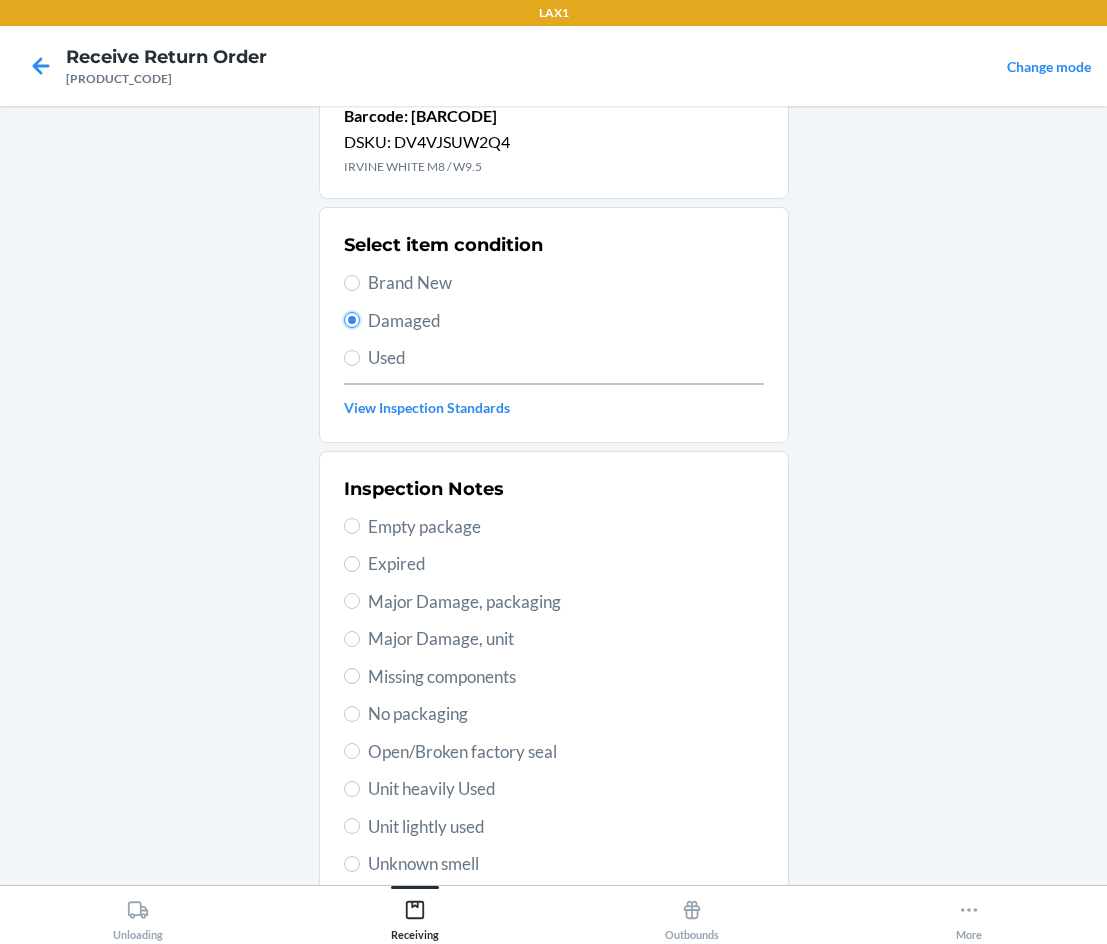 scroll, scrollTop: 133, scrollLeft: 0, axis: vertical 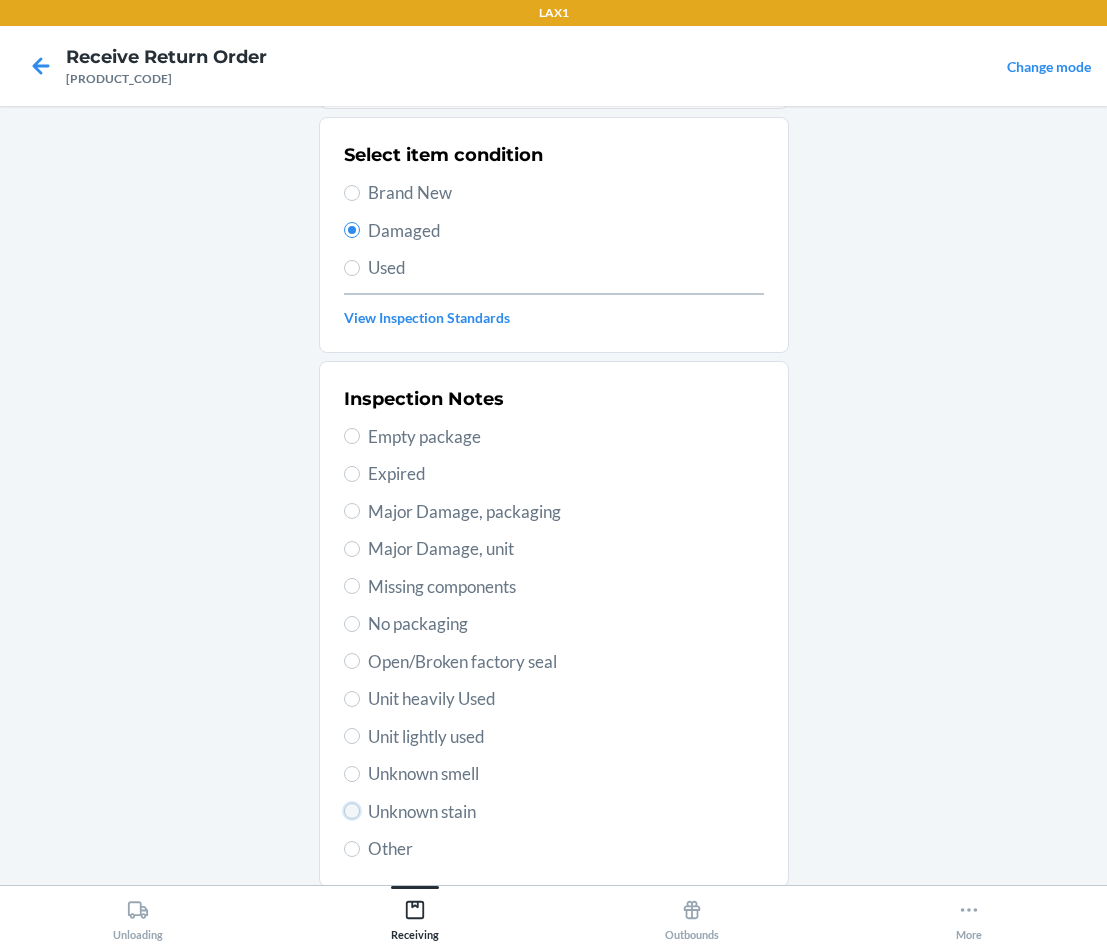 click on "Unknown stain" at bounding box center (352, 811) 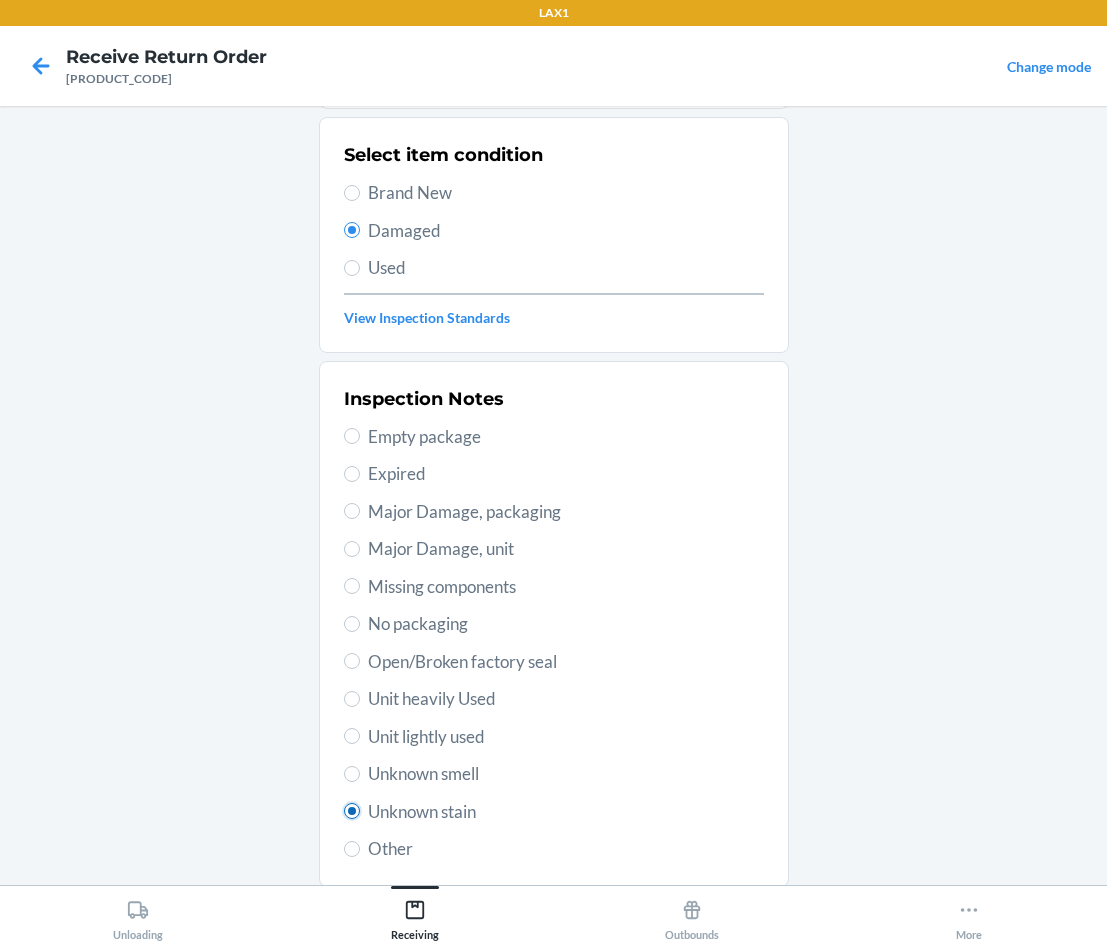 radio on "true" 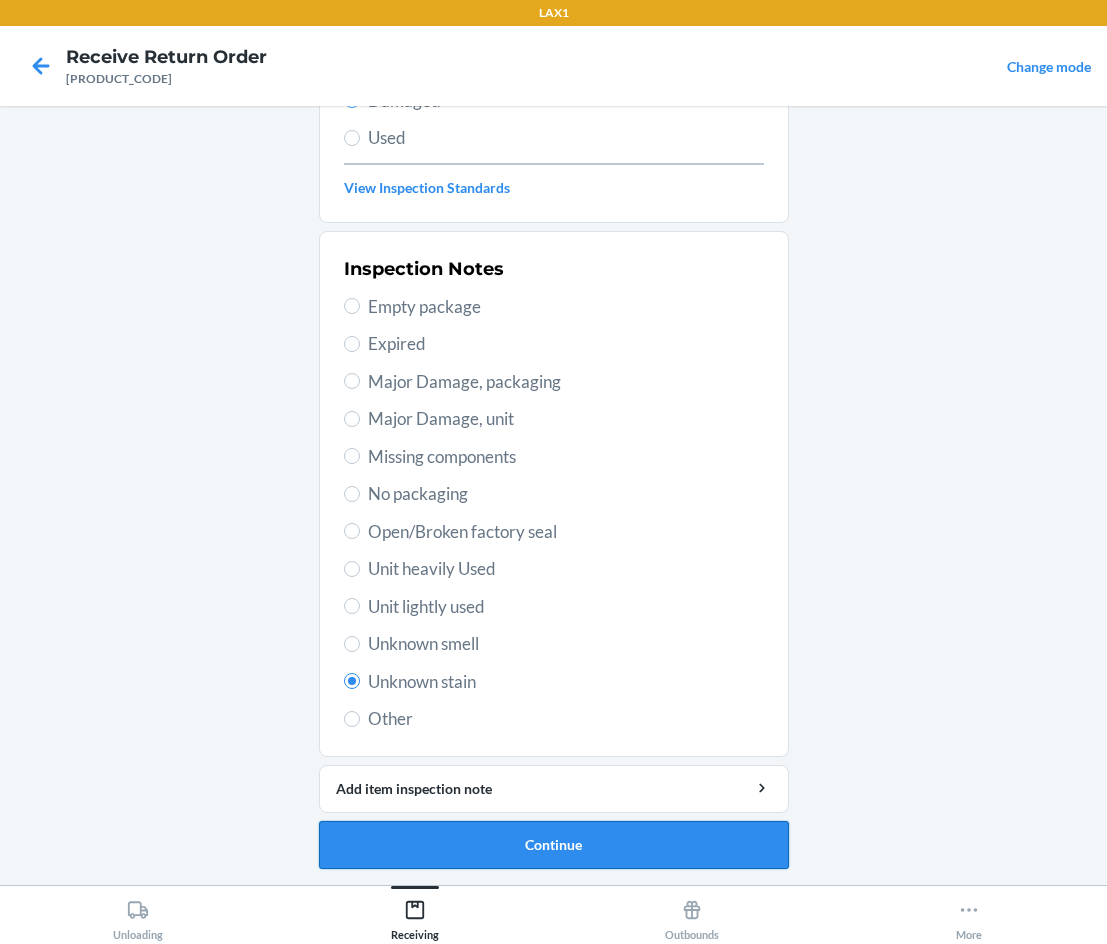 click on "Continue" at bounding box center [554, 845] 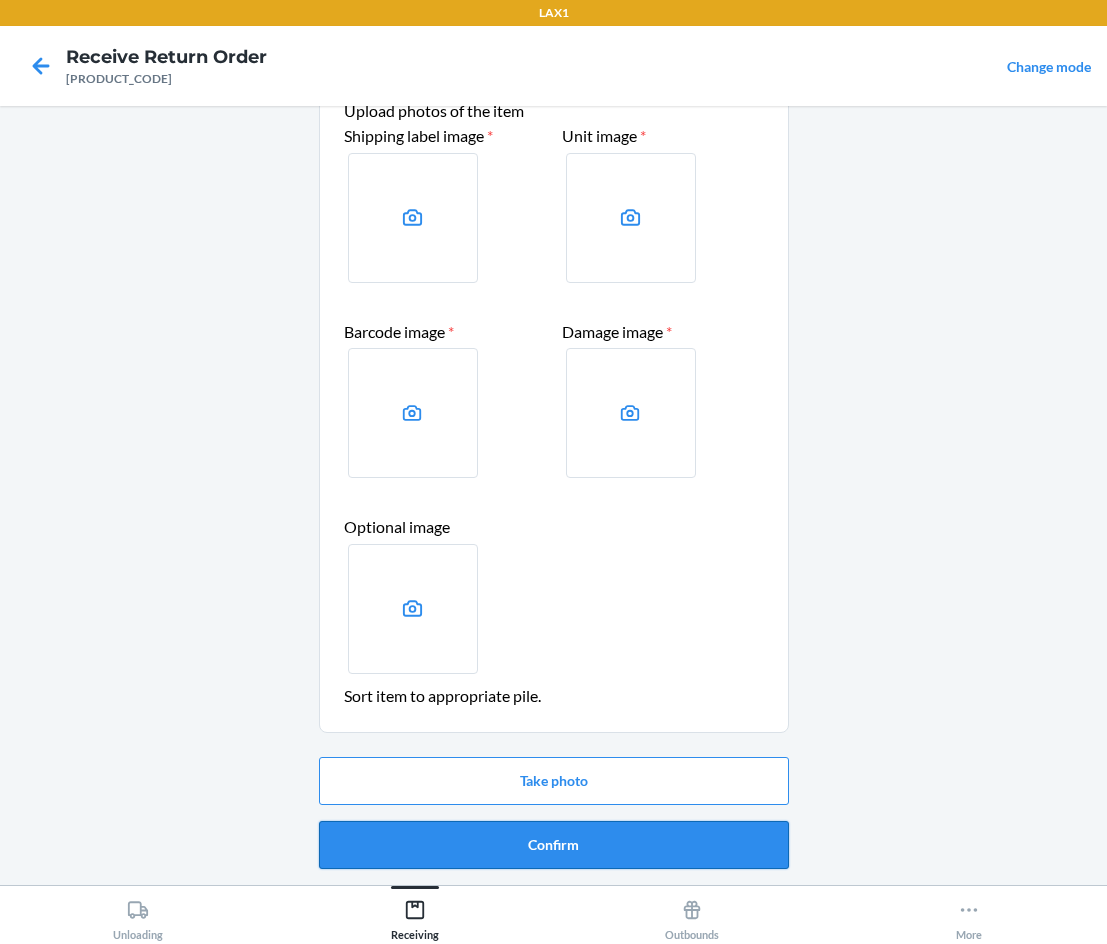 click on "Confirm" at bounding box center [554, 845] 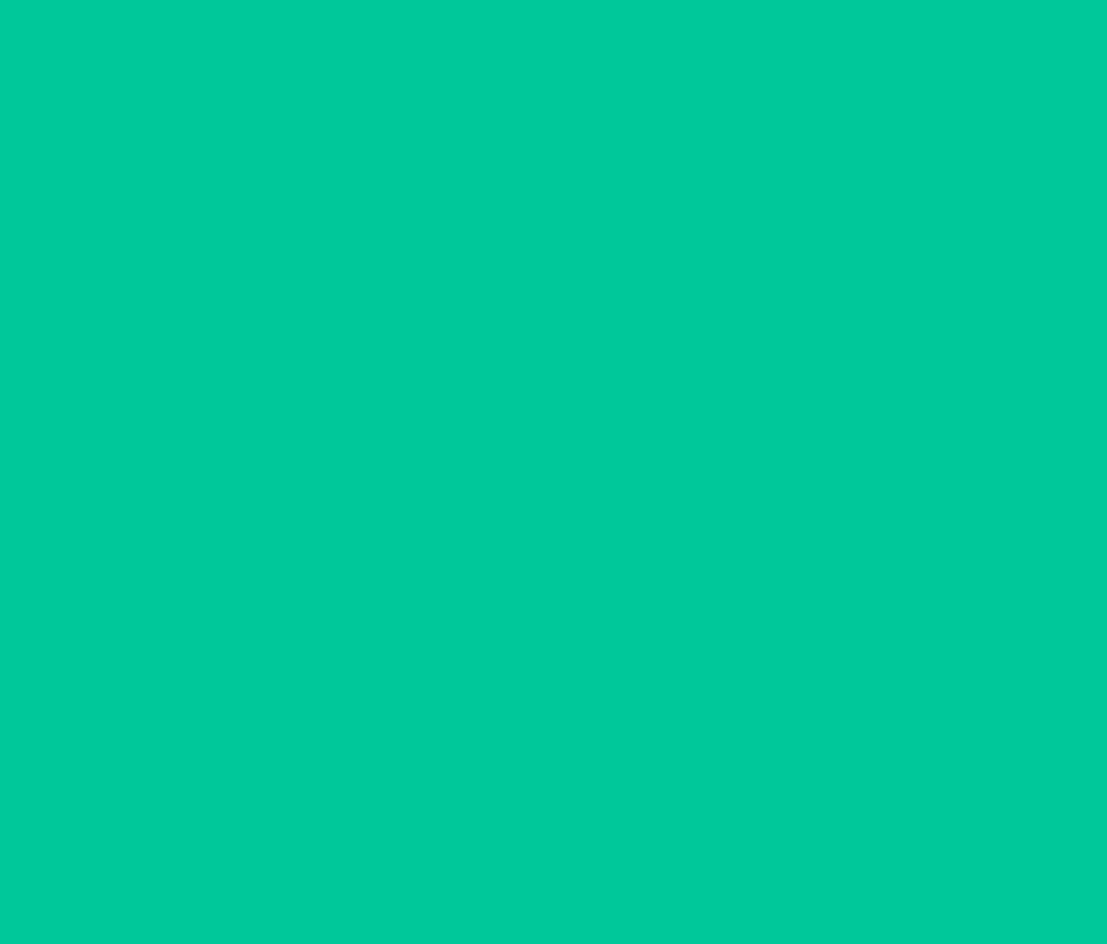scroll, scrollTop: 0, scrollLeft: 0, axis: both 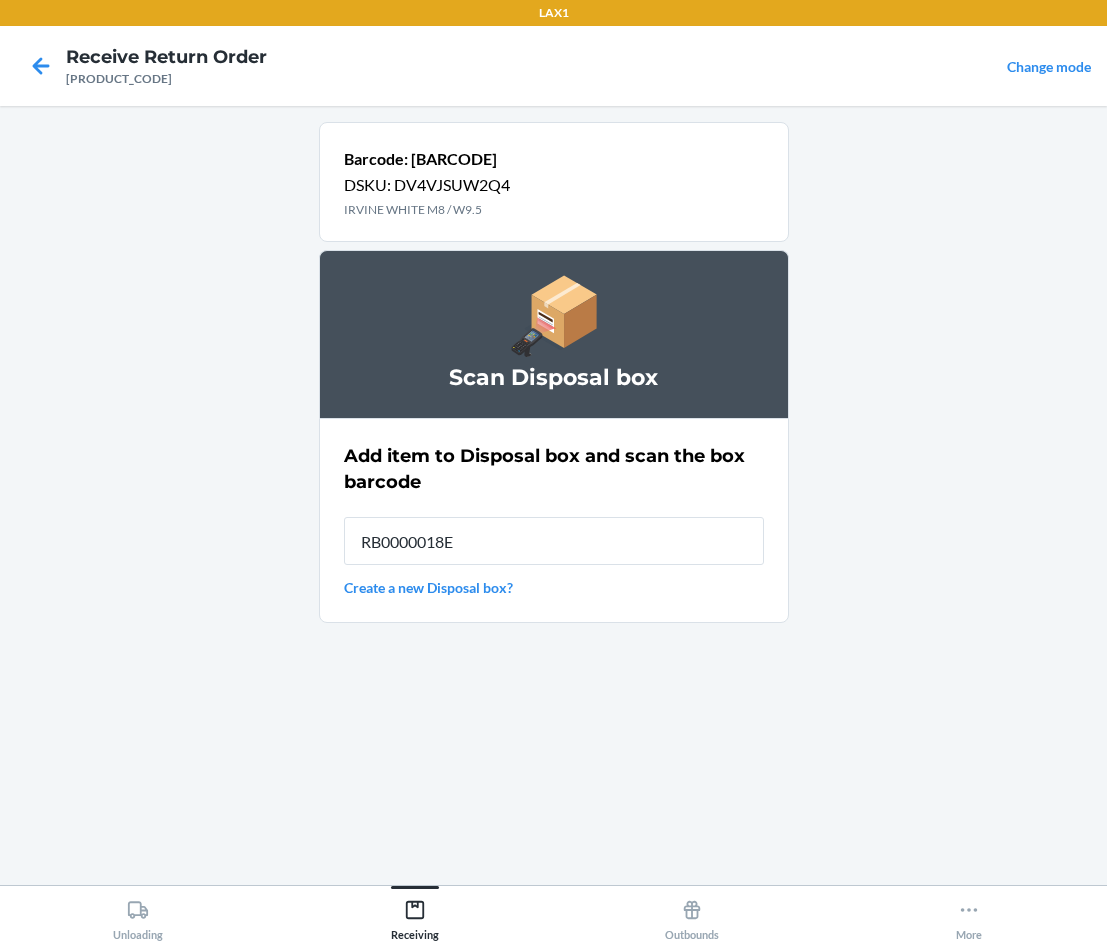 type on "[PRODUCT_CODE]" 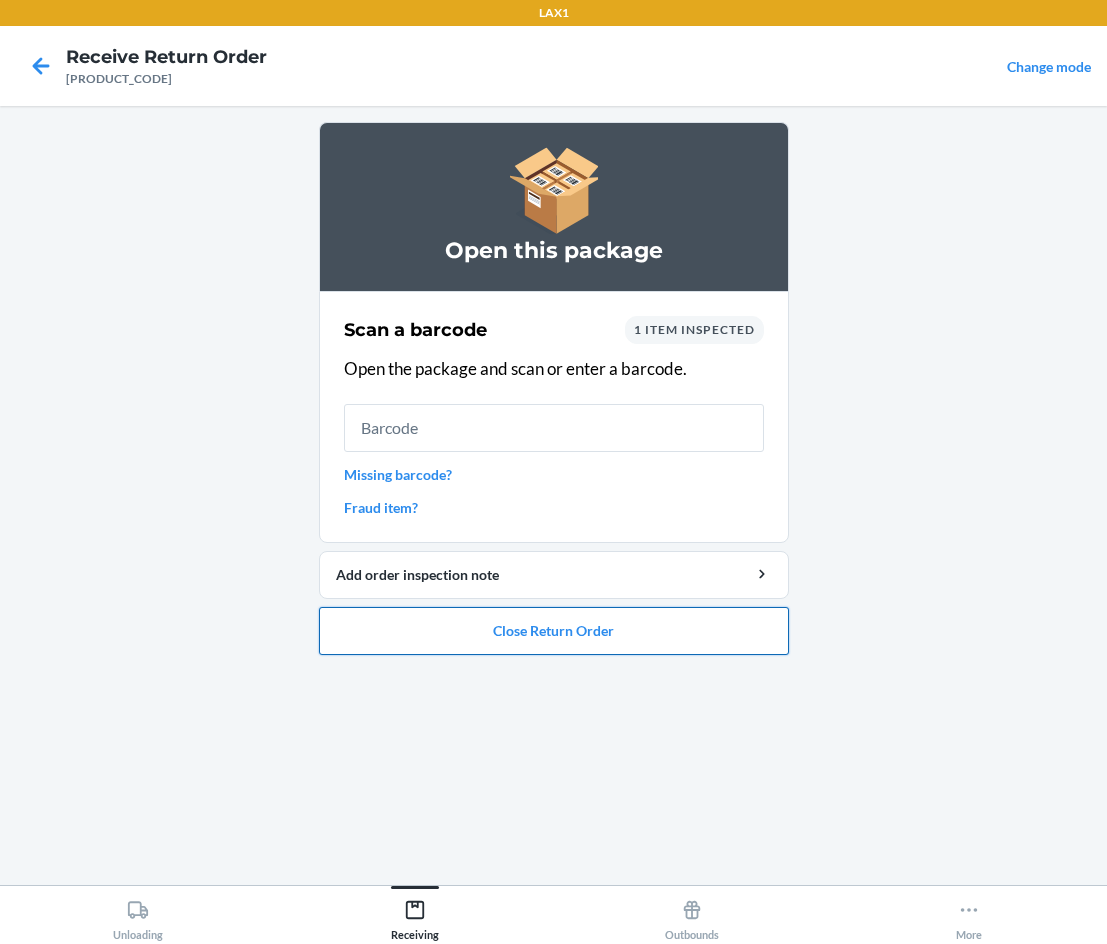 click on "Close Return Order" at bounding box center (554, 631) 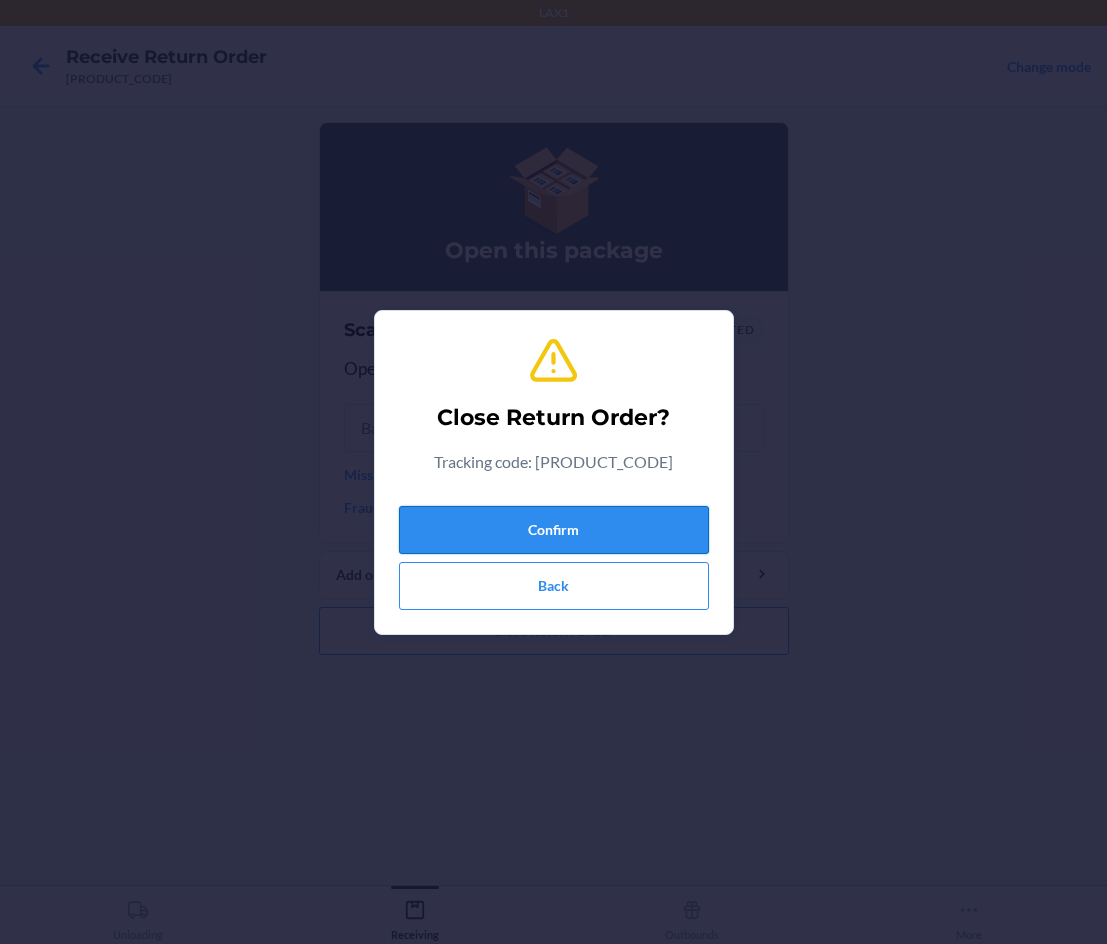 click on "Confirm" at bounding box center [554, 530] 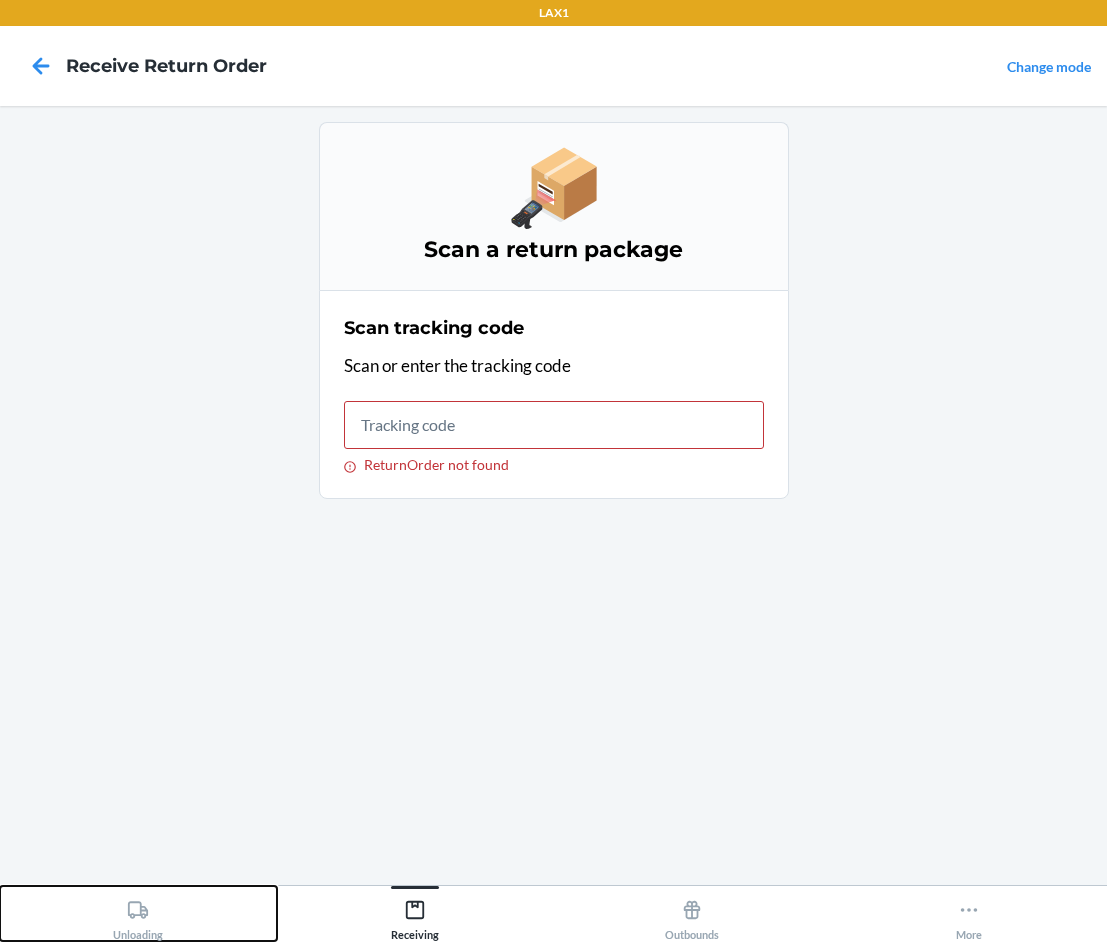 click on "Unloading" at bounding box center (138, 913) 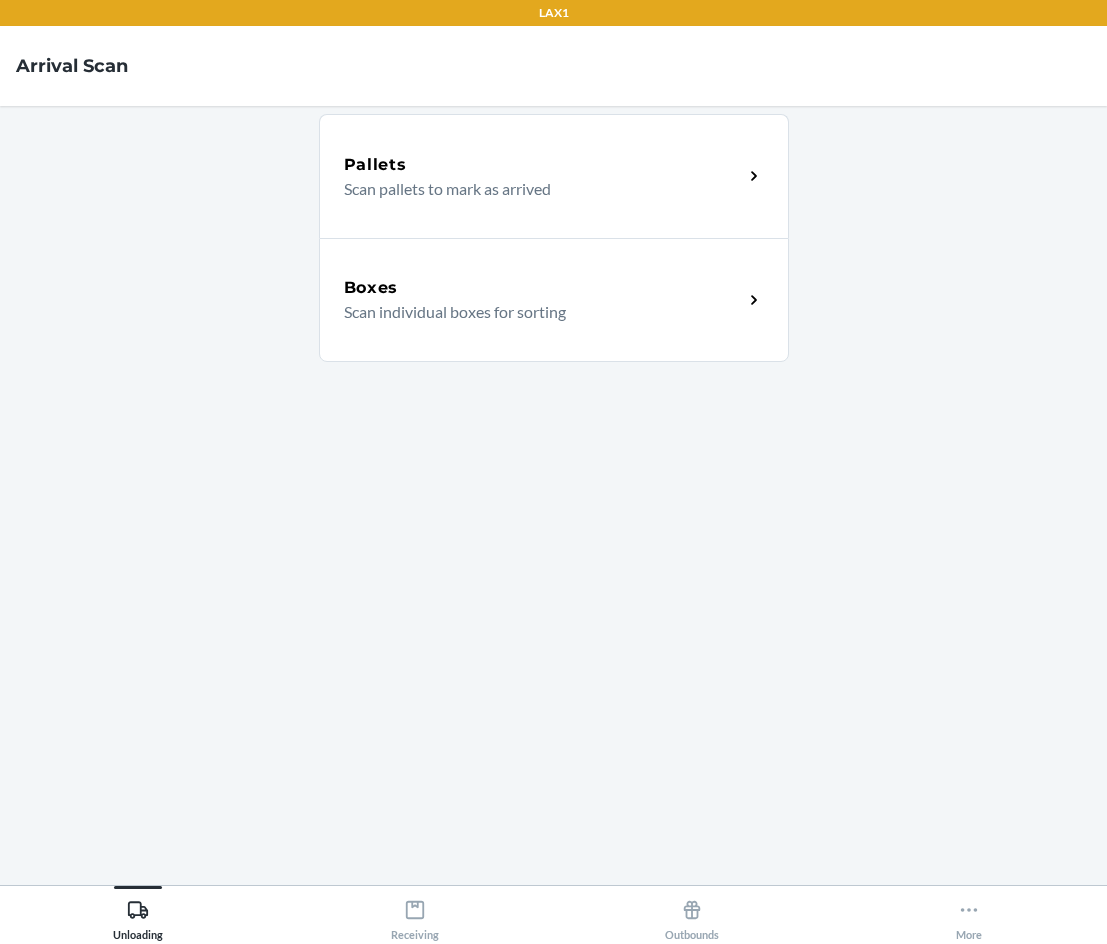 click on "Boxes" at bounding box center (543, 288) 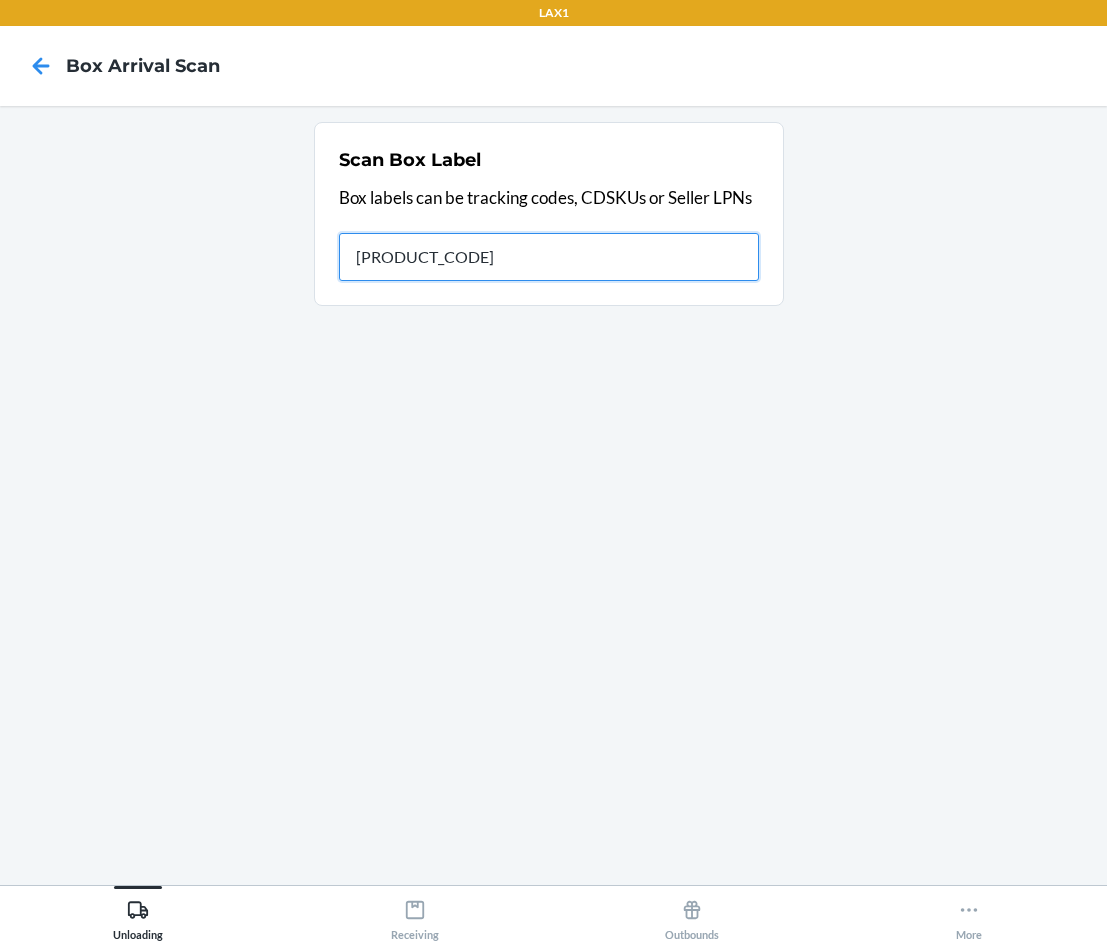 type on "[PRODUCT_CODE]" 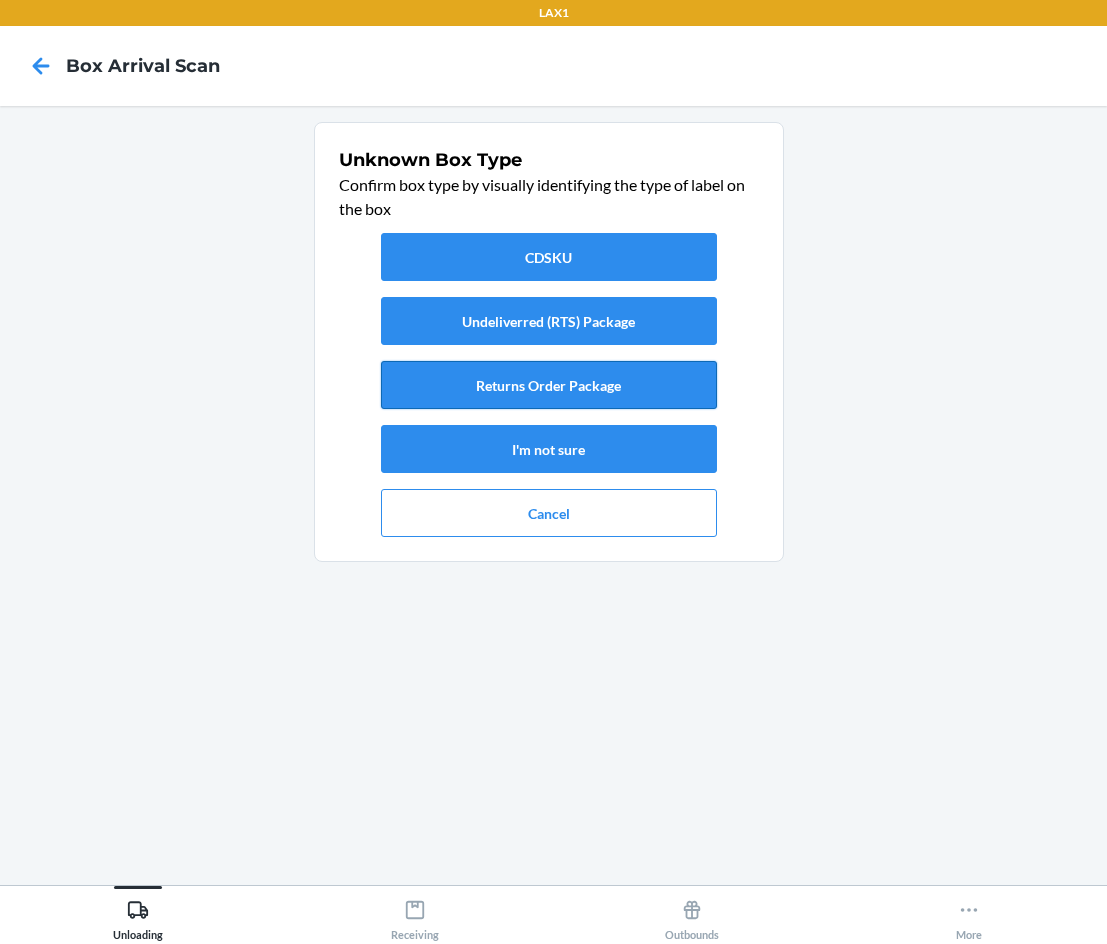 click on "Returns Order Package" at bounding box center [549, 385] 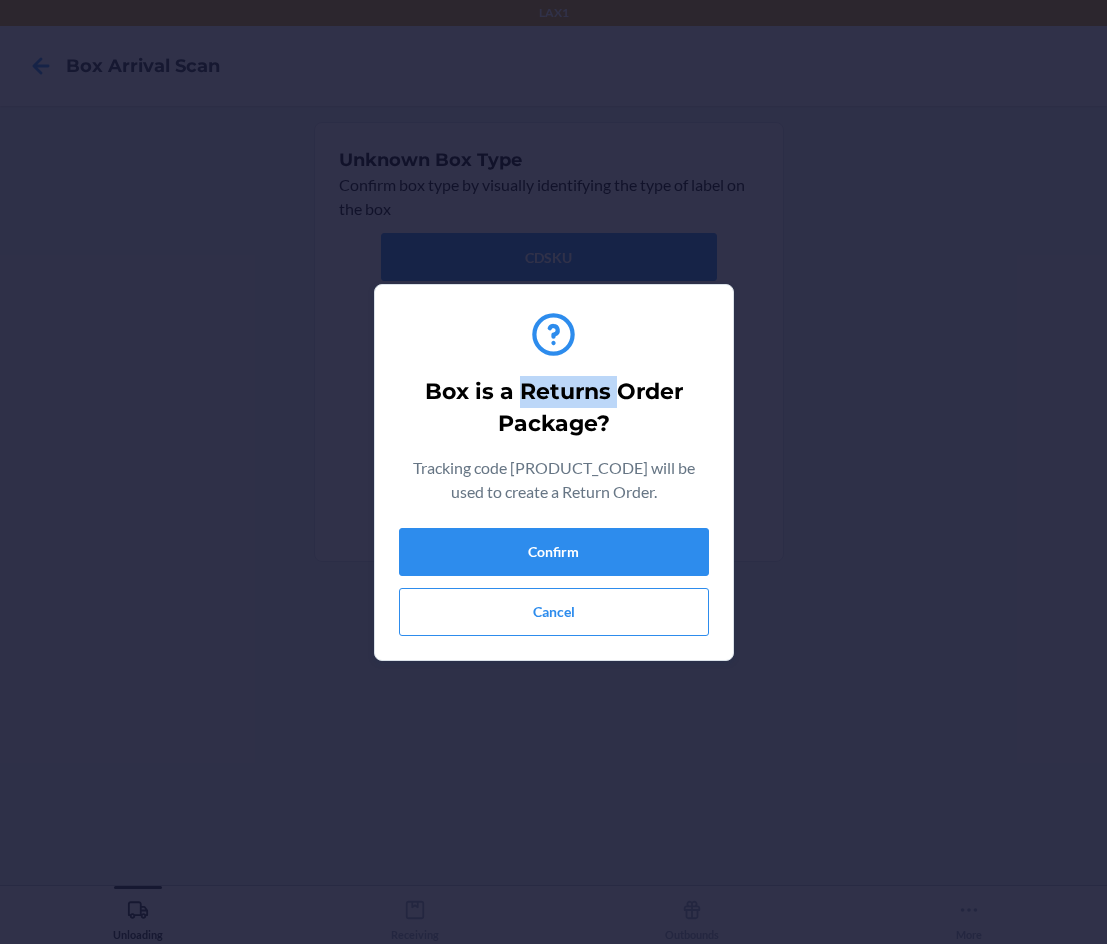 click on "Box is a Returns Order Package?" at bounding box center (554, 408) 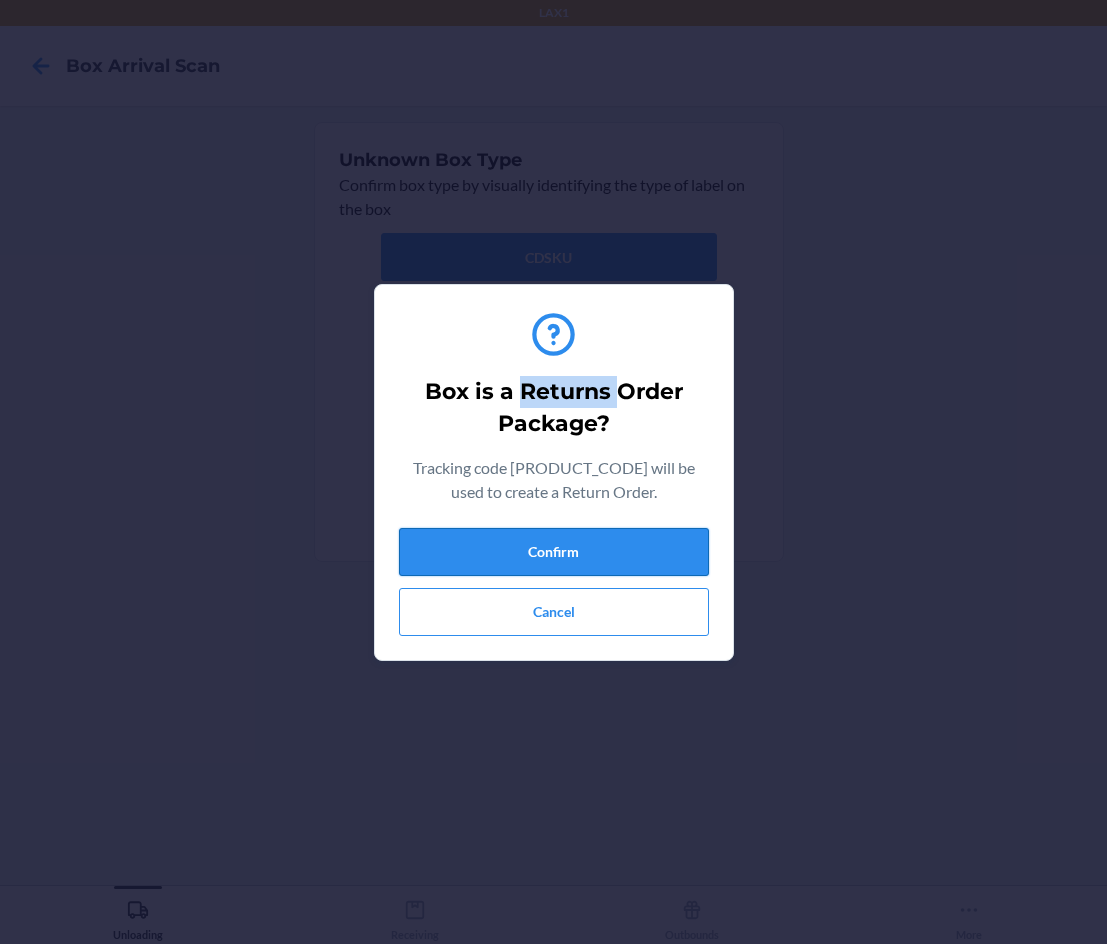 click on "Confirm" at bounding box center [554, 552] 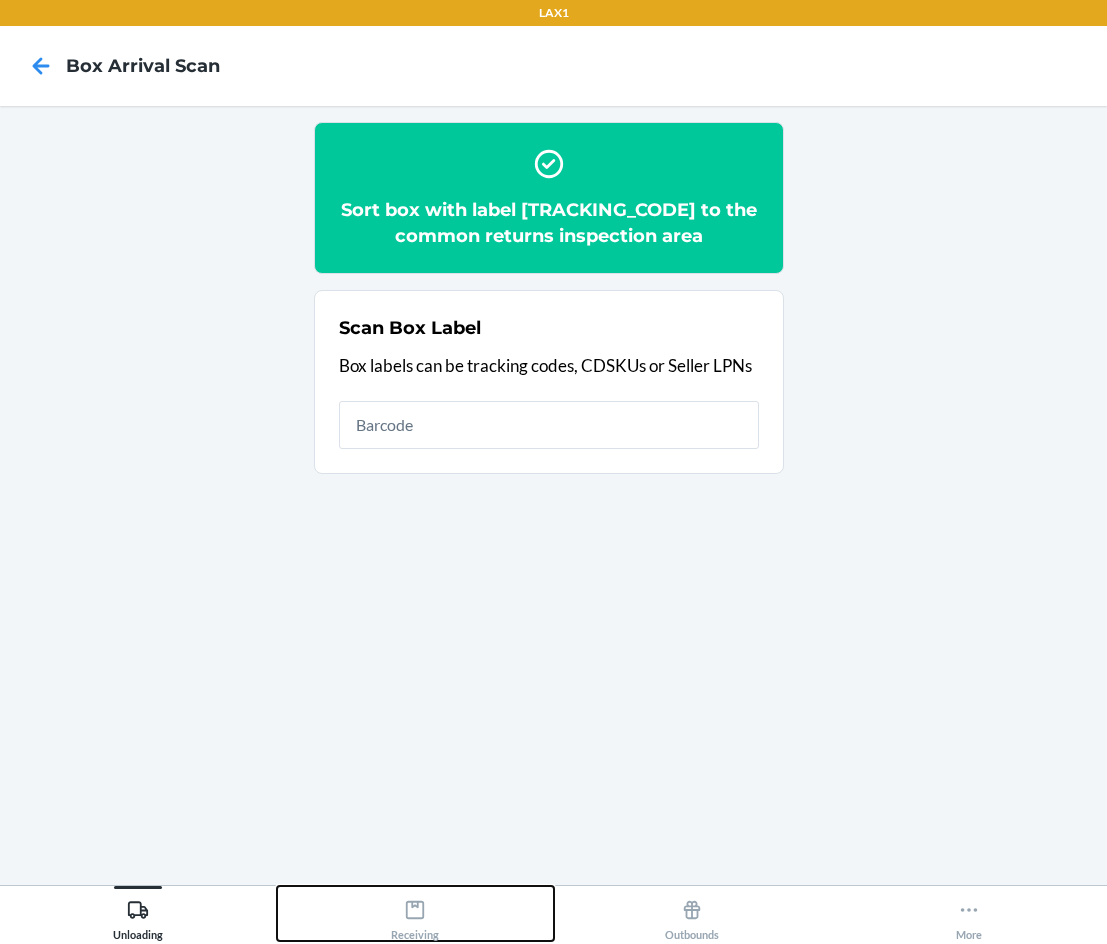 click on "Receiving" at bounding box center [415, 916] 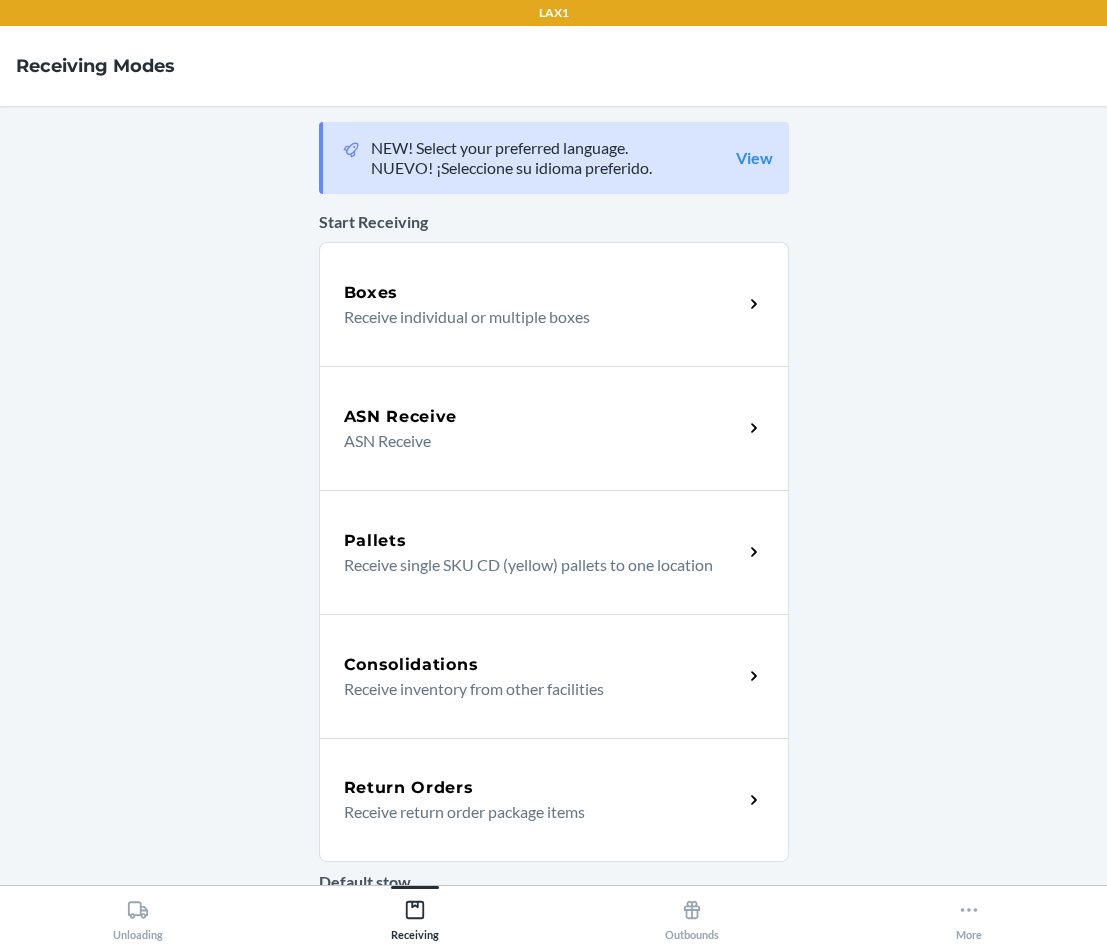 click on "Receive return order package items" at bounding box center [535, 812] 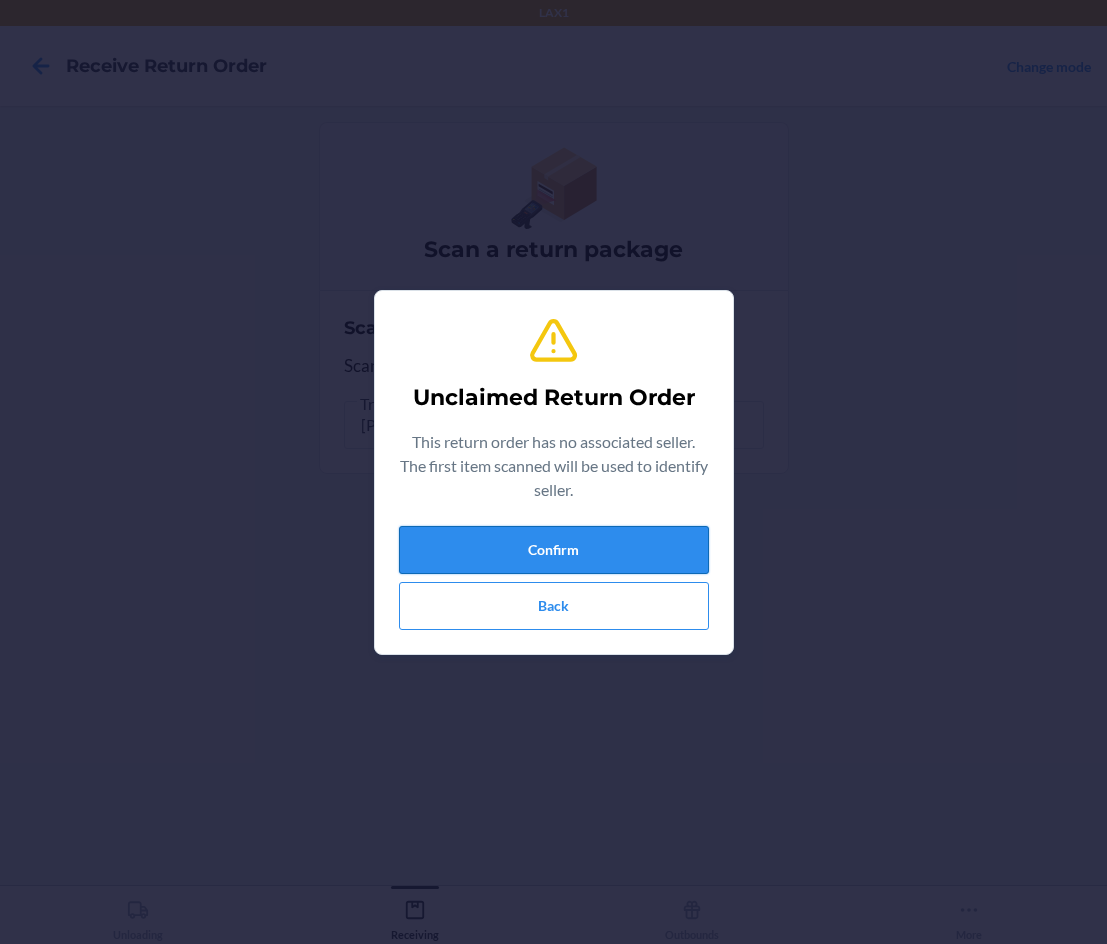 click on "Confirm" at bounding box center (554, 550) 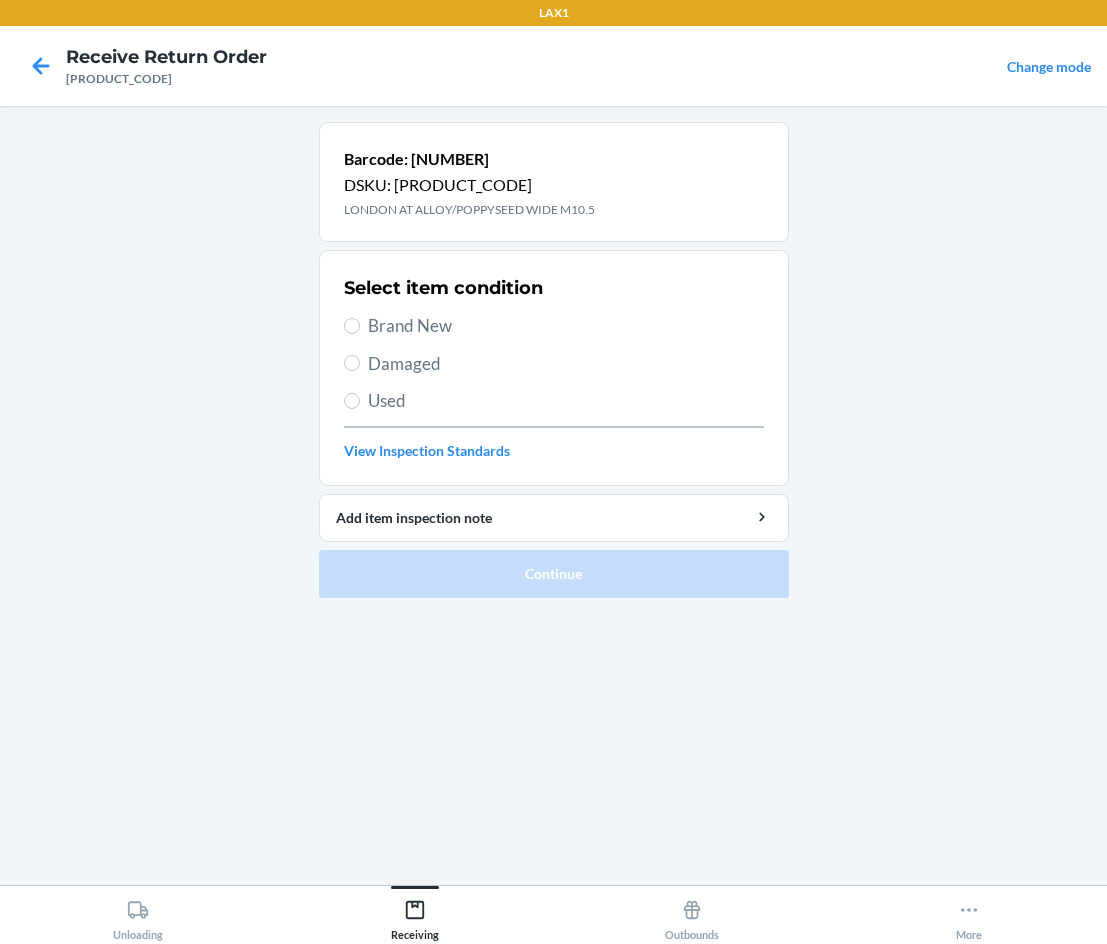 click on "Damaged" at bounding box center (554, 364) 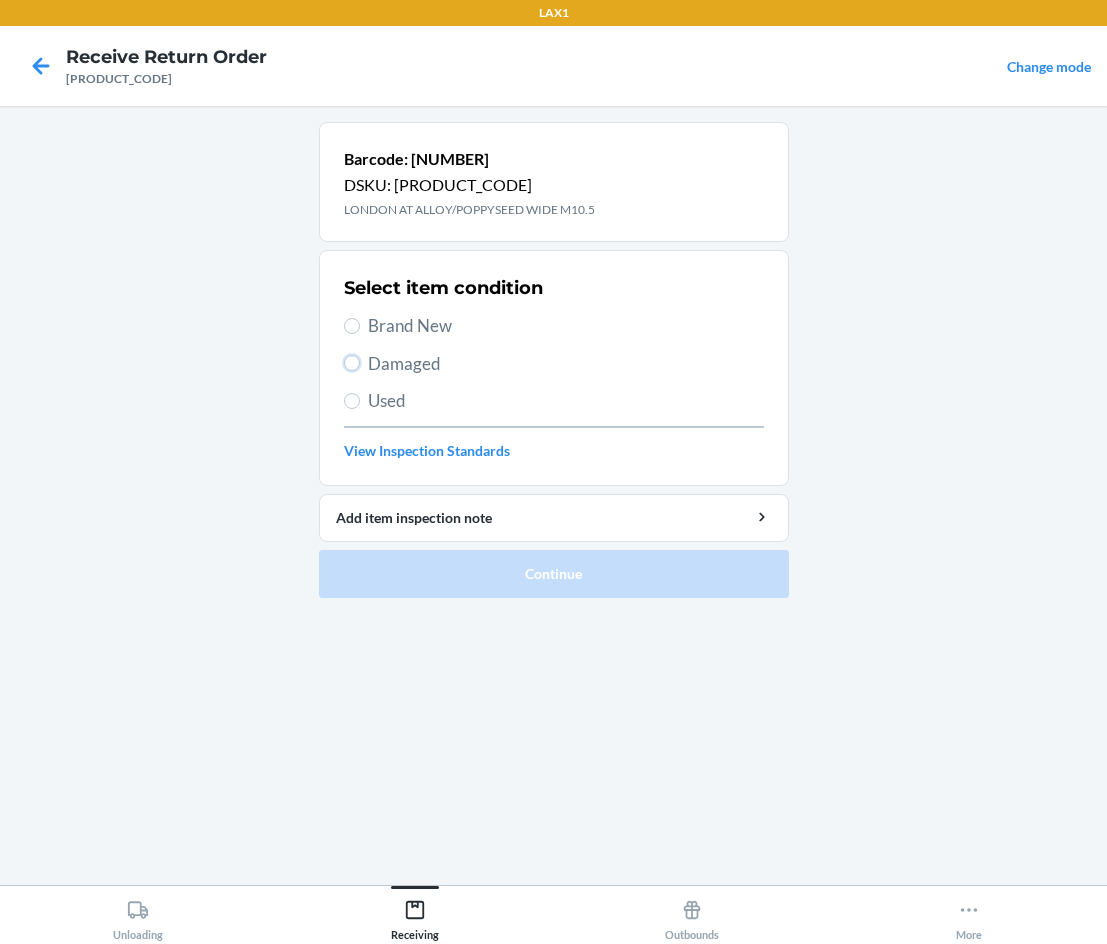 click on "Damaged" at bounding box center [352, 363] 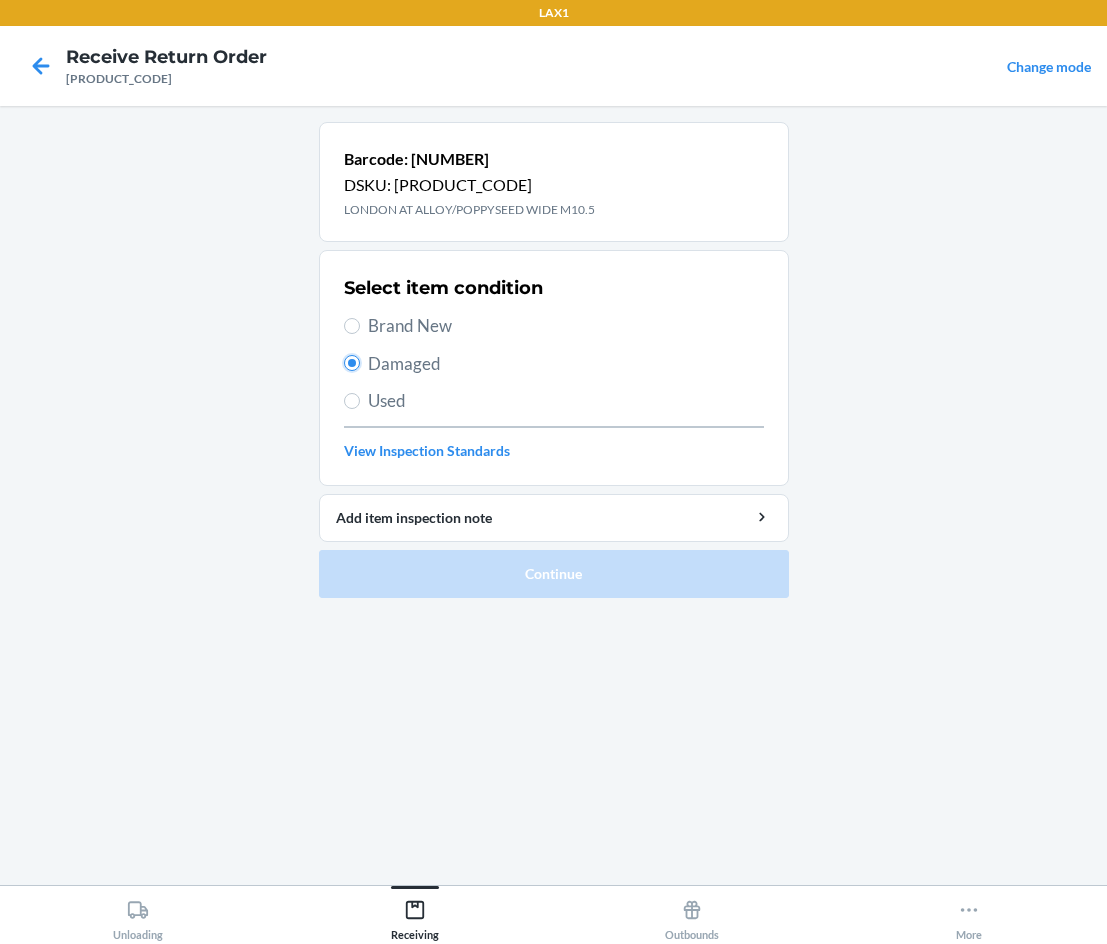 radio on "true" 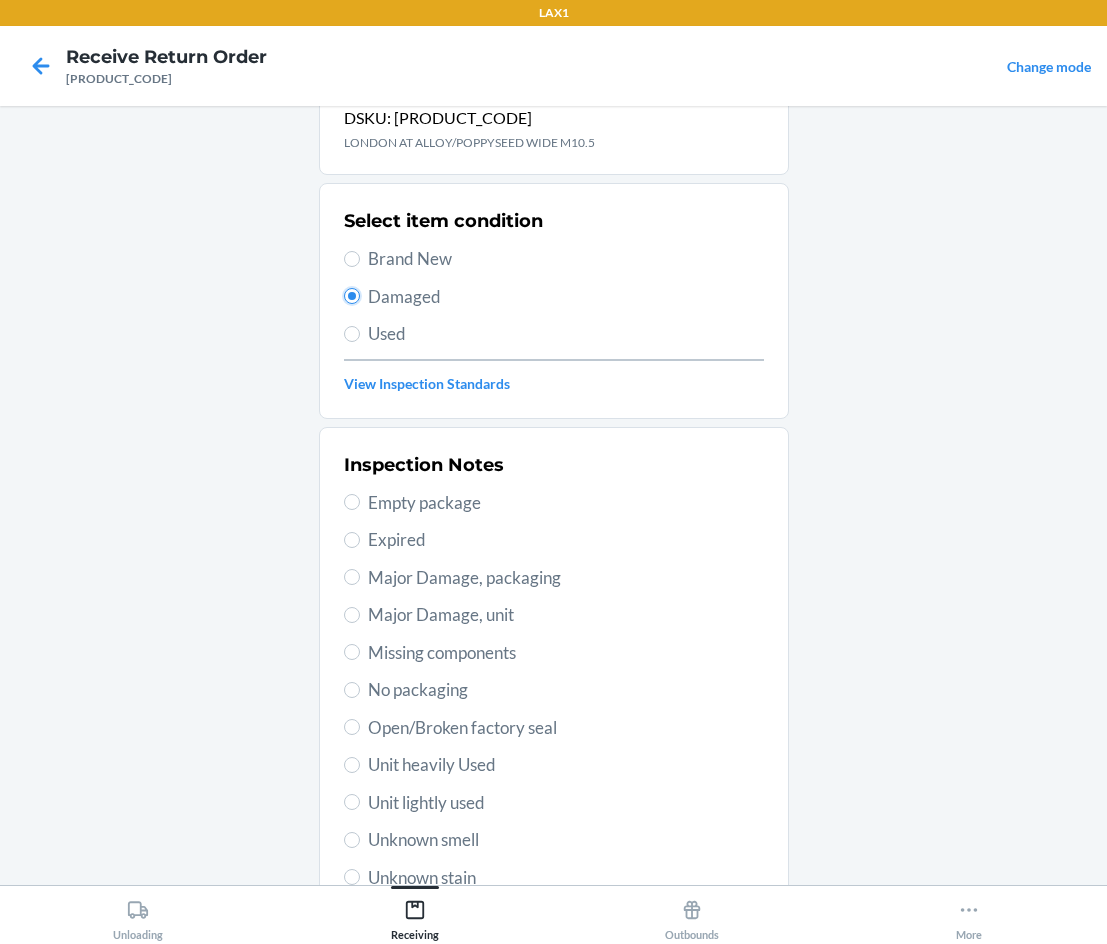 scroll, scrollTop: 133, scrollLeft: 0, axis: vertical 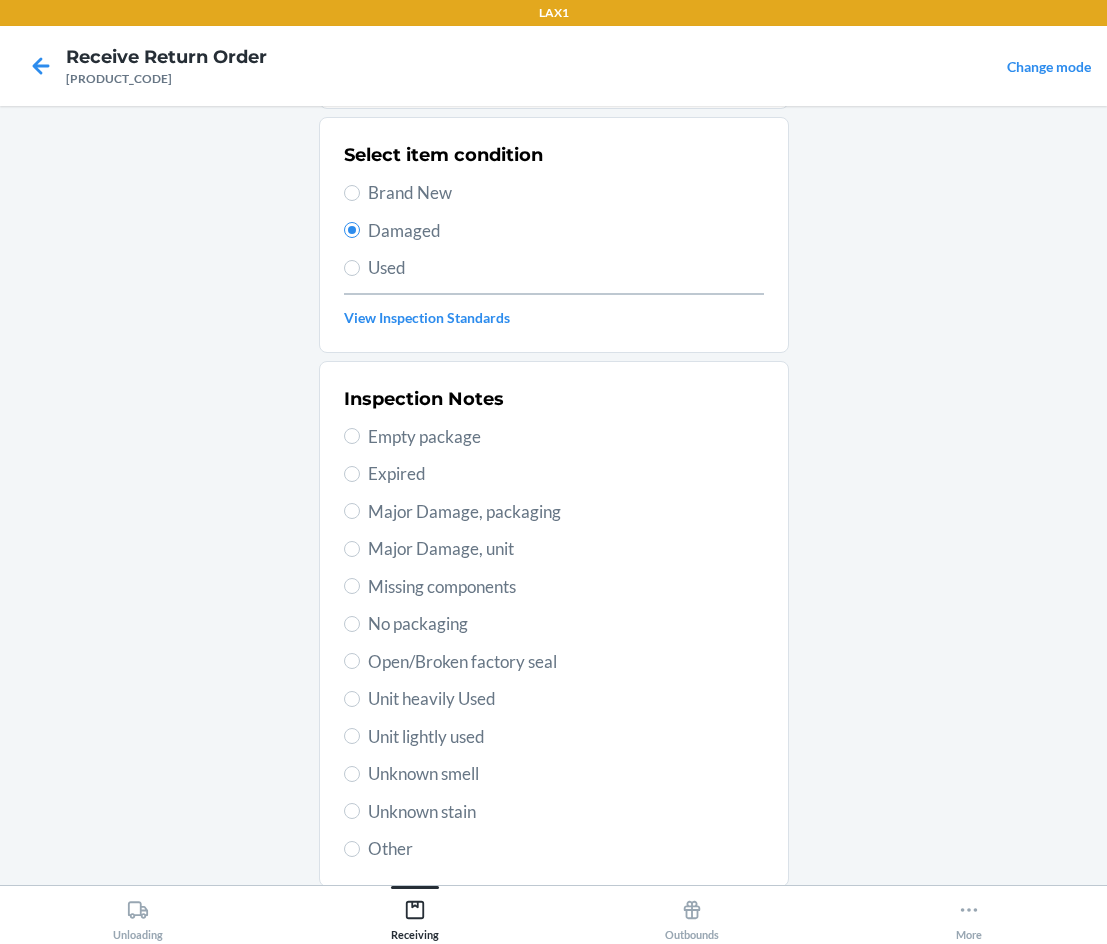 click on "Unit lightly used" at bounding box center [566, 737] 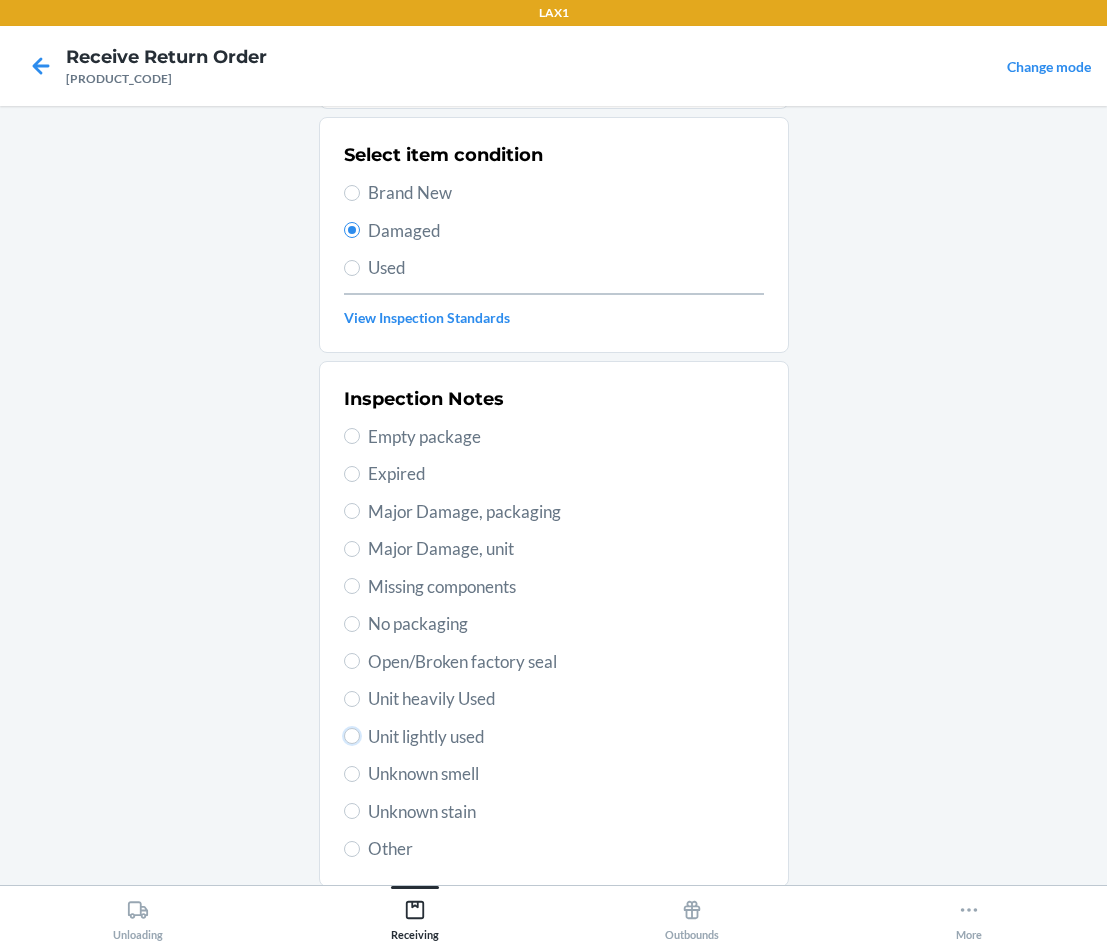 click on "Unit lightly used" at bounding box center (352, 736) 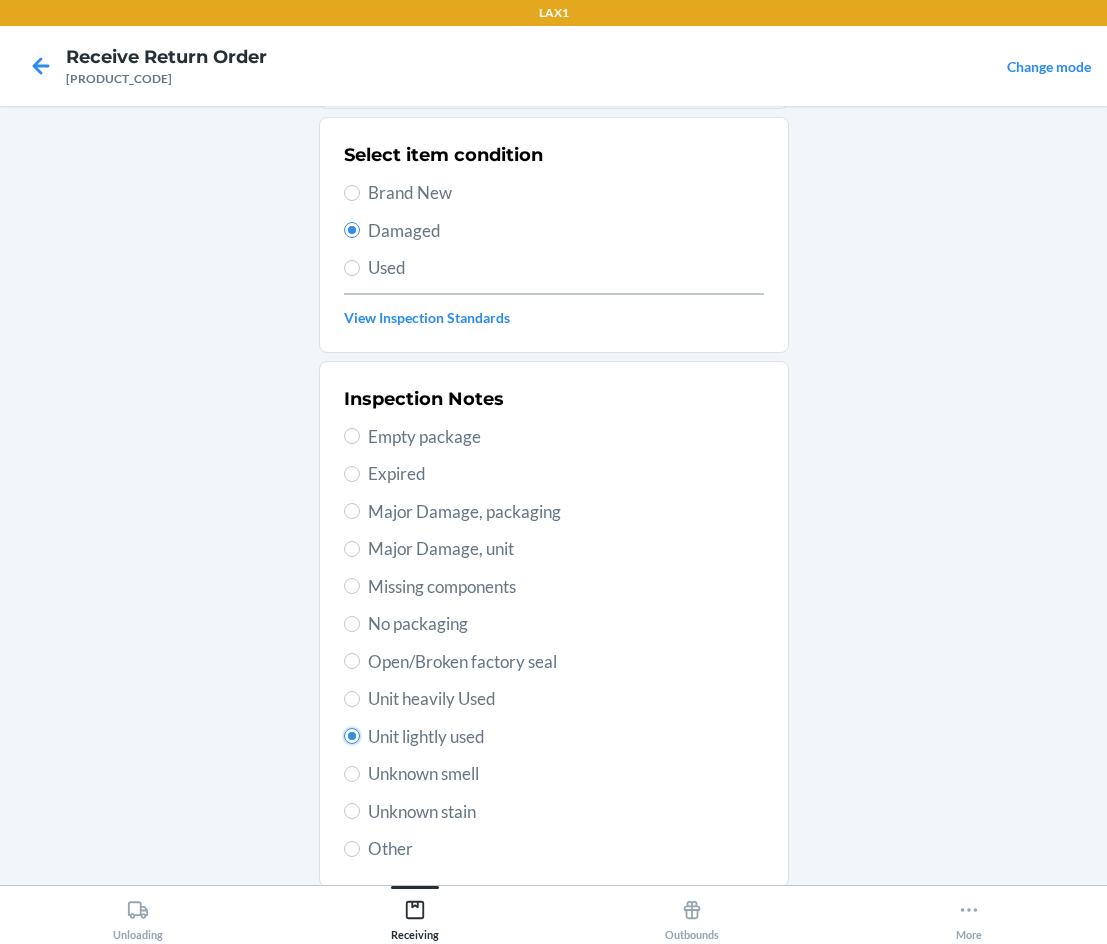 radio on "true" 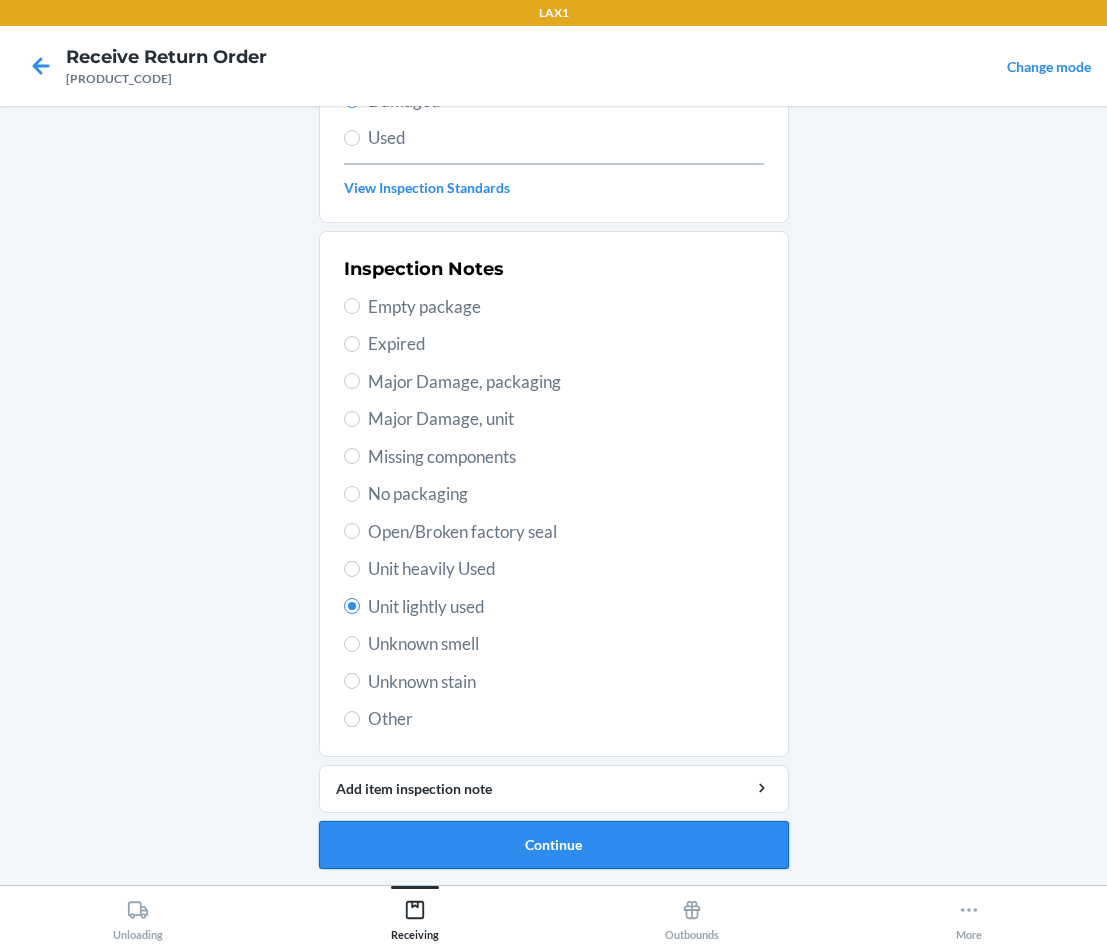 click on "Continue" at bounding box center [554, 845] 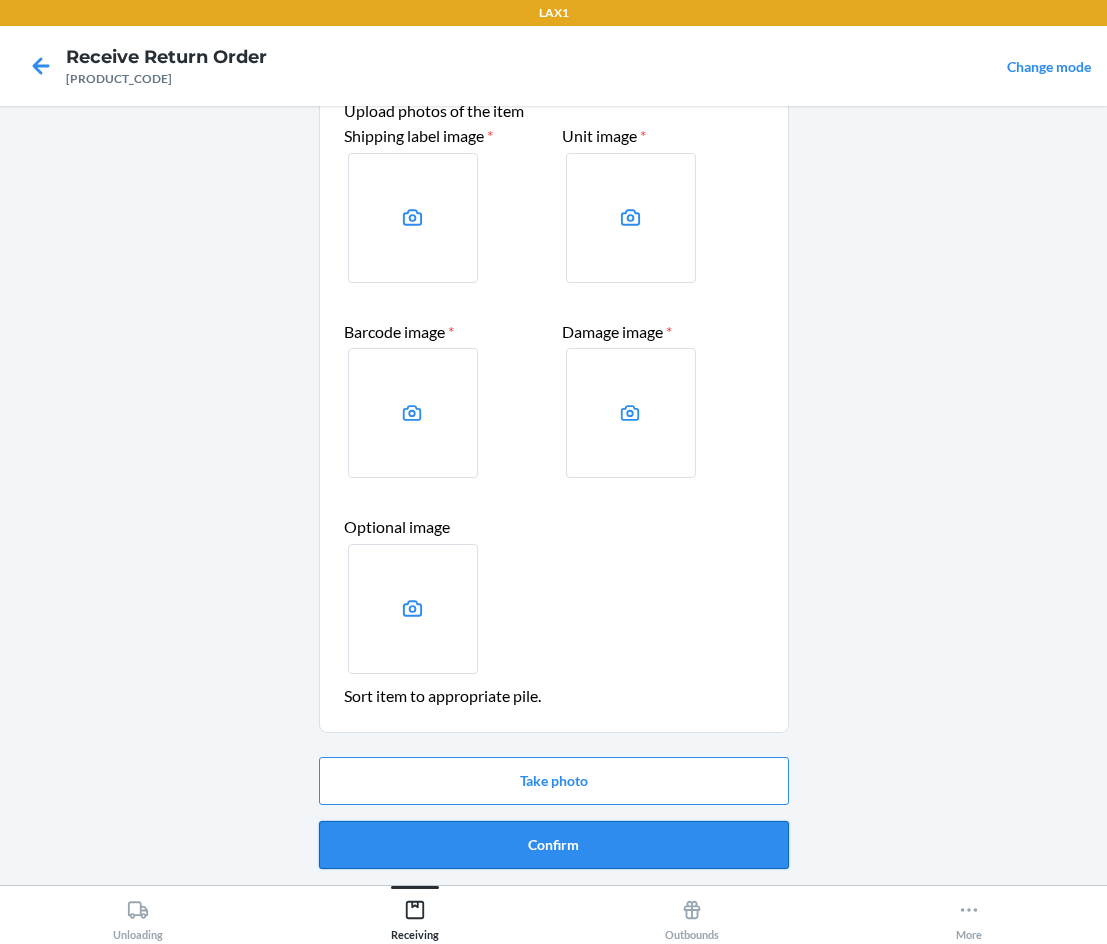 click on "Confirm" at bounding box center (554, 845) 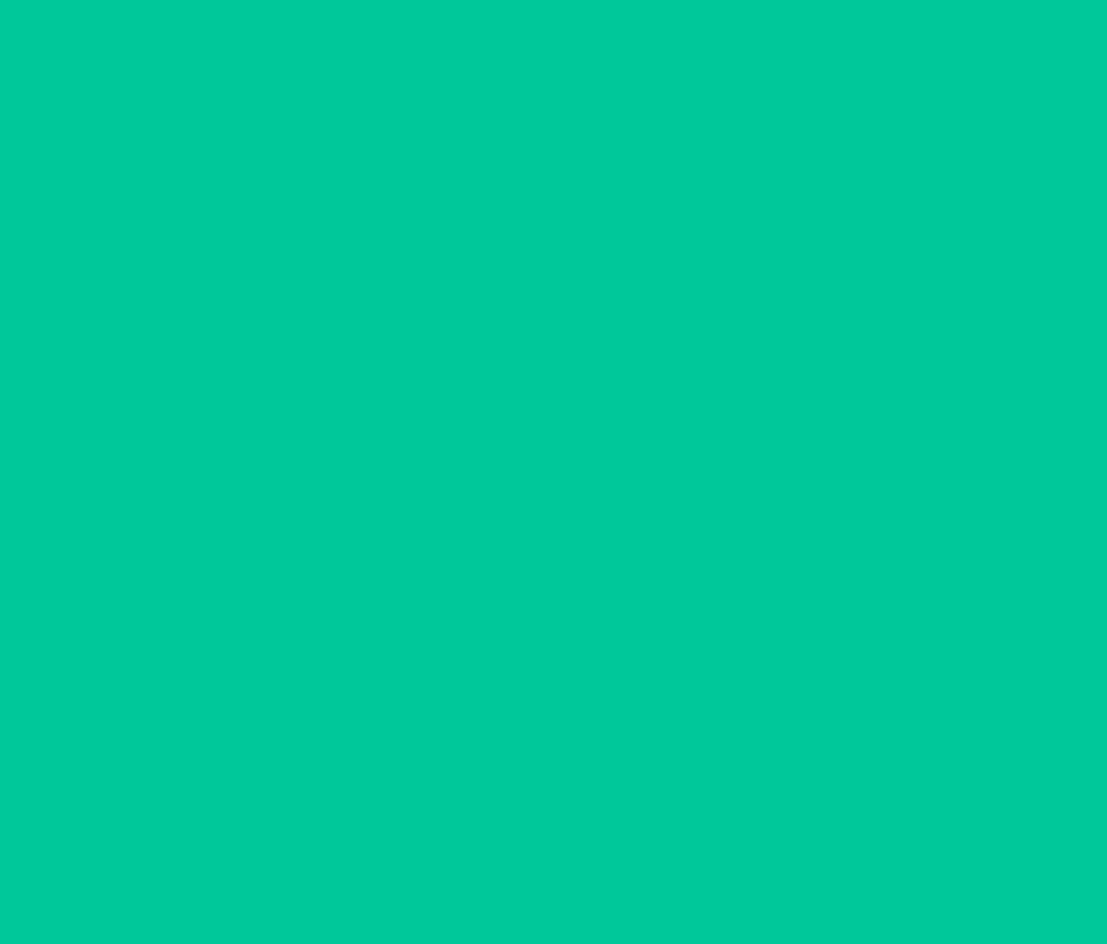 scroll, scrollTop: 0, scrollLeft: 0, axis: both 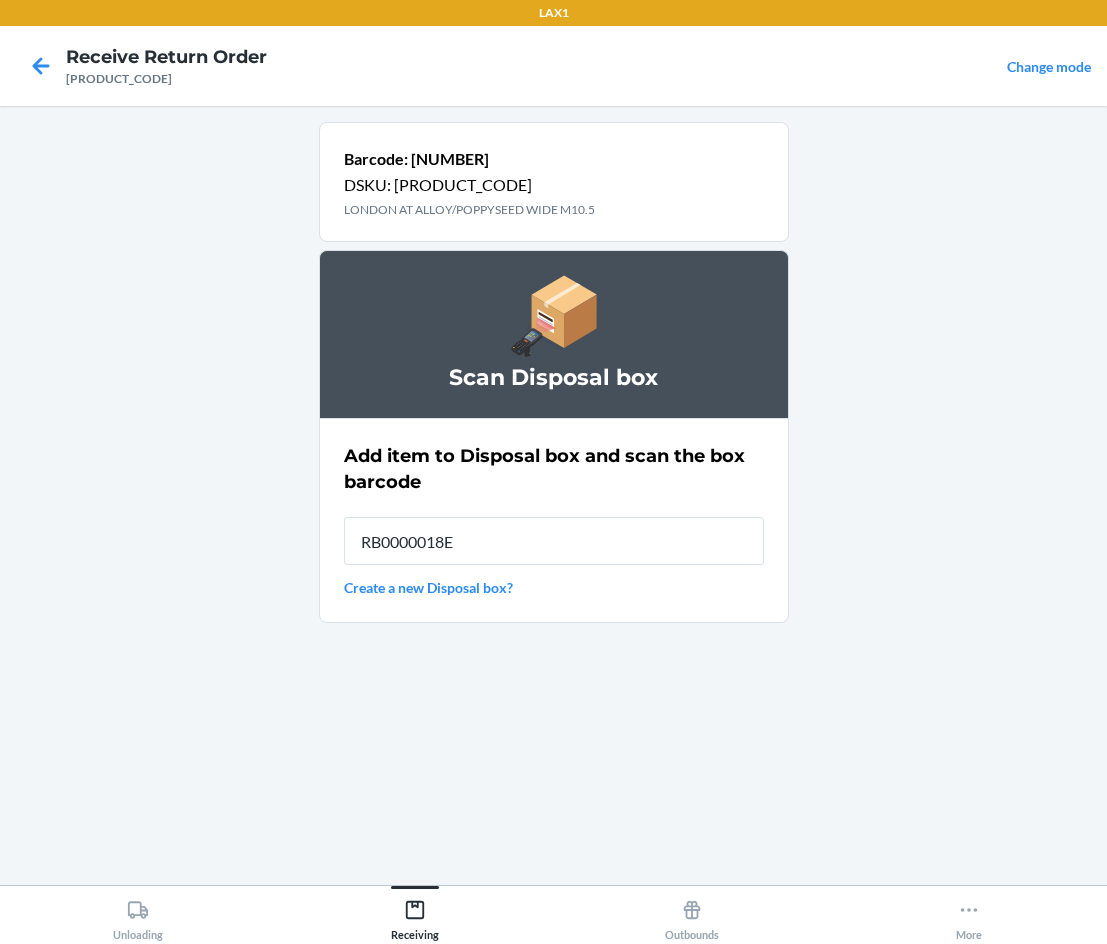 type on "[PRODUCT_CODE]" 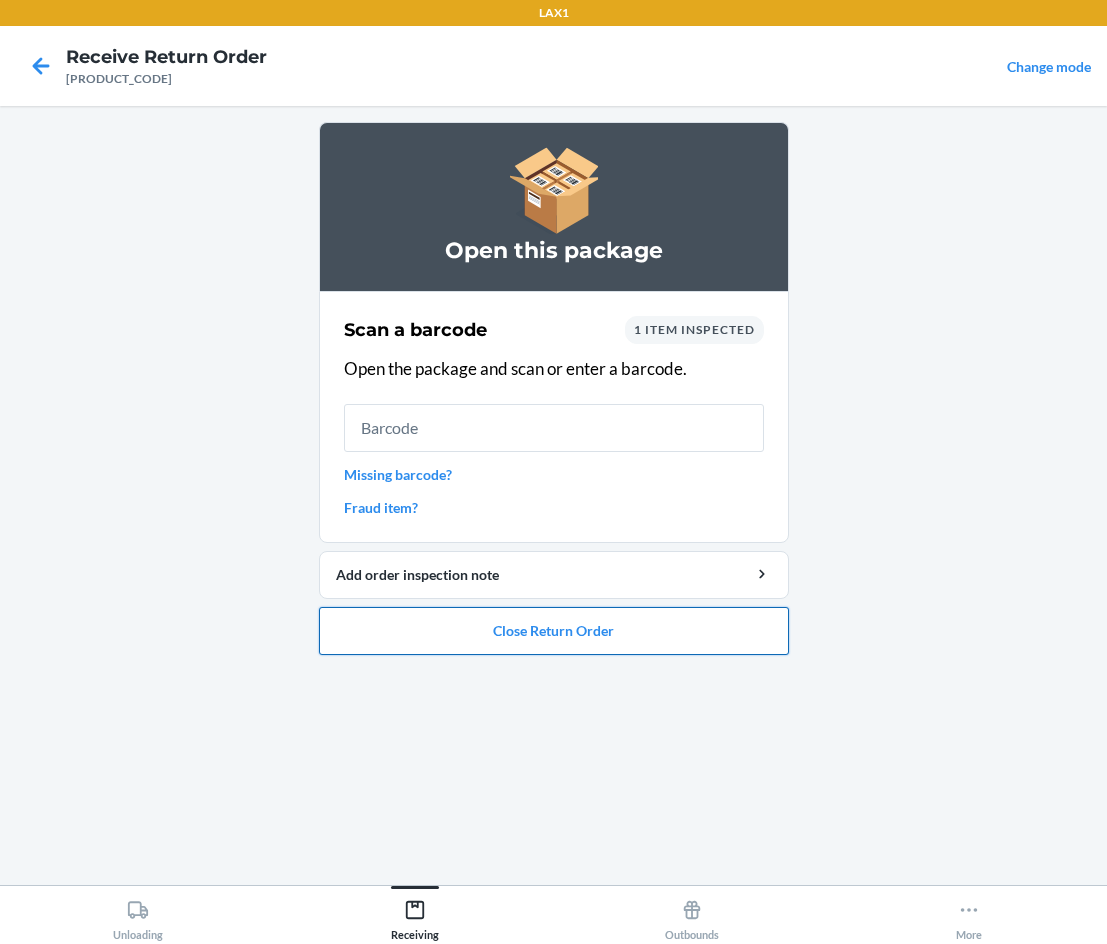 click on "Close Return Order" at bounding box center (554, 631) 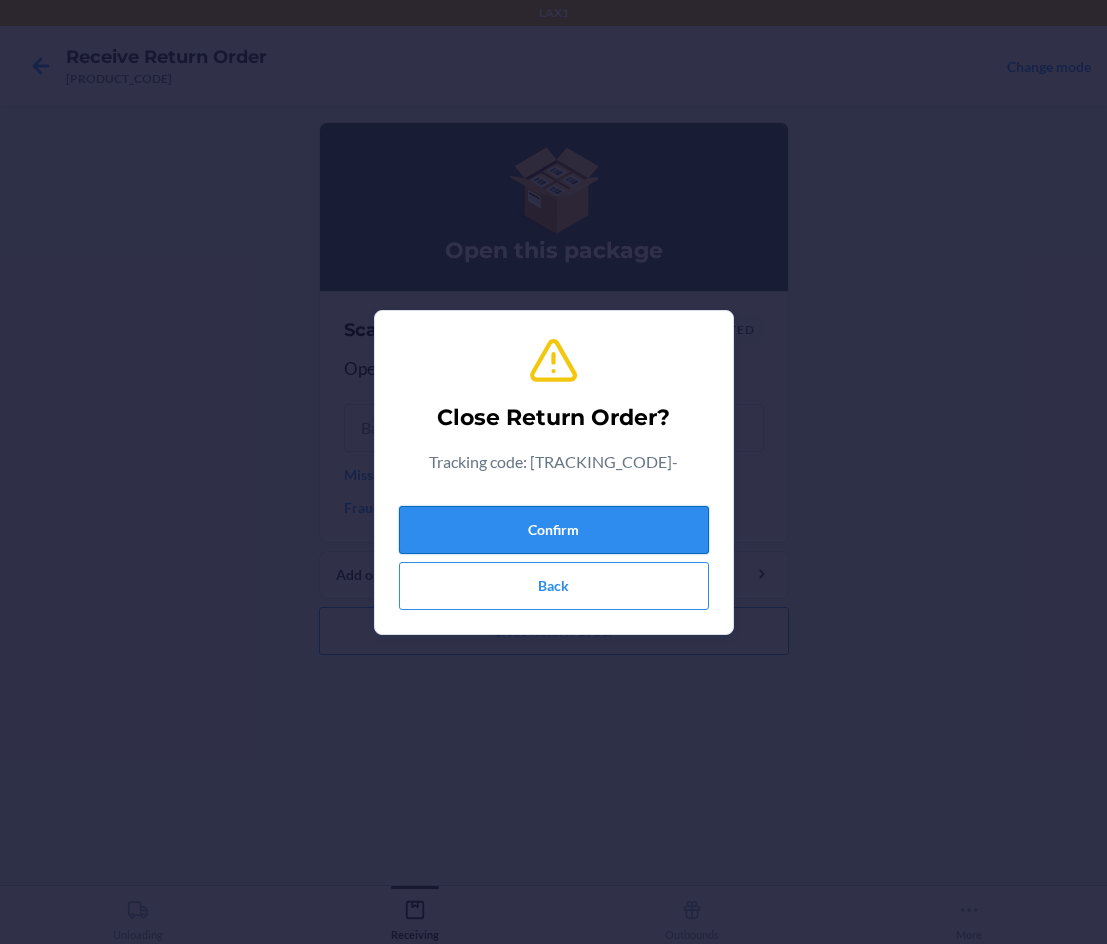 click on "Confirm" at bounding box center [554, 530] 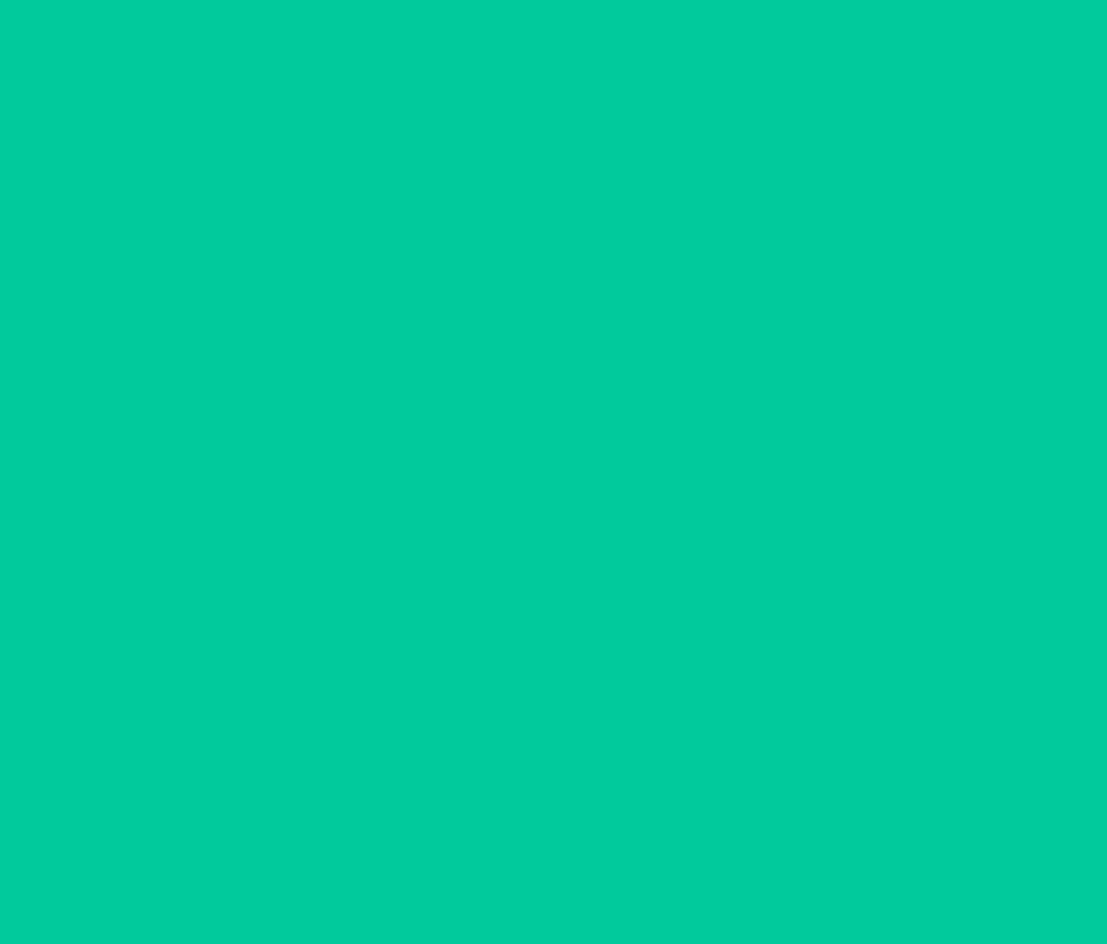 click at bounding box center [554, 515] 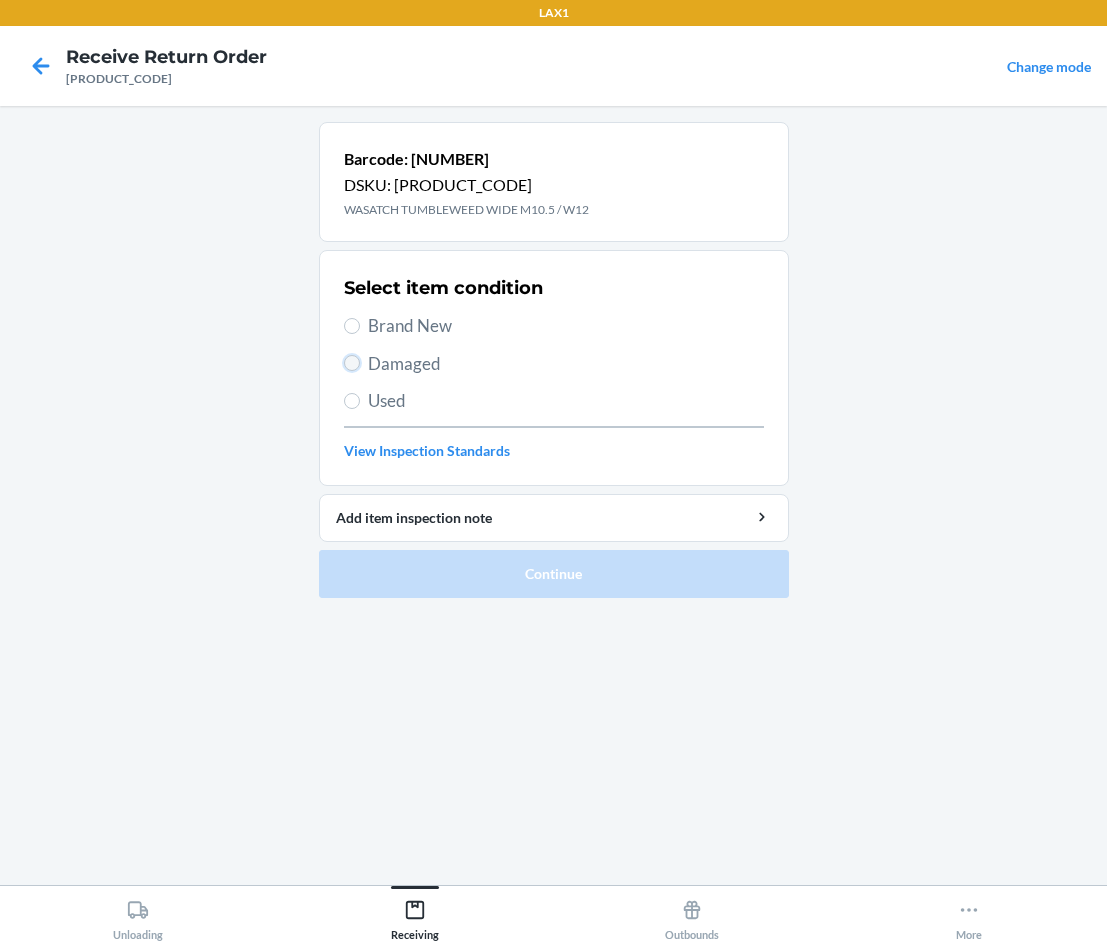 click on "Damaged" at bounding box center [352, 363] 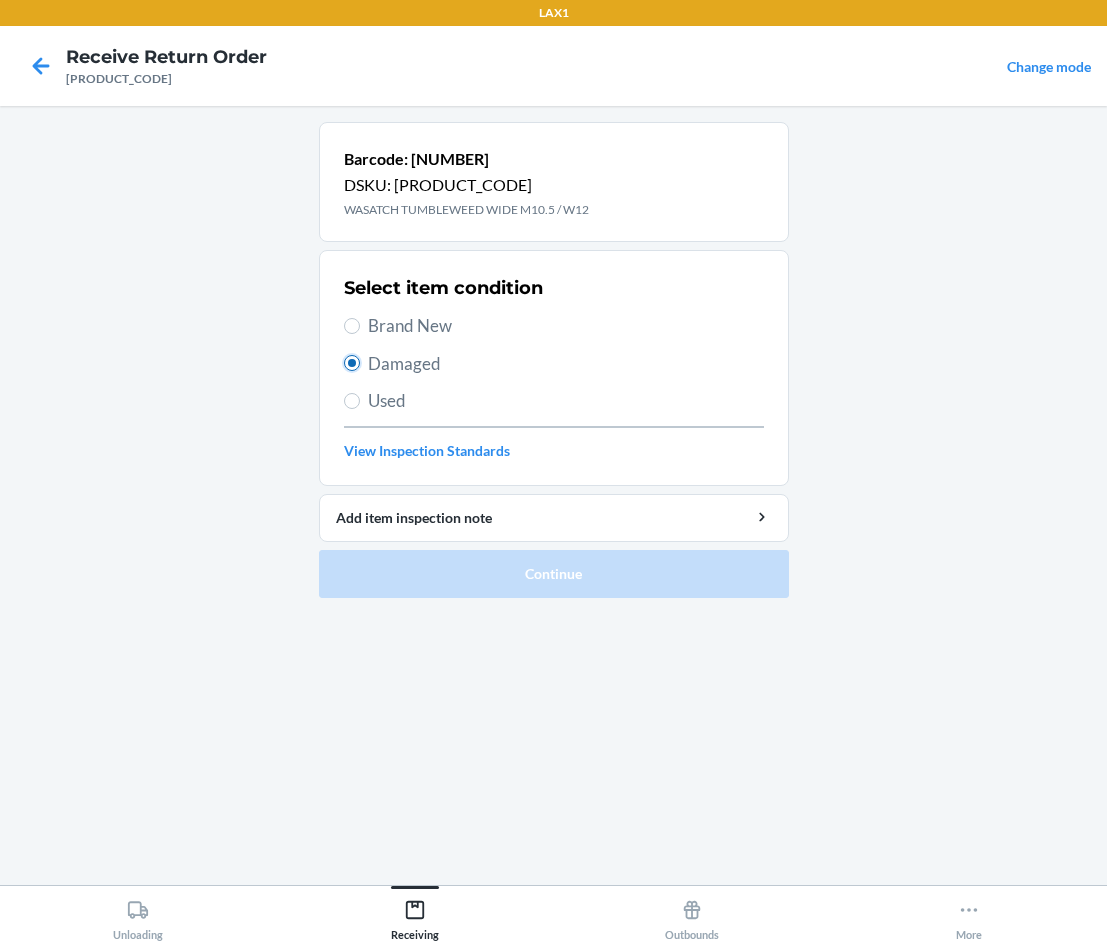radio on "true" 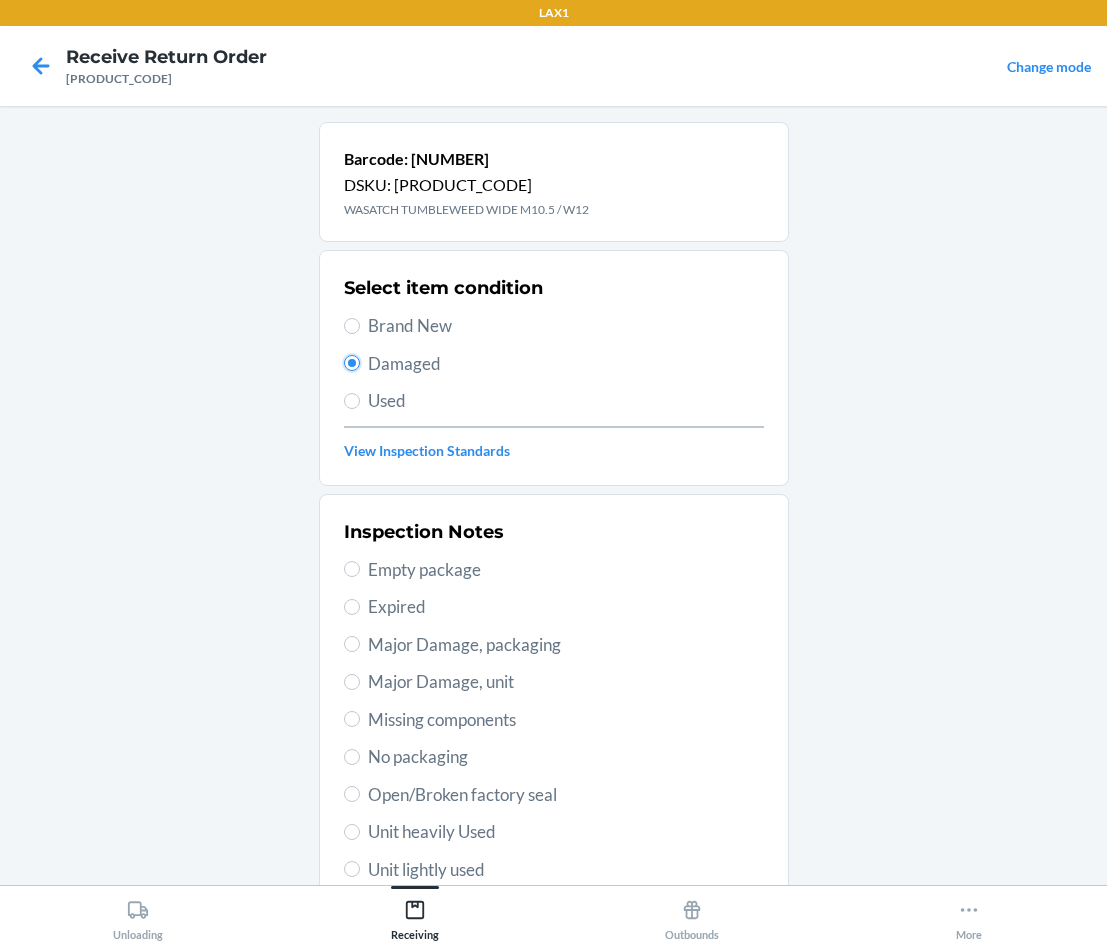 scroll, scrollTop: 67, scrollLeft: 0, axis: vertical 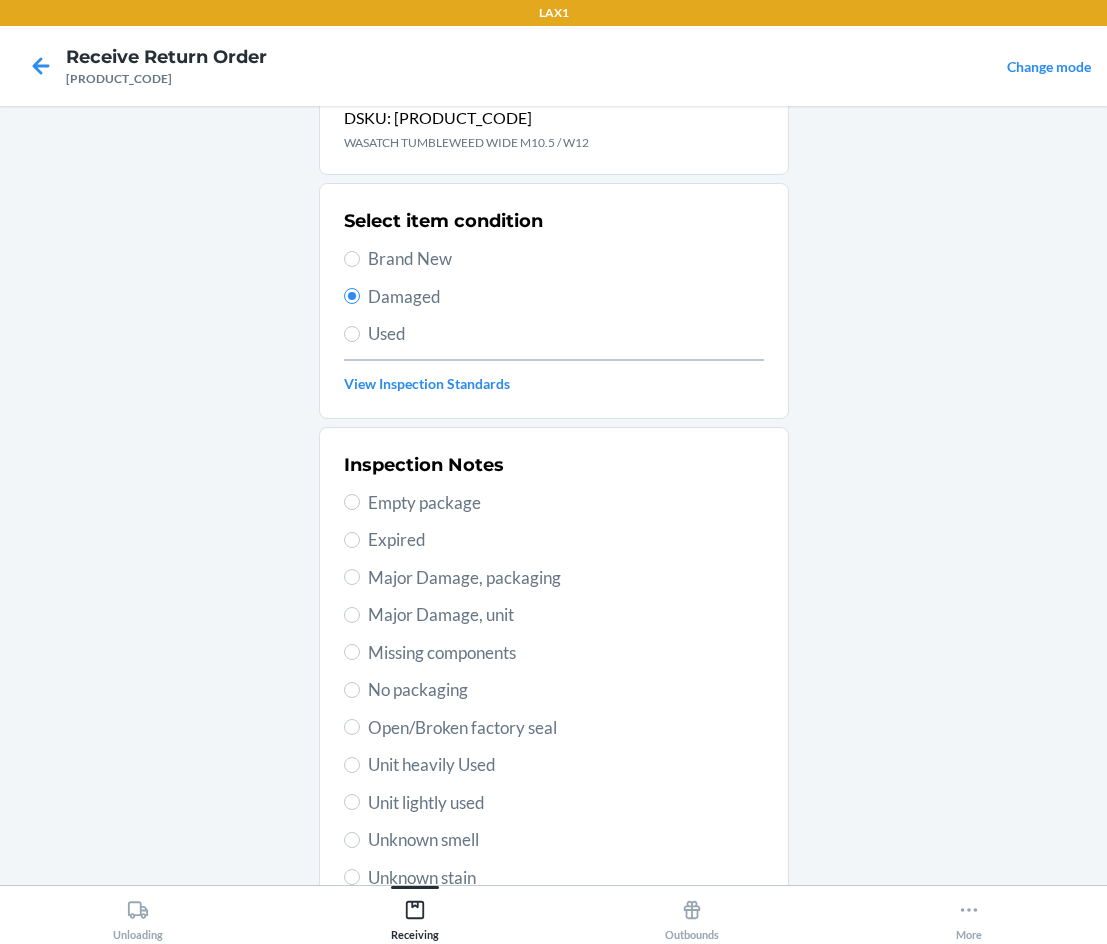 click on "Unit lightly used" at bounding box center [566, 803] 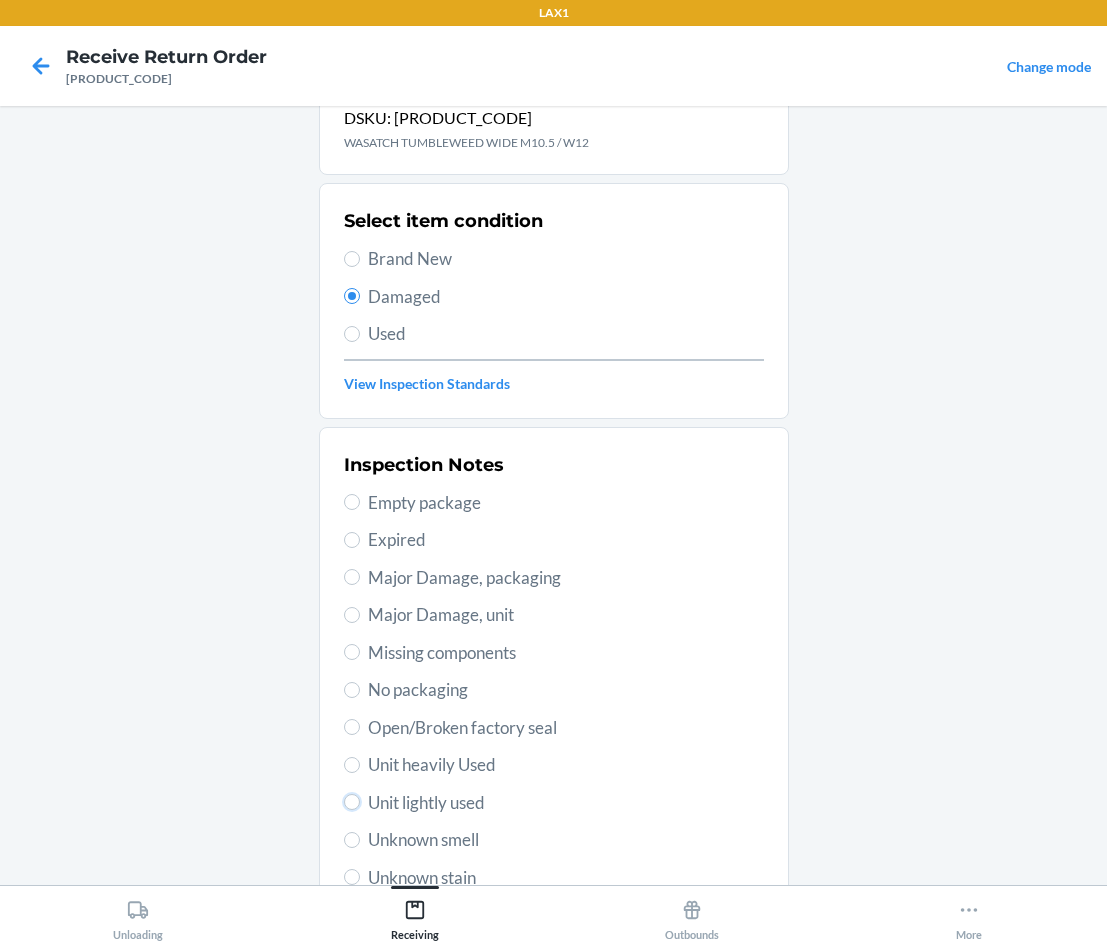 click on "Unit lightly used" at bounding box center (352, 802) 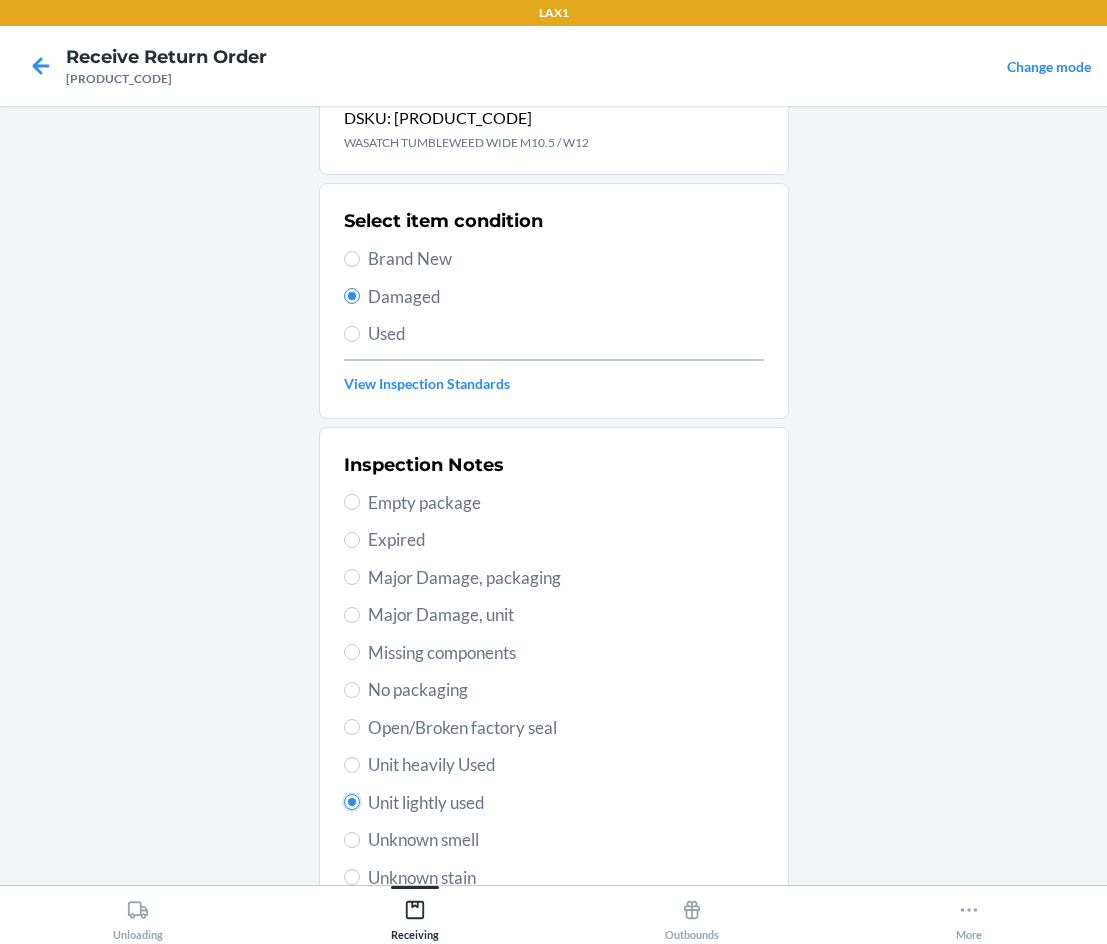 radio on "true" 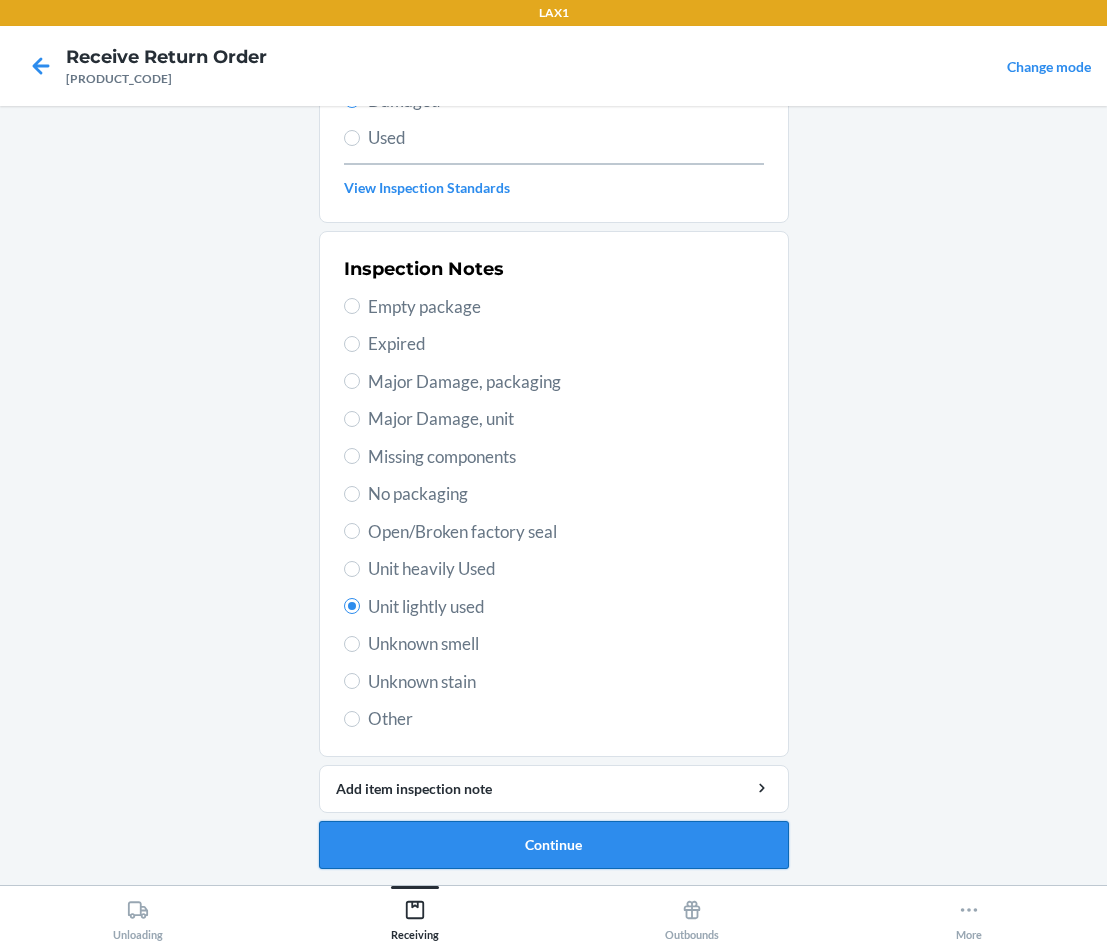 click on "Continue" at bounding box center (554, 845) 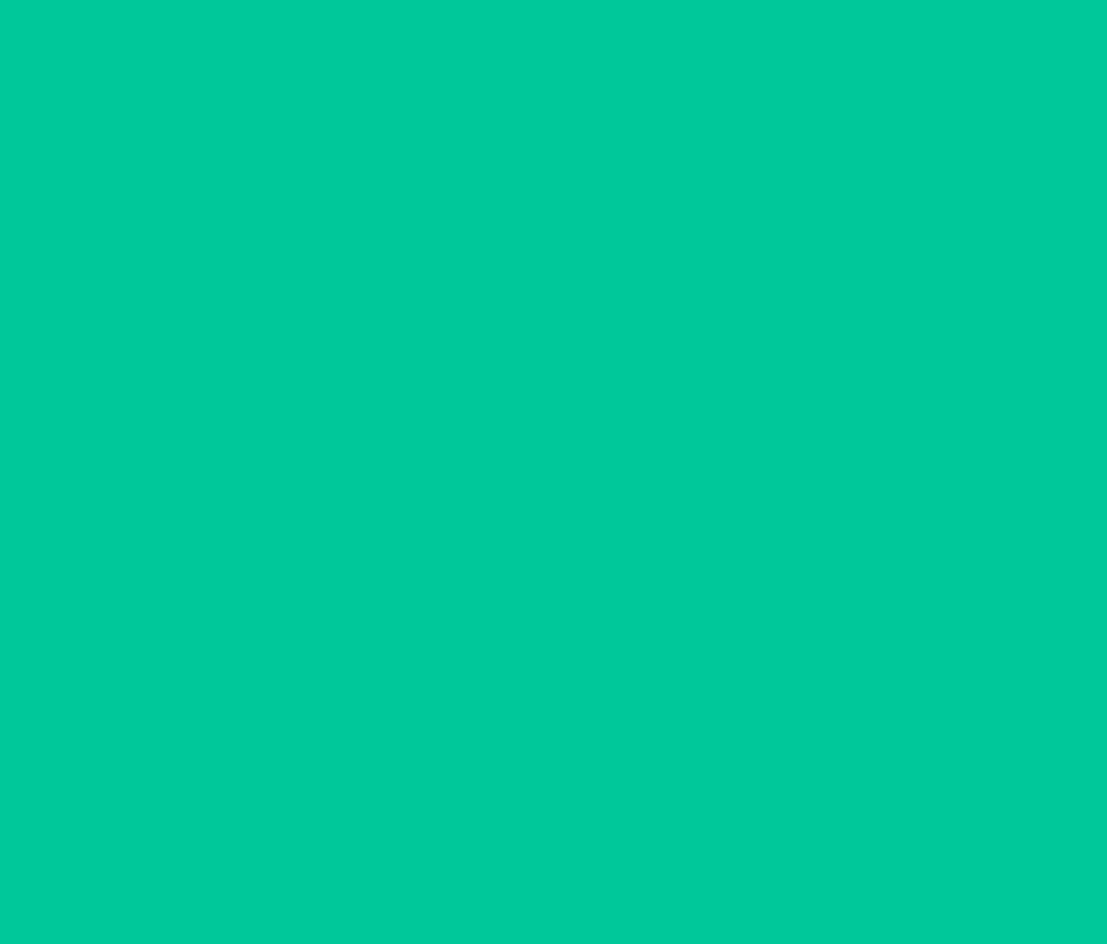 scroll, scrollTop: 86, scrollLeft: 0, axis: vertical 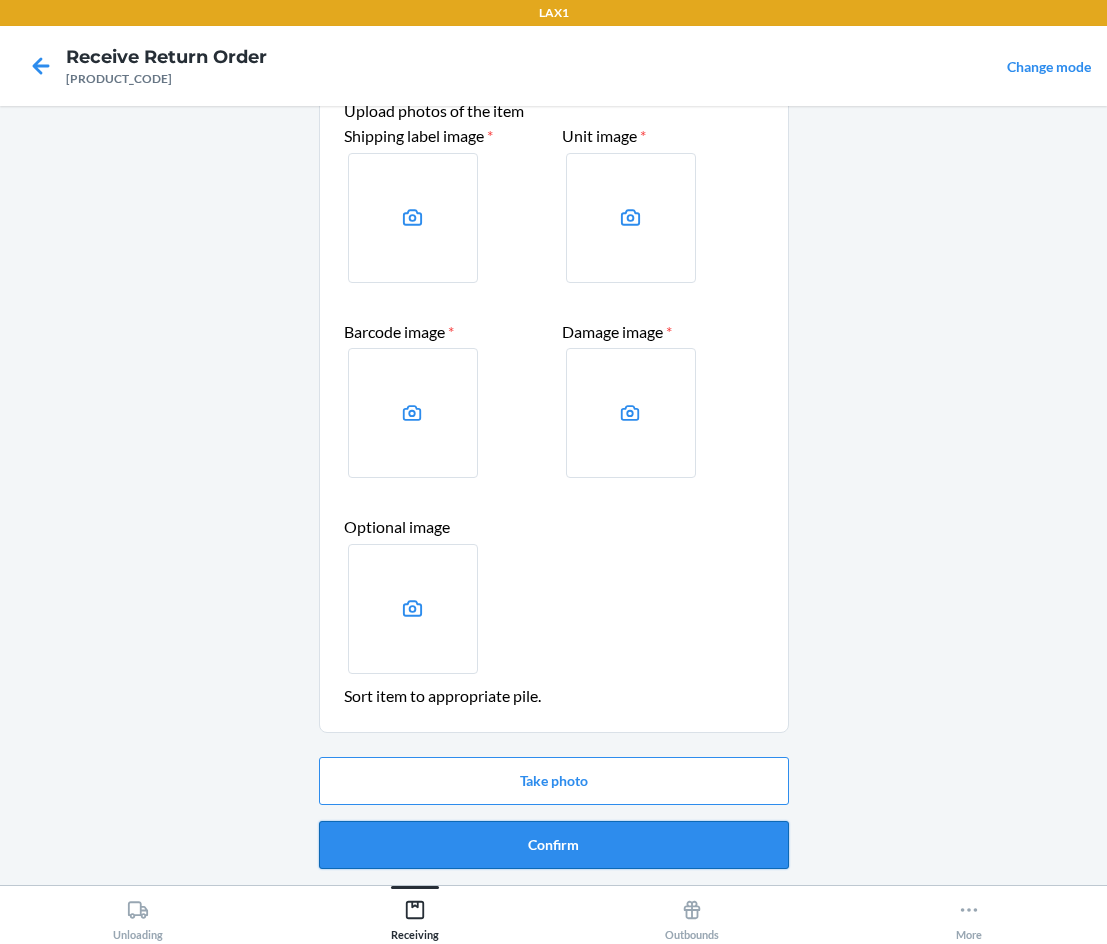 click on "Confirm" at bounding box center [554, 845] 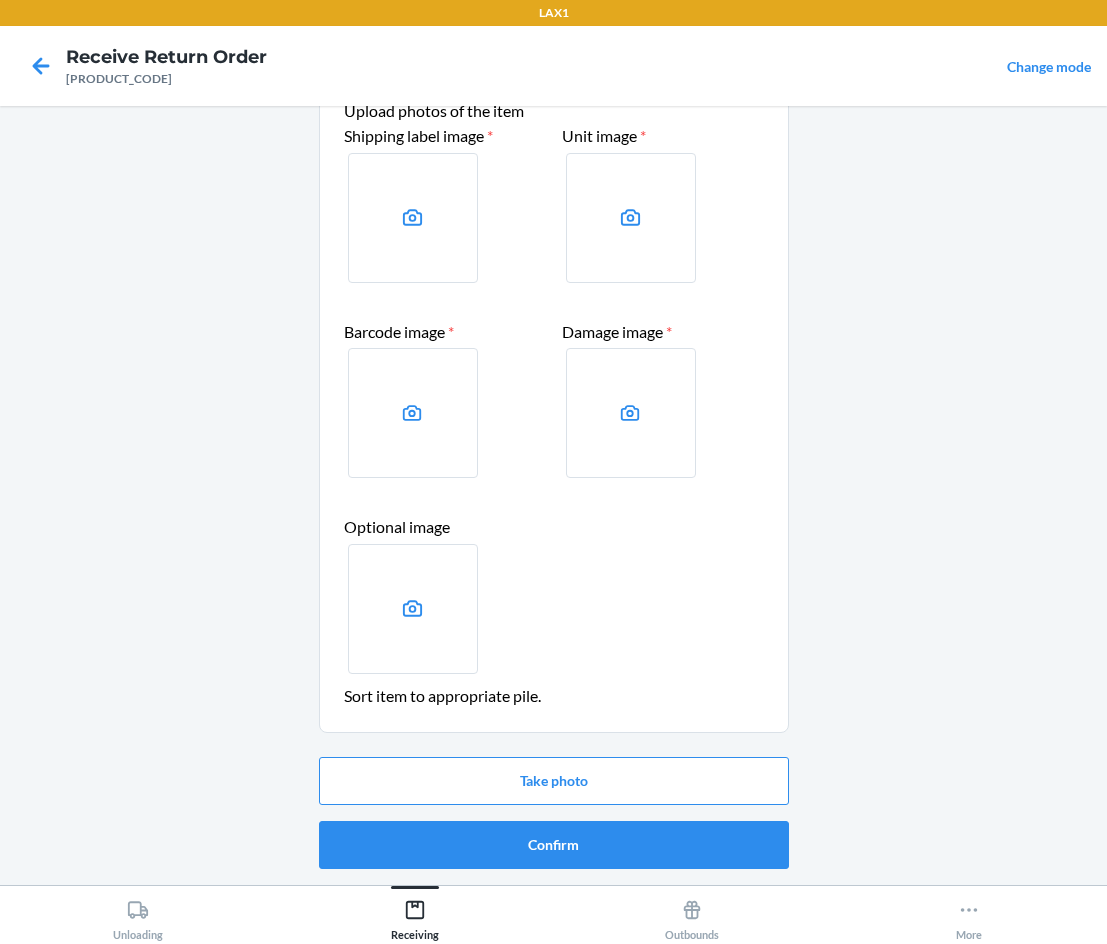 scroll, scrollTop: 0, scrollLeft: 0, axis: both 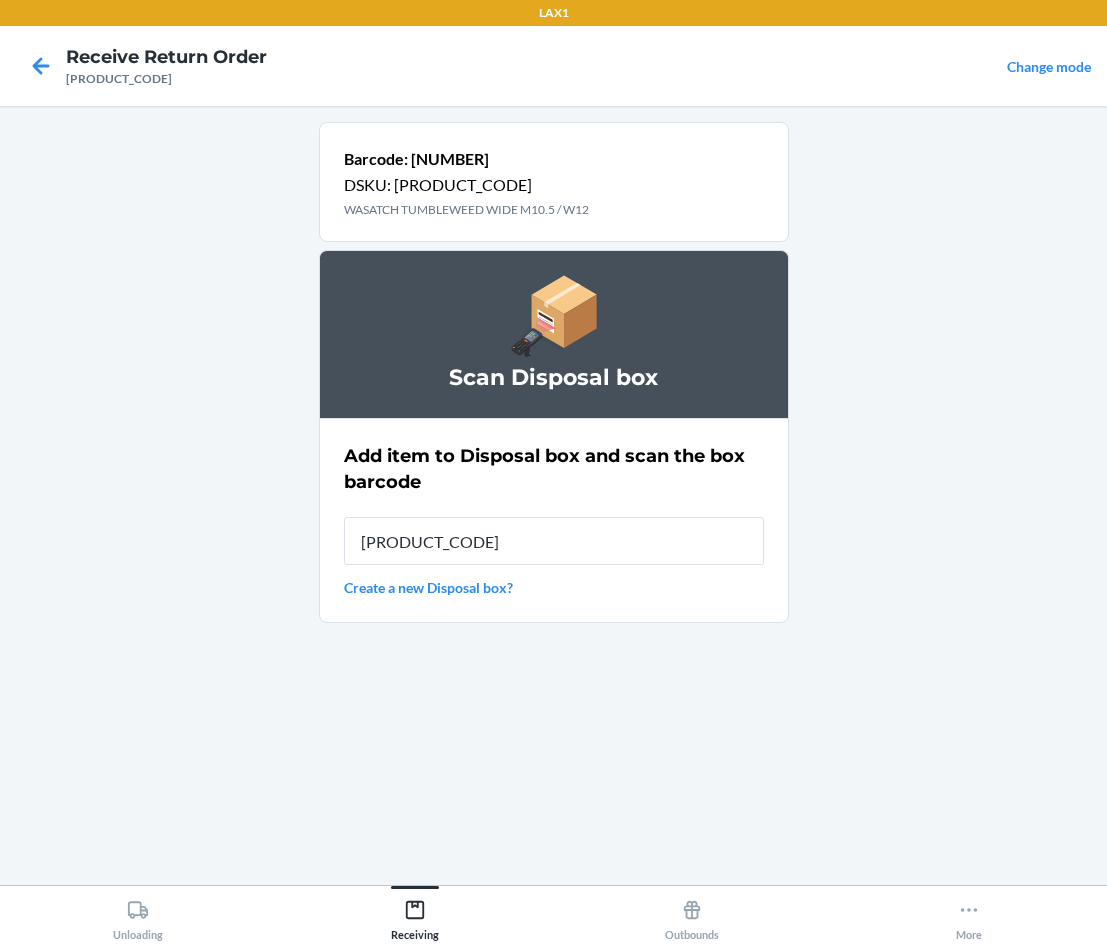 type on "[PRODUCT_CODE]" 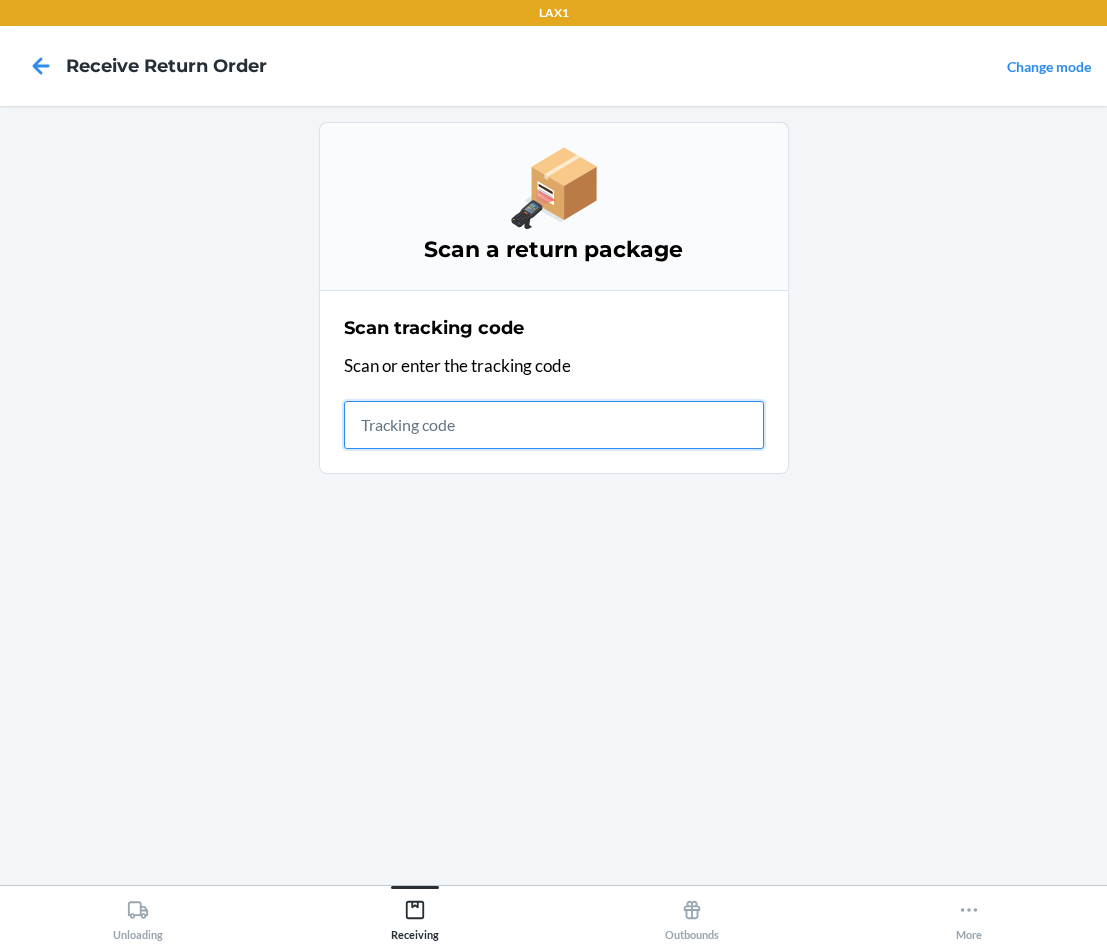 click at bounding box center (554, 425) 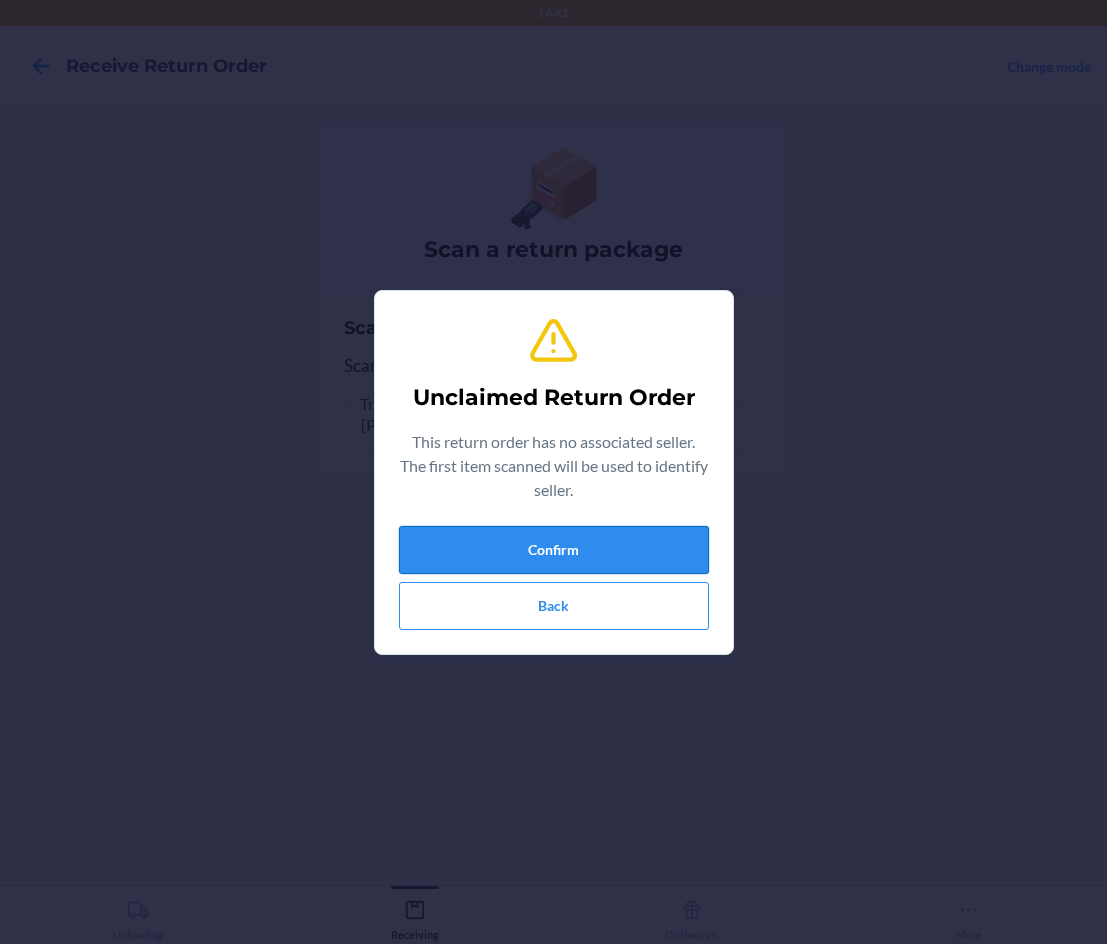 click on "Confirm" at bounding box center [554, 550] 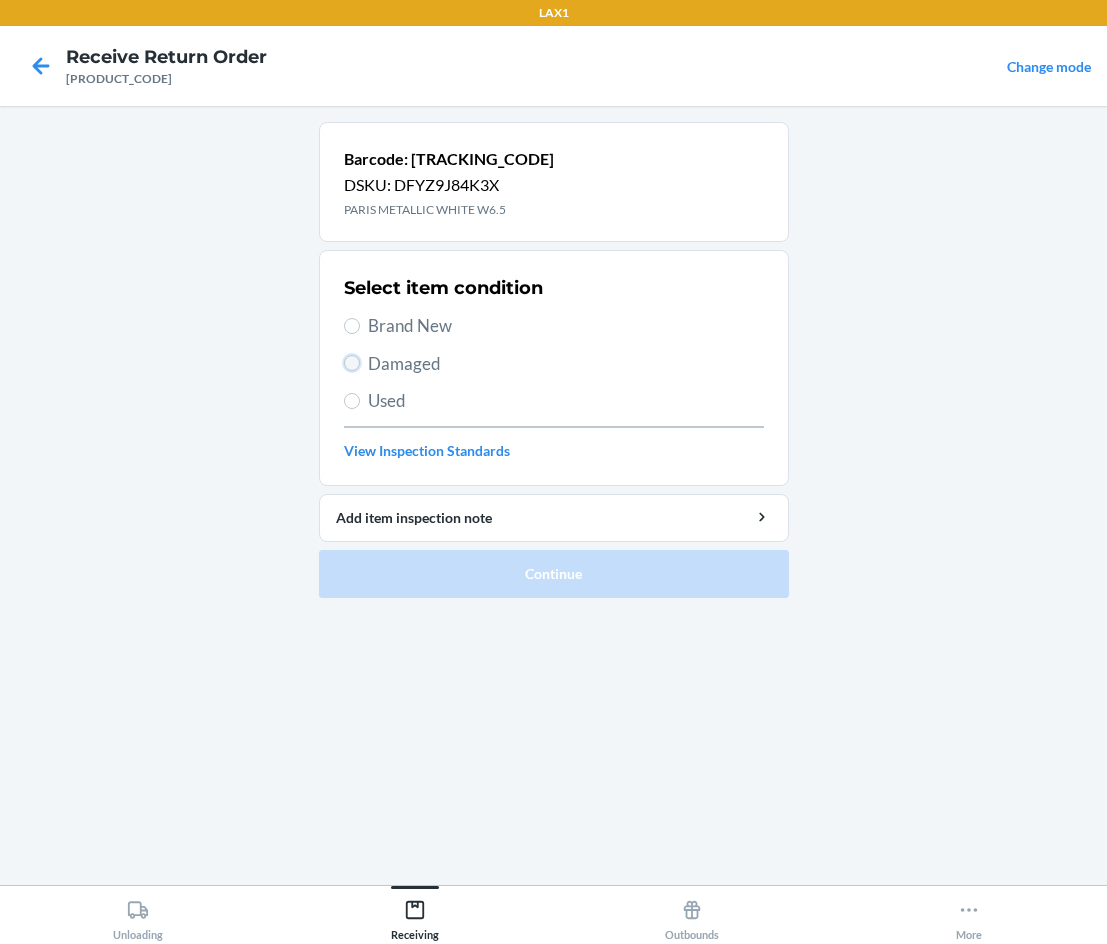 click on "Damaged" at bounding box center (352, 363) 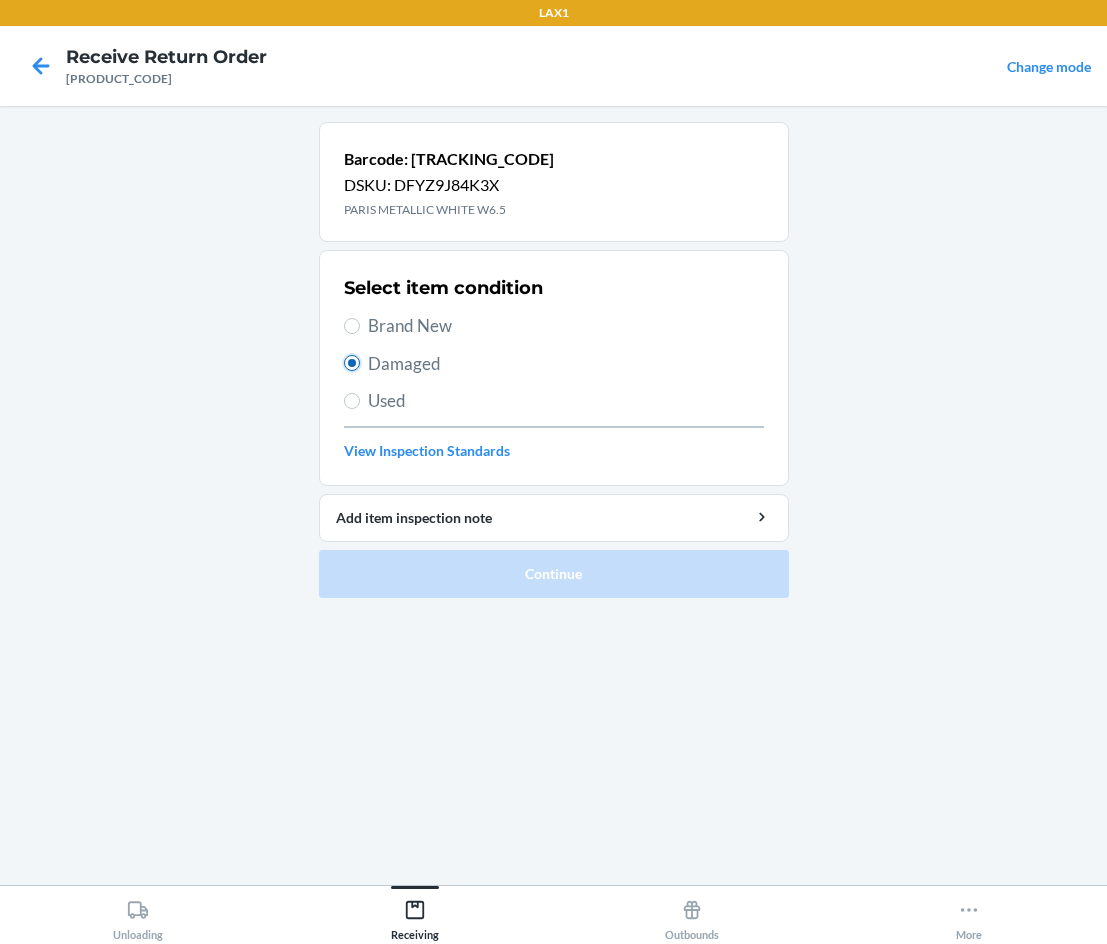 radio on "true" 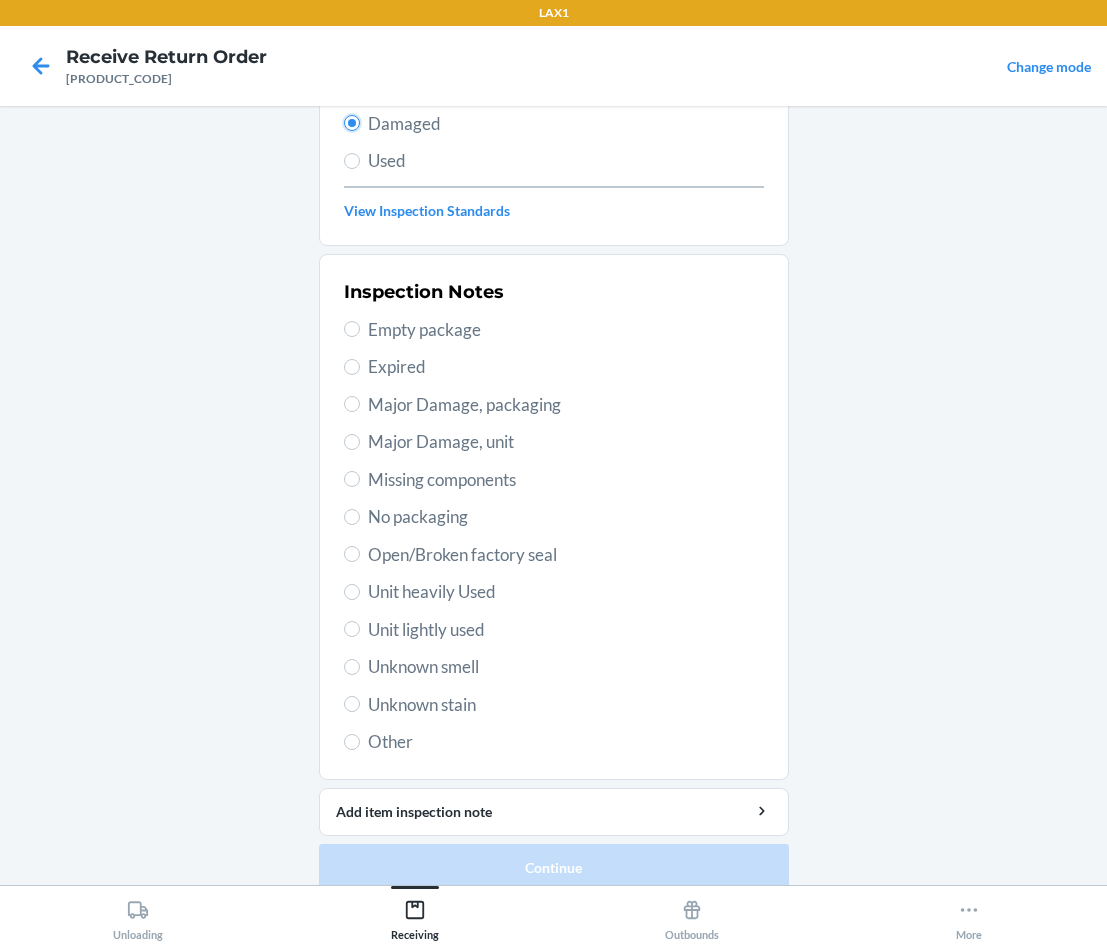 scroll, scrollTop: 263, scrollLeft: 0, axis: vertical 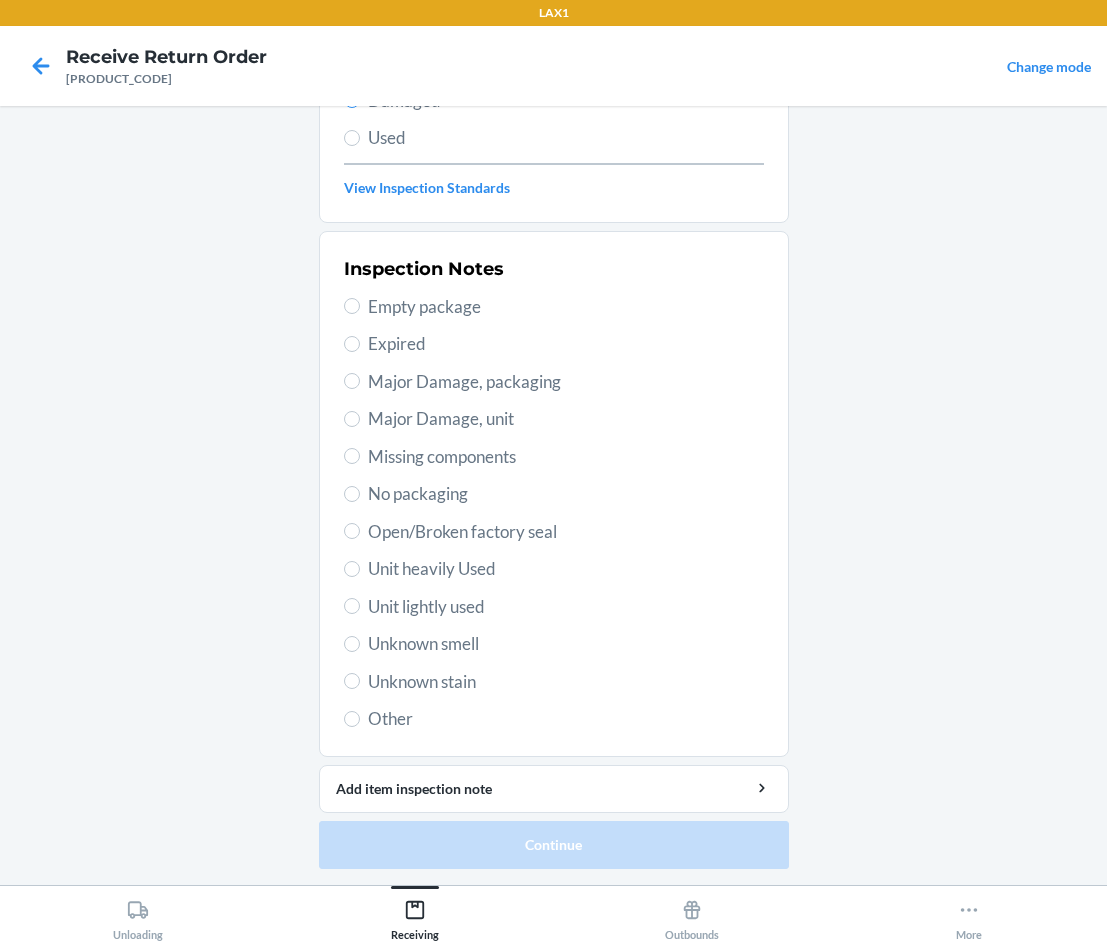 click on "Unit lightly used" at bounding box center [566, 607] 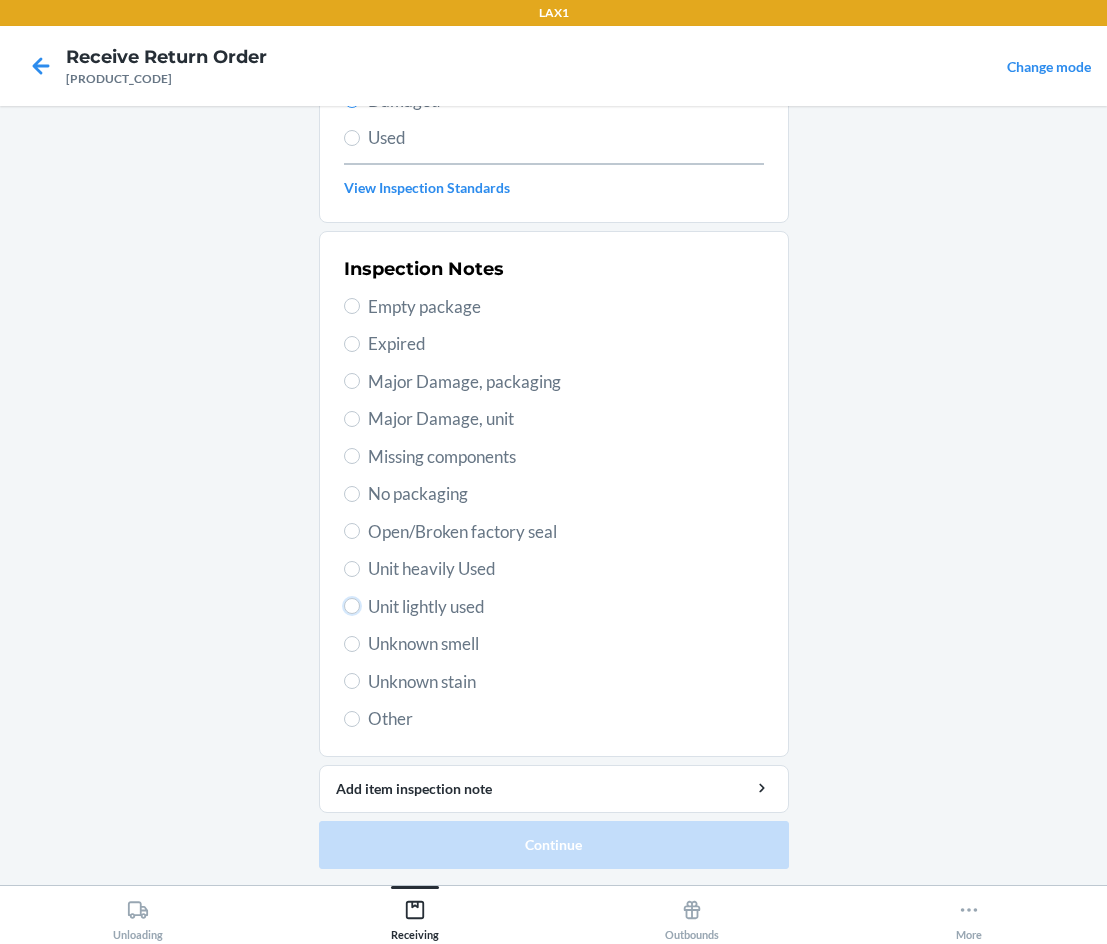 click on "Unit lightly used" at bounding box center [352, 606] 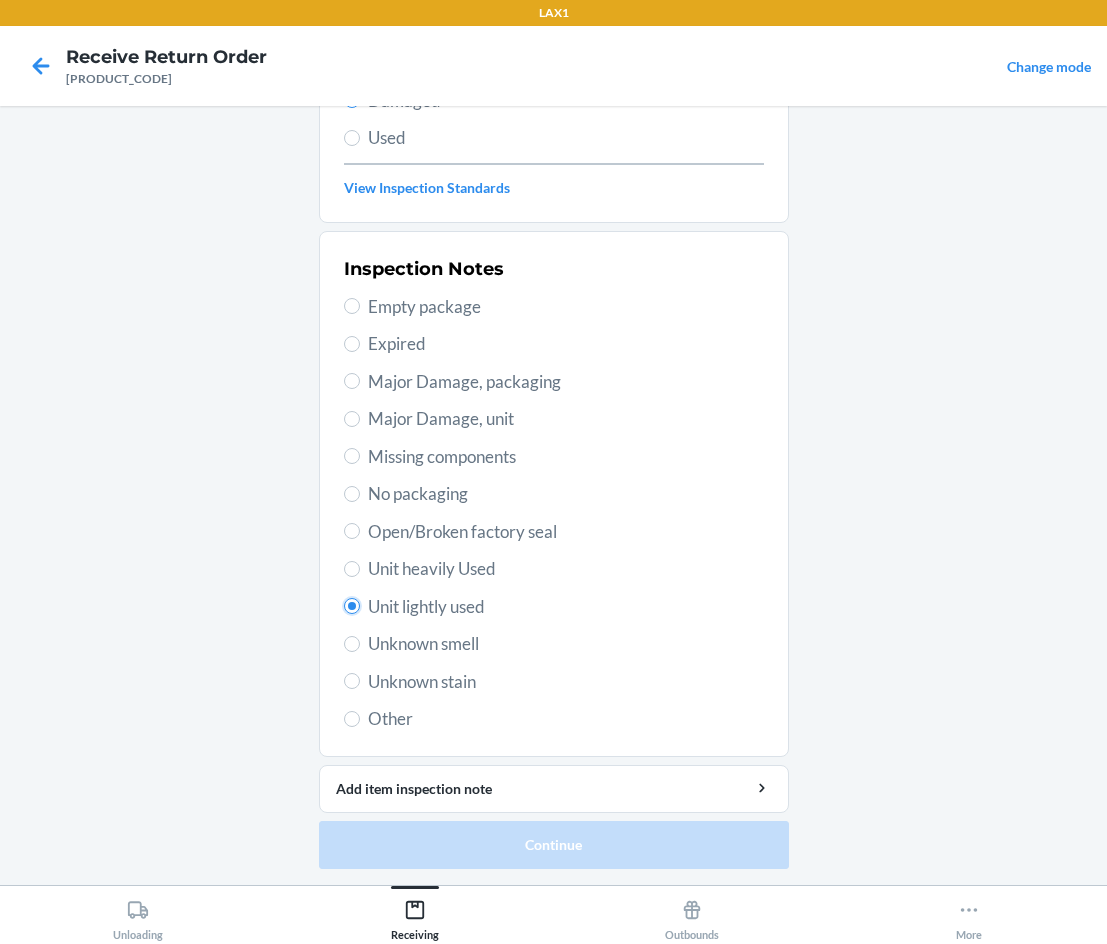 radio on "true" 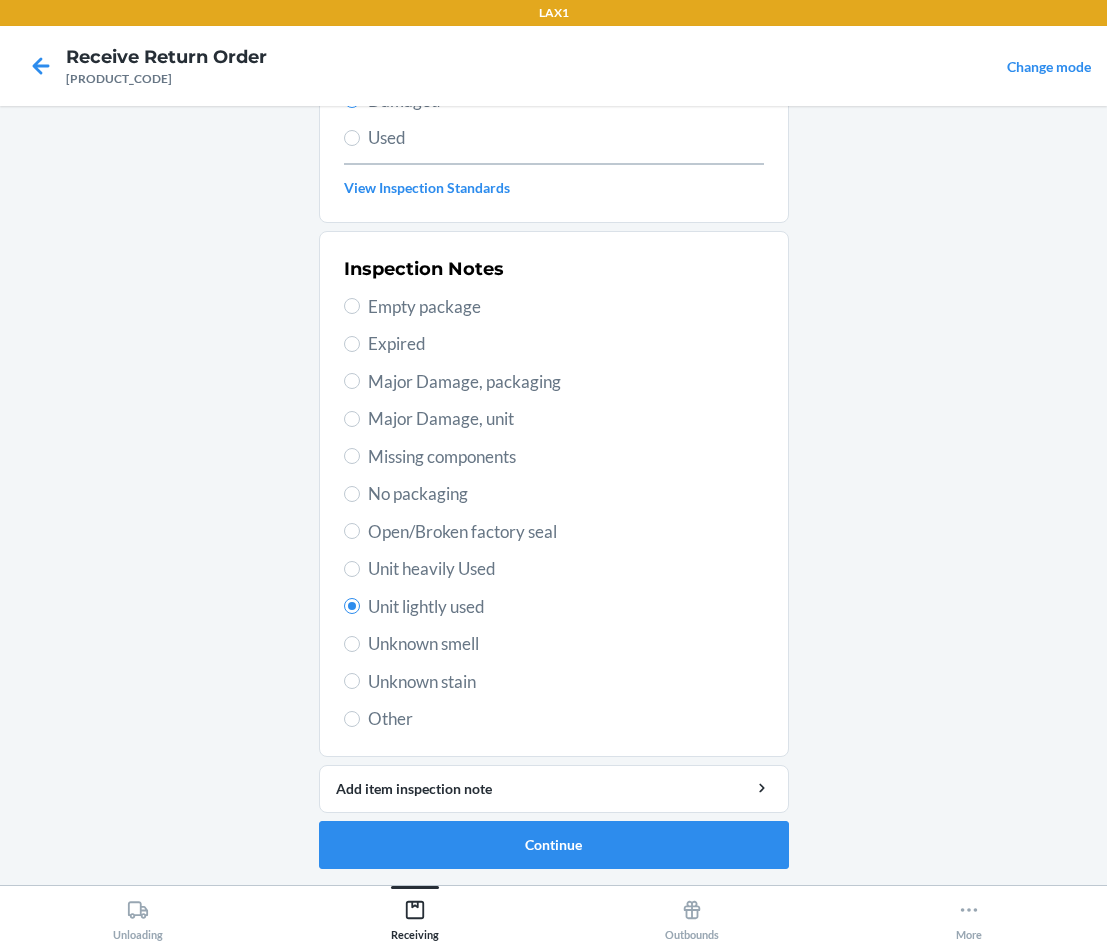 click on "Unknown stain" at bounding box center [566, 682] 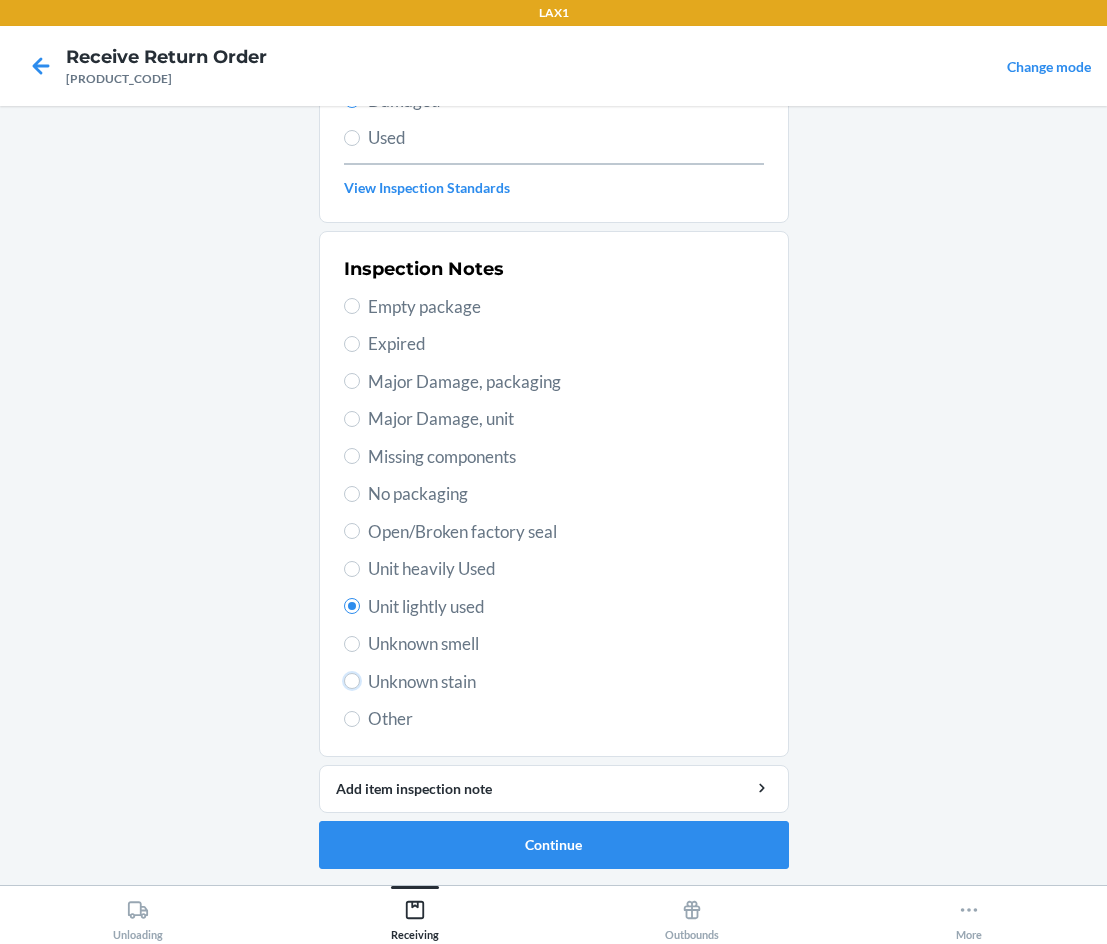 click on "Unknown stain" at bounding box center (352, 681) 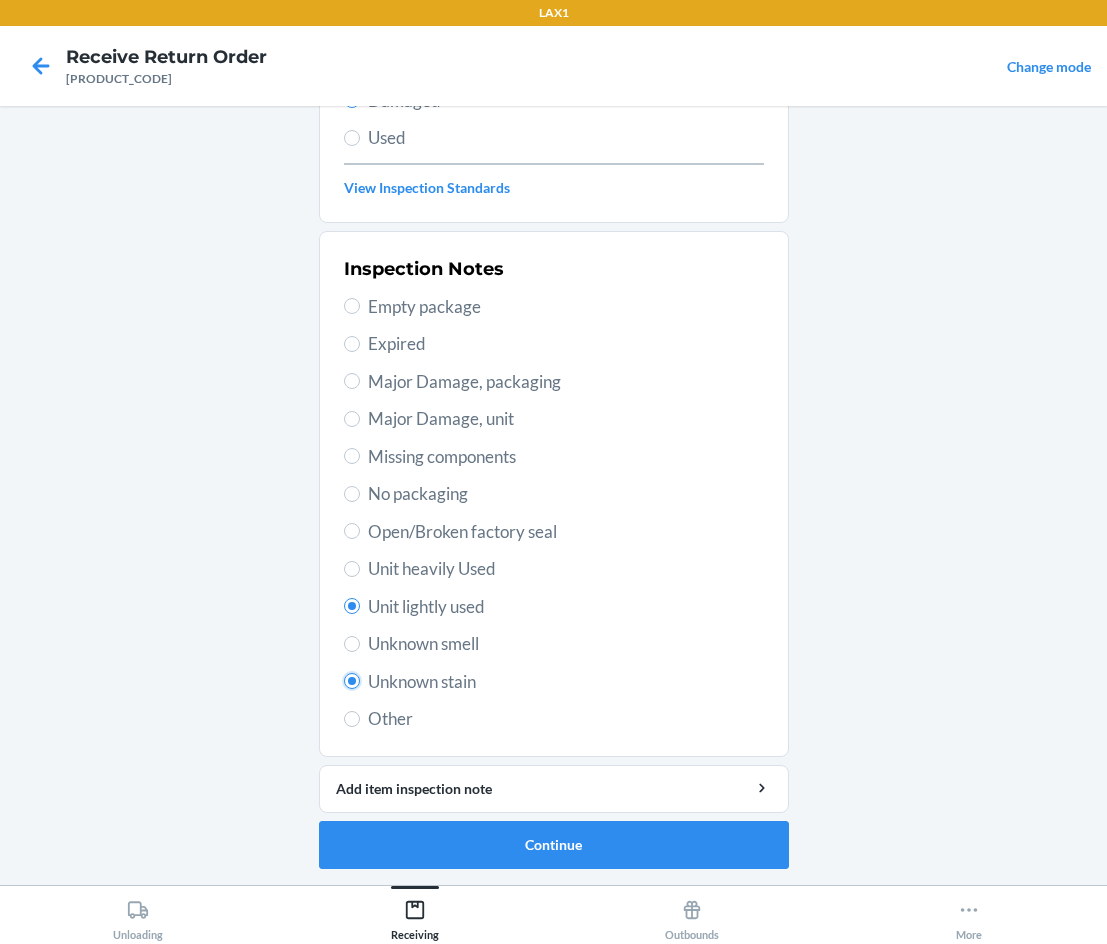 radio on "false" 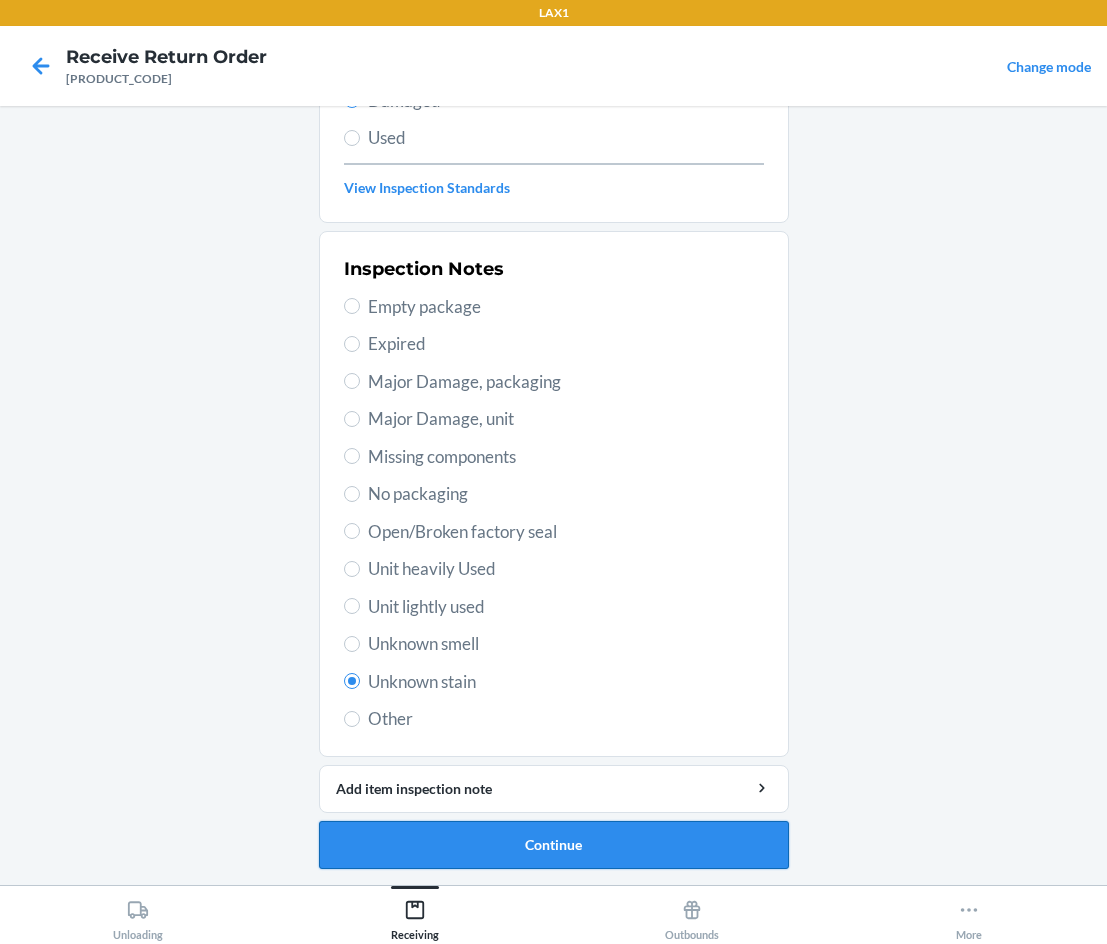 click on "Continue" at bounding box center (554, 845) 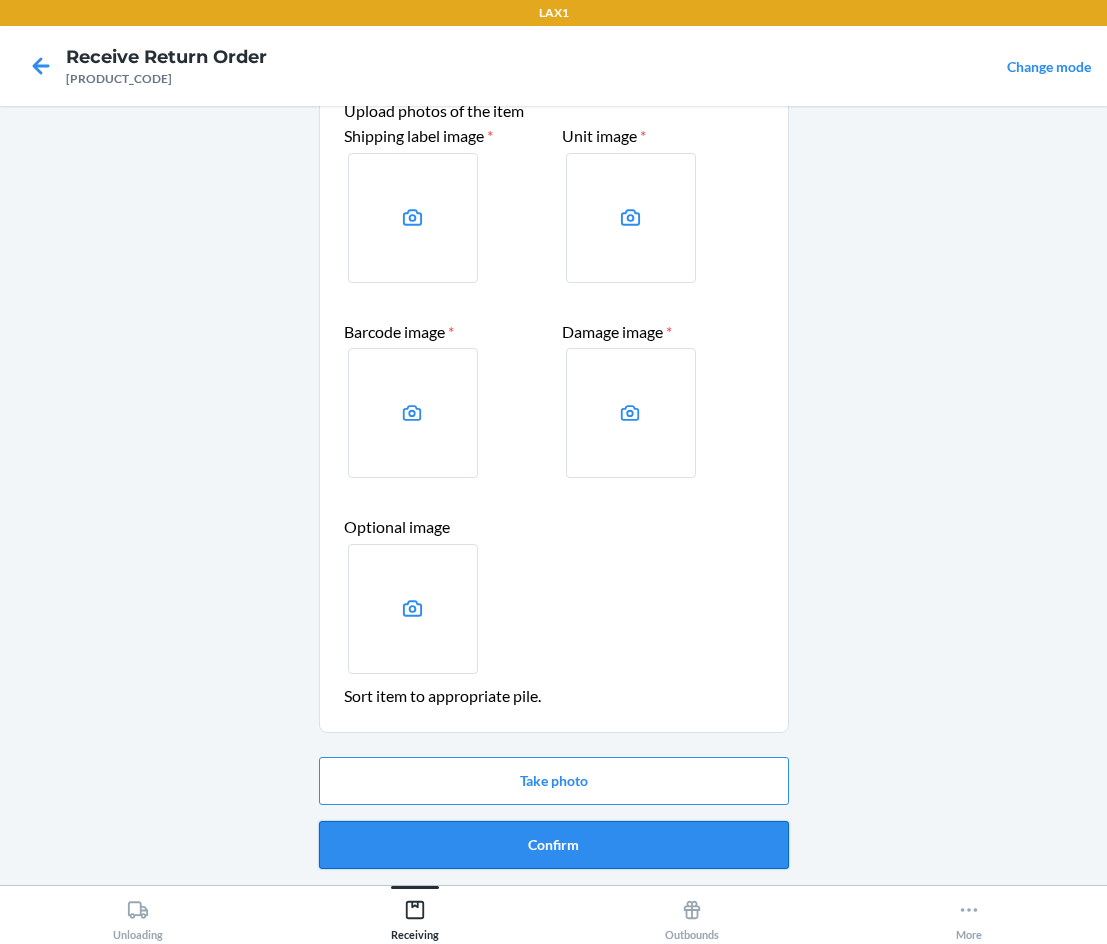 click on "Confirm" at bounding box center (554, 845) 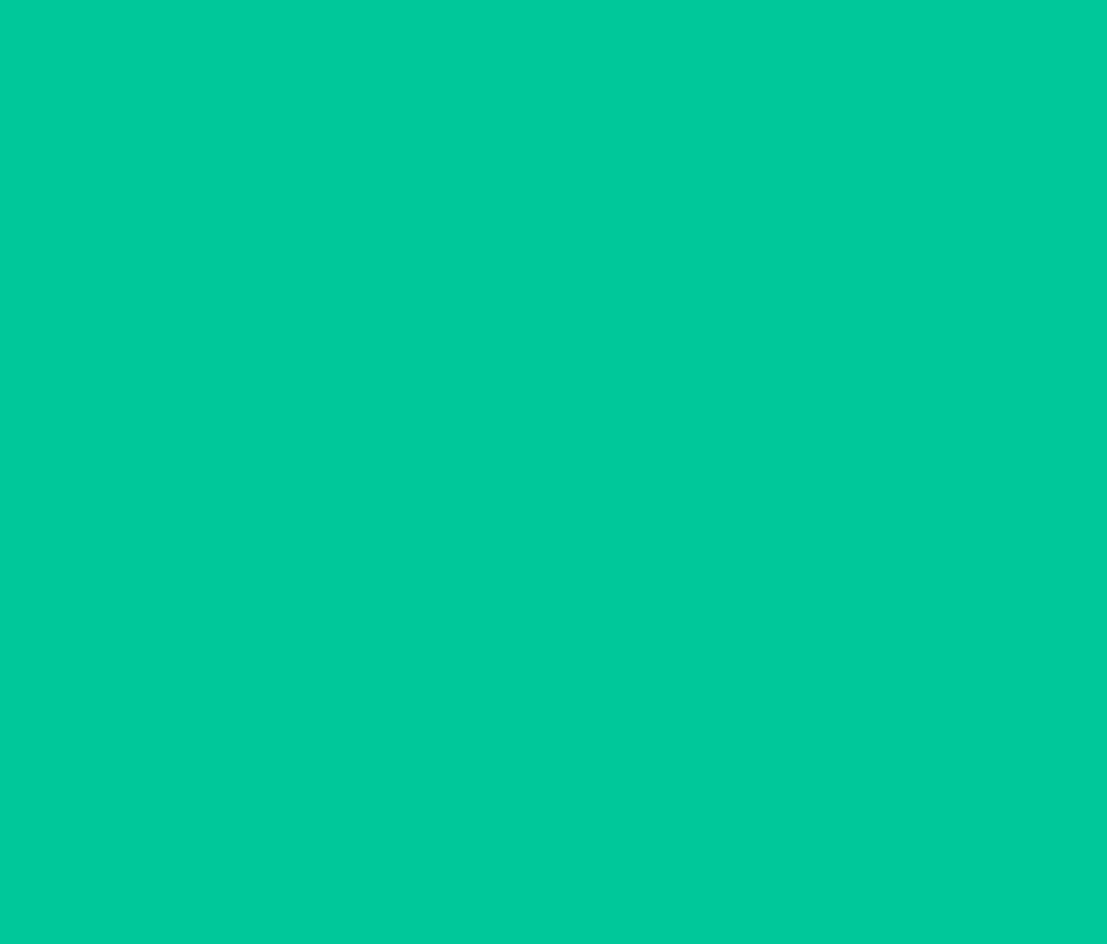scroll, scrollTop: 0, scrollLeft: 0, axis: both 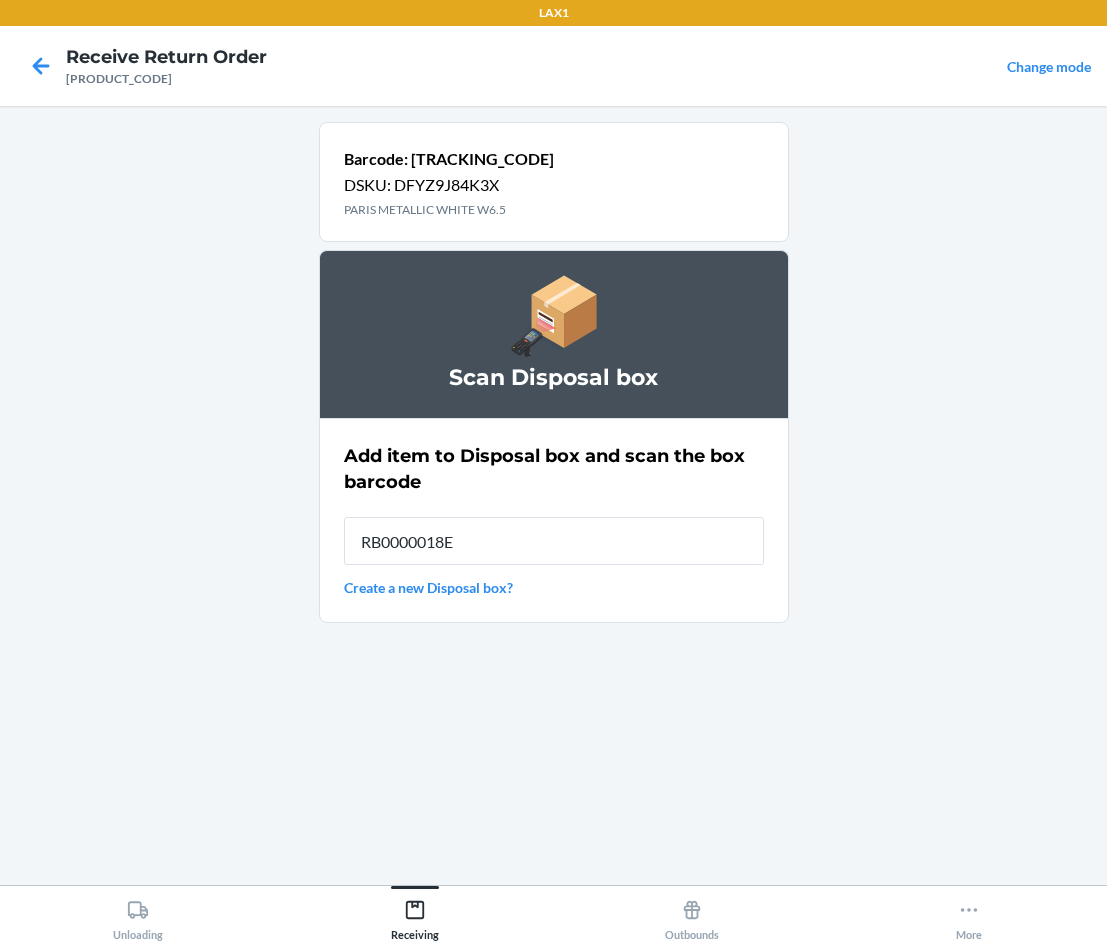 type on "[PRODUCT_CODE]" 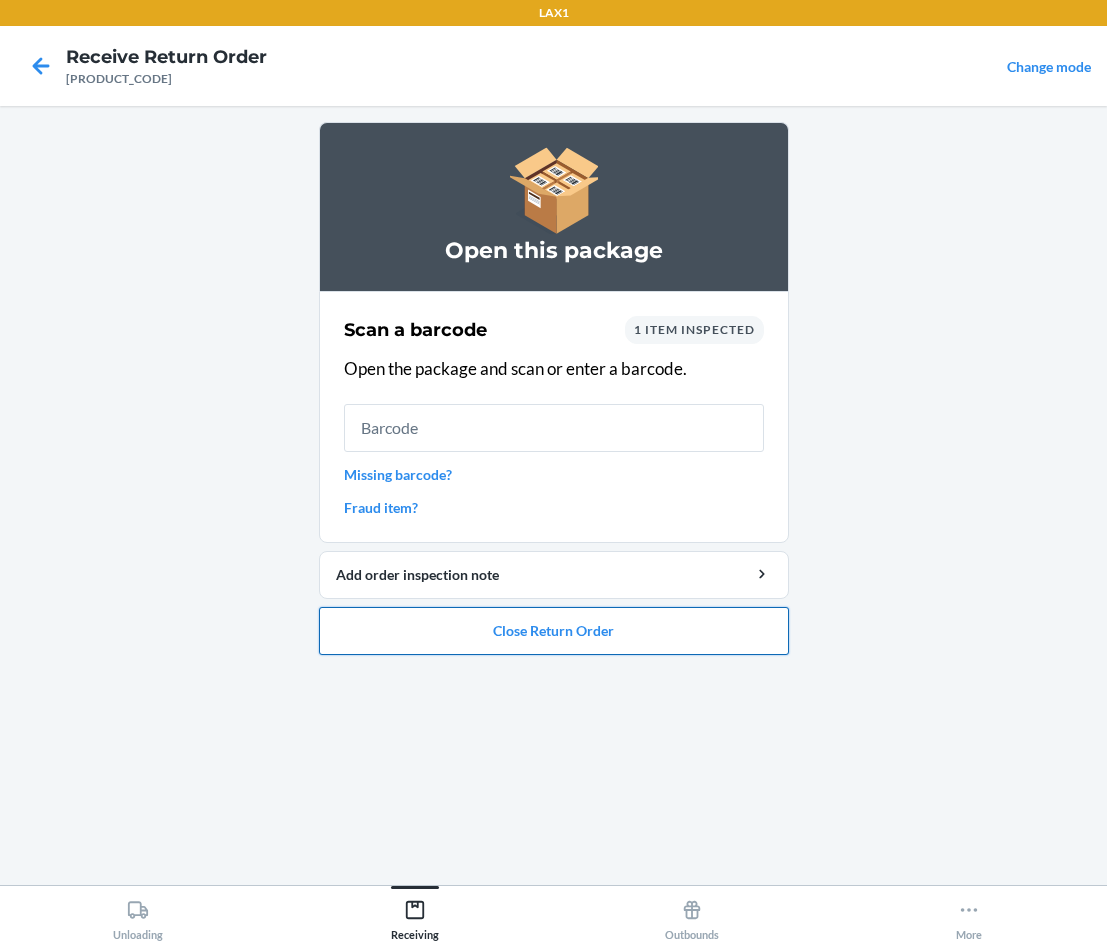 click on "Close Return Order" at bounding box center (554, 631) 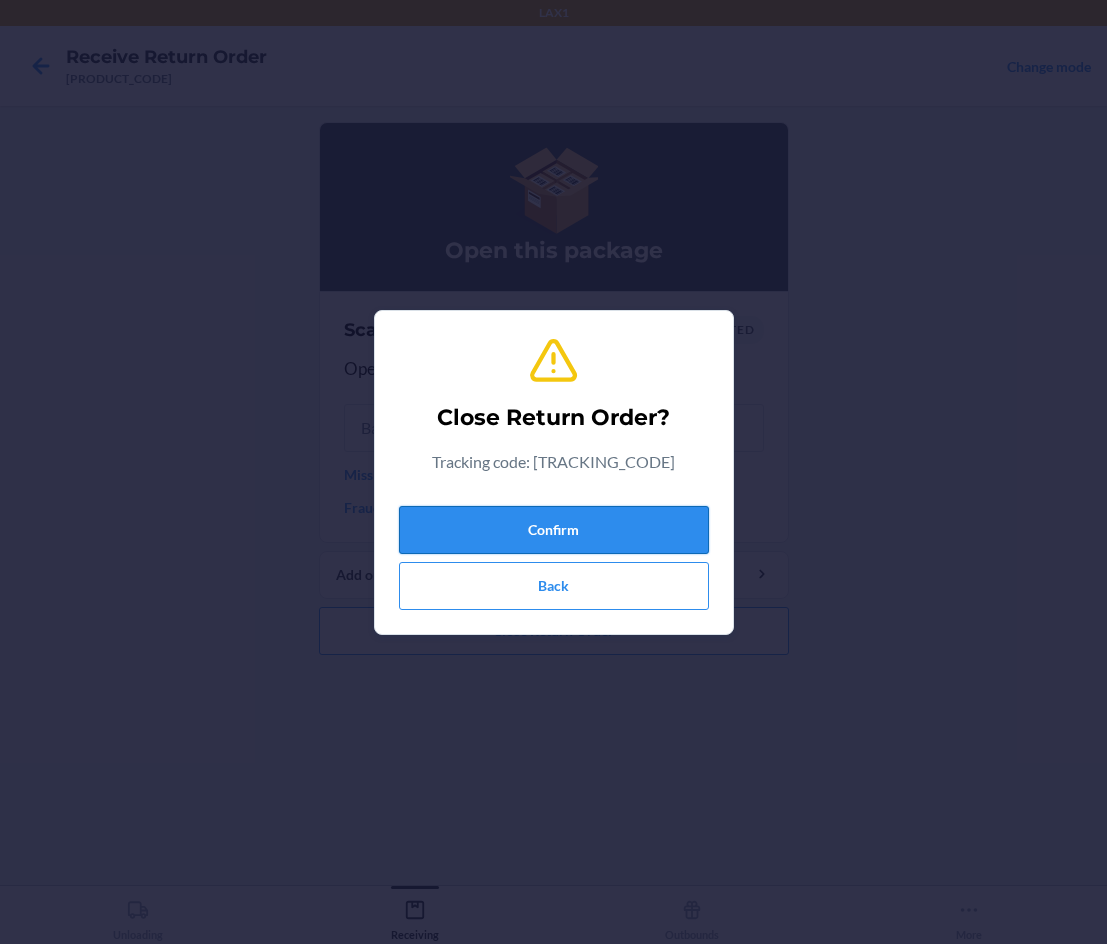 click on "Confirm" at bounding box center (554, 530) 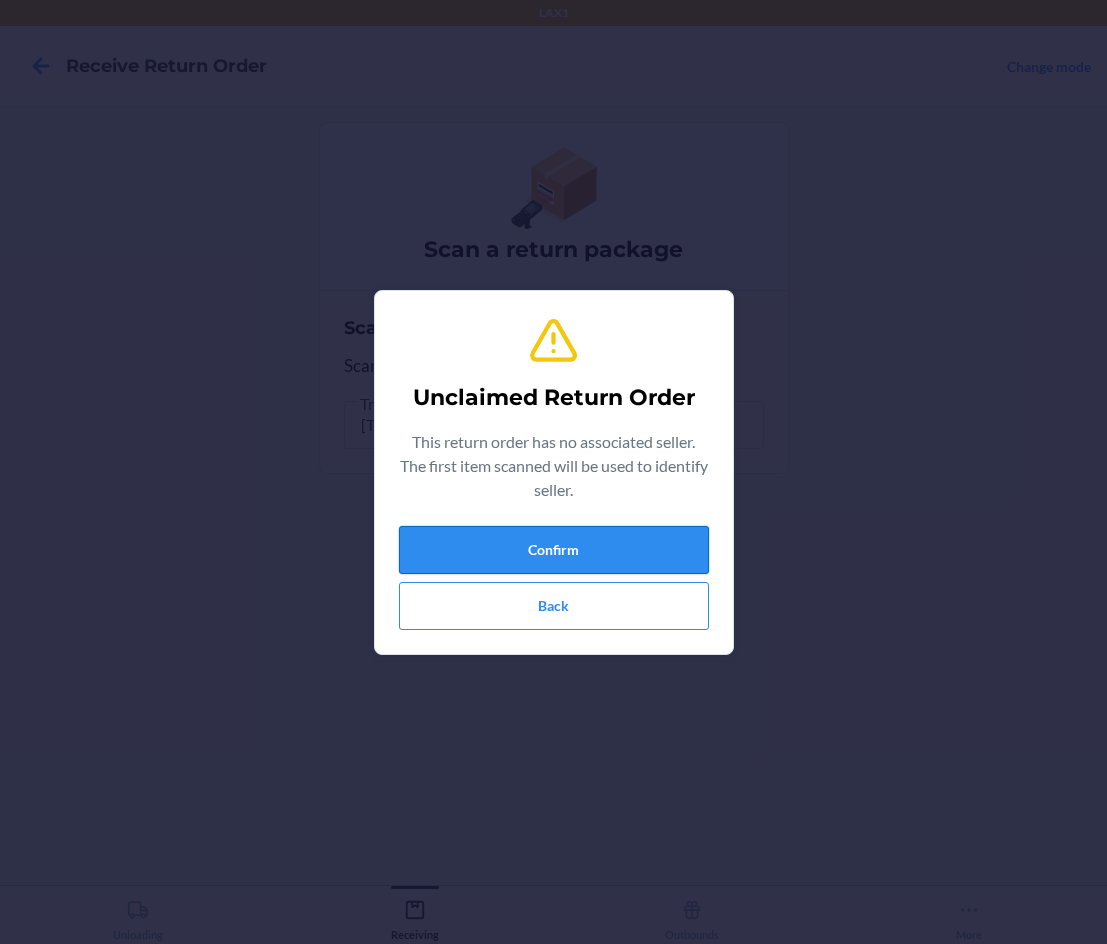 click on "Confirm" at bounding box center (554, 550) 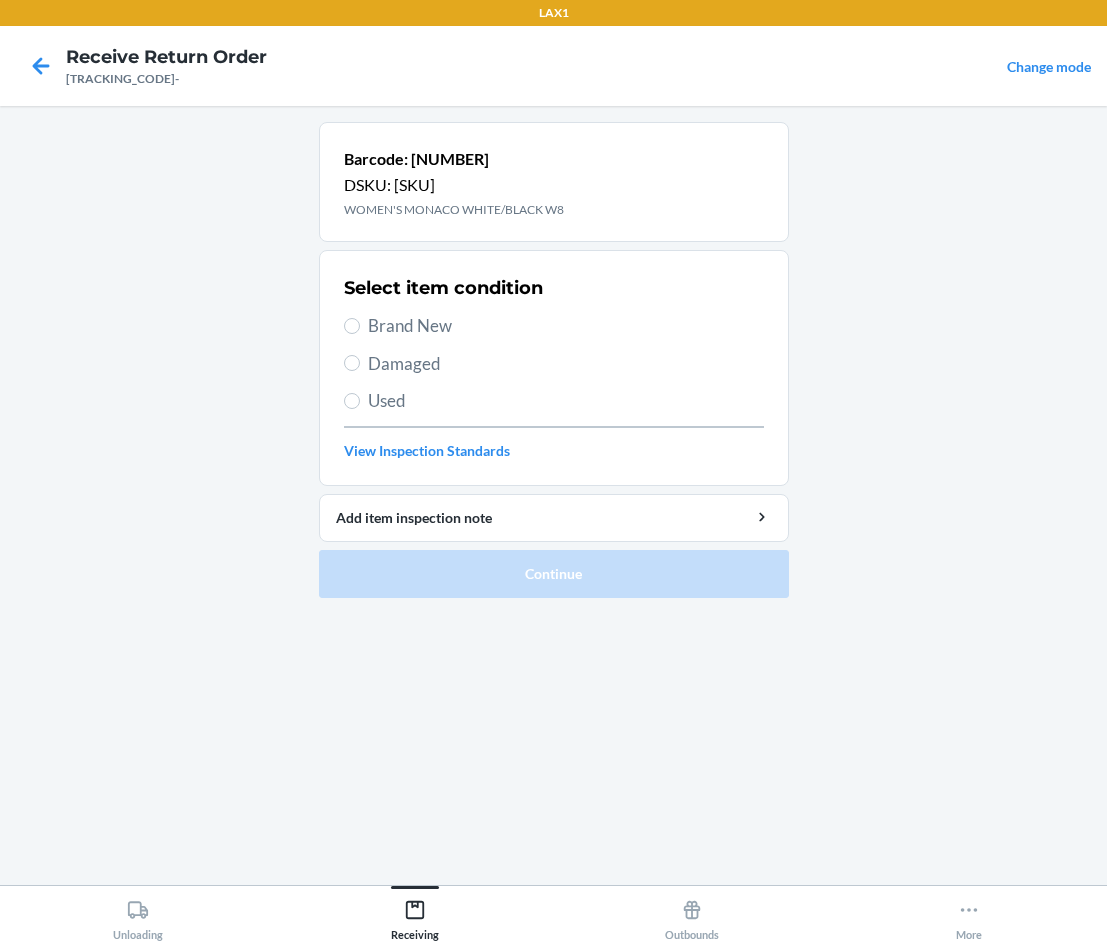 click on "Damaged" at bounding box center (554, 364) 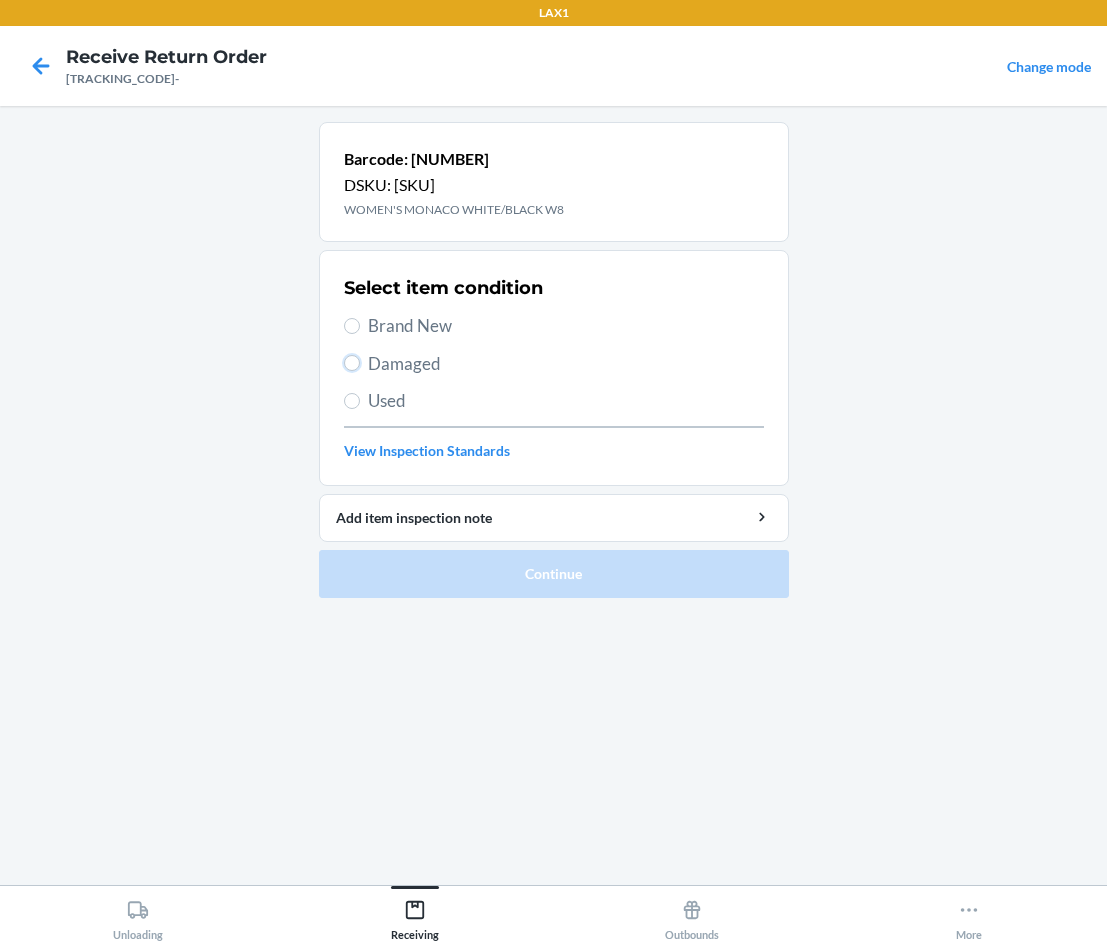 click on "Damaged" at bounding box center (352, 363) 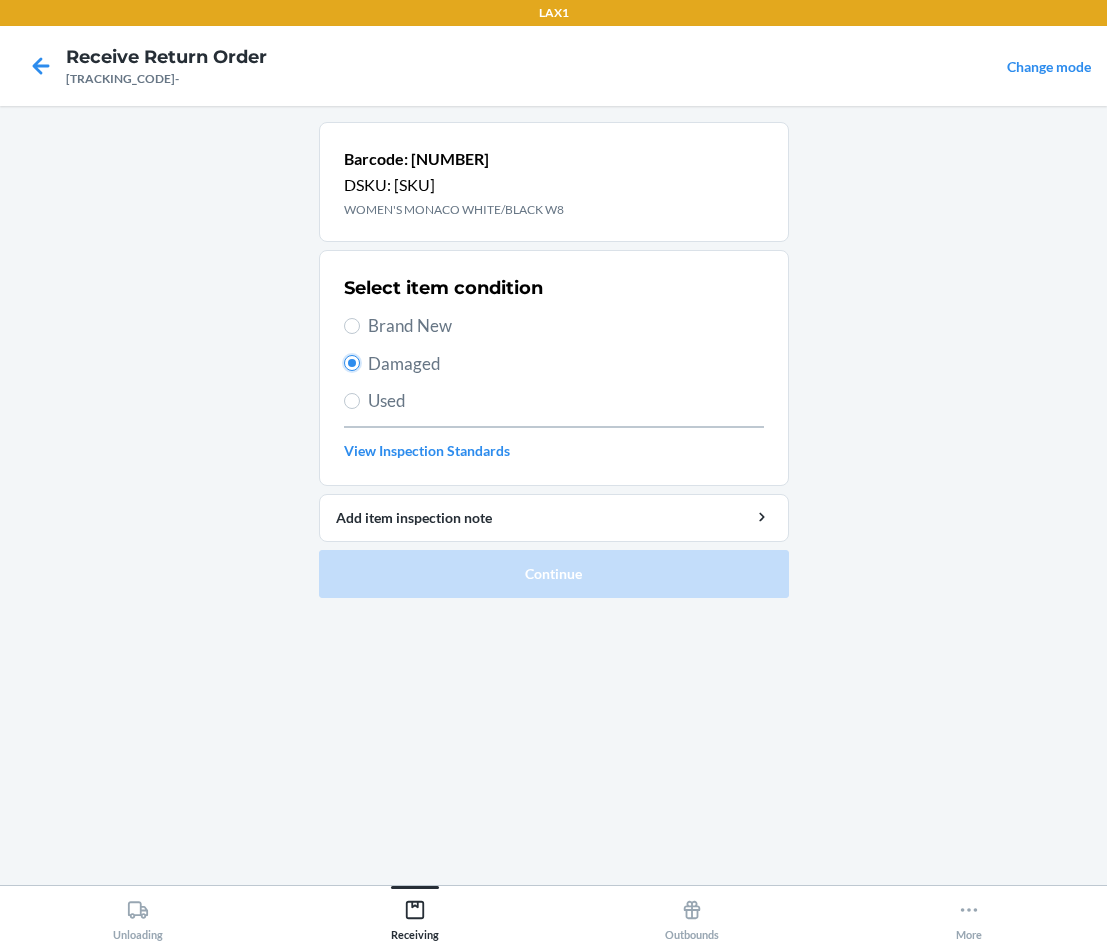 radio on "true" 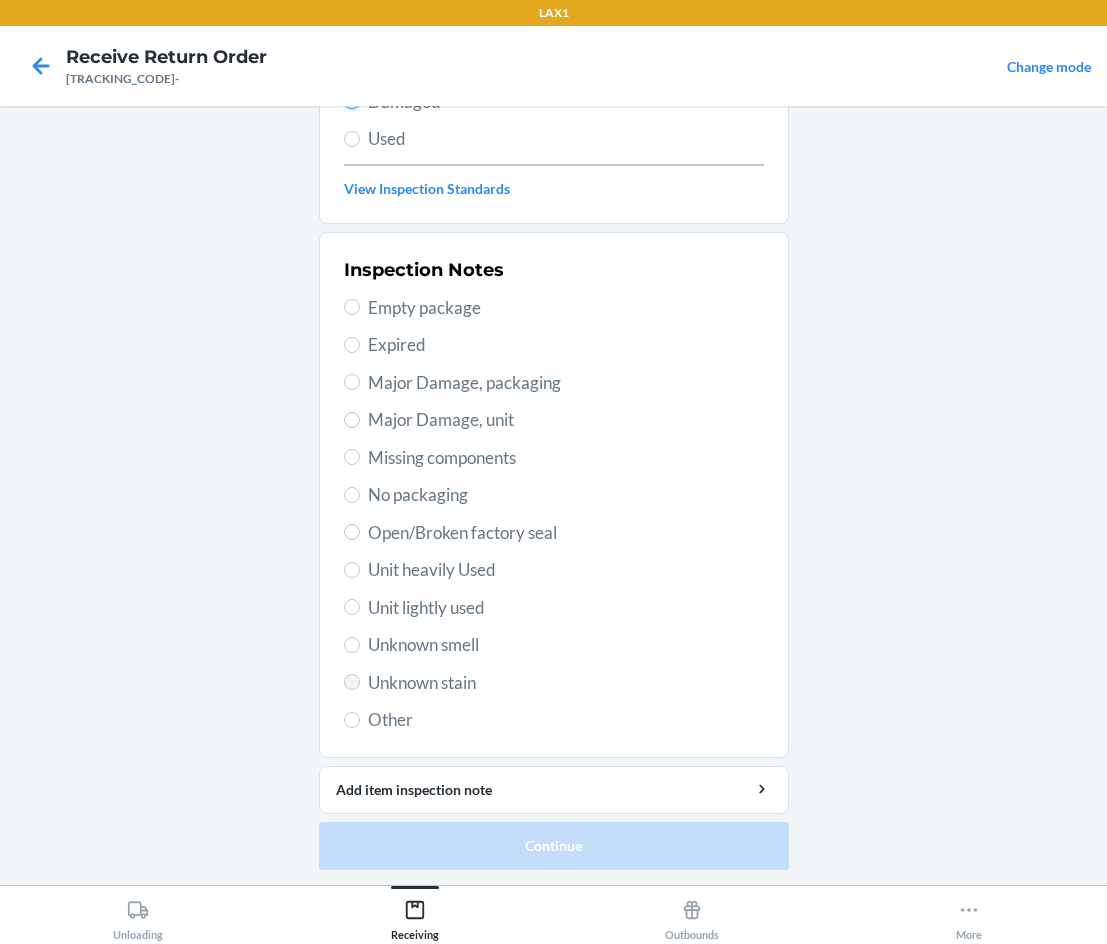 scroll, scrollTop: 263, scrollLeft: 0, axis: vertical 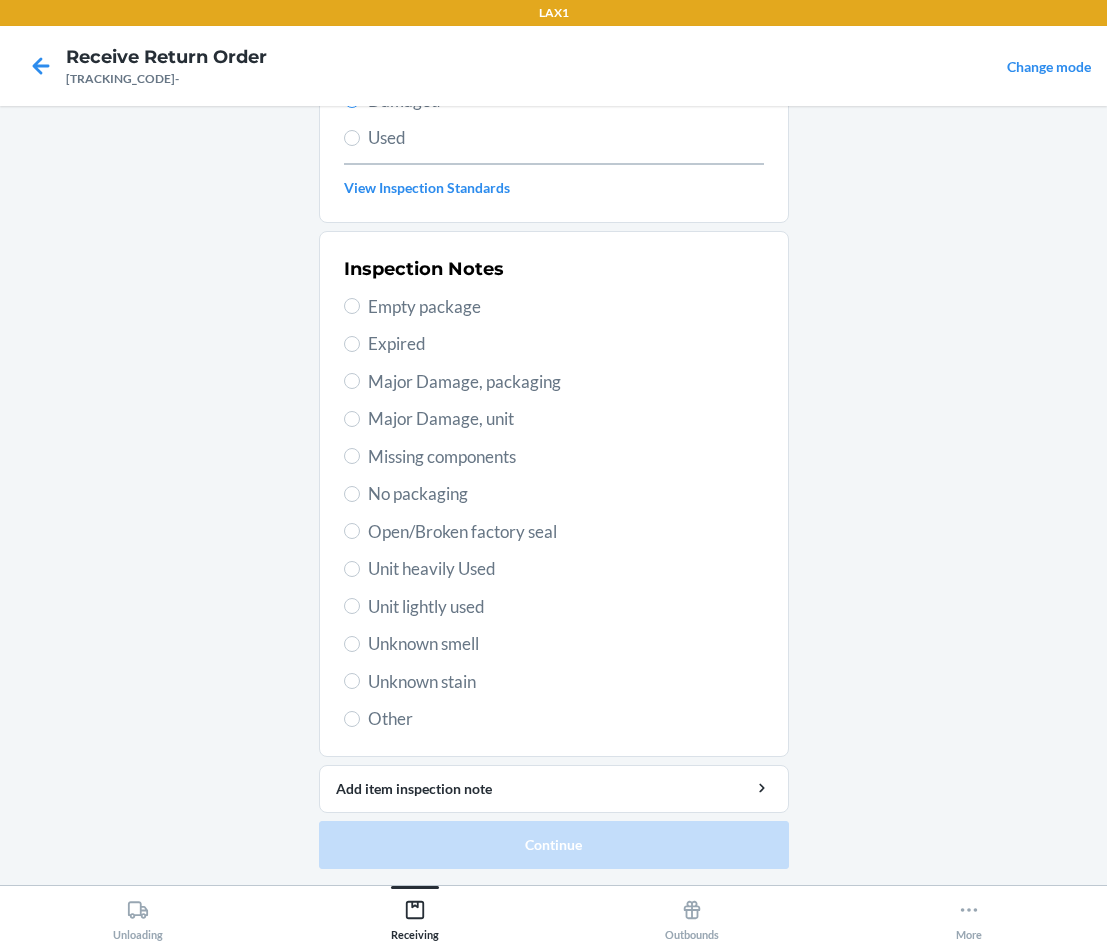 click on "Unknown stain" at bounding box center (554, 682) 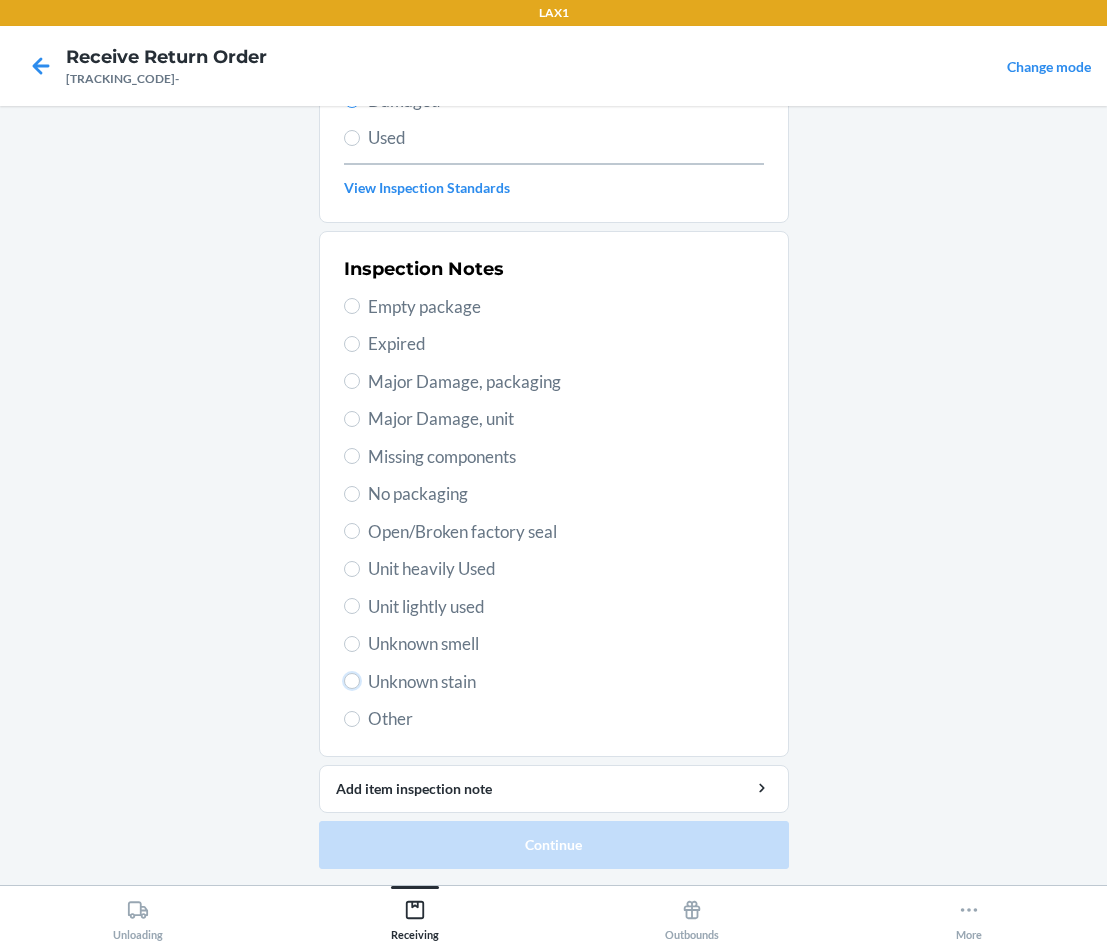 click on "Unknown stain" at bounding box center (352, 681) 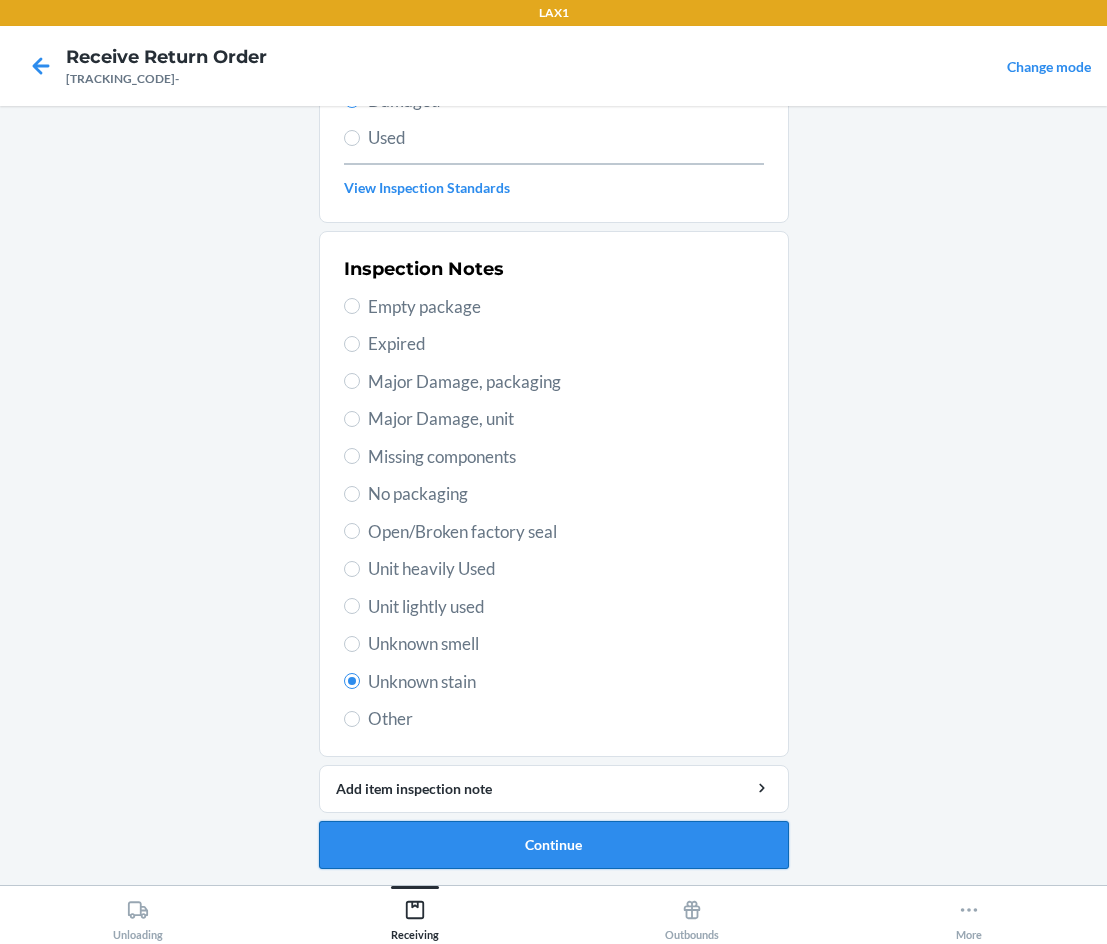 click on "Continue" at bounding box center (554, 845) 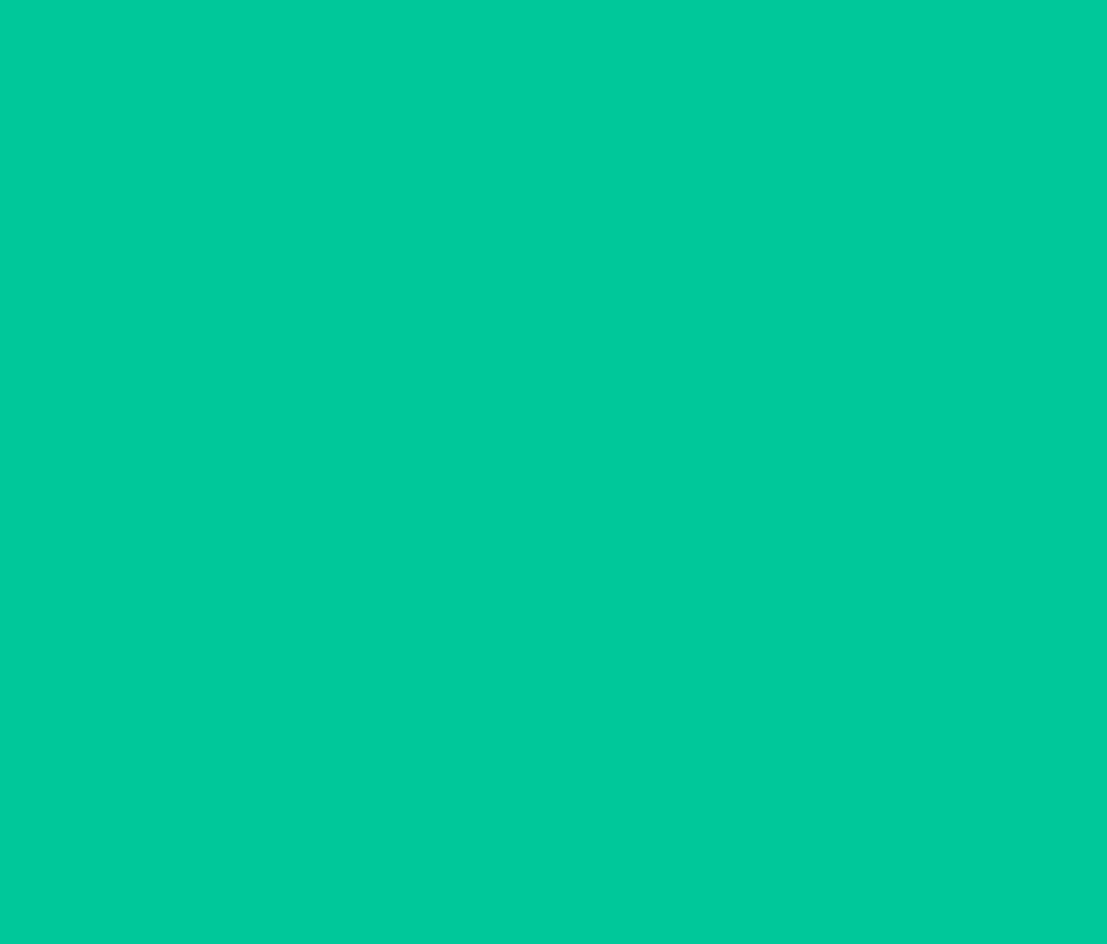 scroll, scrollTop: 86, scrollLeft: 0, axis: vertical 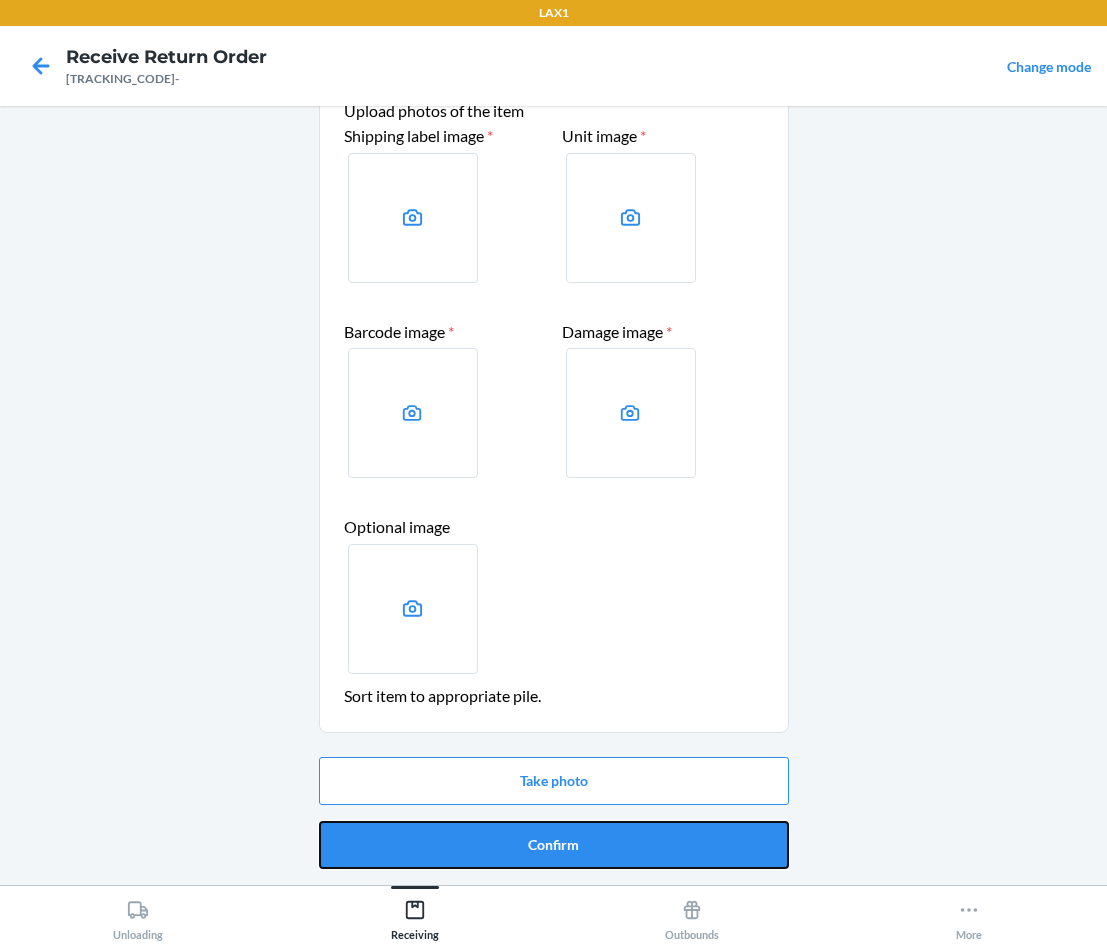 click on "Confirm" at bounding box center (554, 845) 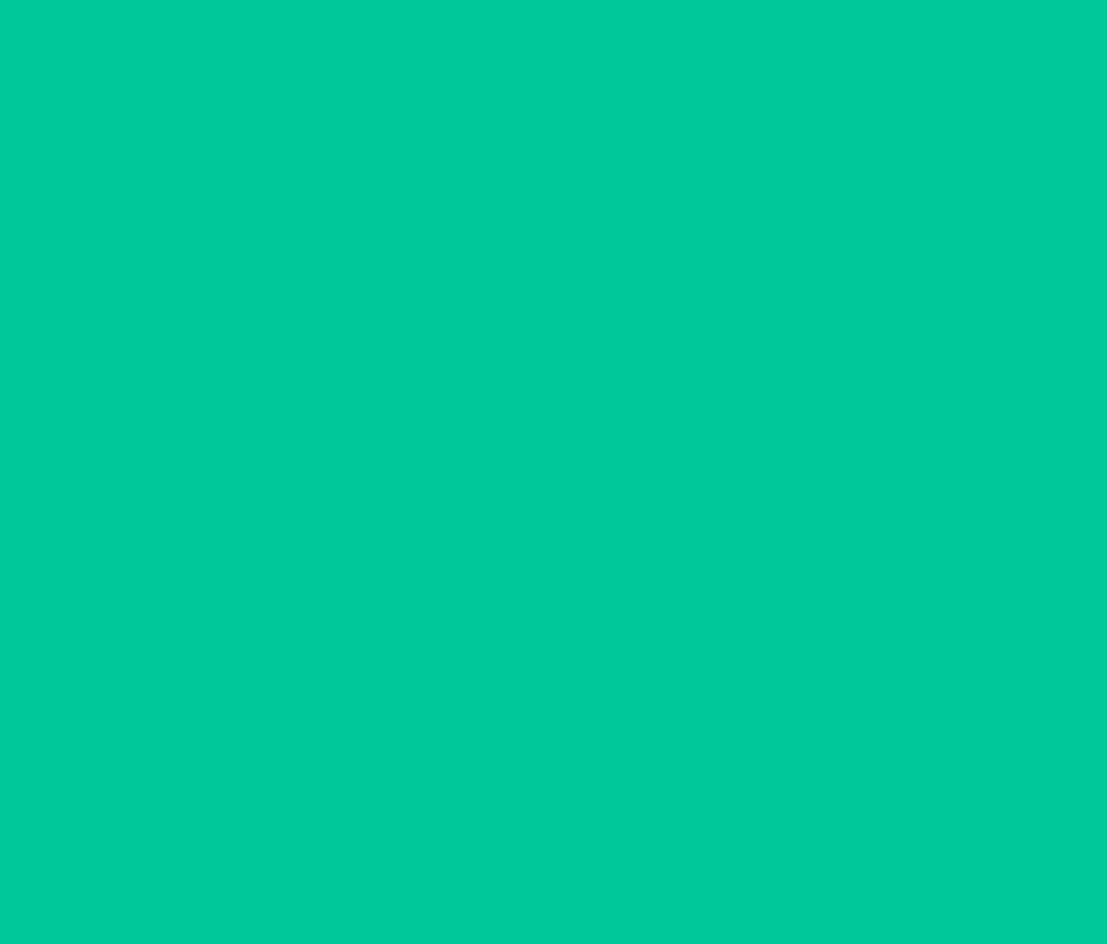 scroll, scrollTop: 0, scrollLeft: 0, axis: both 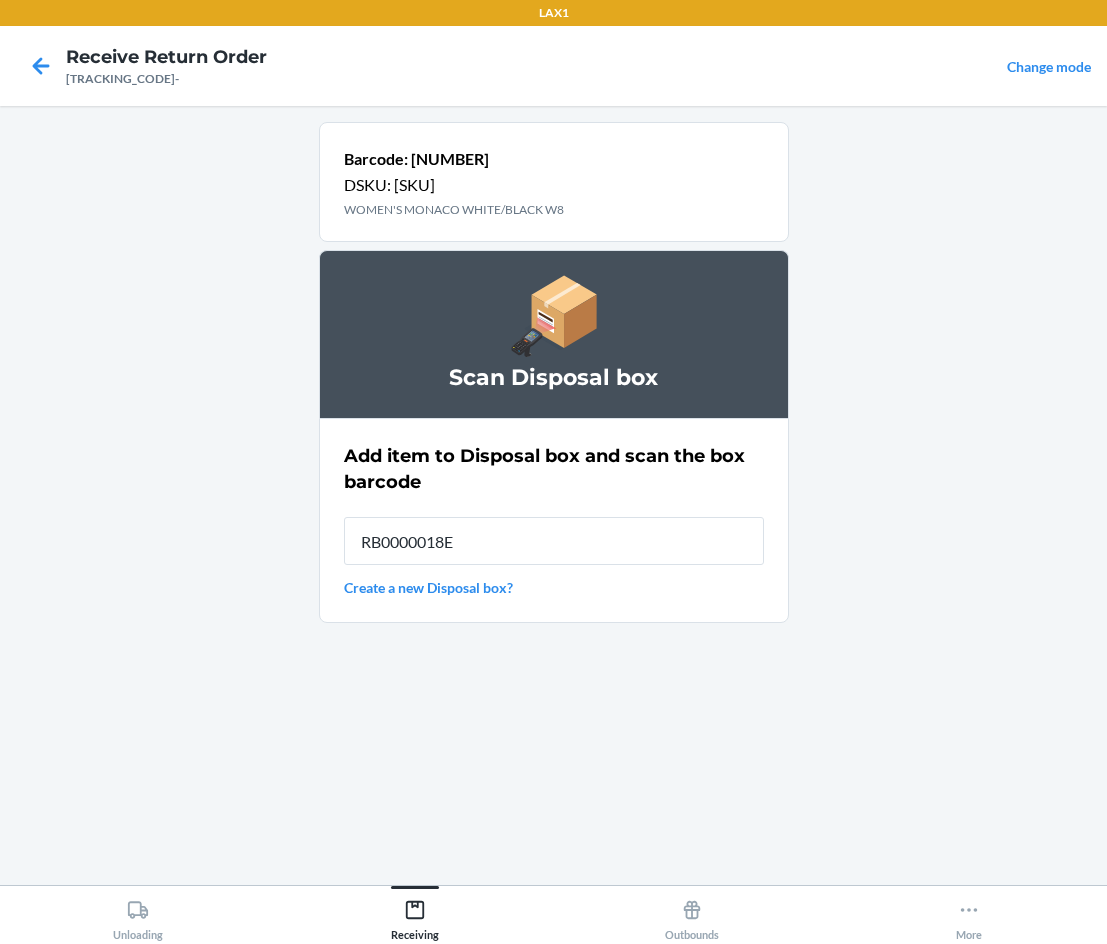 type on "[PRODUCT_CODE]" 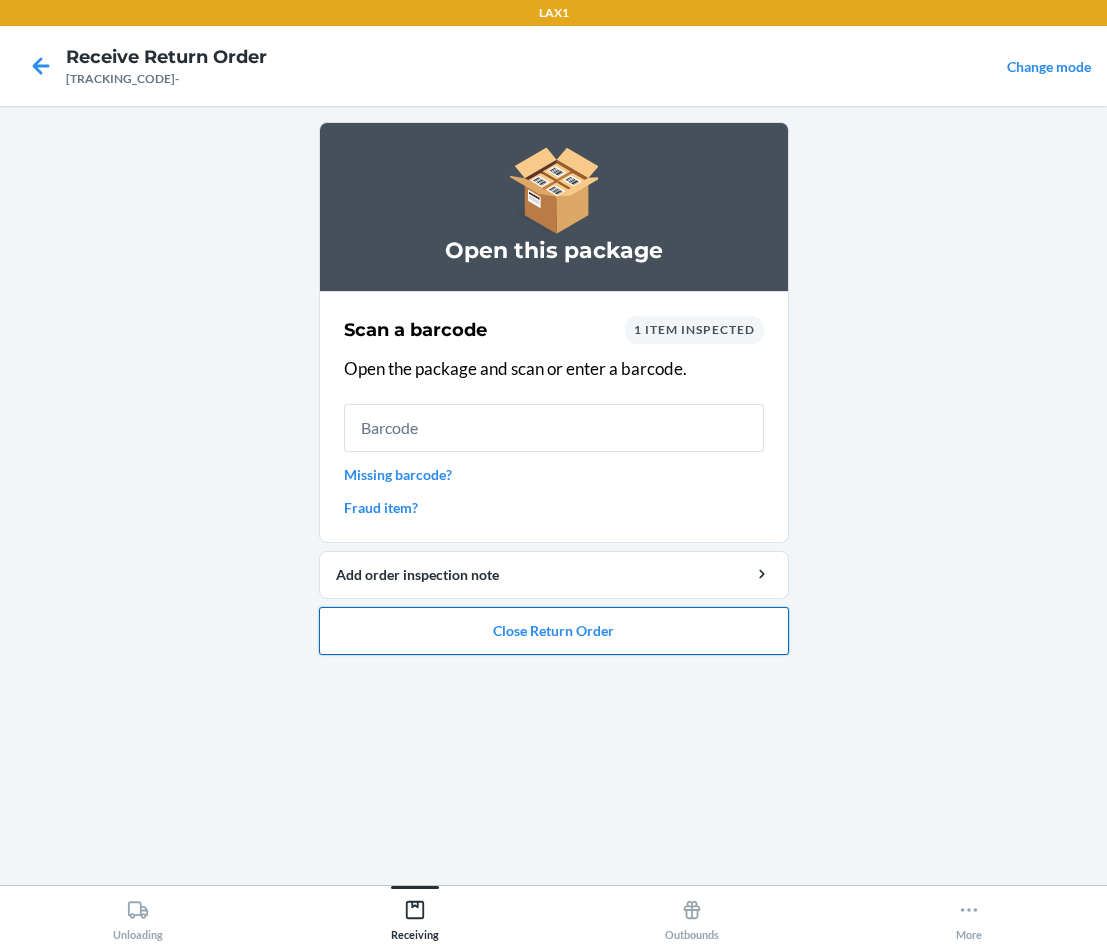click on "Close Return Order" at bounding box center [554, 631] 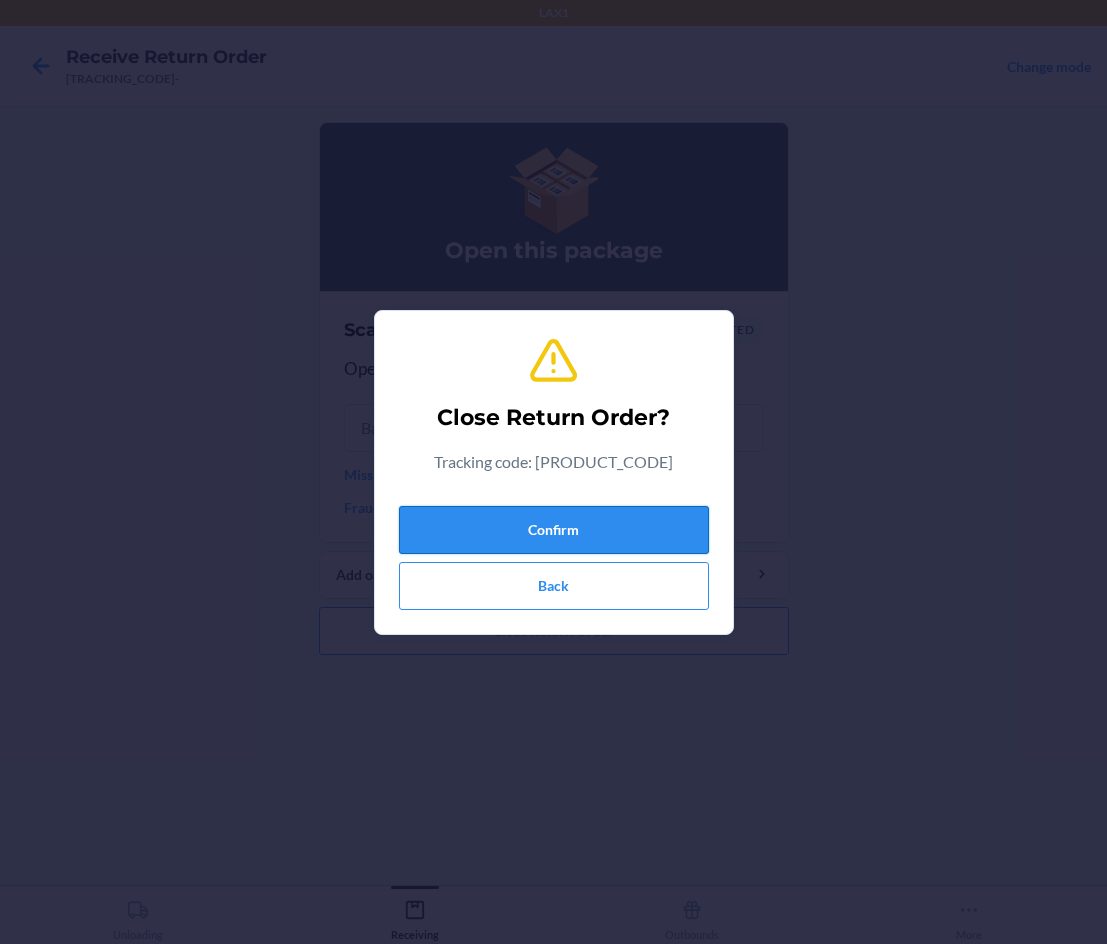 click on "Confirm" at bounding box center [554, 530] 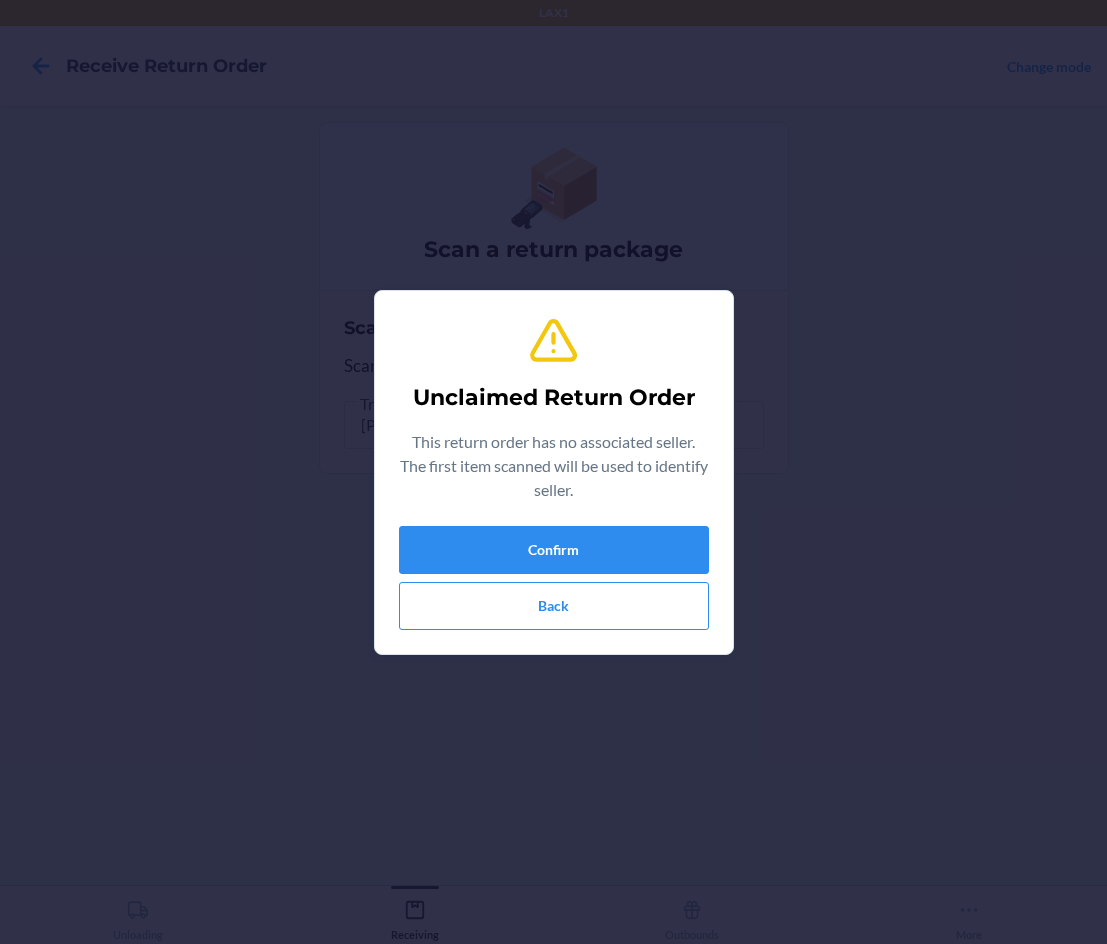 click on "Unclaimed Return Order This return order has no associated seller. The first item scanned will be used to identify seller. Confirm Back" at bounding box center [554, 472] 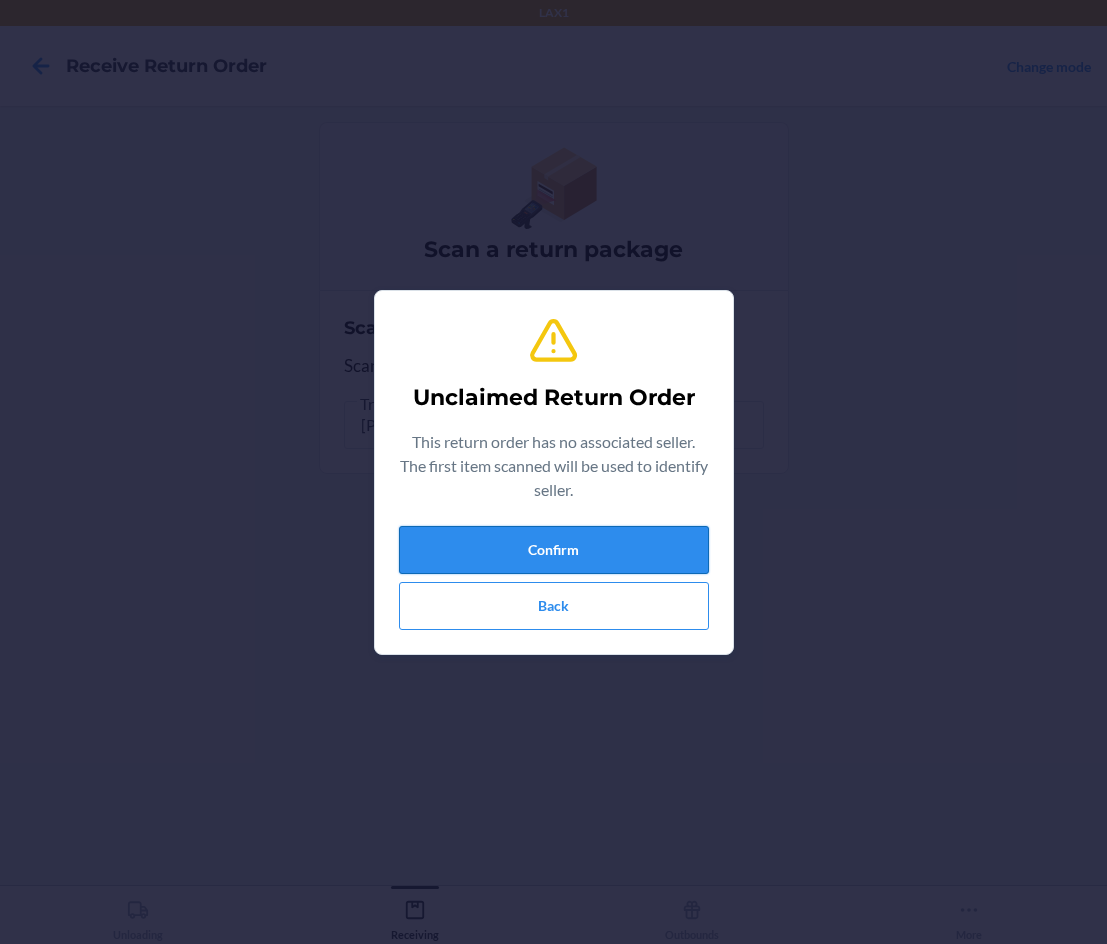 click on "Confirm" at bounding box center [554, 550] 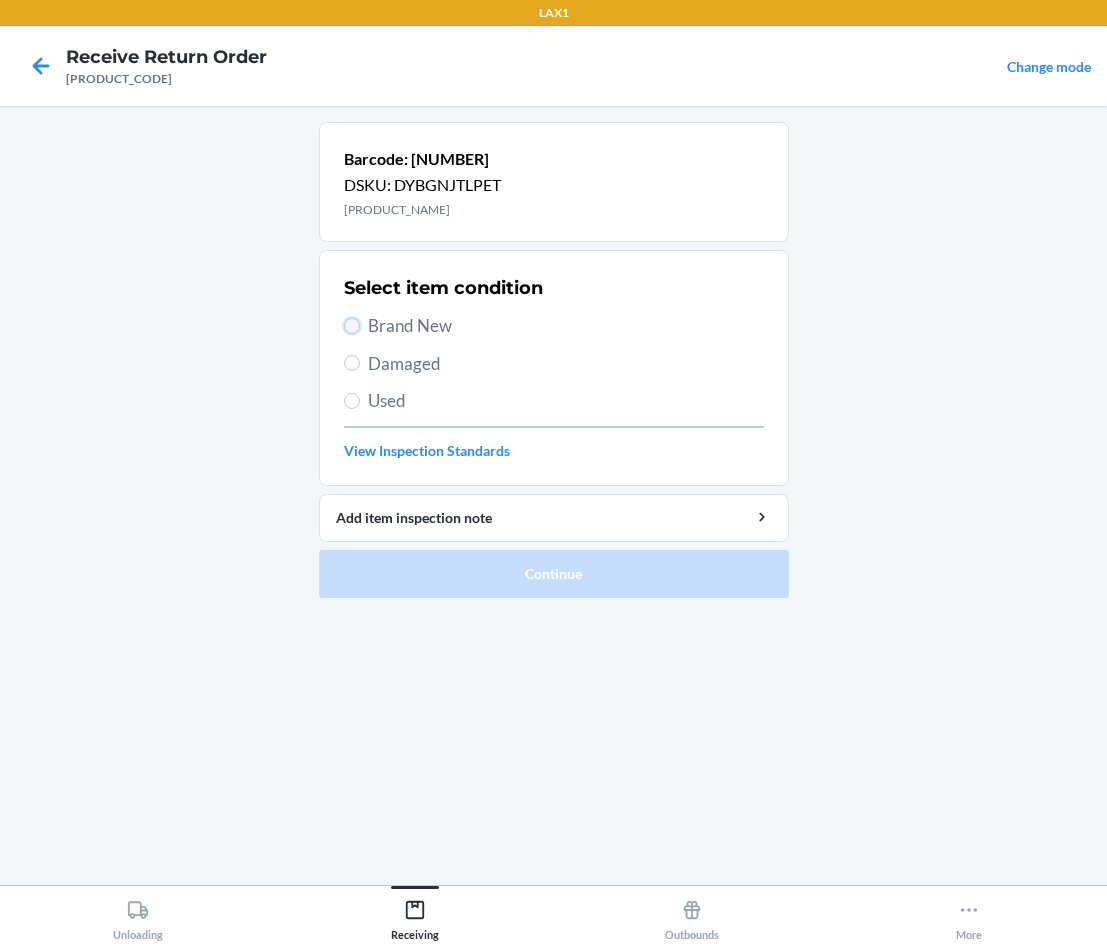 click on "Brand New" at bounding box center (352, 326) 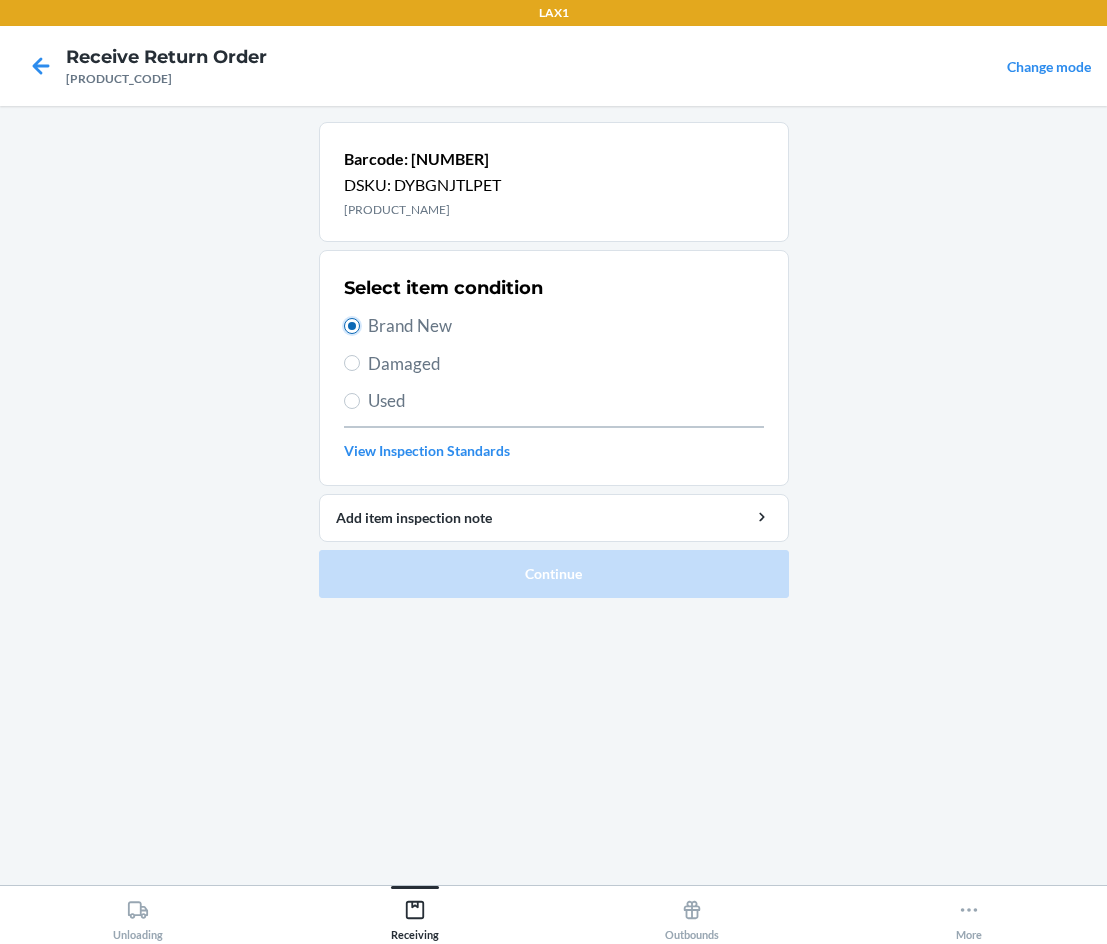 radio on "true" 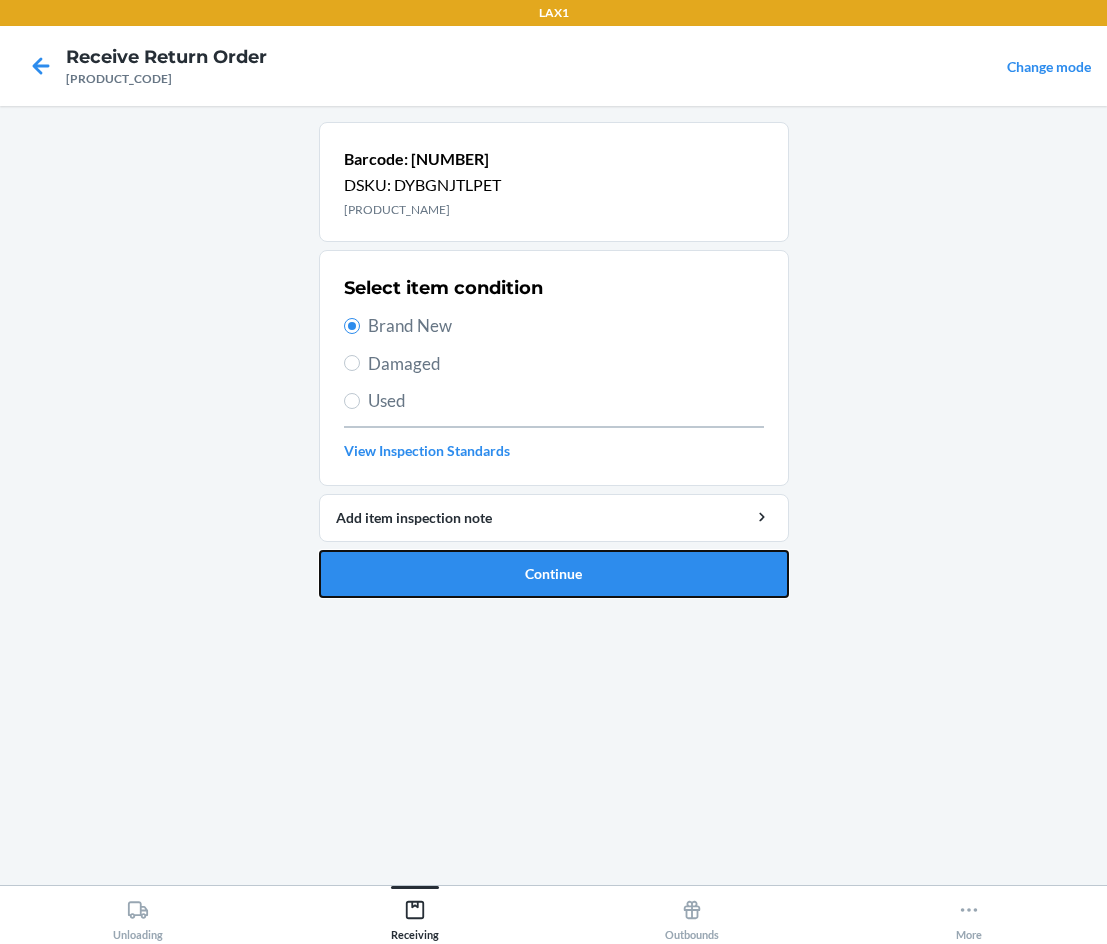 click on "Continue" at bounding box center [554, 574] 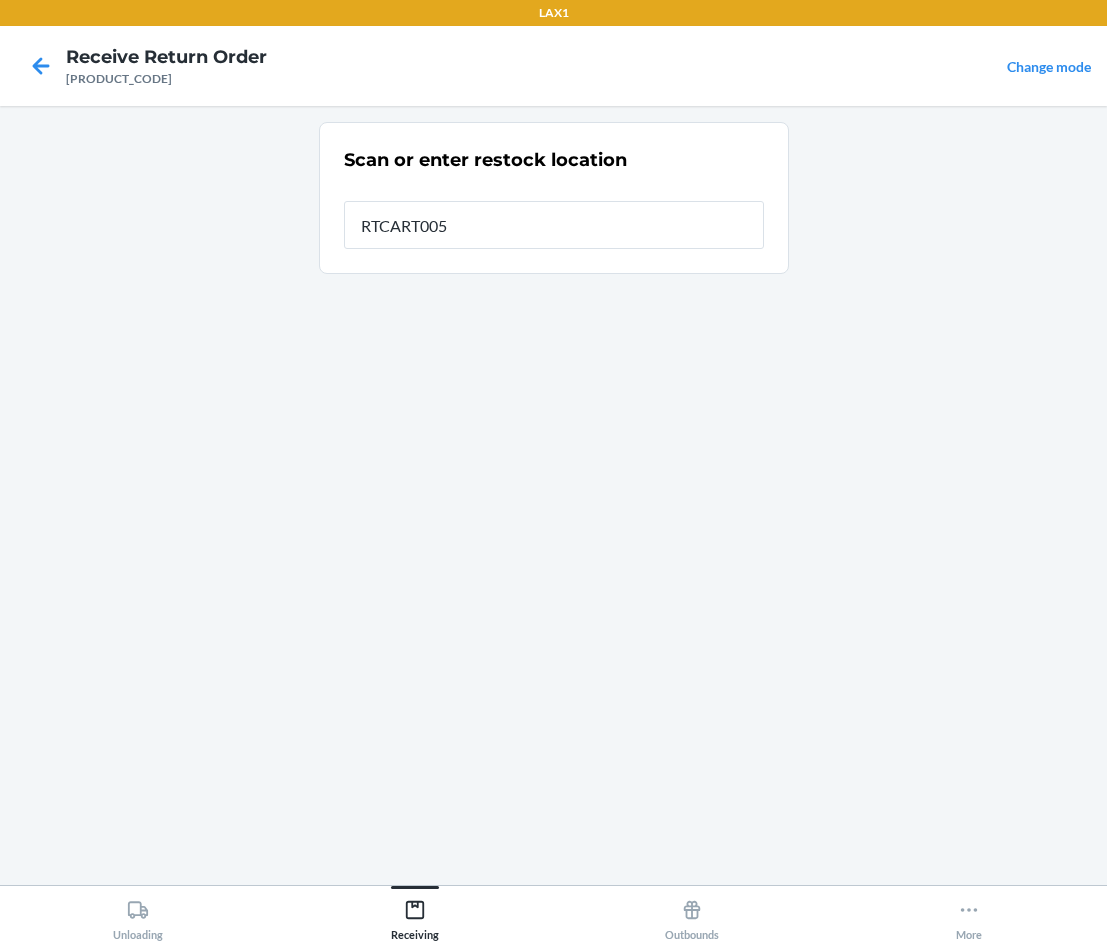 type on "RTCART005" 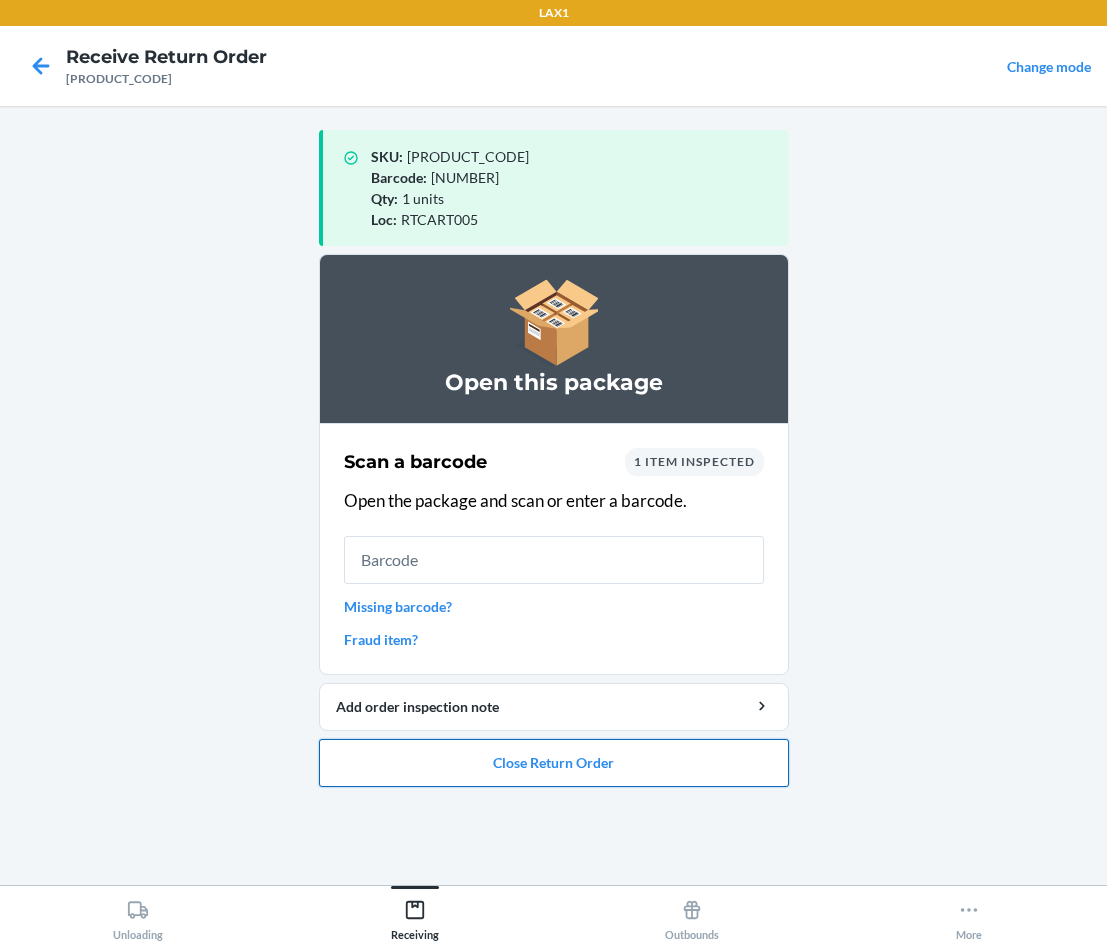 click on "Close Return Order" at bounding box center [554, 763] 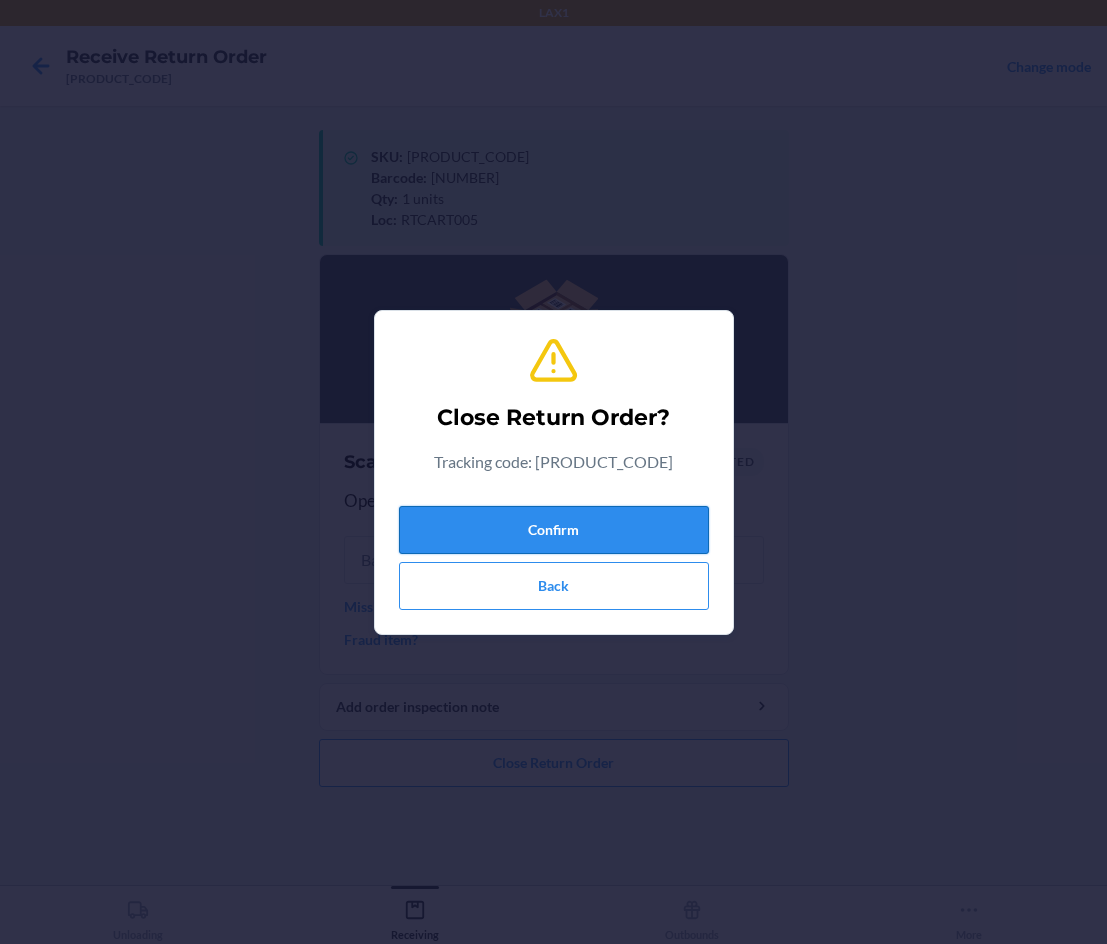 click on "Confirm" at bounding box center [554, 530] 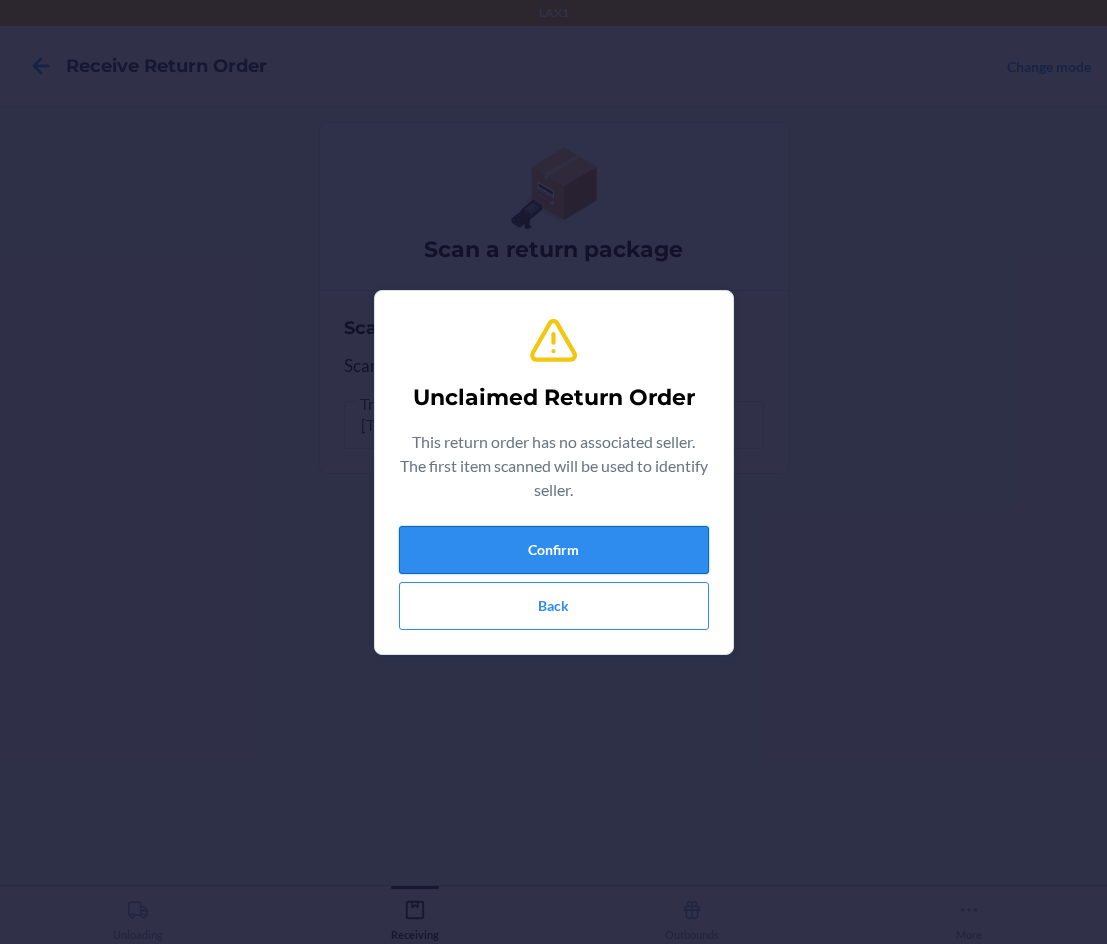 click on "Confirm" at bounding box center (554, 550) 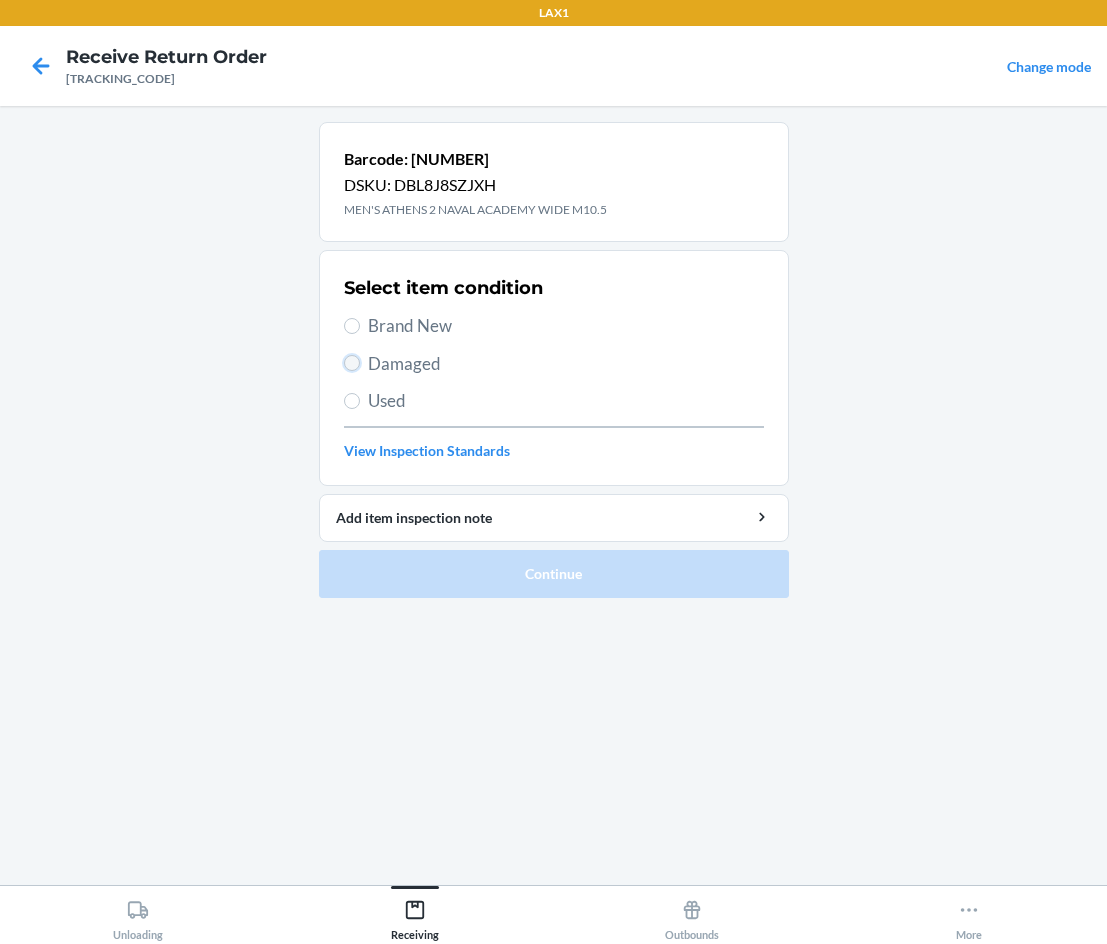 click on "Damaged" at bounding box center [352, 363] 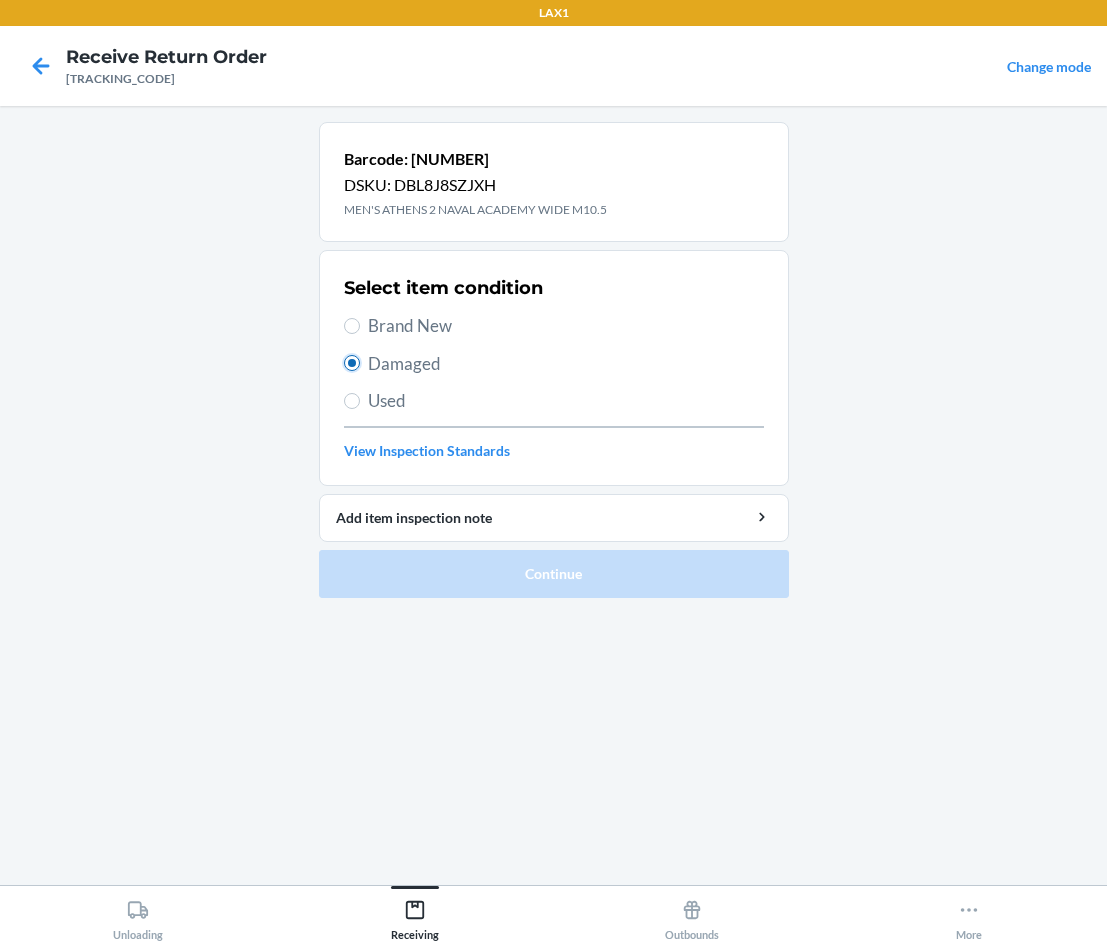 radio on "true" 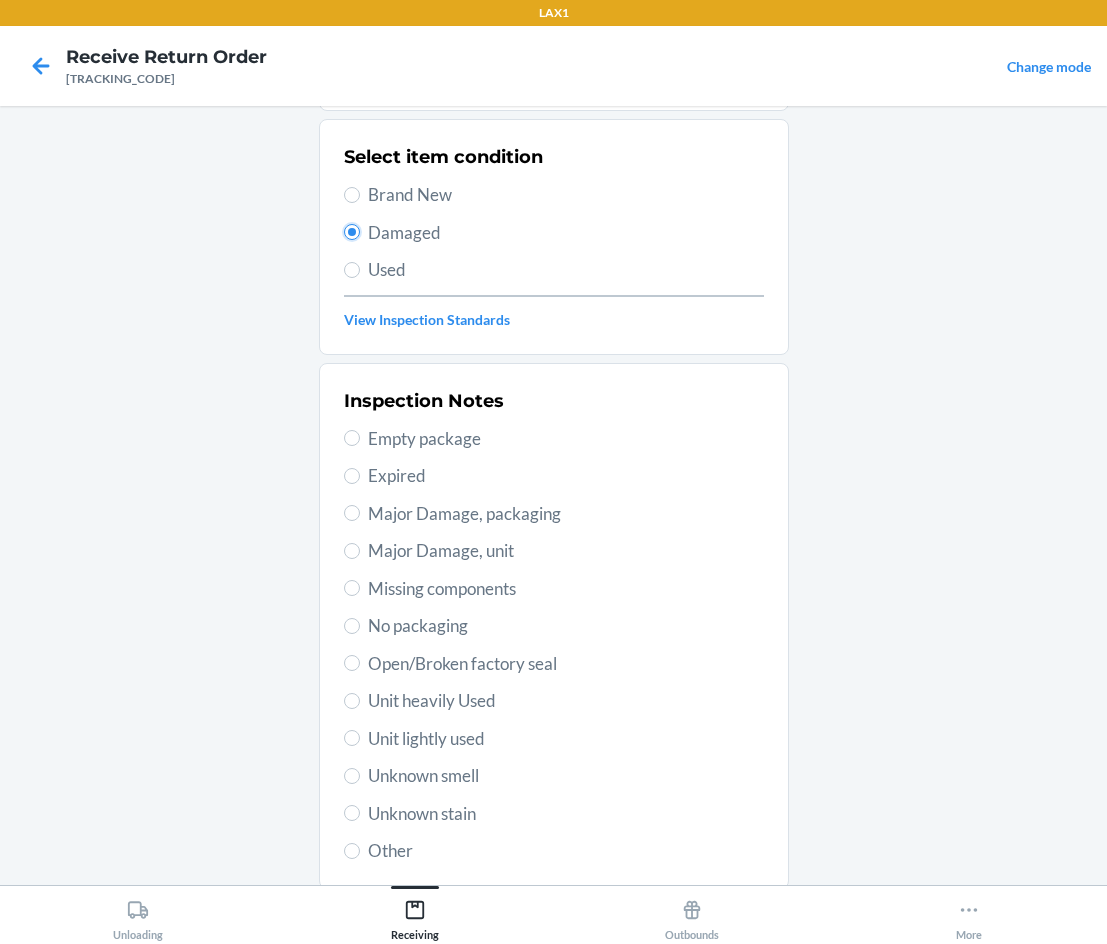scroll, scrollTop: 133, scrollLeft: 0, axis: vertical 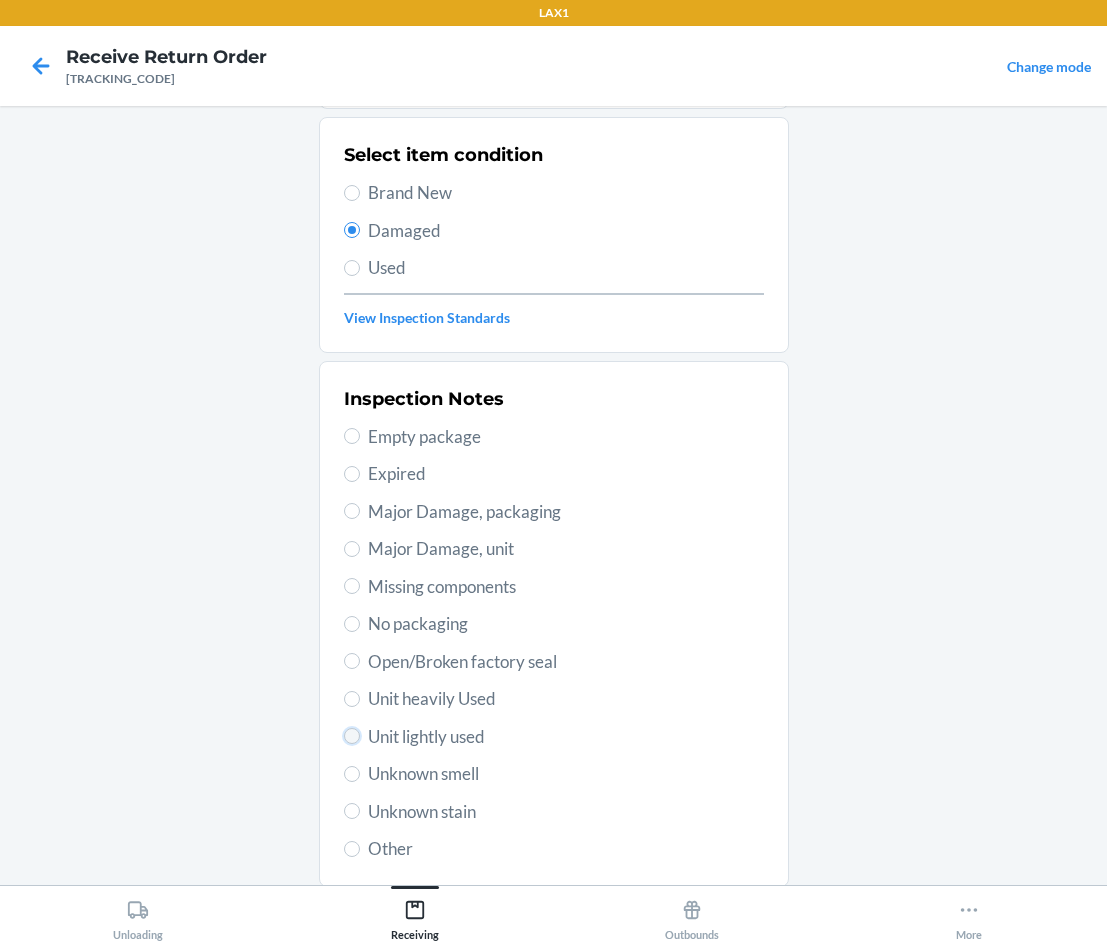 click on "Unit lightly used" at bounding box center [352, 736] 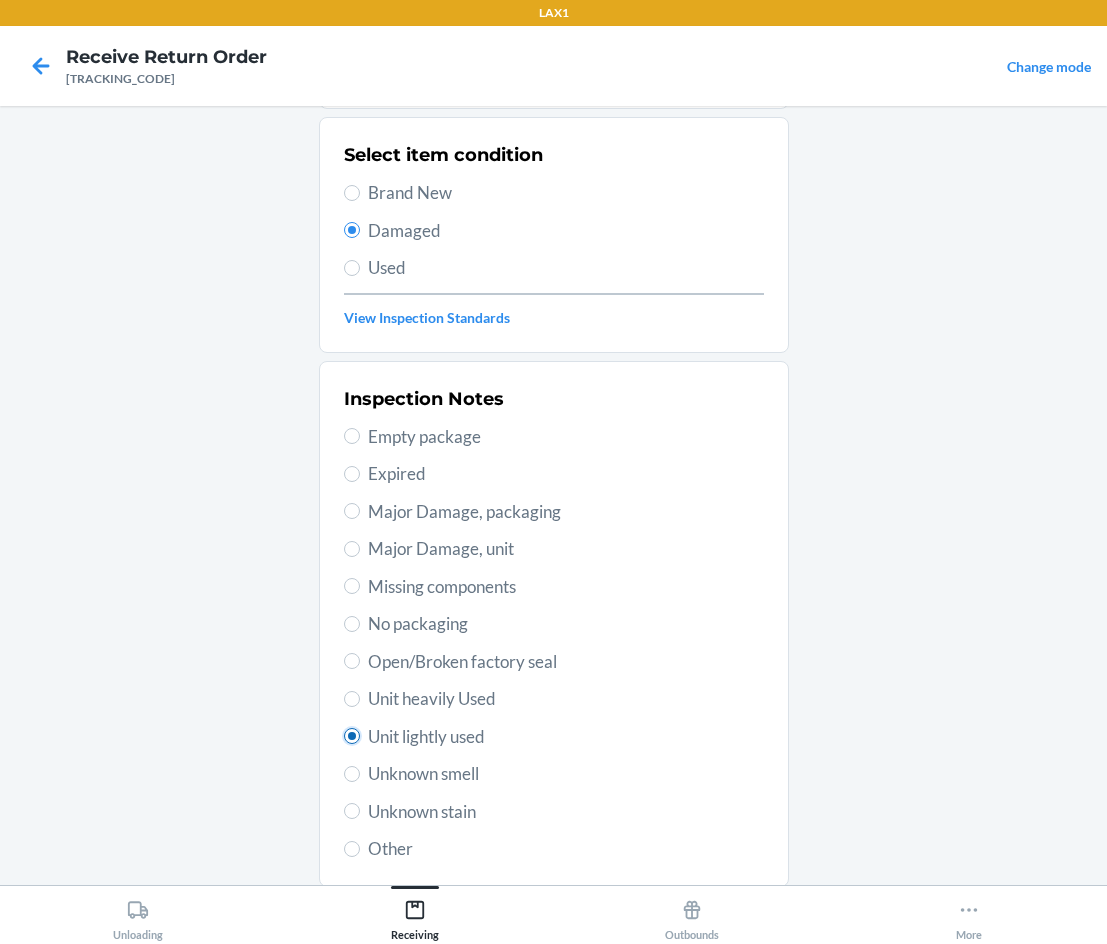 radio on "true" 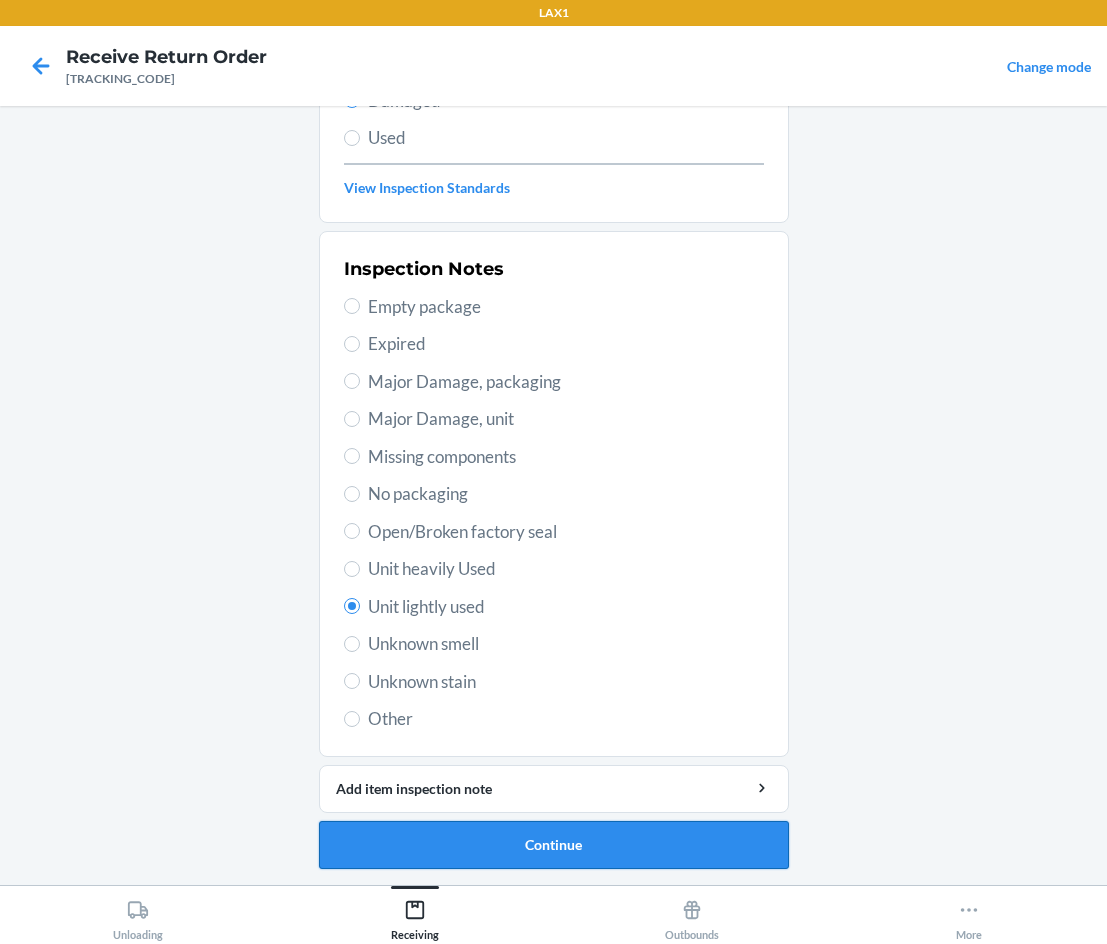 click on "Continue" at bounding box center (554, 845) 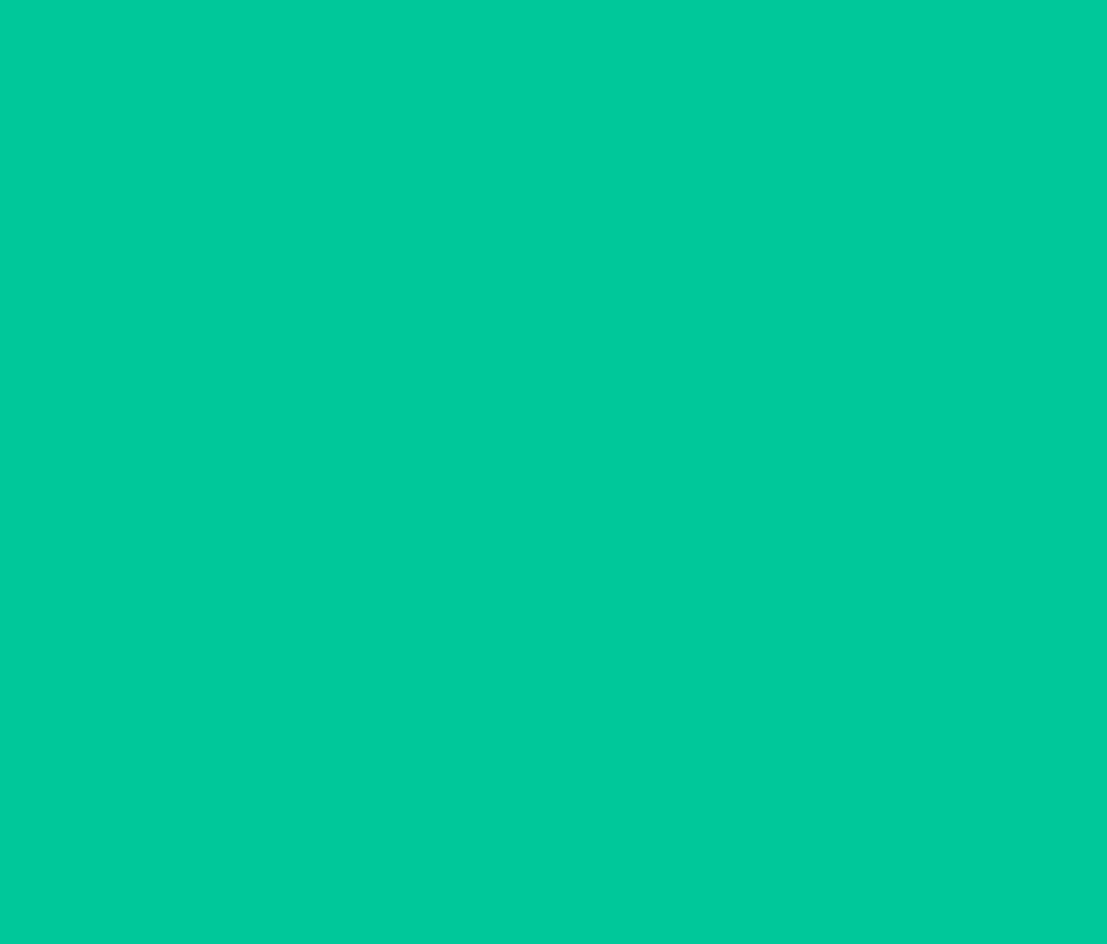 scroll, scrollTop: 86, scrollLeft: 0, axis: vertical 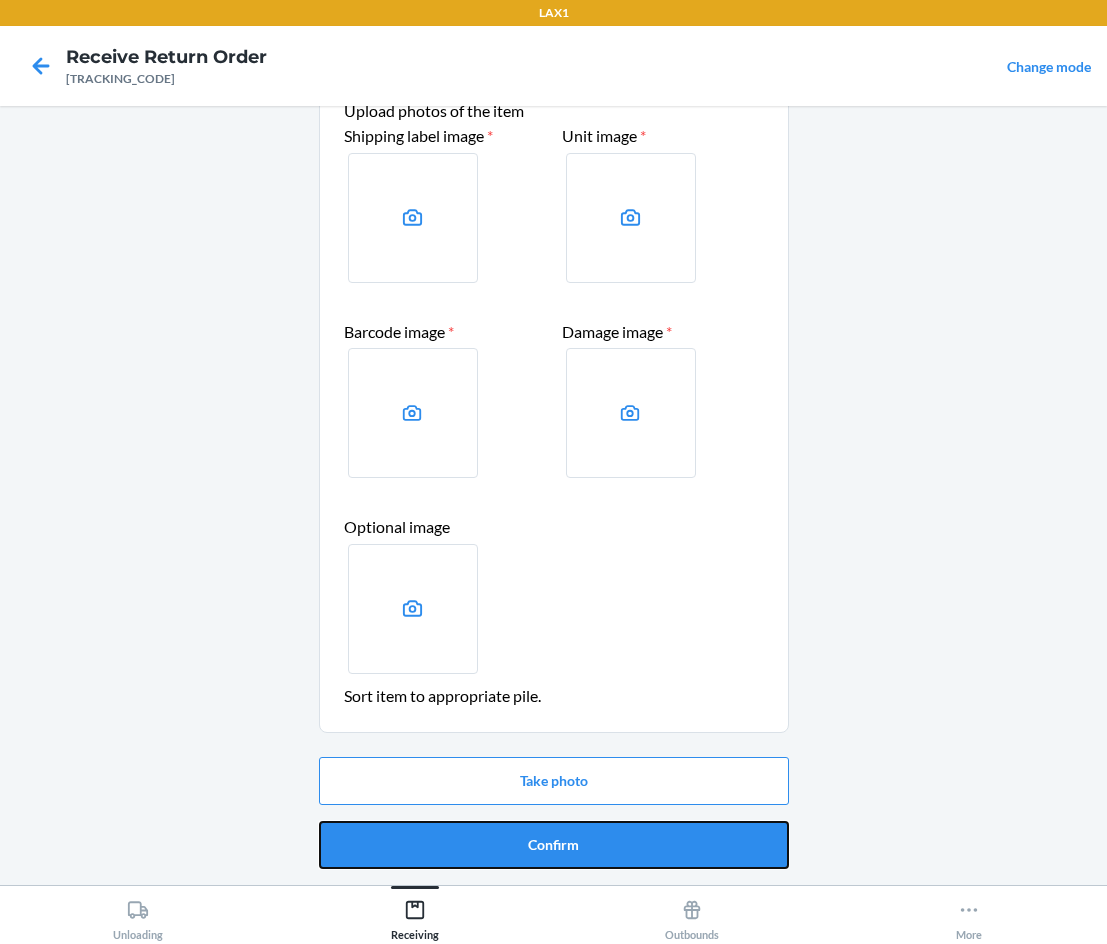 click on "Confirm" at bounding box center [554, 845] 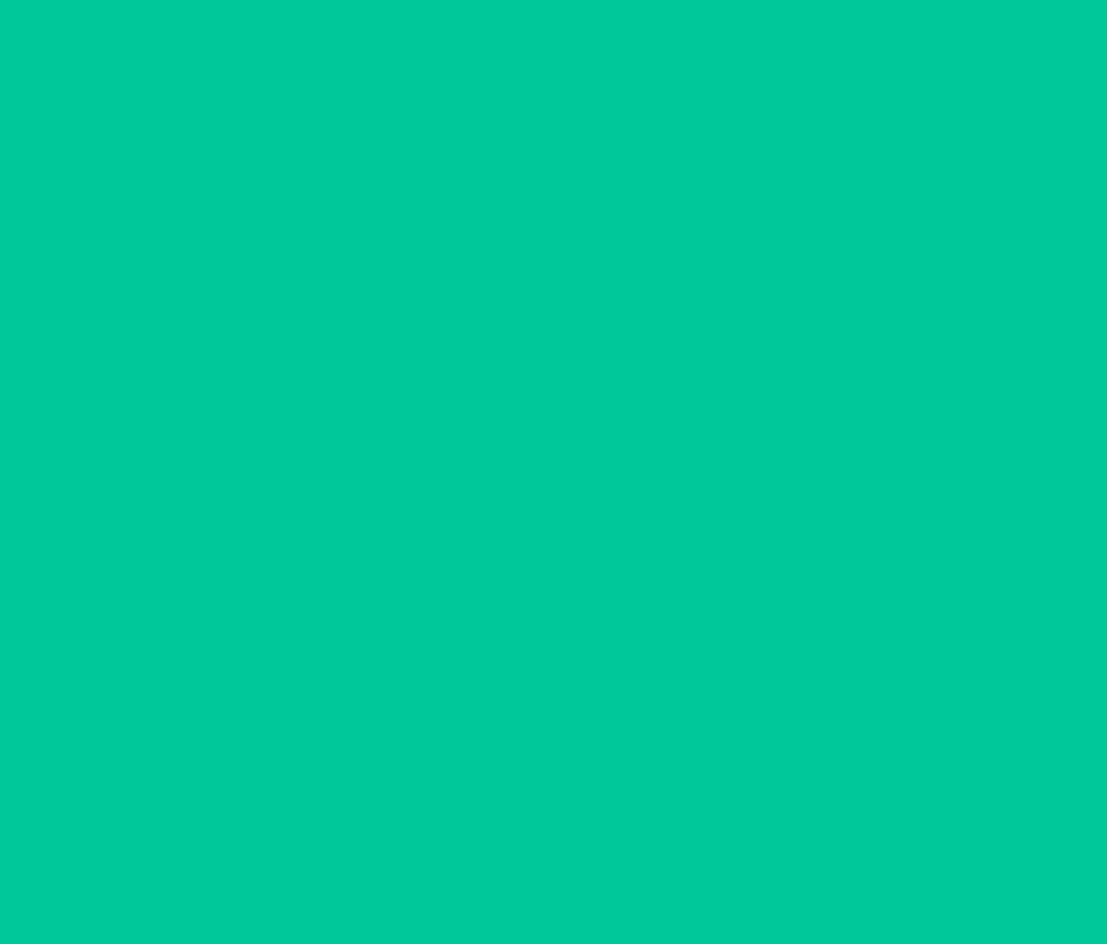 scroll, scrollTop: 0, scrollLeft: 0, axis: both 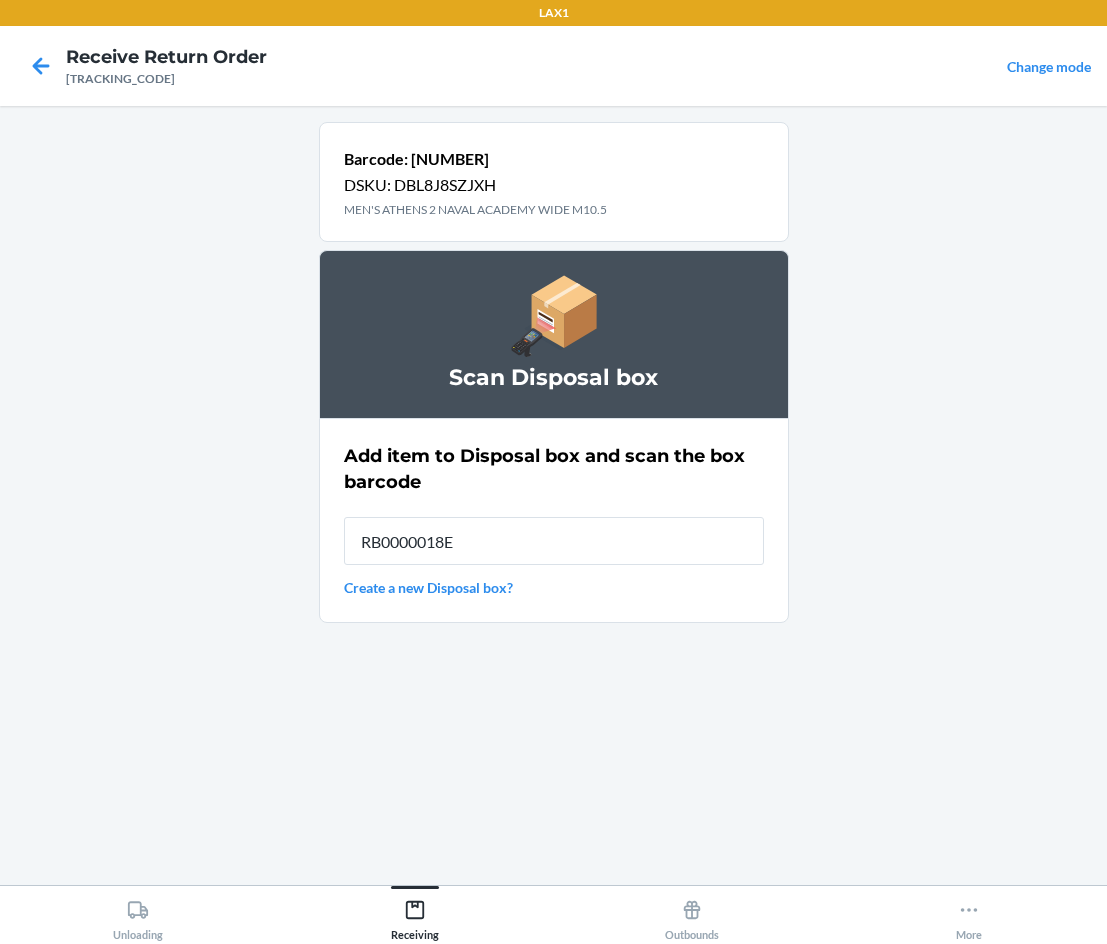 type on "[PRODUCT_CODE]" 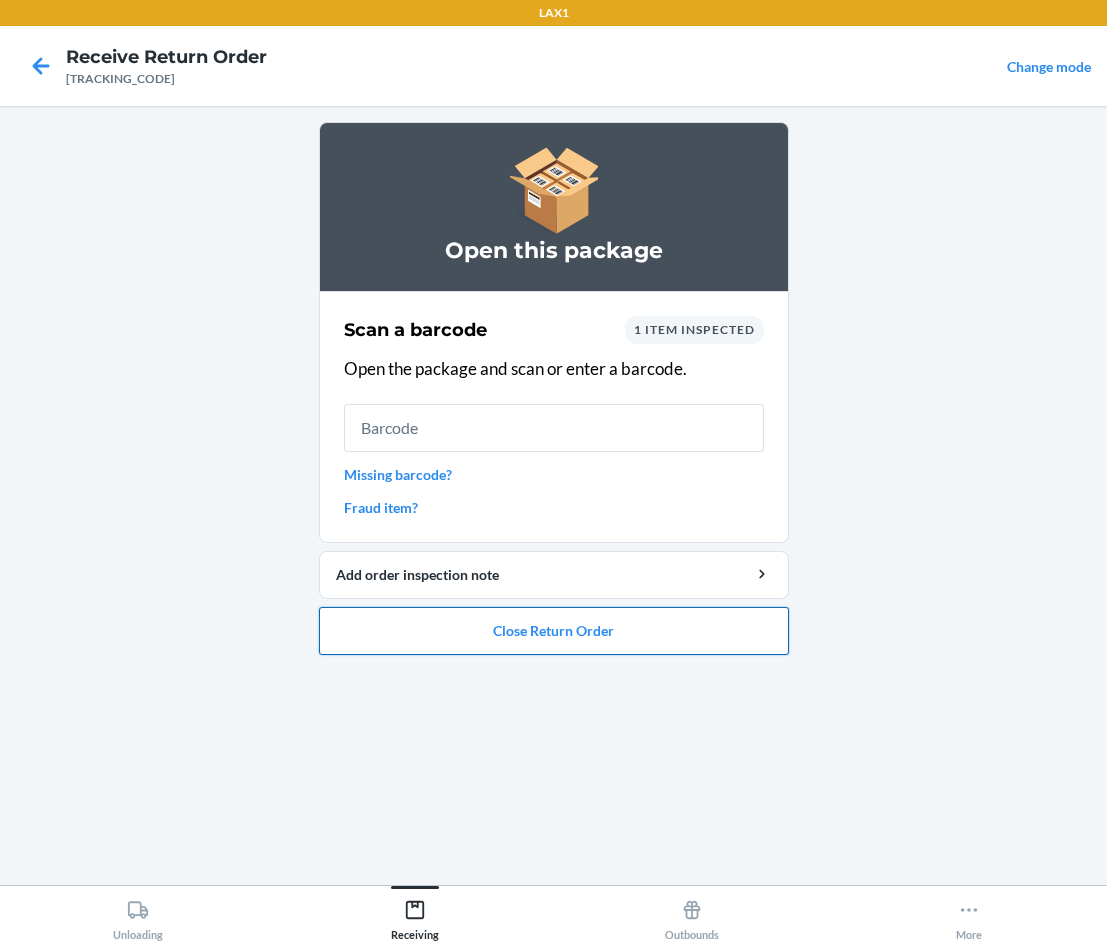 click on "Close Return Order" at bounding box center (554, 631) 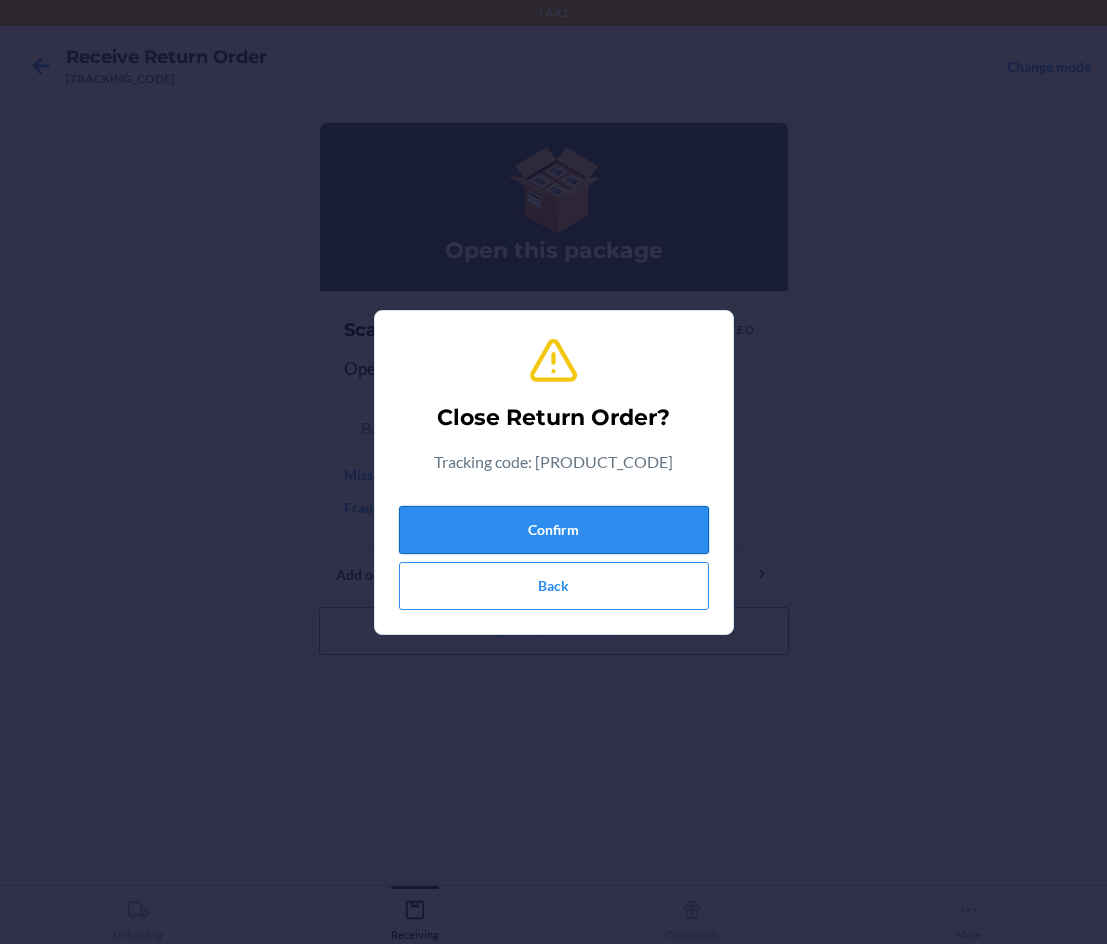 click on "Confirm" at bounding box center [554, 530] 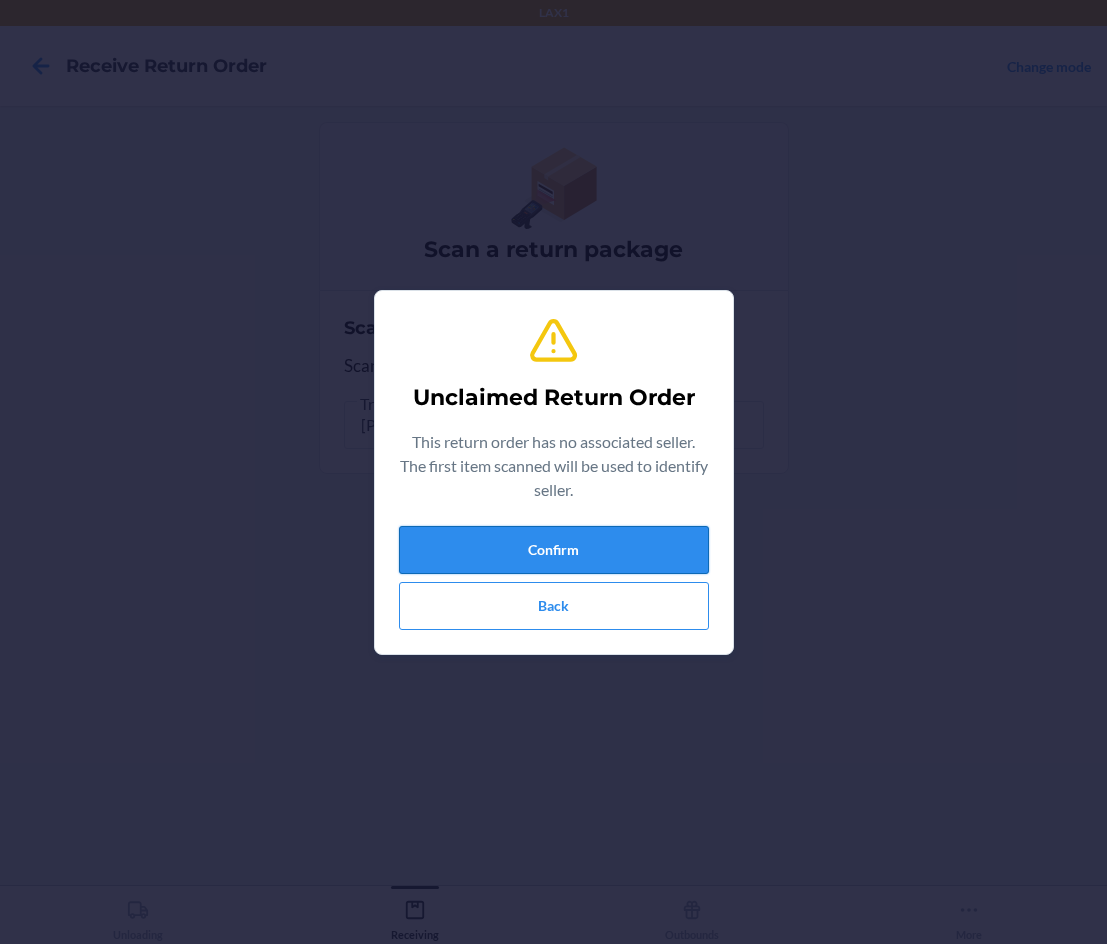 click on "Confirm" at bounding box center (554, 550) 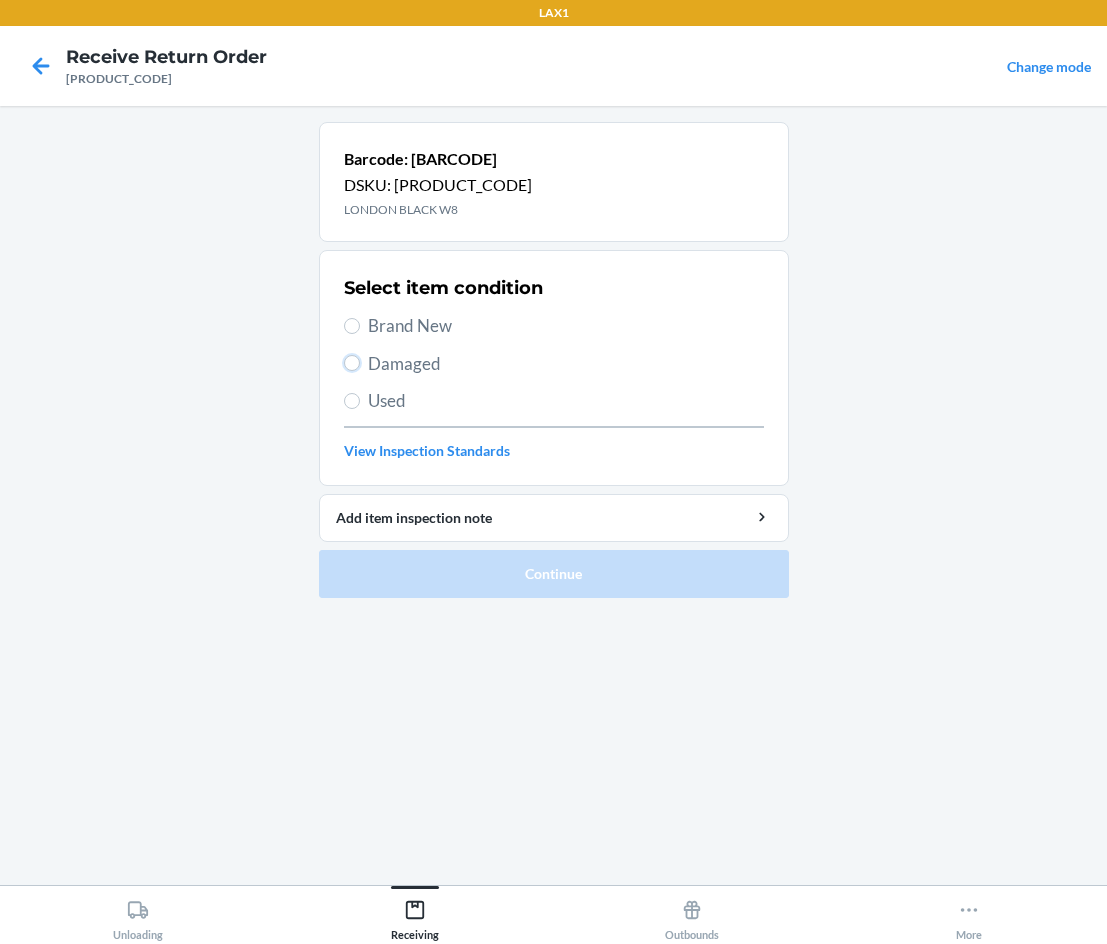 click on "Damaged" at bounding box center [554, 364] 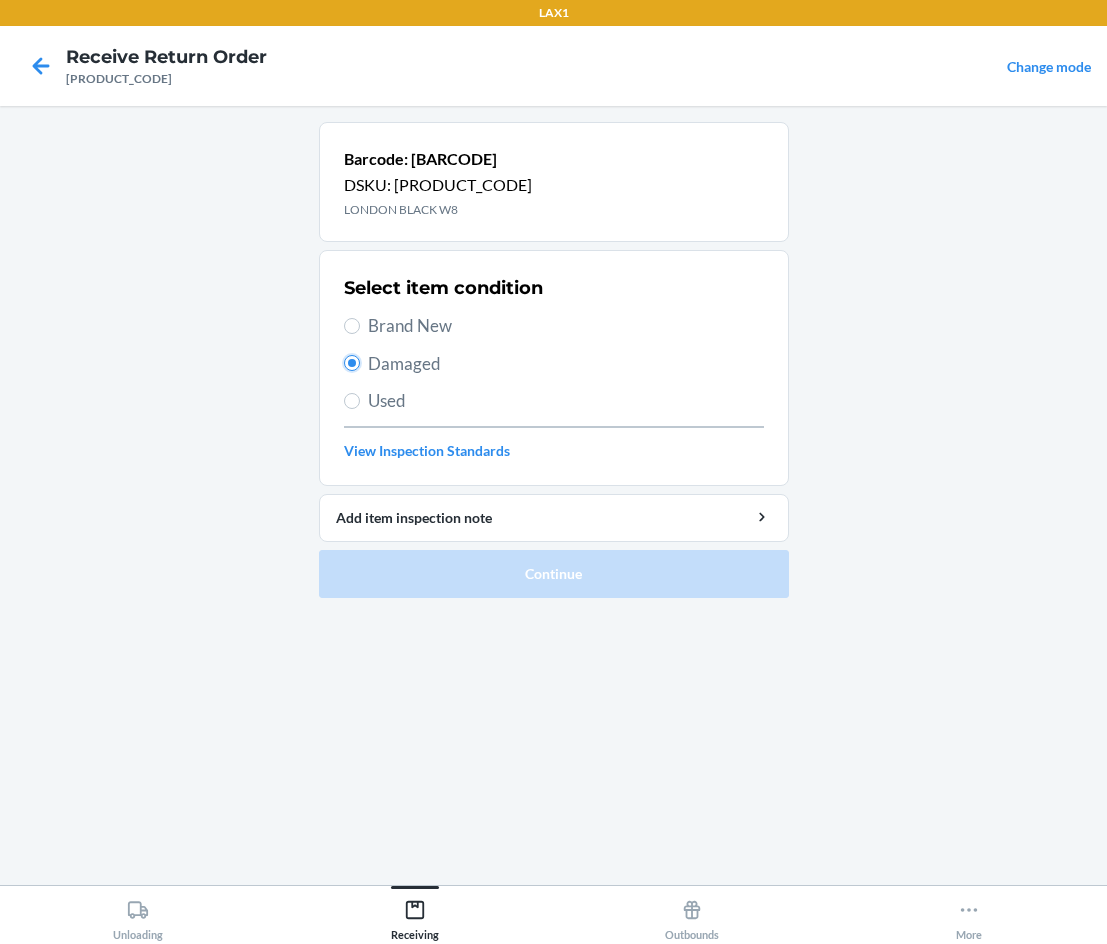 radio on "true" 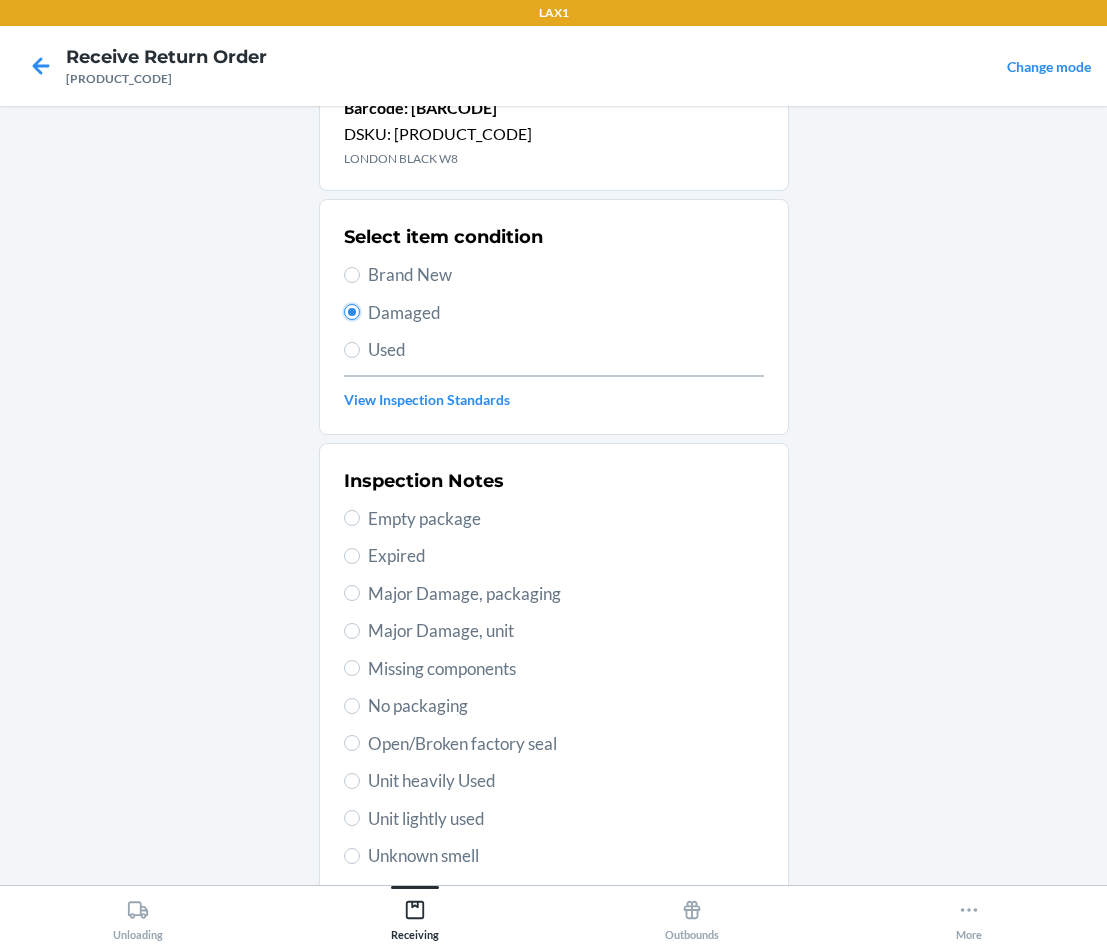 scroll, scrollTop: 67, scrollLeft: 0, axis: vertical 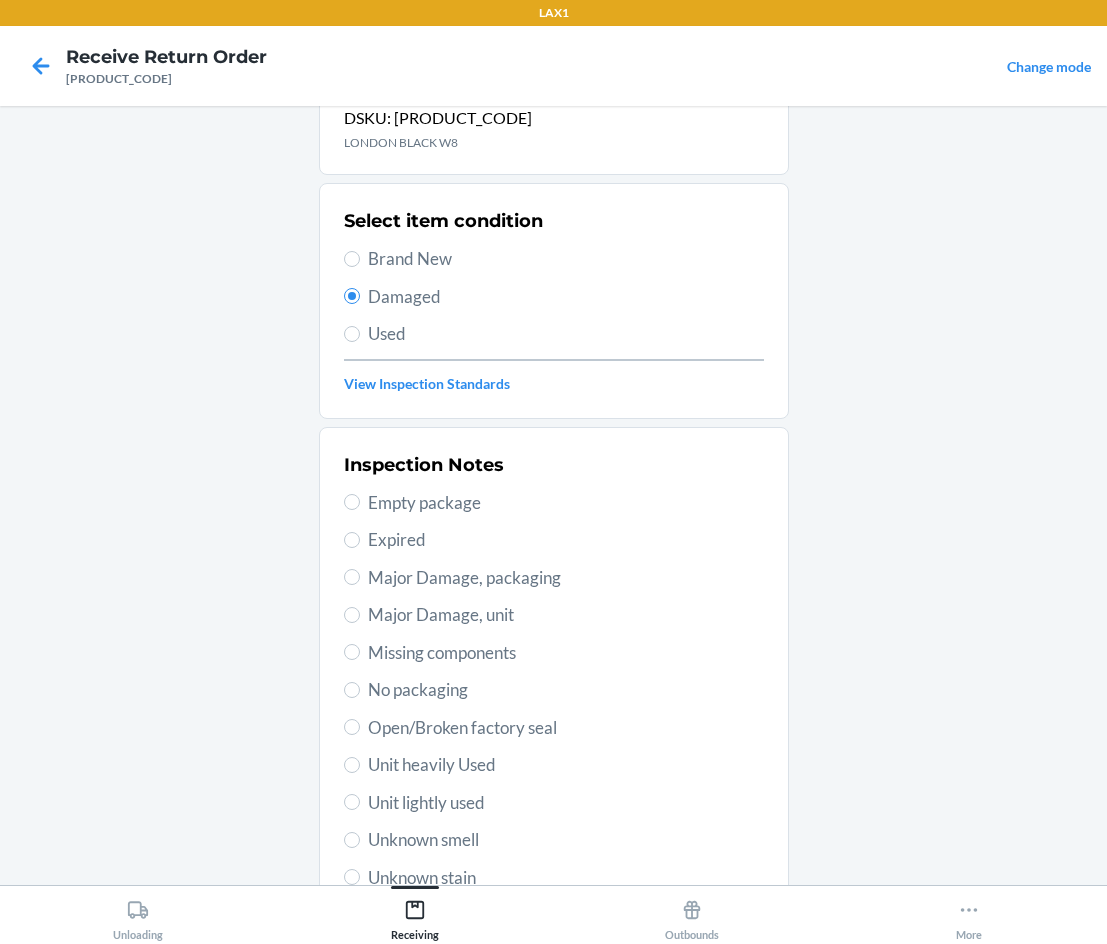 click on "Unit lightly used" at bounding box center (554, 803) 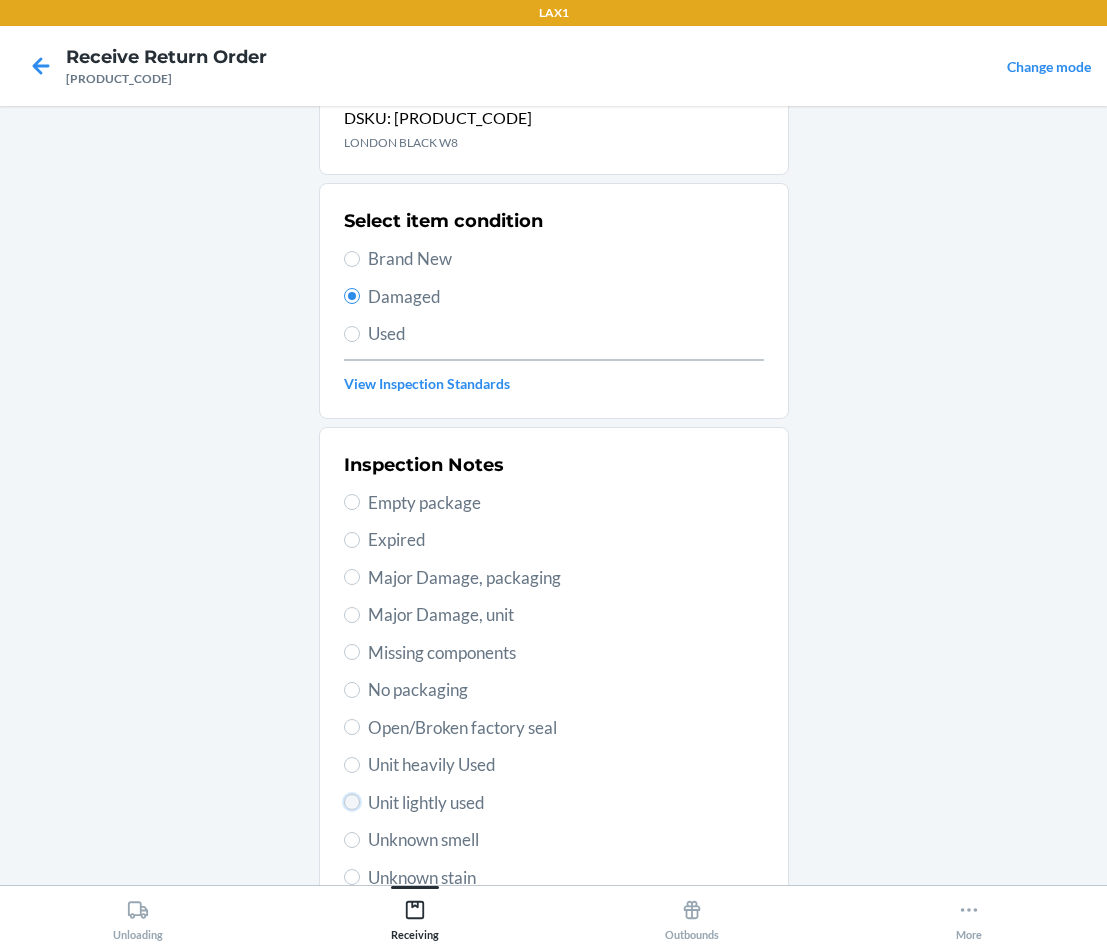click on "Unit lightly used" at bounding box center [352, 802] 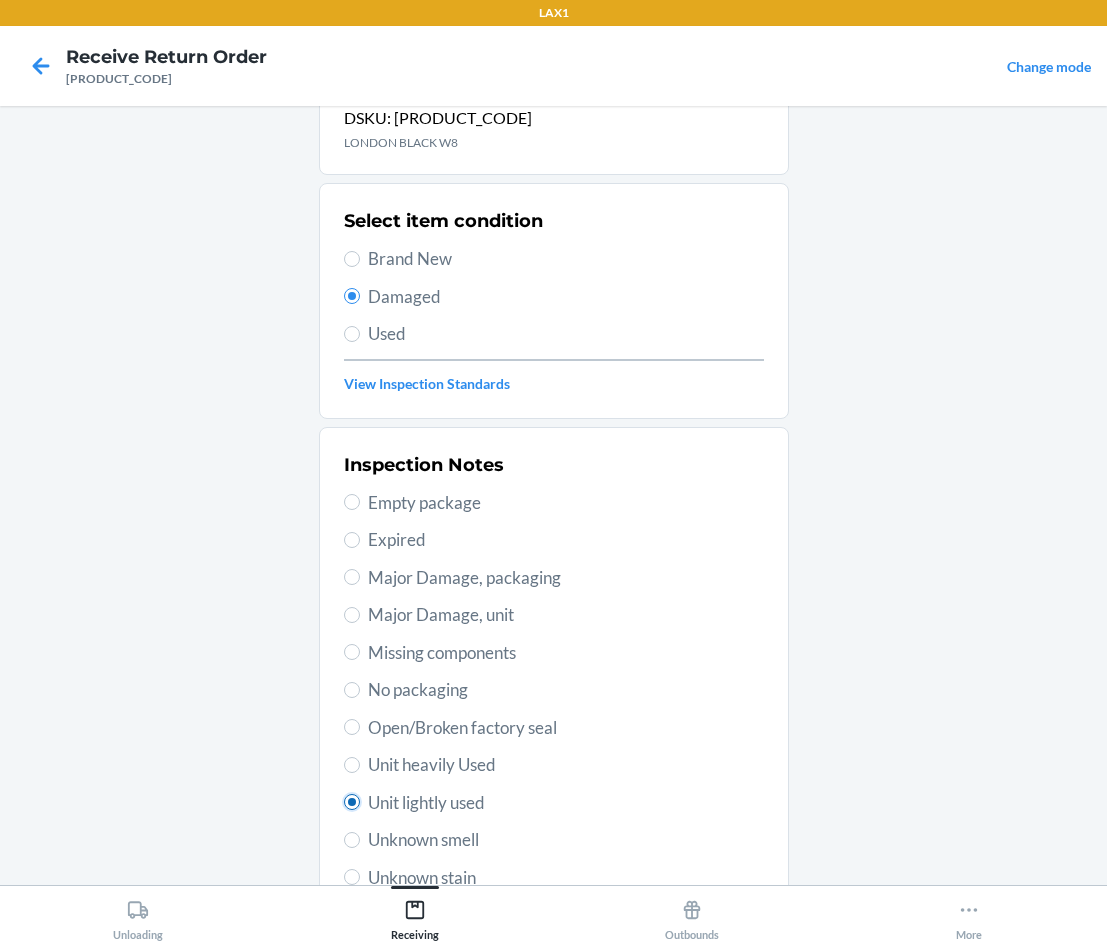 radio on "true" 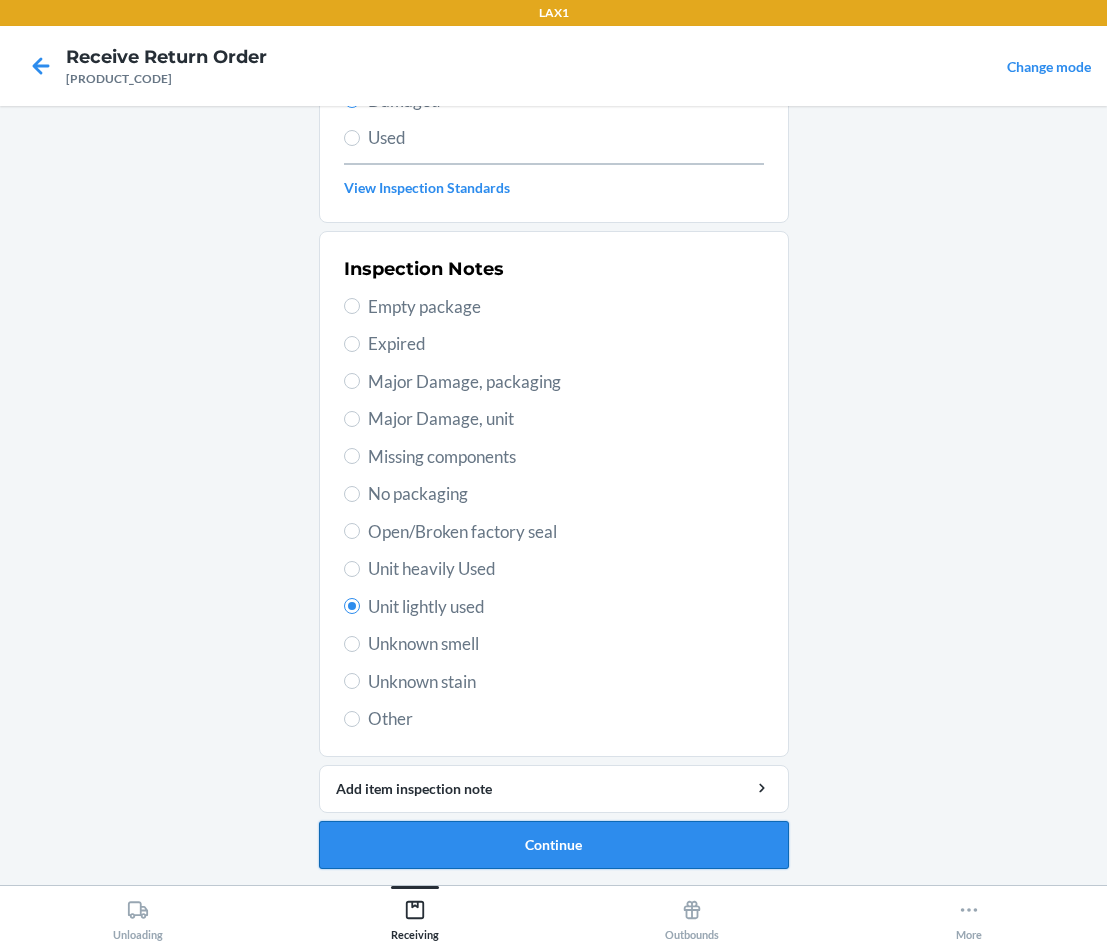 click on "Continue" at bounding box center [554, 845] 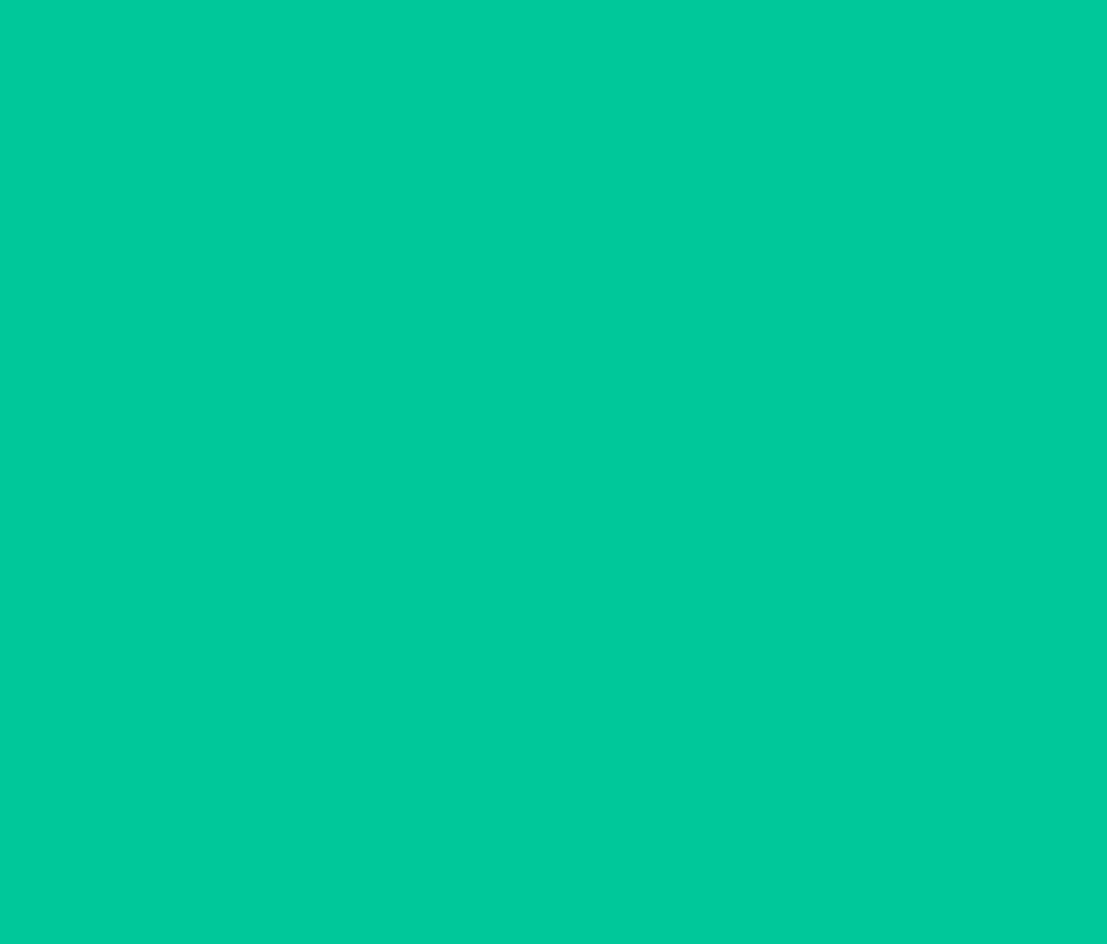 scroll, scrollTop: 86, scrollLeft: 0, axis: vertical 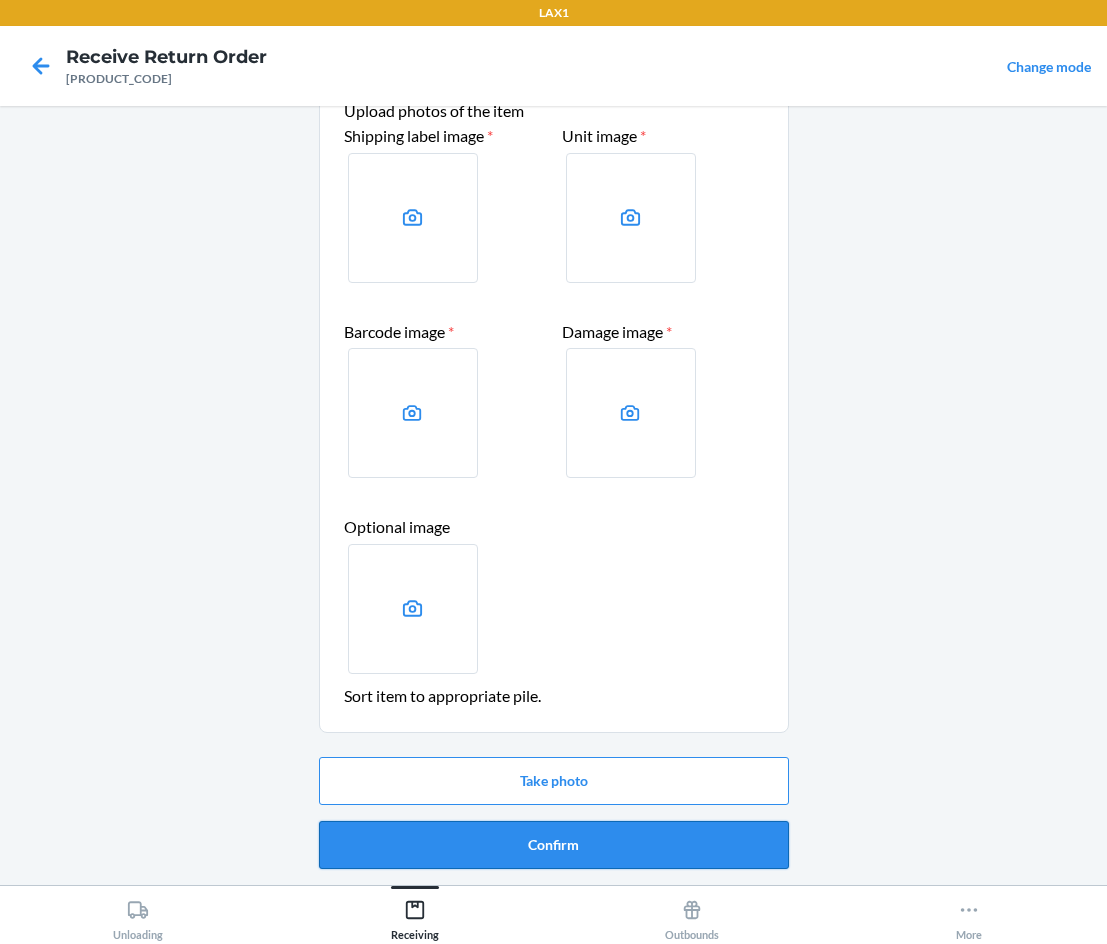 click on "Confirm" at bounding box center [554, 845] 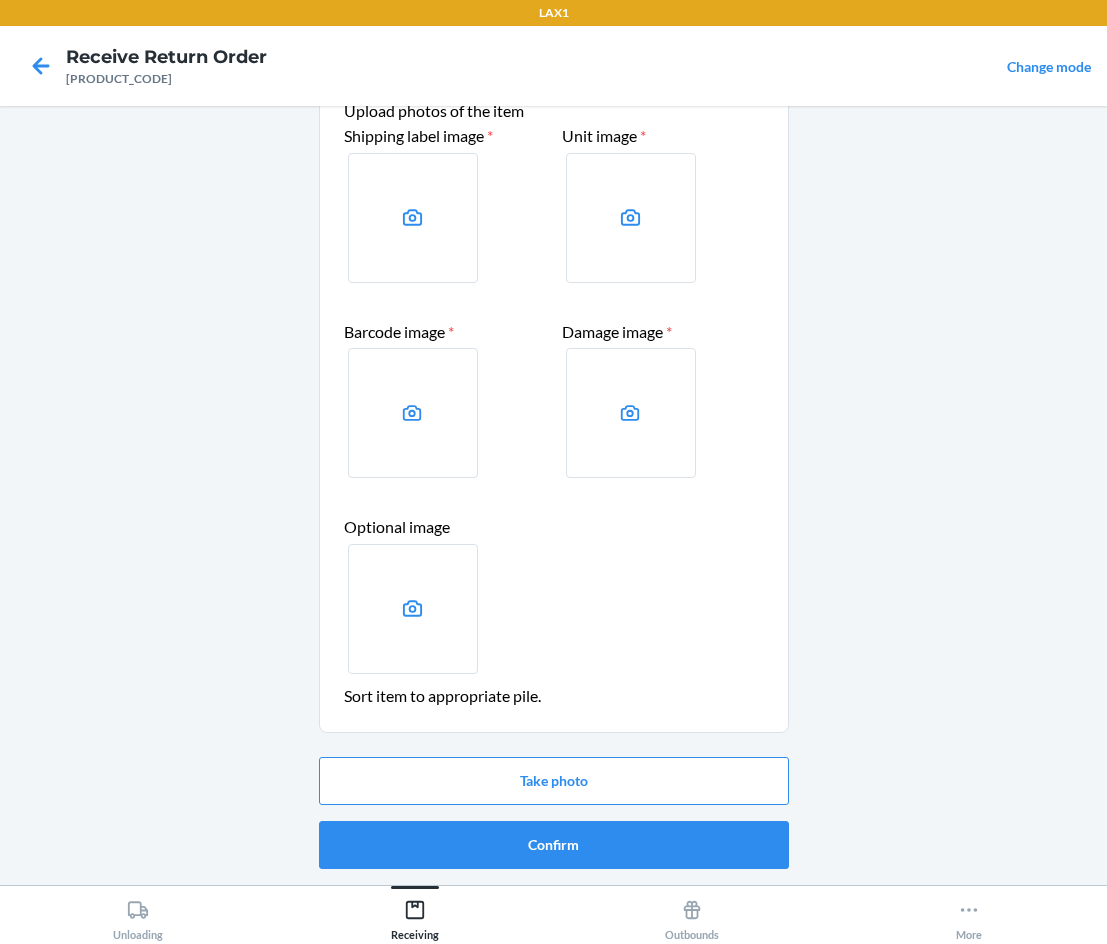 scroll, scrollTop: 0, scrollLeft: 0, axis: both 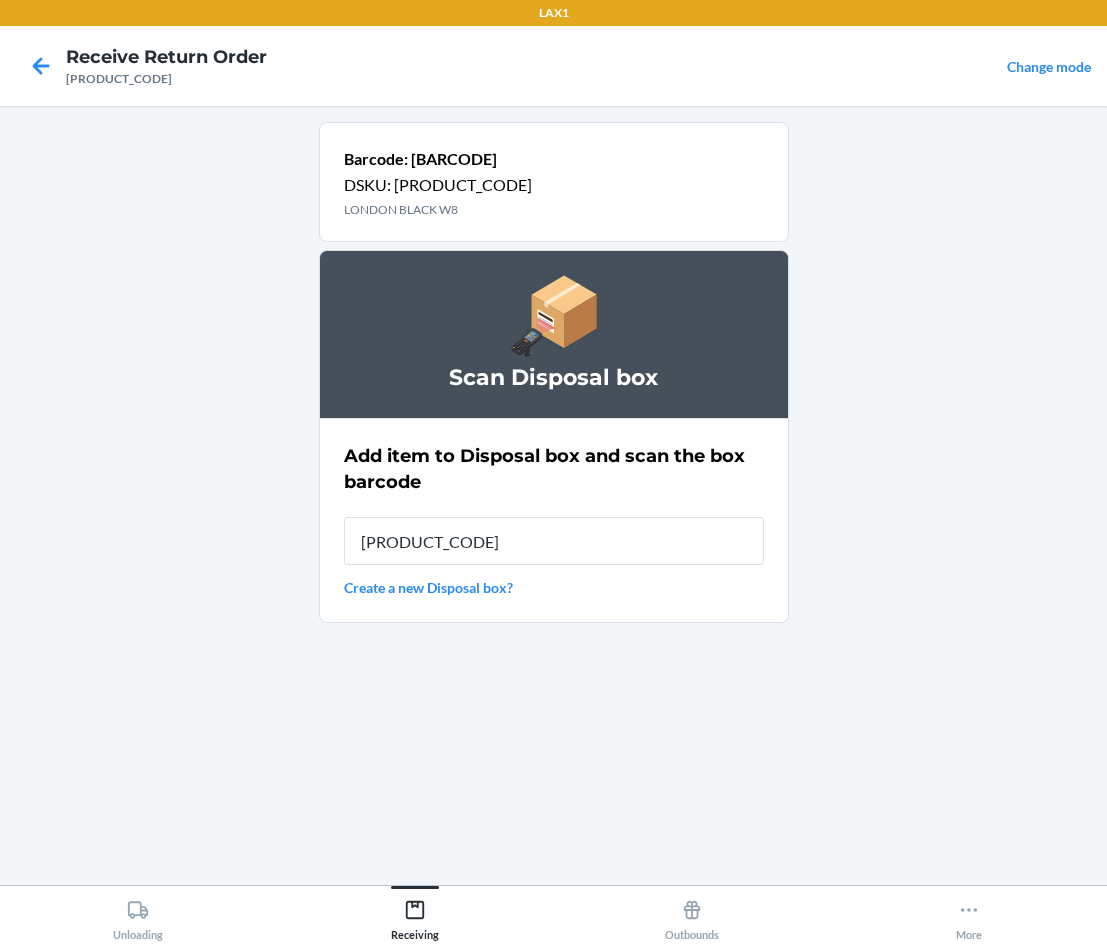 type on "[PRODUCT_CODE]" 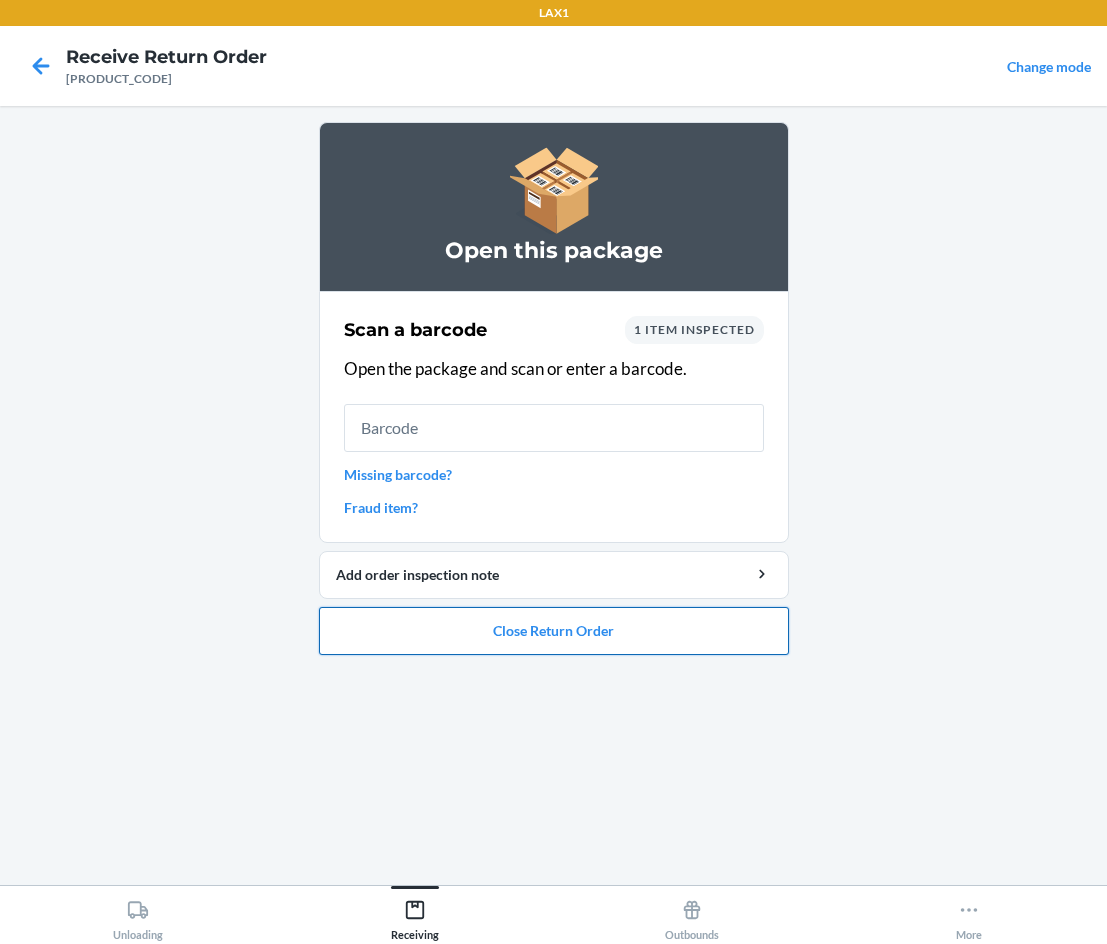 click on "Close Return Order" at bounding box center (554, 631) 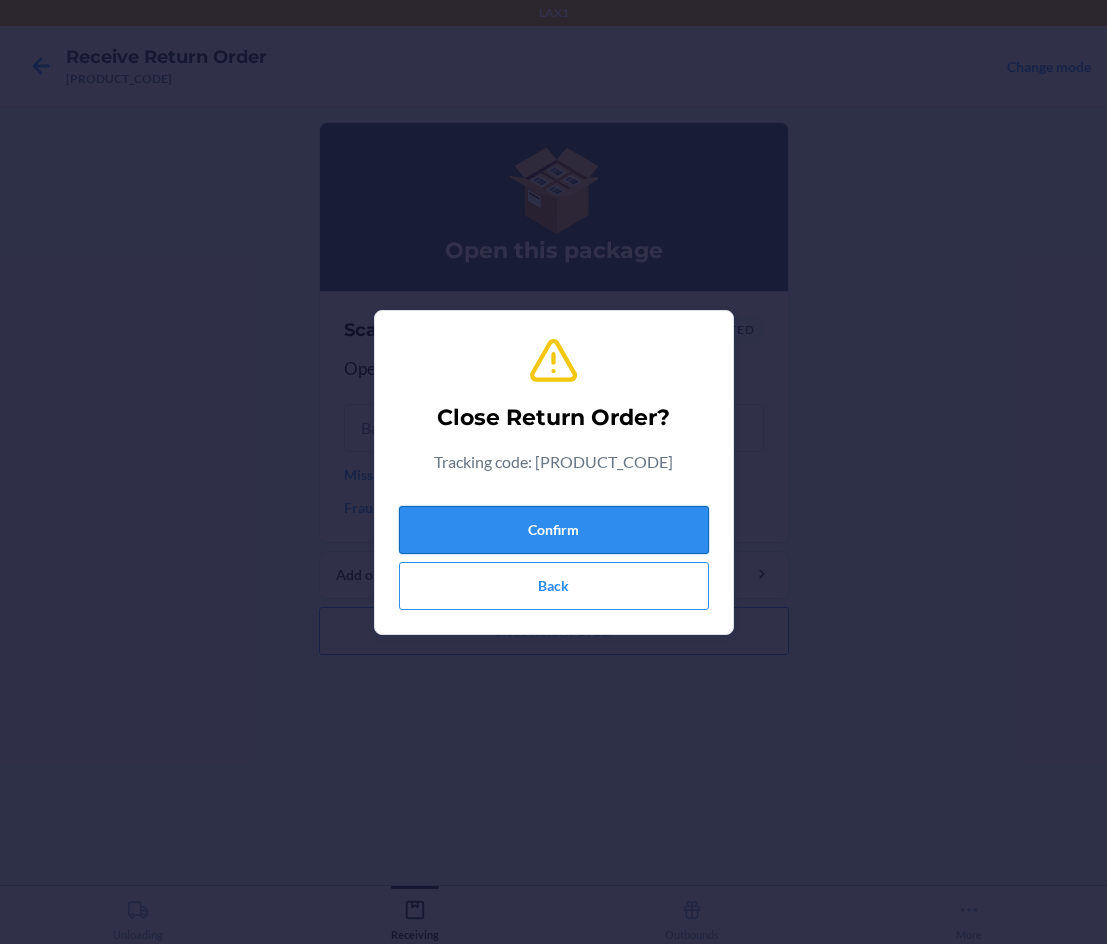 click on "Confirm" at bounding box center [554, 530] 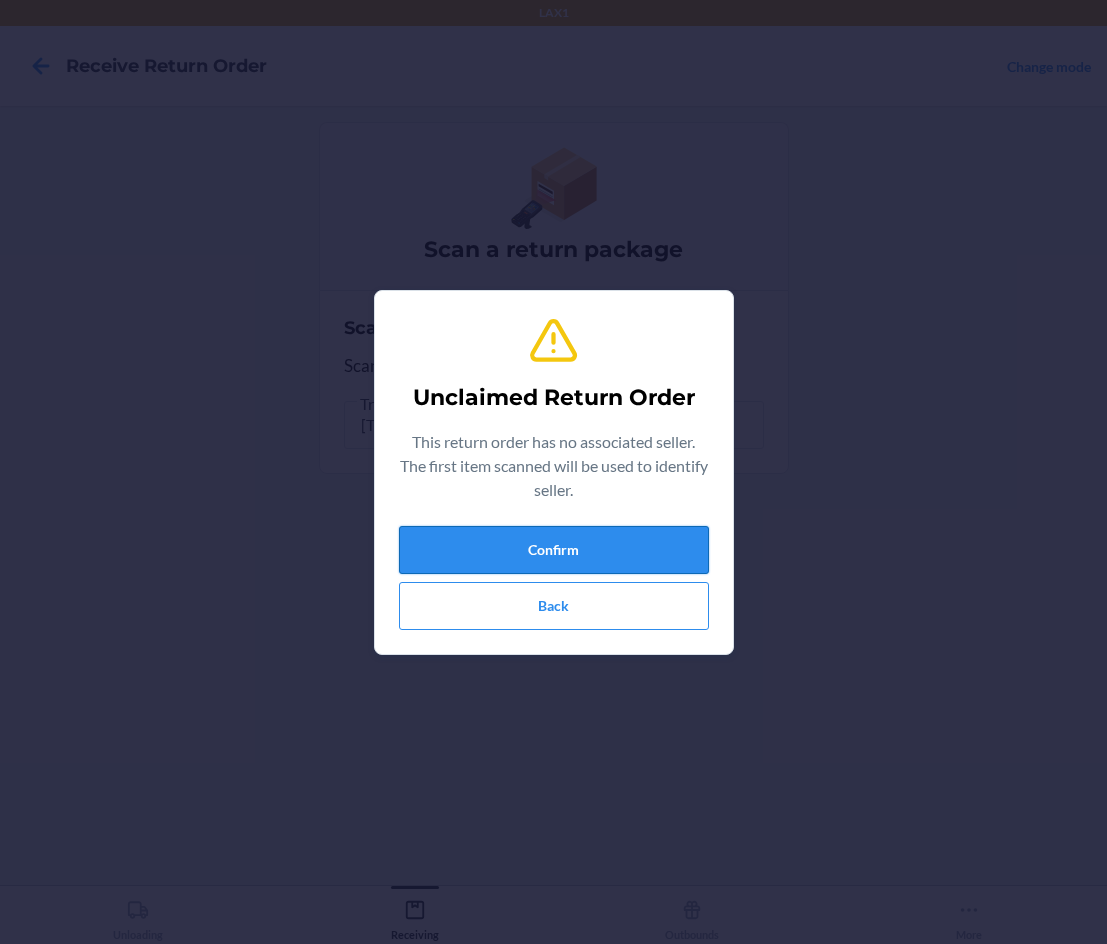 click on "Confirm" at bounding box center (554, 550) 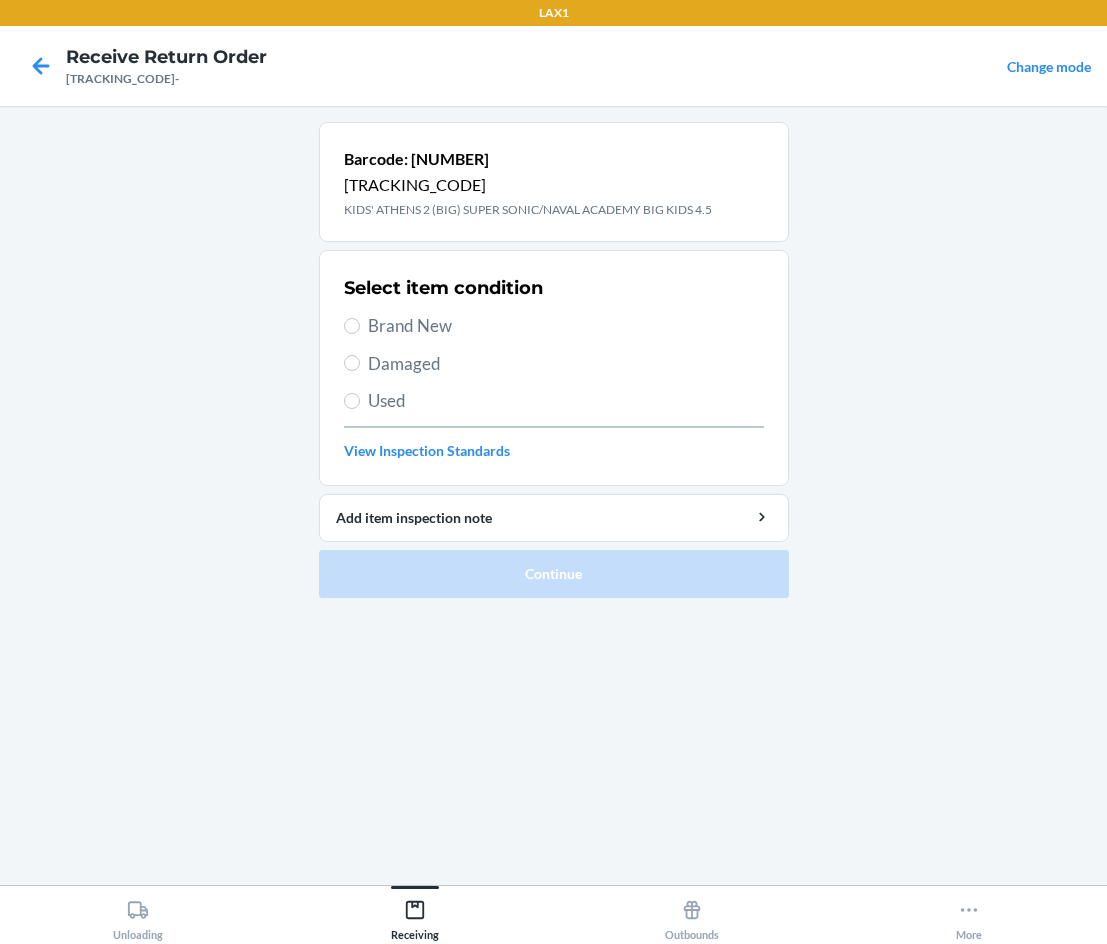 drag, startPoint x: 349, startPoint y: 138, endPoint x: 264, endPoint y: 715, distance: 583.22723 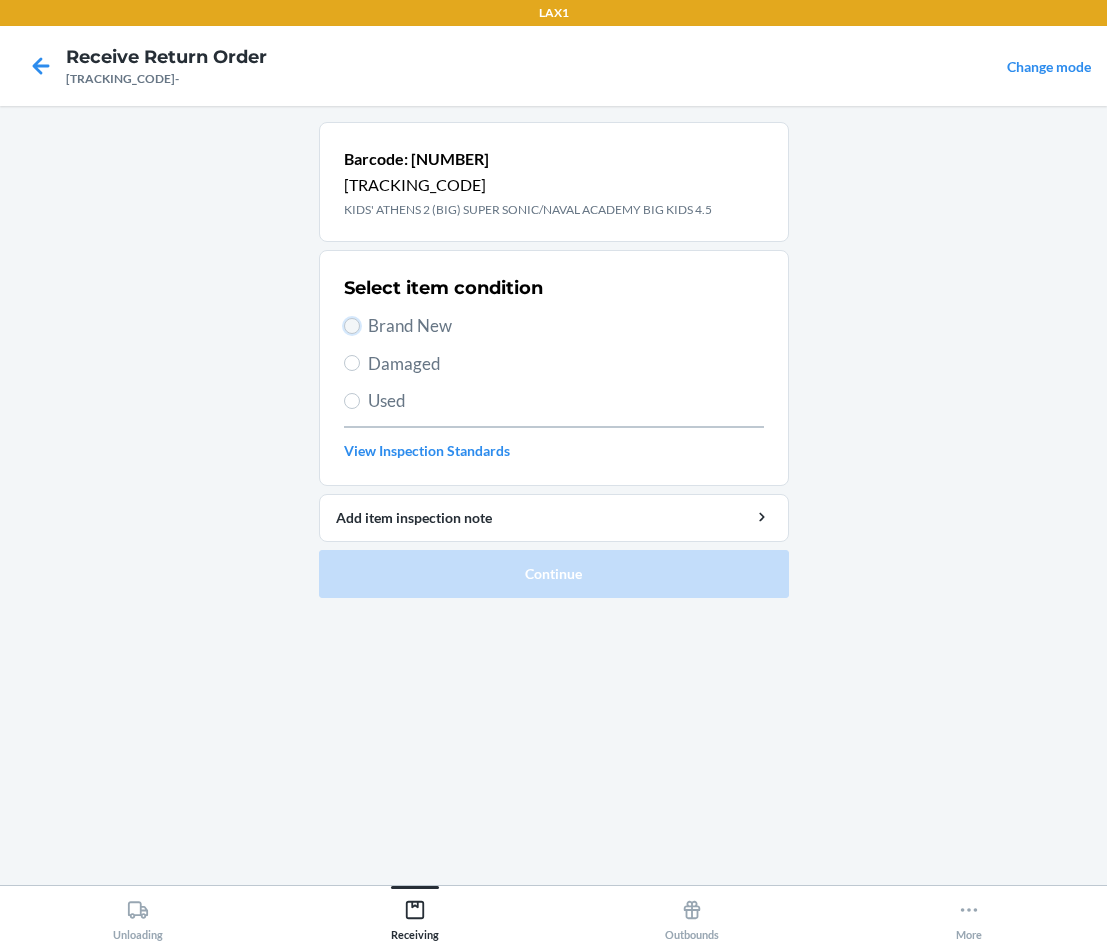 click on "Brand New" at bounding box center (352, 326) 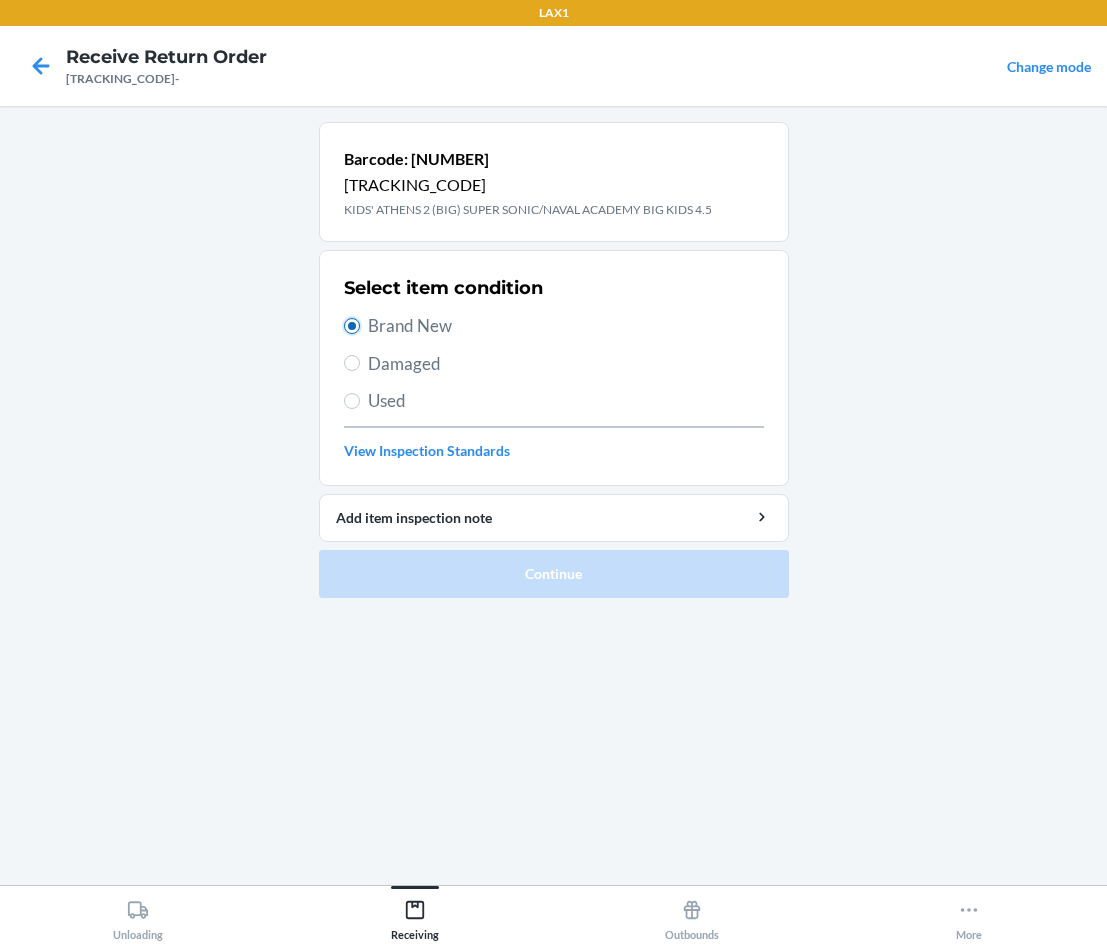 radio on "true" 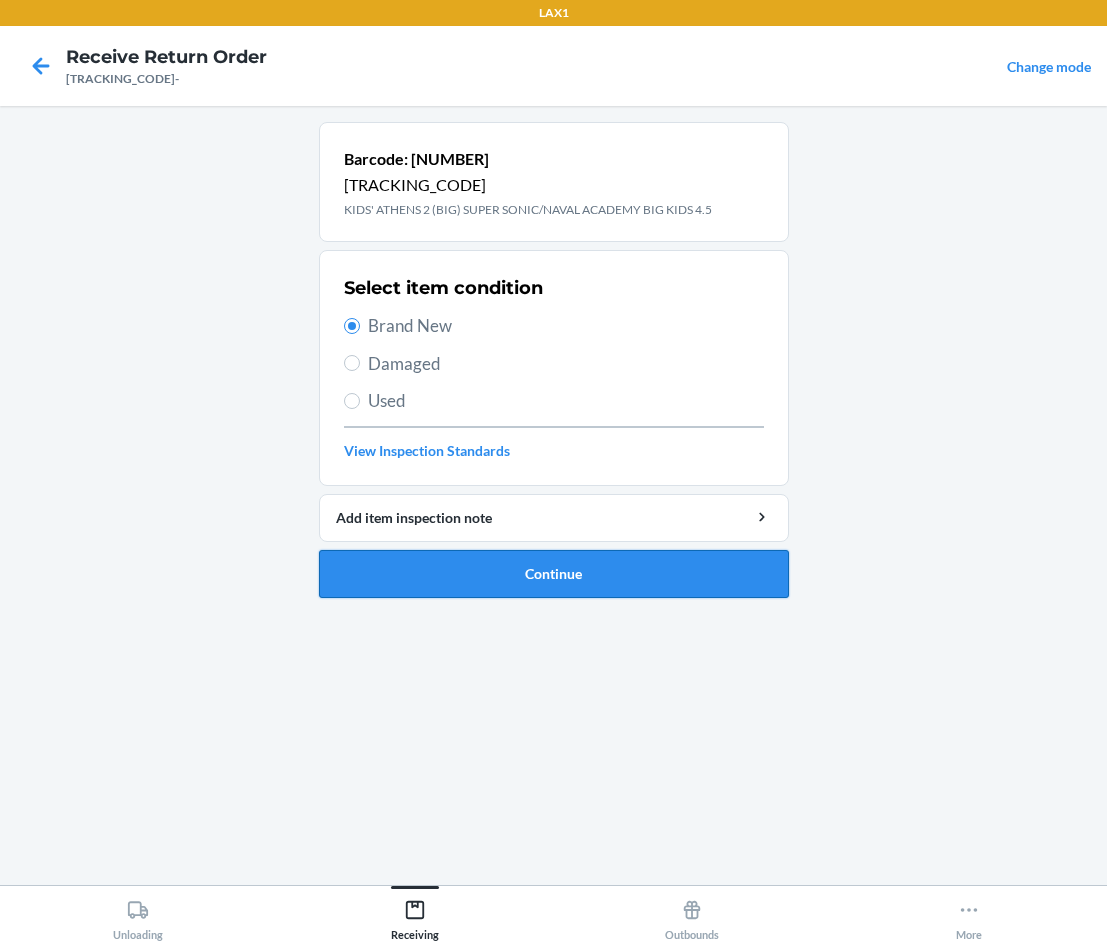 click on "Continue" at bounding box center (554, 574) 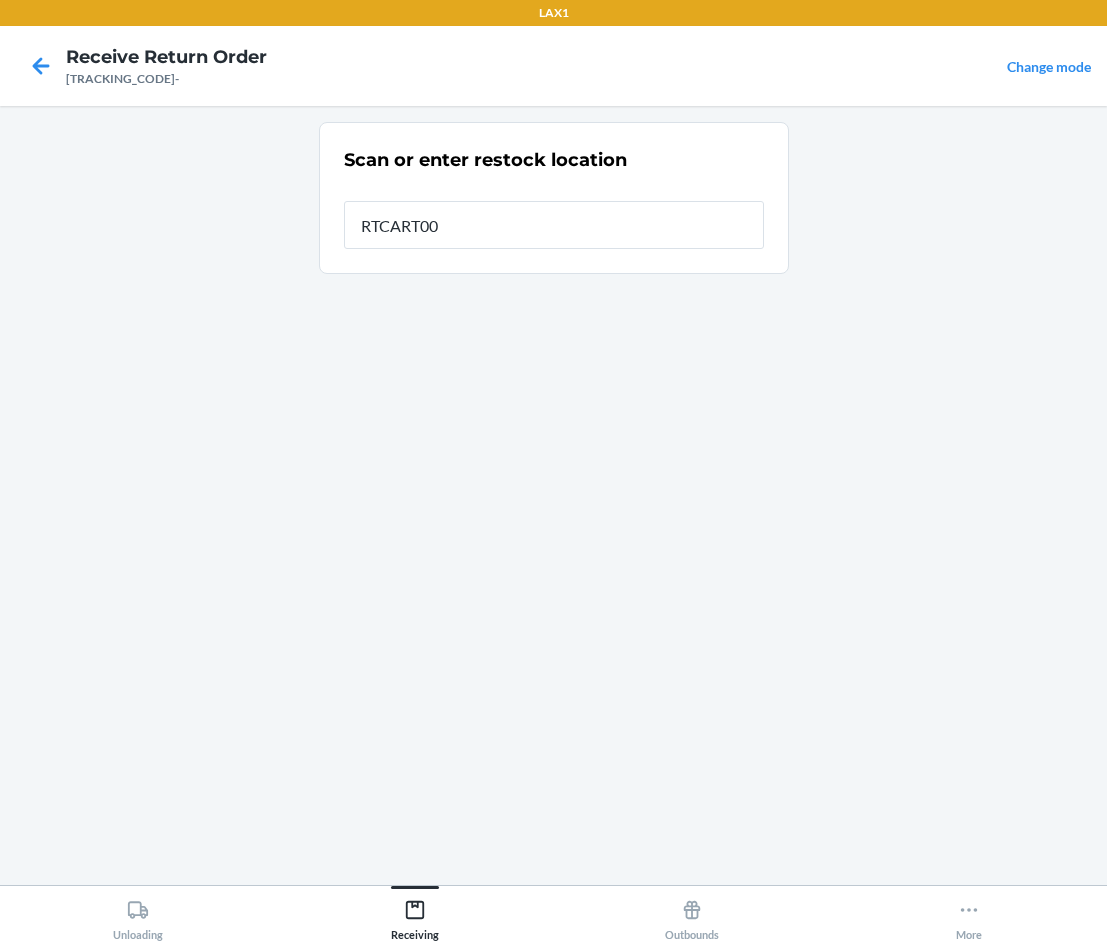 type on "RTCART005" 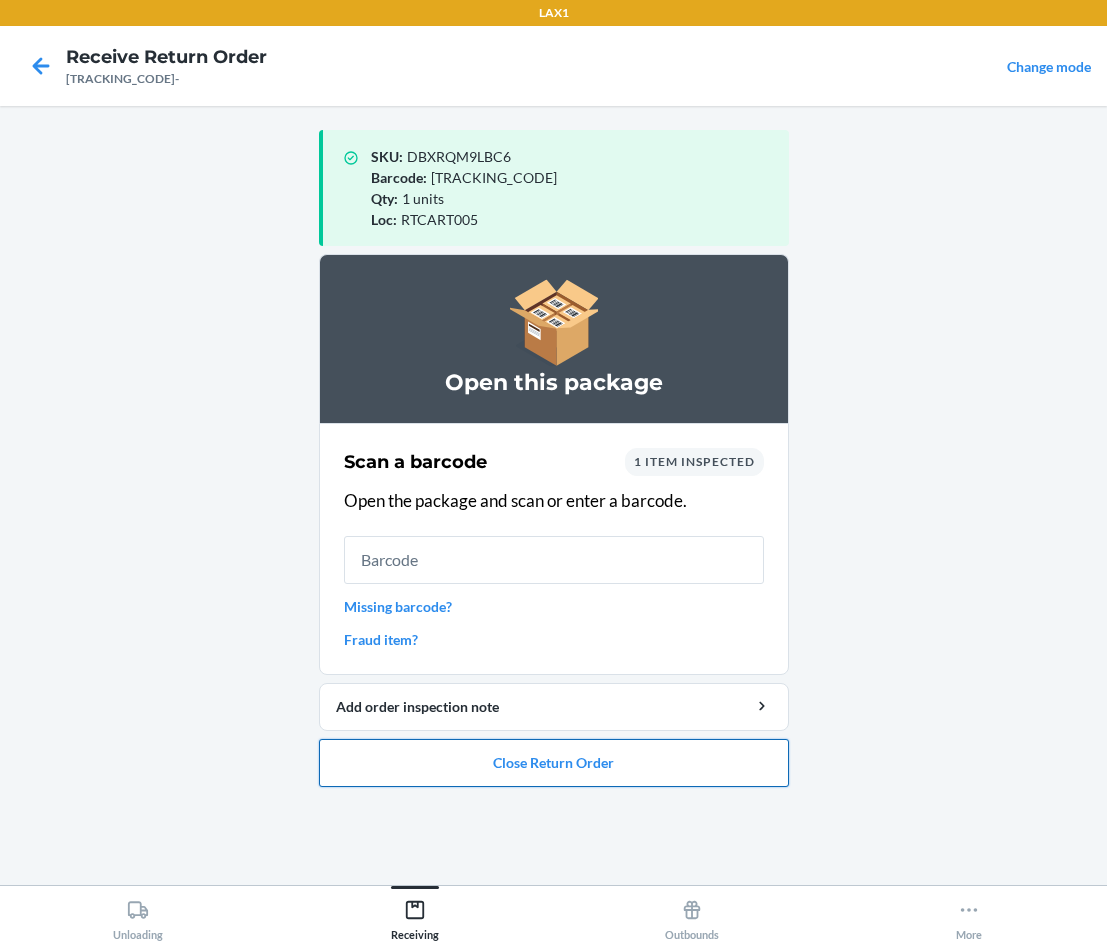 click on "Close Return Order" at bounding box center (554, 763) 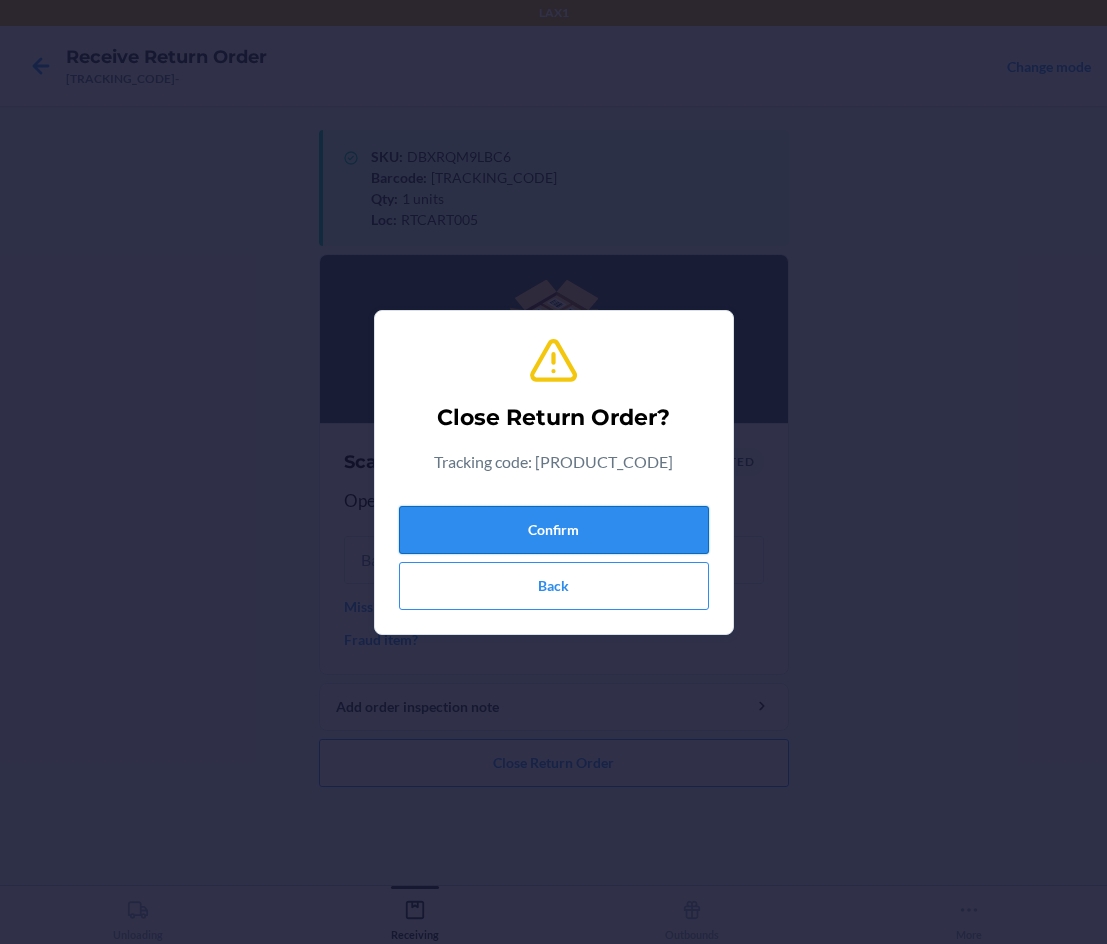 click on "Confirm" at bounding box center [554, 530] 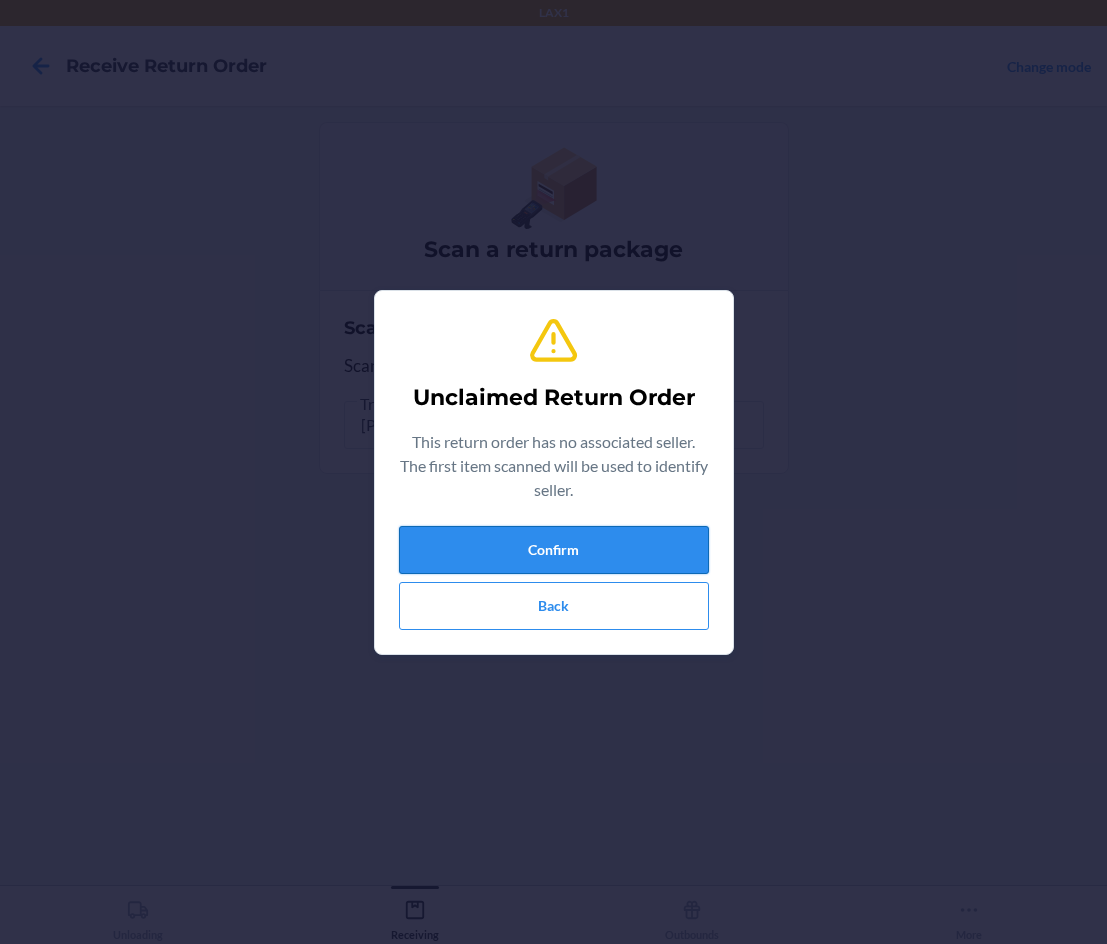 click on "Confirm" at bounding box center [554, 550] 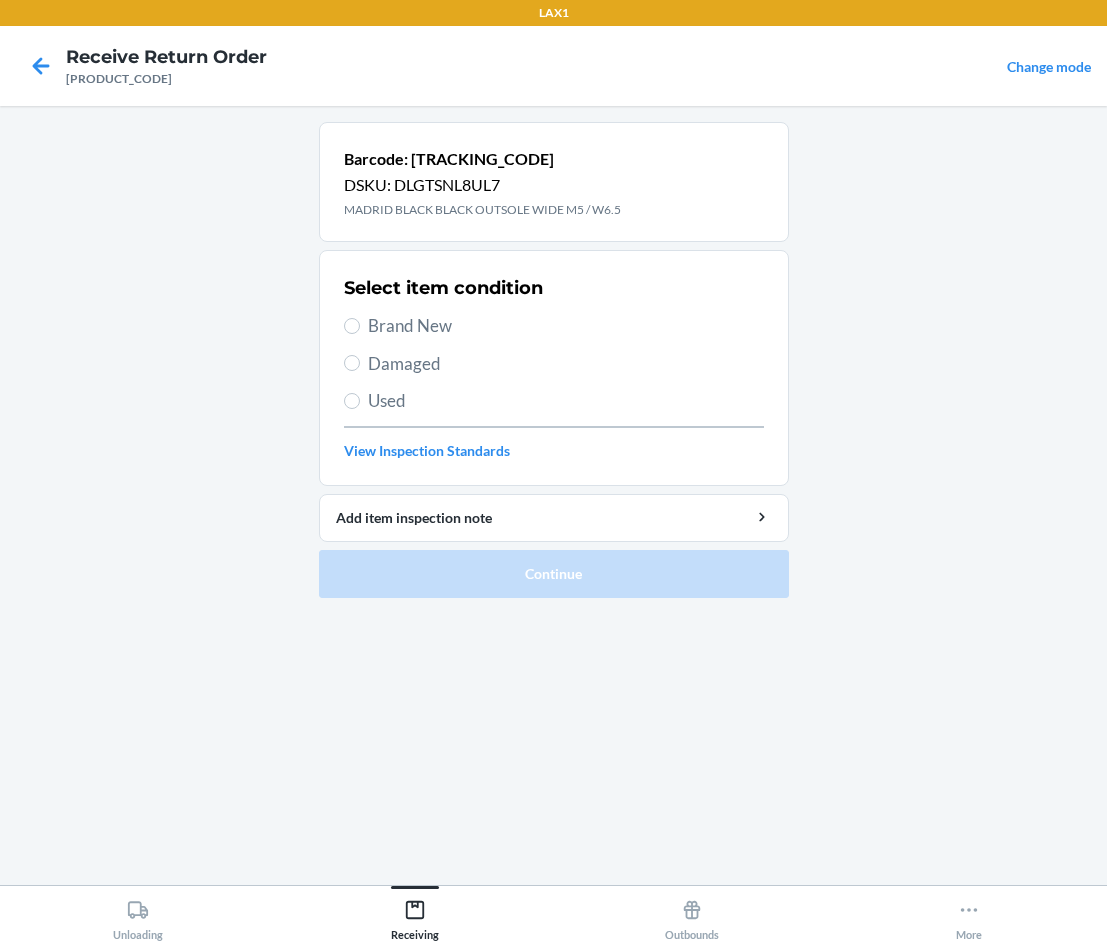 click on "Brand New" at bounding box center [554, 326] 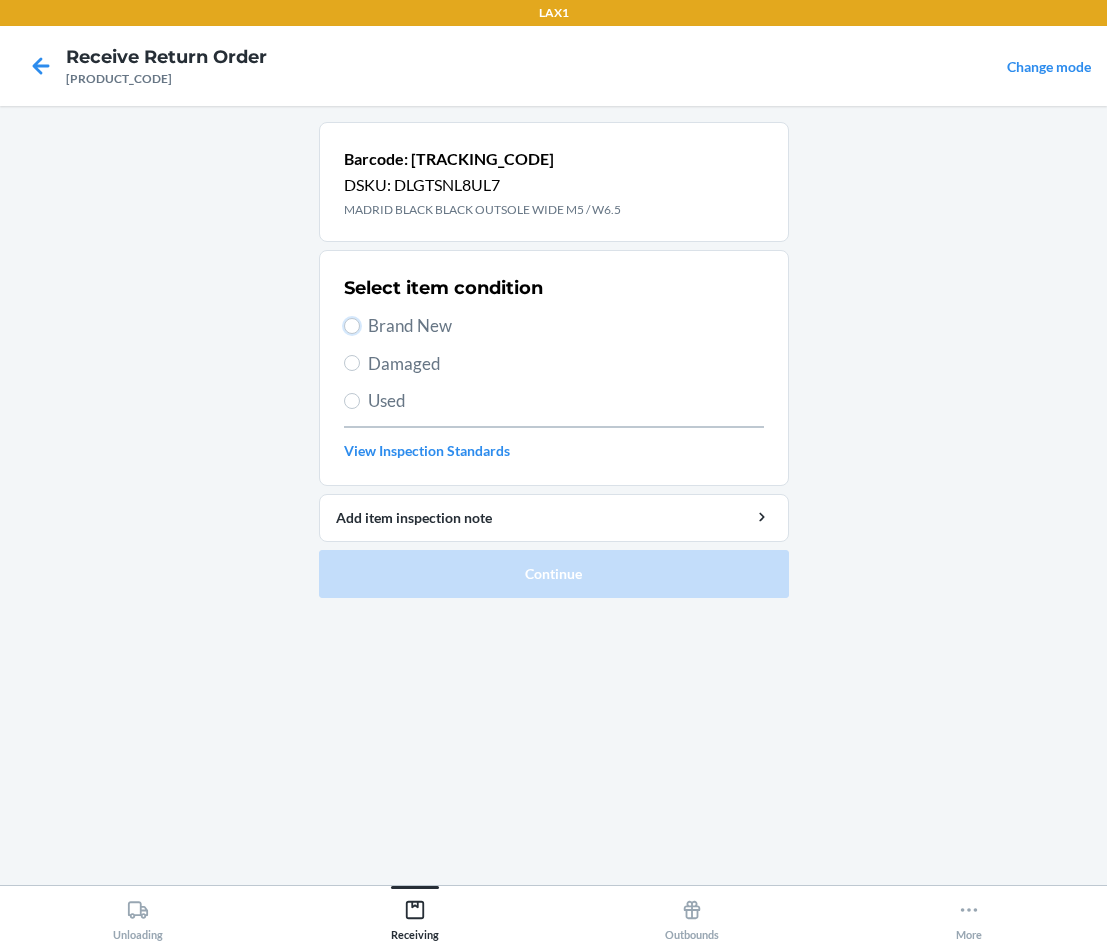 click on "Brand New" at bounding box center [352, 326] 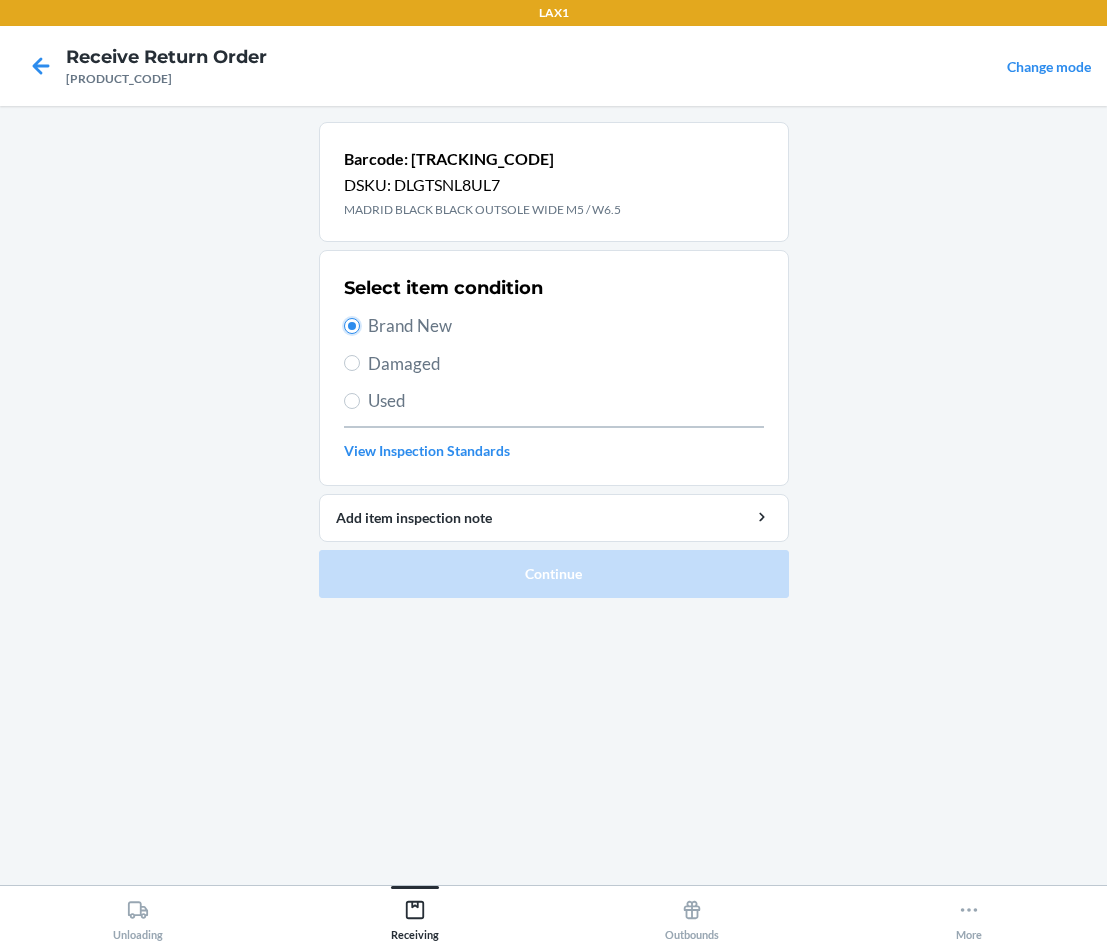 radio on "true" 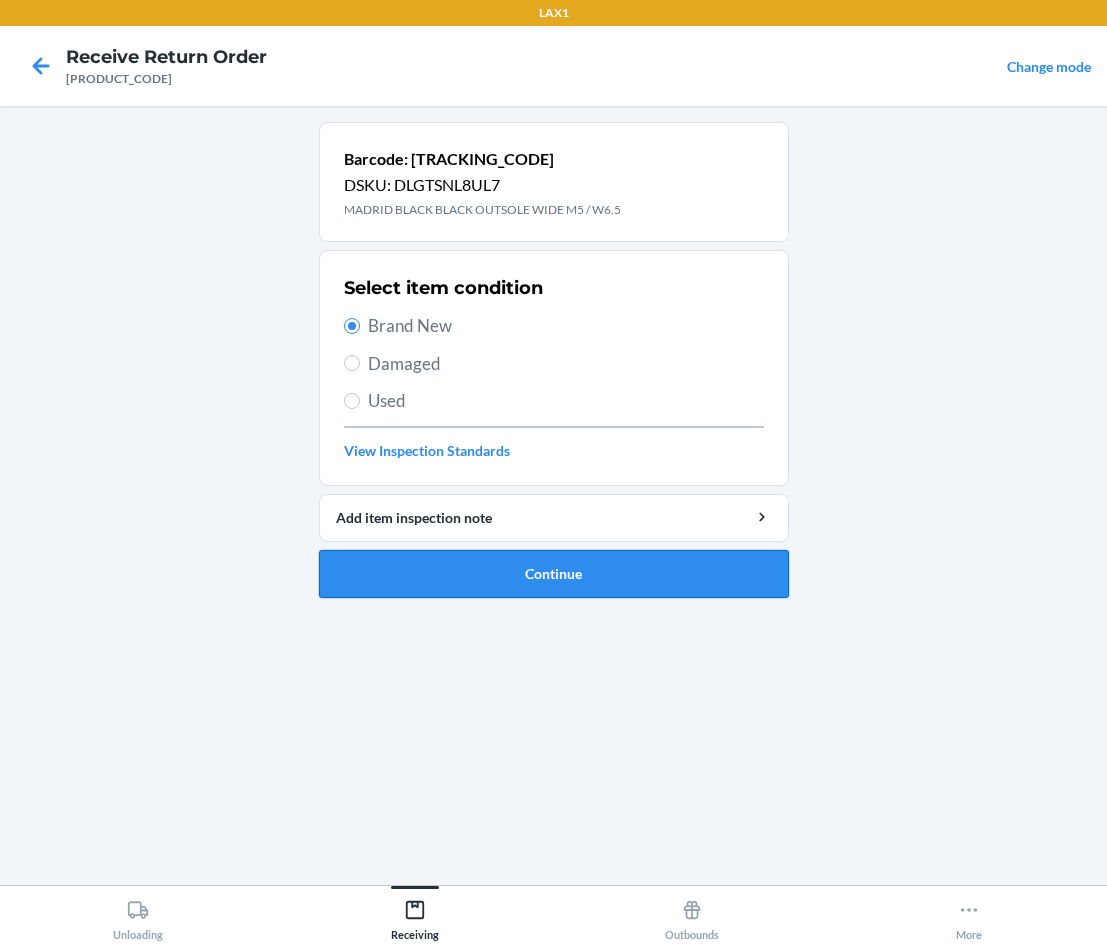 click on "Continue" at bounding box center [554, 574] 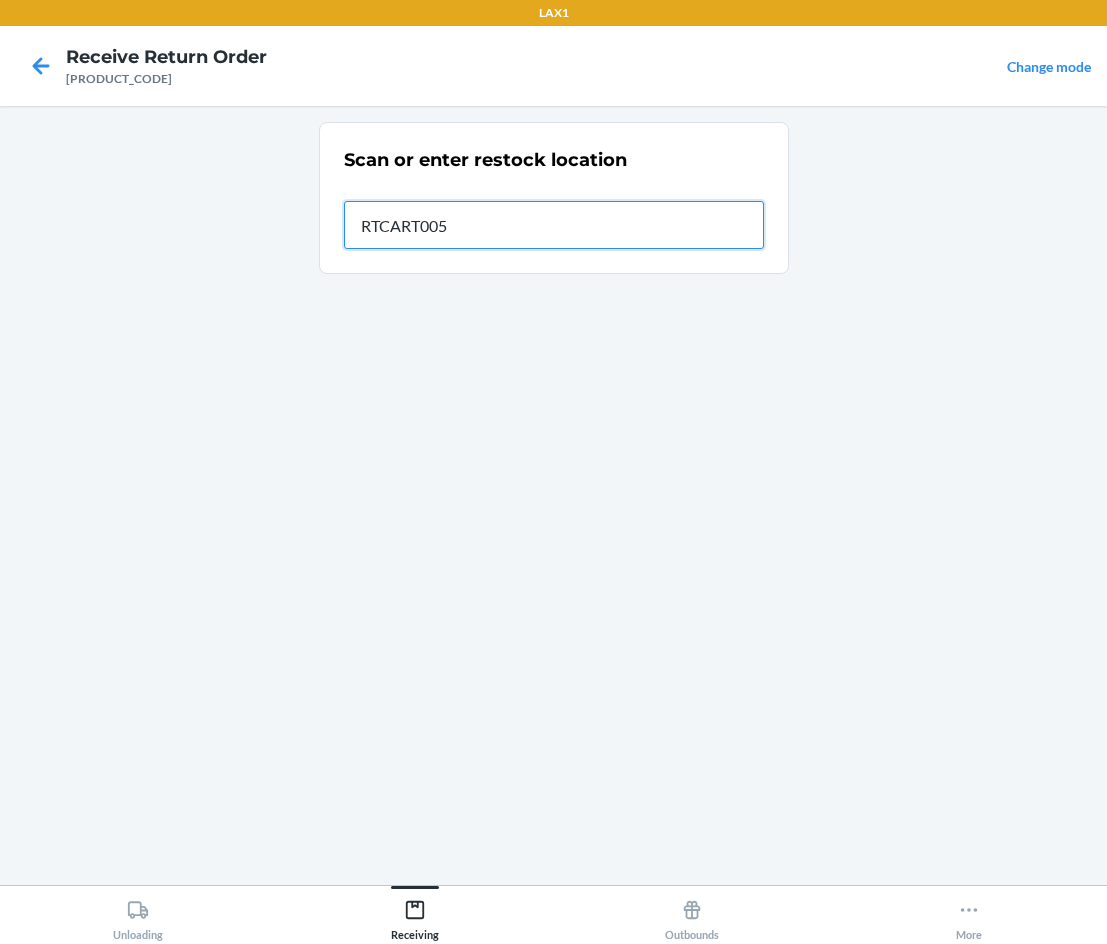 type on "RTCART005" 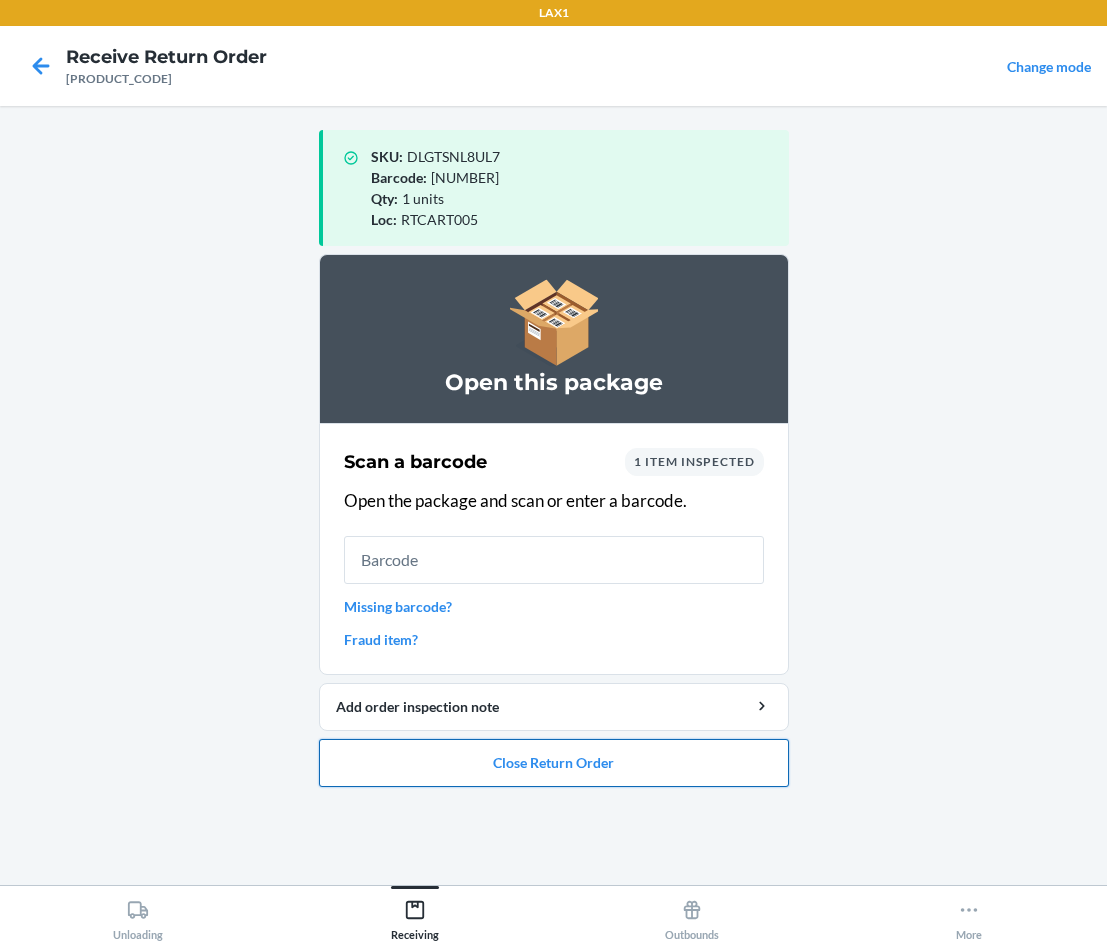 click on "Close Return Order" at bounding box center (554, 763) 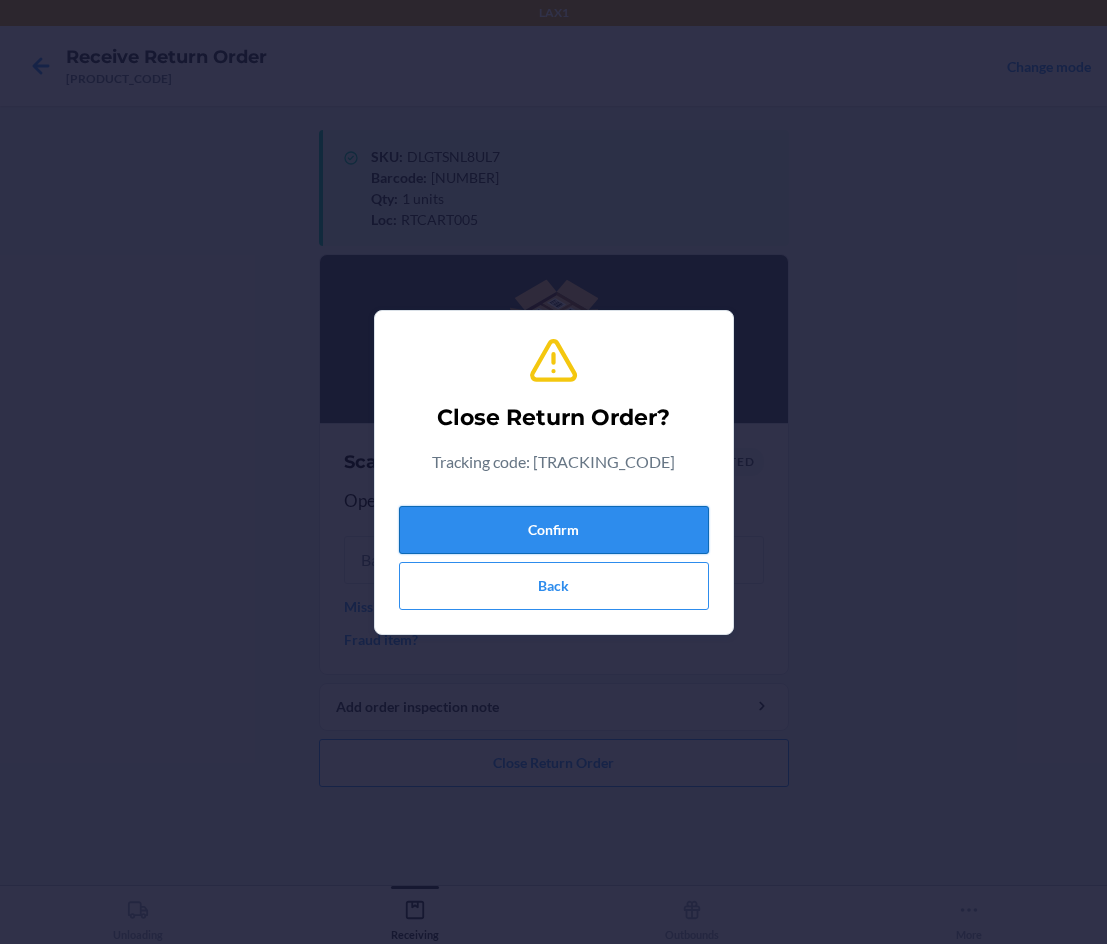 click on "Confirm" at bounding box center (554, 530) 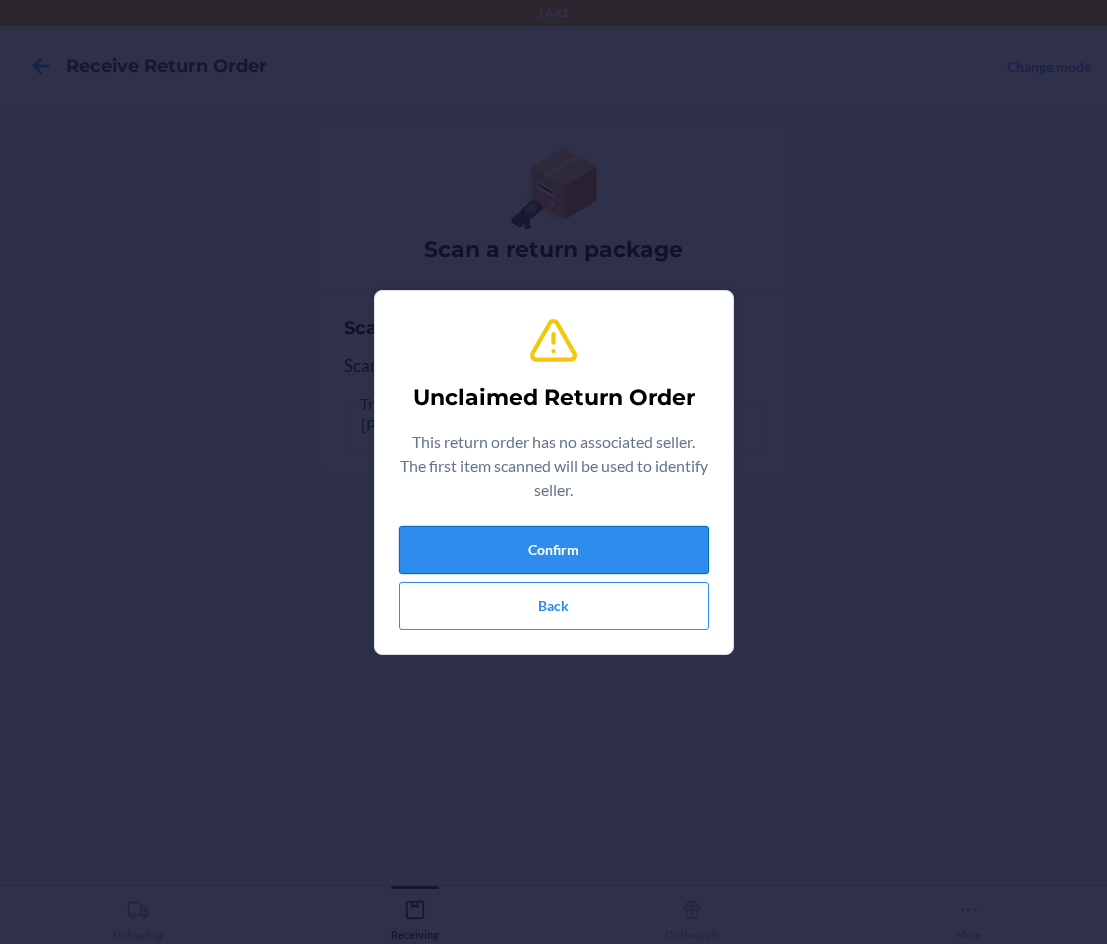 click on "Confirm" at bounding box center (554, 550) 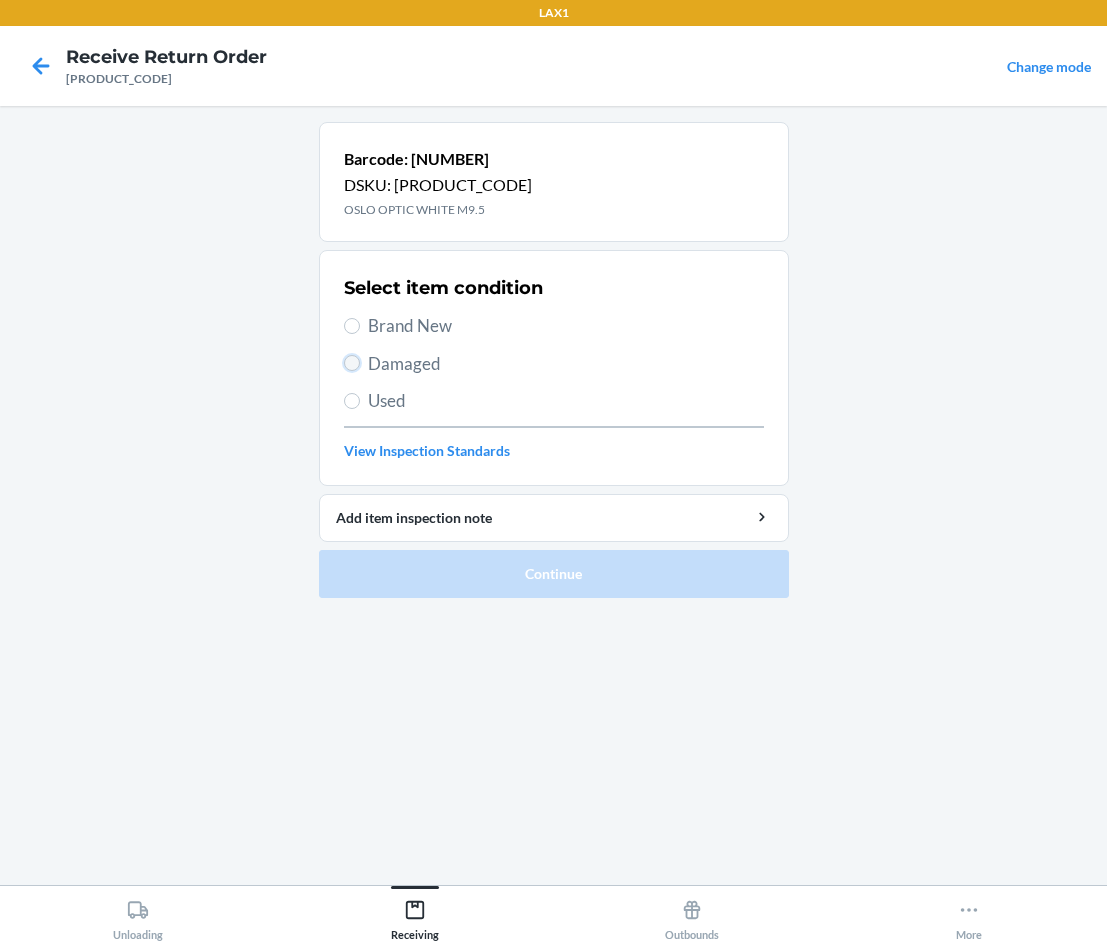 click on "Damaged" at bounding box center [352, 363] 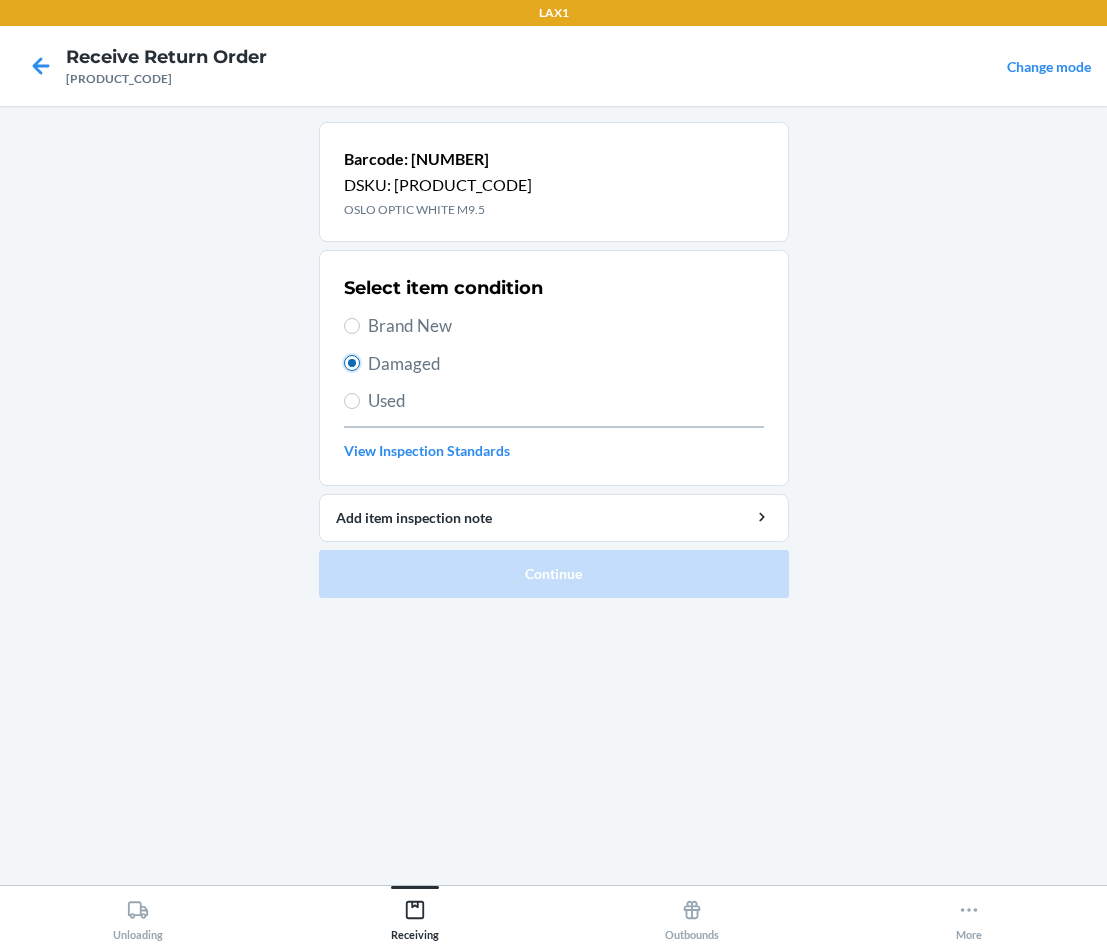 radio on "true" 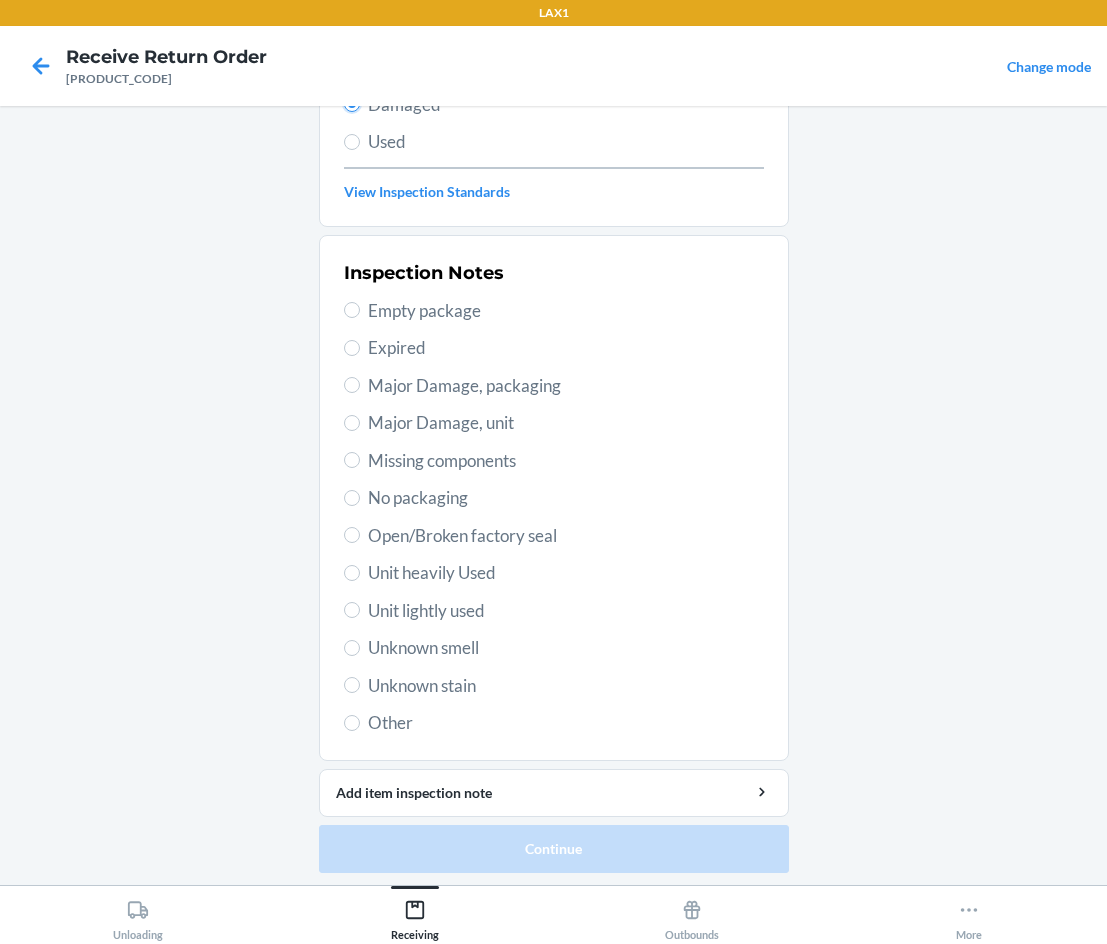 scroll, scrollTop: 263, scrollLeft: 0, axis: vertical 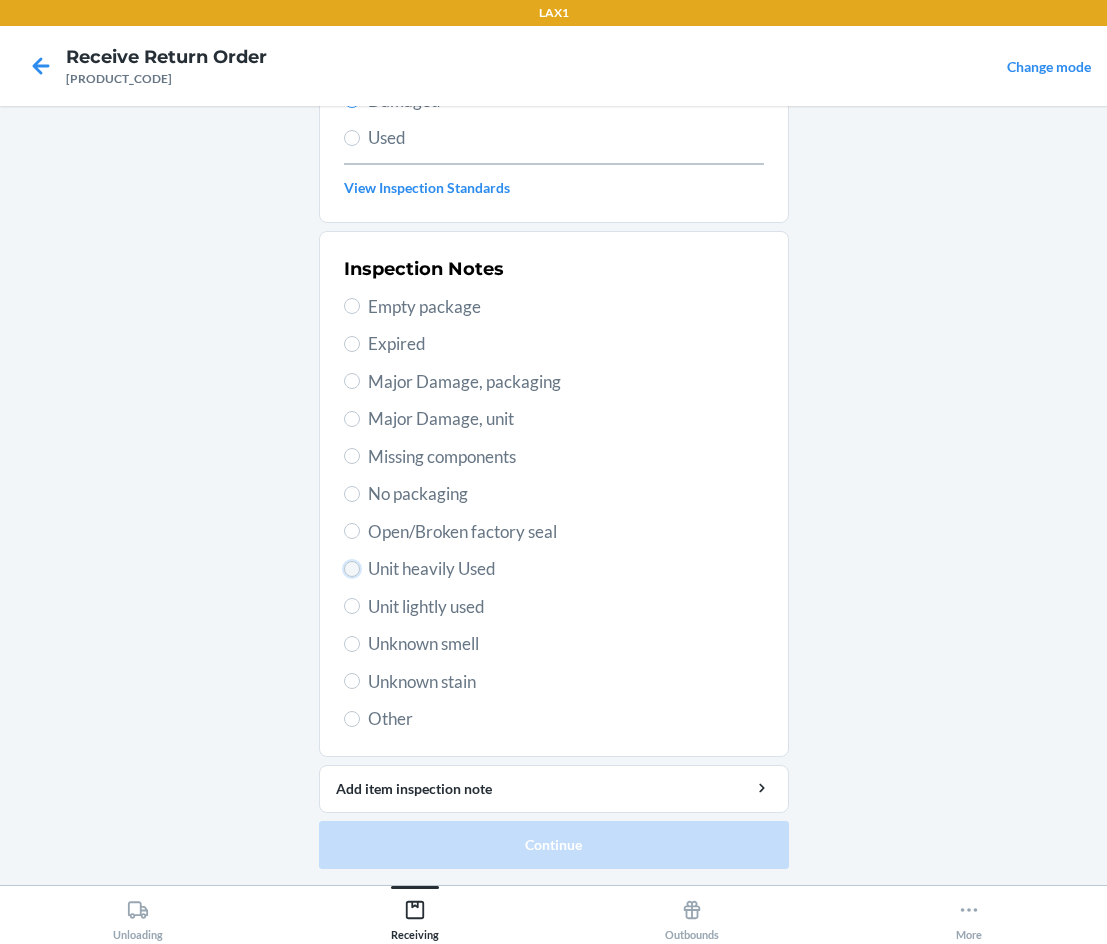 click on "Unit heavily Used" at bounding box center [352, 569] 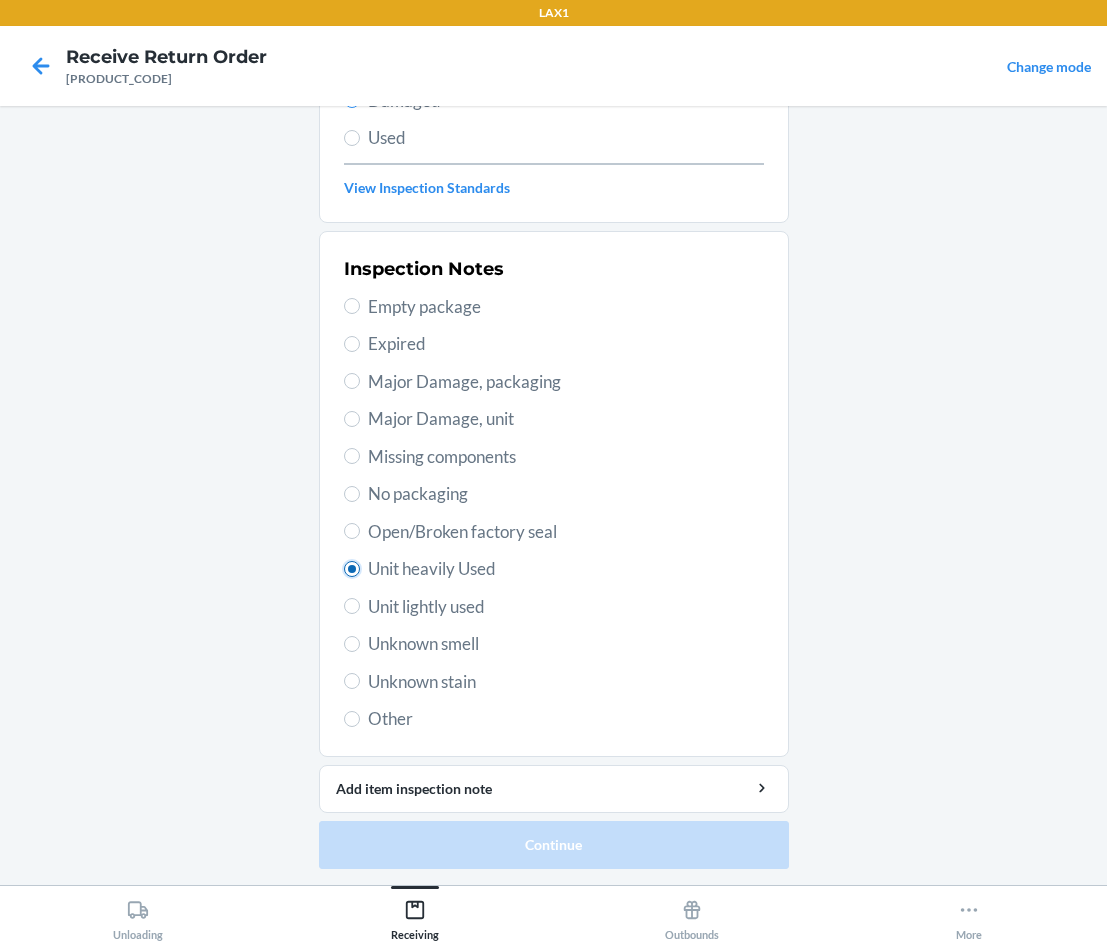 radio on "true" 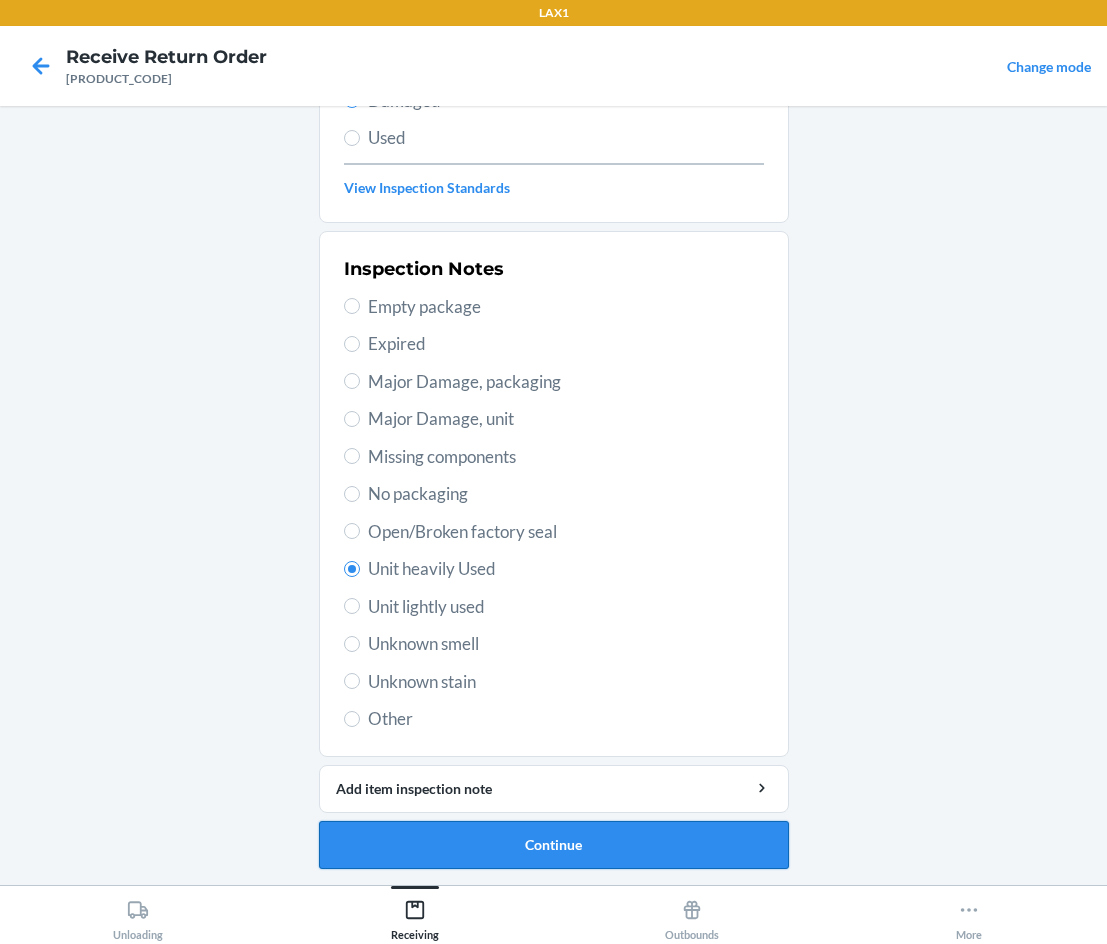 click on "Continue" at bounding box center (554, 845) 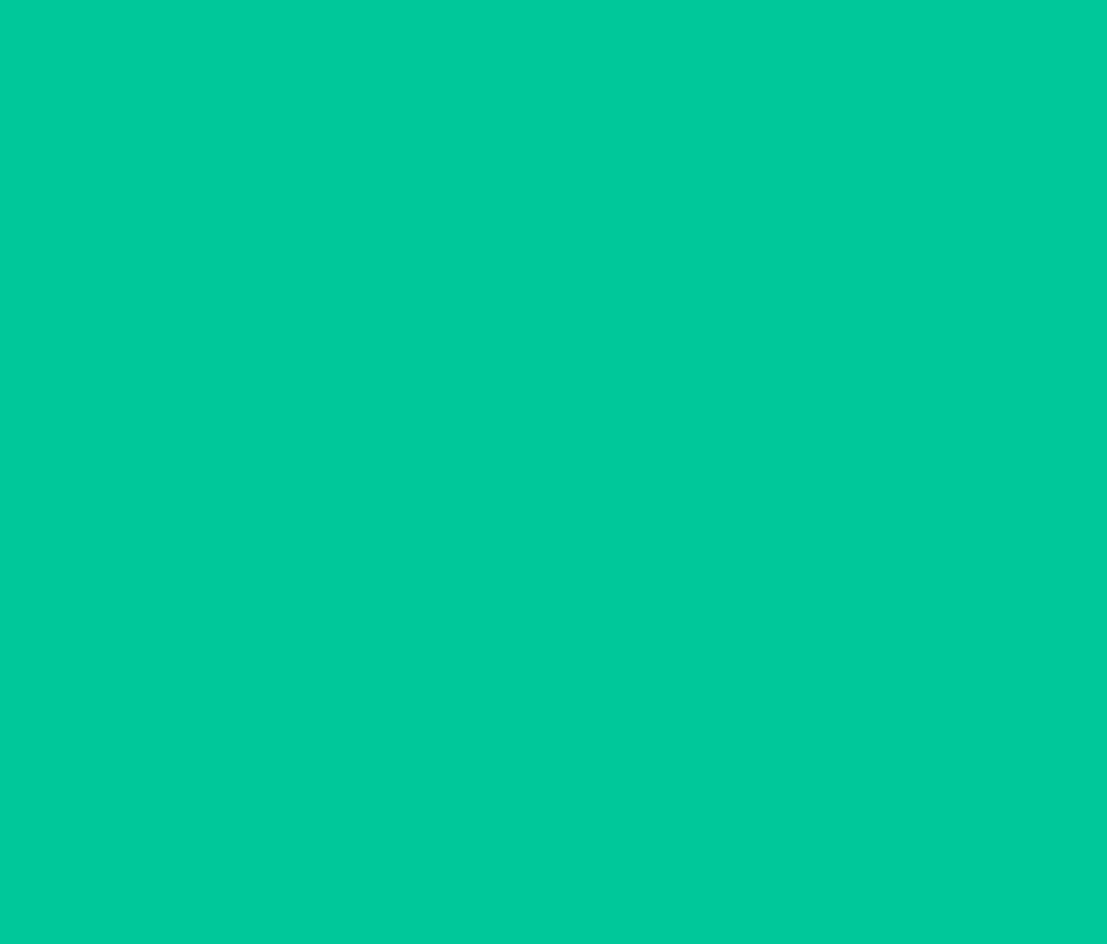 scroll, scrollTop: 86, scrollLeft: 0, axis: vertical 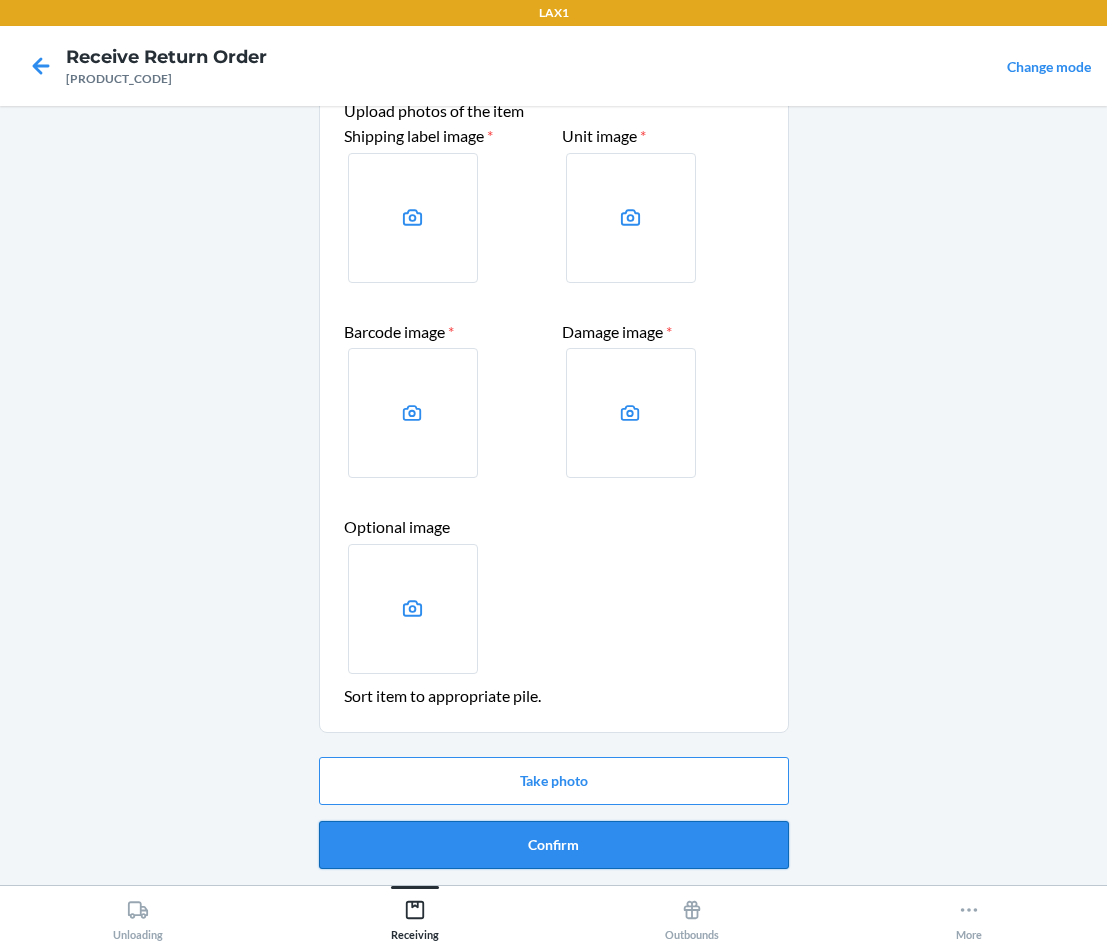 click on "Confirm" at bounding box center [554, 845] 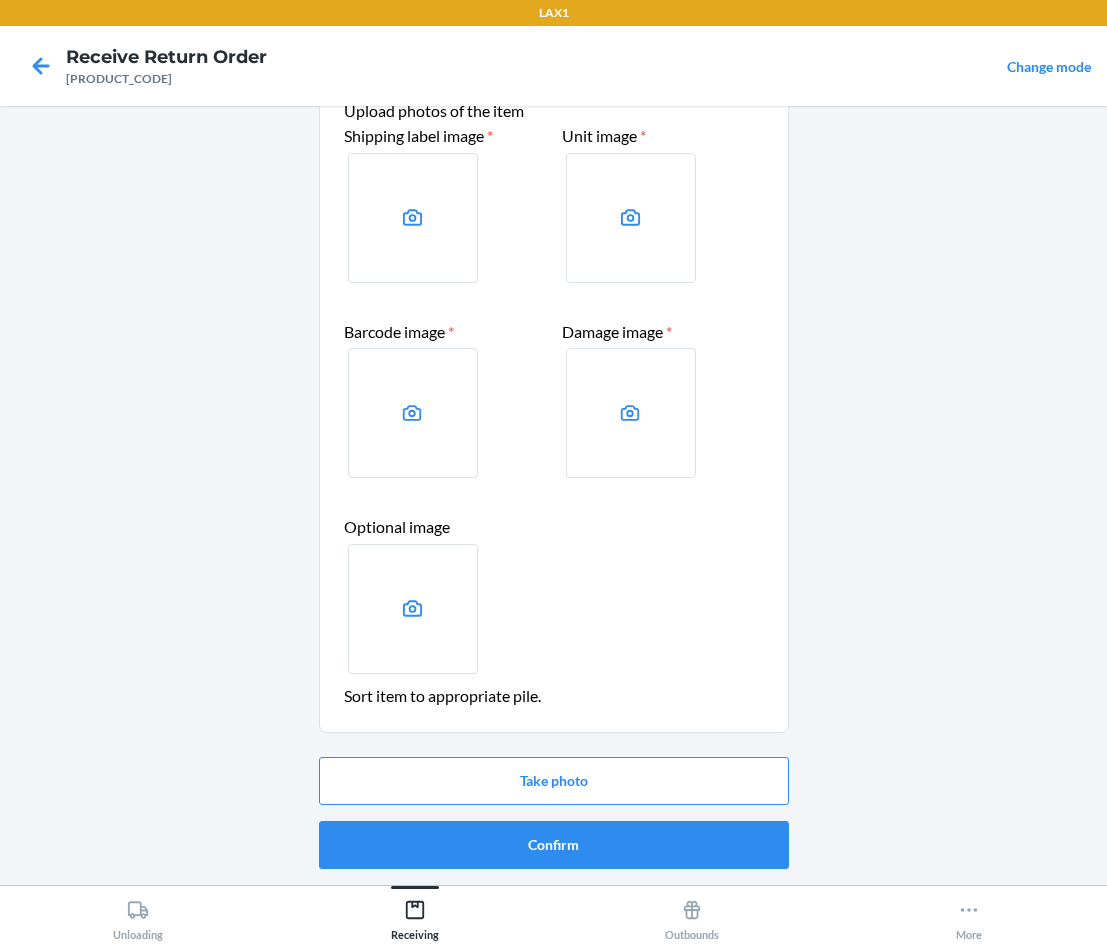 scroll, scrollTop: 0, scrollLeft: 0, axis: both 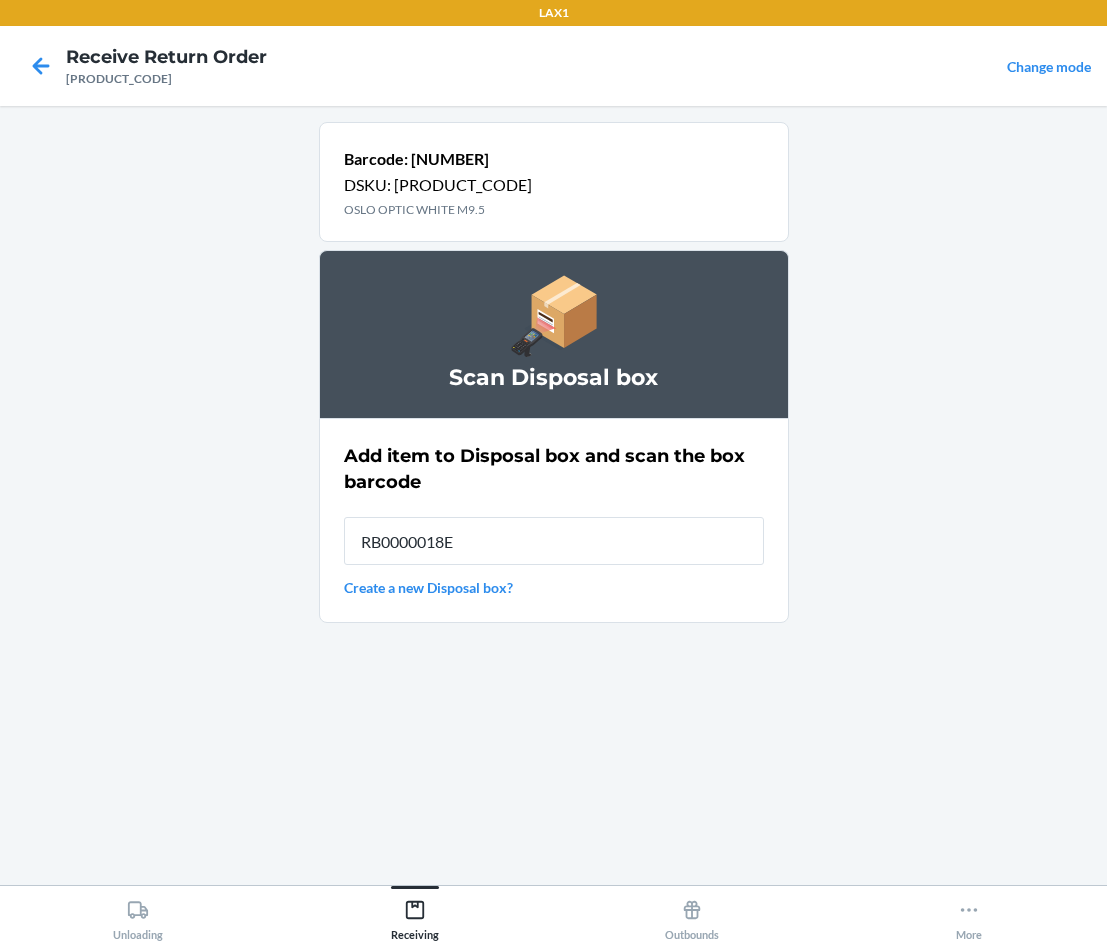 type on "[PRODUCT_CODE]" 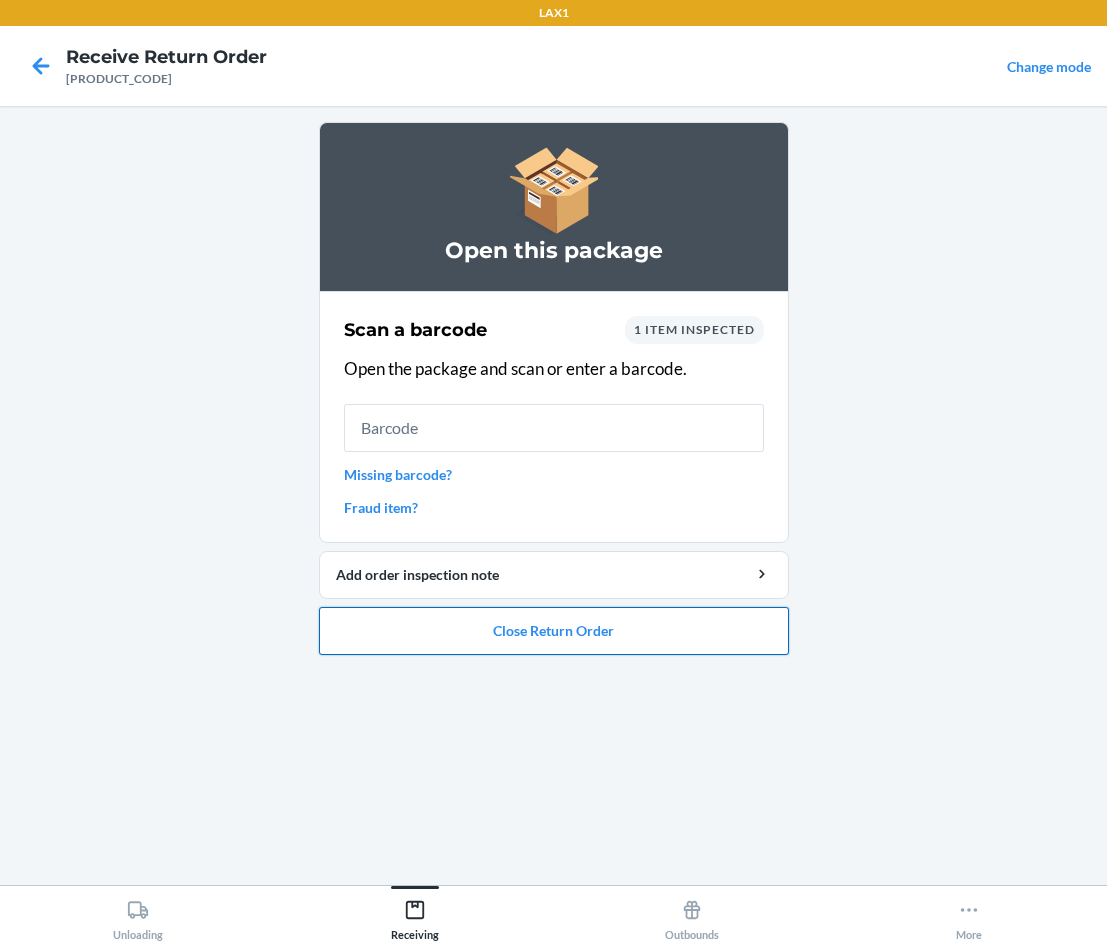 click on "Close Return Order" at bounding box center (554, 631) 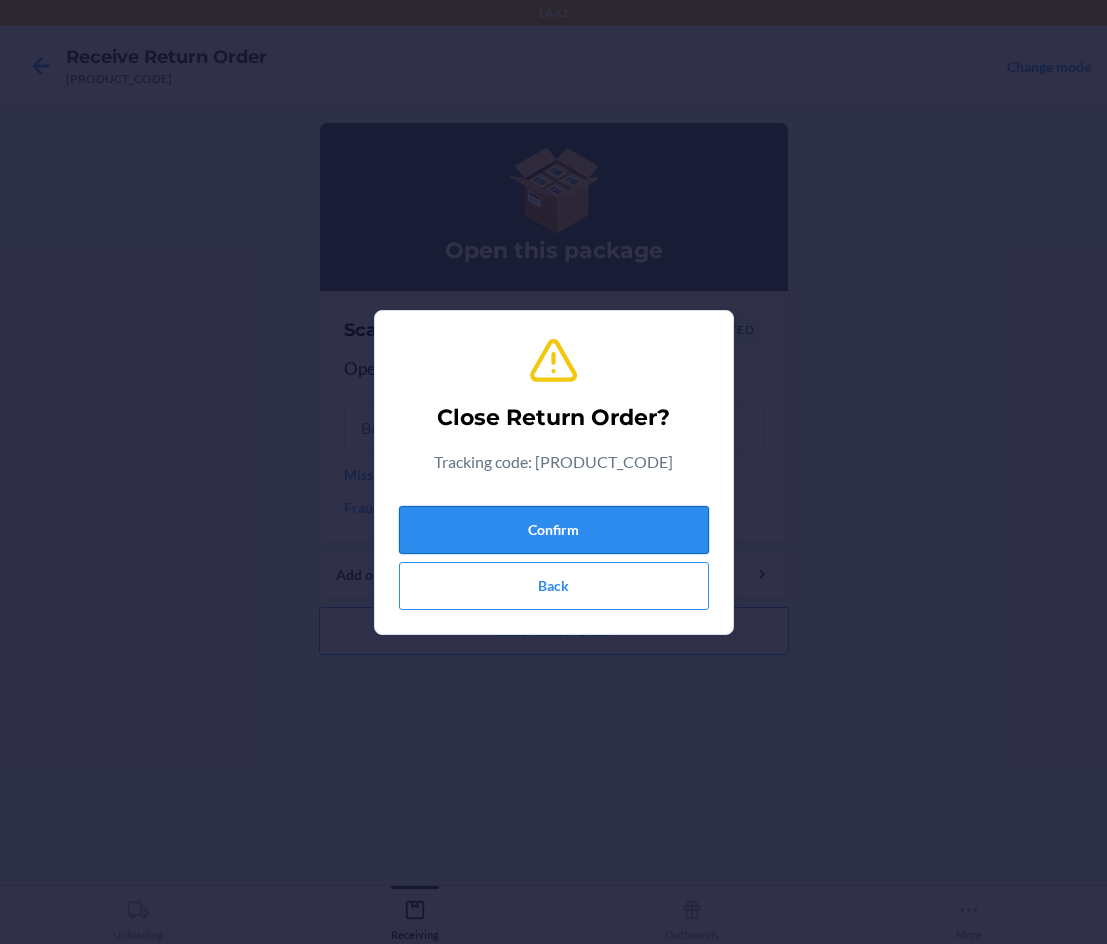 click on "Confirm" at bounding box center (554, 530) 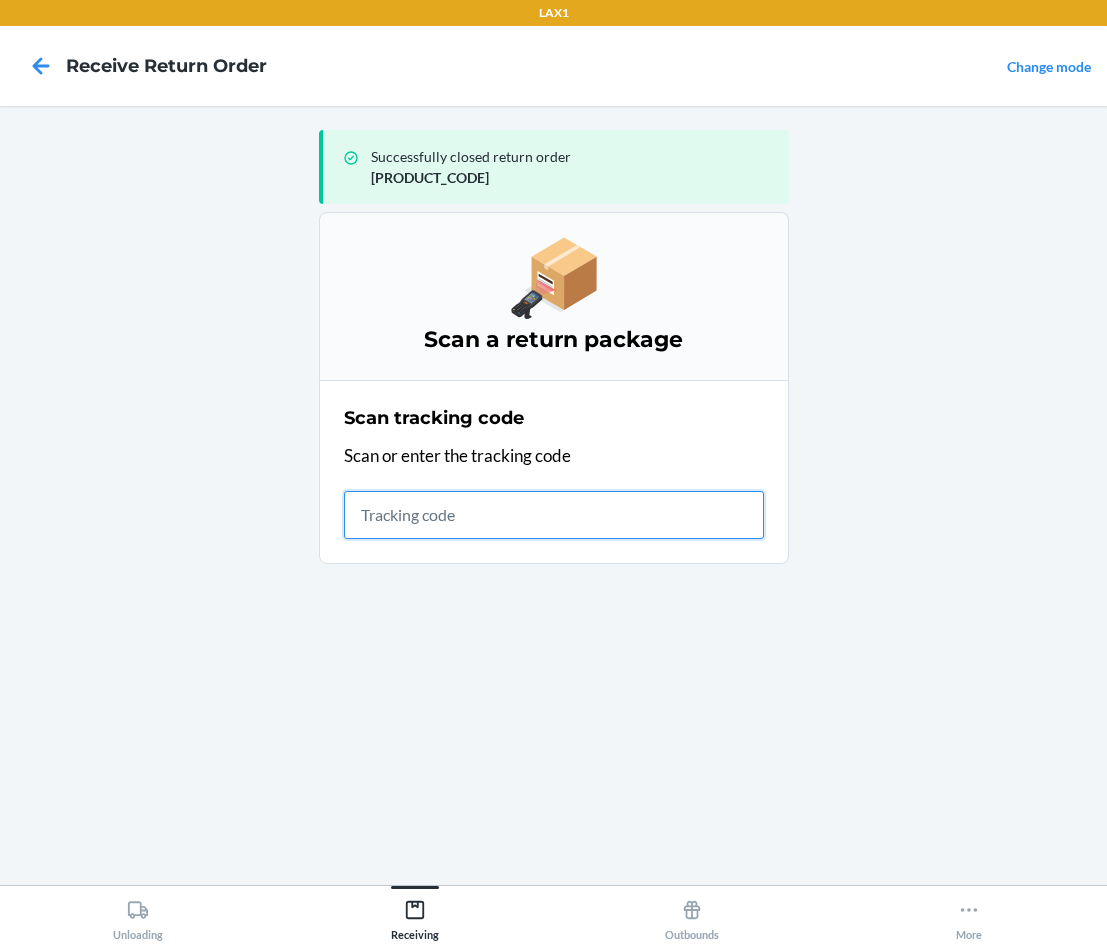 click at bounding box center (554, 515) 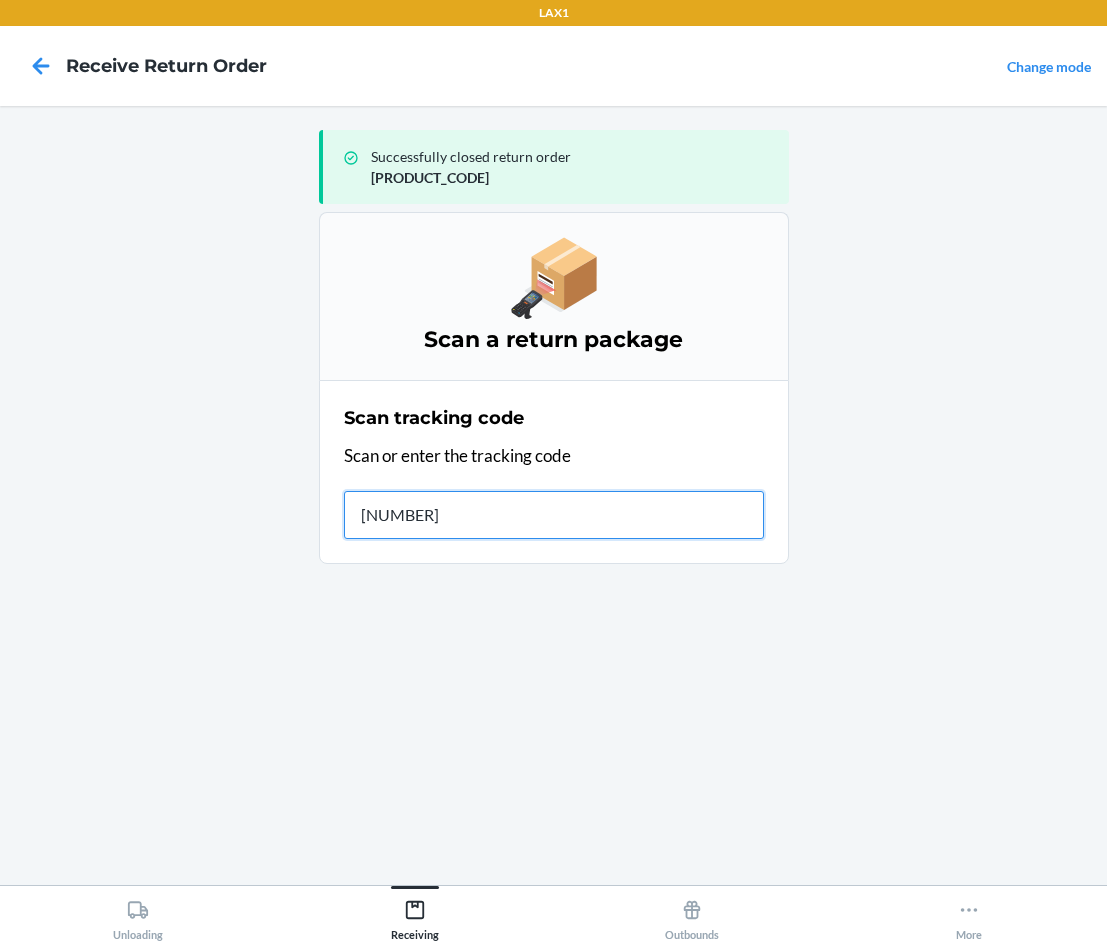 type on "[TRACKING_CODE]" 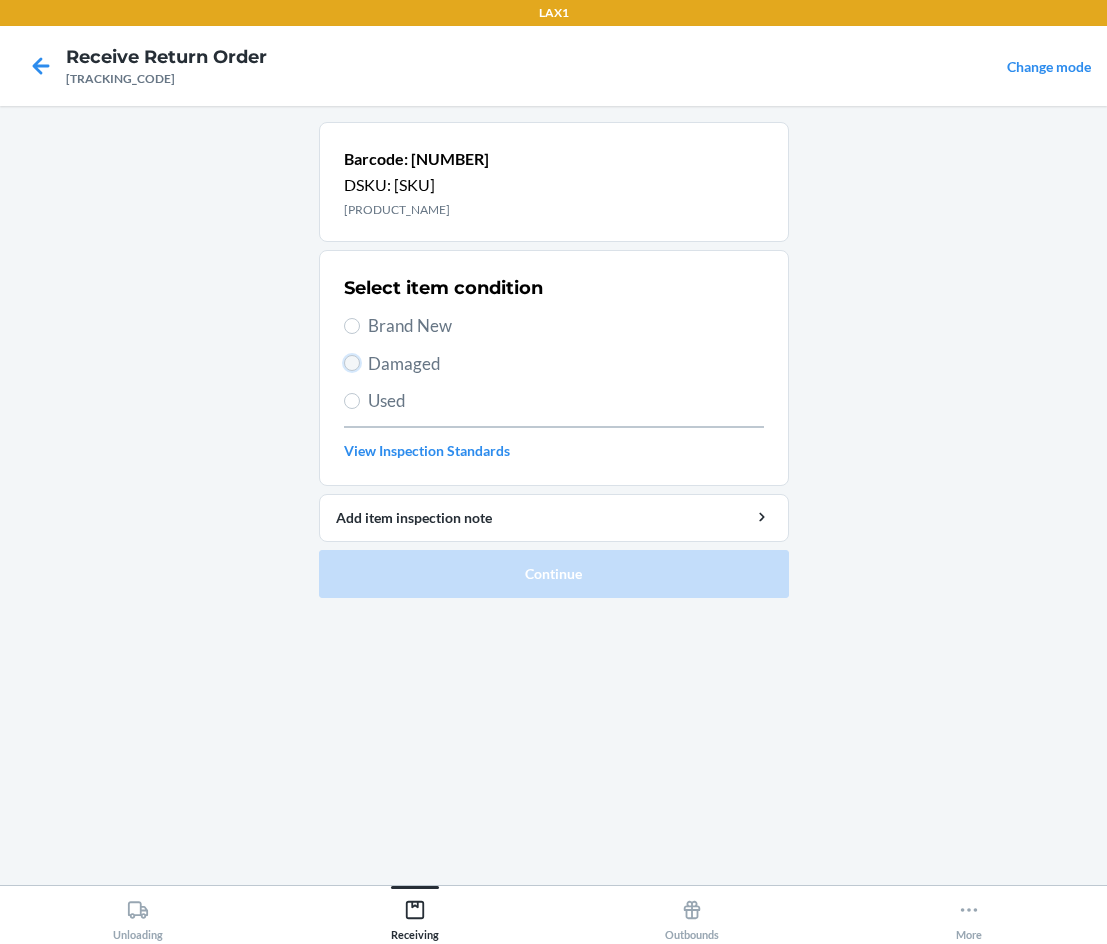 click on "Damaged" at bounding box center (352, 363) 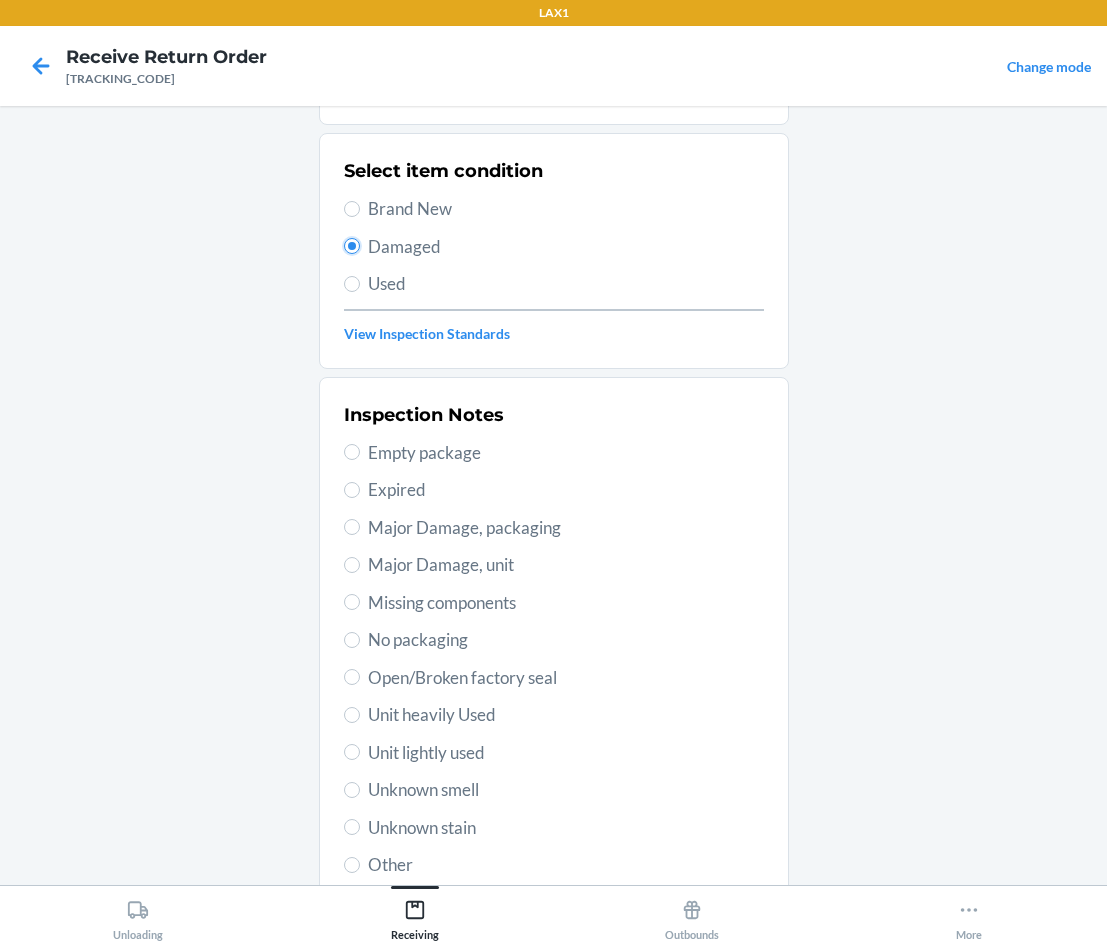 scroll, scrollTop: 263, scrollLeft: 0, axis: vertical 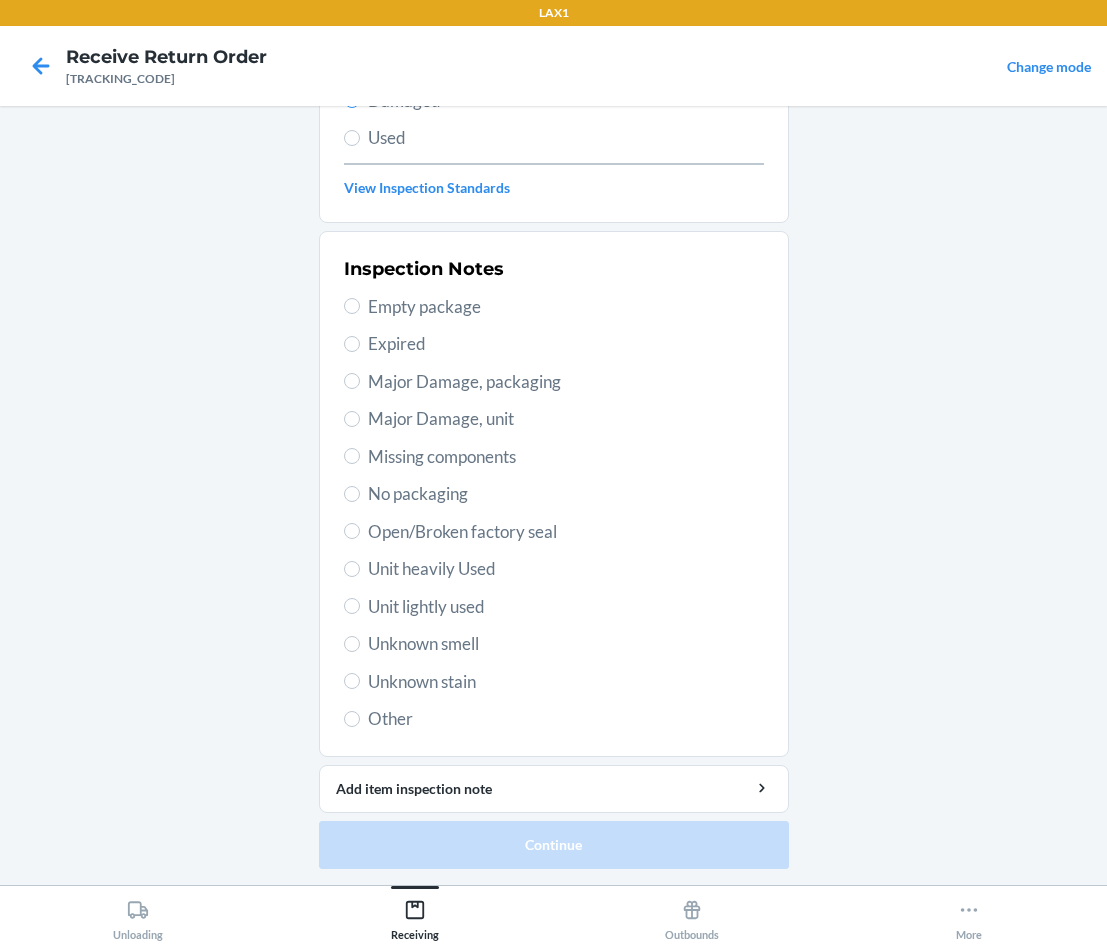 click on "Unit lightly used" at bounding box center [554, 607] 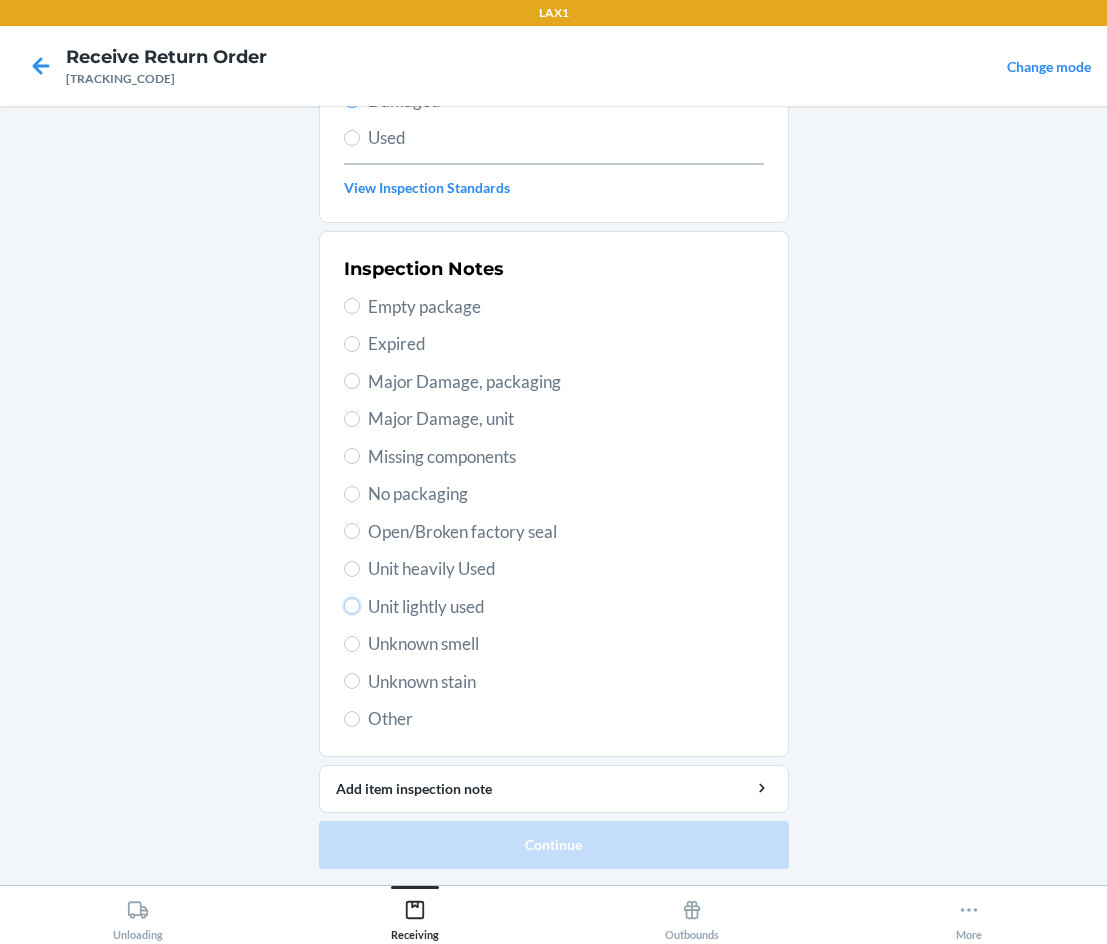 click on "Unit lightly used" at bounding box center (352, 606) 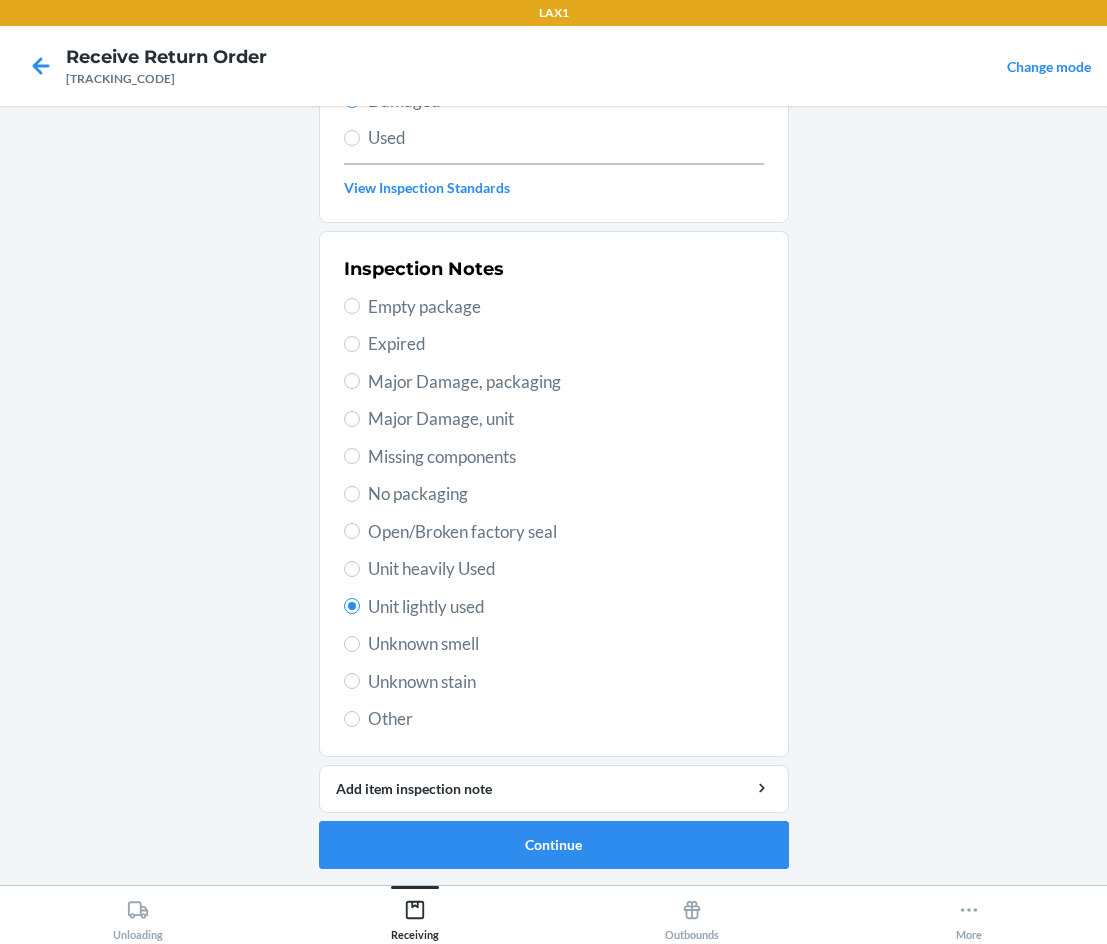 click on "Unit lightly used" at bounding box center (554, 607) 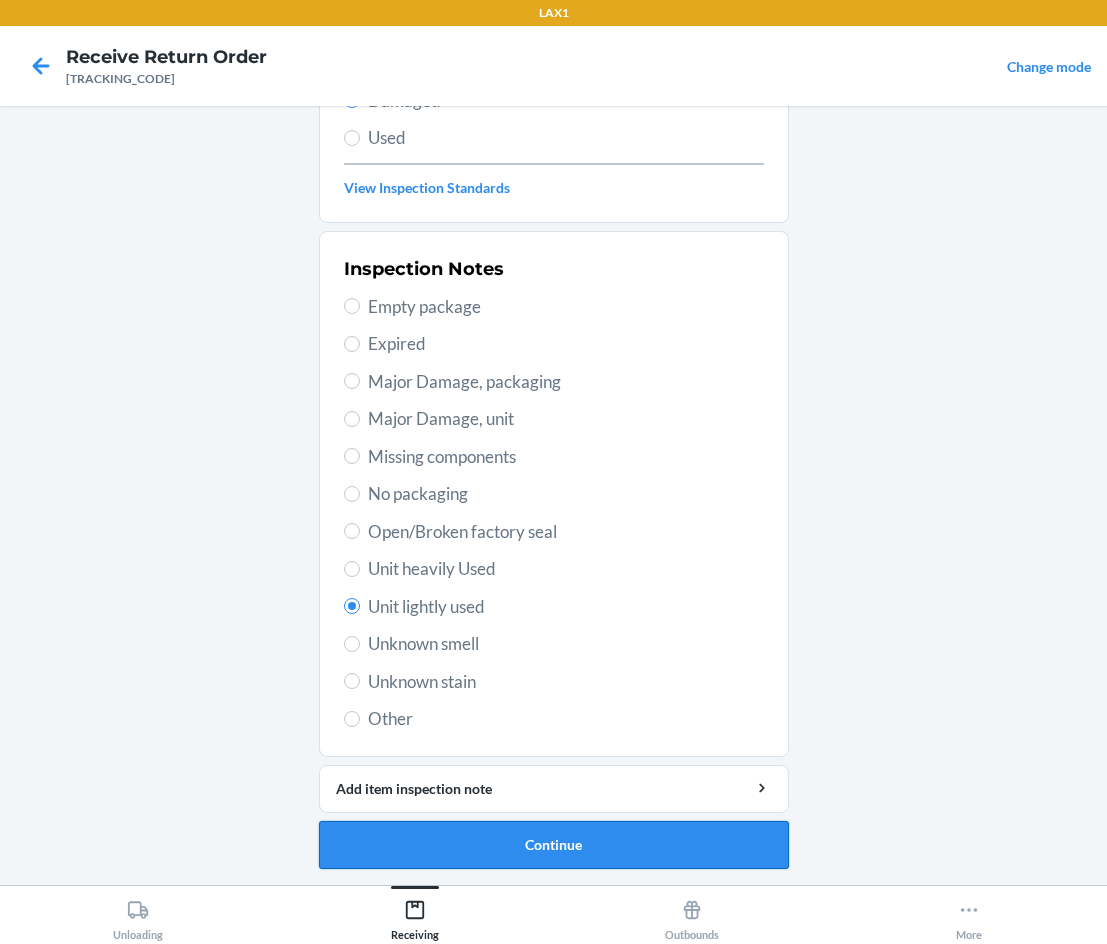 click on "Continue" at bounding box center (554, 845) 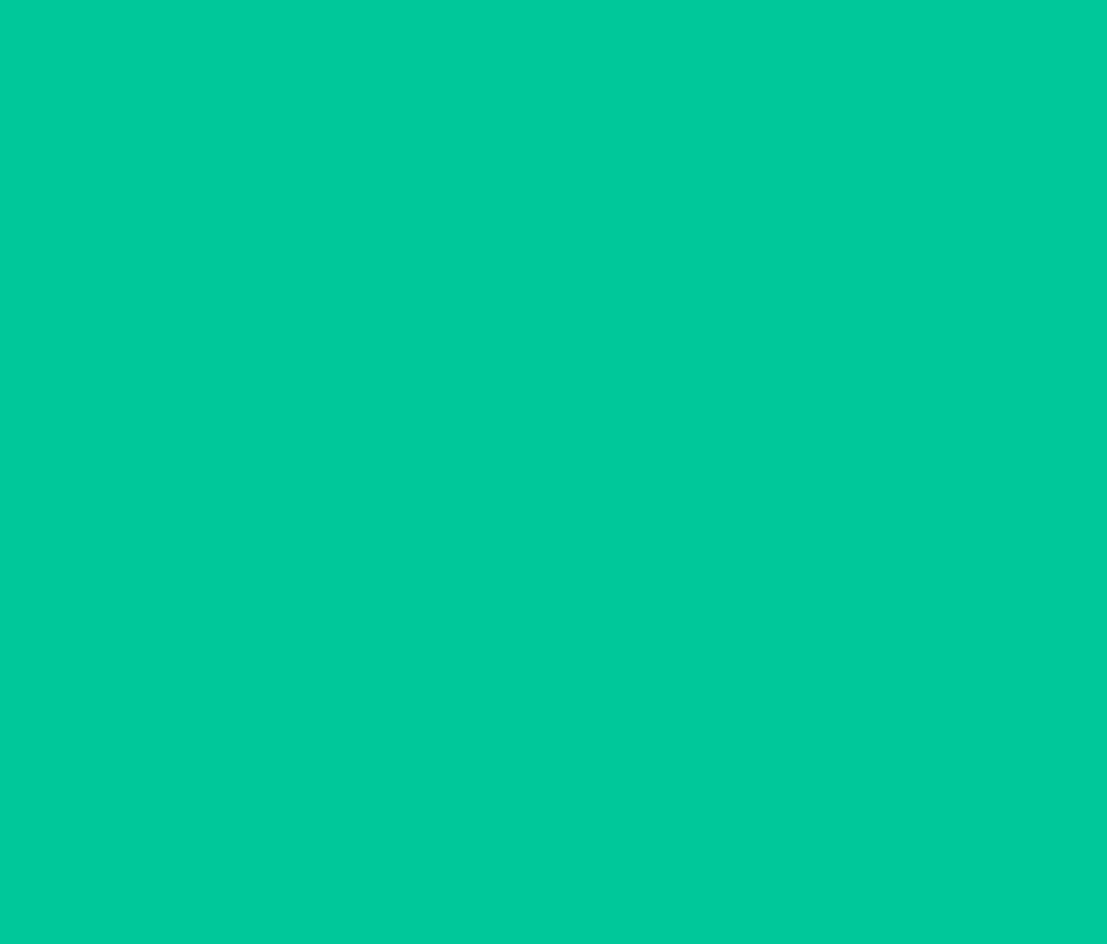 scroll, scrollTop: 86, scrollLeft: 0, axis: vertical 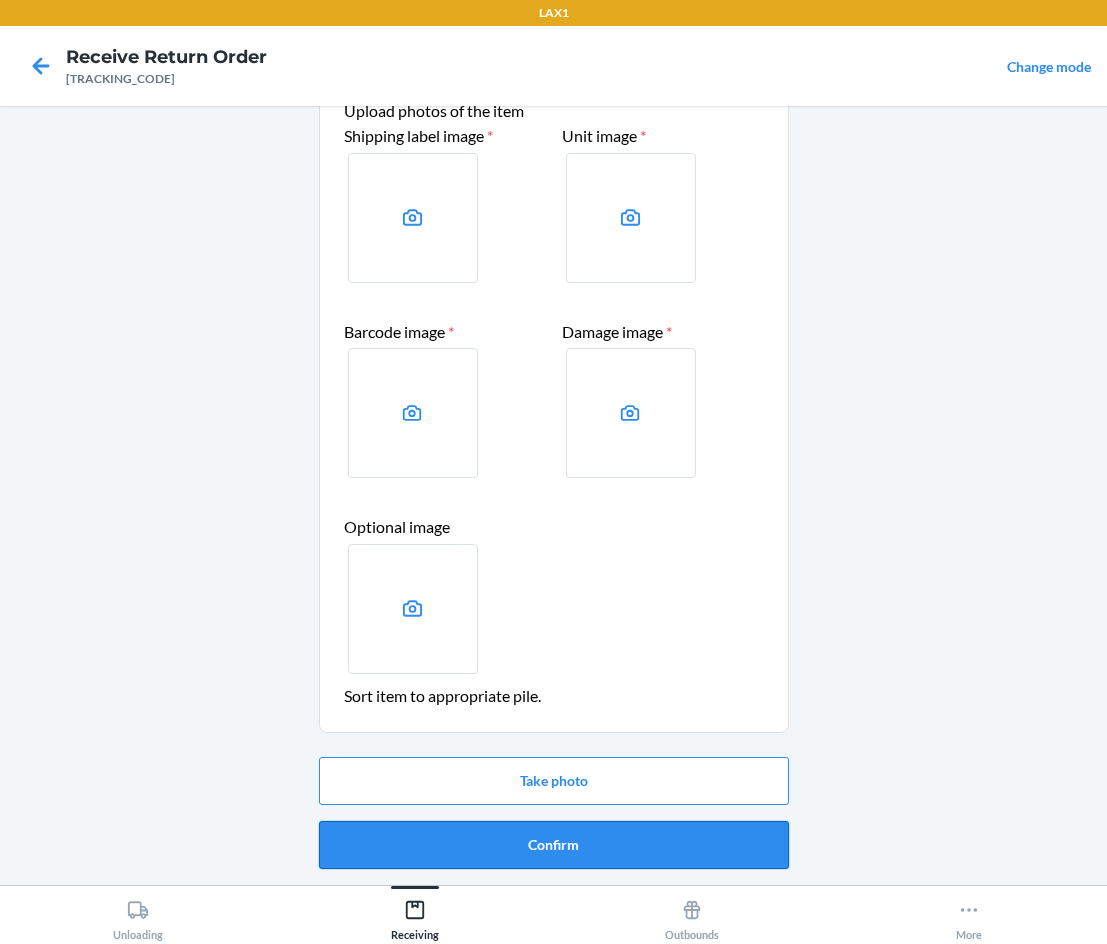 click on "Confirm" at bounding box center (554, 845) 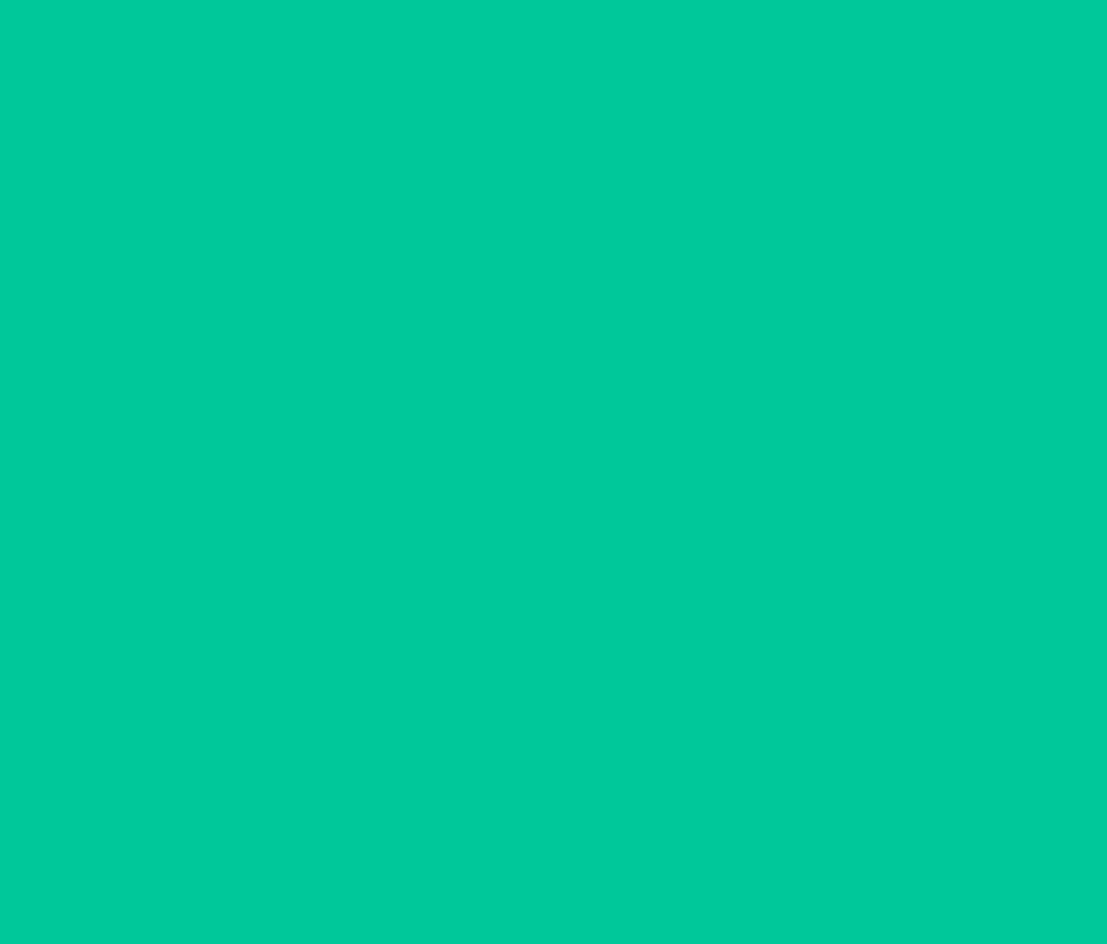 scroll, scrollTop: 0, scrollLeft: 0, axis: both 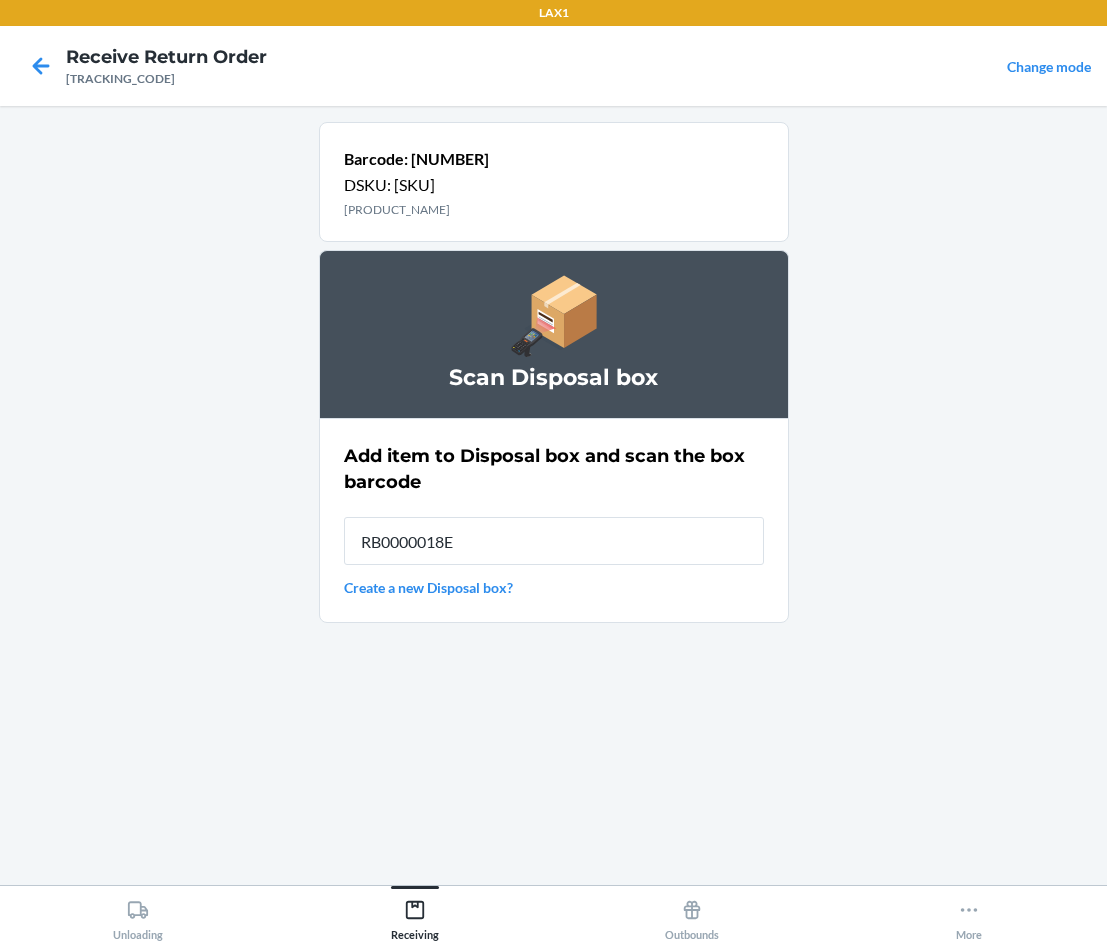 type on "[PRODUCT_CODE]" 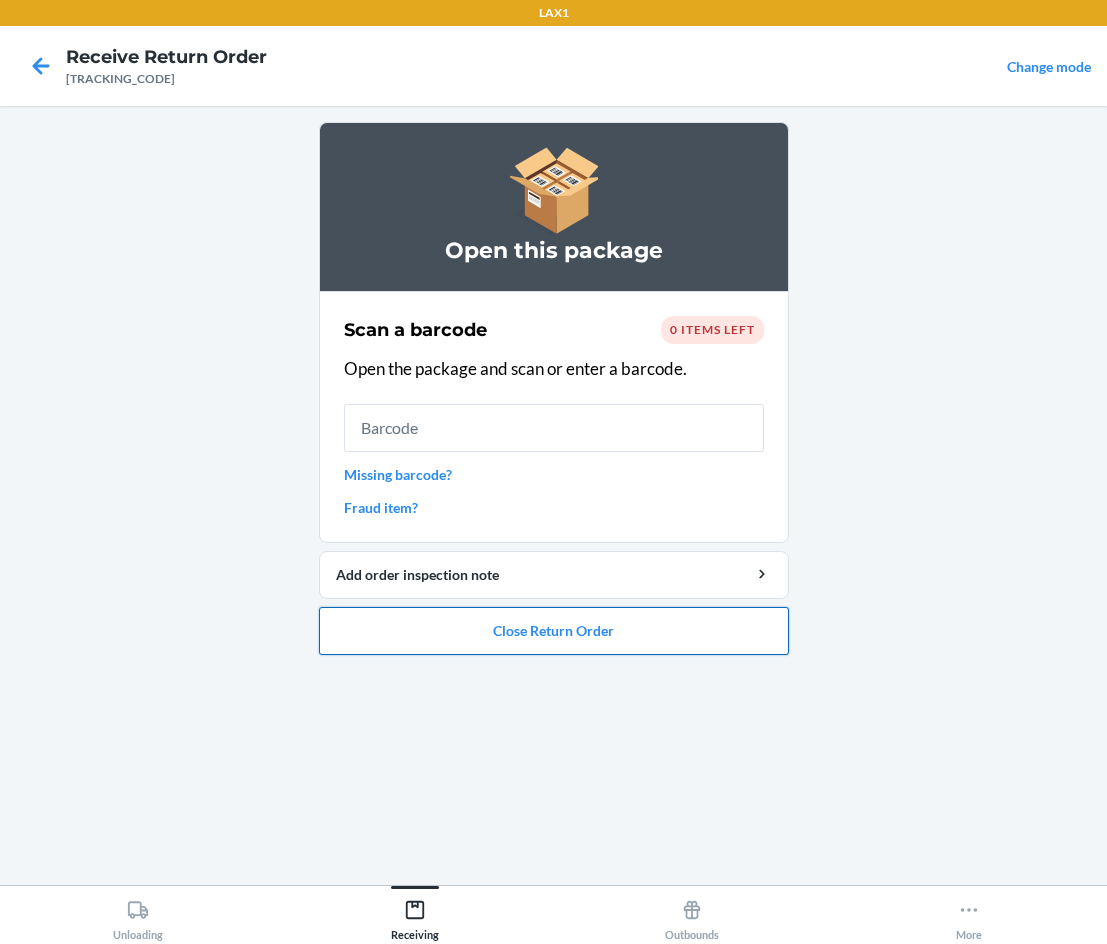 click on "Close Return Order" at bounding box center (554, 631) 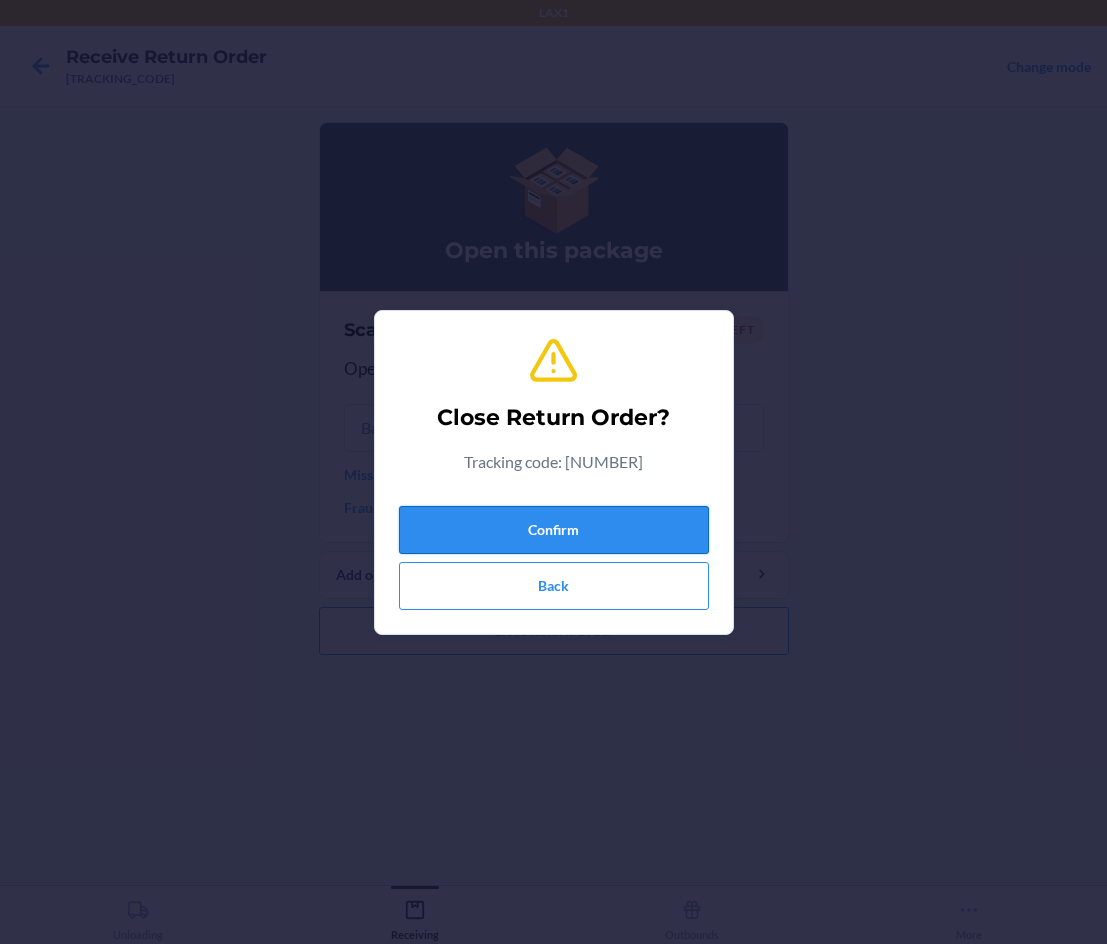 click on "Confirm" at bounding box center (554, 530) 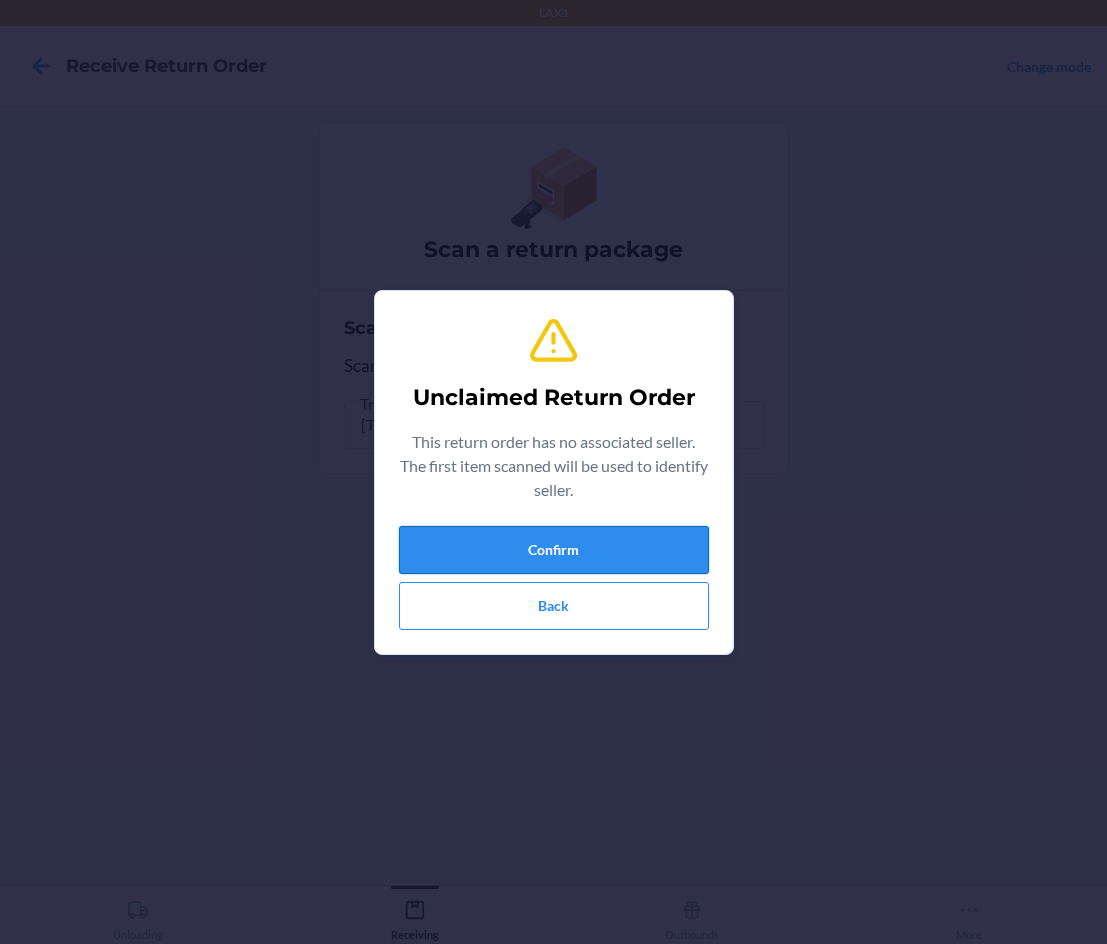 click on "Confirm" at bounding box center (554, 550) 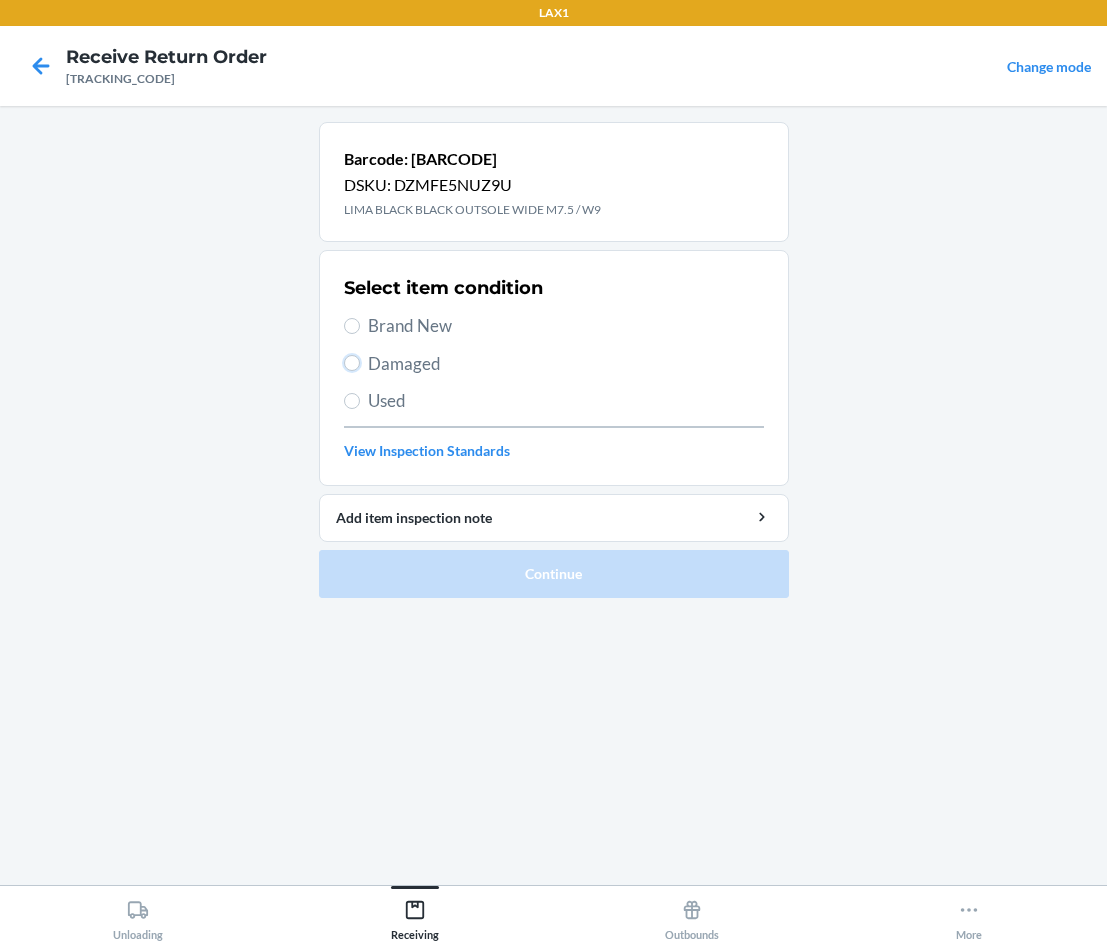 click on "Damaged" at bounding box center [554, 364] 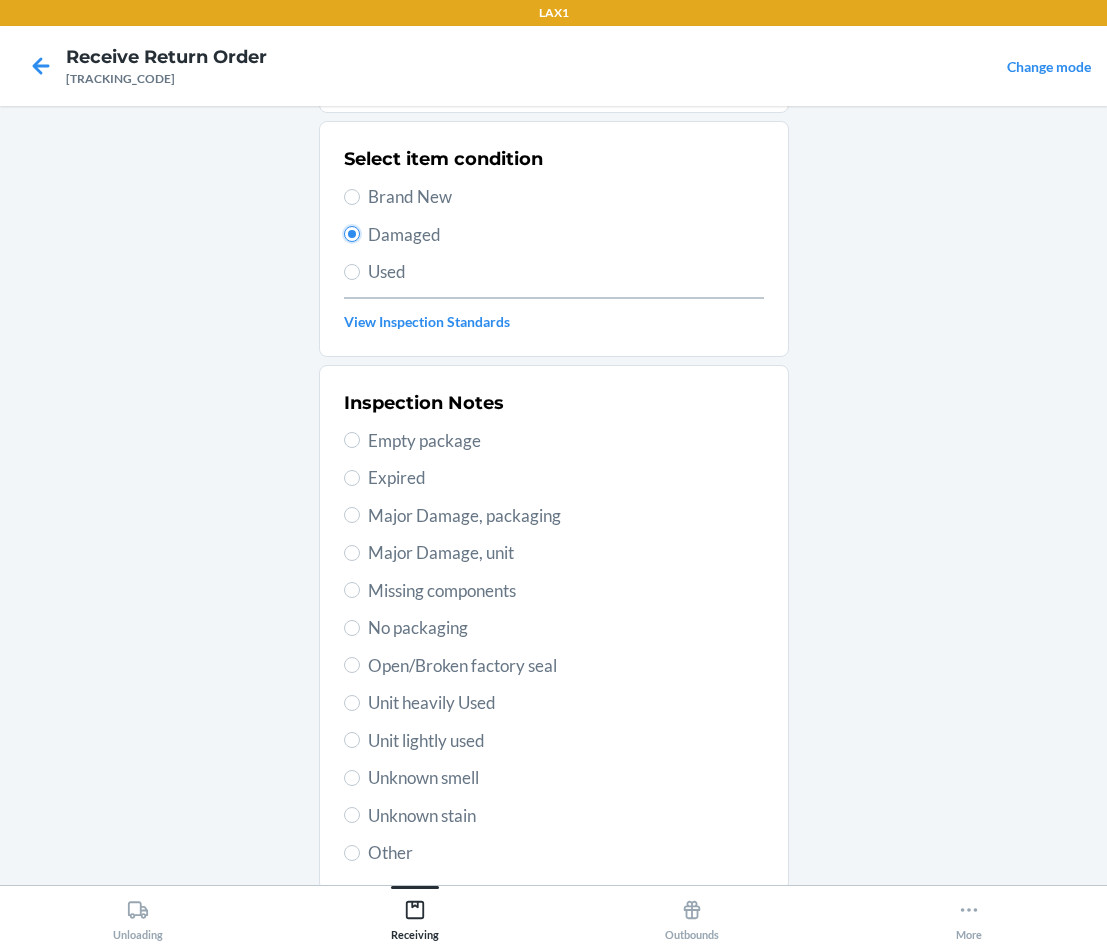 scroll, scrollTop: 133, scrollLeft: 0, axis: vertical 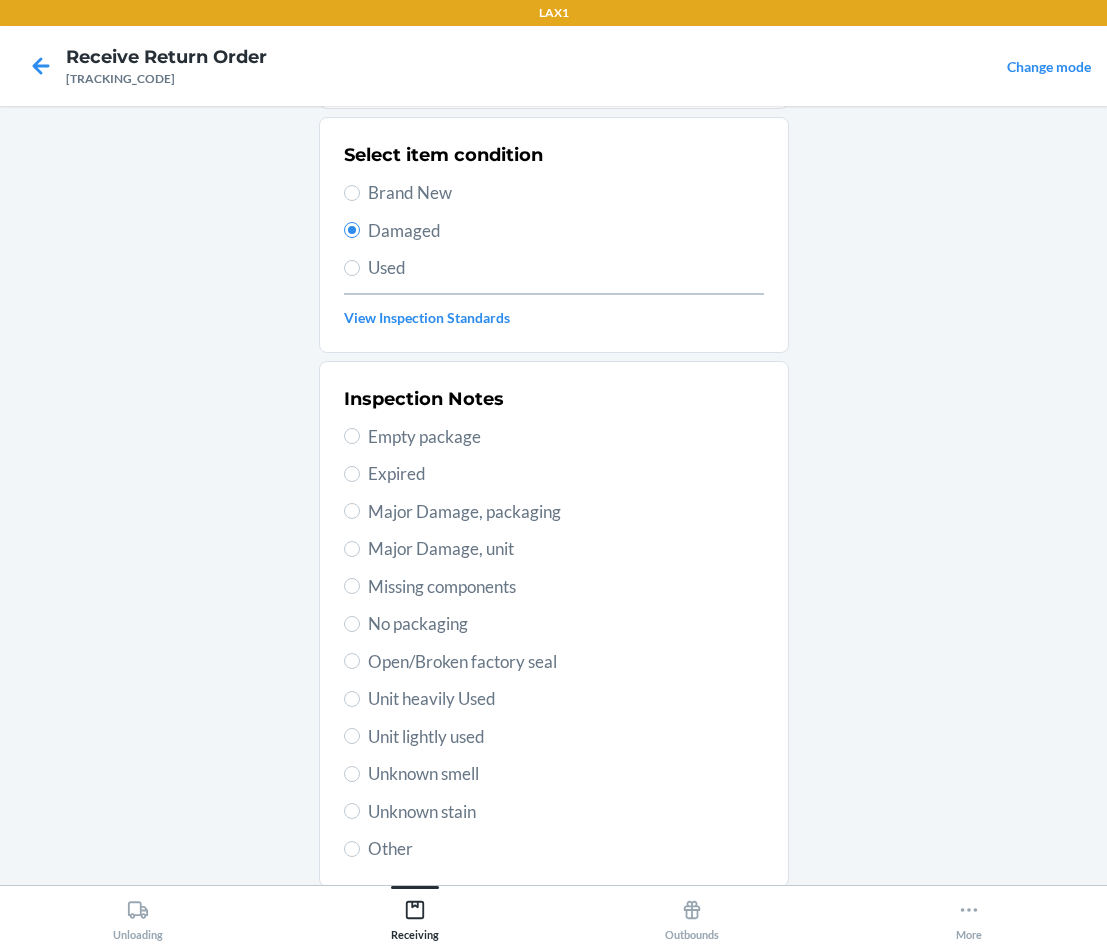 click on "Unit lightly used" at bounding box center (554, 737) 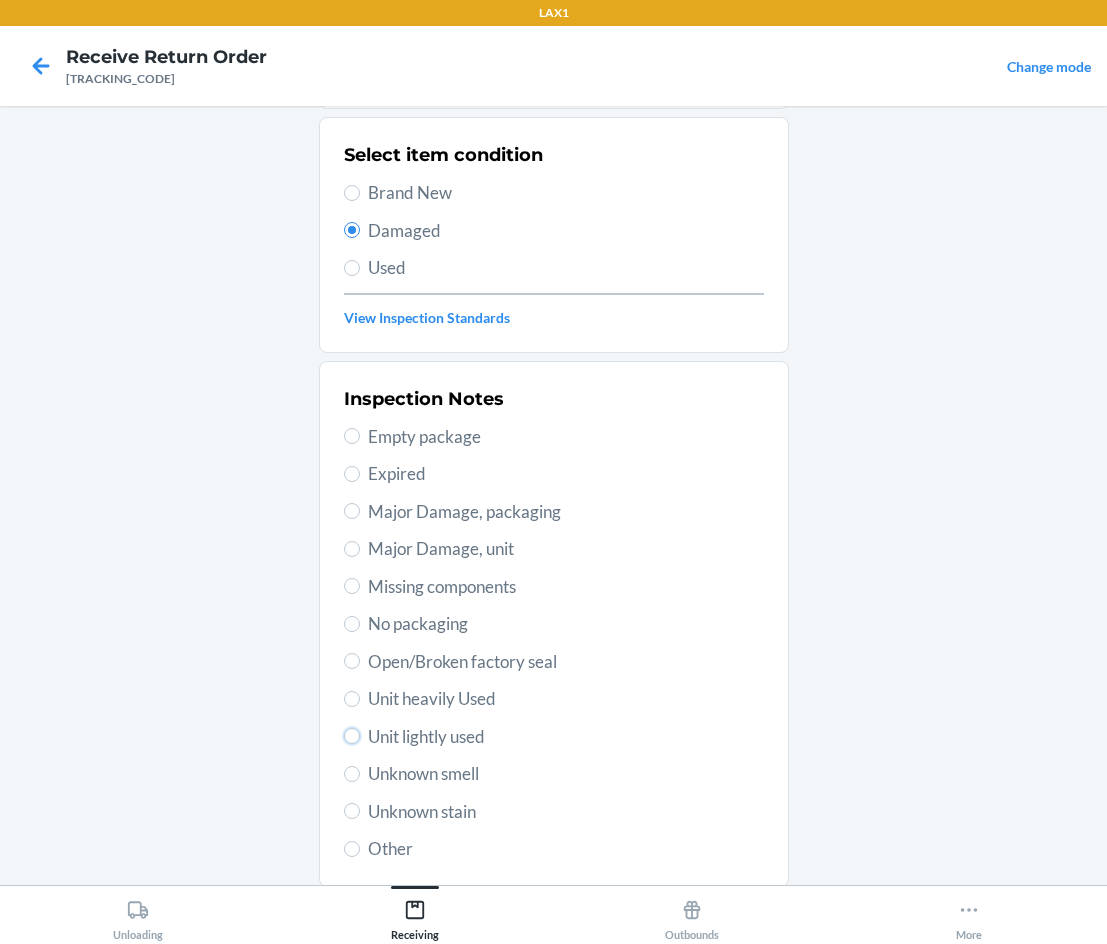 click on "Unit lightly used" at bounding box center [352, 736] 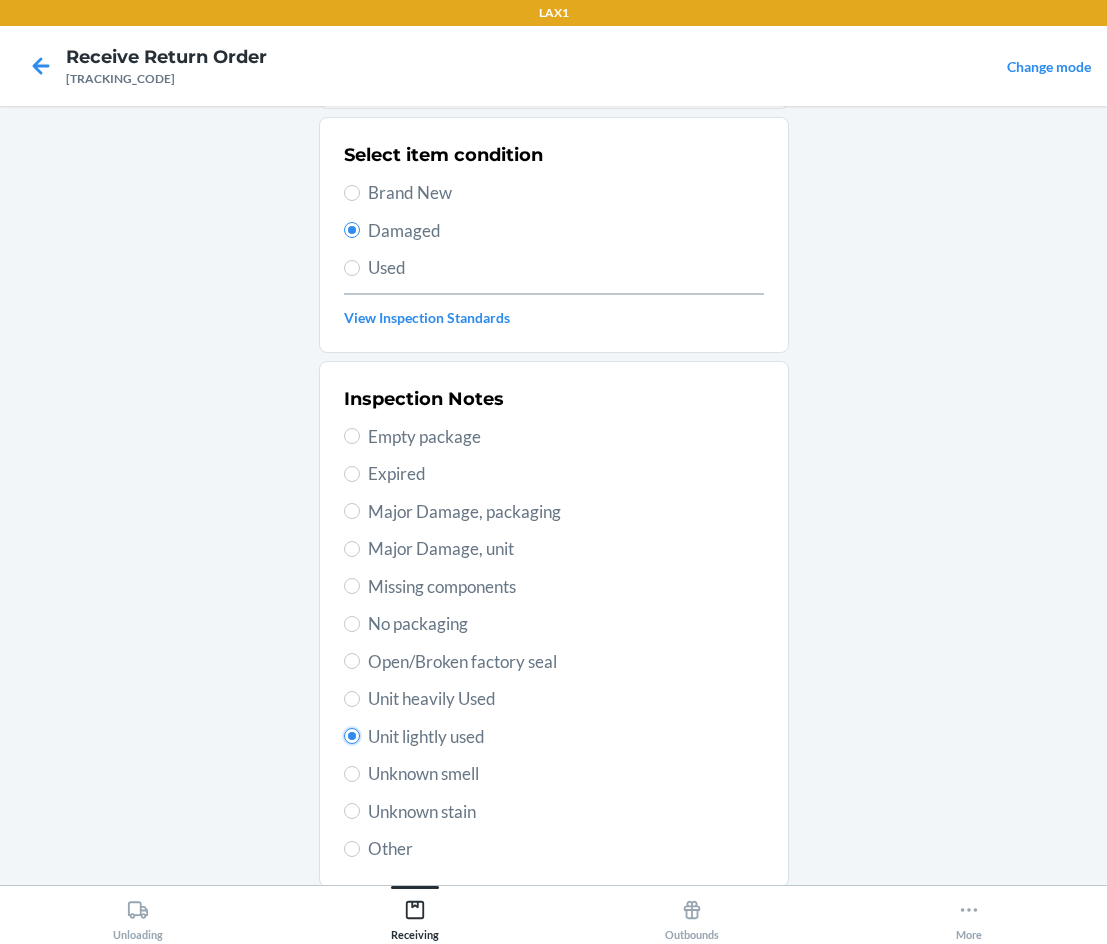 radio on "true" 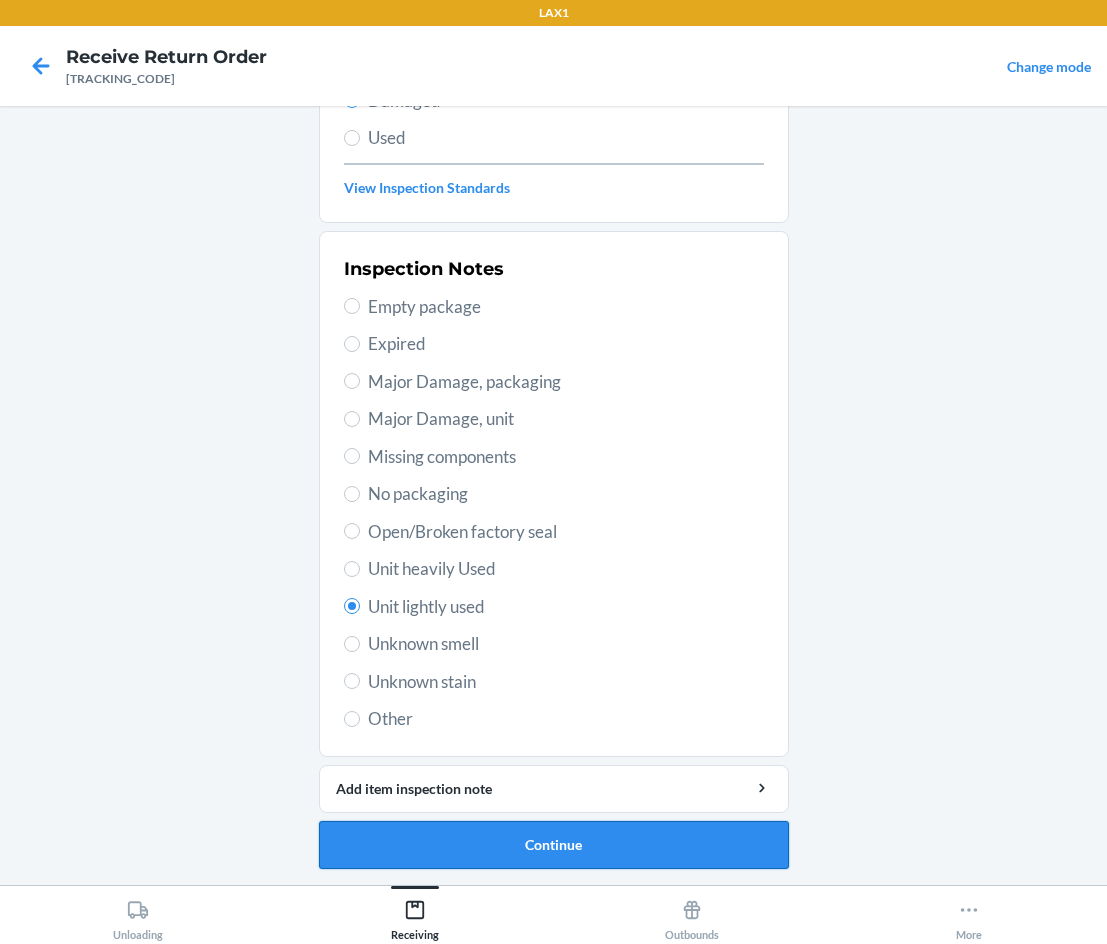click on "Continue" at bounding box center [554, 845] 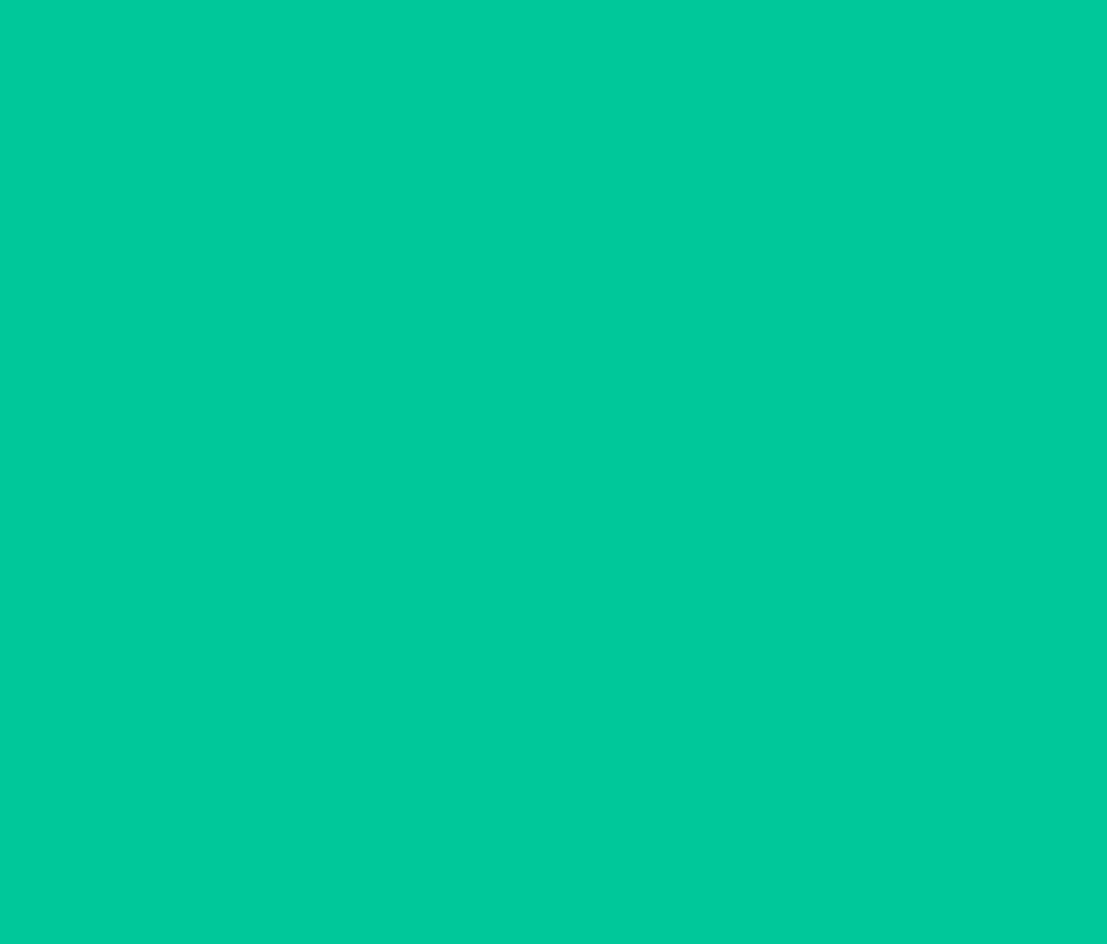 scroll, scrollTop: 86, scrollLeft: 0, axis: vertical 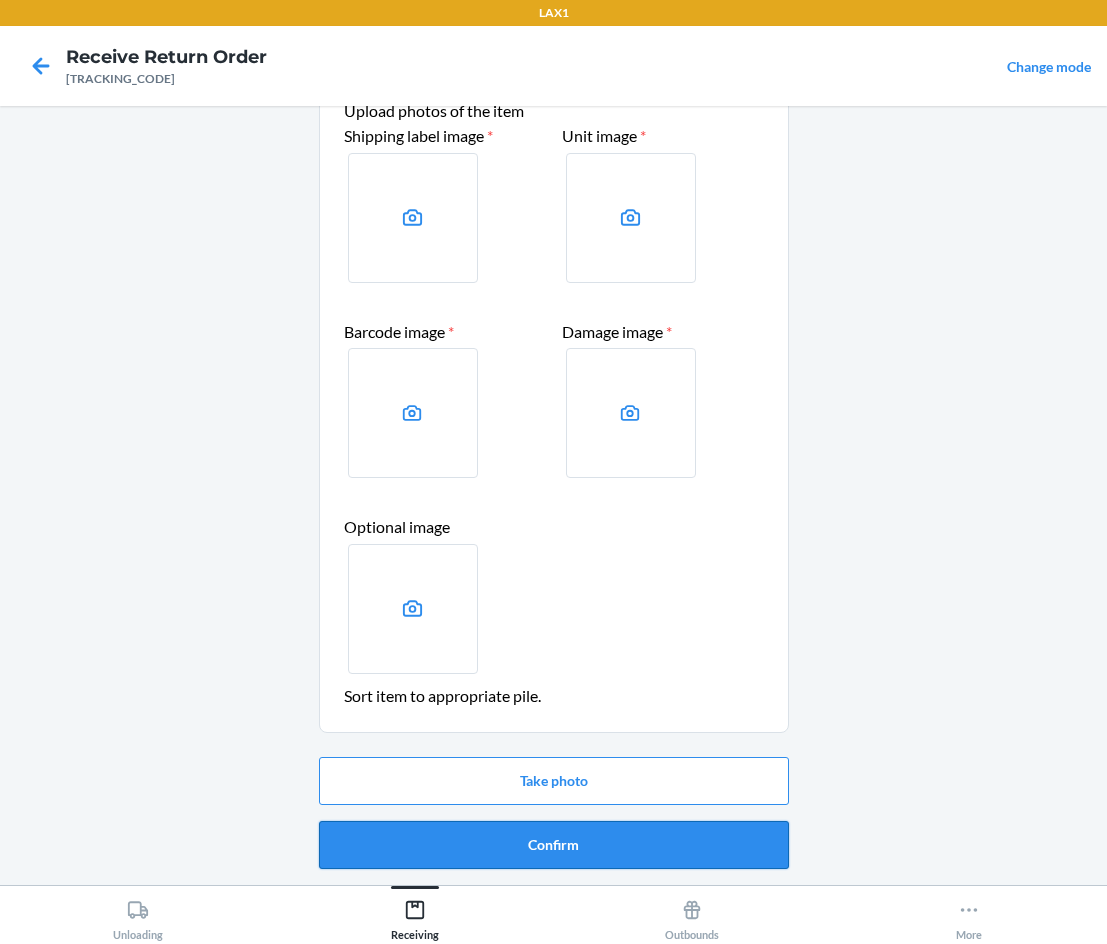click on "Confirm" at bounding box center (554, 845) 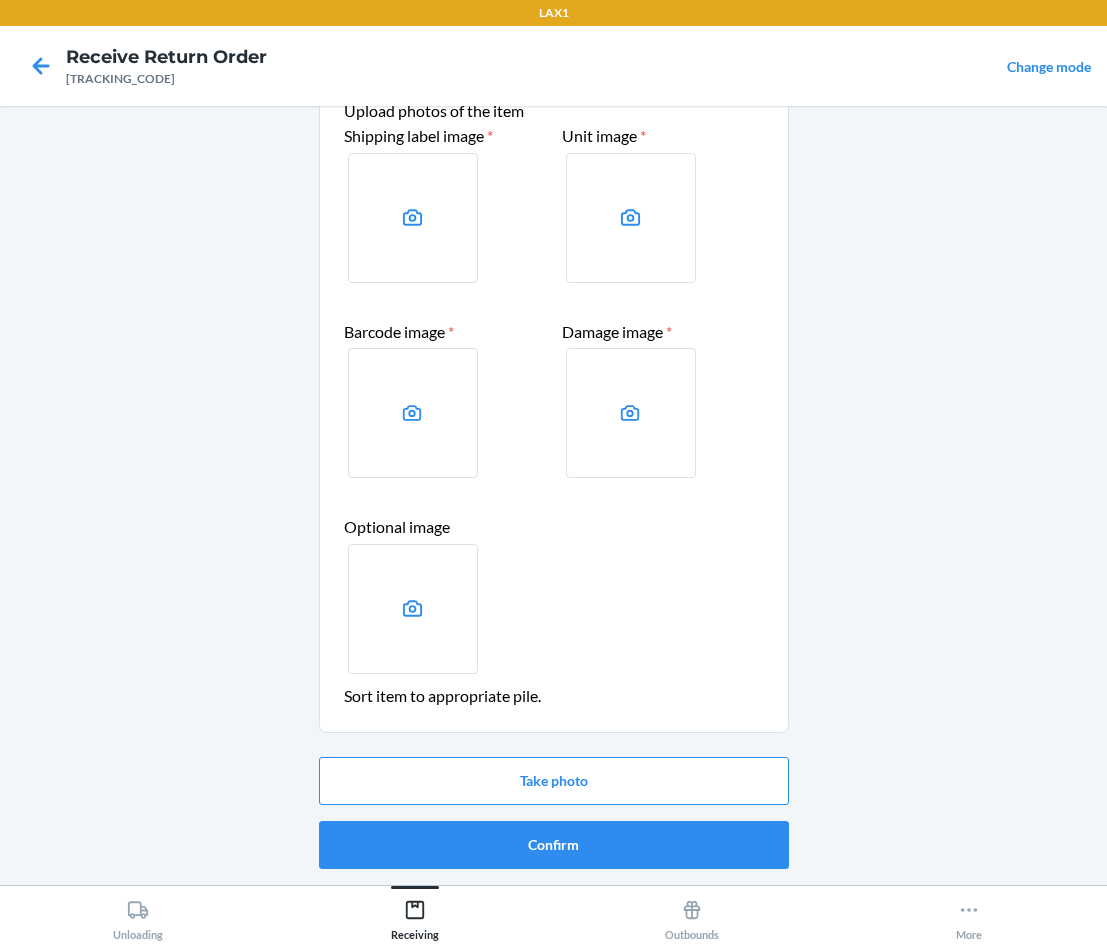 scroll, scrollTop: 0, scrollLeft: 0, axis: both 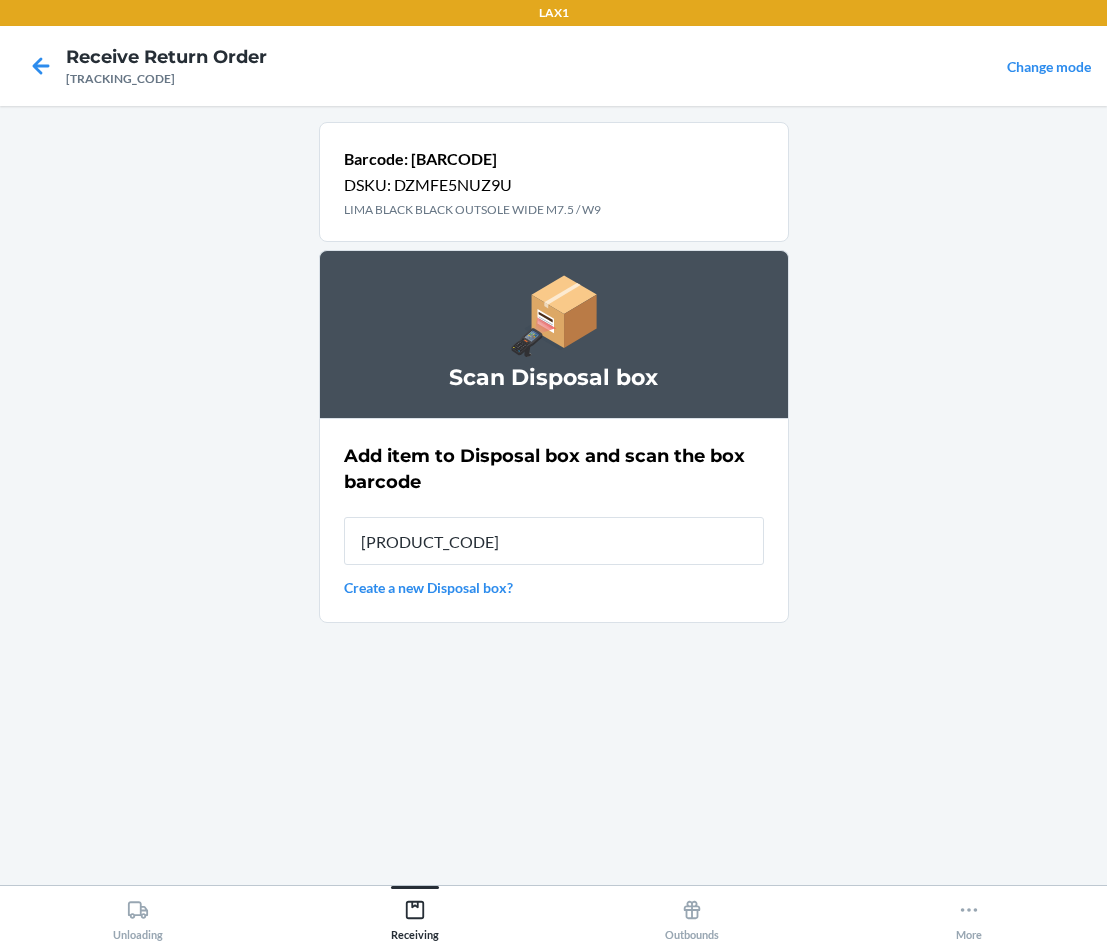 type on "[PRODUCT_CODE]" 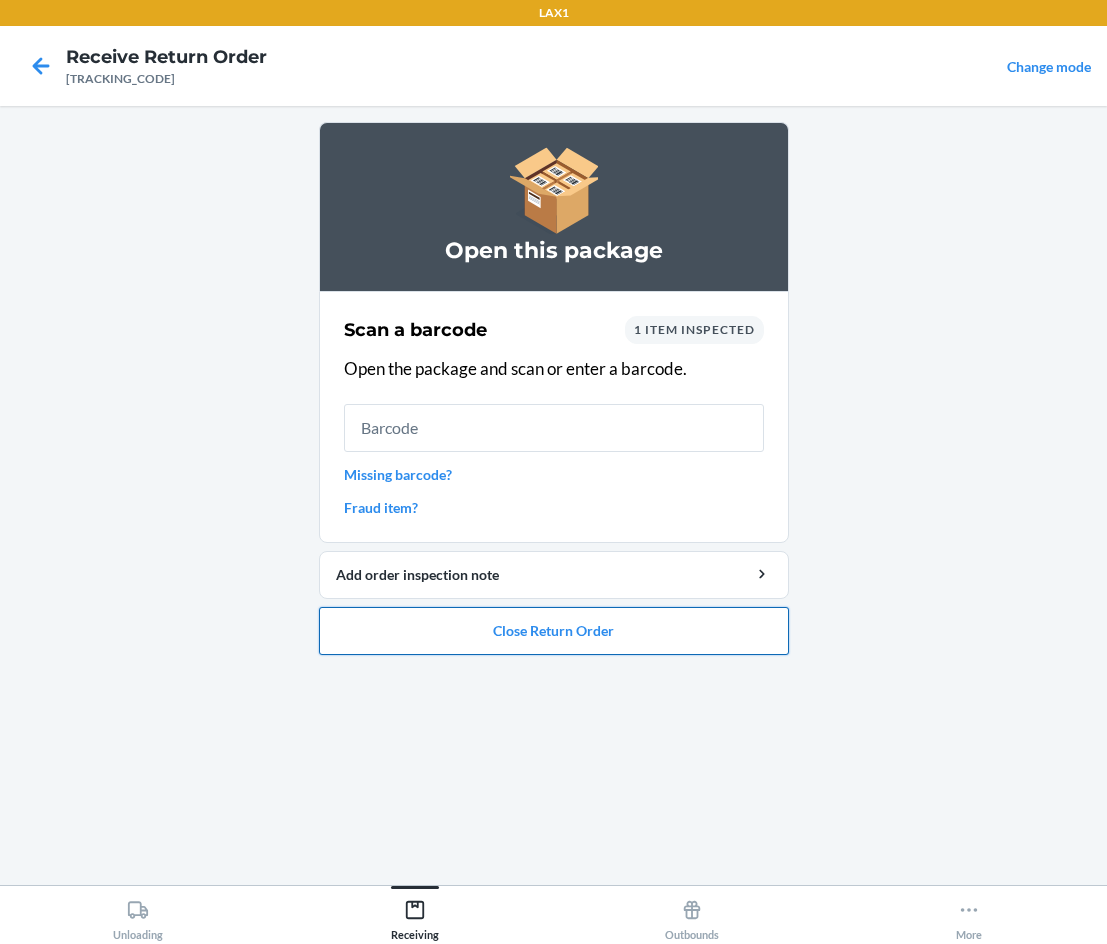 click on "Close Return Order" at bounding box center (554, 631) 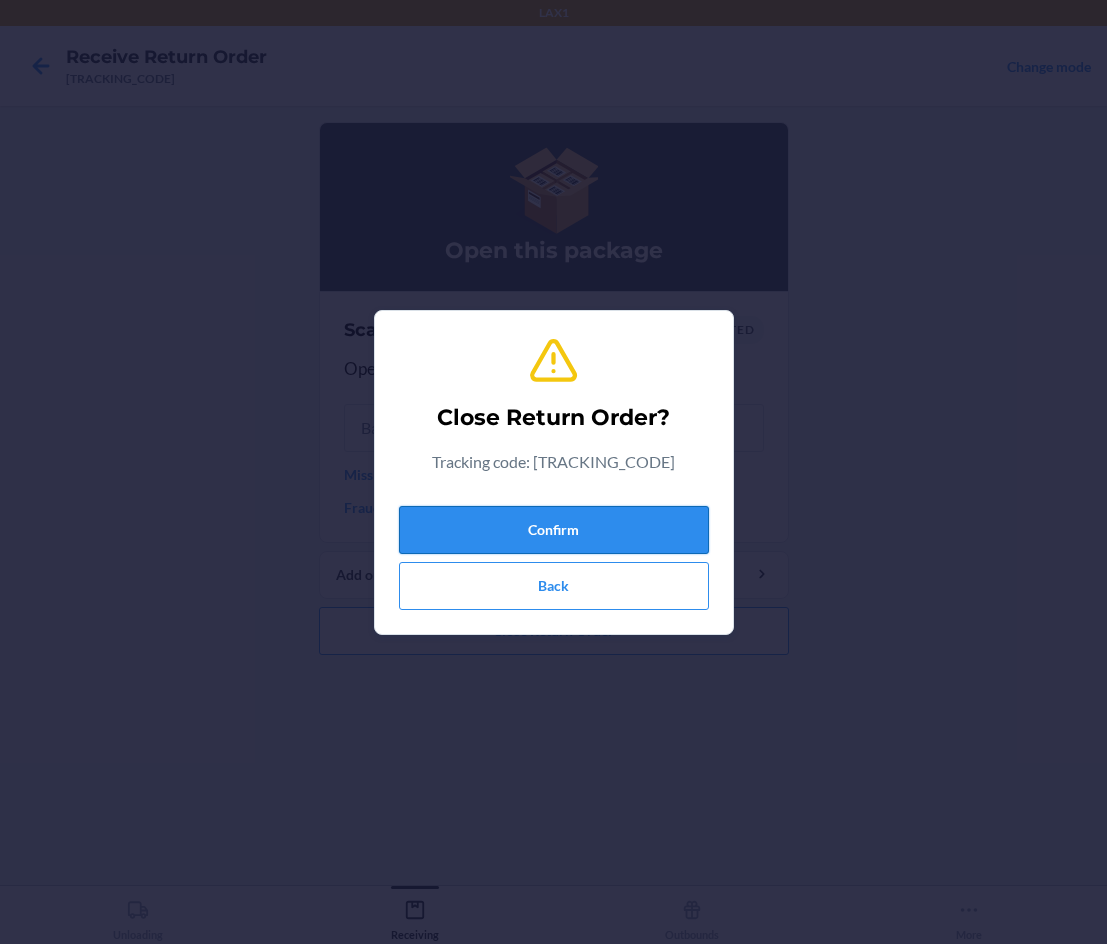 click on "Confirm" at bounding box center [554, 530] 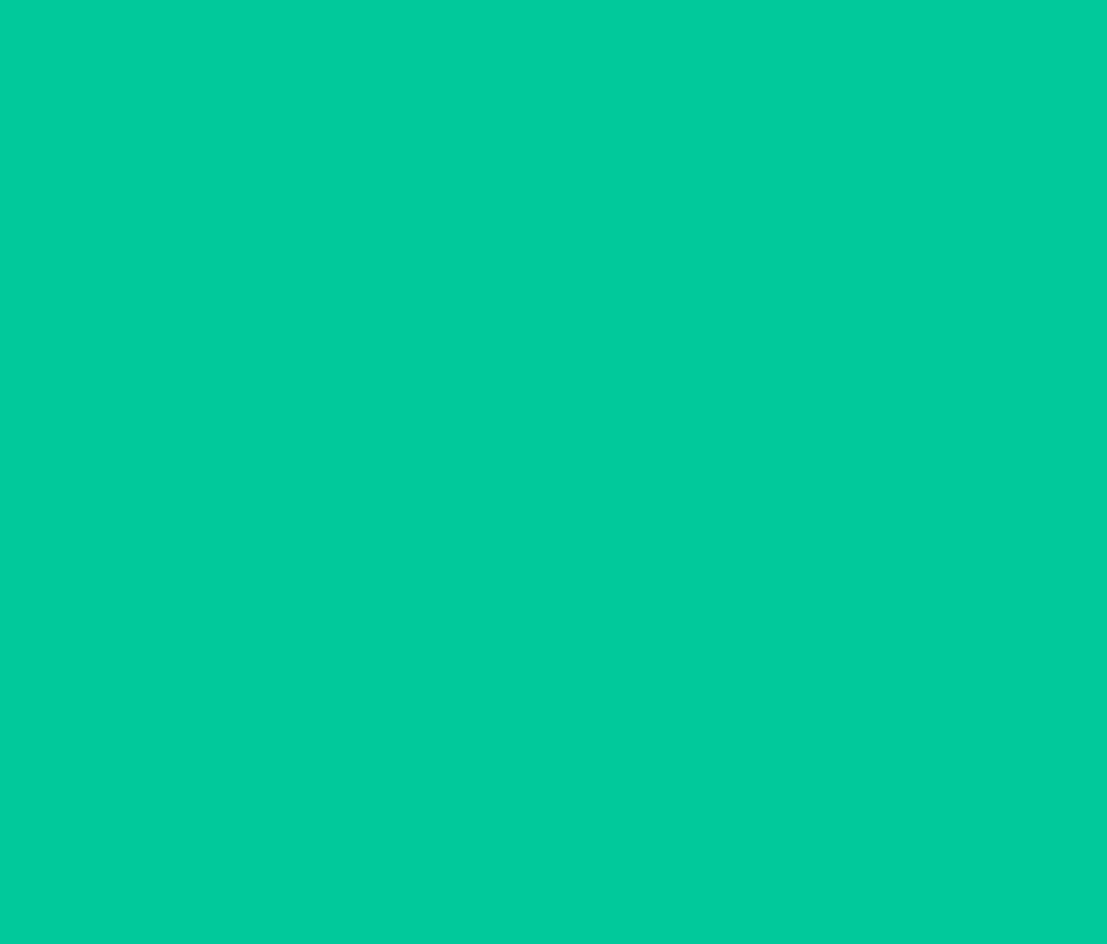 click at bounding box center (554, 515) 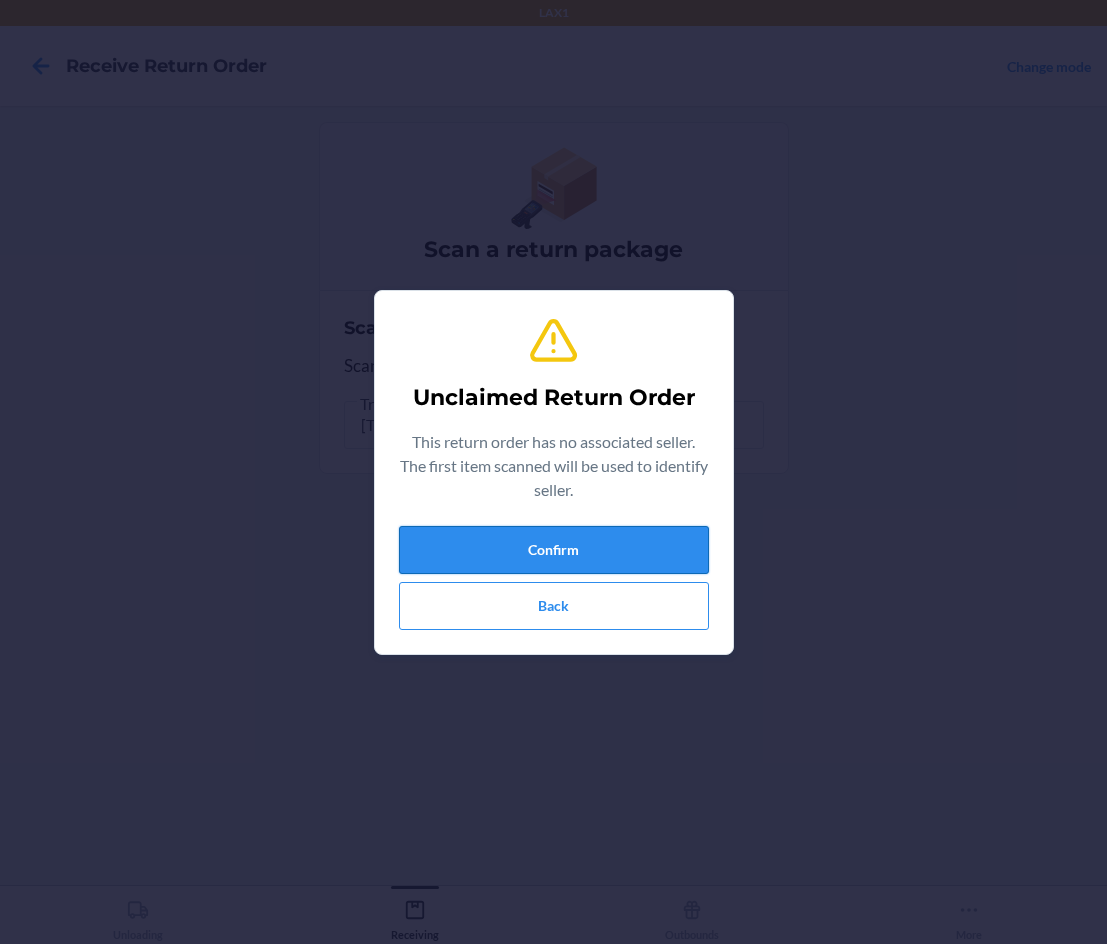 click on "Confirm" at bounding box center (554, 550) 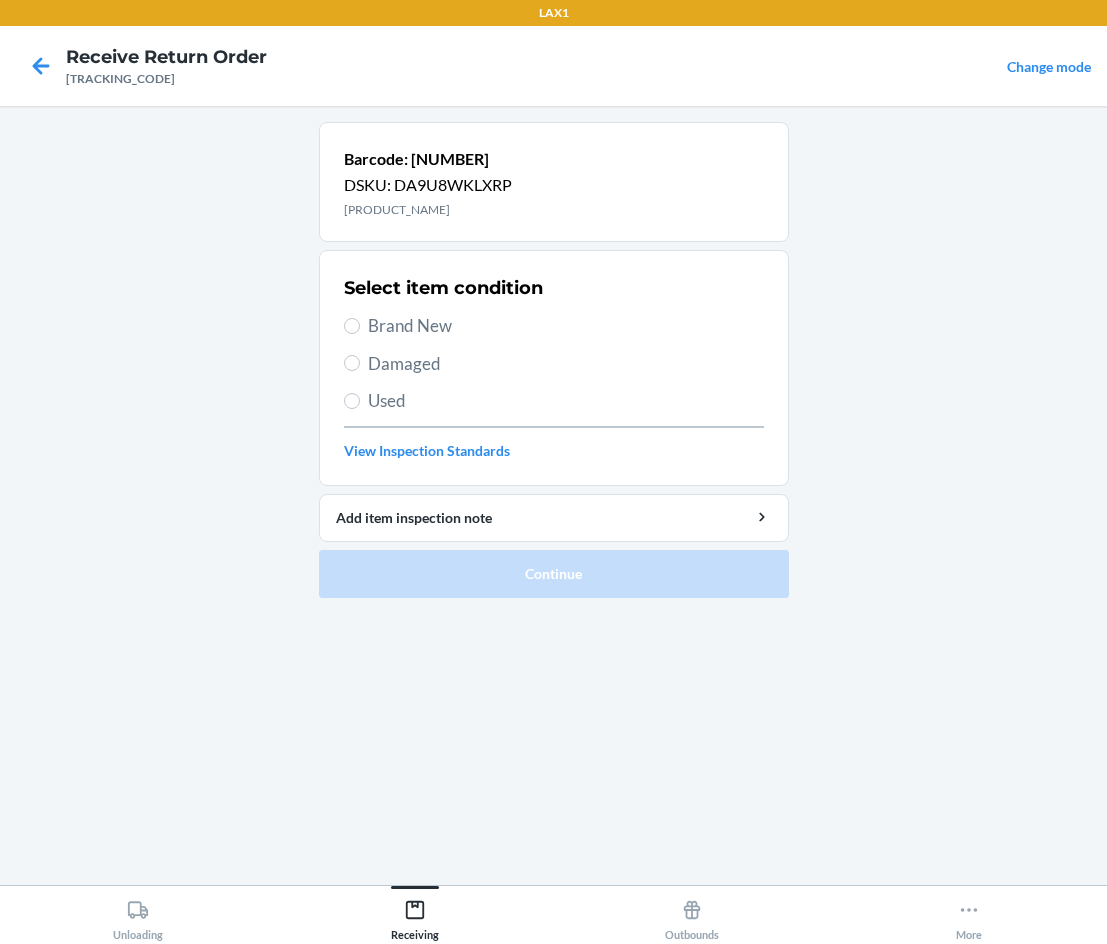 click on "Select item condition Brand New Damaged Used View Inspection Standards" at bounding box center (554, 368) 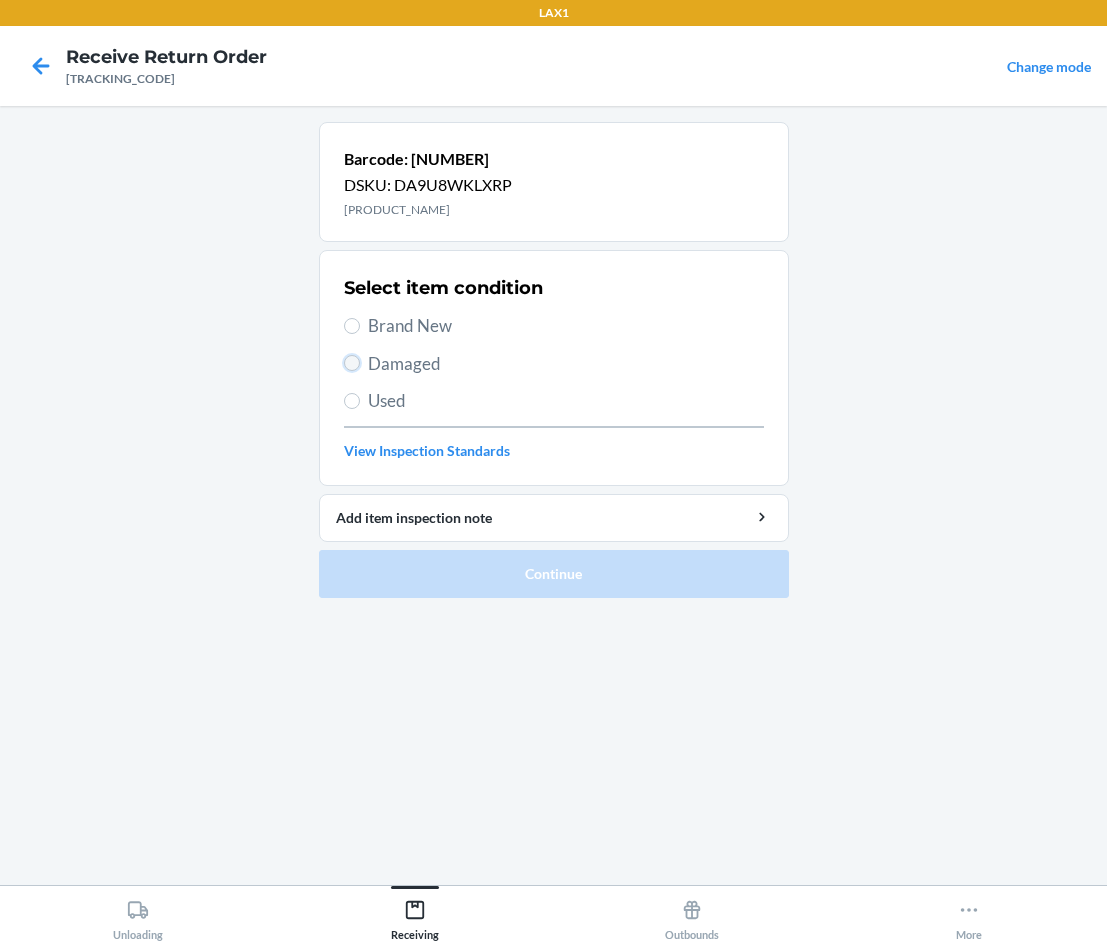 click on "Damaged" at bounding box center [352, 363] 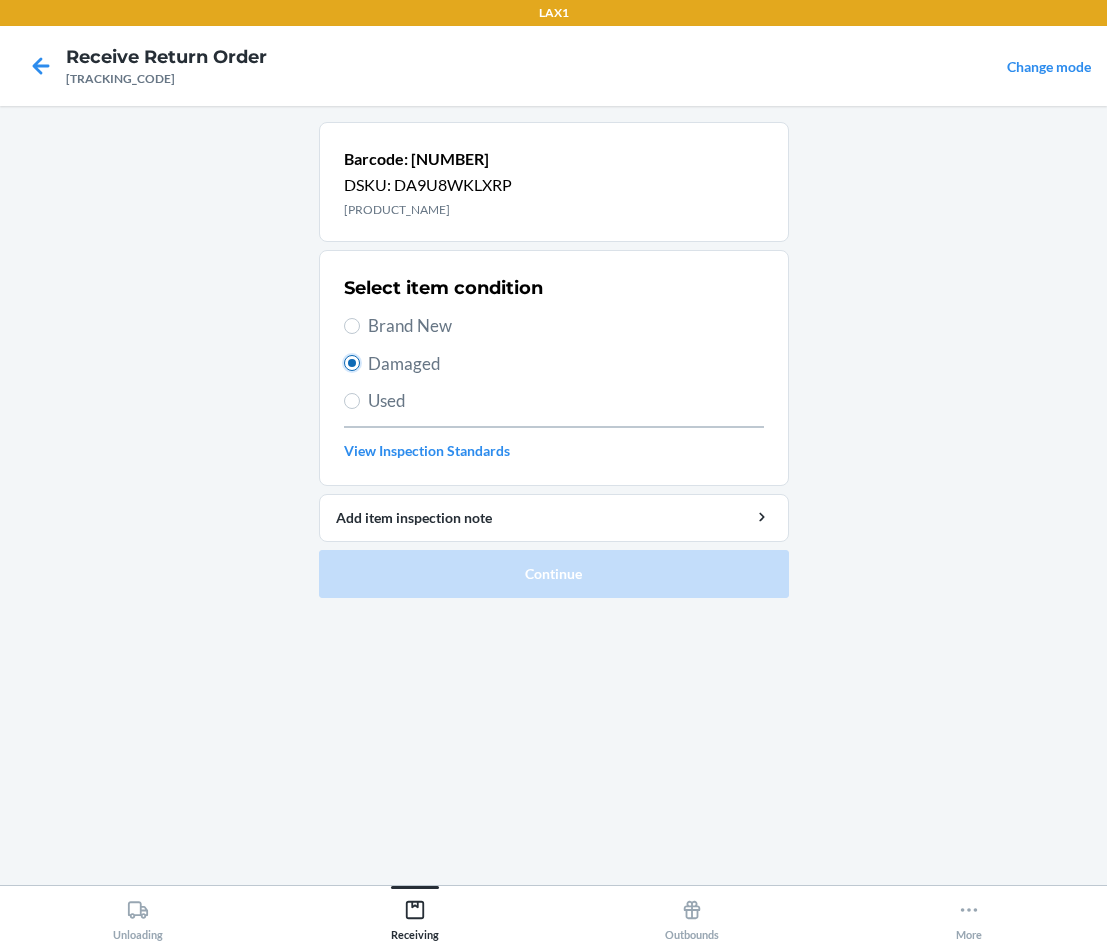 radio on "true" 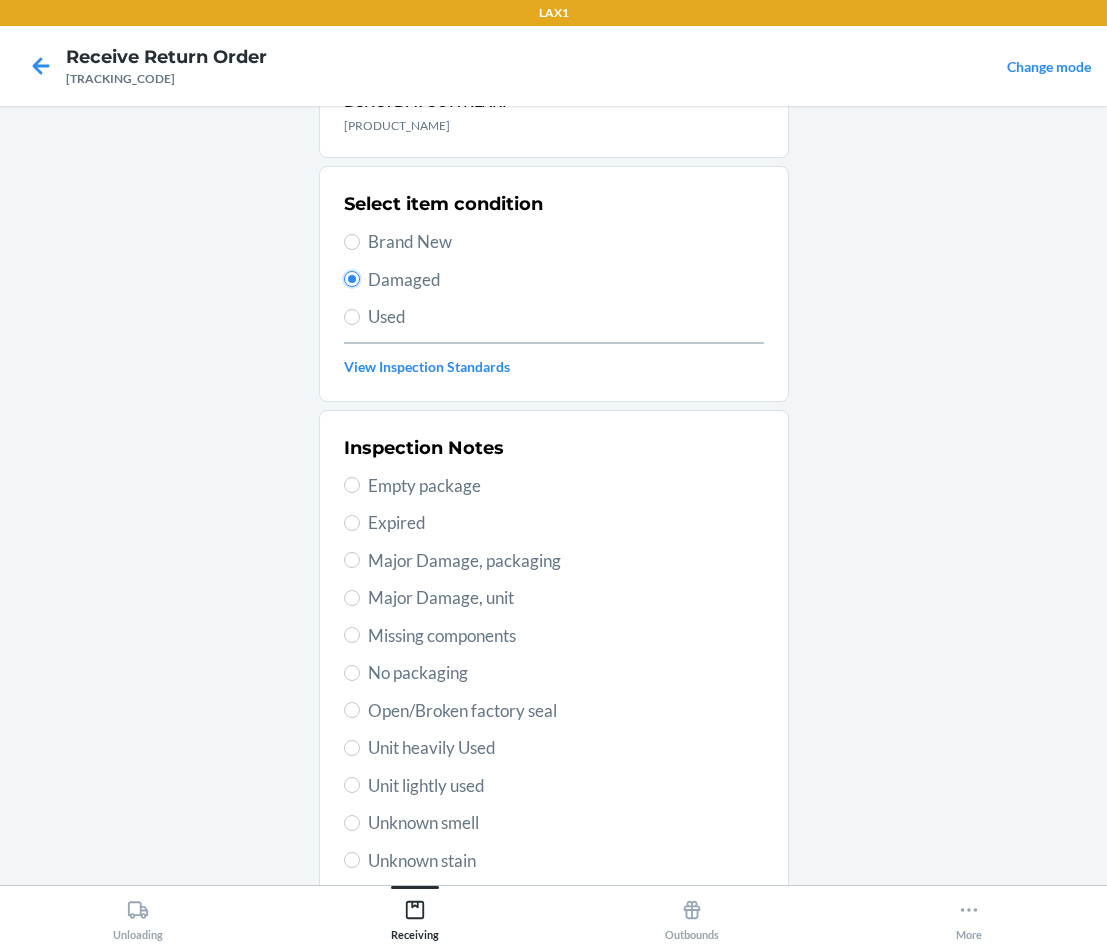 scroll, scrollTop: 200, scrollLeft: 0, axis: vertical 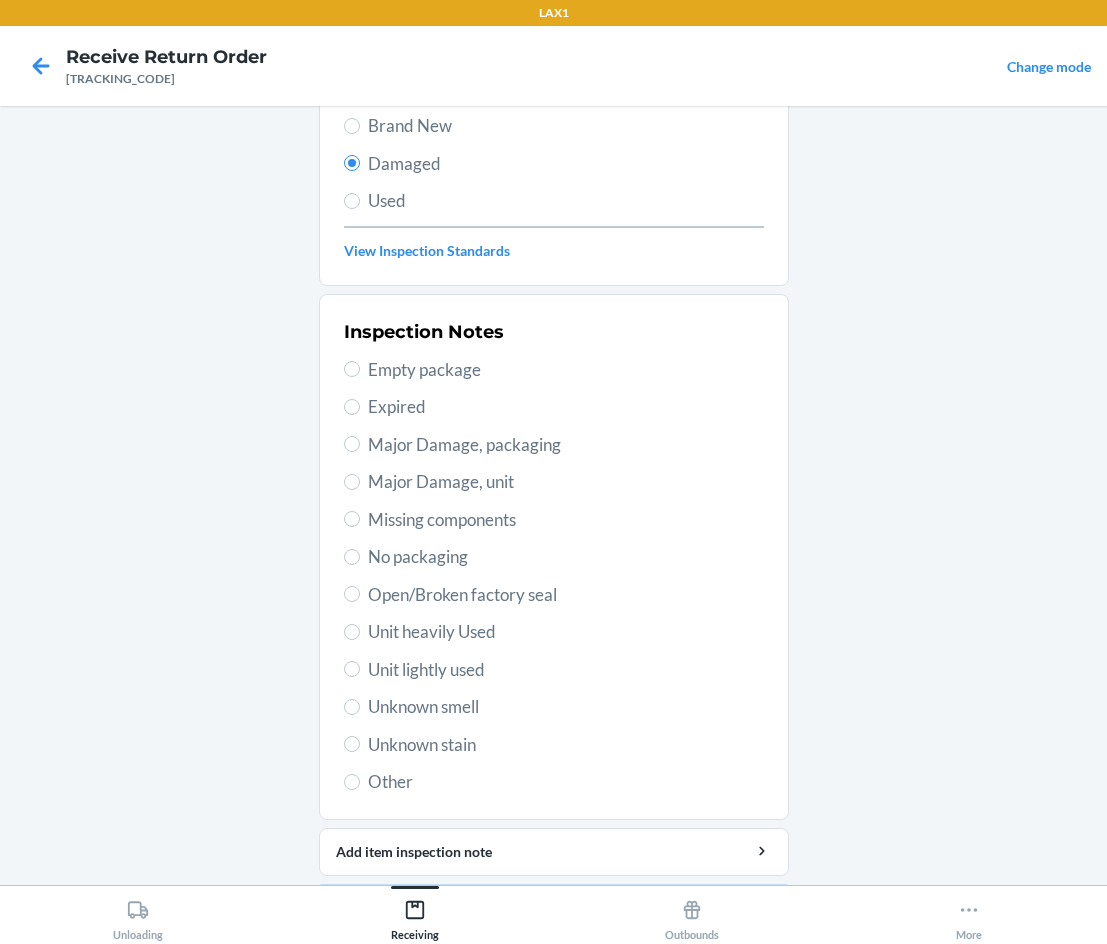click on "Unknown stain" at bounding box center [566, 745] 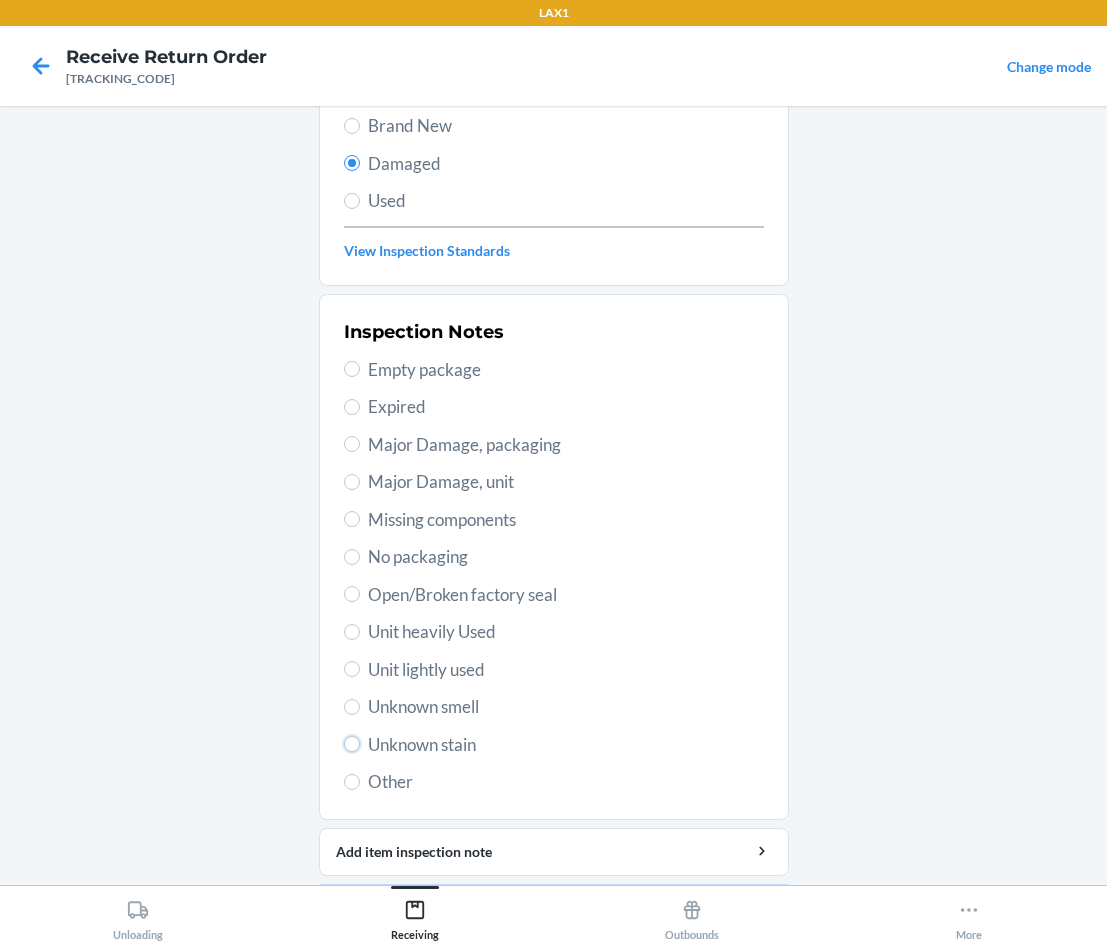 click on "Unknown stain" at bounding box center (352, 744) 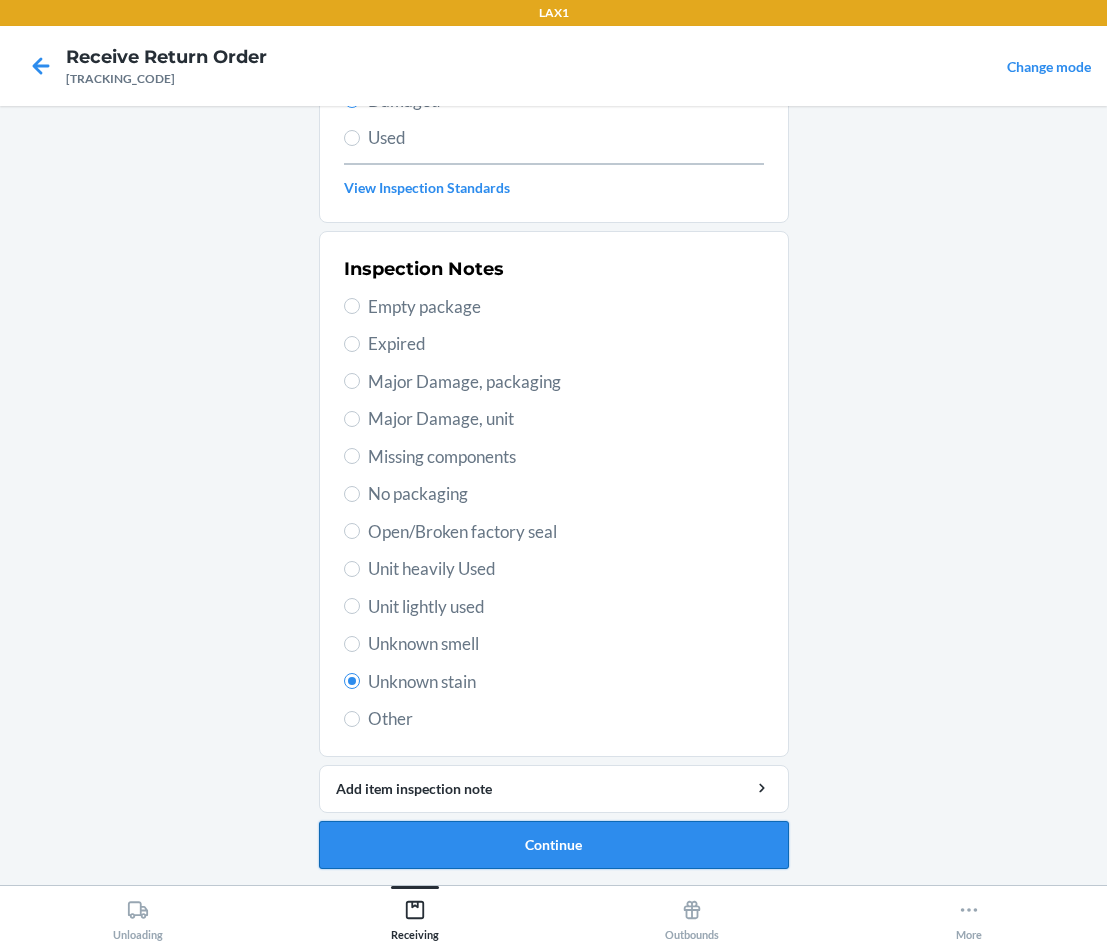 click on "Continue" at bounding box center [554, 845] 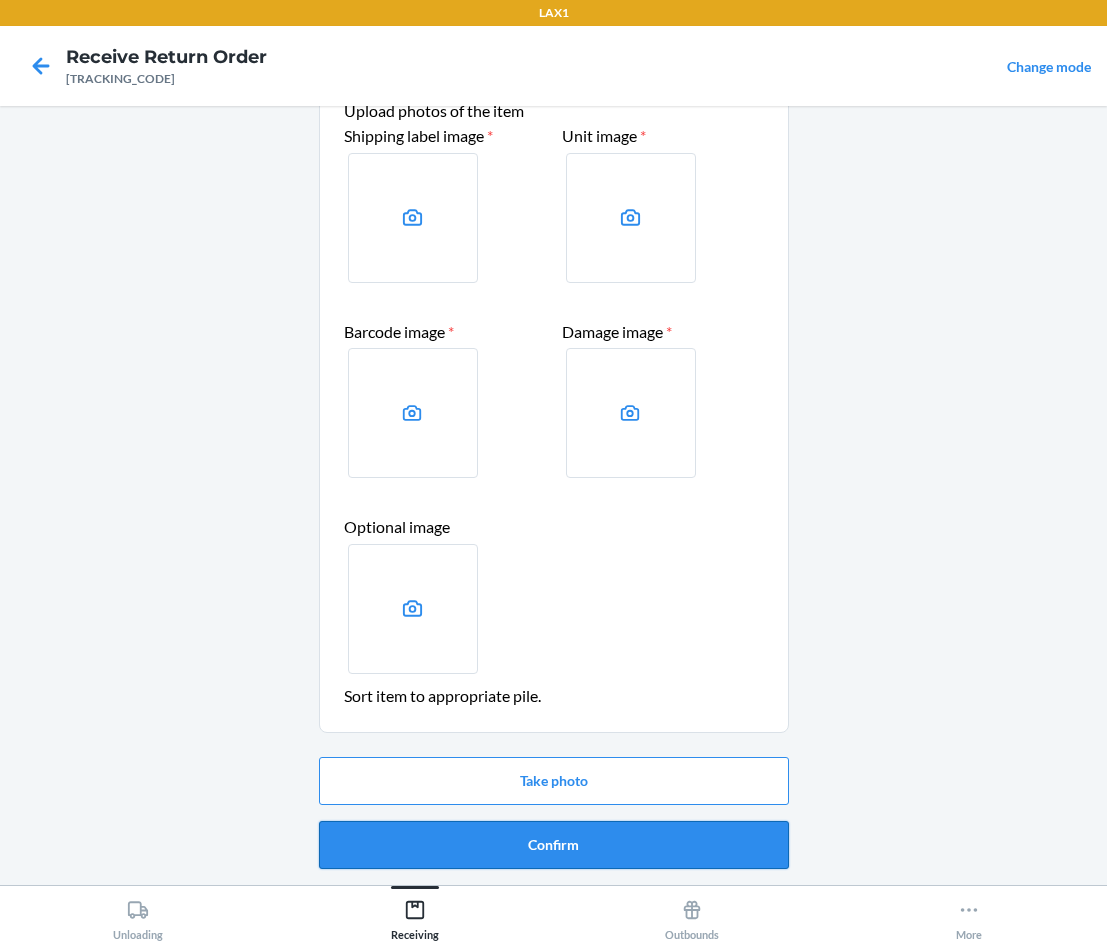 click on "Confirm" at bounding box center [554, 845] 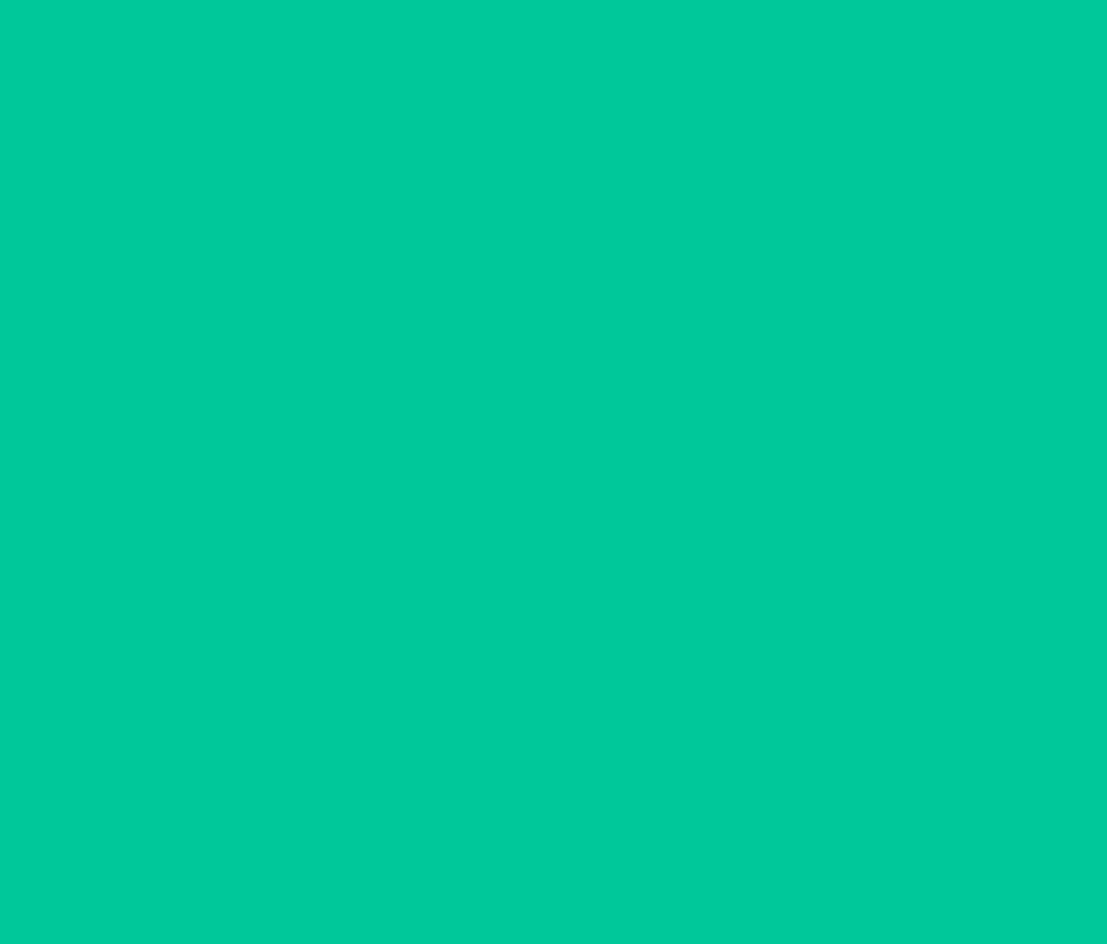 scroll, scrollTop: 0, scrollLeft: 0, axis: both 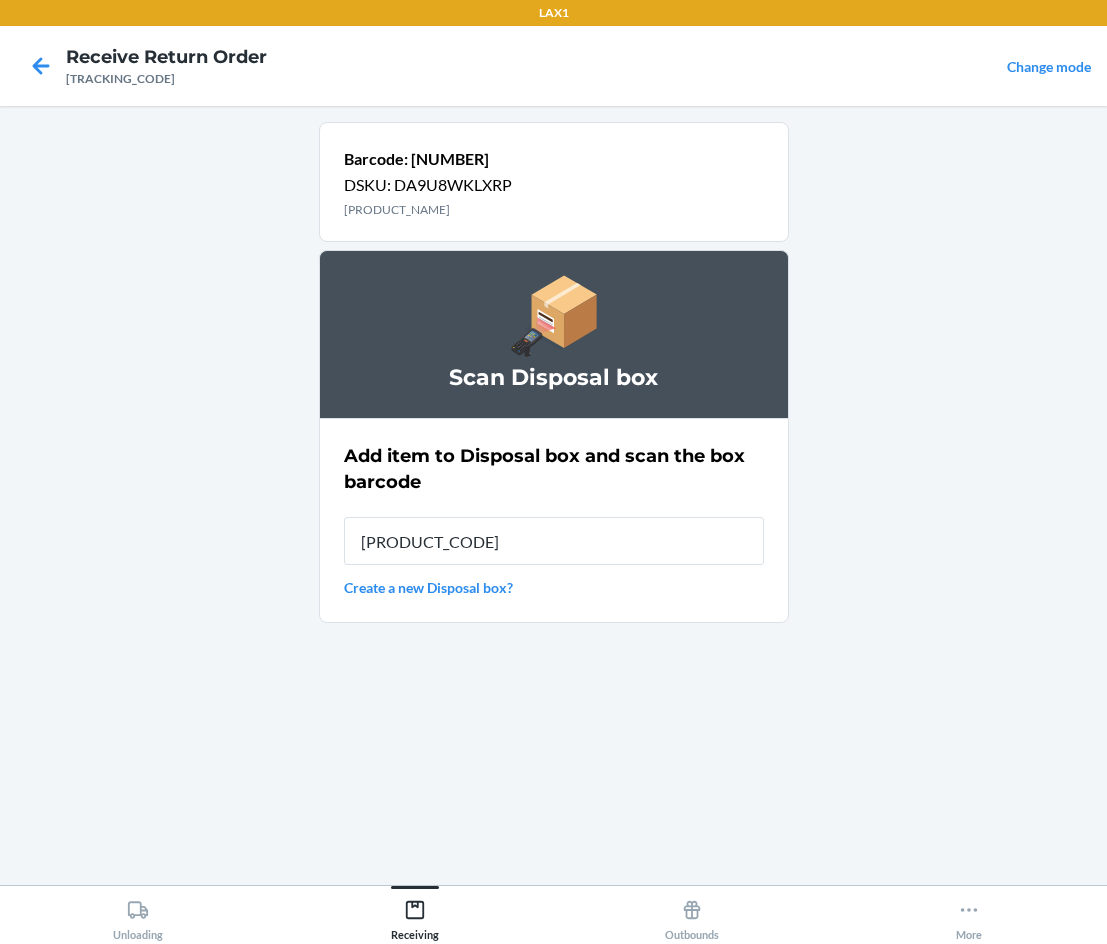 type on "[PRODUCT_CODE]" 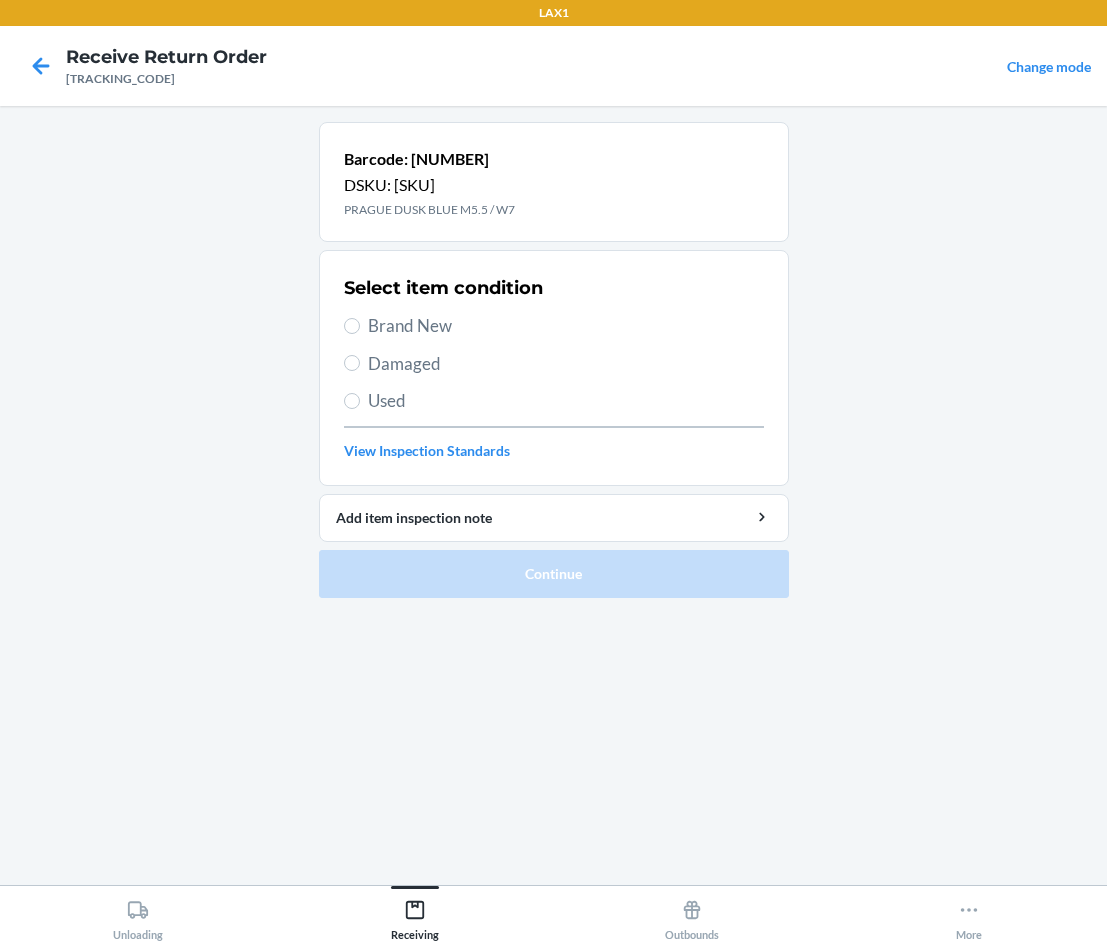 click on "Brand New" at bounding box center [554, 326] 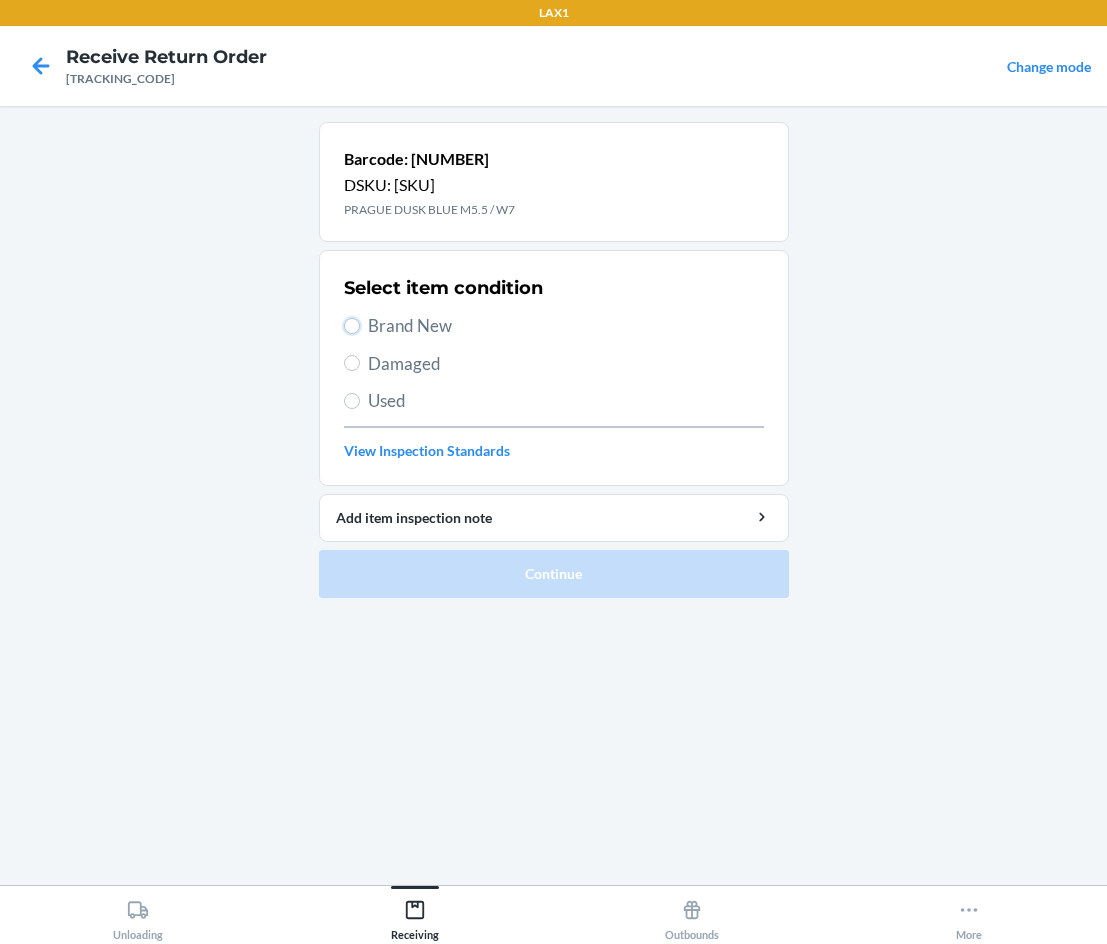 click on "Brand New" at bounding box center (352, 326) 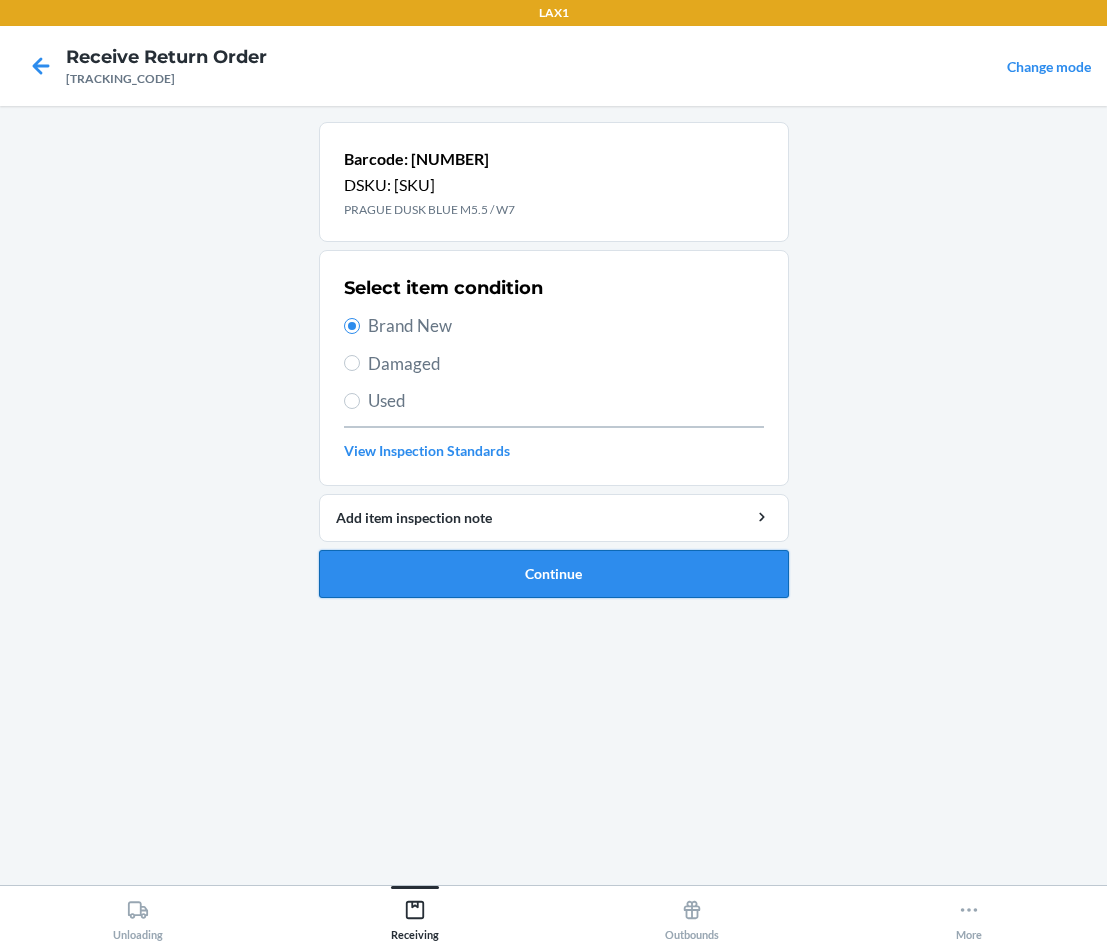 click on "Continue" at bounding box center [554, 574] 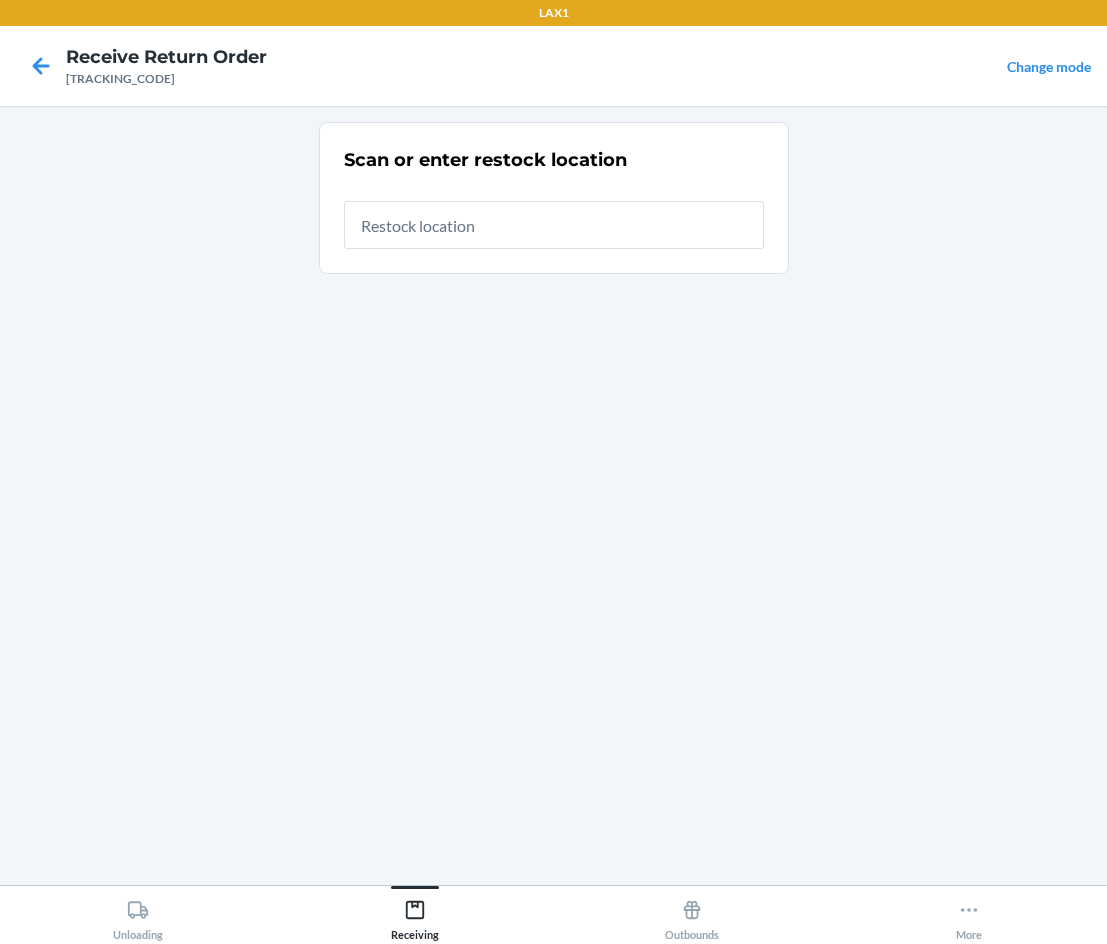 drag, startPoint x: 408, startPoint y: 572, endPoint x: 426, endPoint y: 536, distance: 40.24922 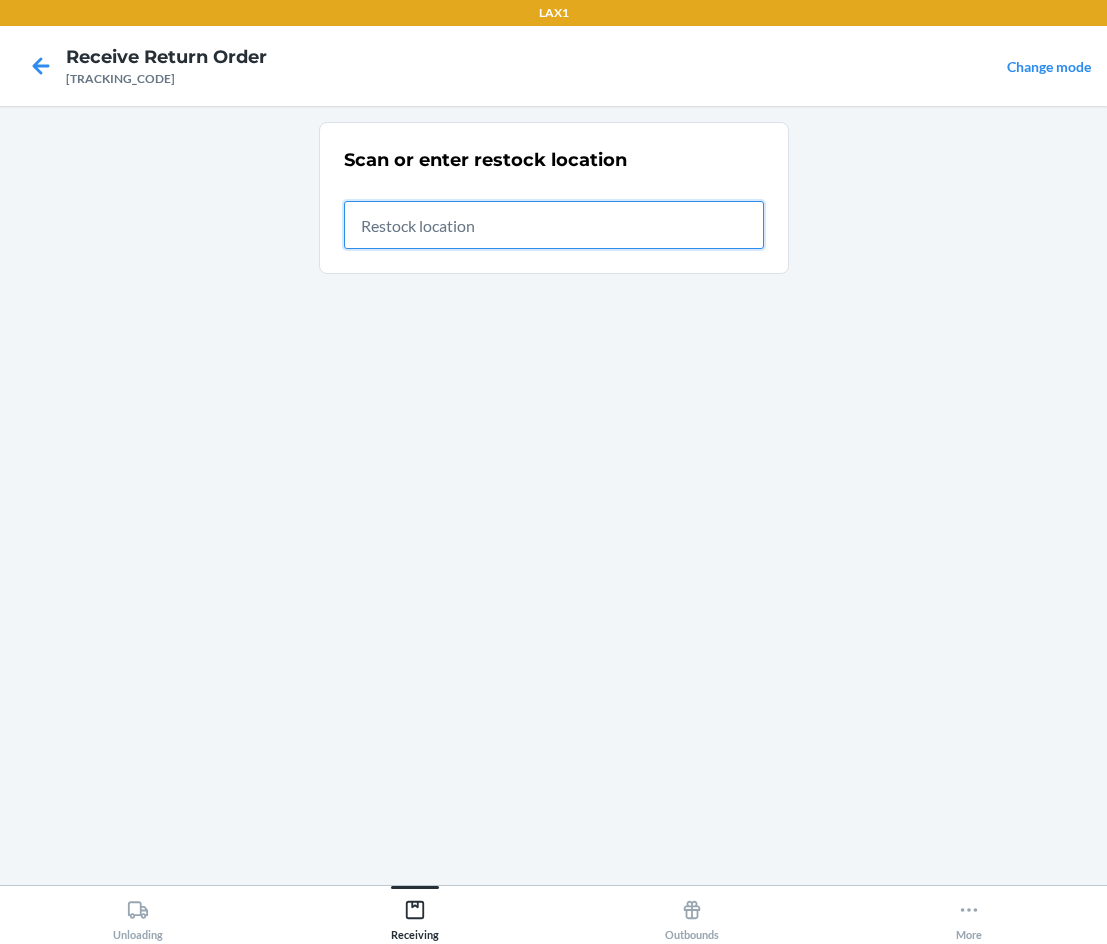 click at bounding box center (554, 225) 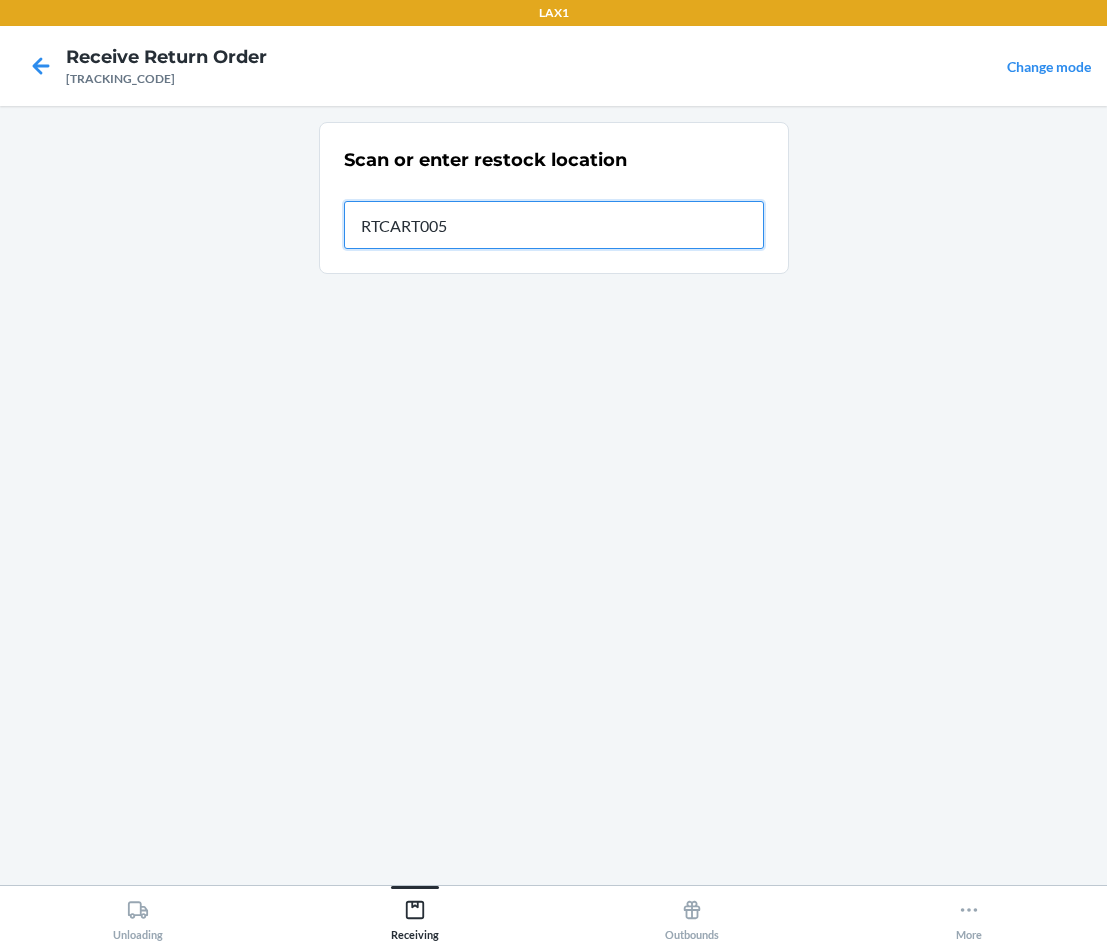 type on "RTCART005" 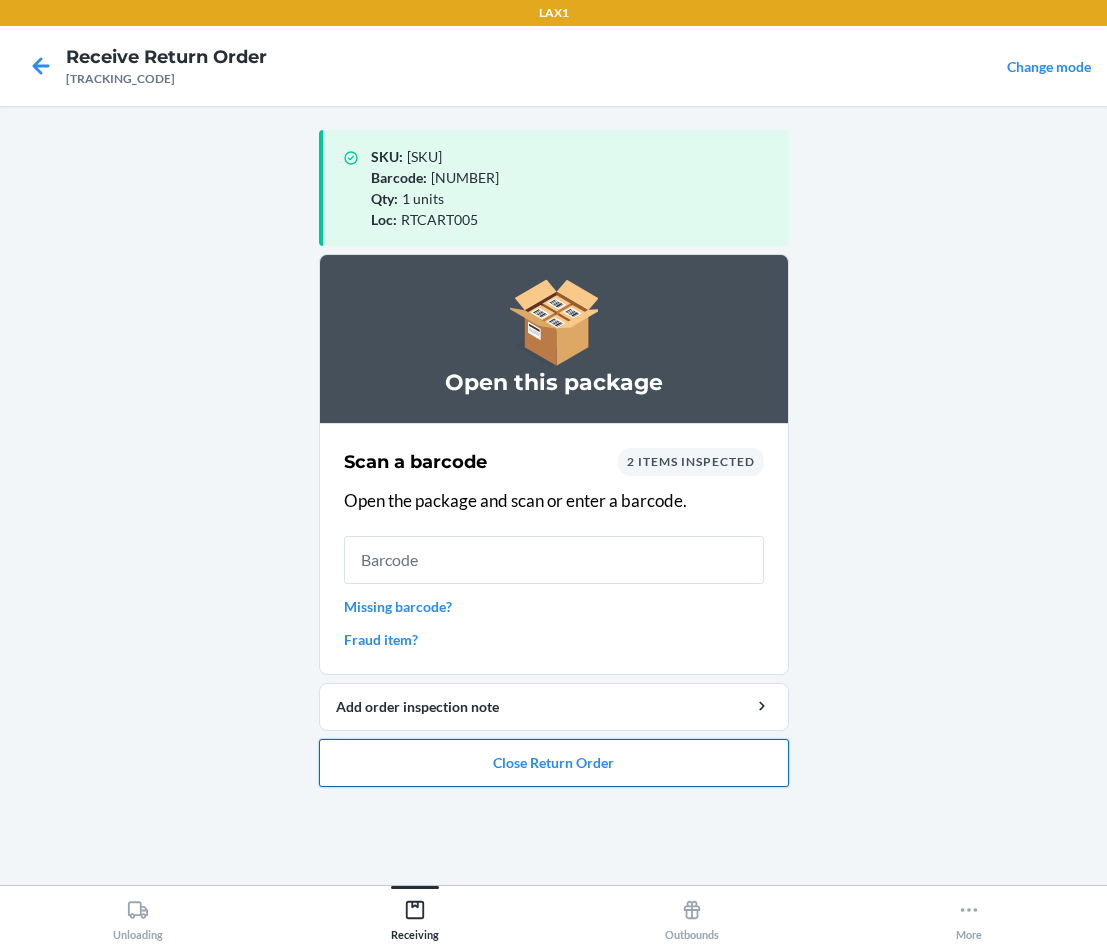 click on "Close Return Order" at bounding box center (554, 763) 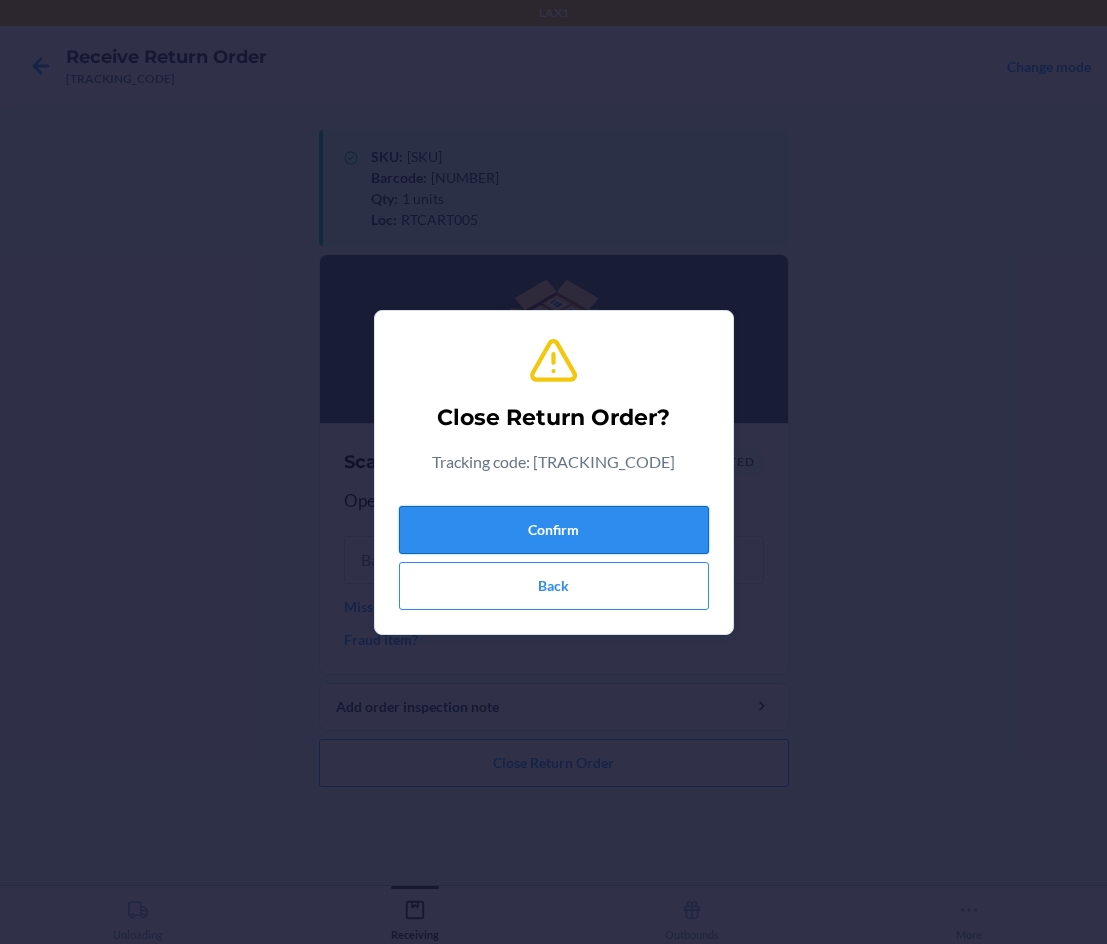 drag, startPoint x: 565, startPoint y: 502, endPoint x: 570, endPoint y: 516, distance: 14.866069 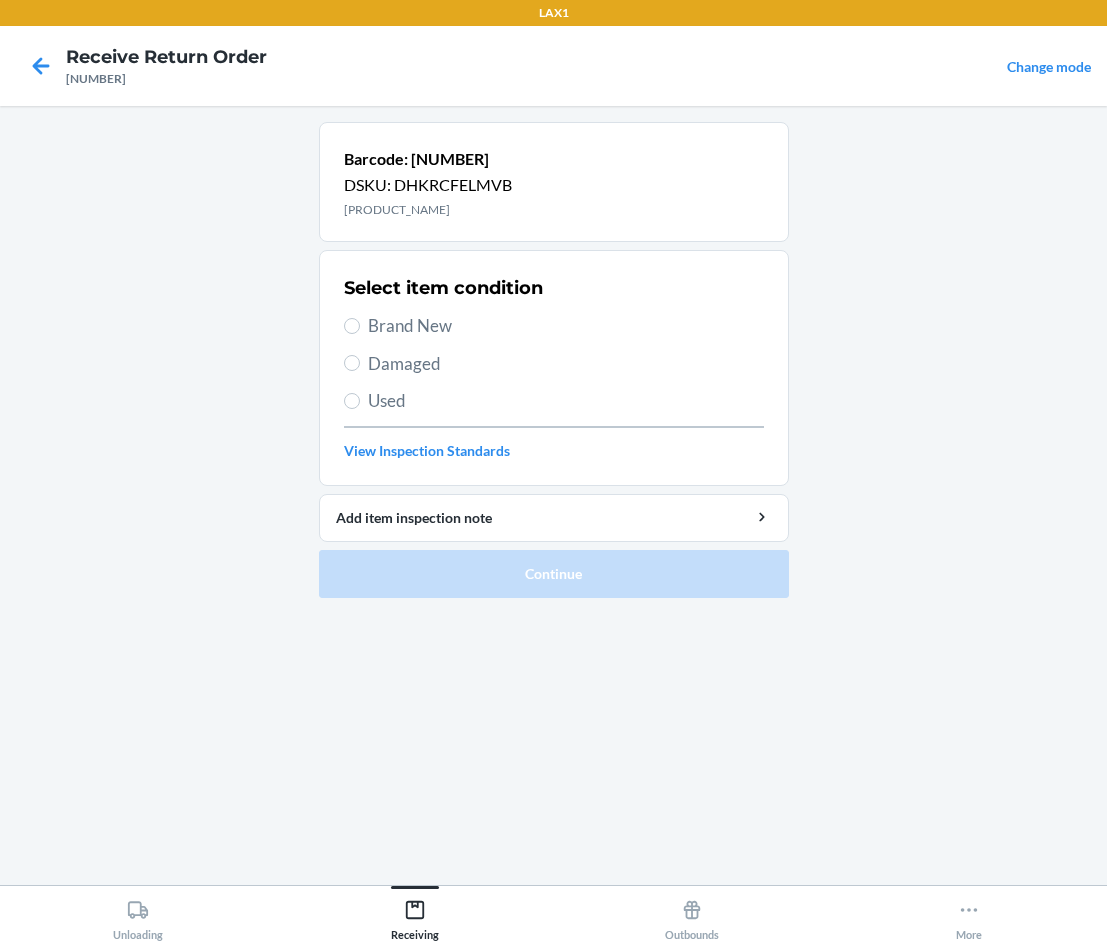 click on "Barcode: [BARCODE] DSKU: DHKRCFELMVB VENICE TIDEPOOL M9.5 / W11 Select item condition Brand New Damaged Used View Inspection Standards Add item inspection note Continue" at bounding box center (554, 495) 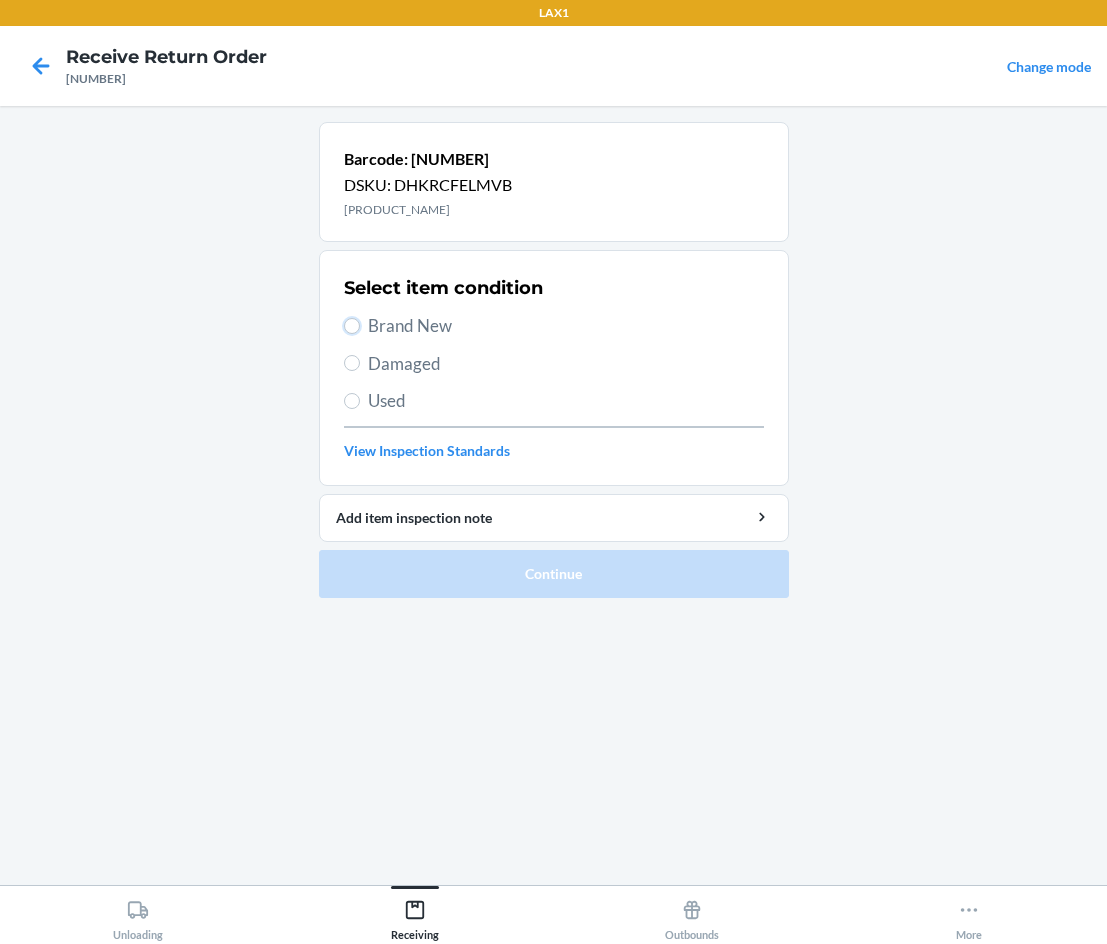 click on "Brand New" at bounding box center (352, 326) 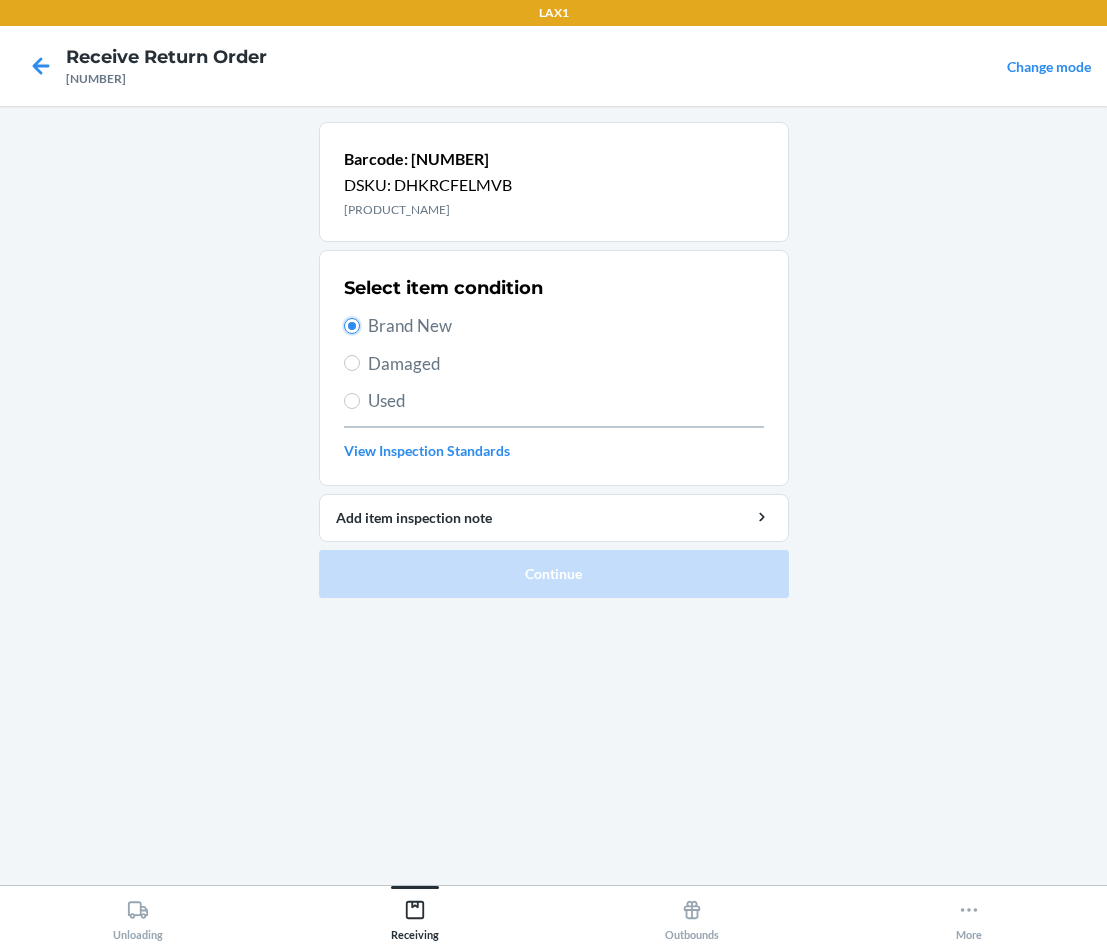 radio on "true" 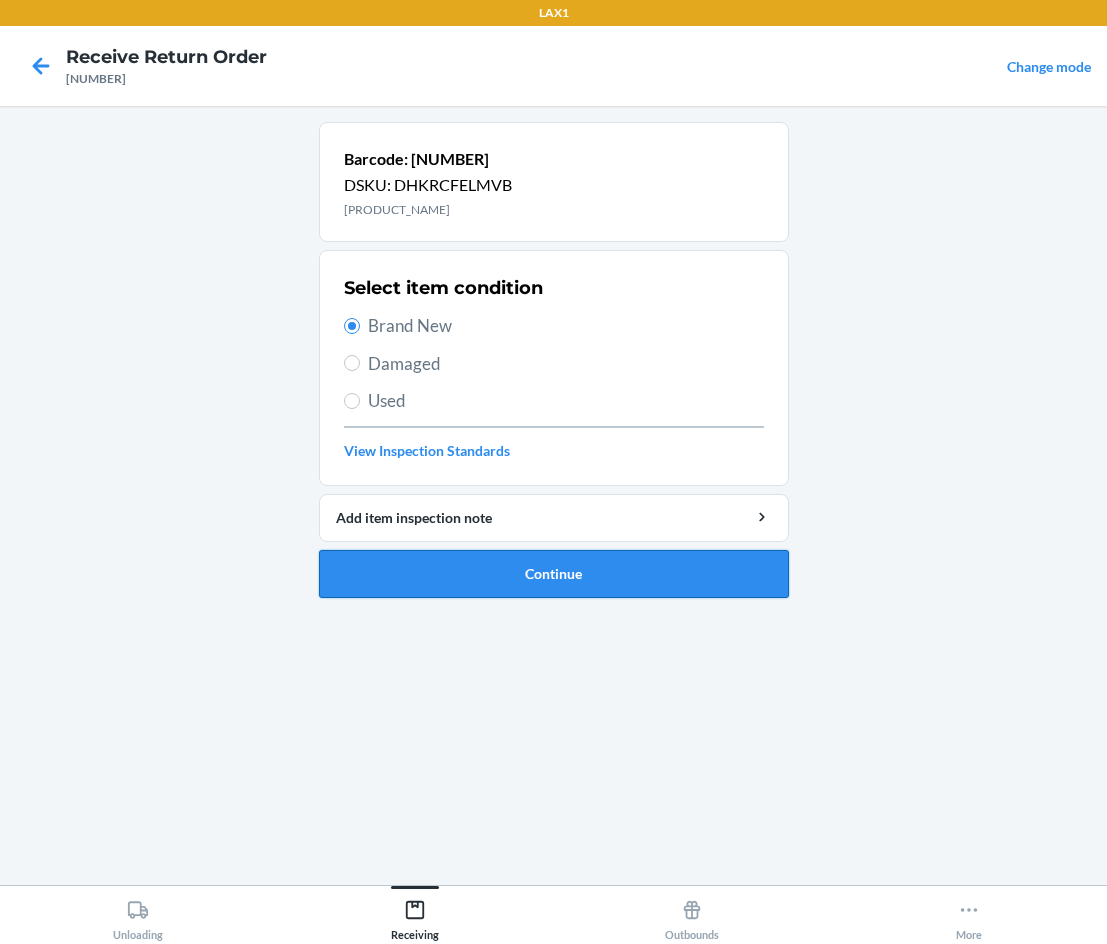 click on "Continue" at bounding box center (554, 574) 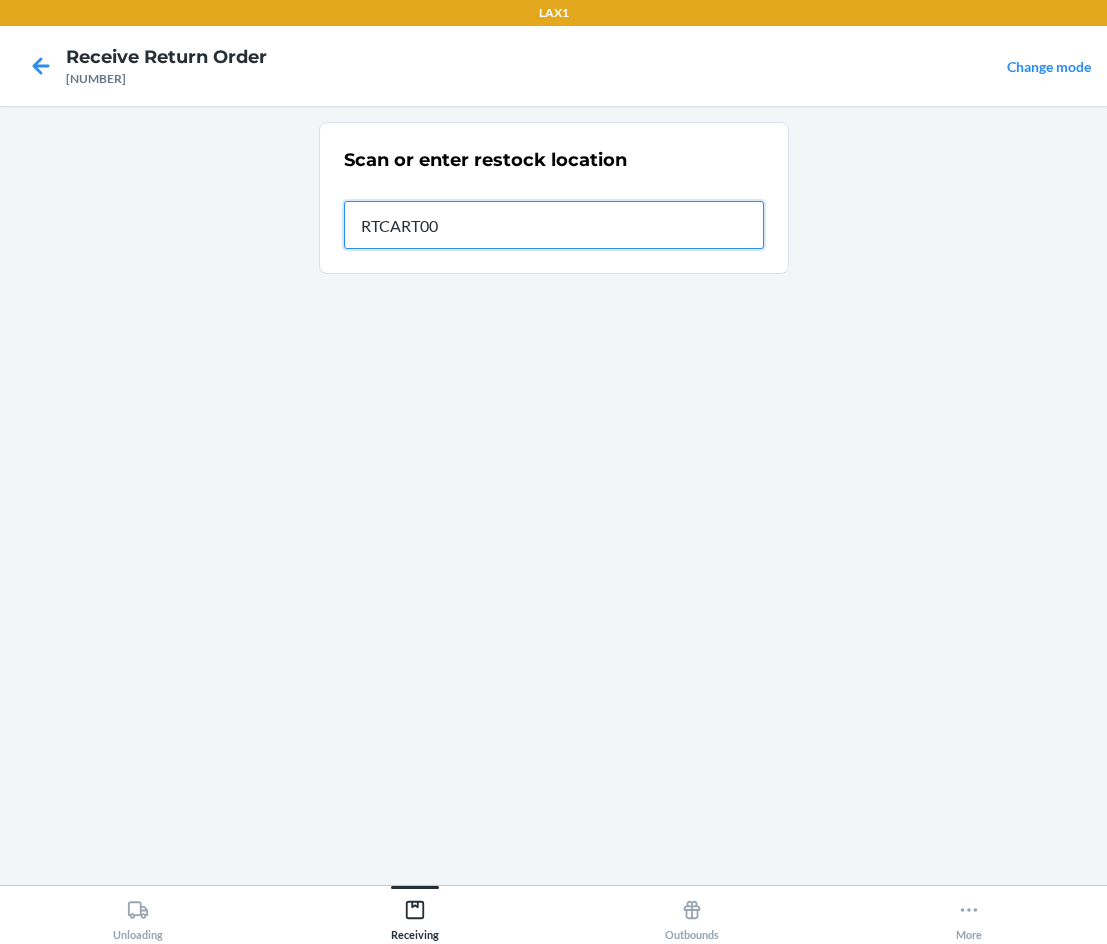 type on "RTCART005" 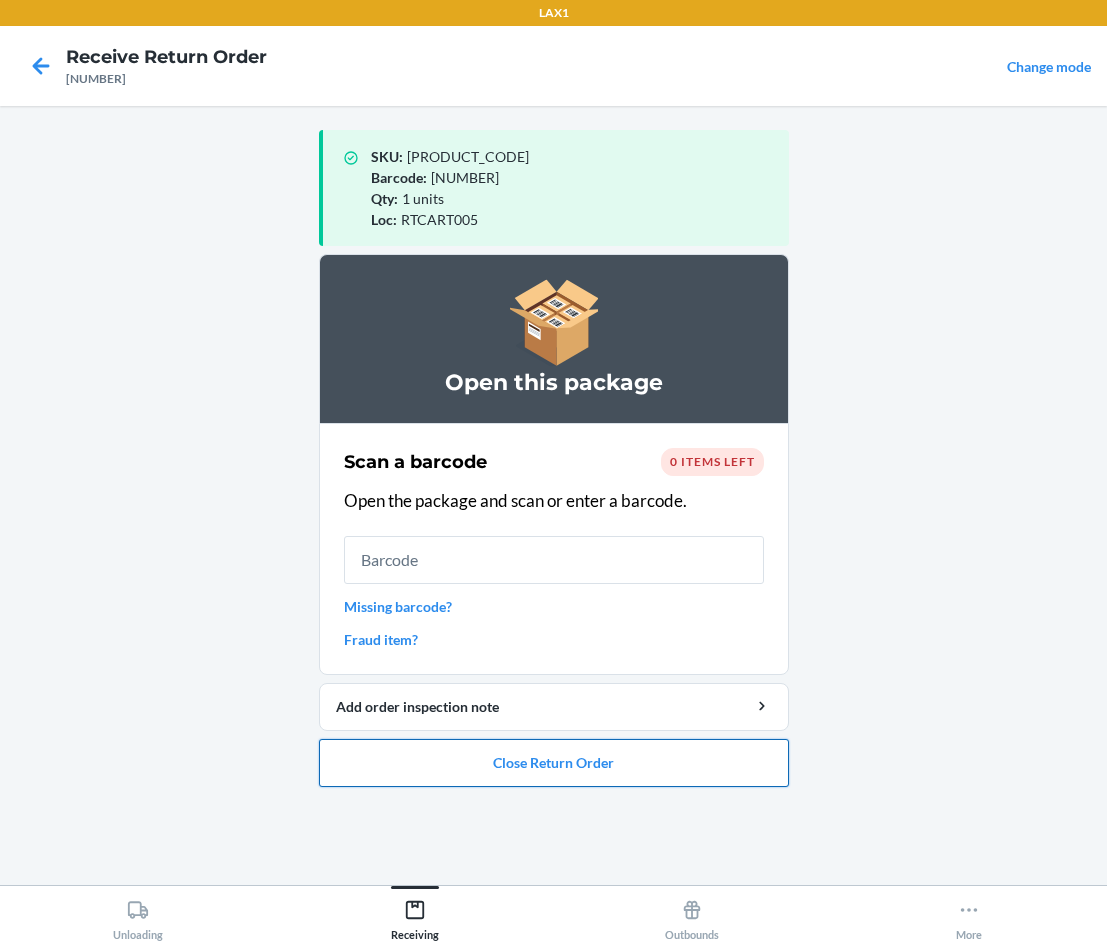 click on "Close Return Order" at bounding box center [554, 763] 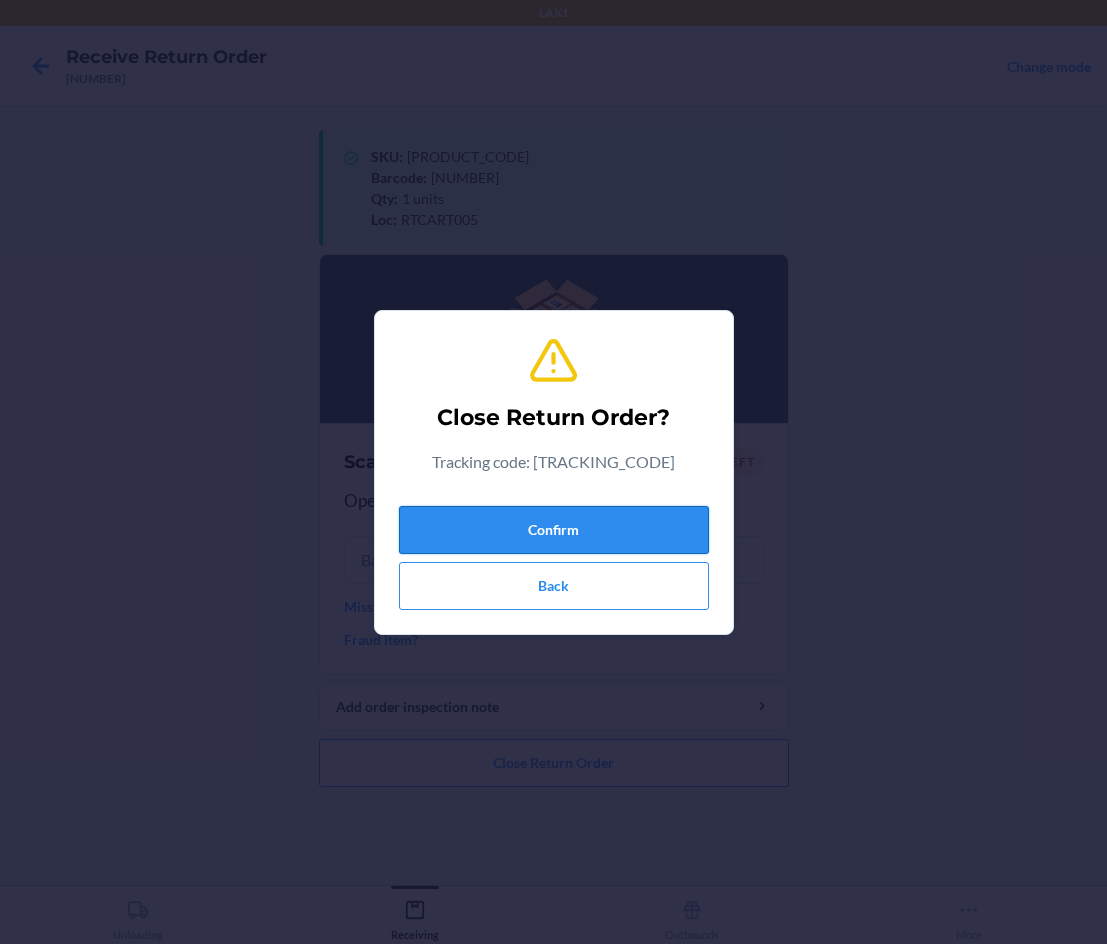 click on "Confirm" at bounding box center [554, 530] 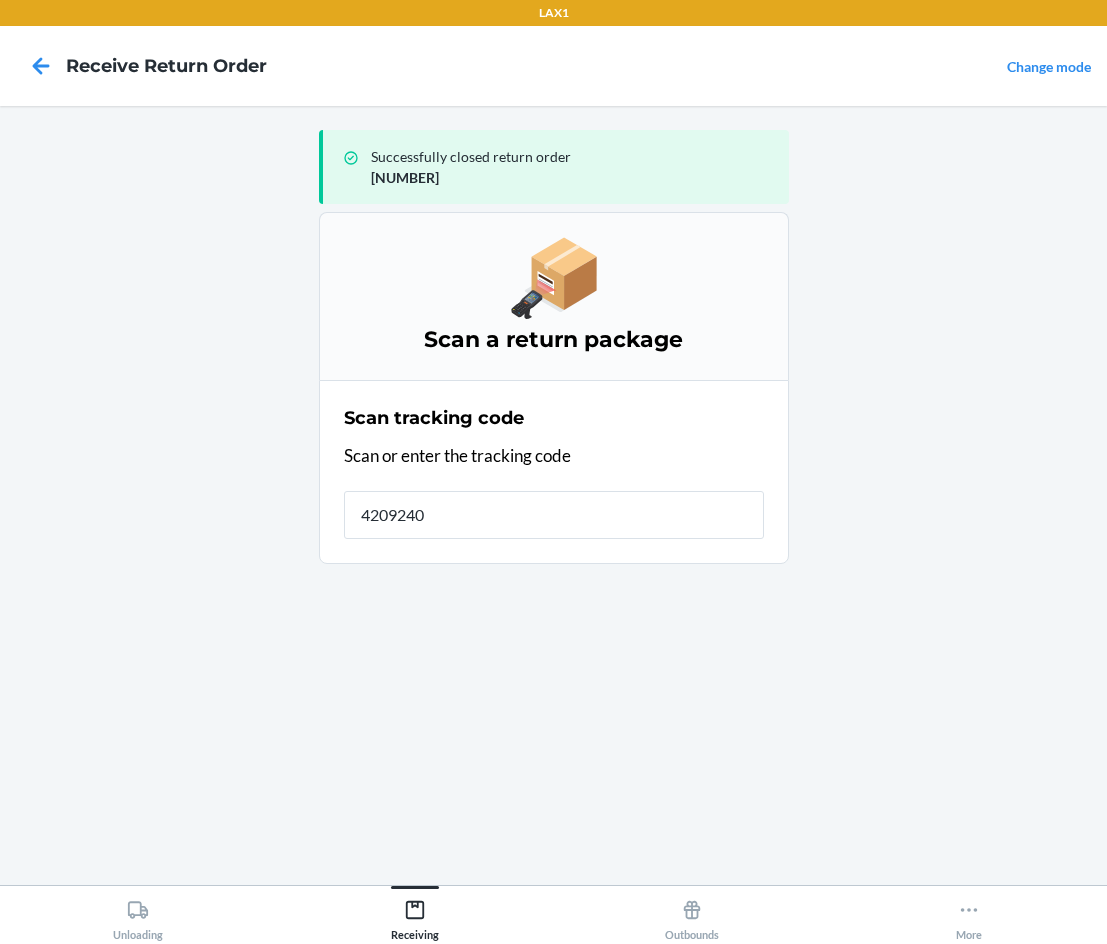 type on "42092408" 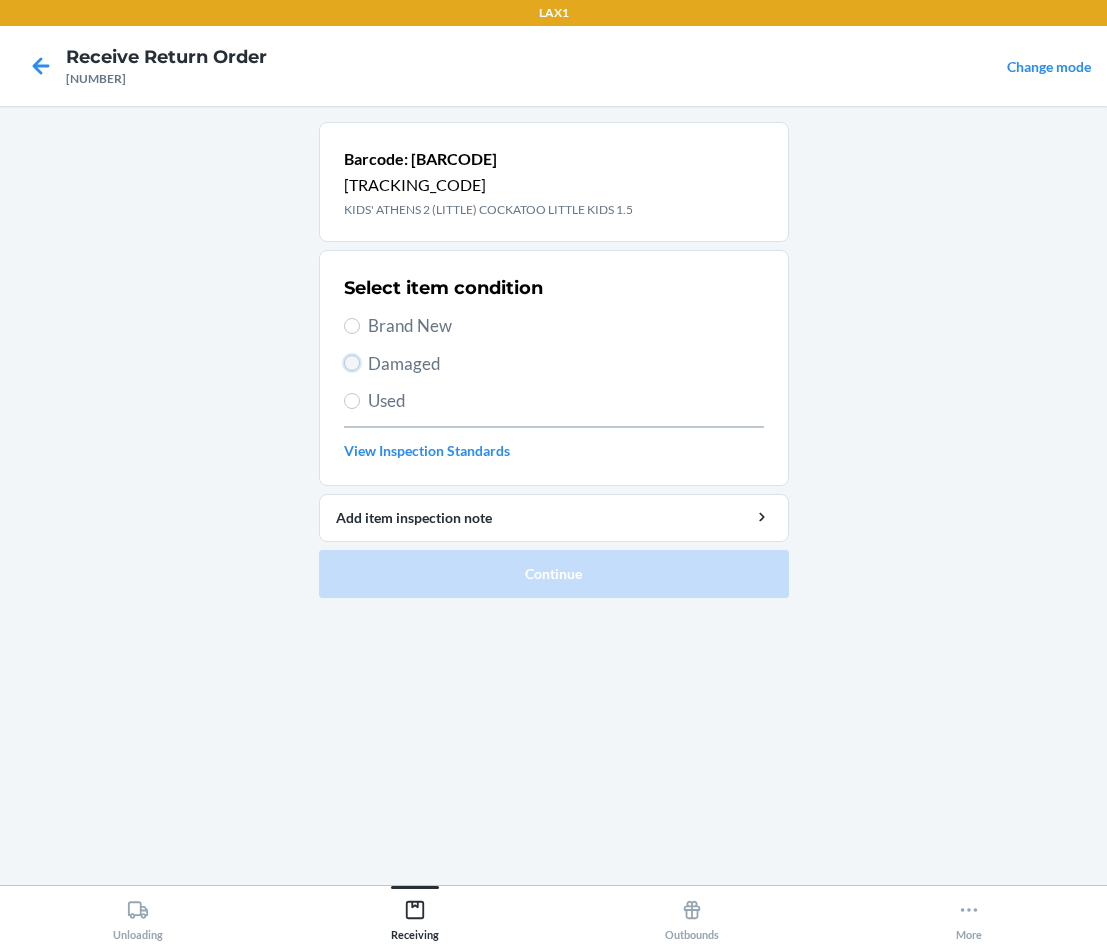 click on "Damaged" at bounding box center [352, 363] 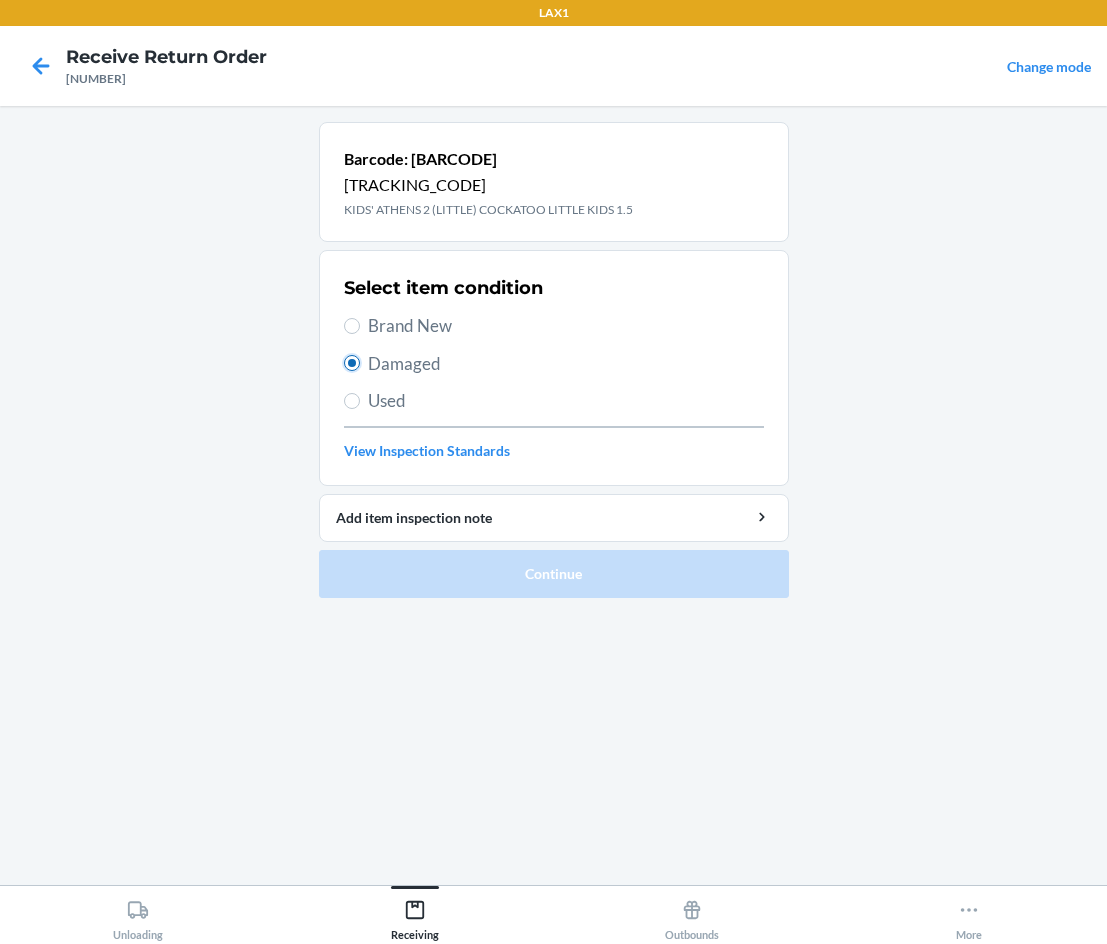 radio on "true" 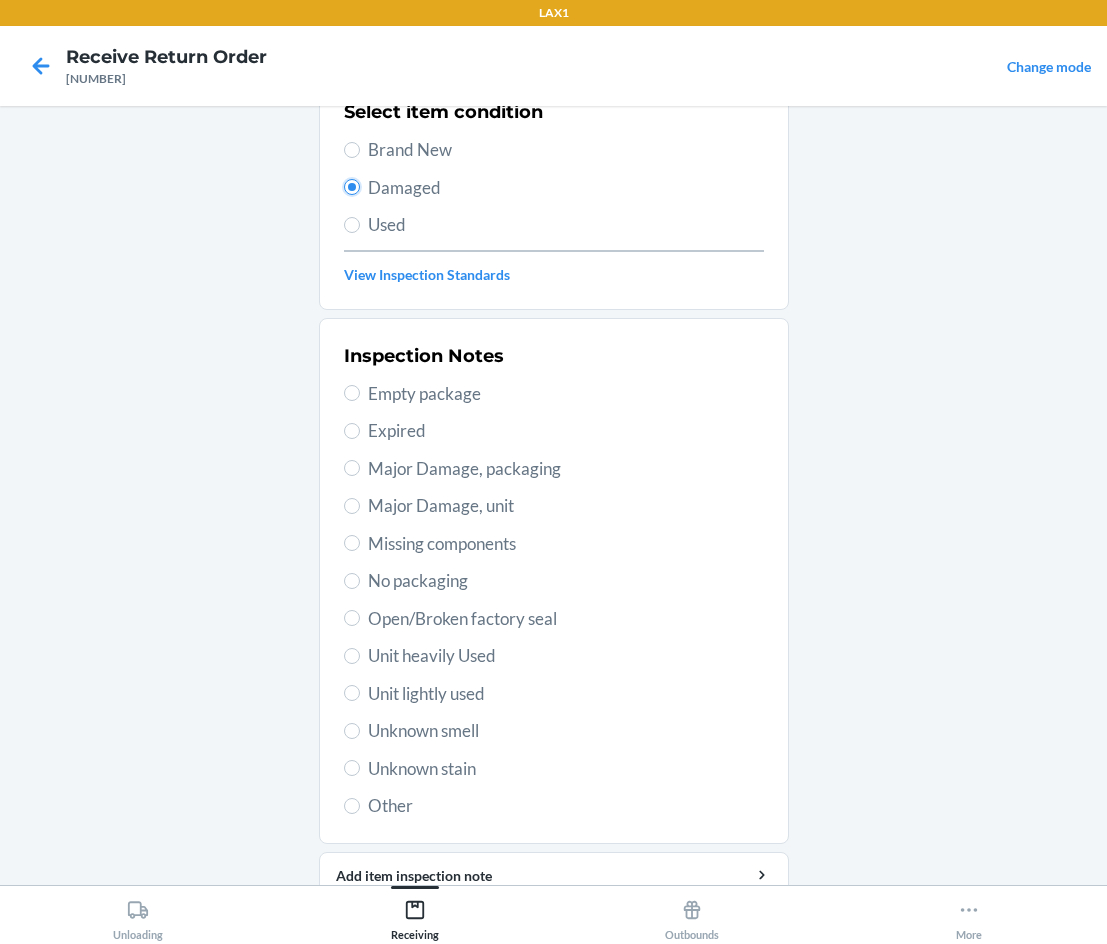 scroll, scrollTop: 200, scrollLeft: 0, axis: vertical 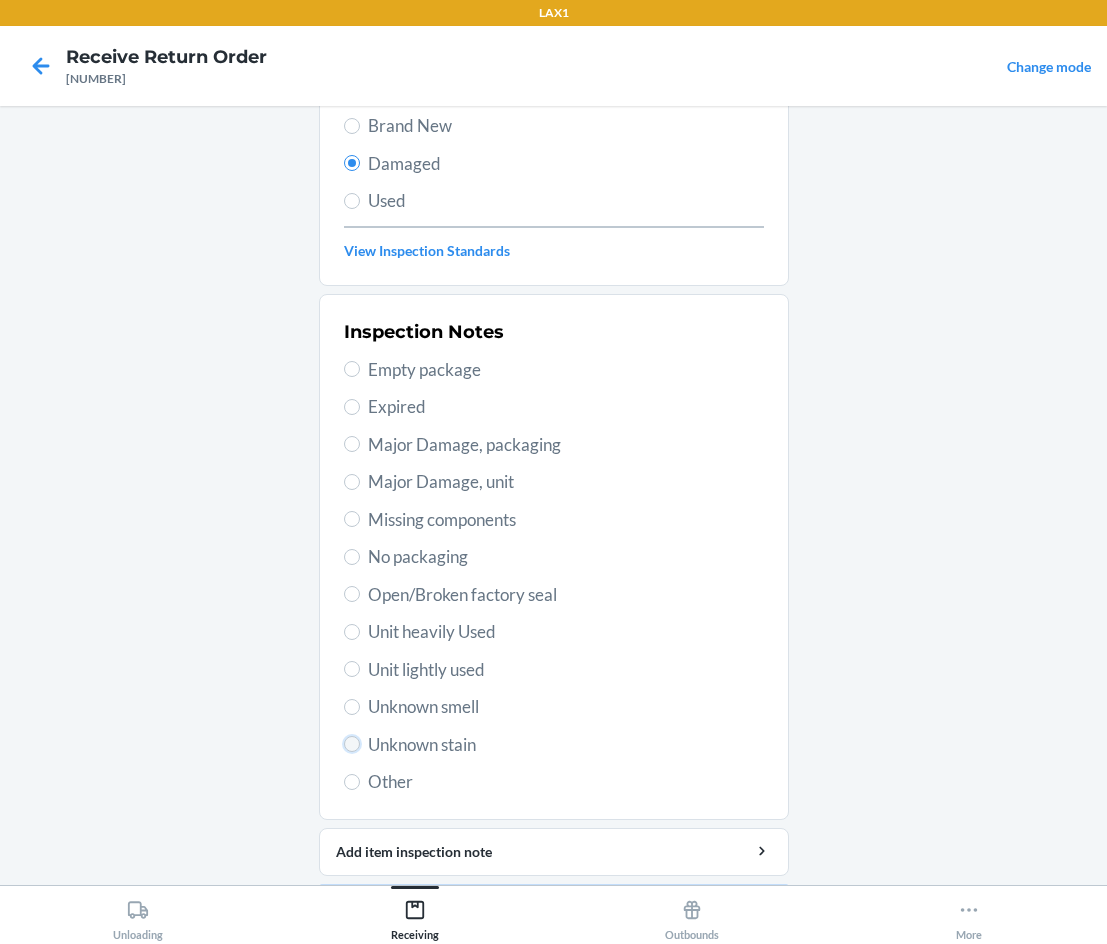 click on "Unknown stain" at bounding box center (352, 744) 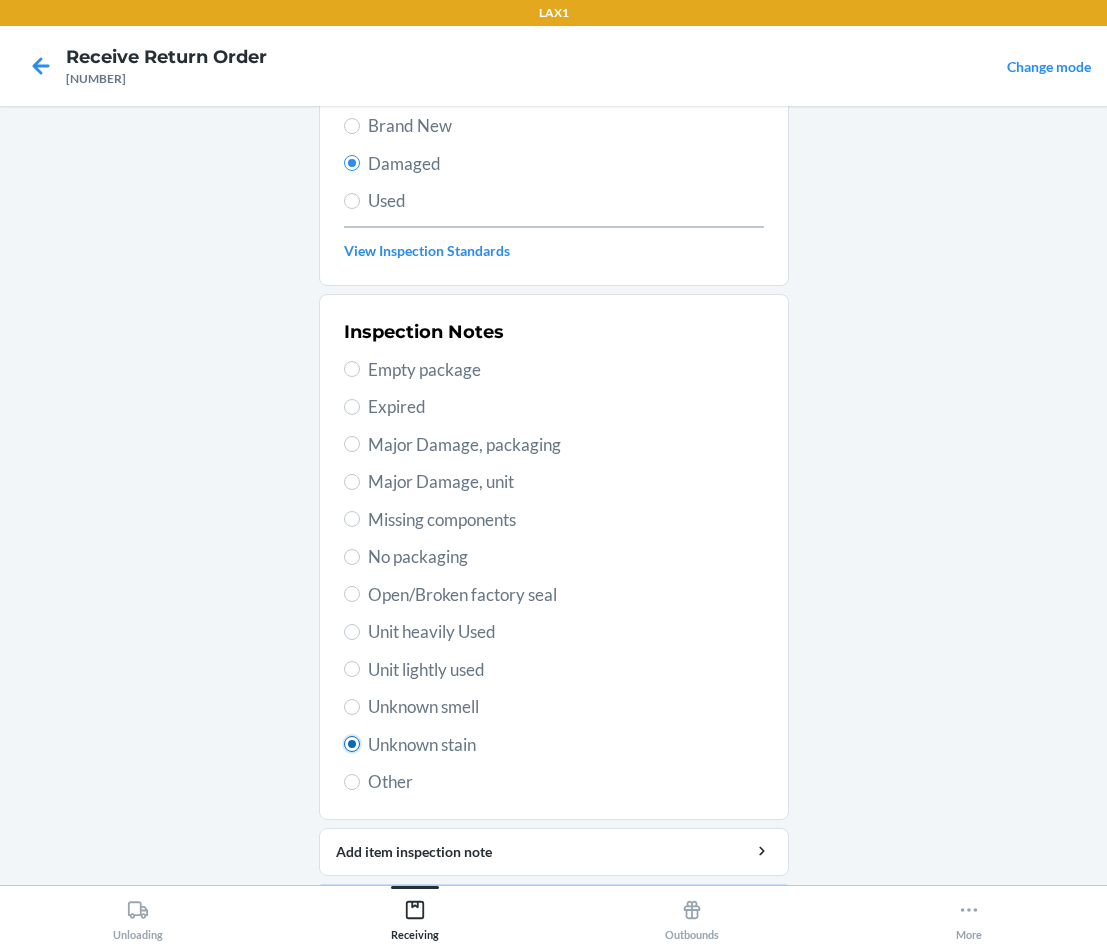 radio on "true" 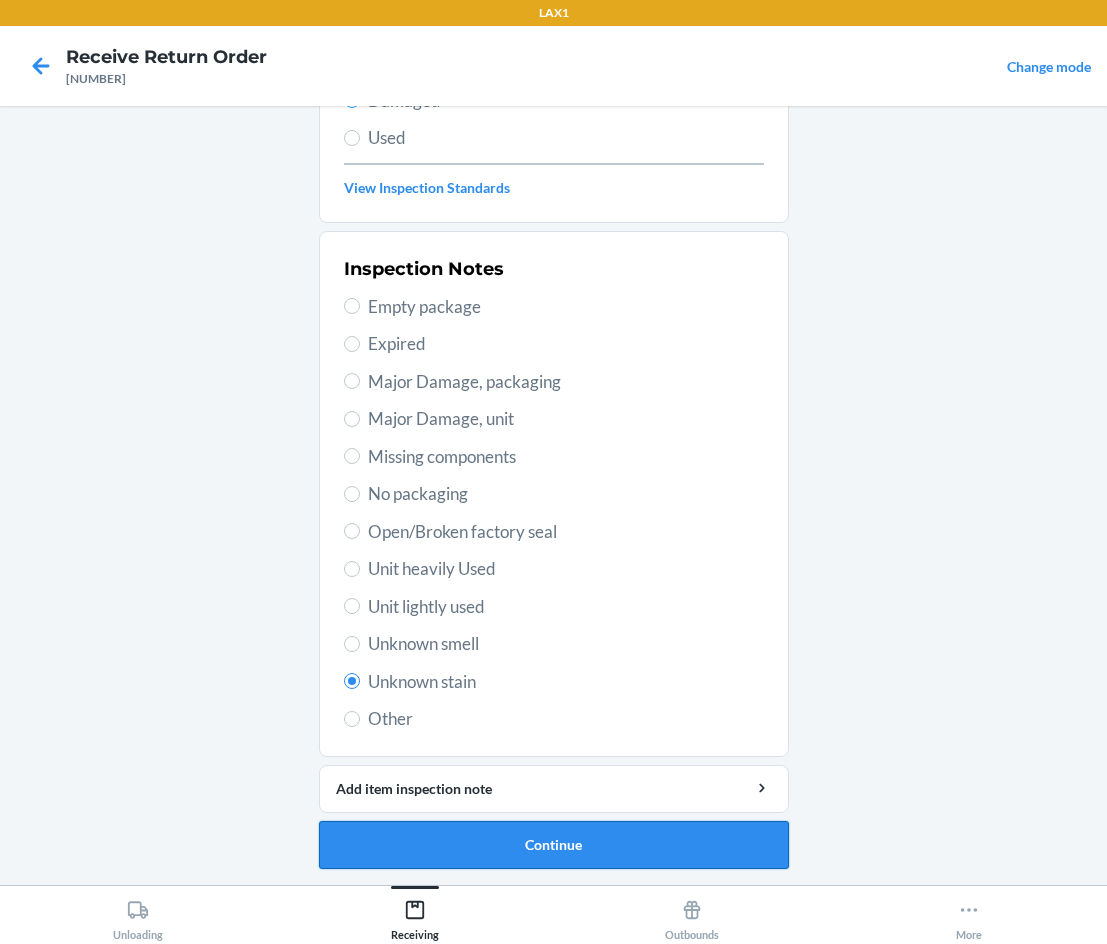 click on "Continue" at bounding box center [554, 845] 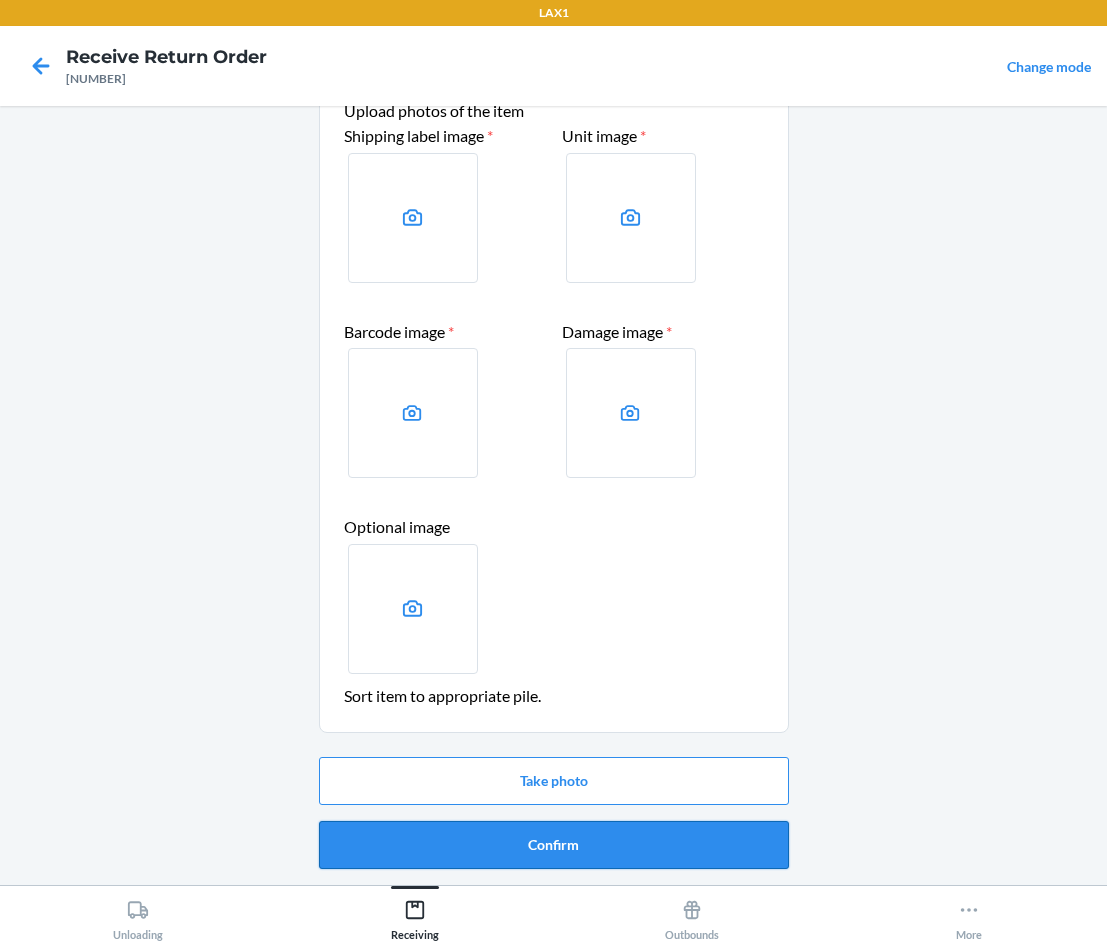 click on "Confirm" at bounding box center [554, 845] 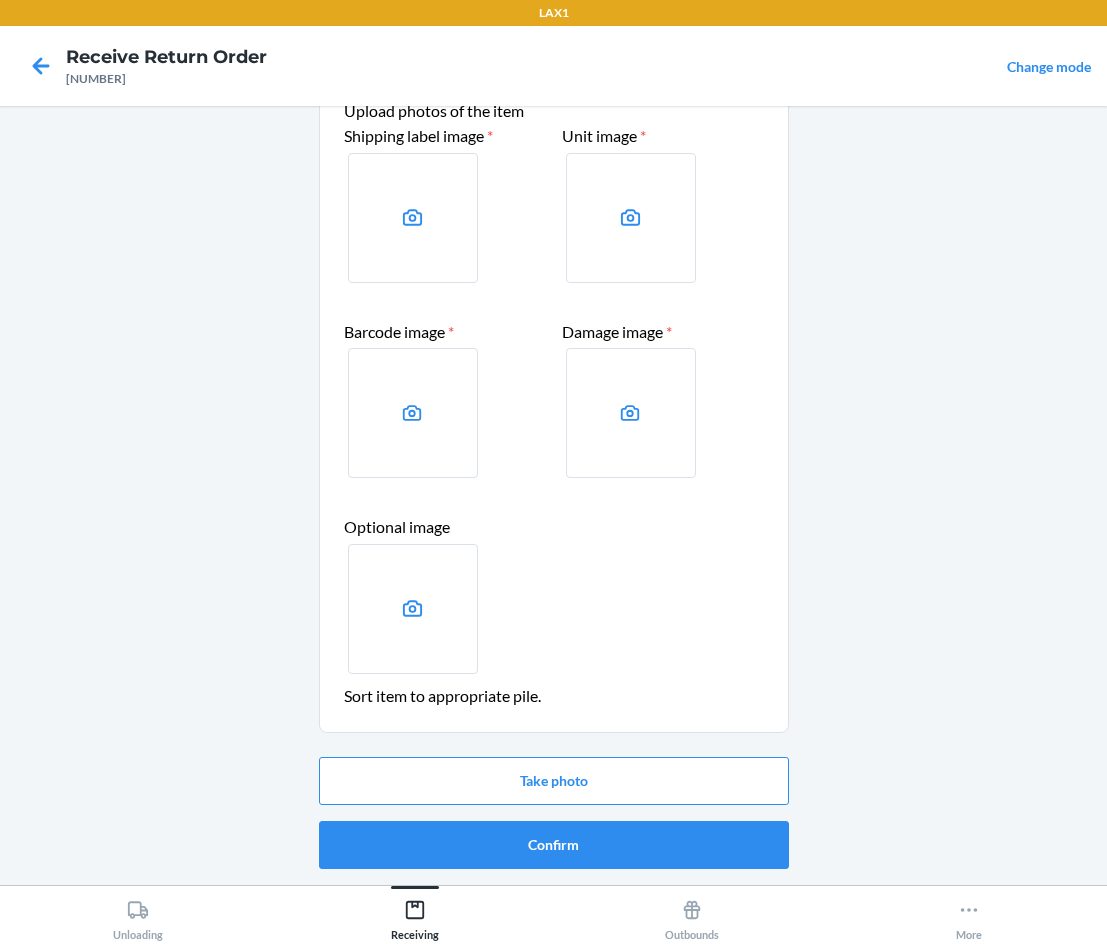 scroll, scrollTop: 0, scrollLeft: 0, axis: both 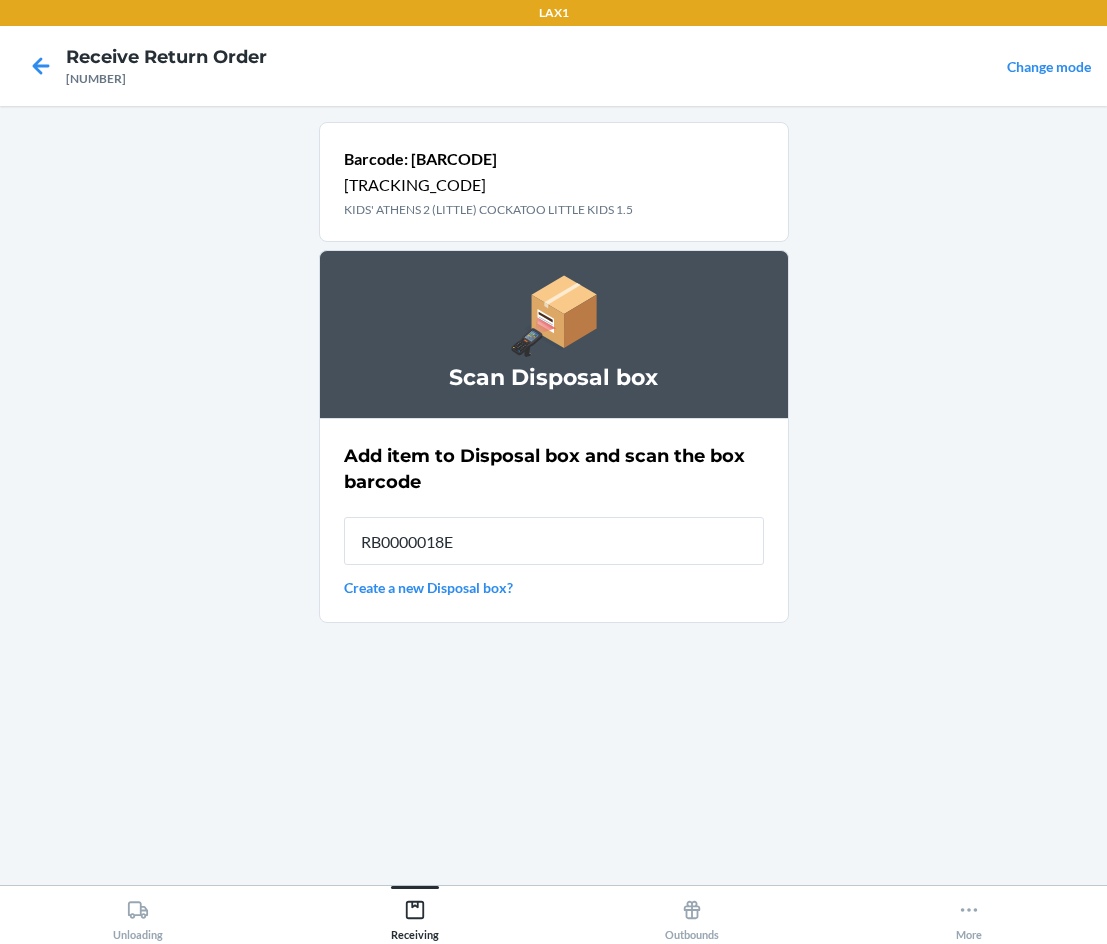 type on "[PRODUCT_CODE]" 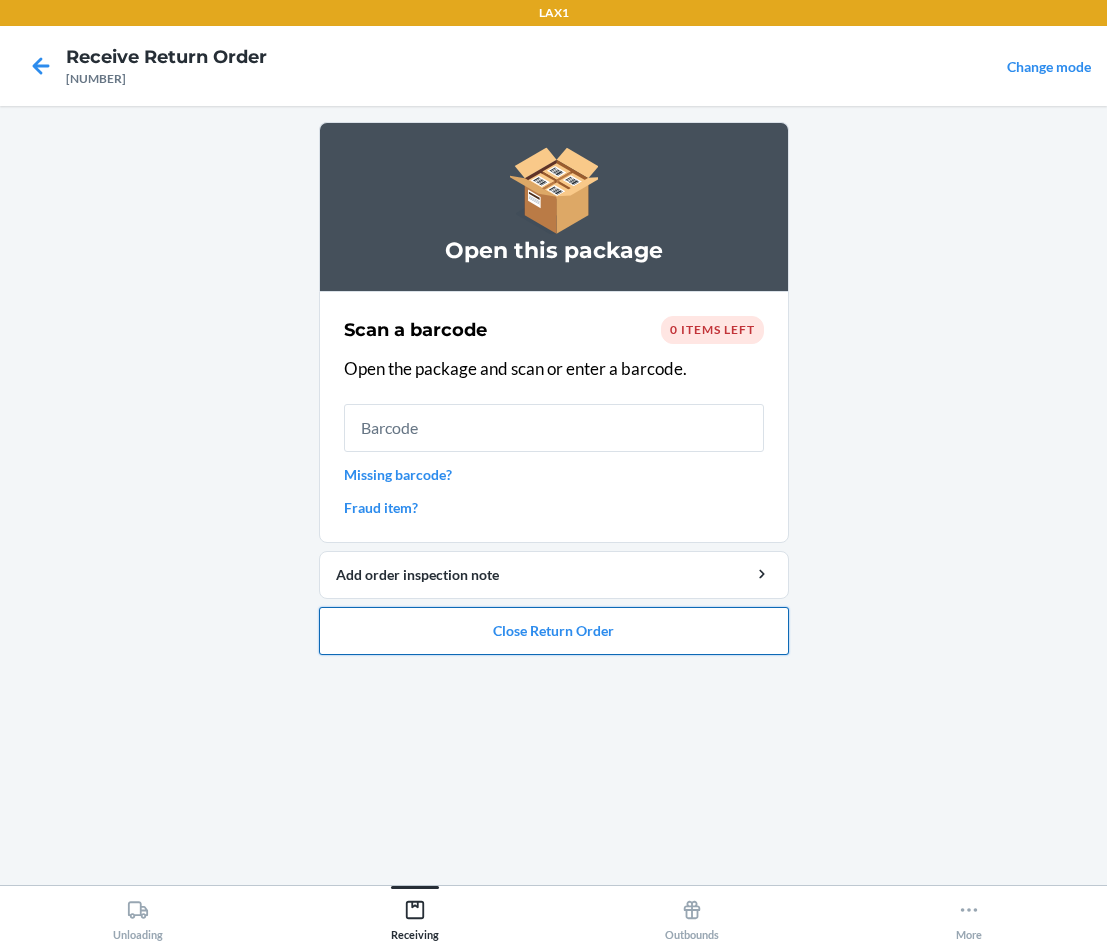 click on "Close Return Order" at bounding box center (554, 631) 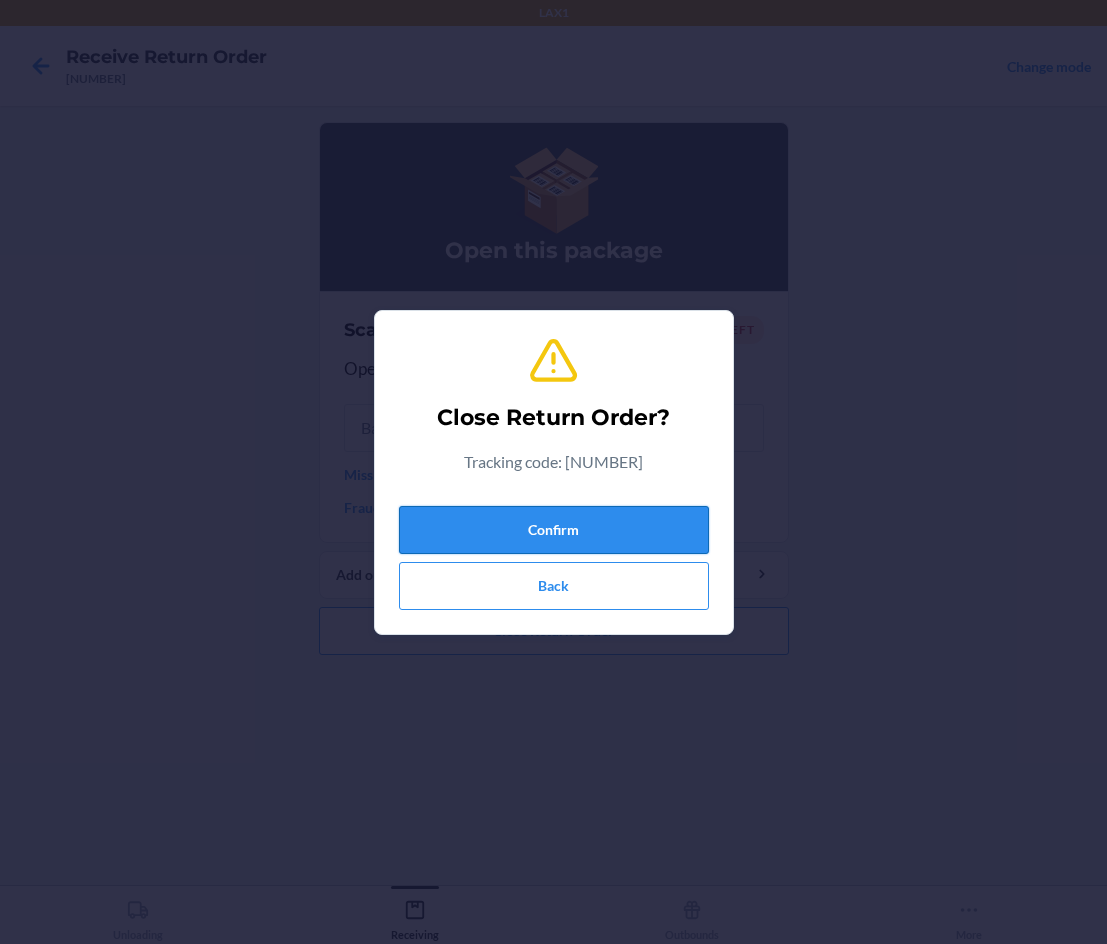 click on "Confirm" at bounding box center (554, 530) 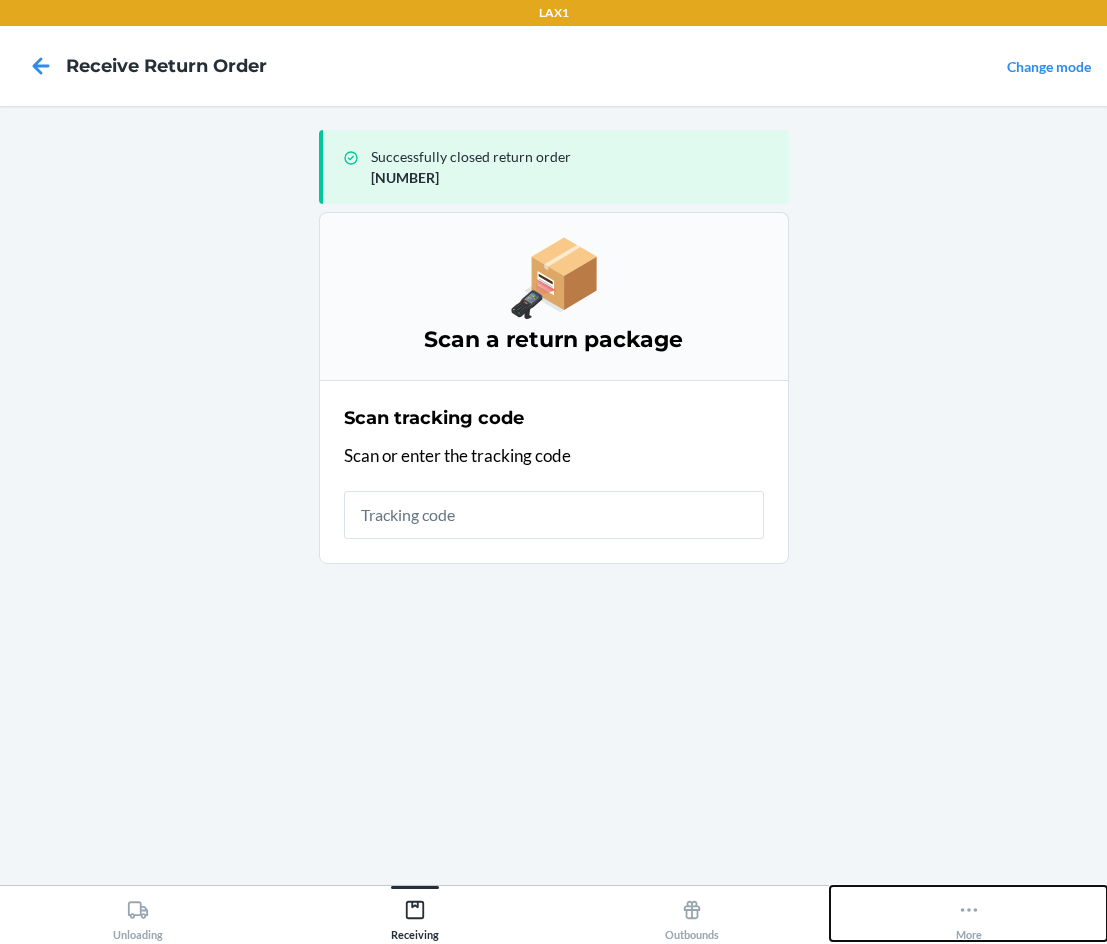 click 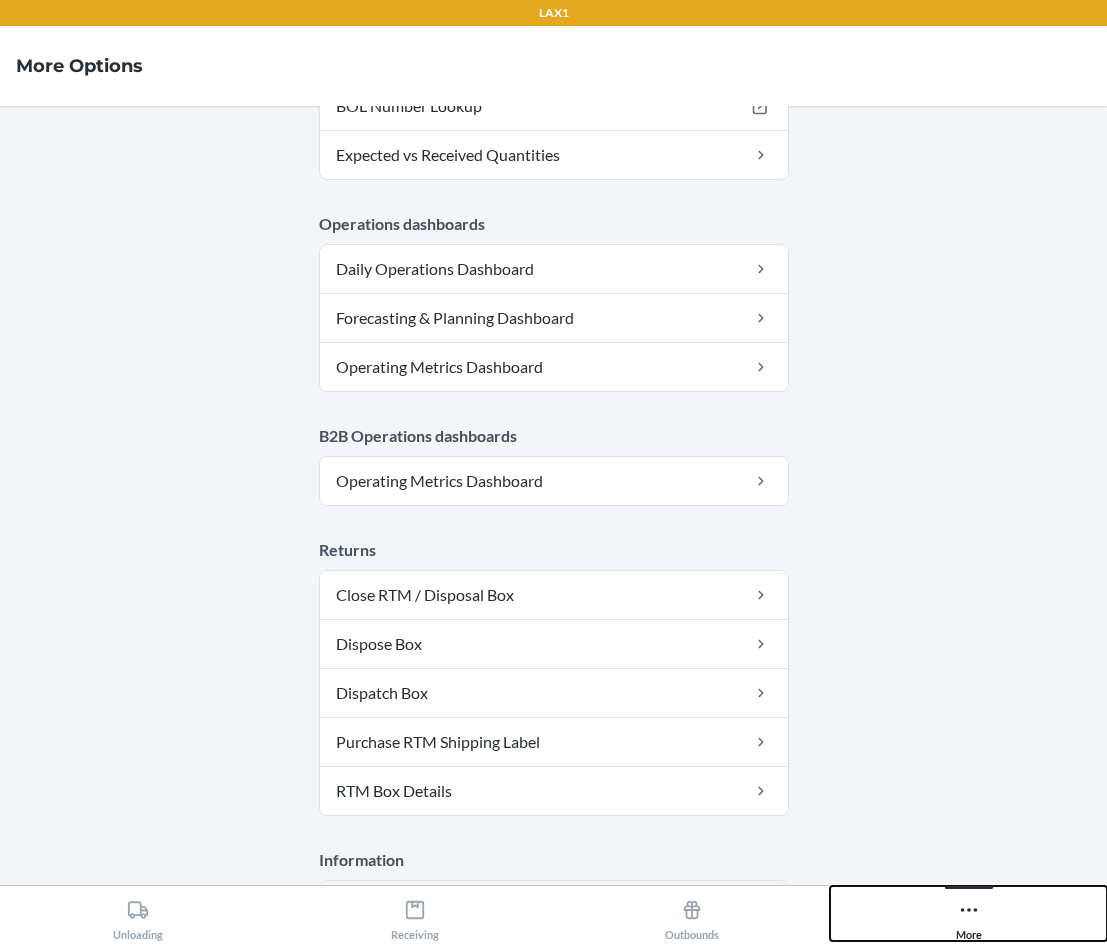 scroll, scrollTop: 980, scrollLeft: 0, axis: vertical 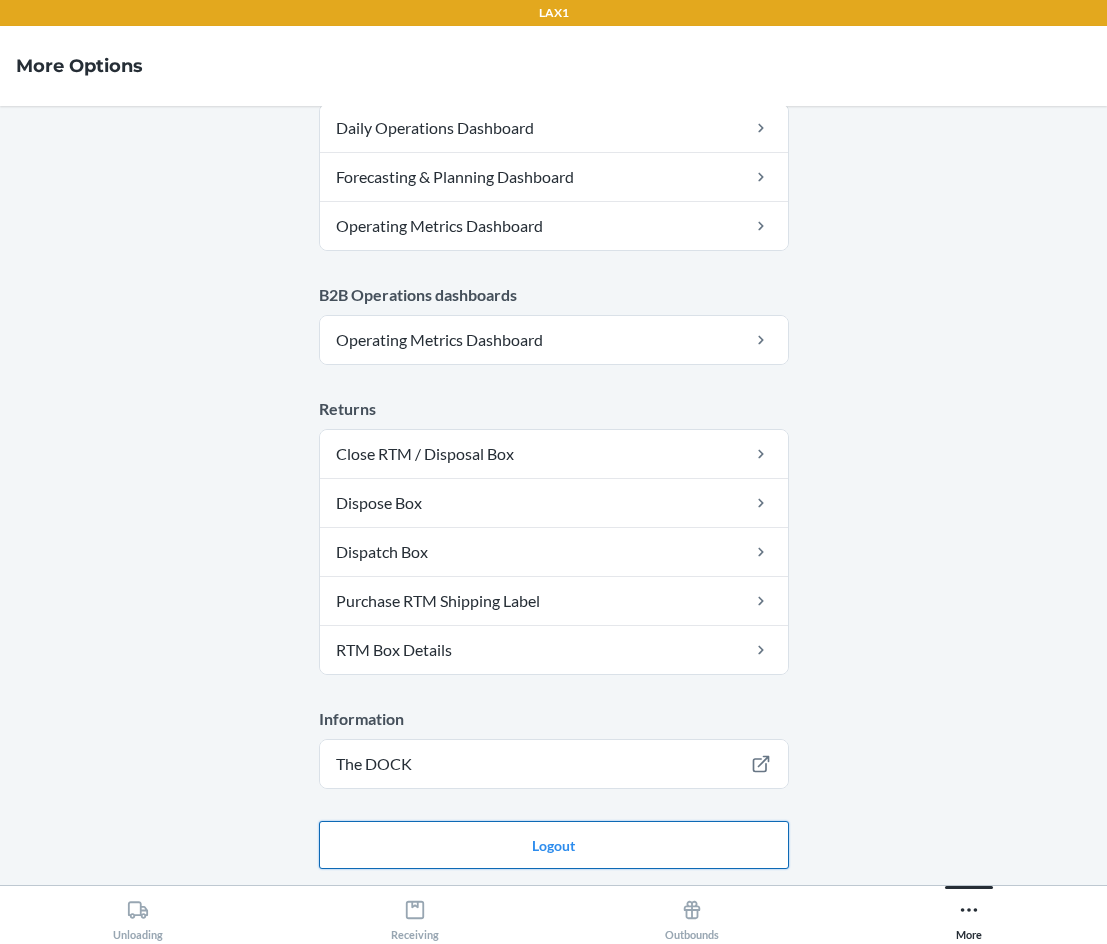 click on "Logout" at bounding box center [554, 845] 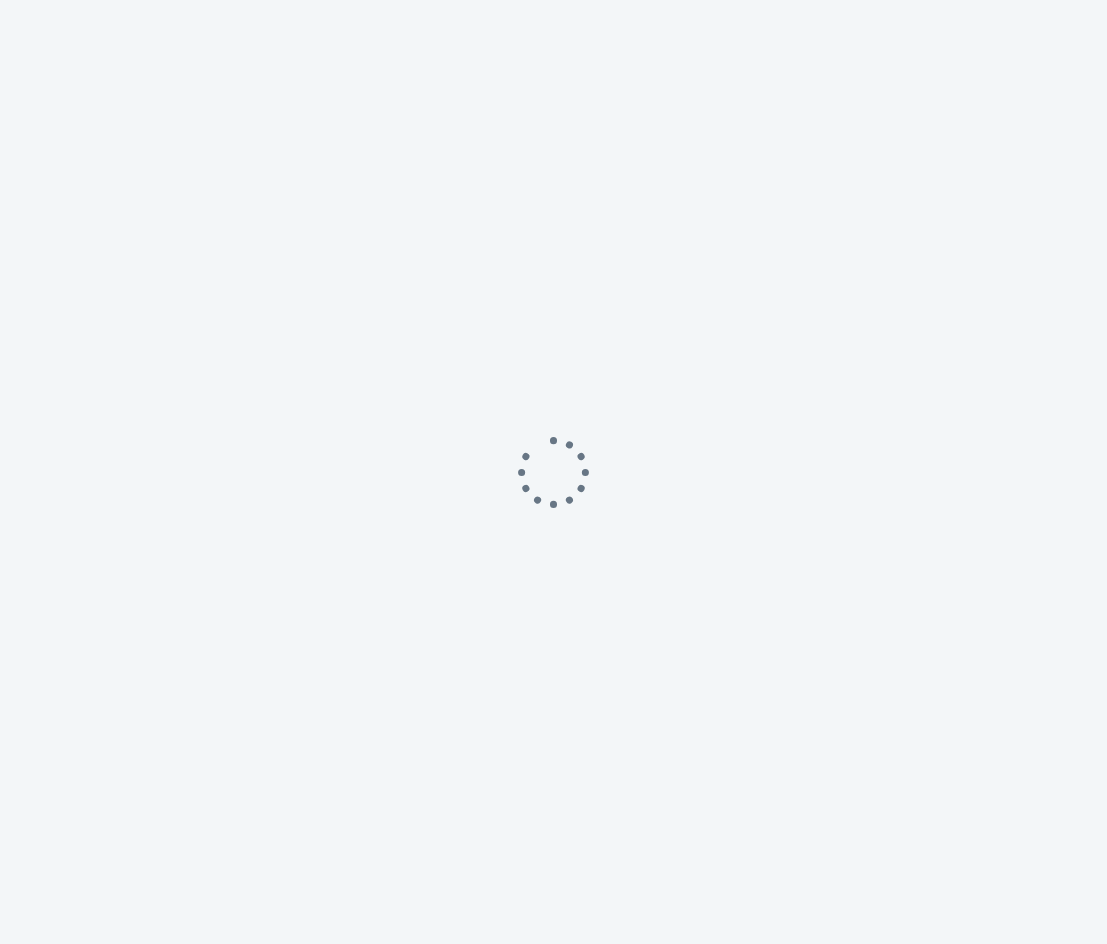 scroll, scrollTop: 0, scrollLeft: 0, axis: both 